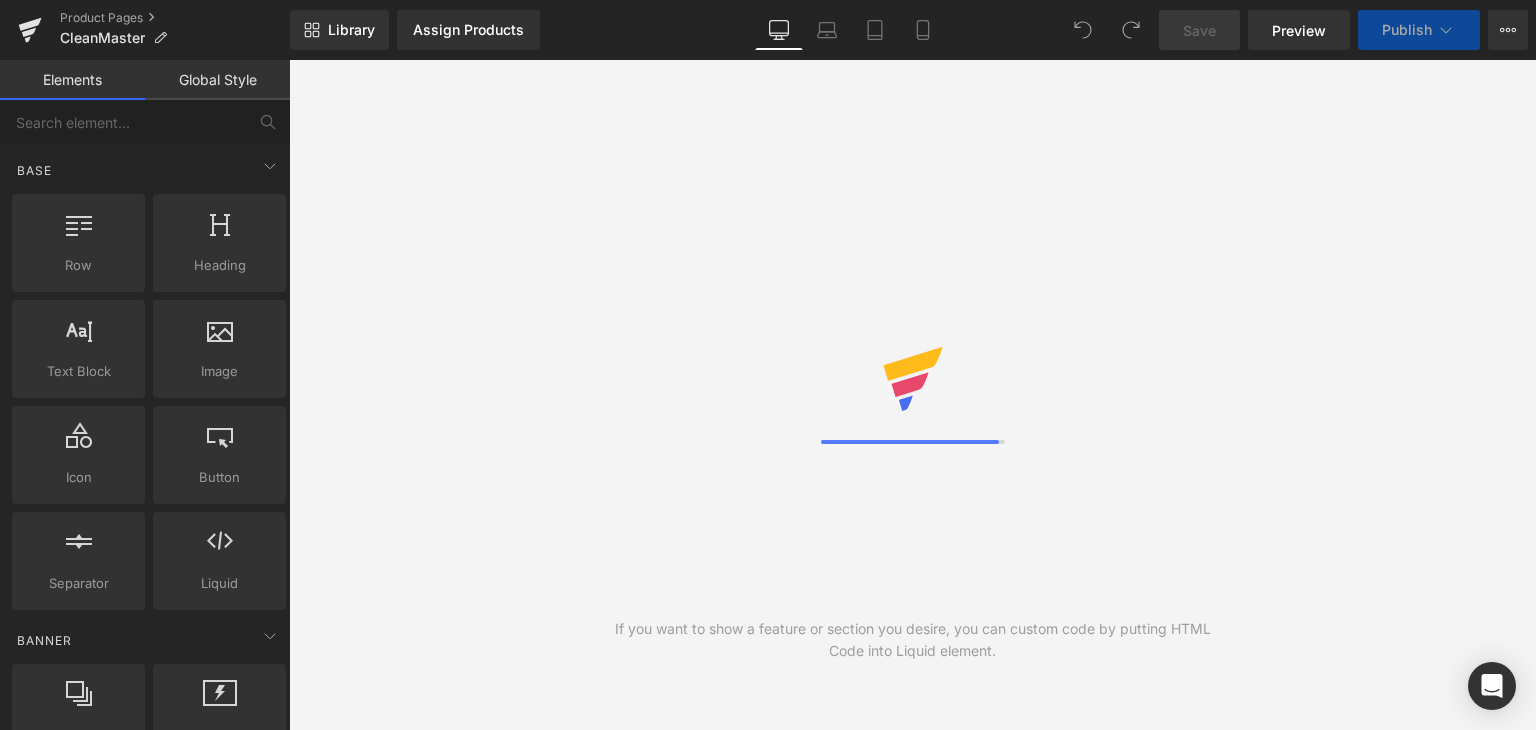 scroll, scrollTop: 0, scrollLeft: 0, axis: both 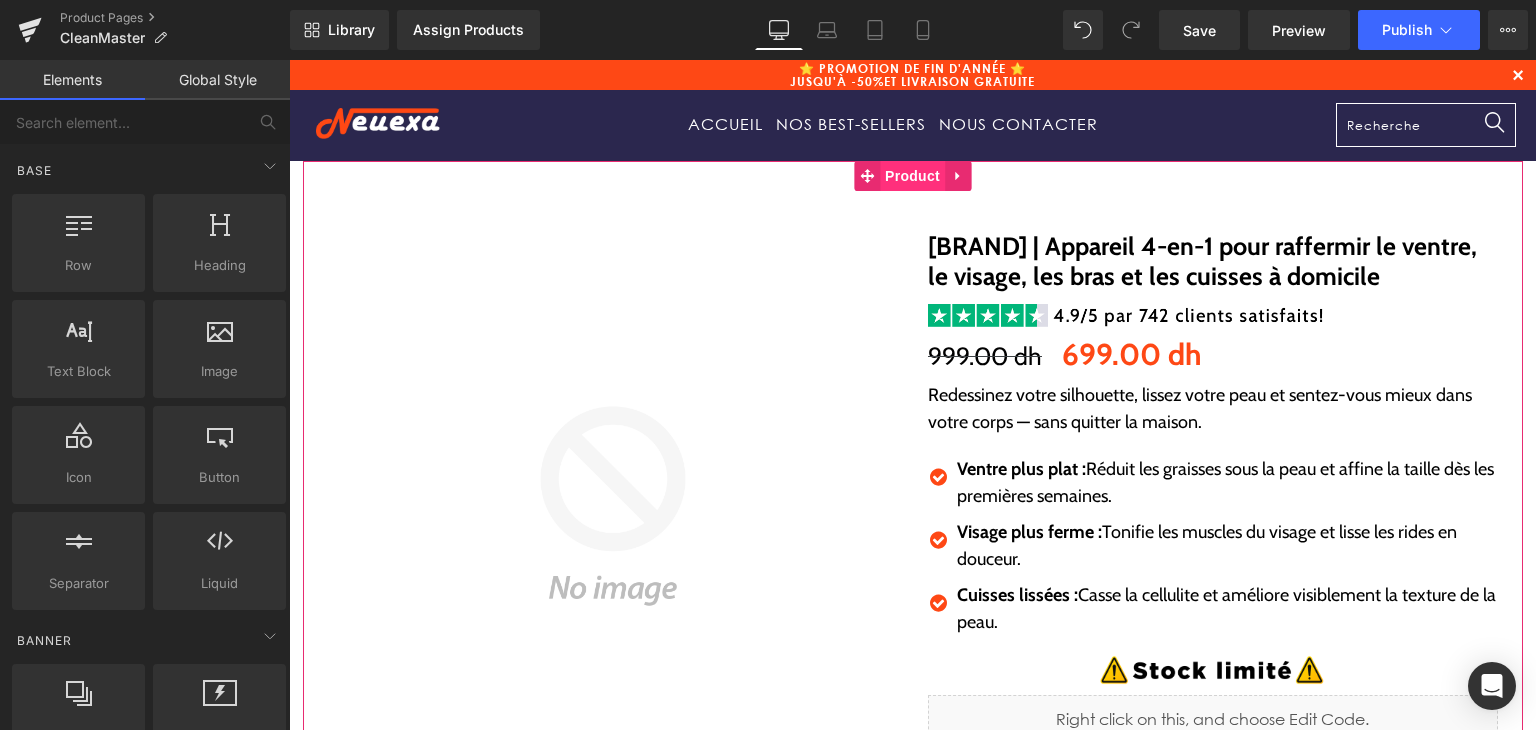 click on "Product" at bounding box center [912, 176] 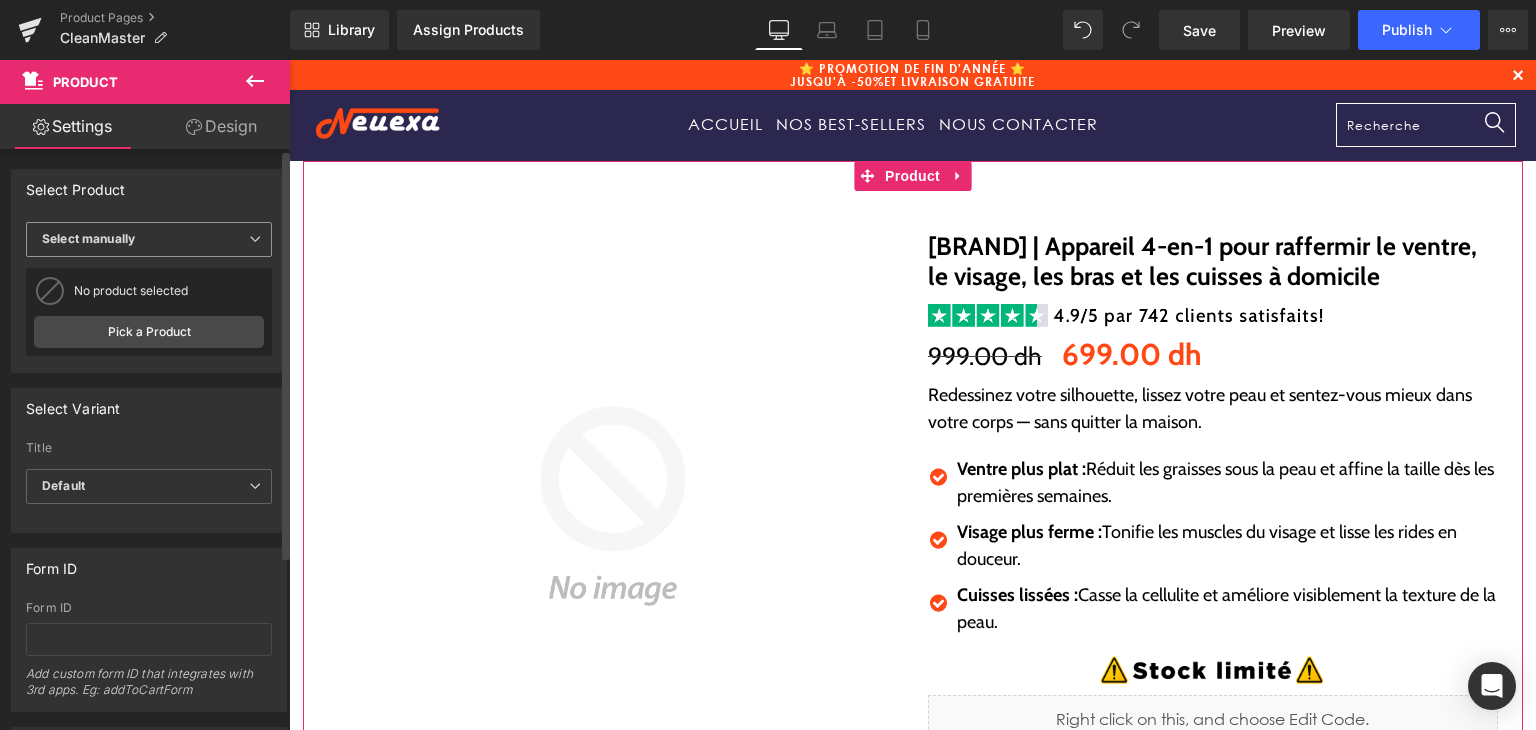 click on "Select manually" at bounding box center (149, 239) 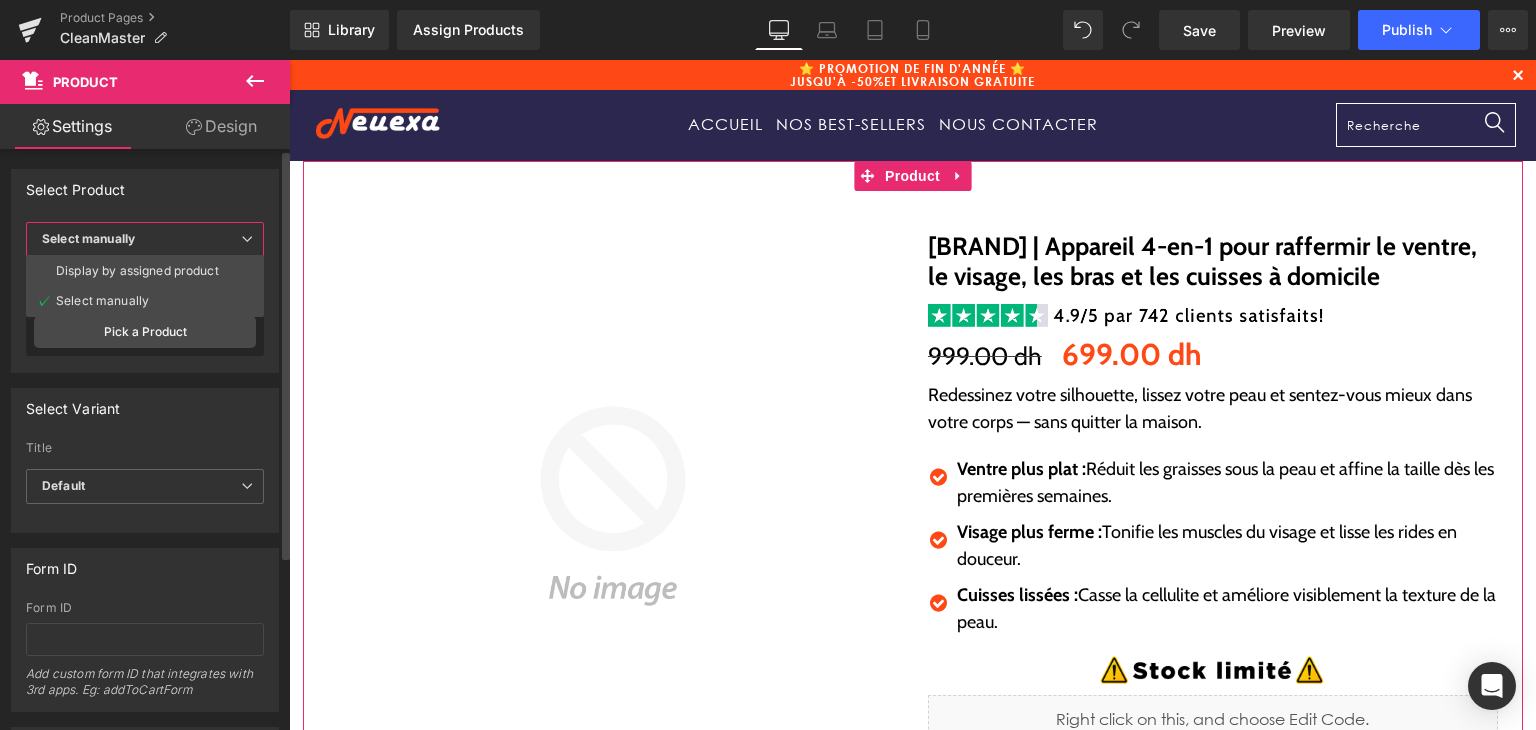 click on "Display by assigned product" at bounding box center (137, 271) 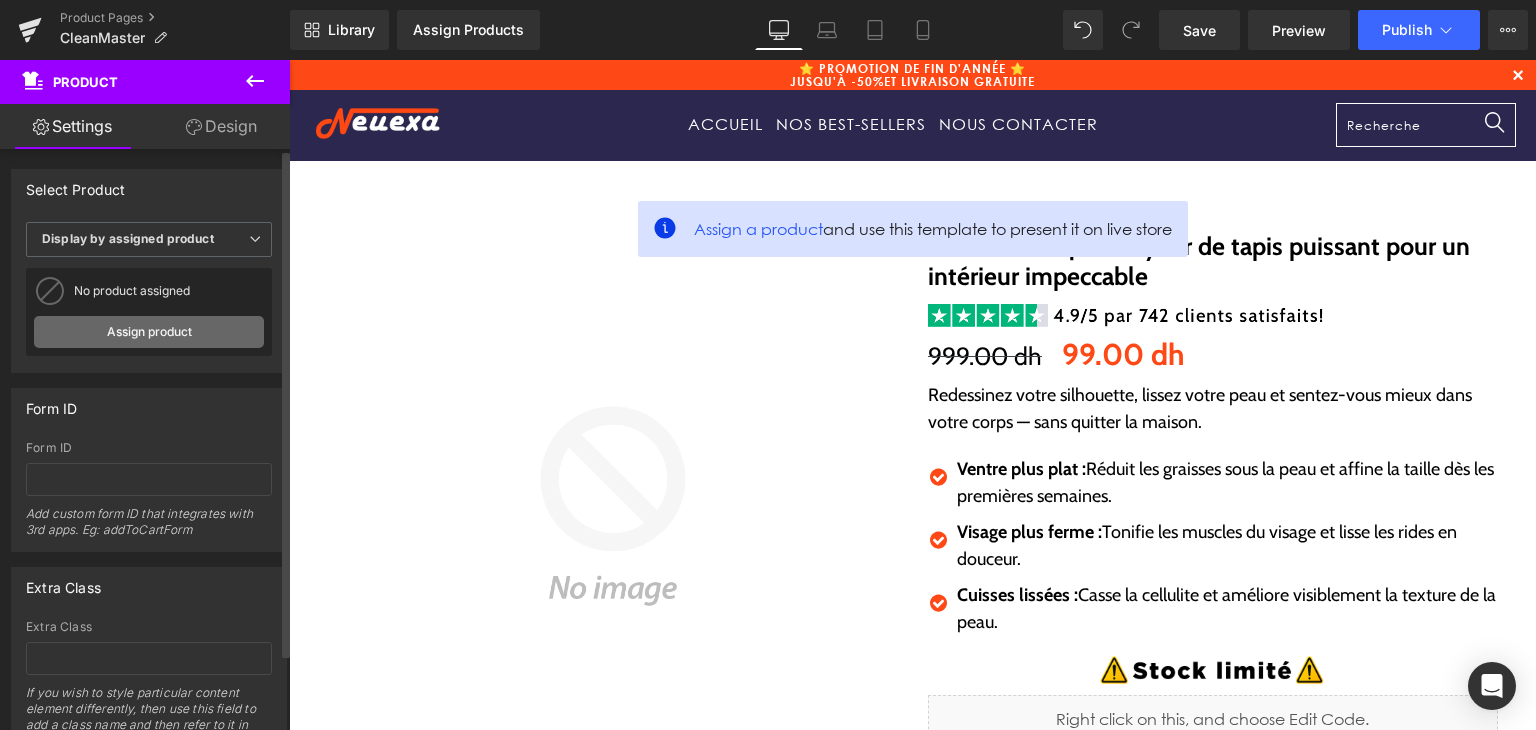 click on "Assign product" at bounding box center [149, 332] 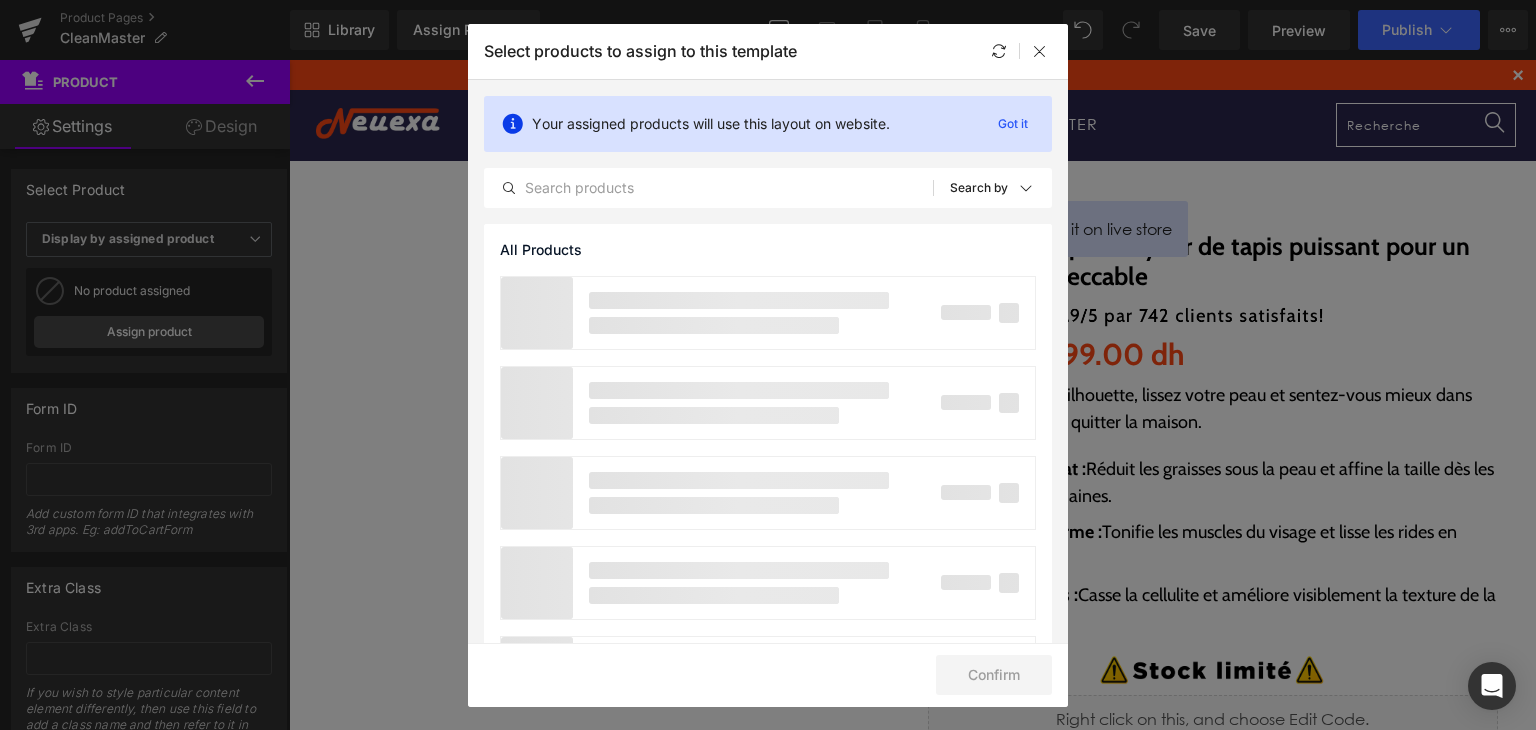 click on "Your assigned products will use this layout on website. Got it All Products Shopify Collections Product Templates Shopify Collections Sort:  Search by" 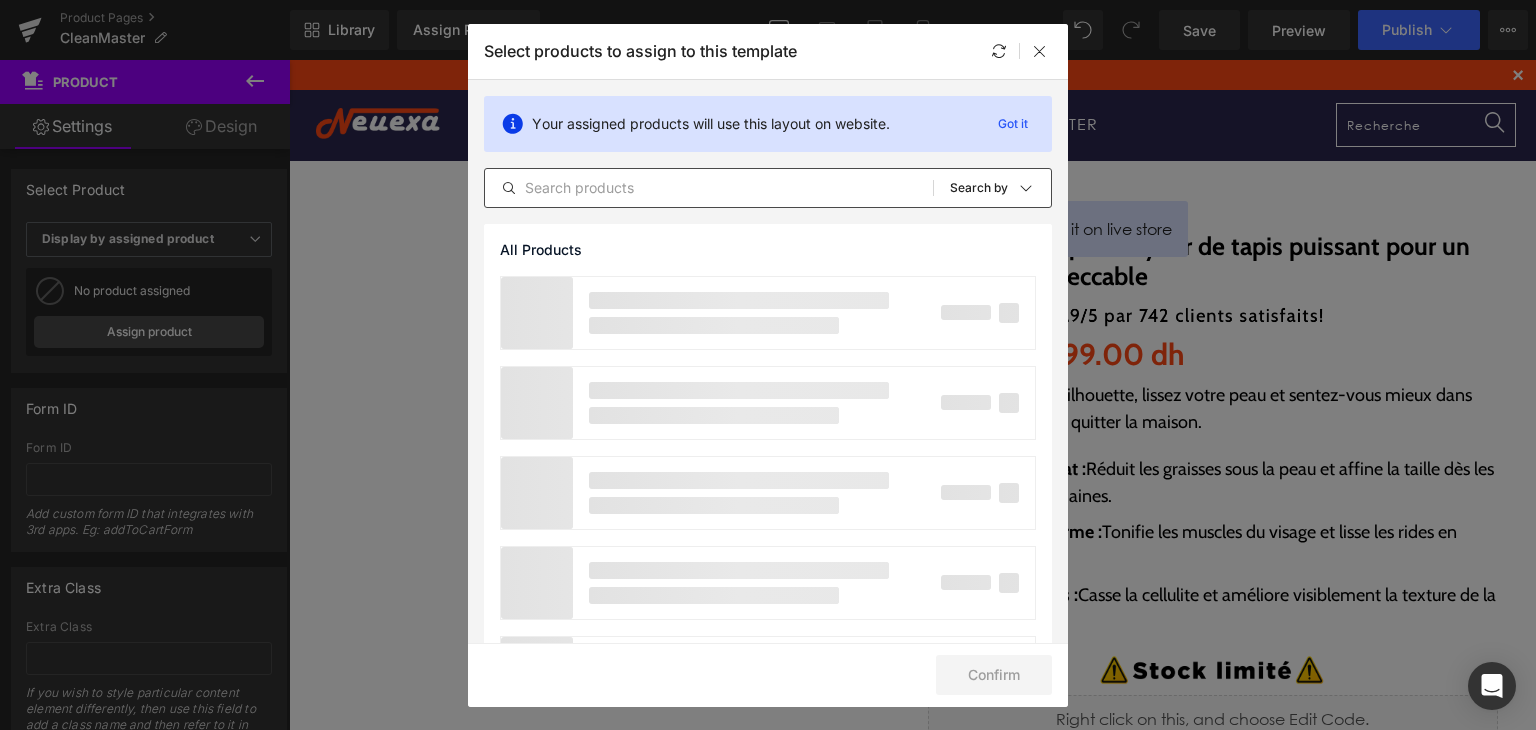 click on "All Products Shopify Collections Product Templates Shopify Collections Sort:  Search by" at bounding box center (768, 188) 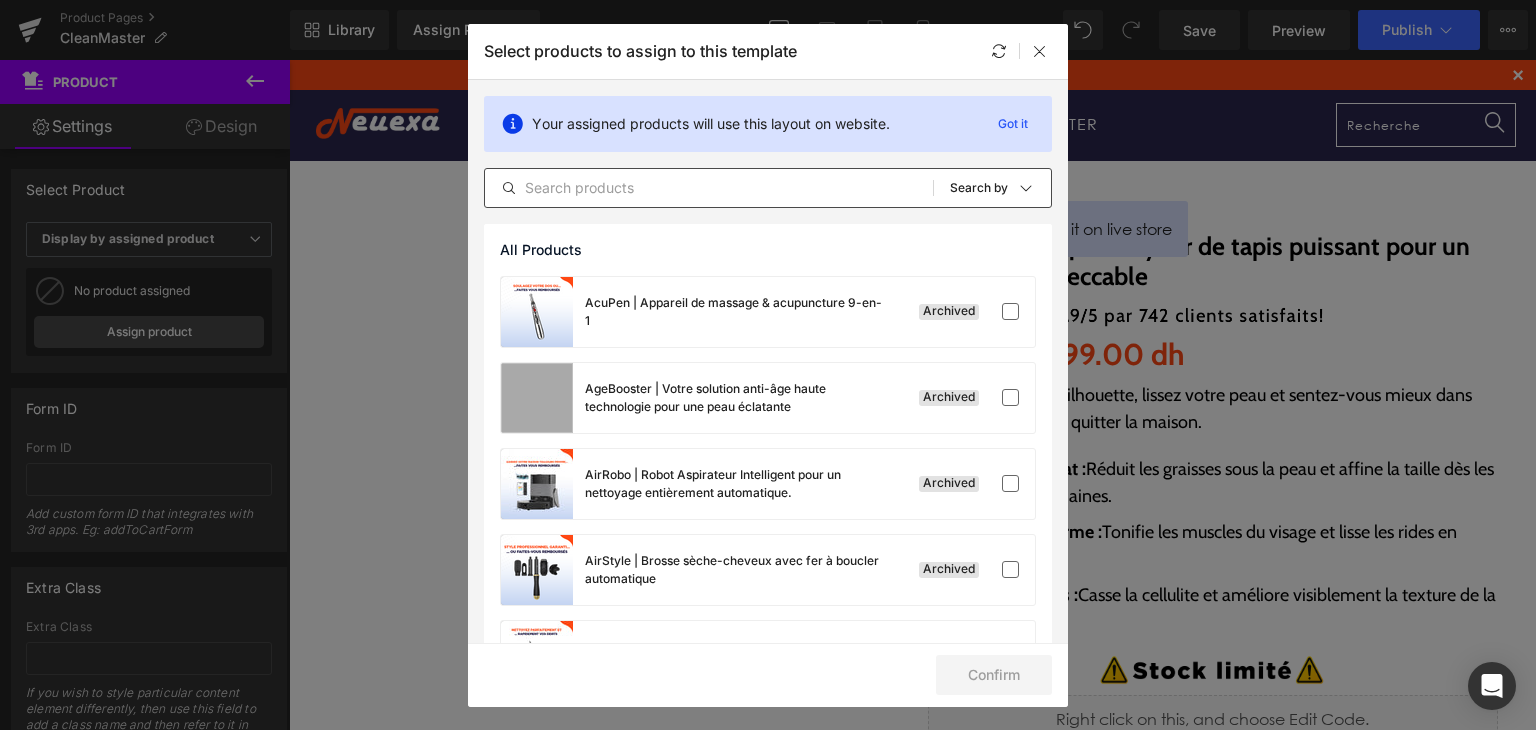 drag, startPoint x: 643, startPoint y: 213, endPoint x: 617, endPoint y: 185, distance: 38.209946 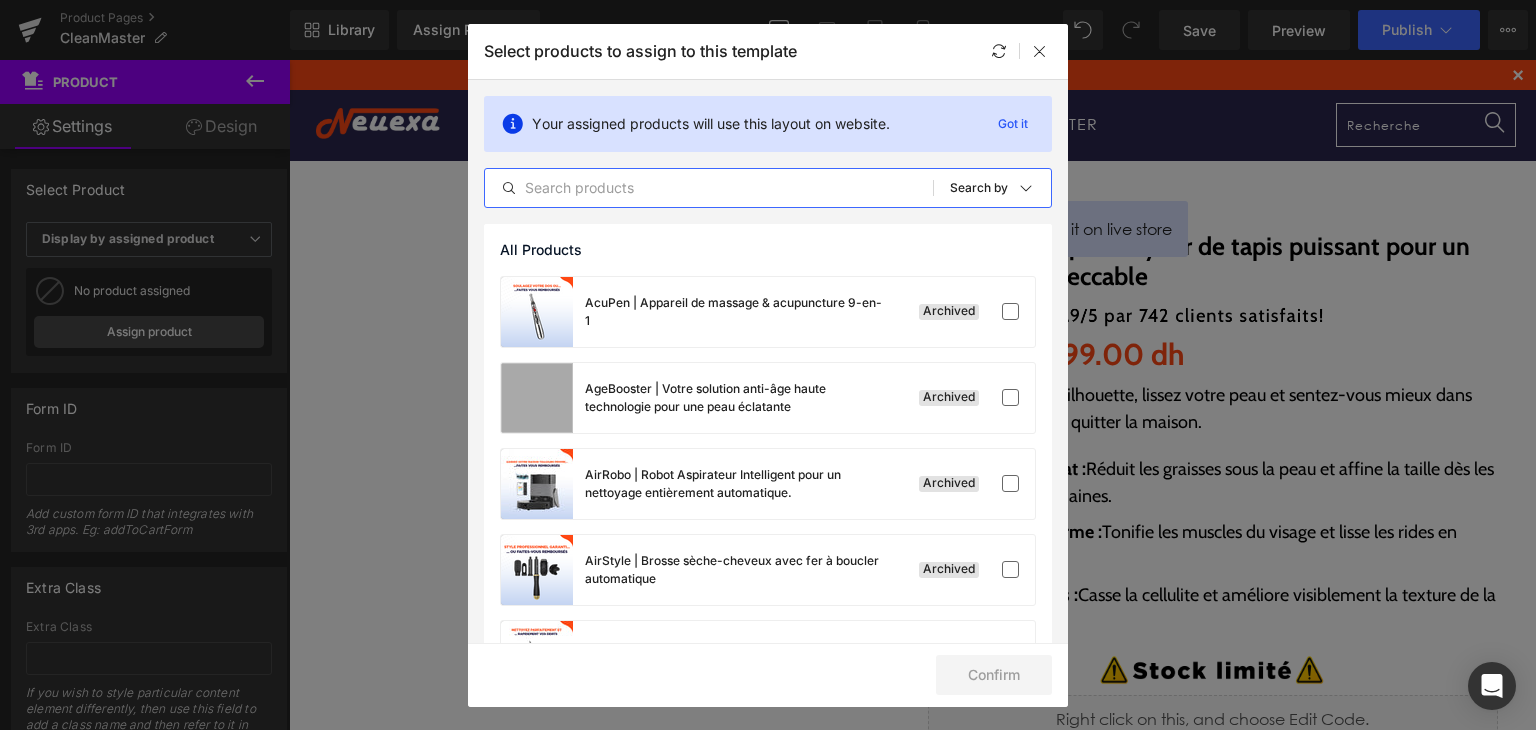 click at bounding box center (709, 188) 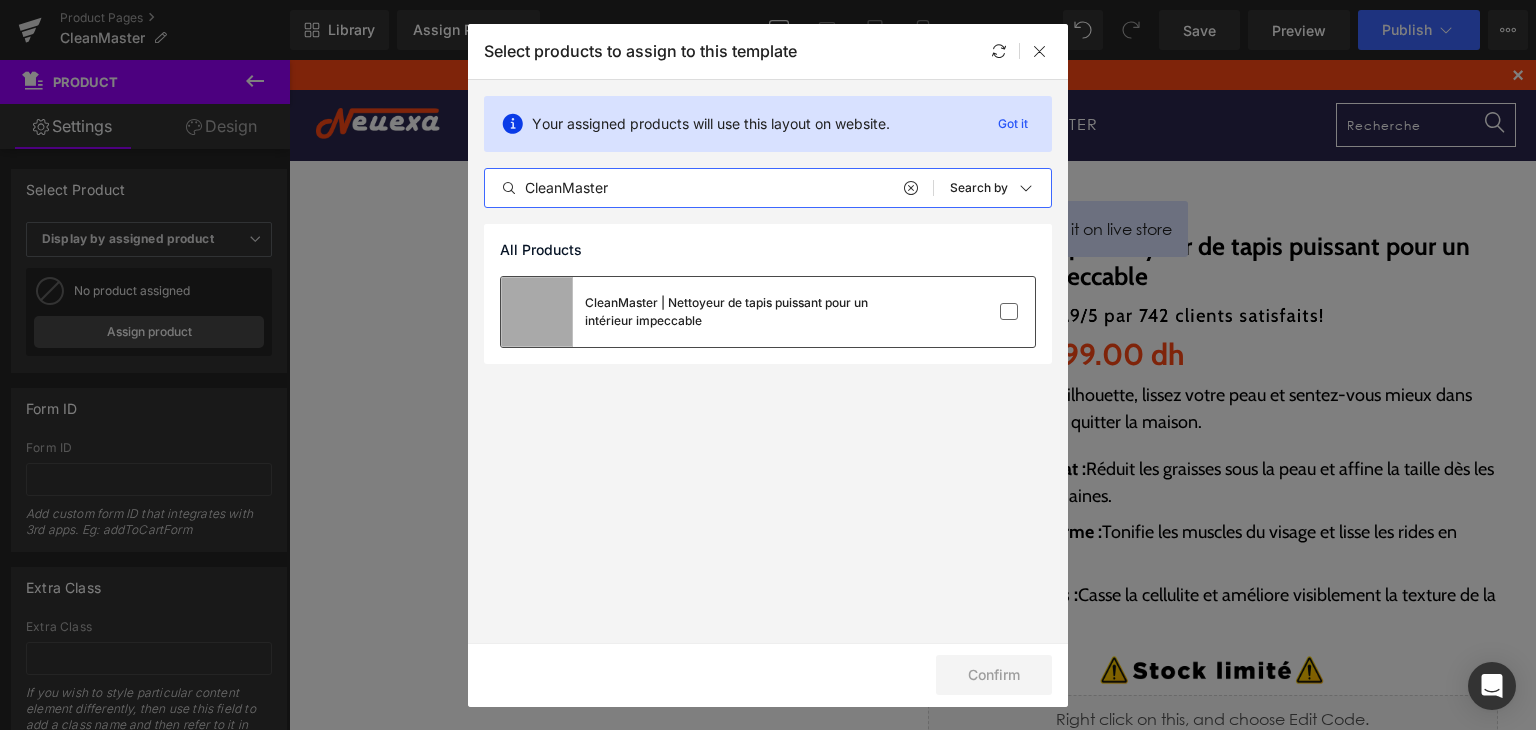 type on "CleanMaster" 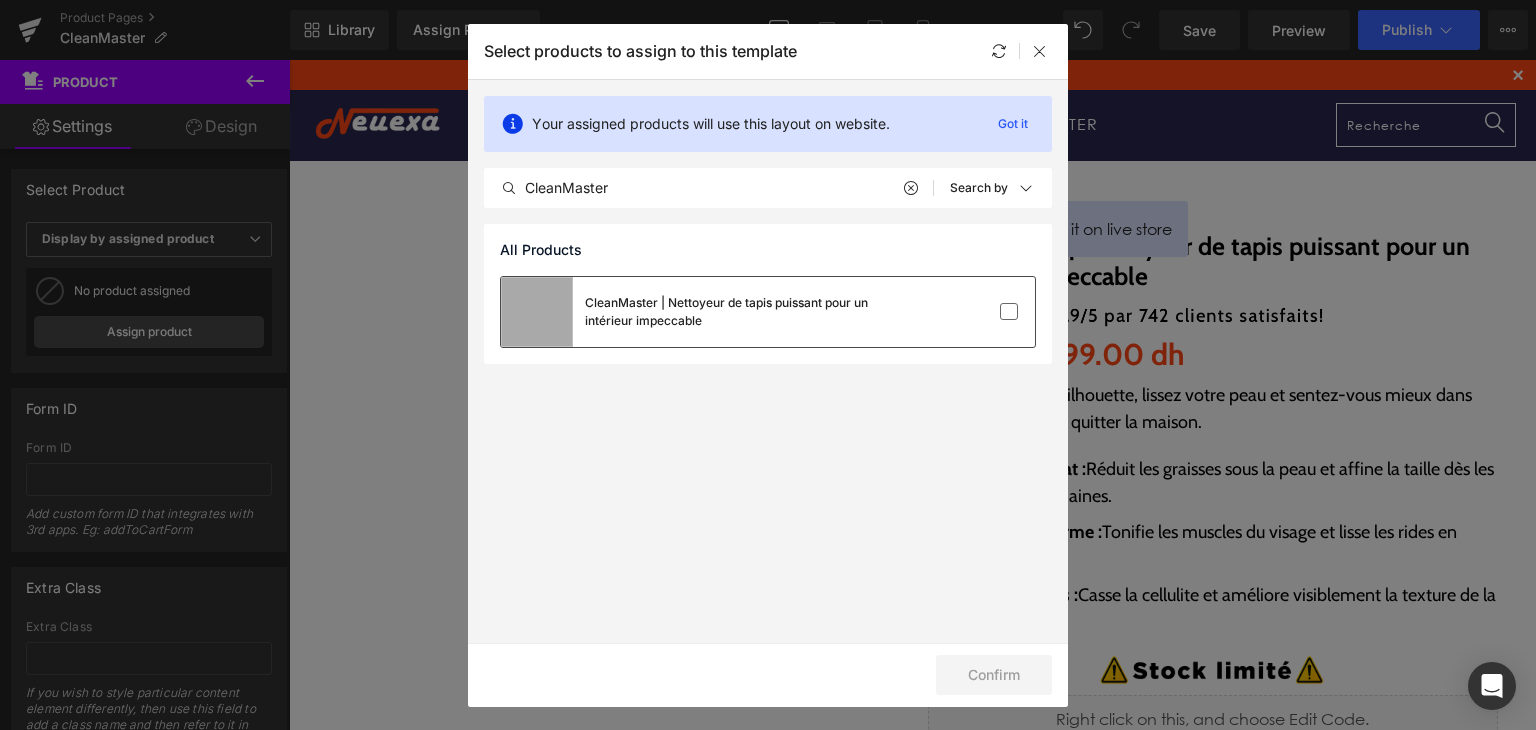 click on "CleanMaster | Nettoyeur de tapis puissant pour un intérieur impeccable" at bounding box center (768, 312) 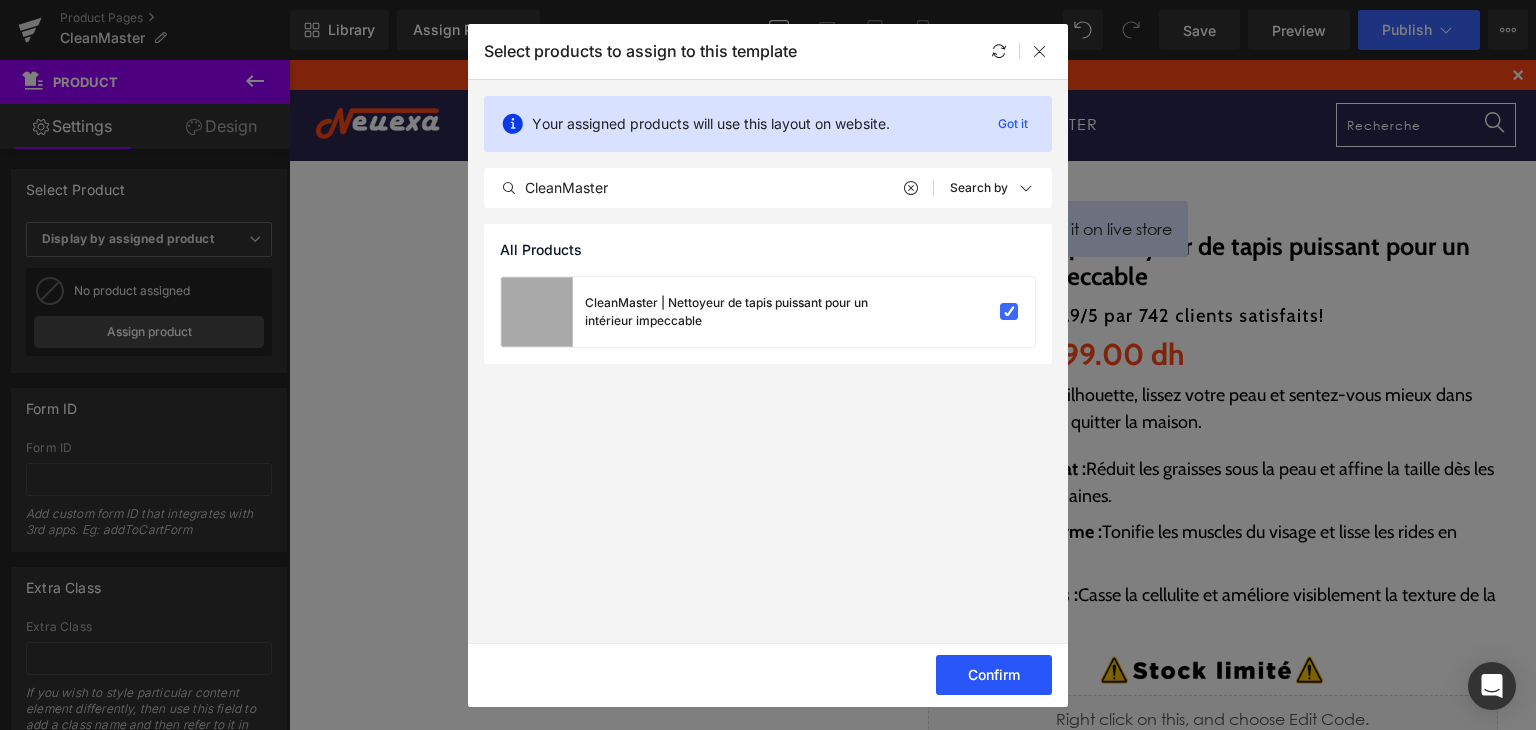 click on "Confirm" at bounding box center [994, 675] 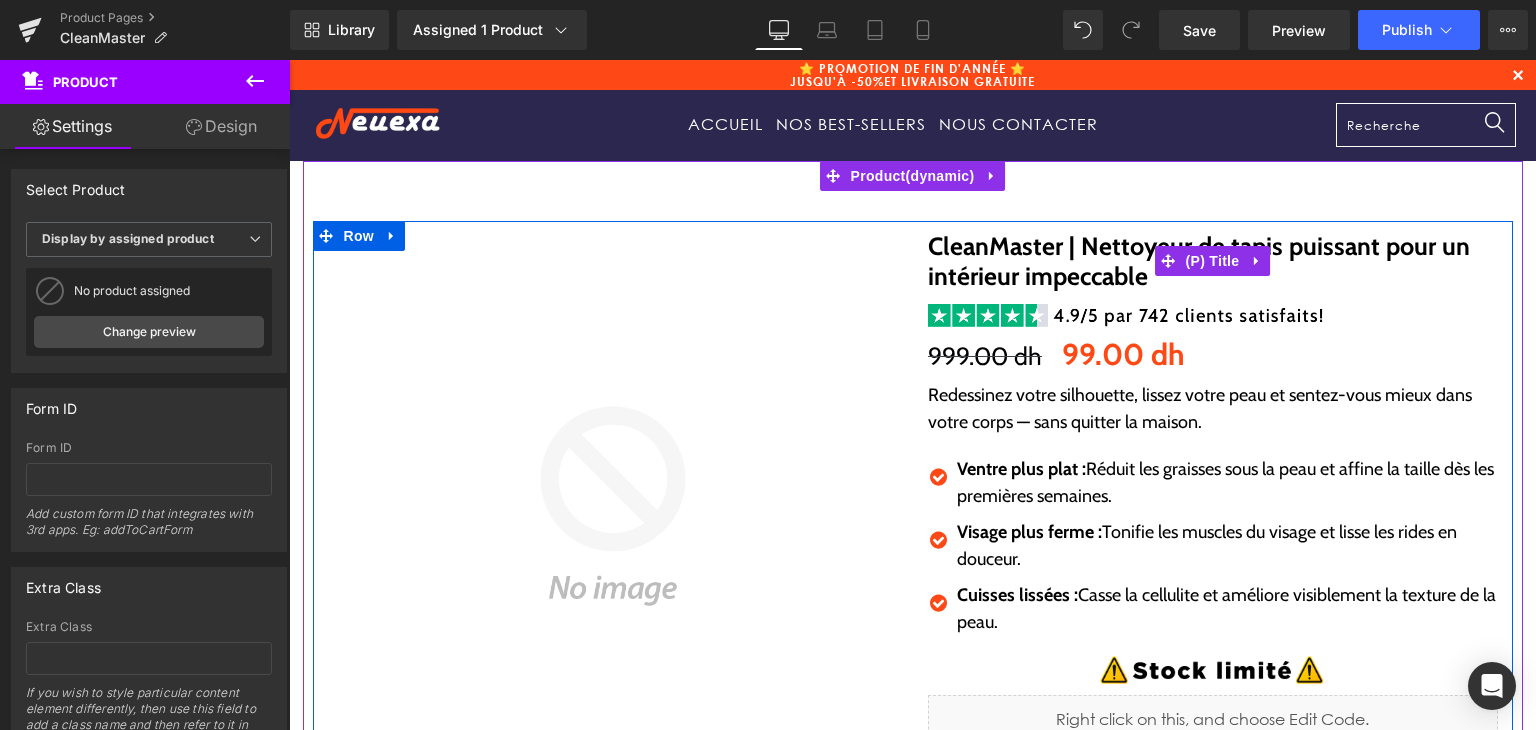 scroll, scrollTop: 100, scrollLeft: 0, axis: vertical 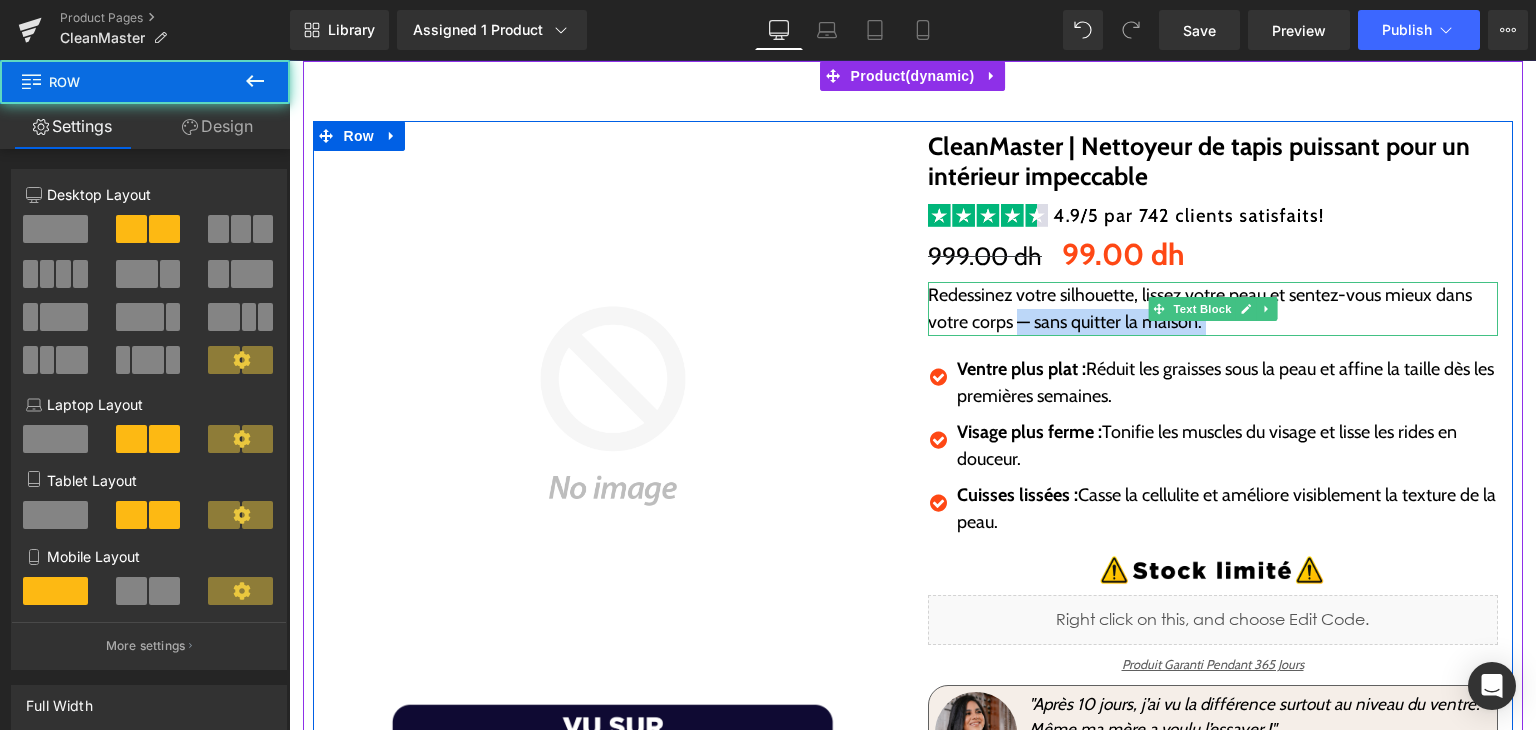 drag, startPoint x: 1116, startPoint y: 337, endPoint x: 1012, endPoint y: 317, distance: 105.90562 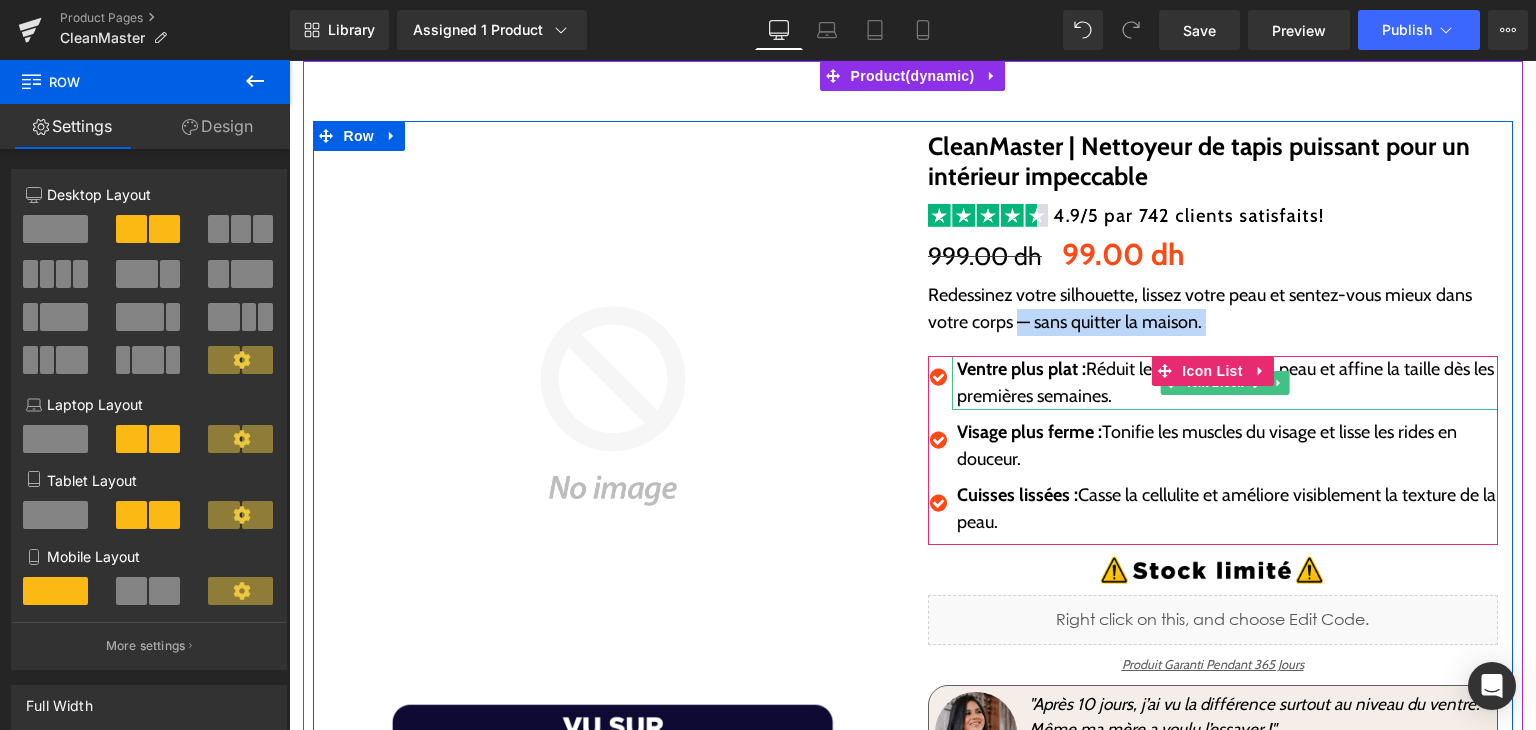 click on "Ventre plus plat :" at bounding box center [1021, 369] 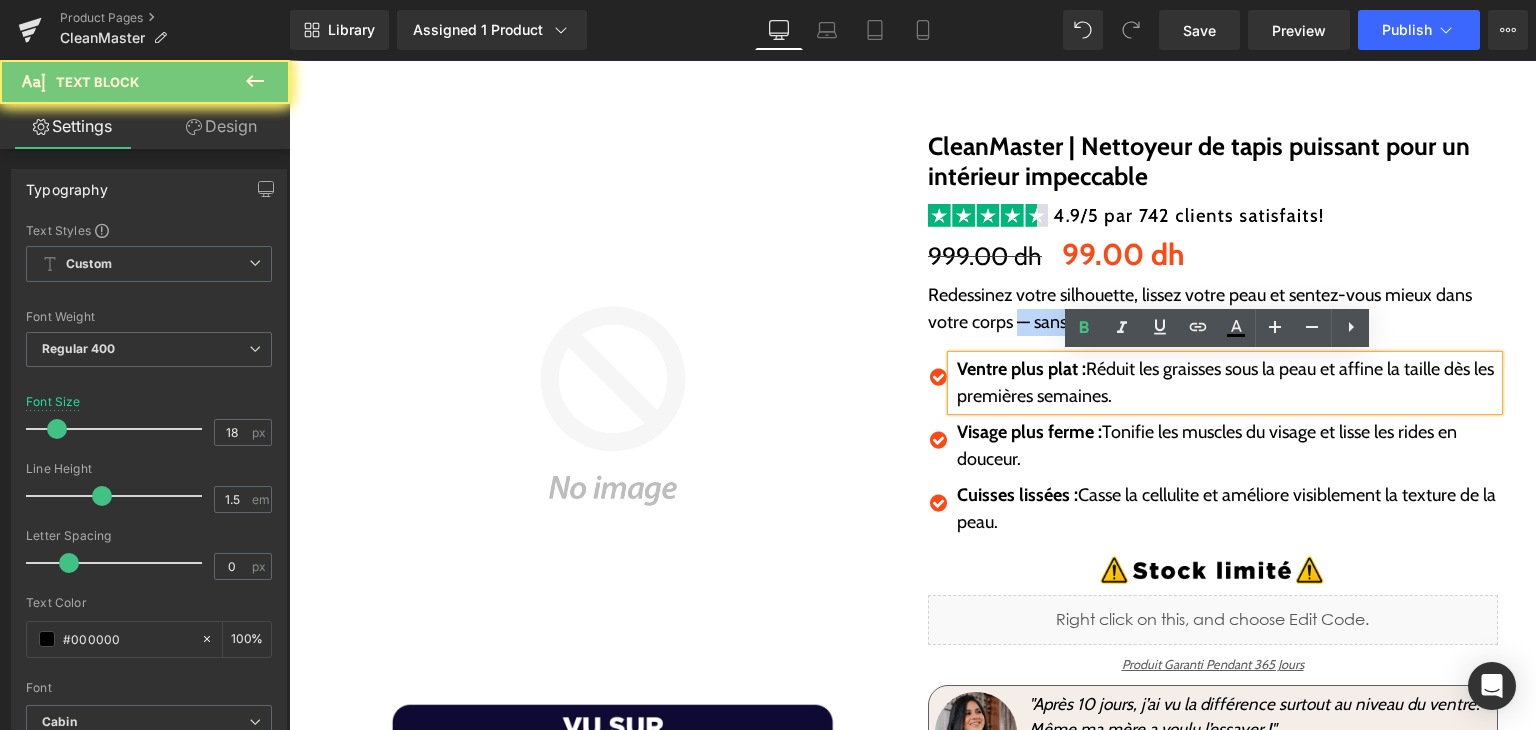 click on "Ventre plus plat :" at bounding box center [1021, 369] 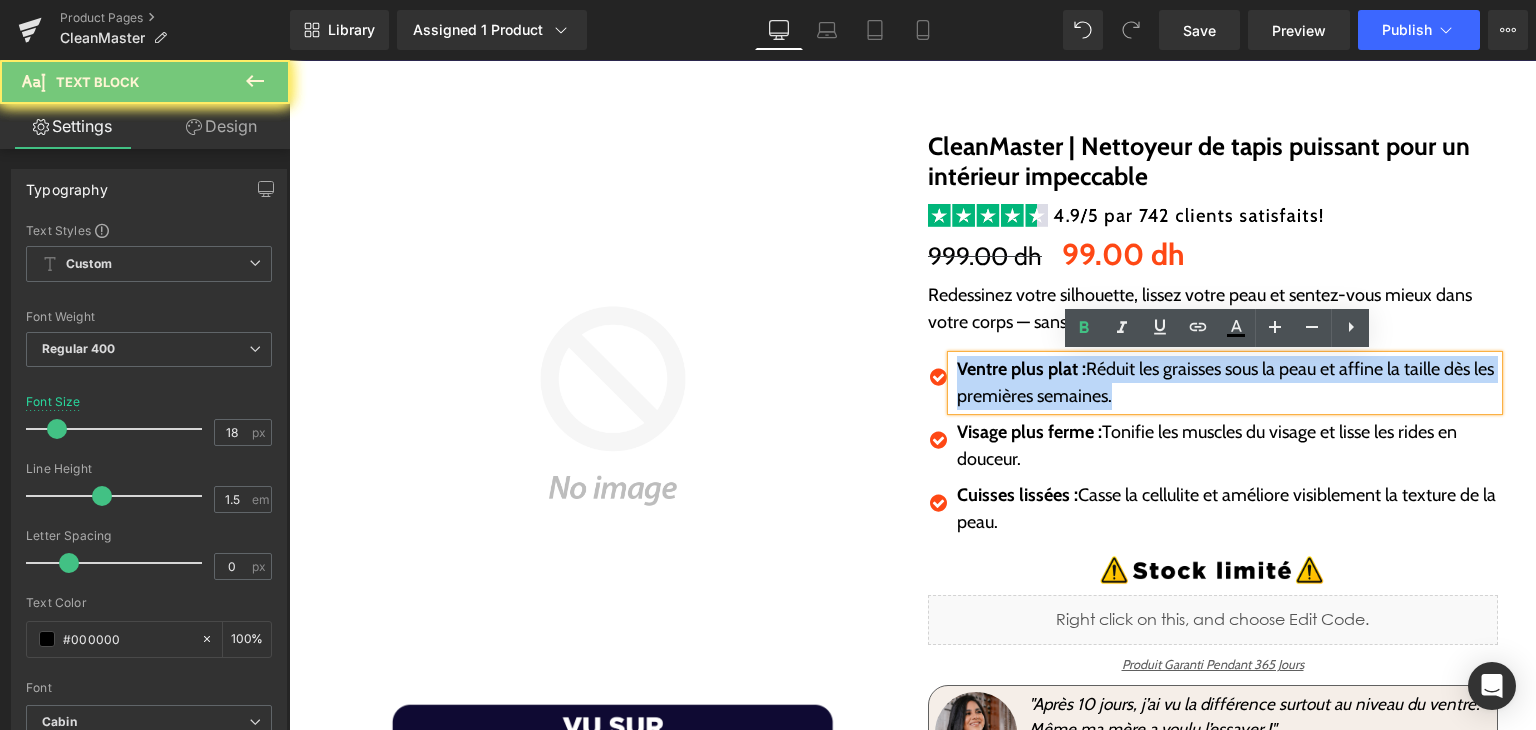 click on "Ventre plus plat :" at bounding box center (1021, 369) 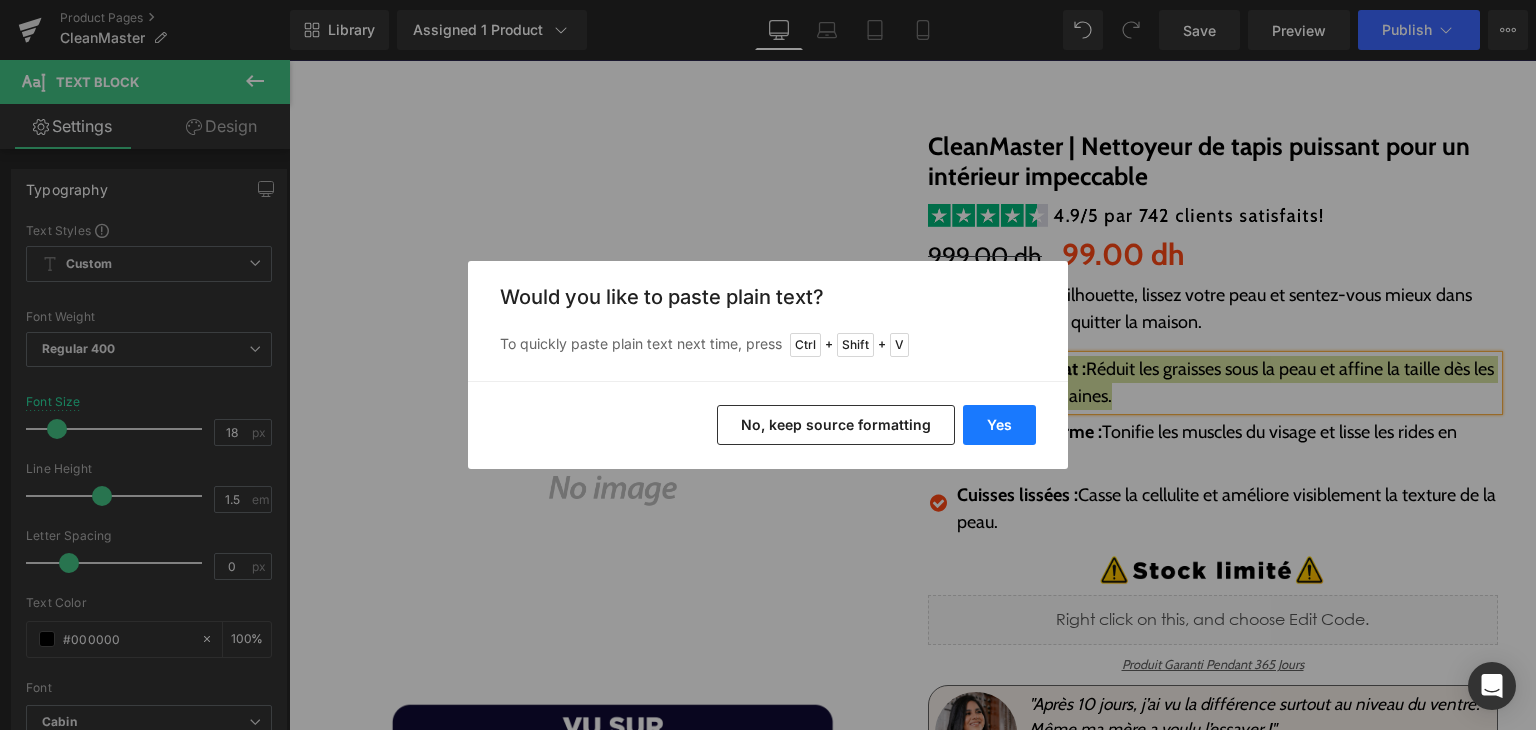 click on "Yes" at bounding box center [999, 425] 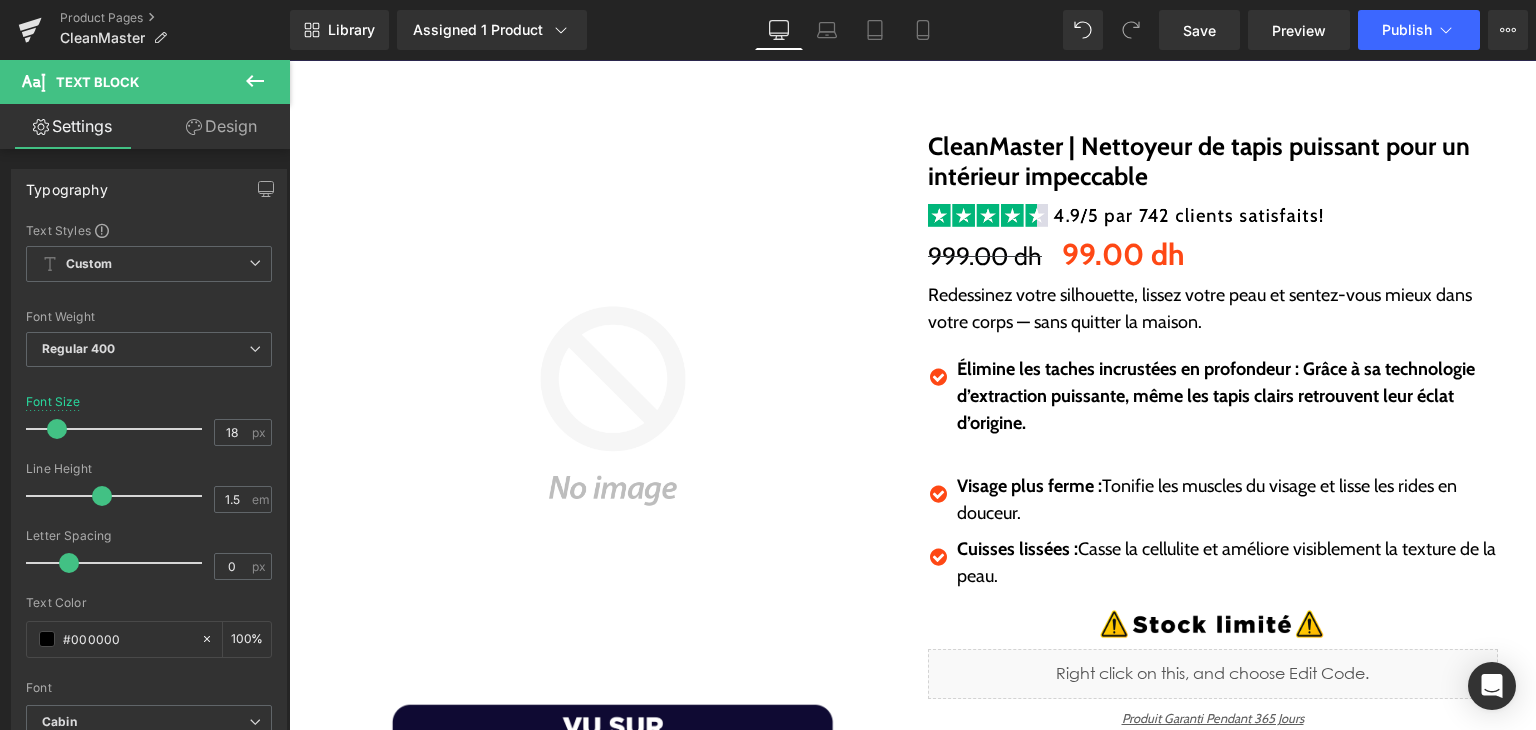 click on "Visage plus ferme :  Tonifie les muscles du visage et lisse les rides en douceur." at bounding box center (1227, 500) 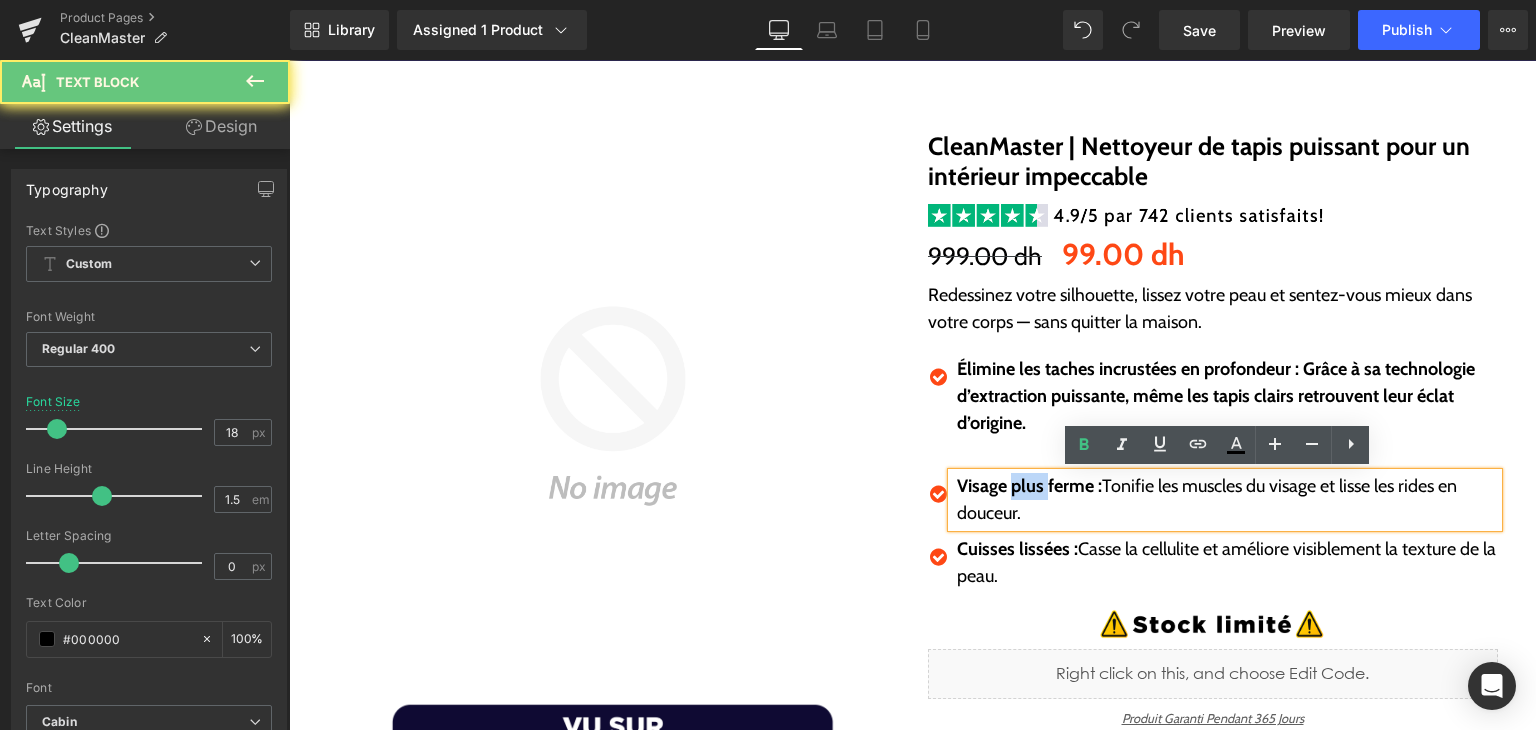 click on "Visage plus ferme :" at bounding box center [1029, 486] 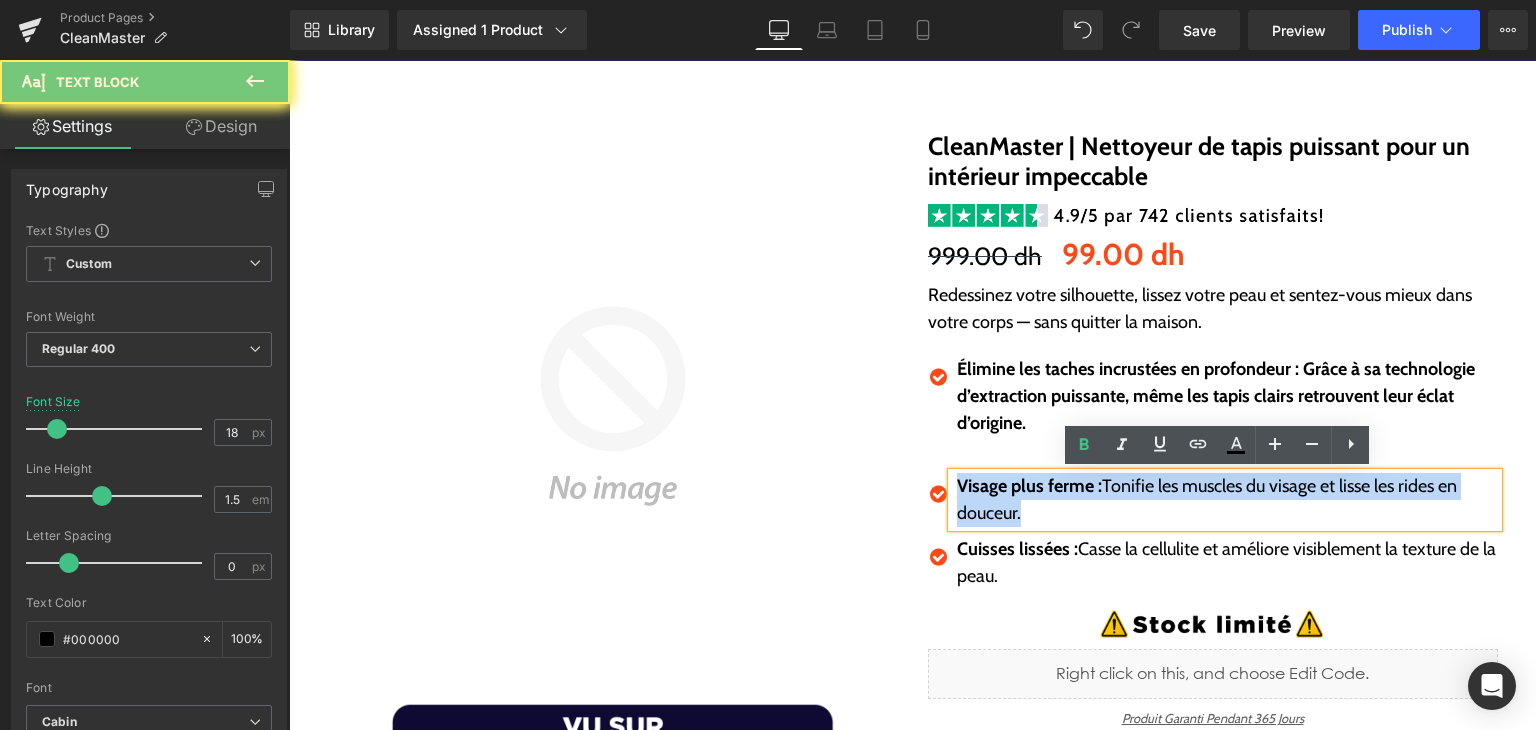 click on "Visage plus ferme :" at bounding box center (1029, 486) 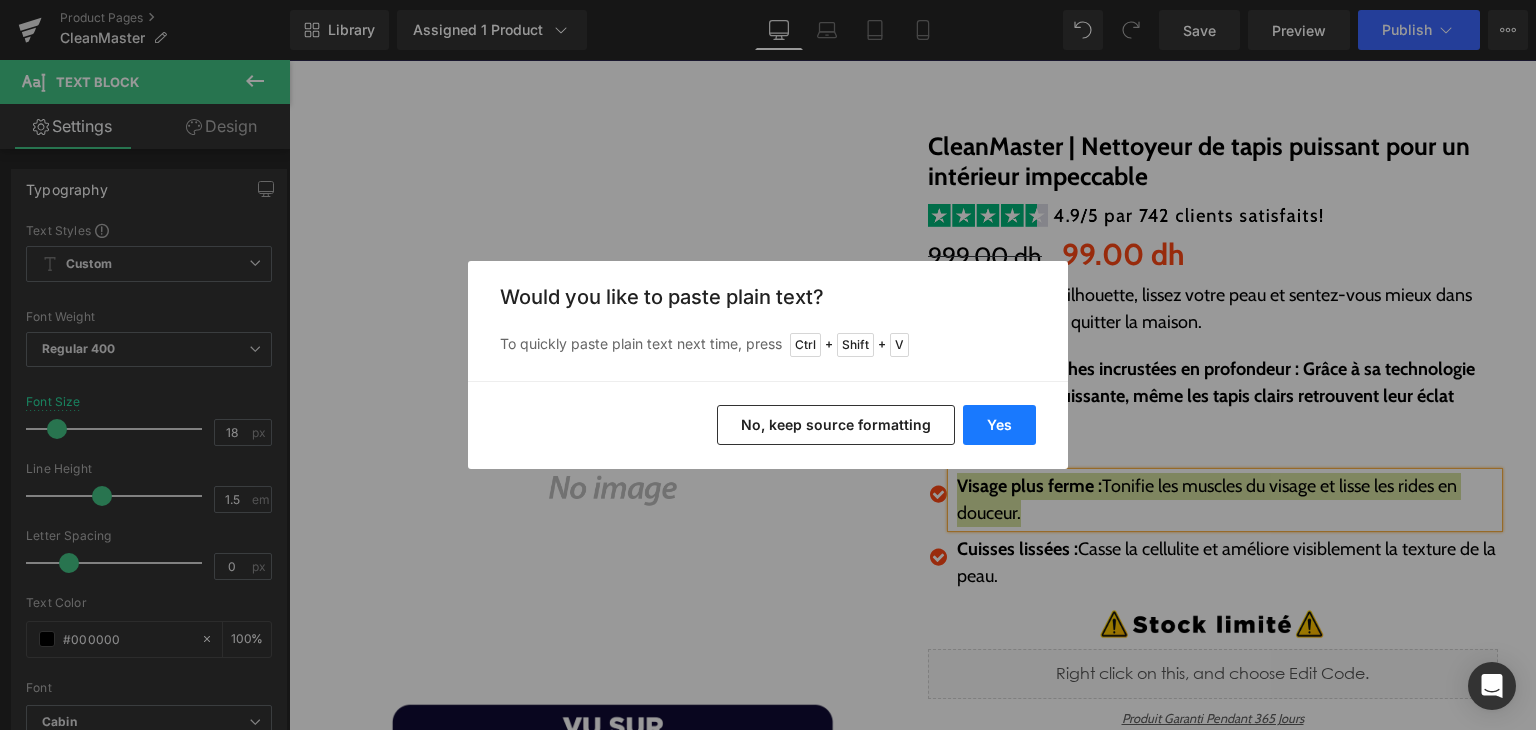 click on "Yes" at bounding box center [999, 425] 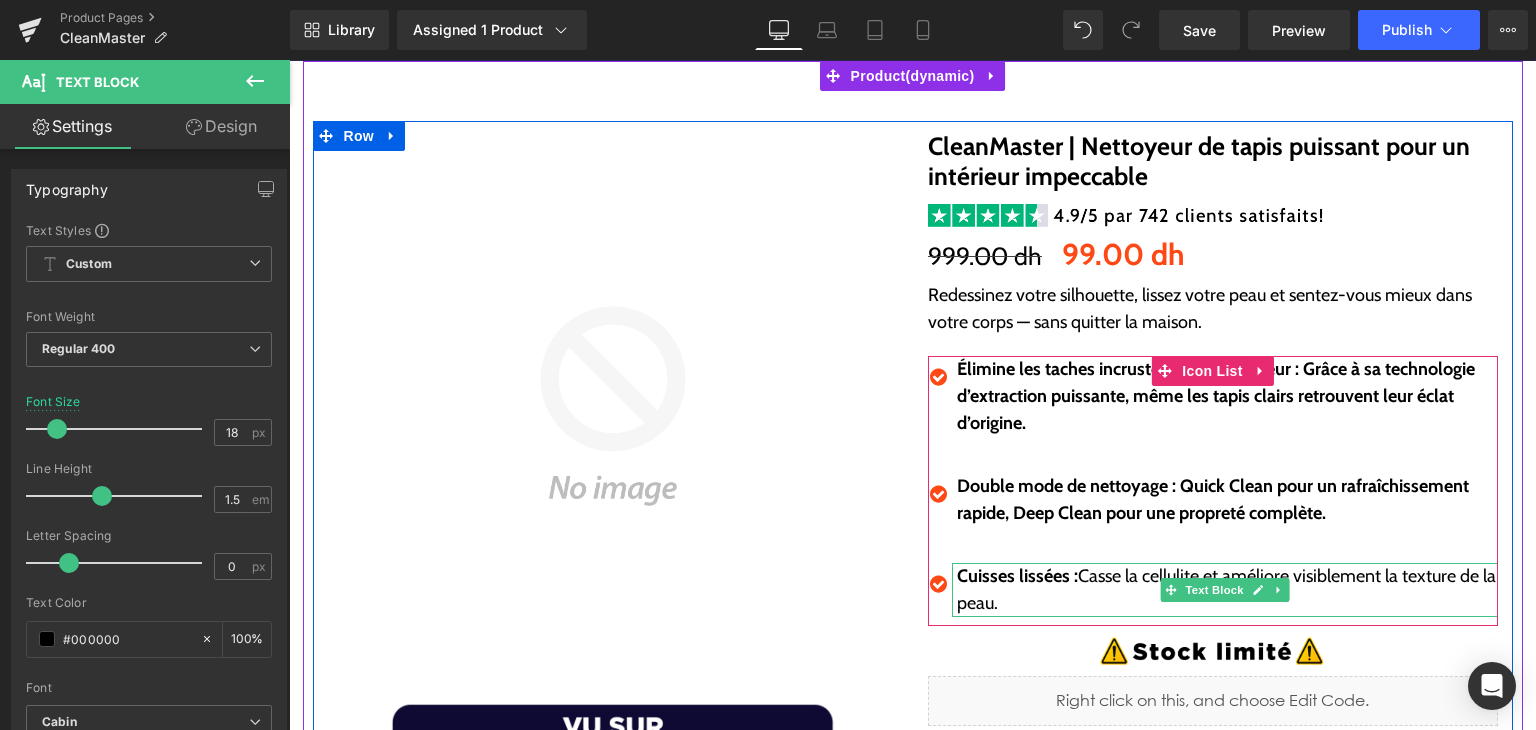 click on "Cuisses lissées :  Casse la cellulite et améliore visiblement la texture de la peau." at bounding box center [1227, 590] 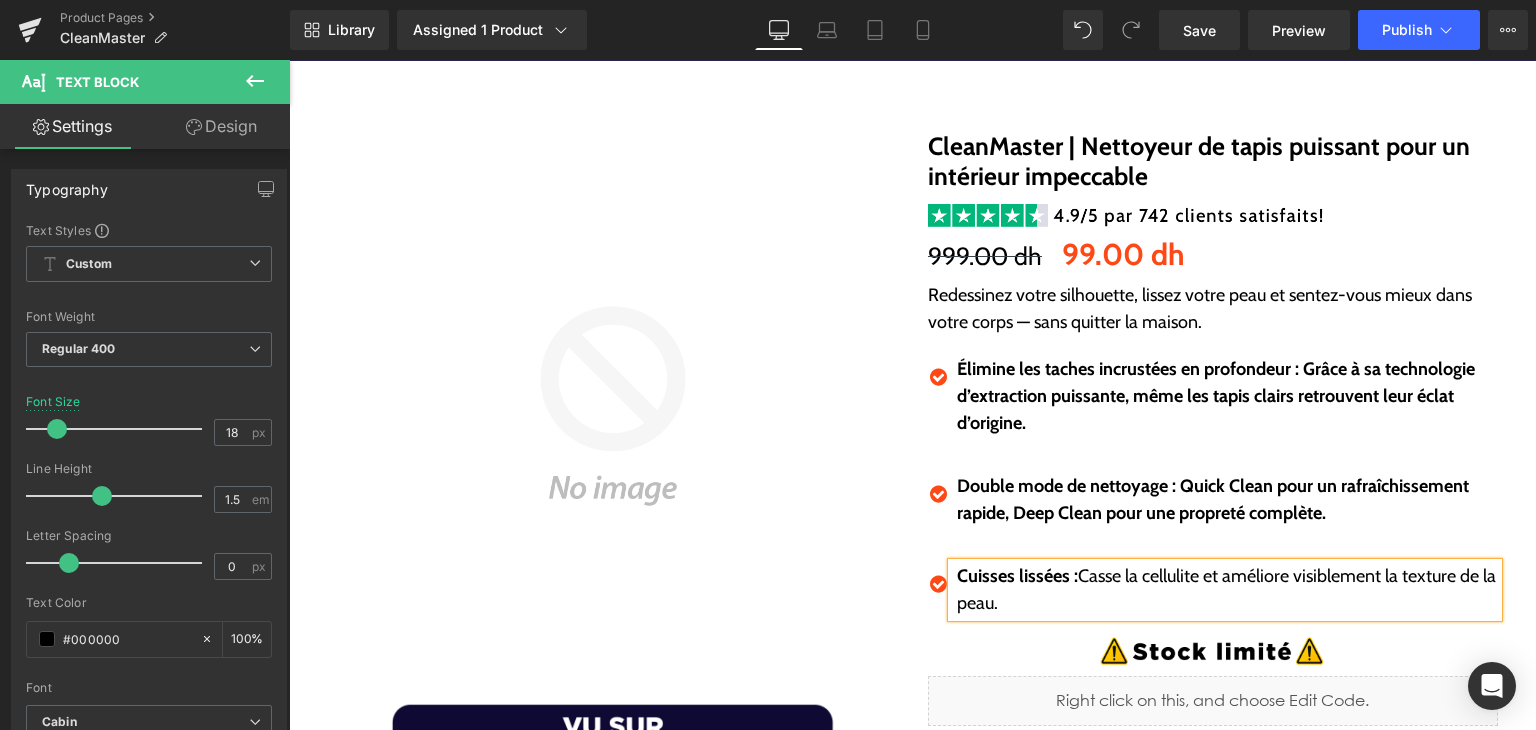 click on "Cuisses lissées :  Casse la cellulite et améliore visiblement la texture de la peau." at bounding box center (1227, 590) 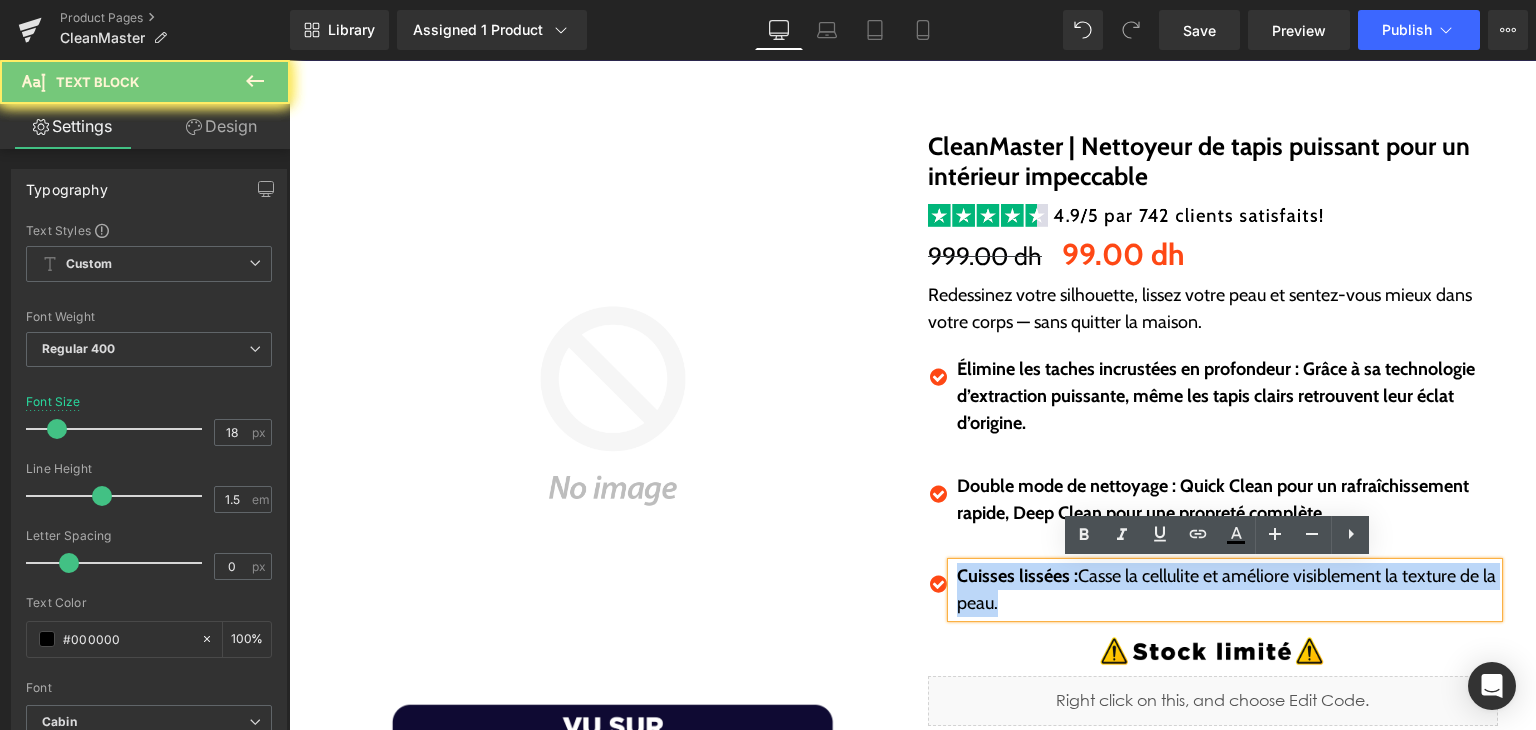 click on "Cuisses lissées :  Casse la cellulite et améliore visiblement la texture de la peau." at bounding box center (1227, 590) 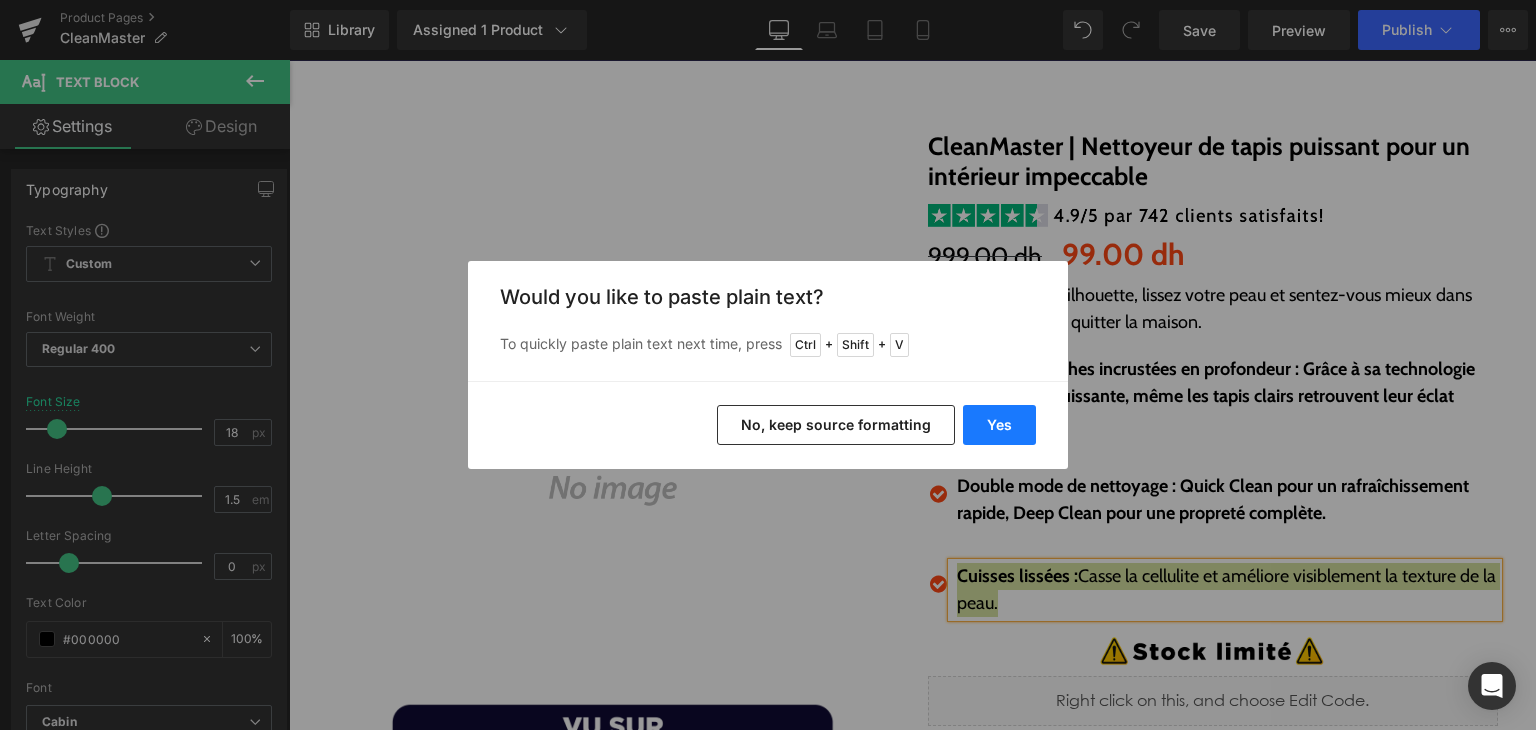 click on "Yes" at bounding box center [999, 425] 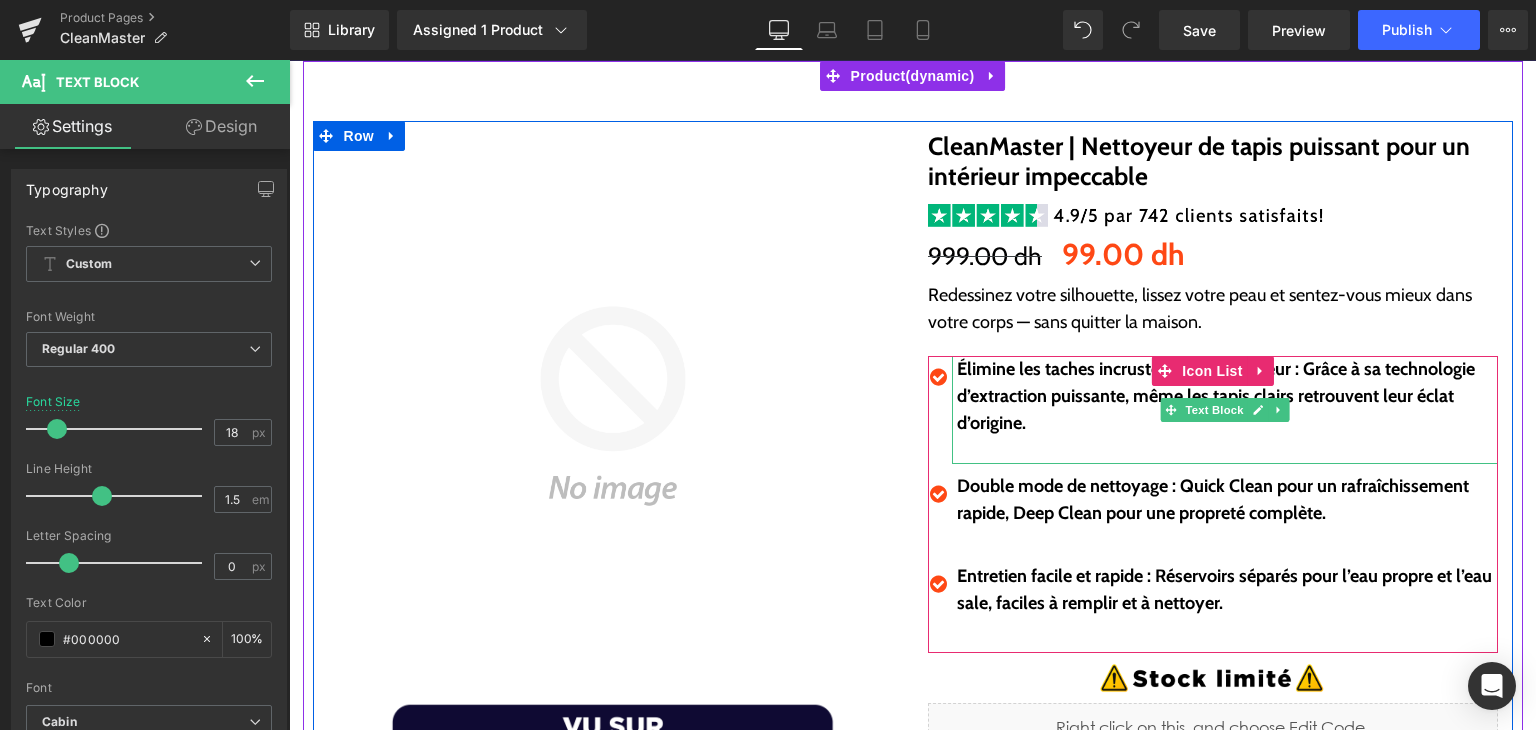 click at bounding box center [1227, 450] 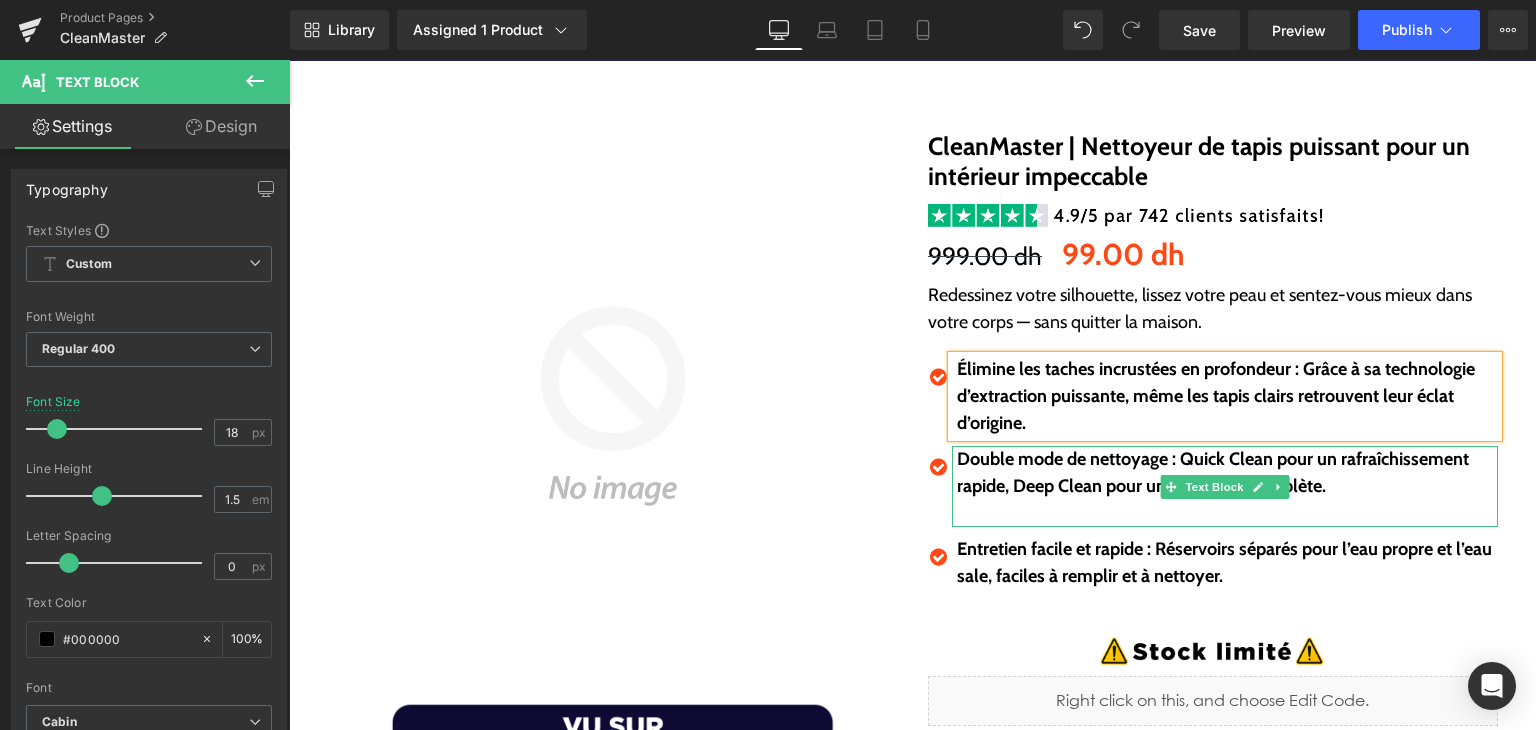 click at bounding box center (1227, 513) 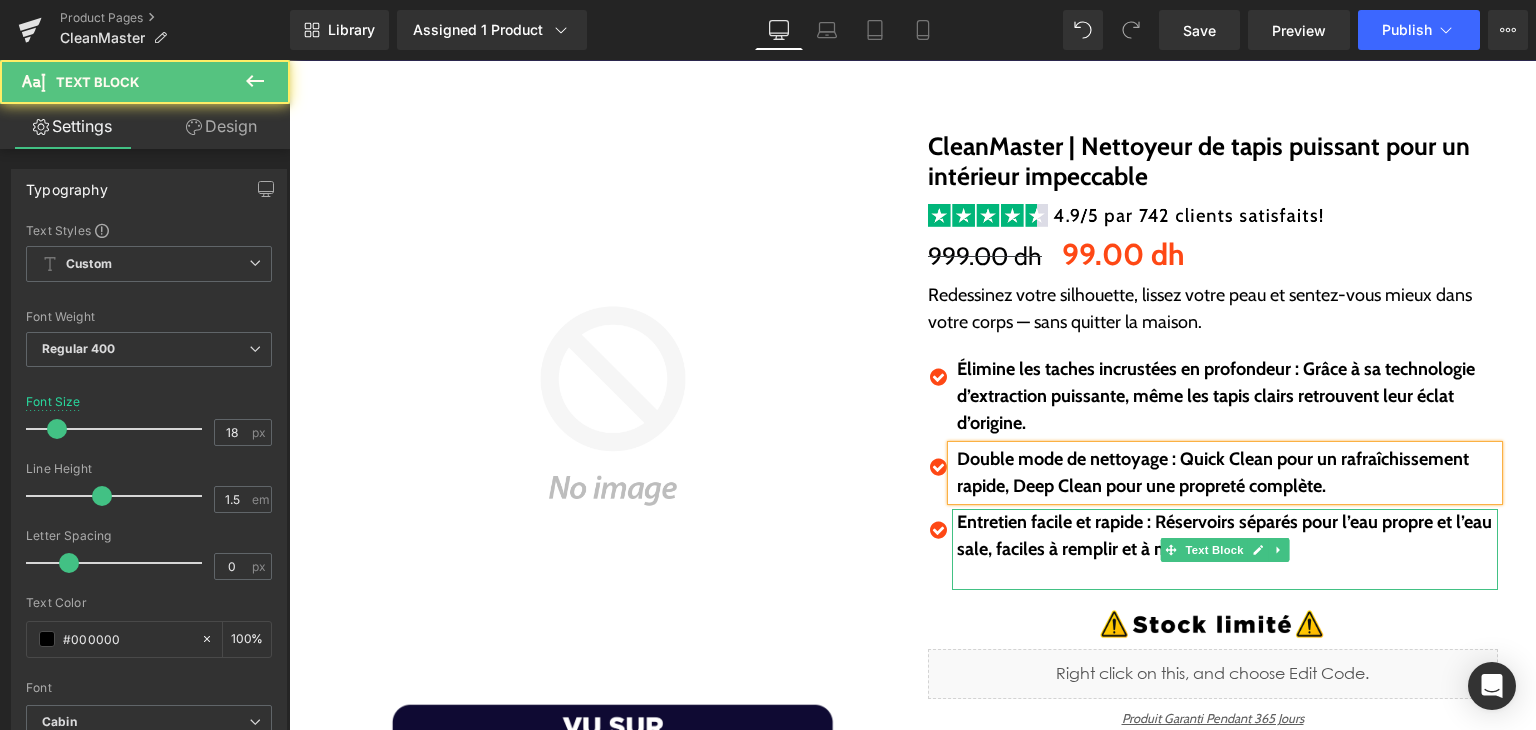 click at bounding box center (1227, 576) 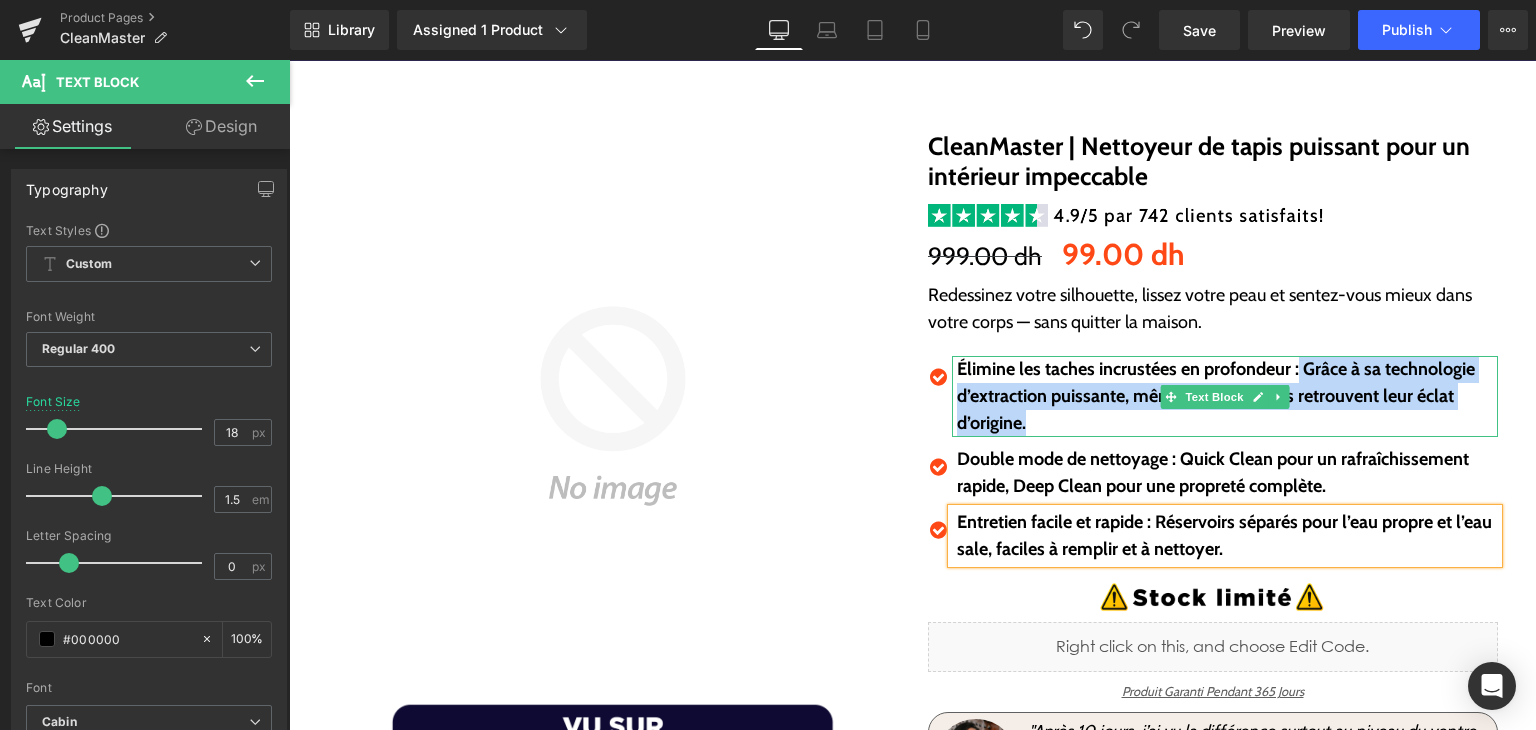 drag, startPoint x: 1336, startPoint y: 393, endPoint x: 1396, endPoint y: 413, distance: 63.245552 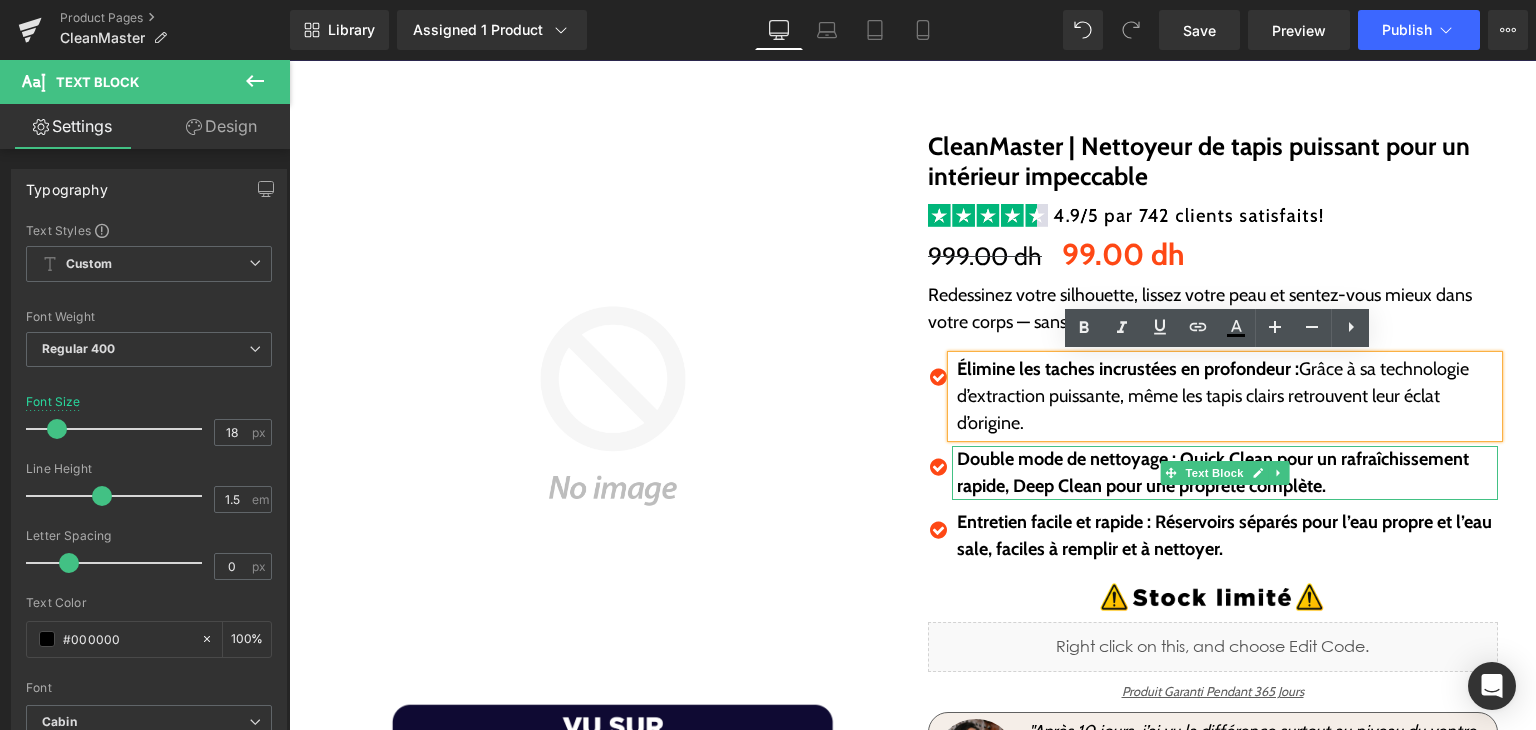 click on "Double mode de nettoyage : Quick Clean pour un rafraîchissement rapide, Deep Clean pour une propreté complète." at bounding box center (1227, 473) 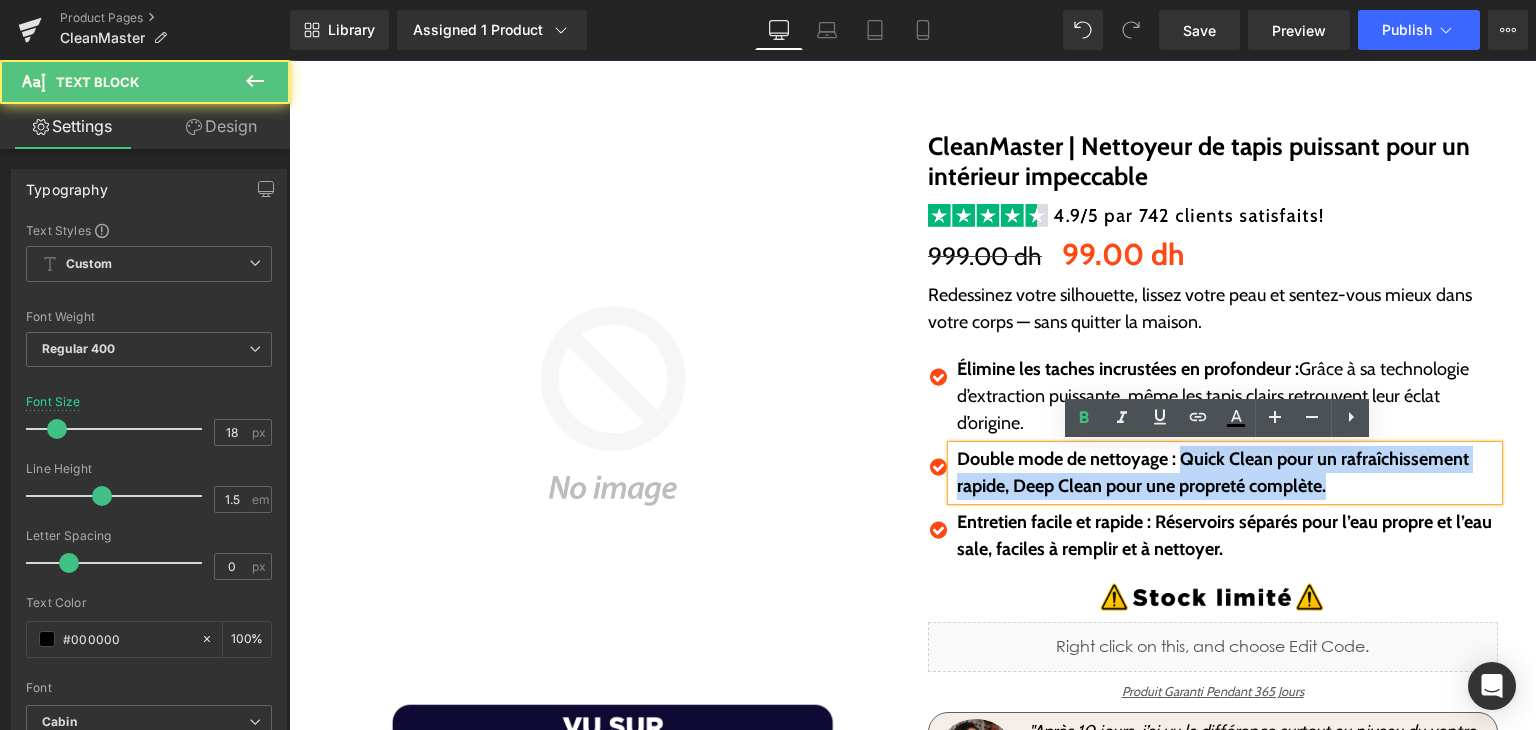 drag, startPoint x: 1172, startPoint y: 456, endPoint x: 1334, endPoint y: 504, distance: 168.96153 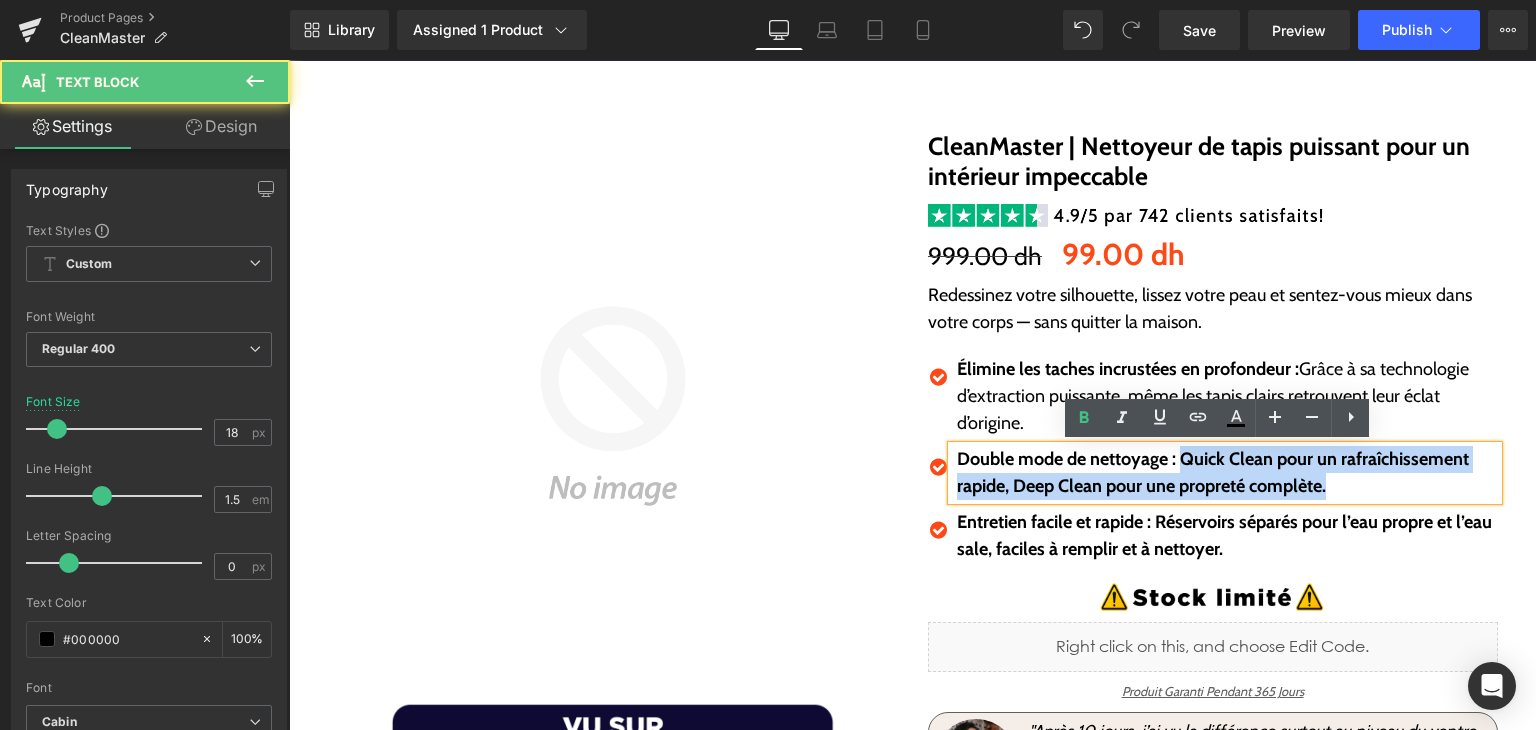 click on "Double mode de nettoyage : Quick Clean pour un rafraîchissement rapide, Deep Clean pour une propreté complète." at bounding box center [1225, 473] 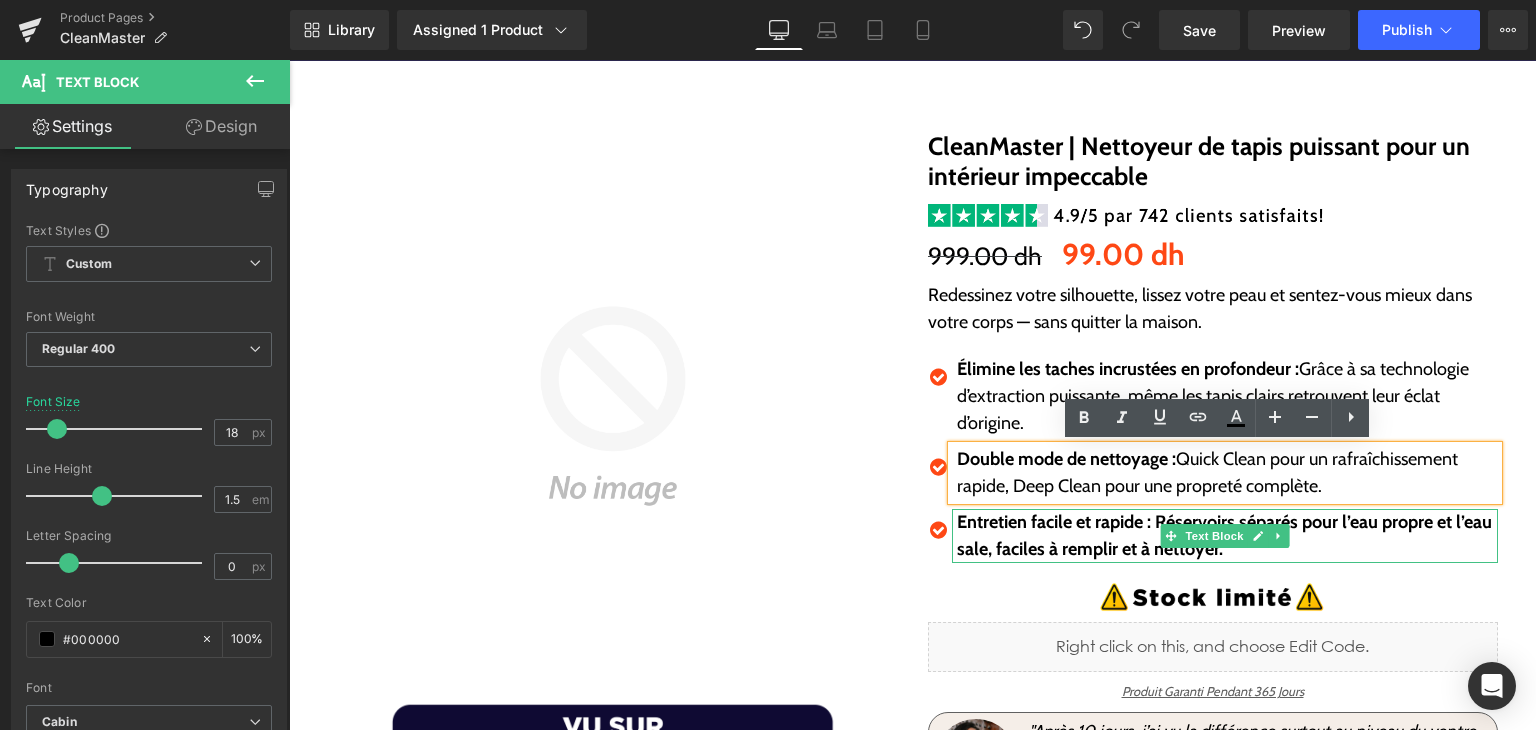 click on "Entretien facile et rapide : Réservoirs séparés pour l’eau propre et l’eau sale, faciles à remplir et à nettoyer." at bounding box center (1224, 535) 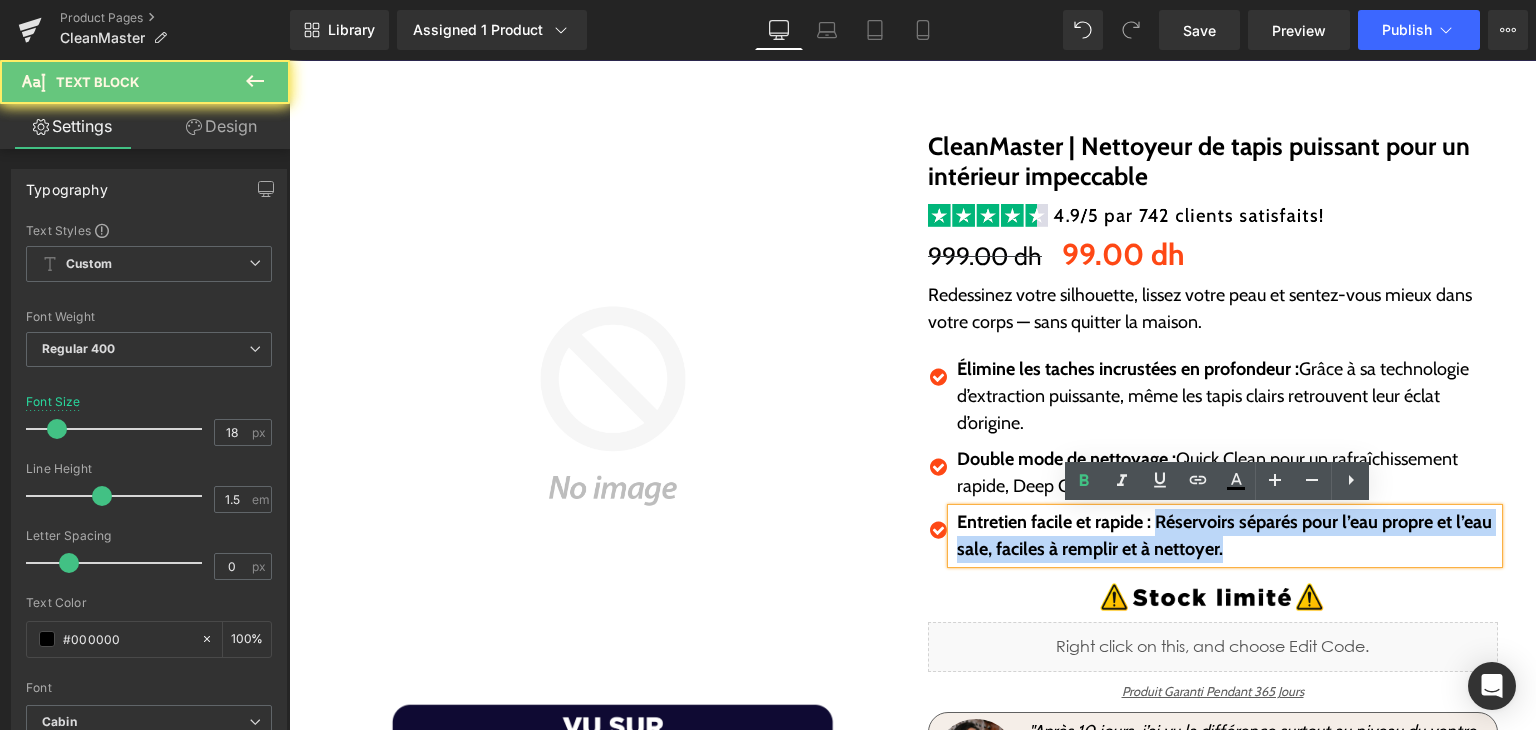 drag, startPoint x: 1149, startPoint y: 521, endPoint x: 1267, endPoint y: 563, distance: 125.25175 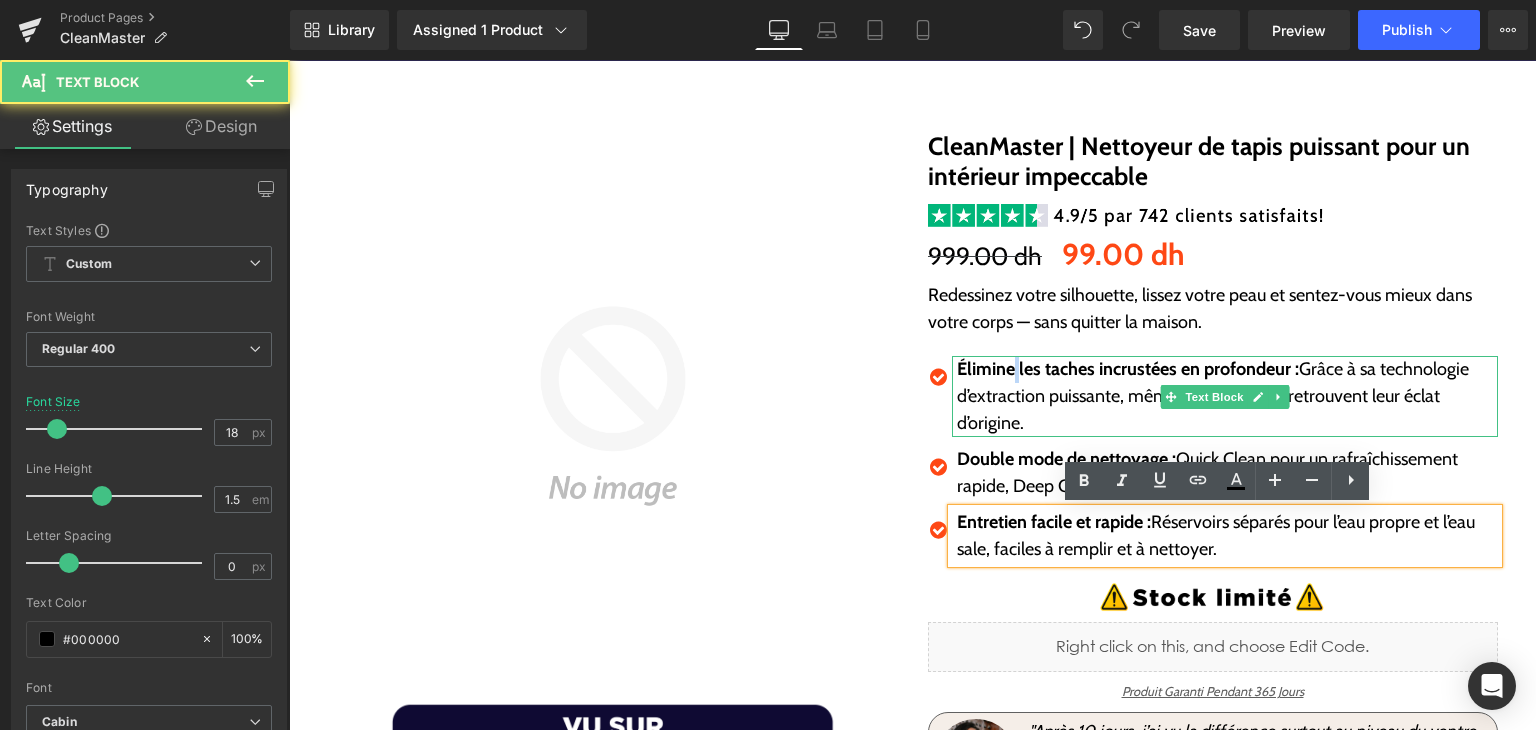 click on "Élimine les taches incrustées en profondeur :" at bounding box center [1128, 369] 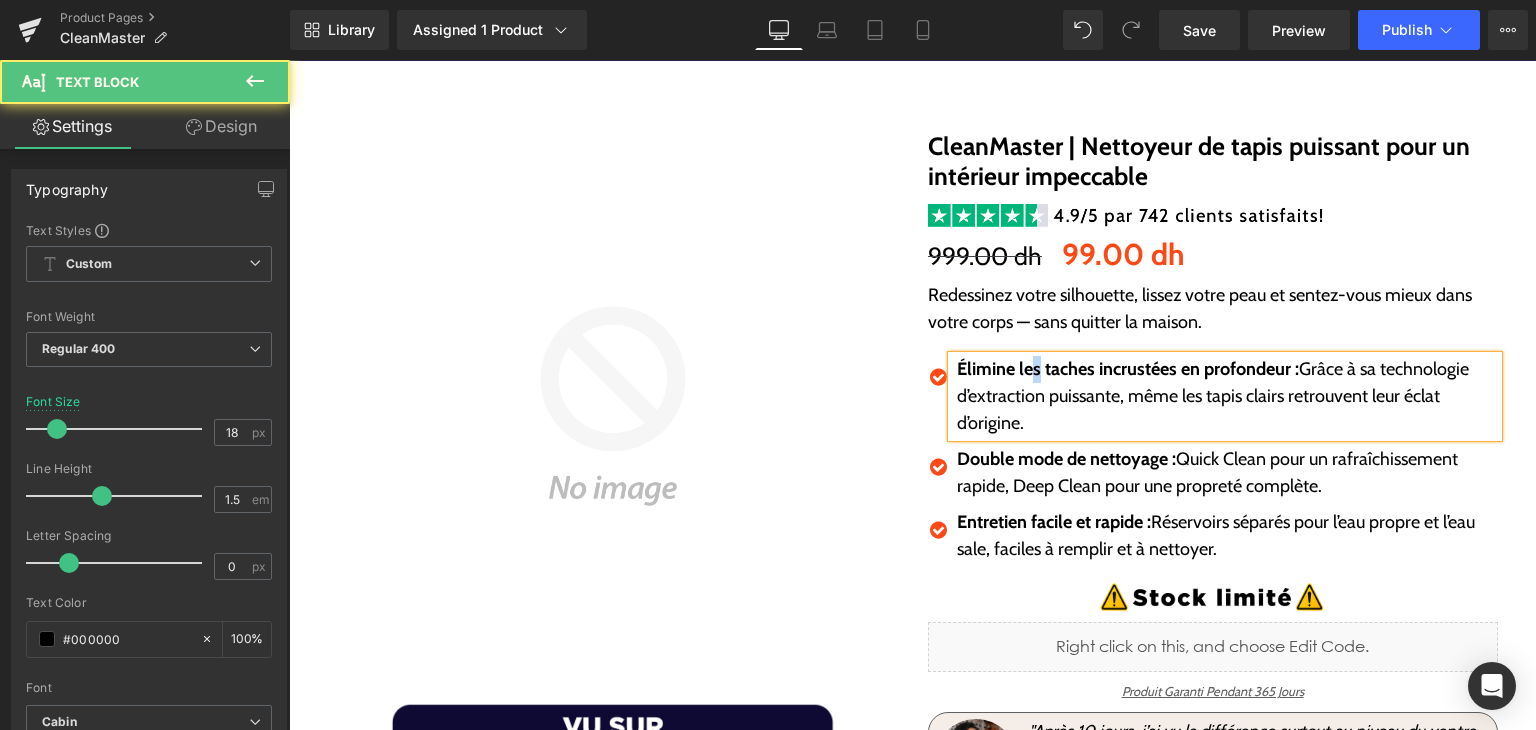click on "Élimine les taches incrustées en profondeur :" at bounding box center (1128, 369) 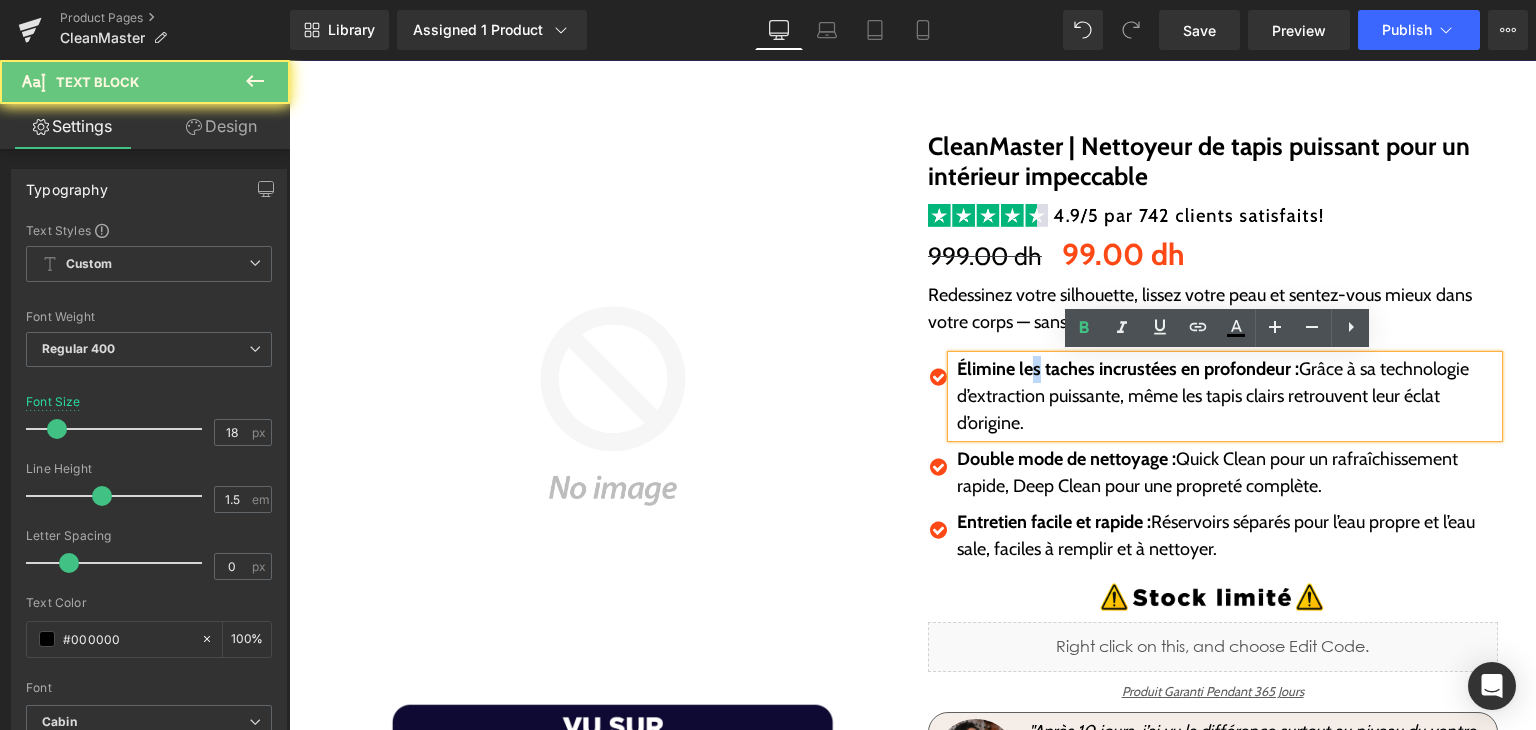 click on "Élimine les taches incrustées en profondeur :" at bounding box center [1128, 369] 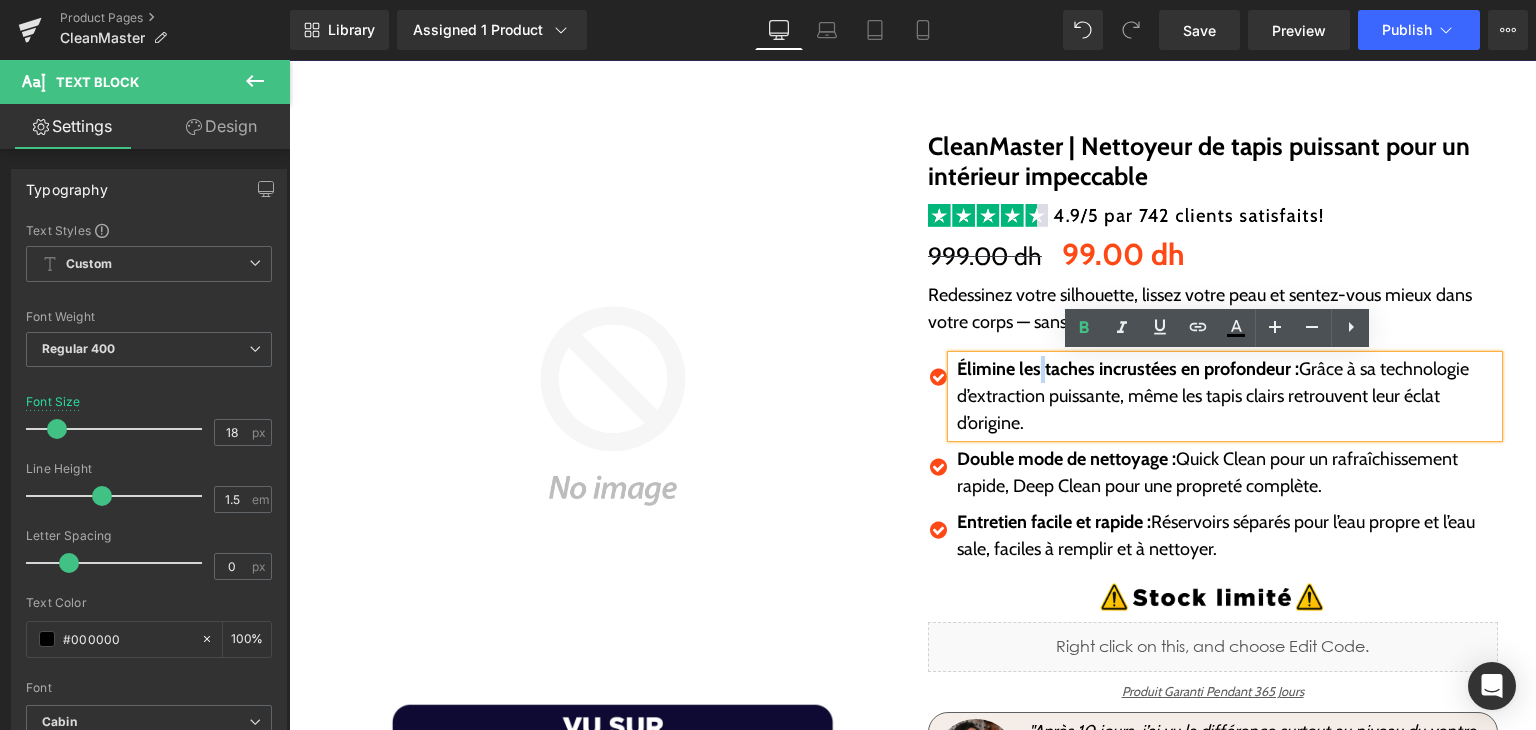 click on "Élimine les taches incrustées en profondeur :" at bounding box center [1128, 369] 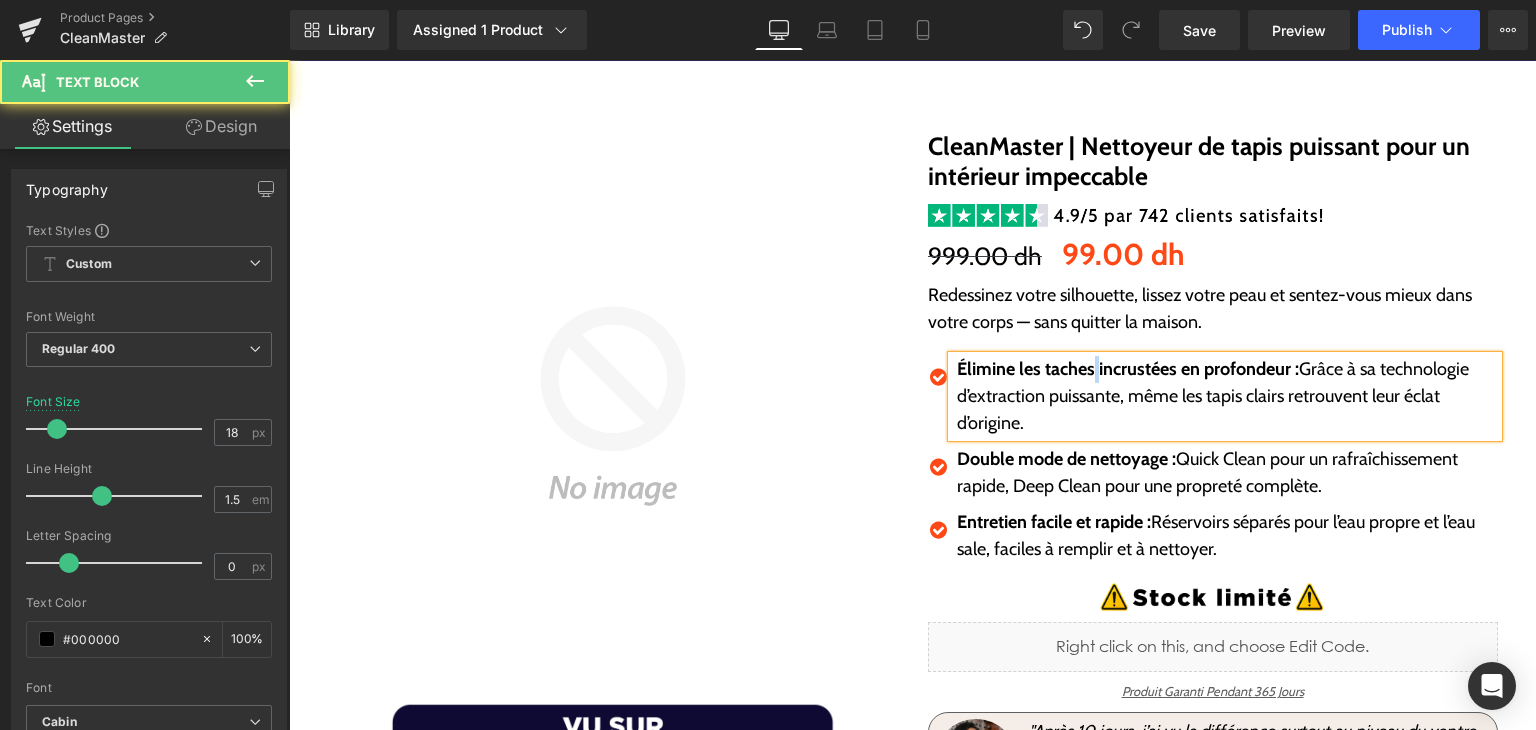 click on "Élimine les taches incrustées en profondeur :" at bounding box center [1128, 369] 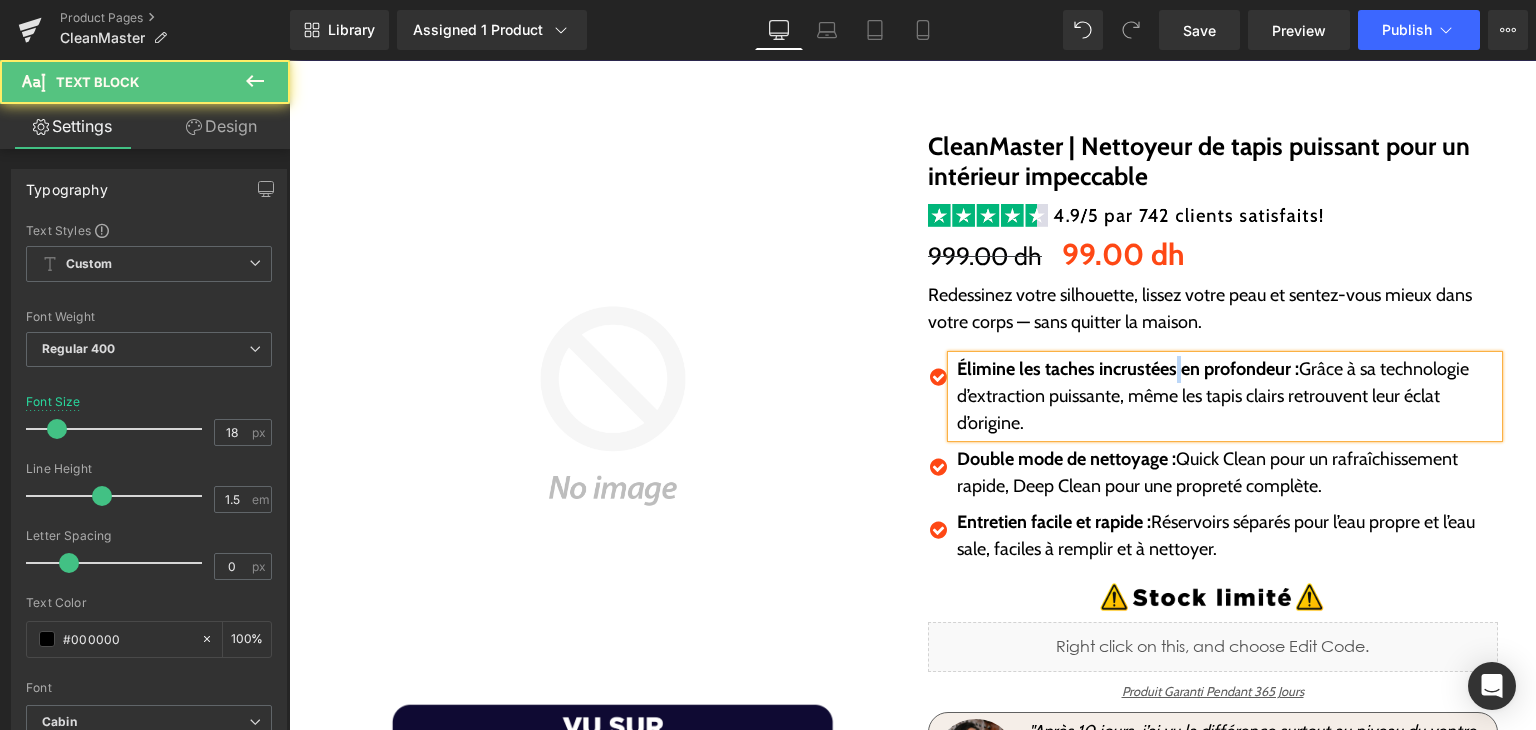 click on "Élimine les taches incrustées en profondeur :" at bounding box center [1128, 369] 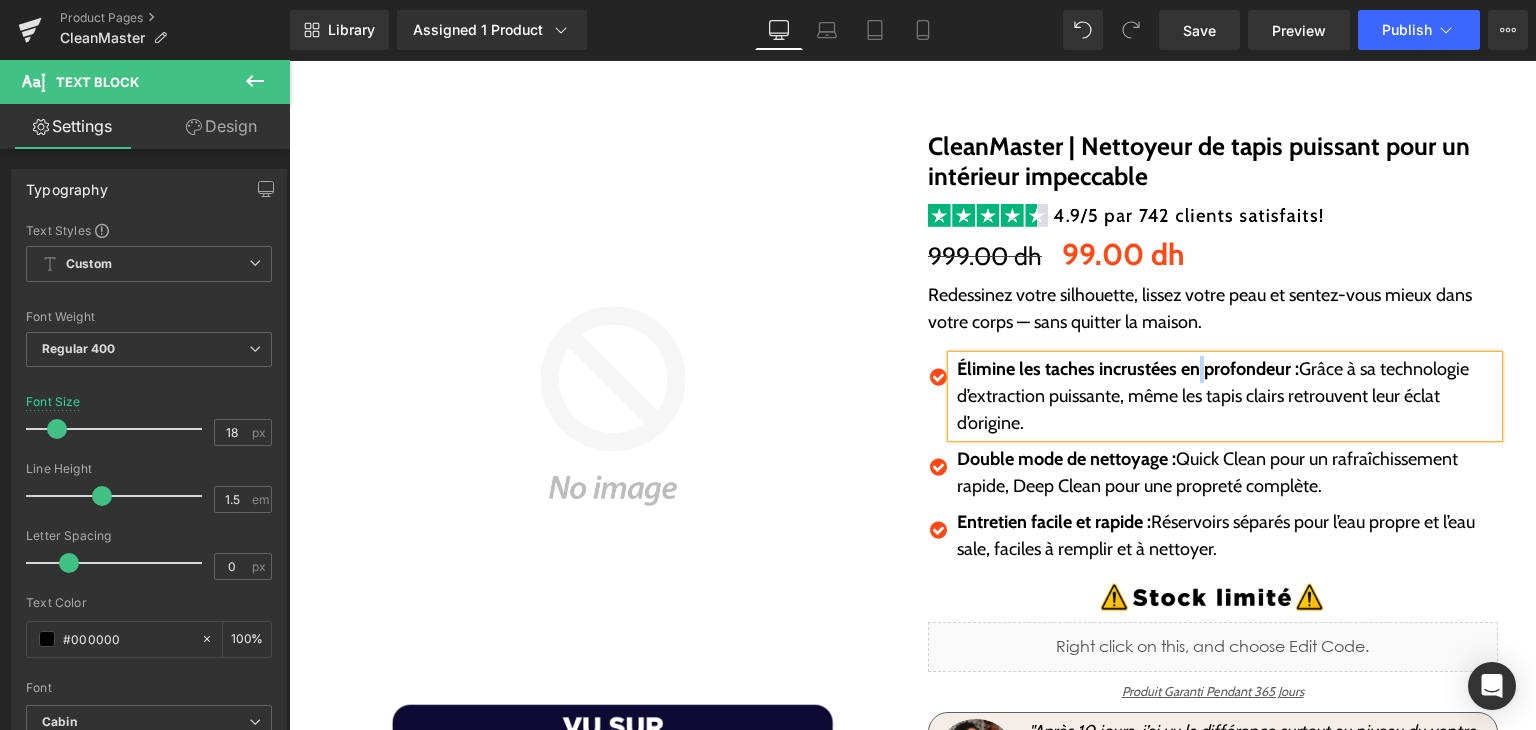 click on "Élimine les taches incrustées en profondeur :" at bounding box center (1128, 369) 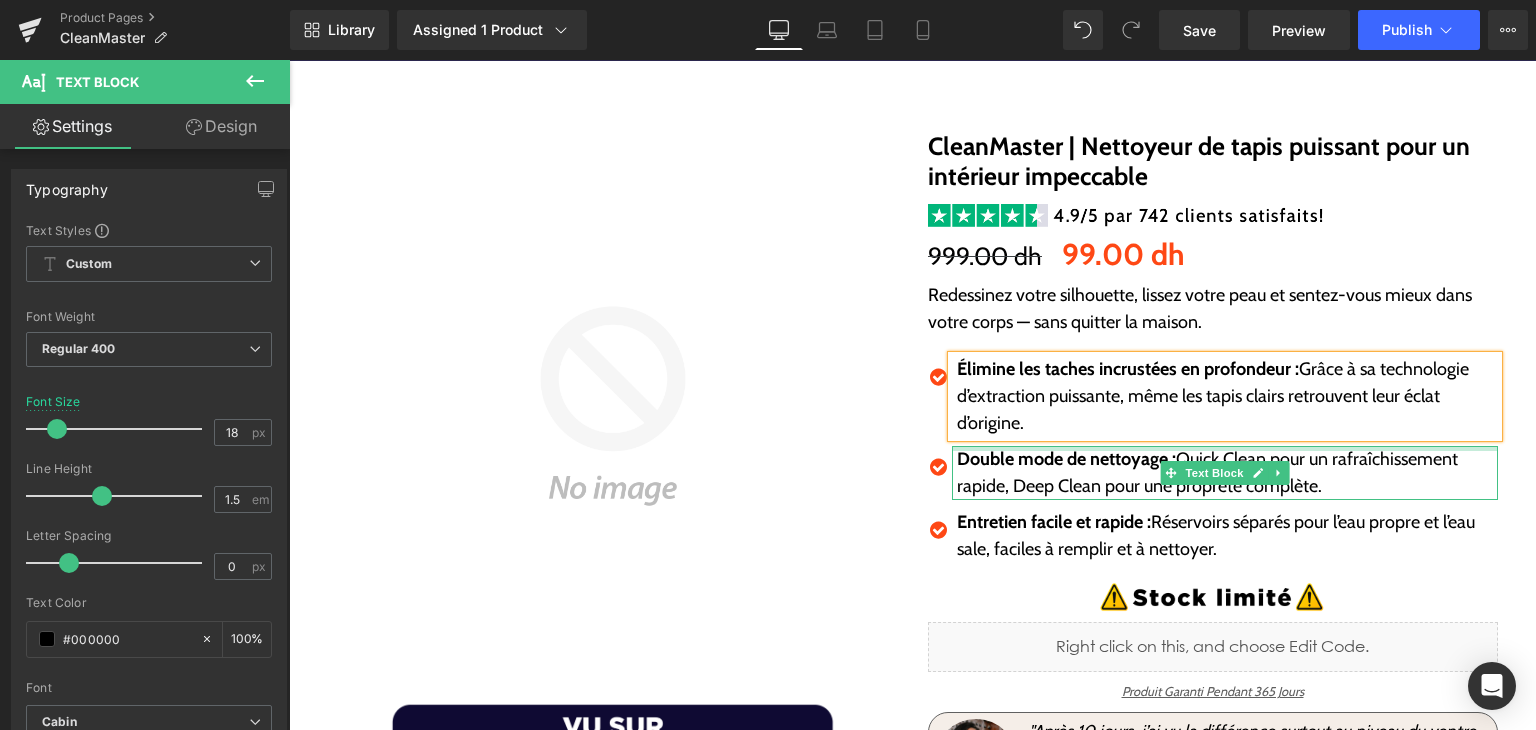 drag, startPoint x: 1015, startPoint y: 450, endPoint x: 1010, endPoint y: 461, distance: 12.083046 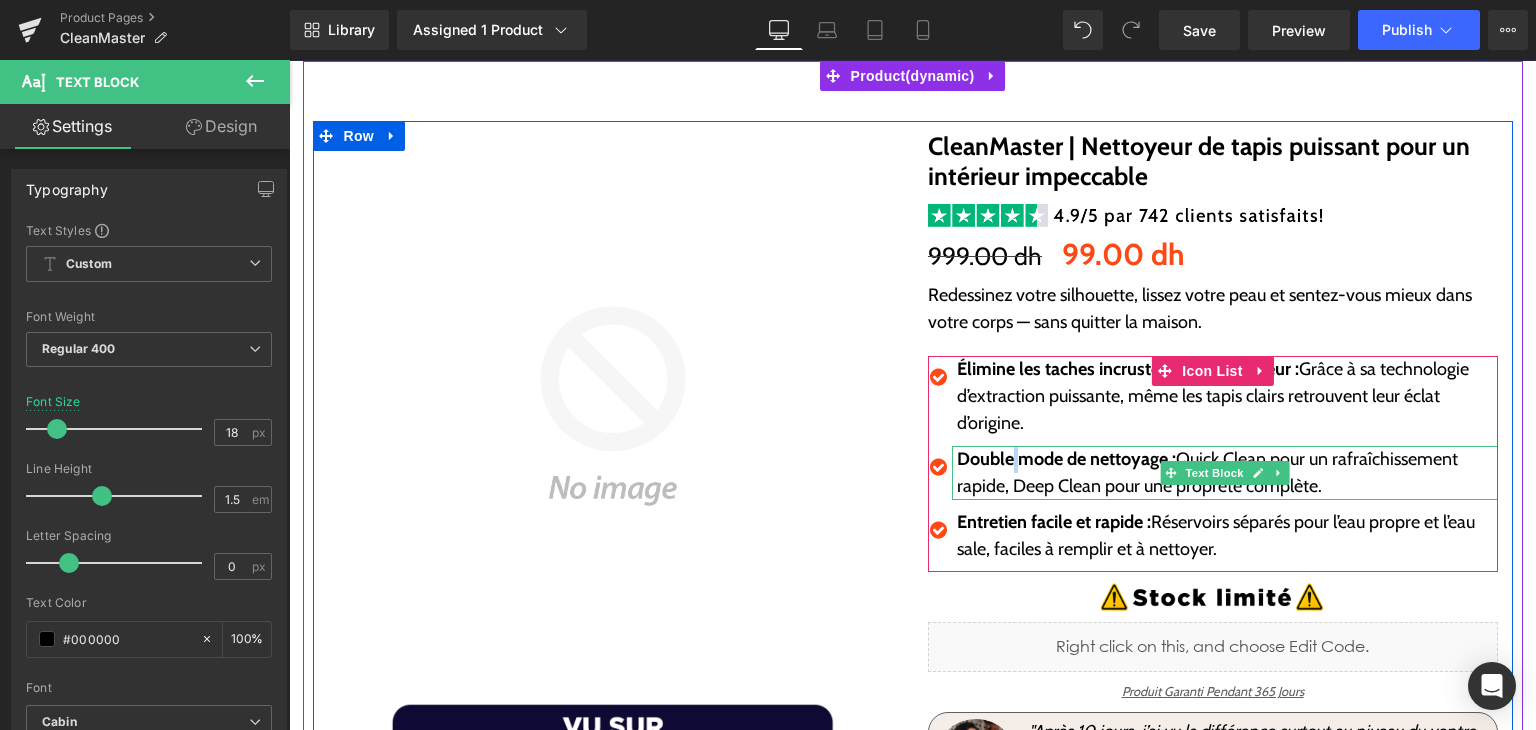 click on "Double mode de nettoyage :" at bounding box center (1066, 459) 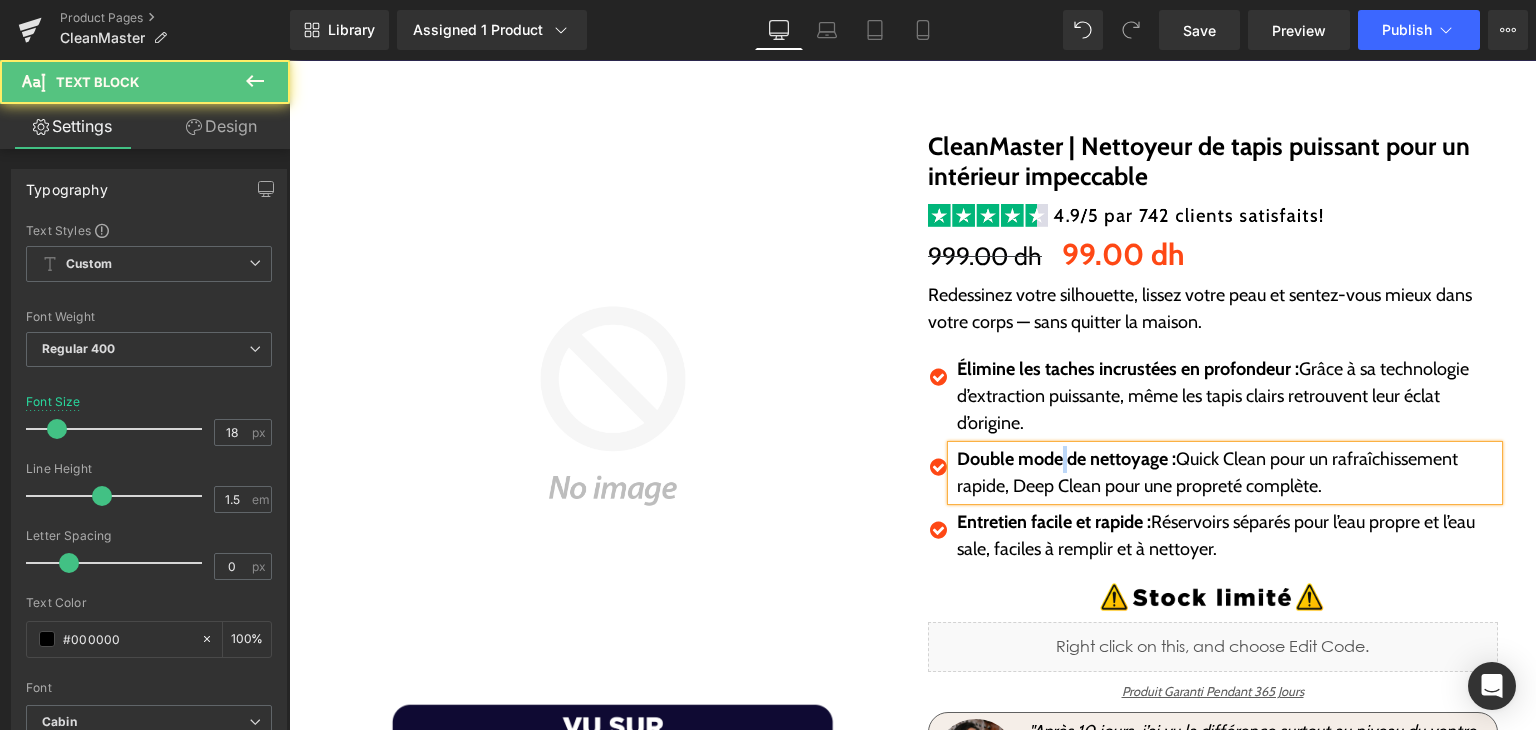 click on "Double mode de nettoyage :" at bounding box center (1066, 459) 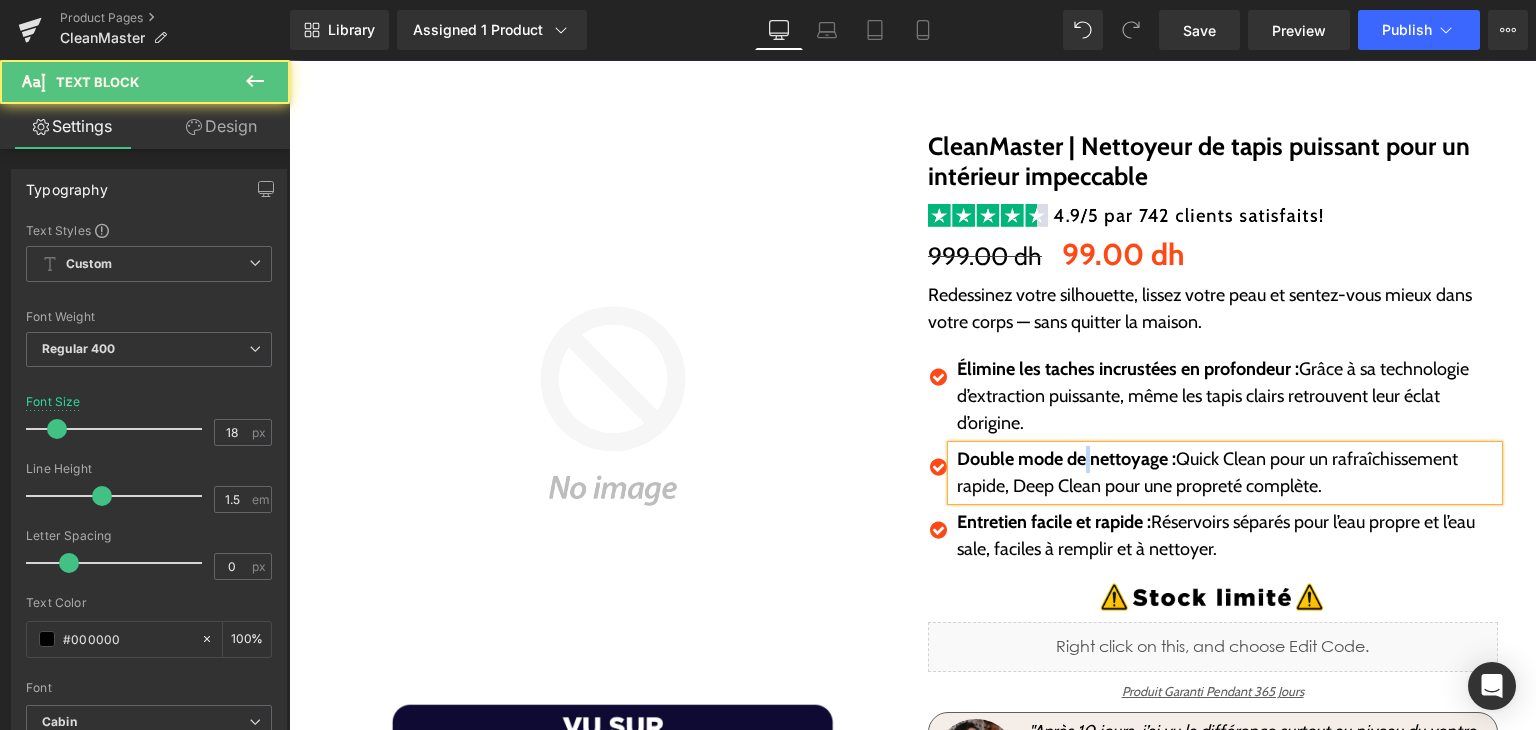 drag, startPoint x: 1076, startPoint y: 457, endPoint x: 1091, endPoint y: 455, distance: 15.132746 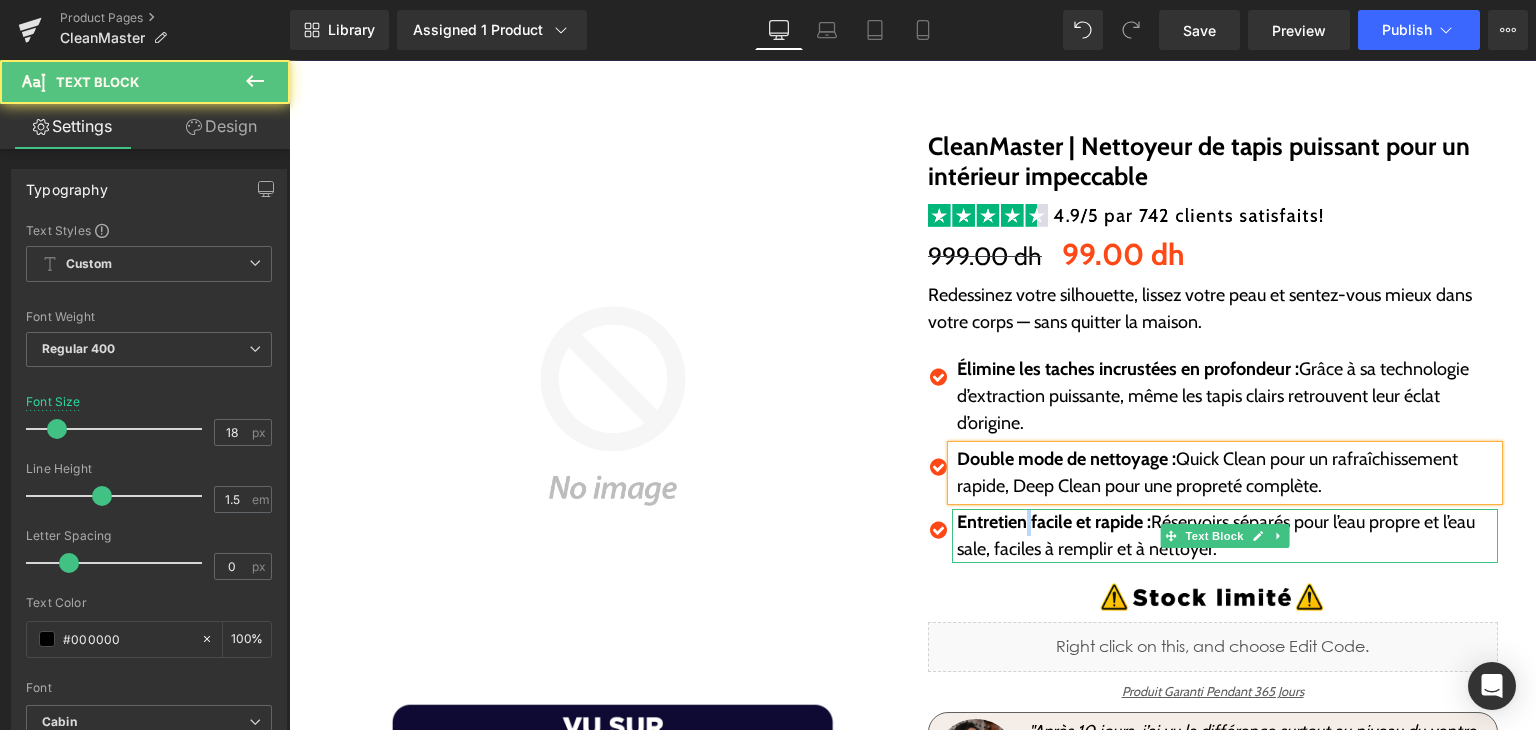 click on "Entretien facile et rapide :" at bounding box center [1054, 522] 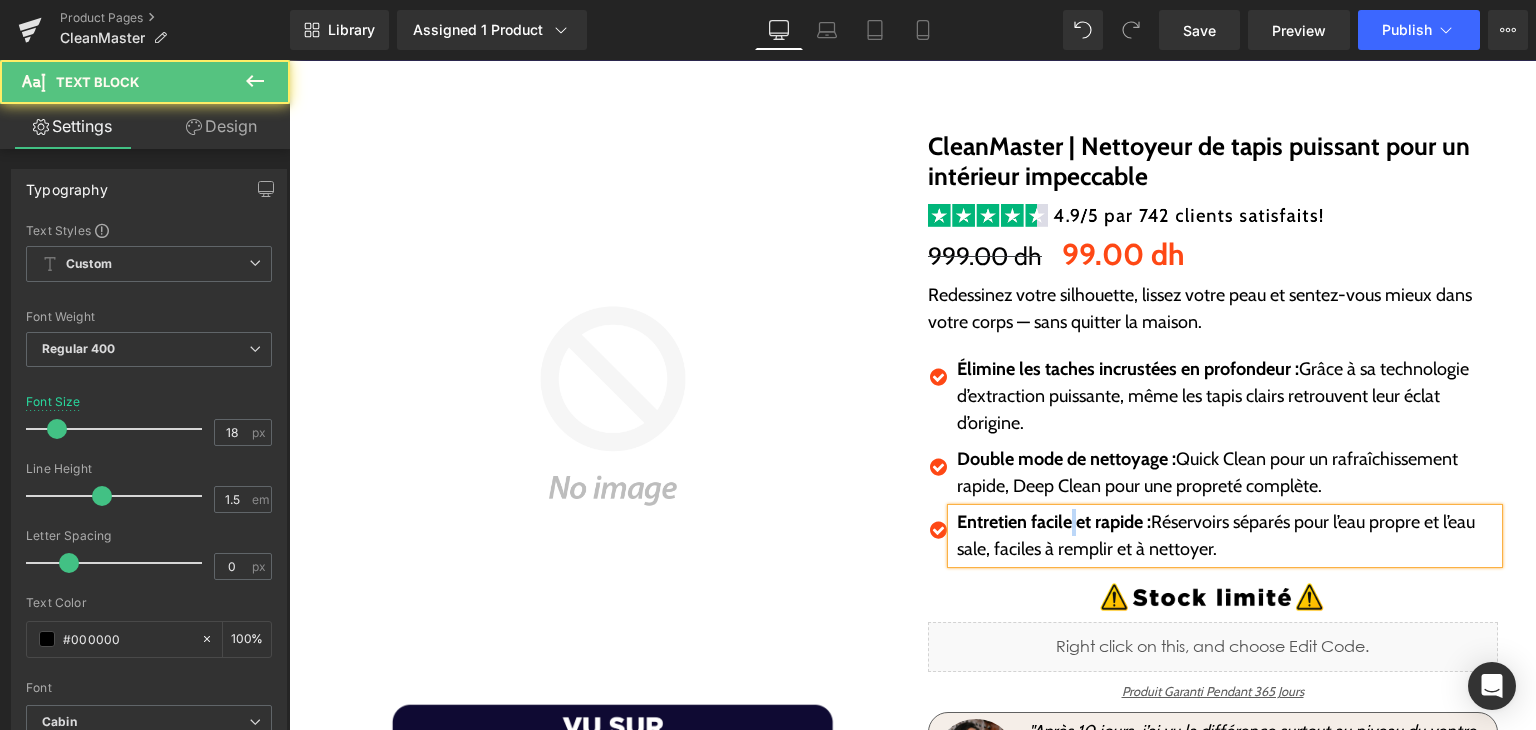 click on "Entretien facile et rapide :" at bounding box center (1054, 522) 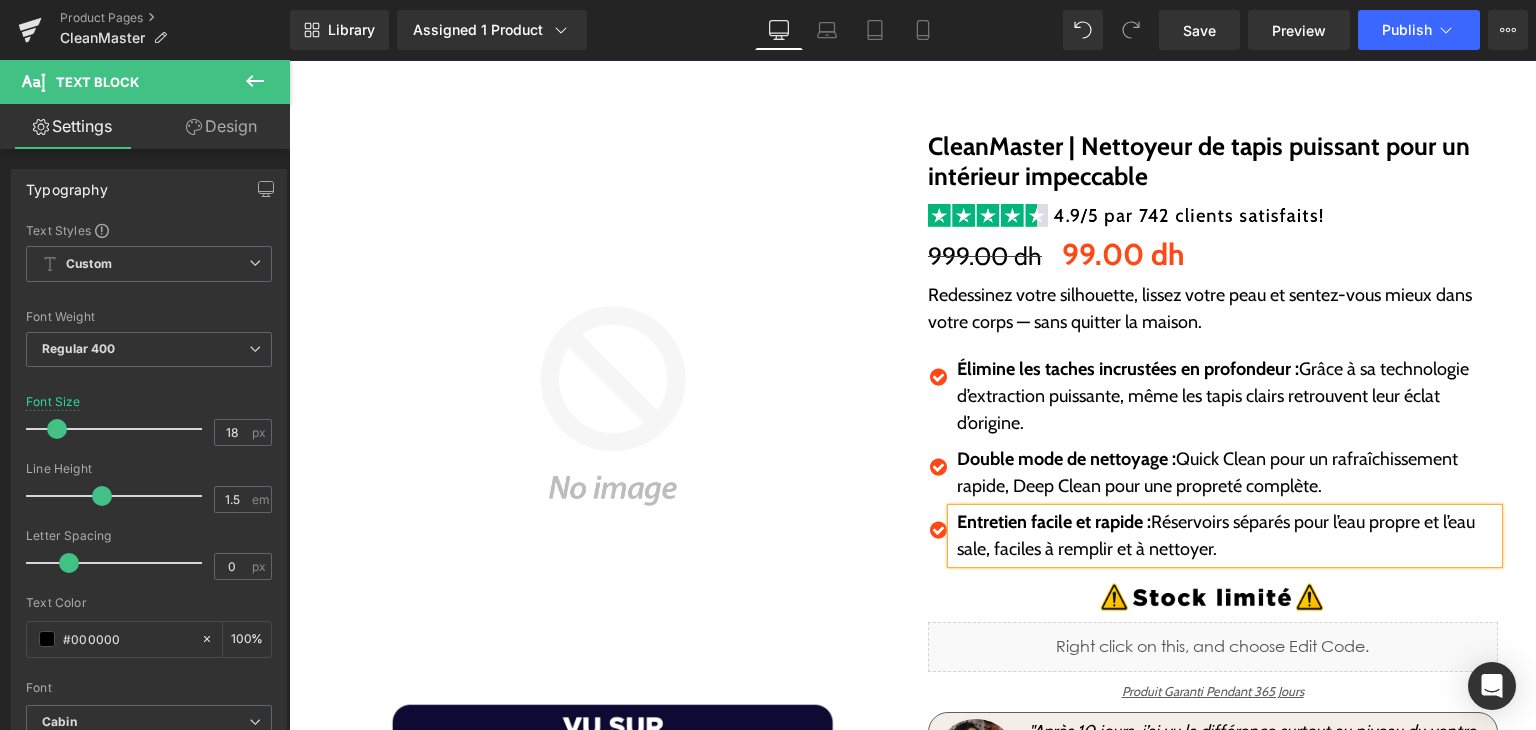 click on "Entretien facile et rapide :" at bounding box center (1054, 522) 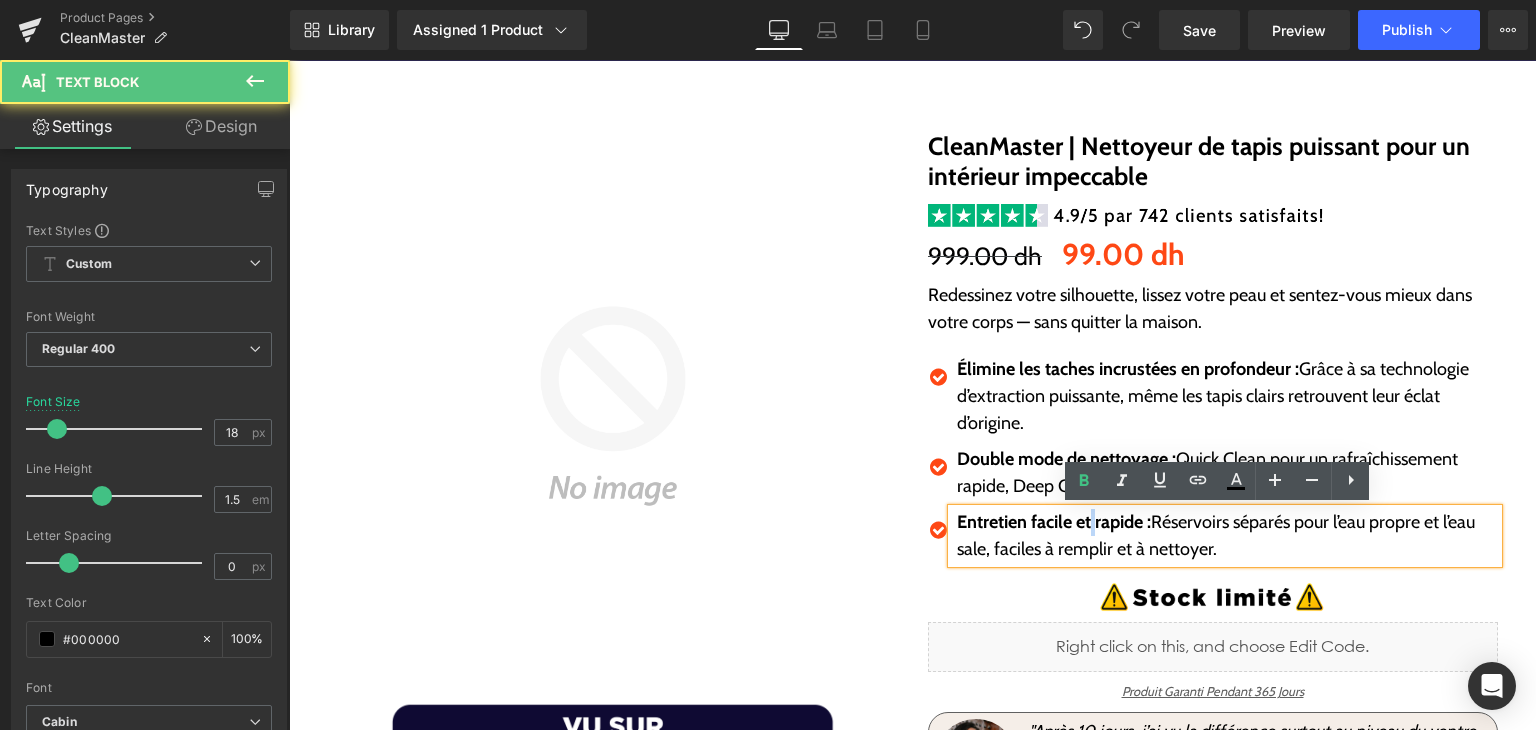 click on "Entretien facile et rapide :" at bounding box center [1054, 522] 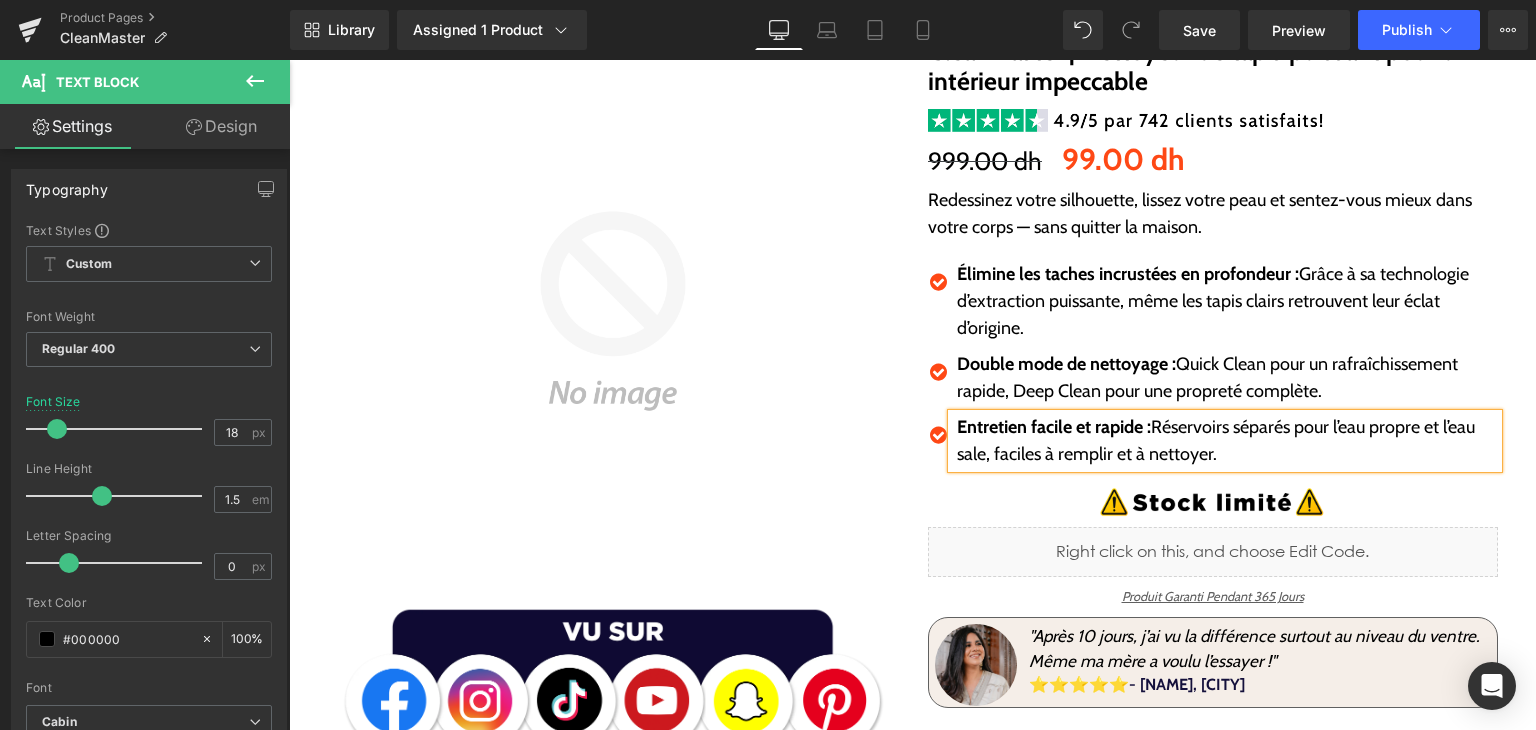 scroll, scrollTop: 200, scrollLeft: 0, axis: vertical 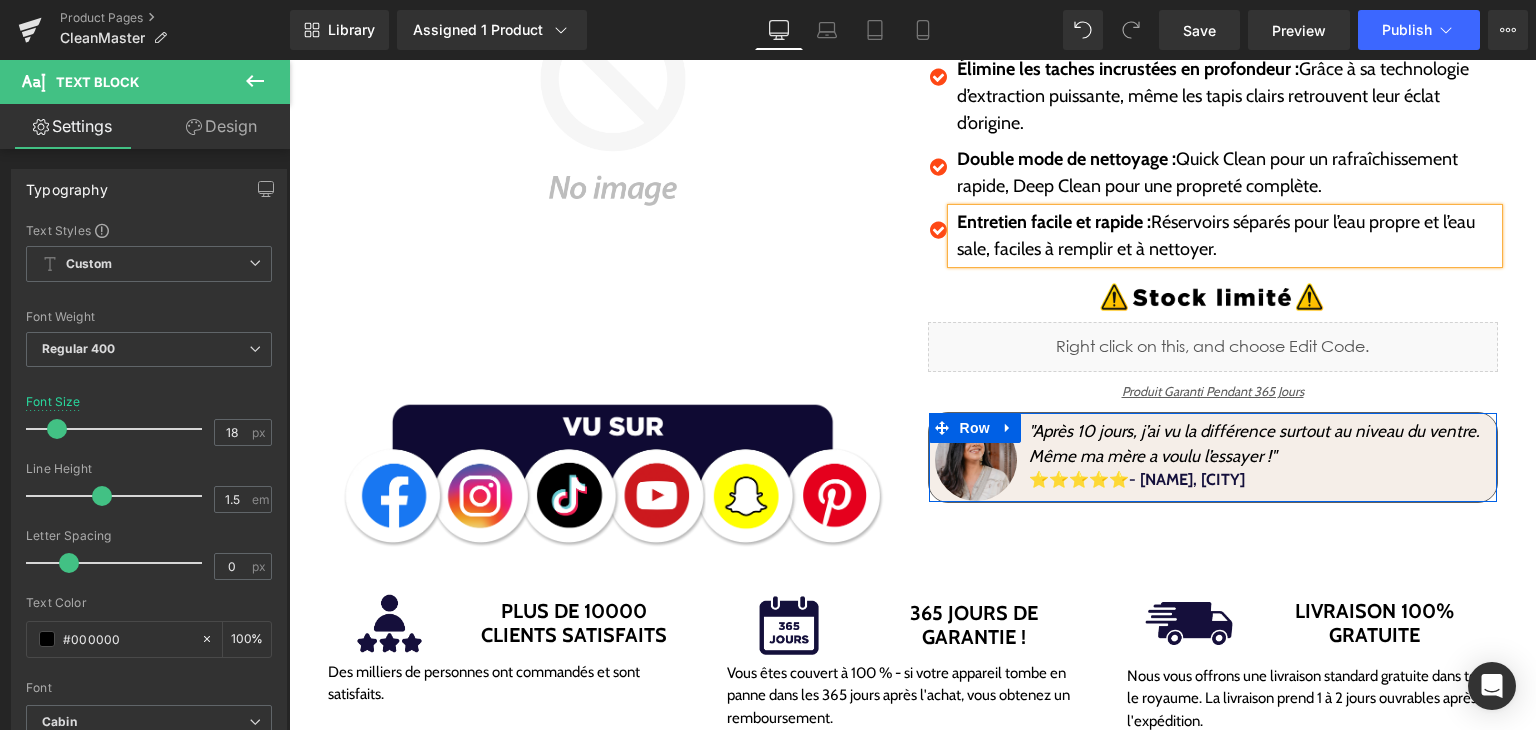 click on ""Après 10 jours, j’ai vu la différence surtout au niveau du ventre. Même ma mère a voulu l’essayer !" at bounding box center [1254, 444] 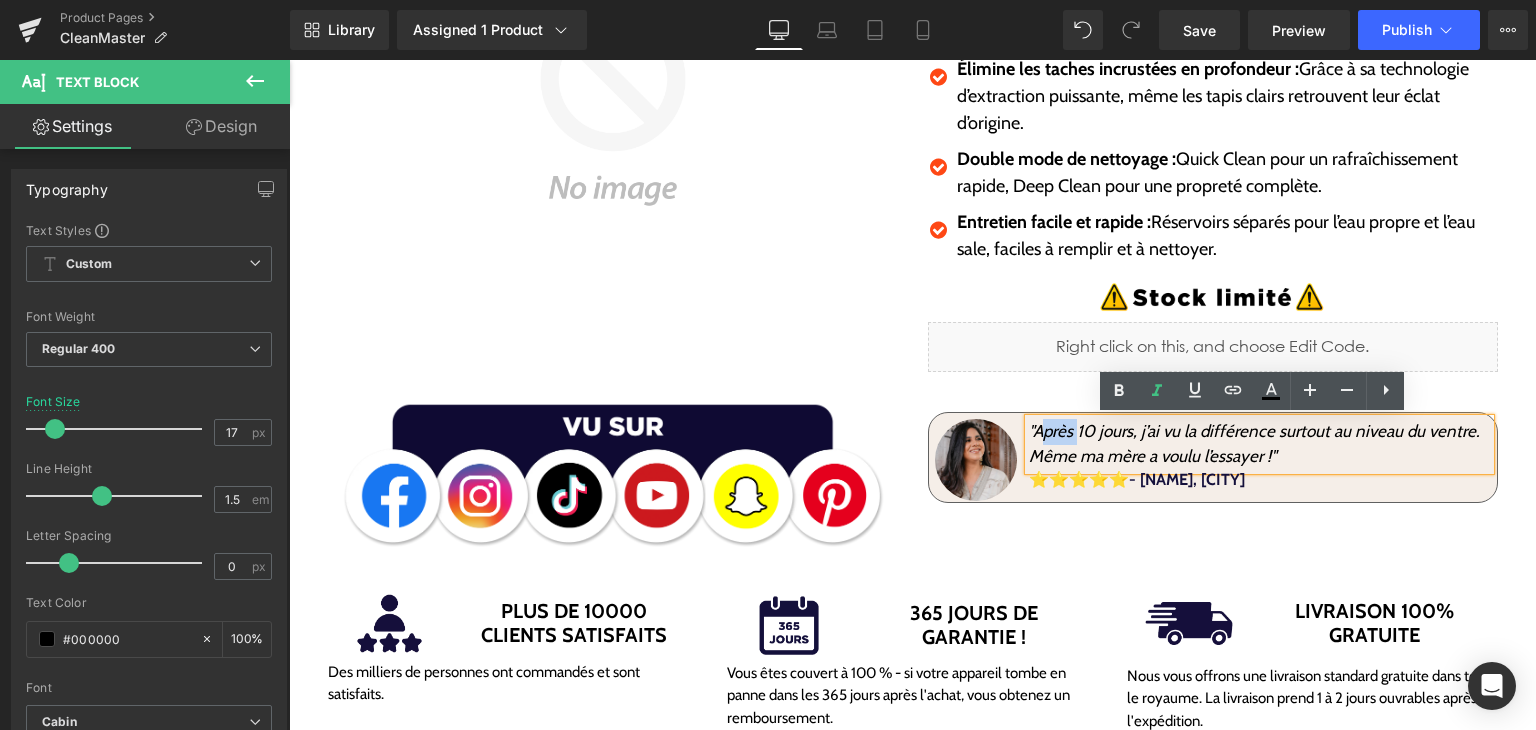 drag, startPoint x: 1032, startPoint y: 432, endPoint x: 1072, endPoint y: 442, distance: 41.231056 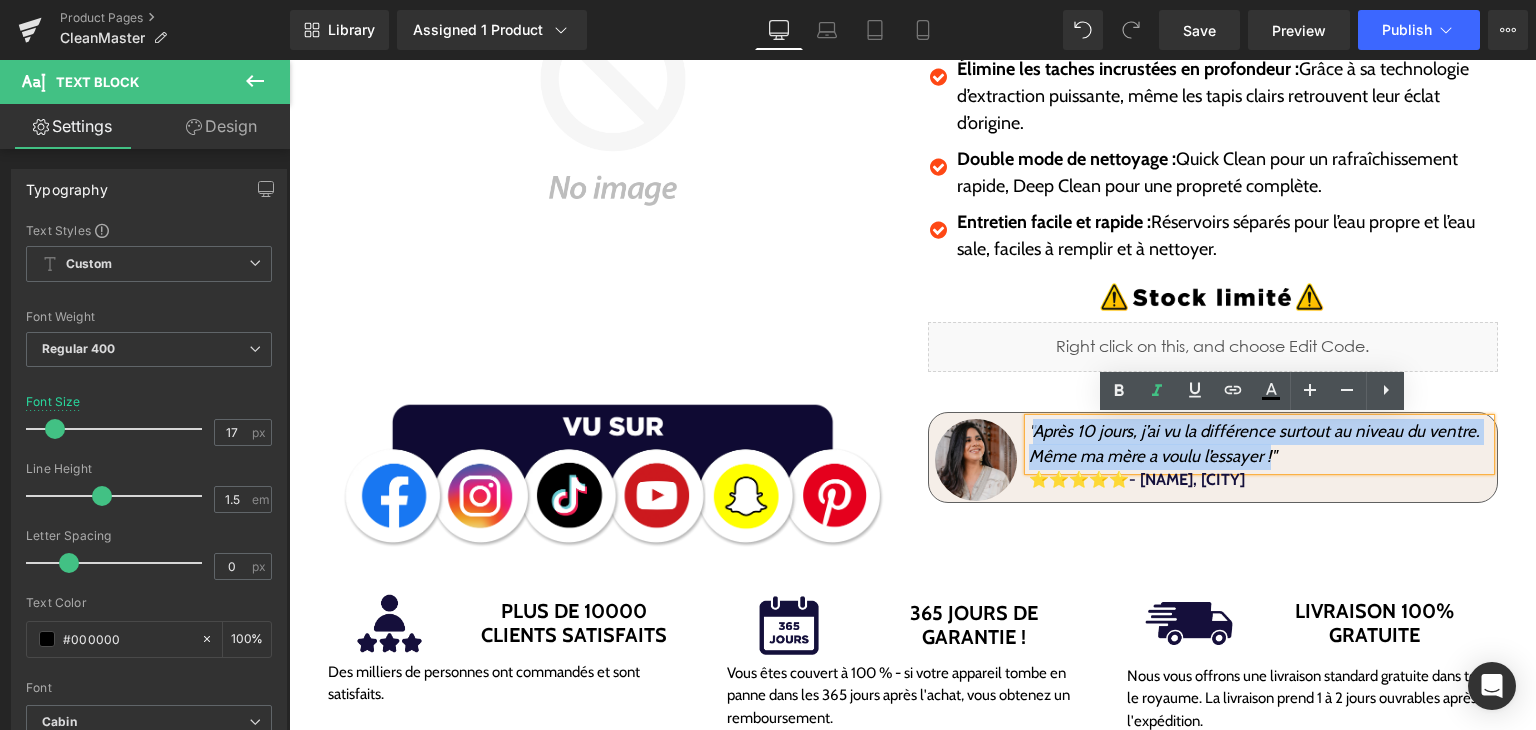 drag, startPoint x: 1031, startPoint y: 437, endPoint x: 1261, endPoint y: 457, distance: 230.86794 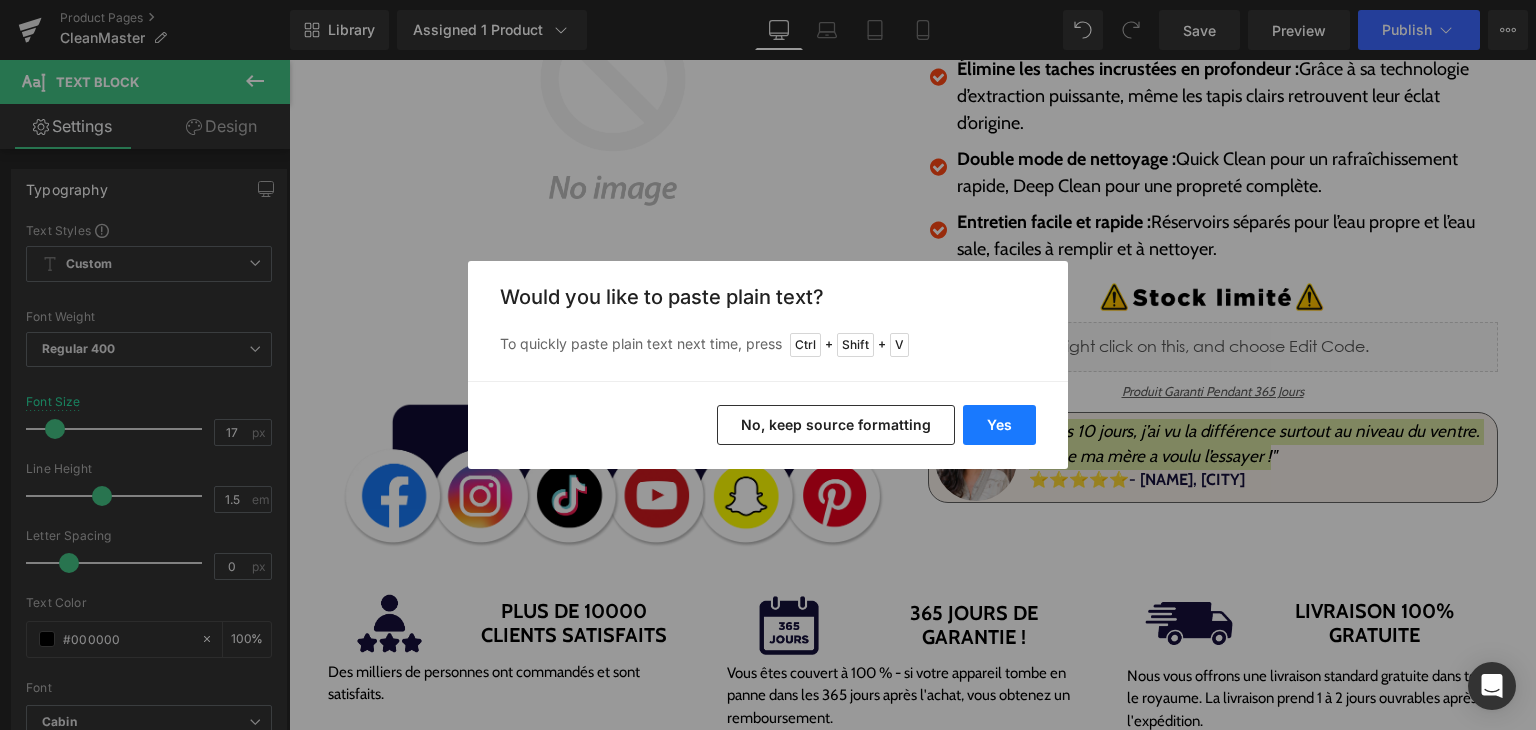 click on "Yes" at bounding box center (999, 425) 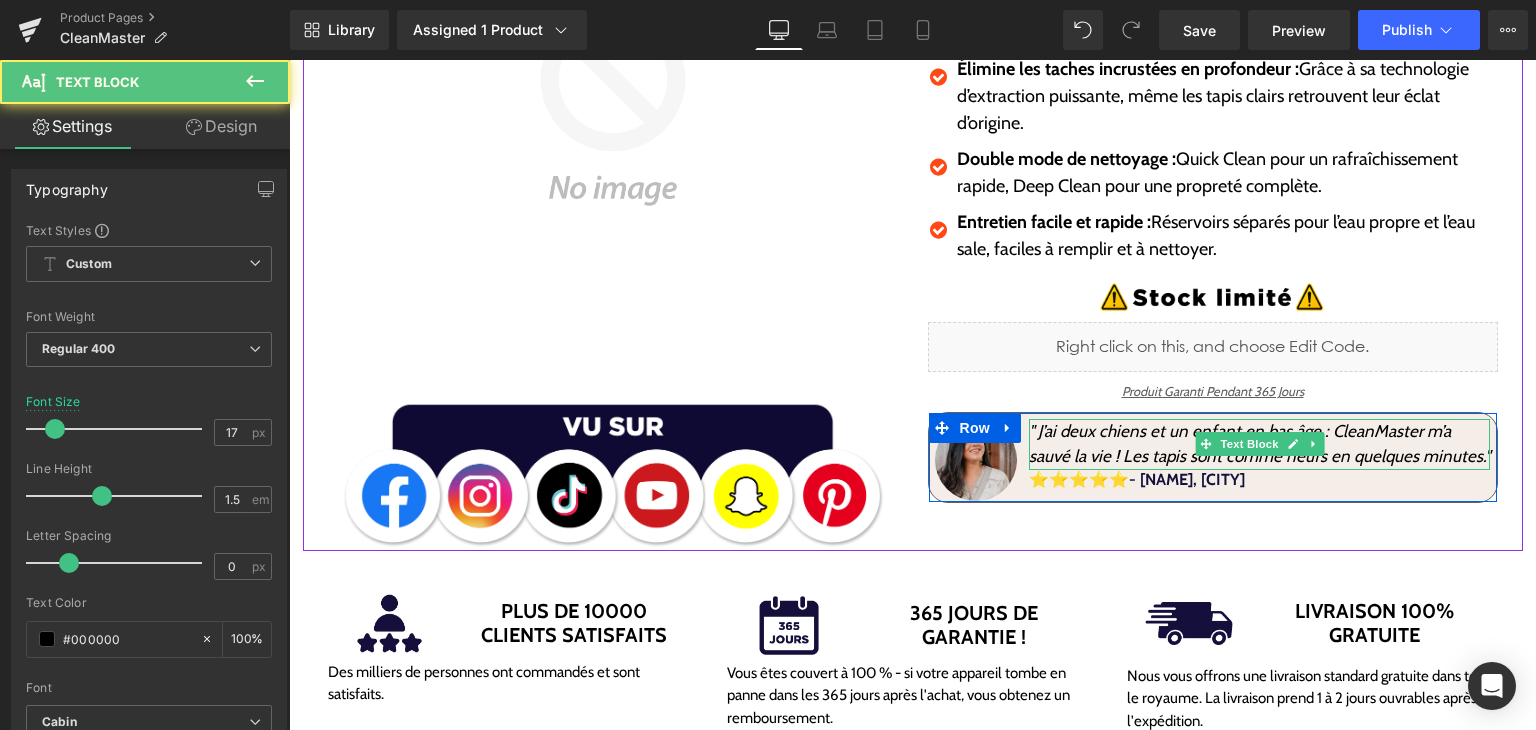 click on "" J’ai deux chiens et un enfant en bas âge : CleanMaster m’a sauvé la vie ! Les tapis sont comme neufs en quelques minutes." at bounding box center [1257, 444] 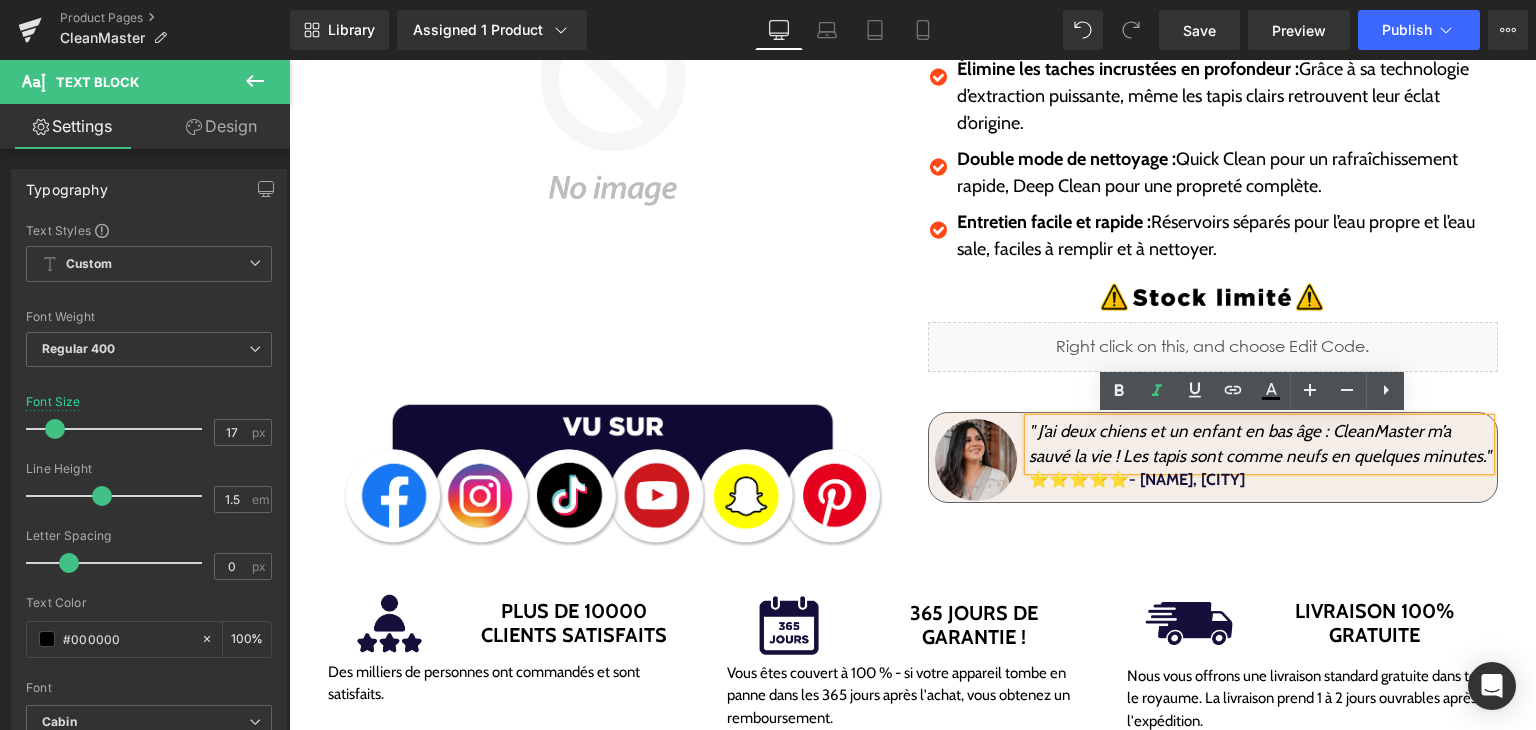 click on "" J’ai deux chiens et un enfant en bas âge : CleanMaster m’a sauvé la vie ! Les tapis sont comme neufs en quelques minutes." at bounding box center (1257, 444) 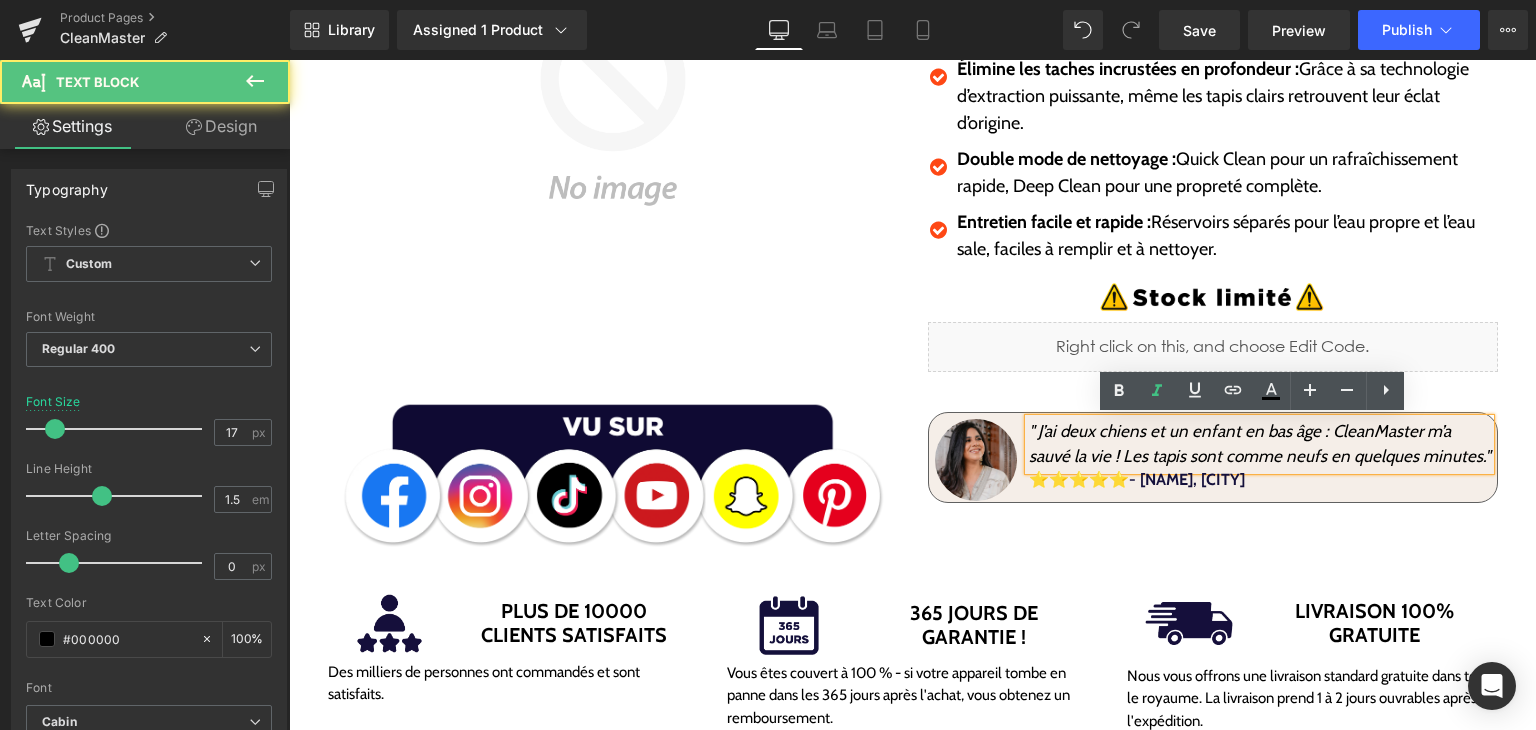 click on "" J’ai deux chiens et un enfant en bas âge : CleanMaster m’a sauvé la vie ! Les tapis sont comme neufs en quelques minutes.  "" at bounding box center [1259, 444] 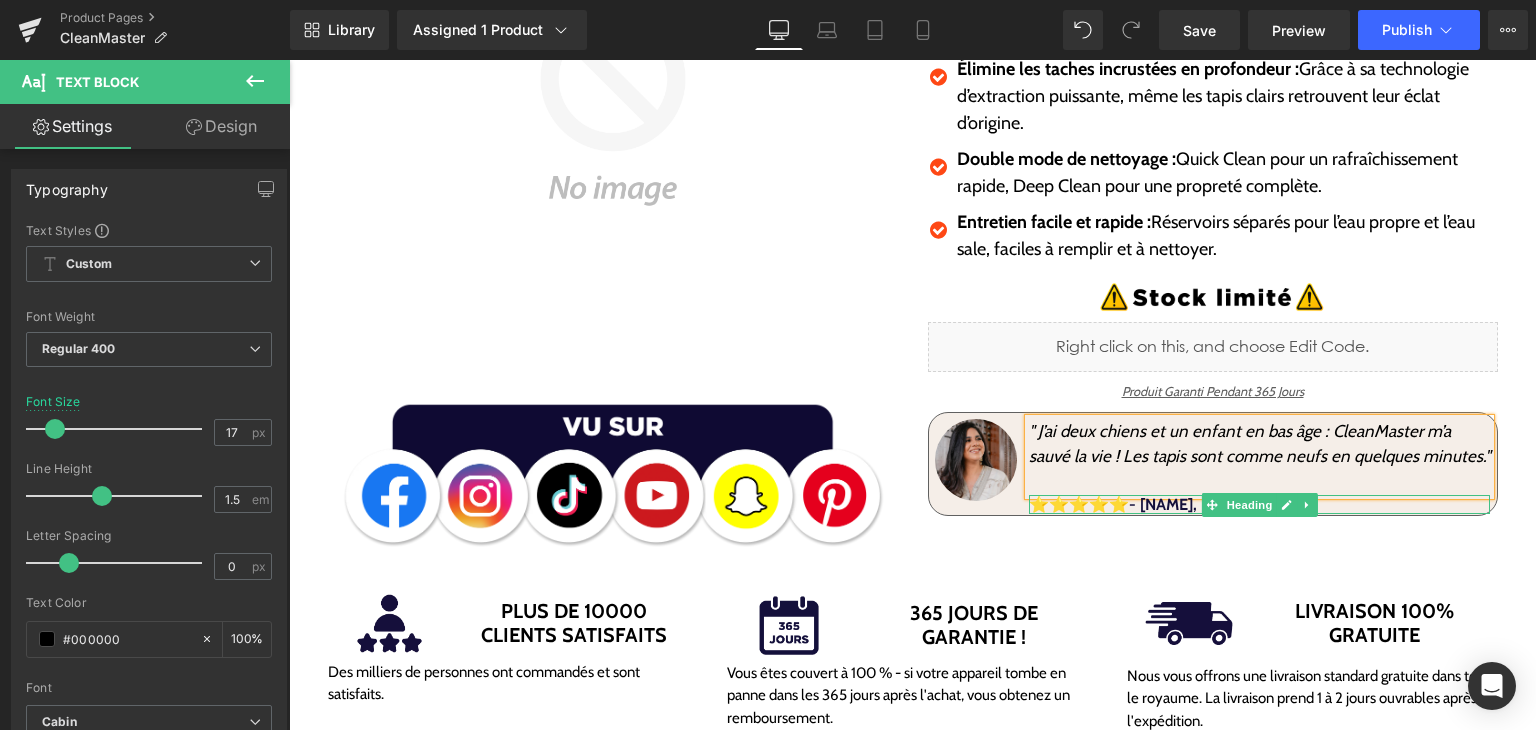 click at bounding box center (1259, 511) 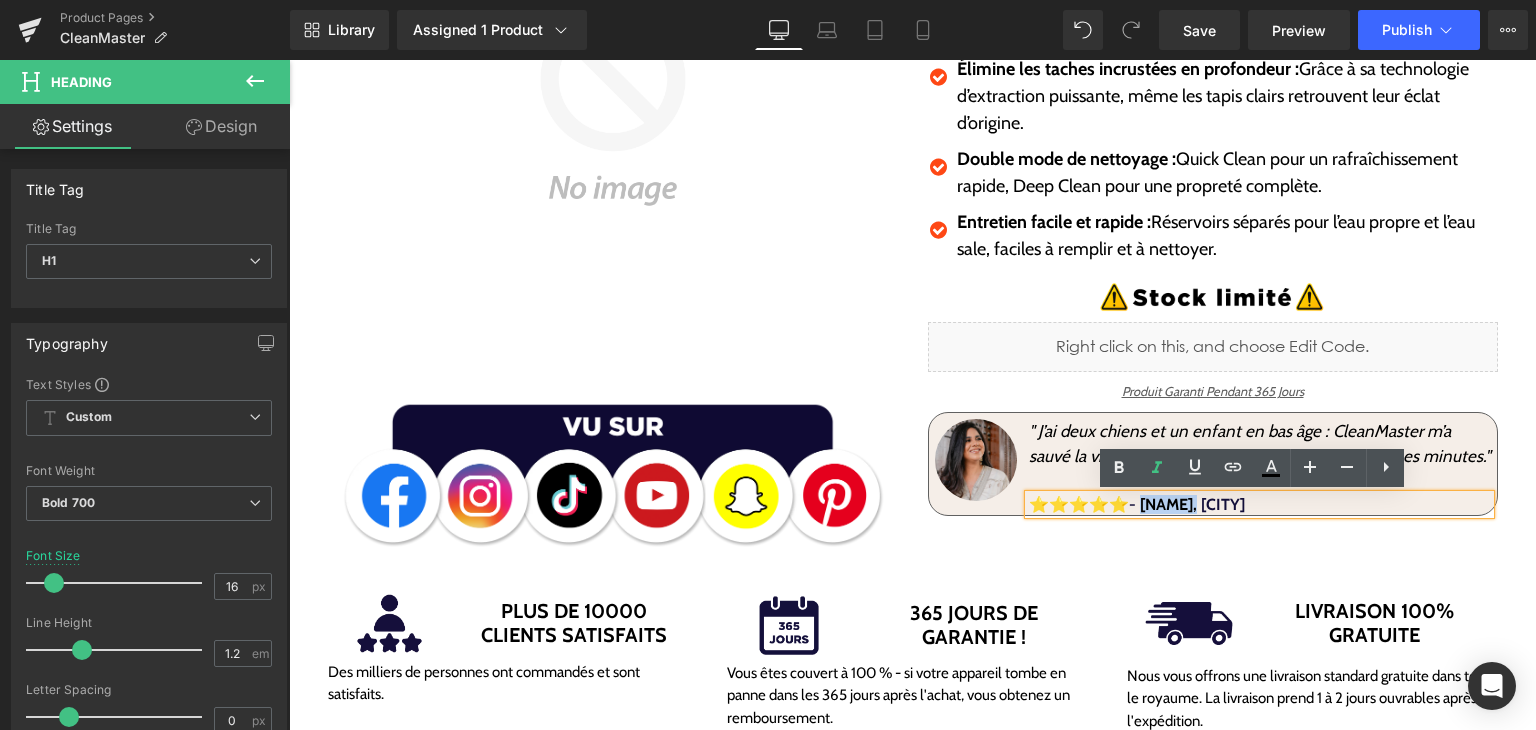 drag, startPoint x: 1145, startPoint y: 510, endPoint x: 1190, endPoint y: 509, distance: 45.01111 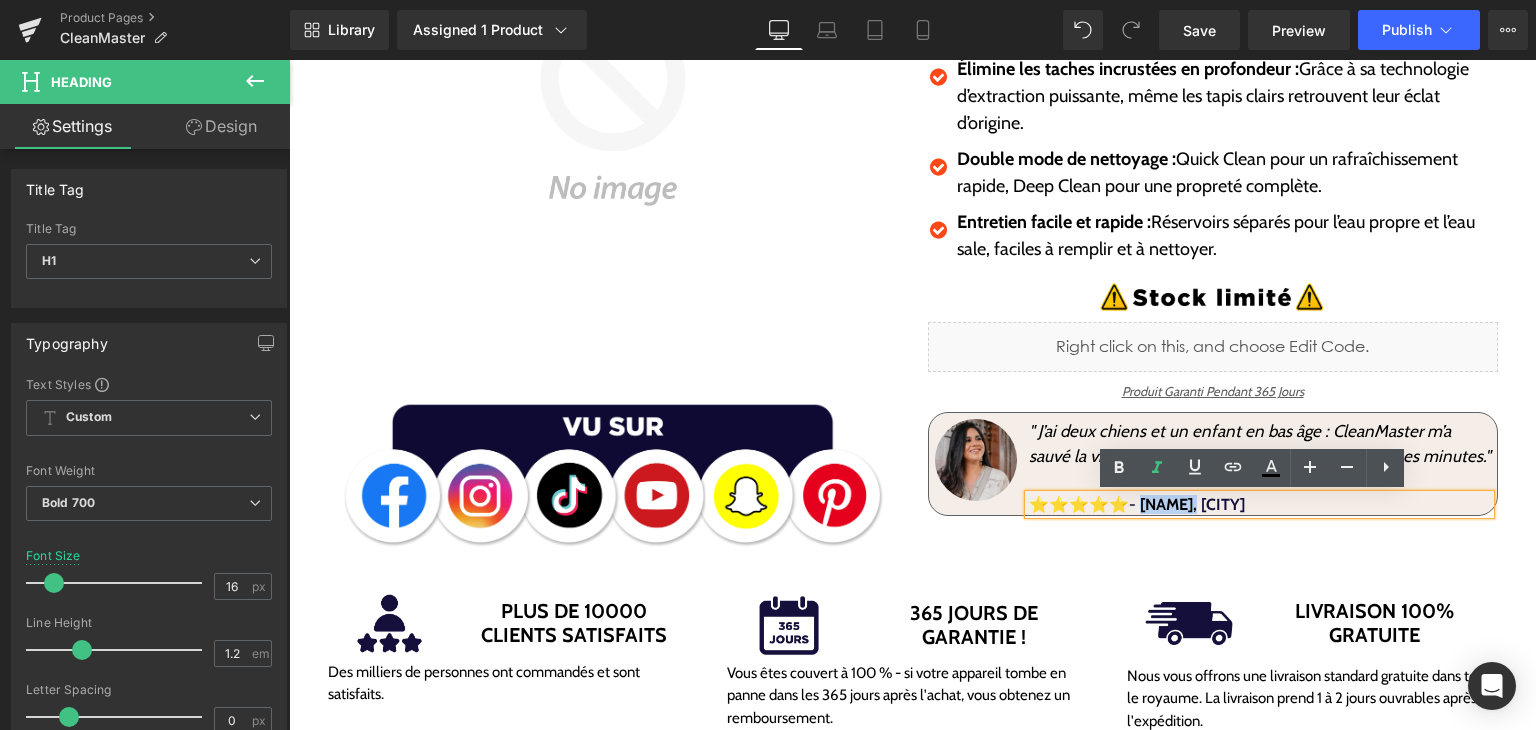 click on "⭐⭐⭐⭐⭐- Khadija, Casablanca." at bounding box center (1137, 504) 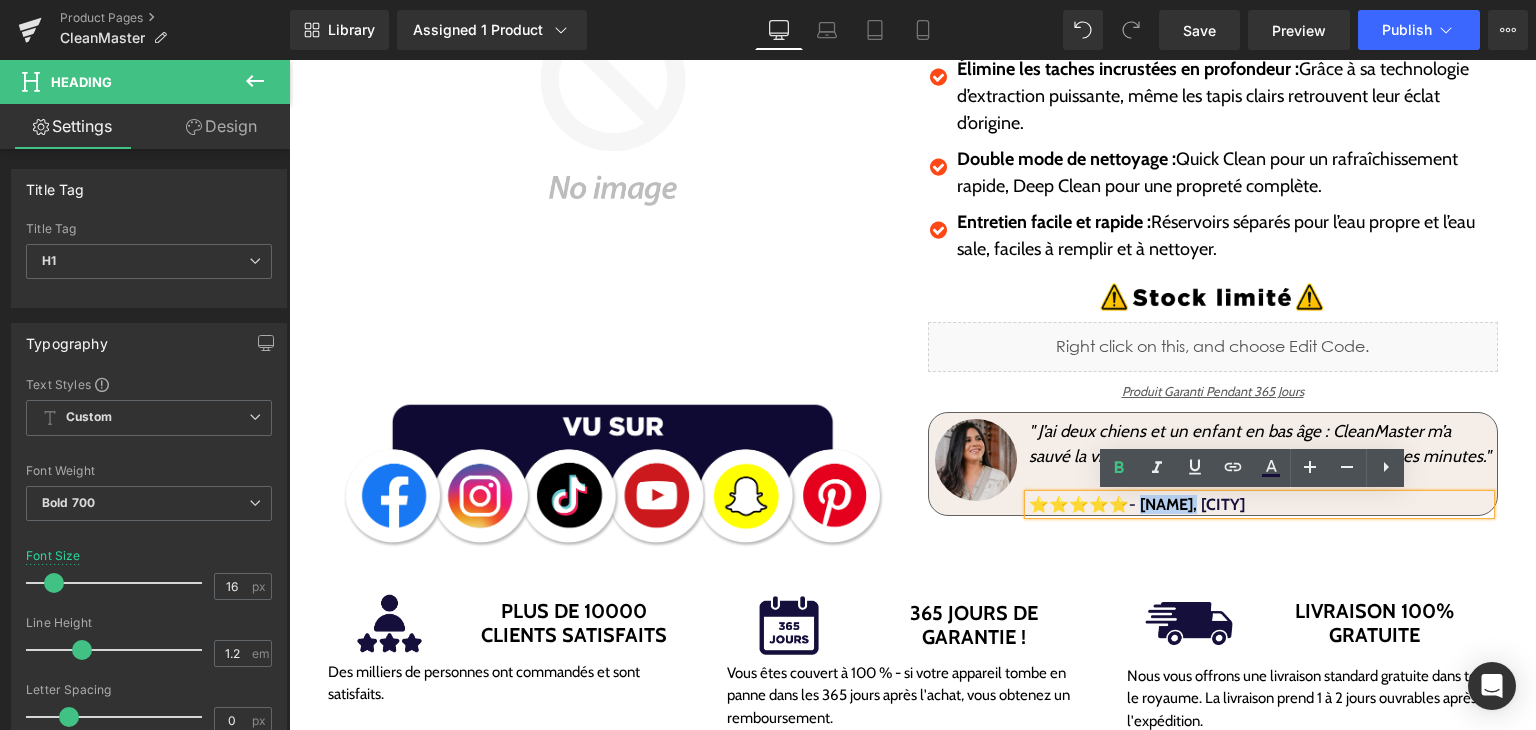 type 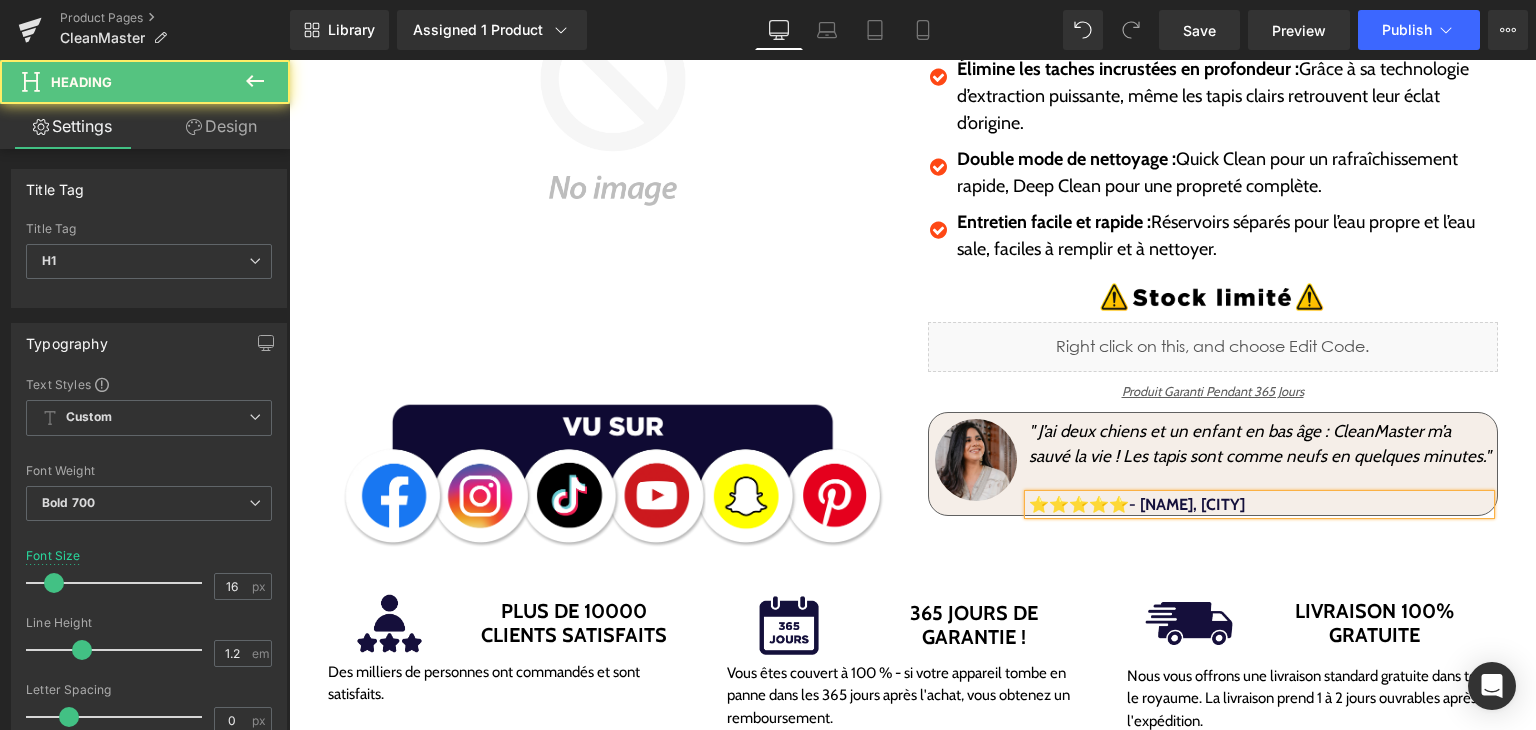 drag, startPoint x: 1191, startPoint y: 506, endPoint x: 1272, endPoint y: 521, distance: 82.37718 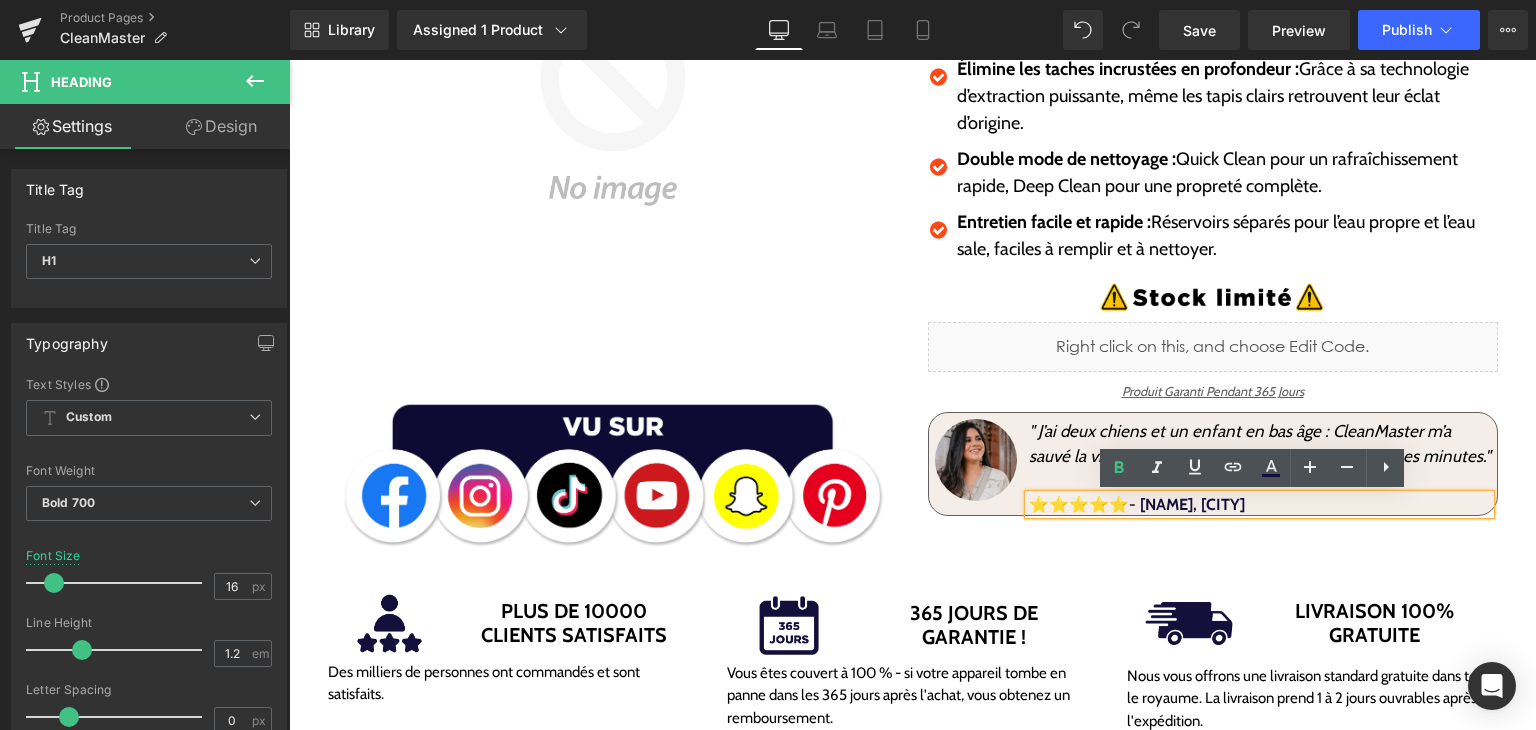 click on "⭐⭐⭐⭐⭐- Amira, Casablanca." at bounding box center [1259, 504] 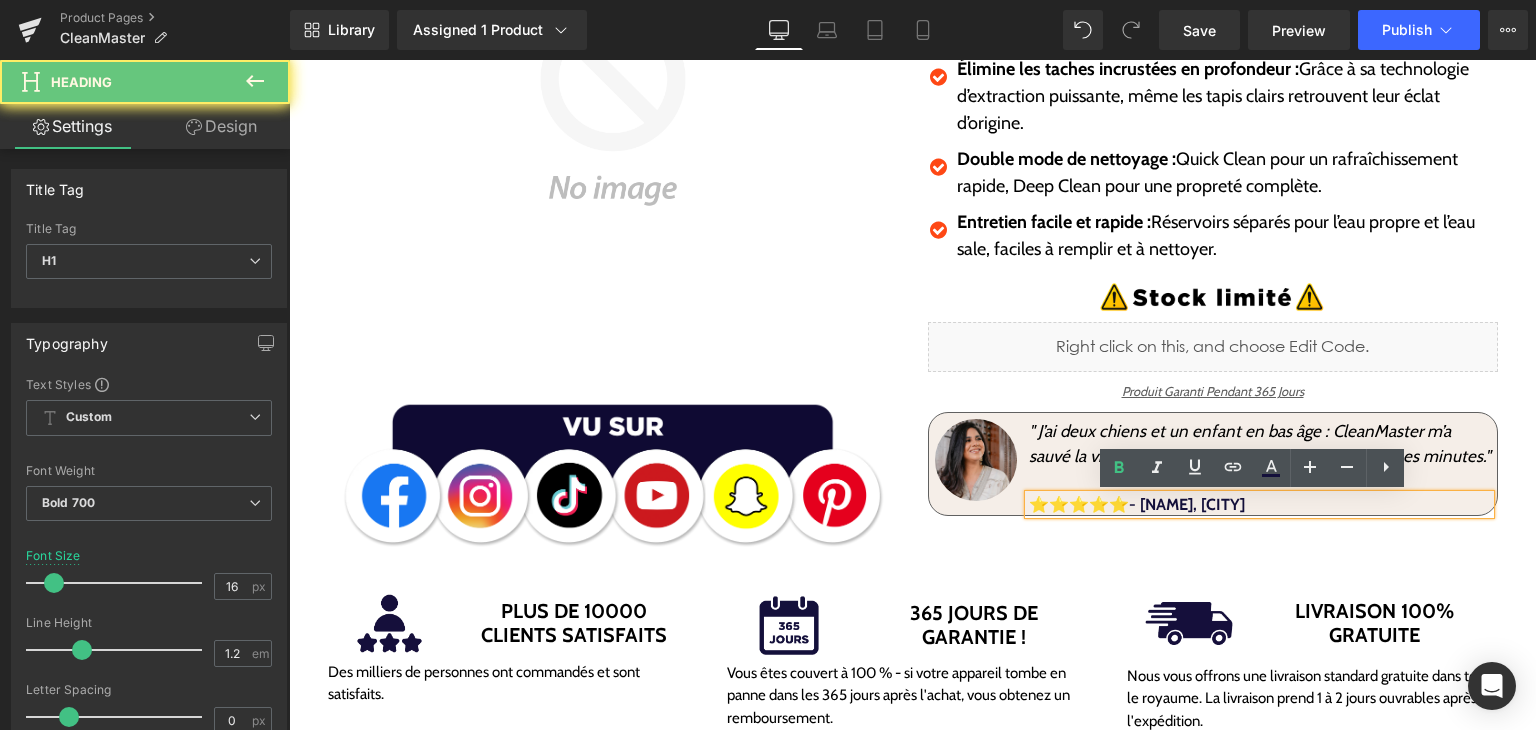 click on "⭐⭐⭐⭐⭐- Amira, Casablanca." at bounding box center [1137, 504] 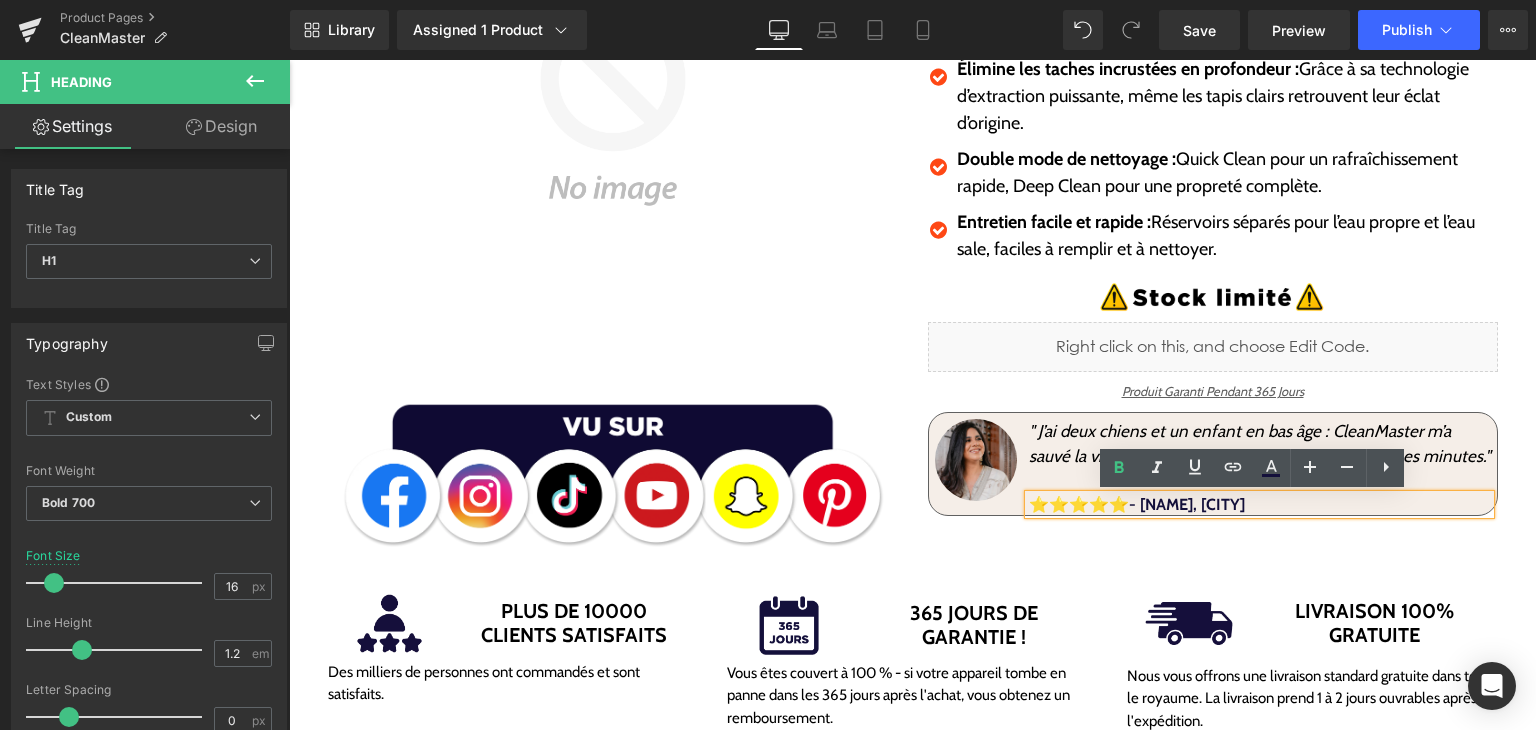 drag, startPoint x: 1192, startPoint y: 507, endPoint x: 1260, endPoint y: 513, distance: 68.26419 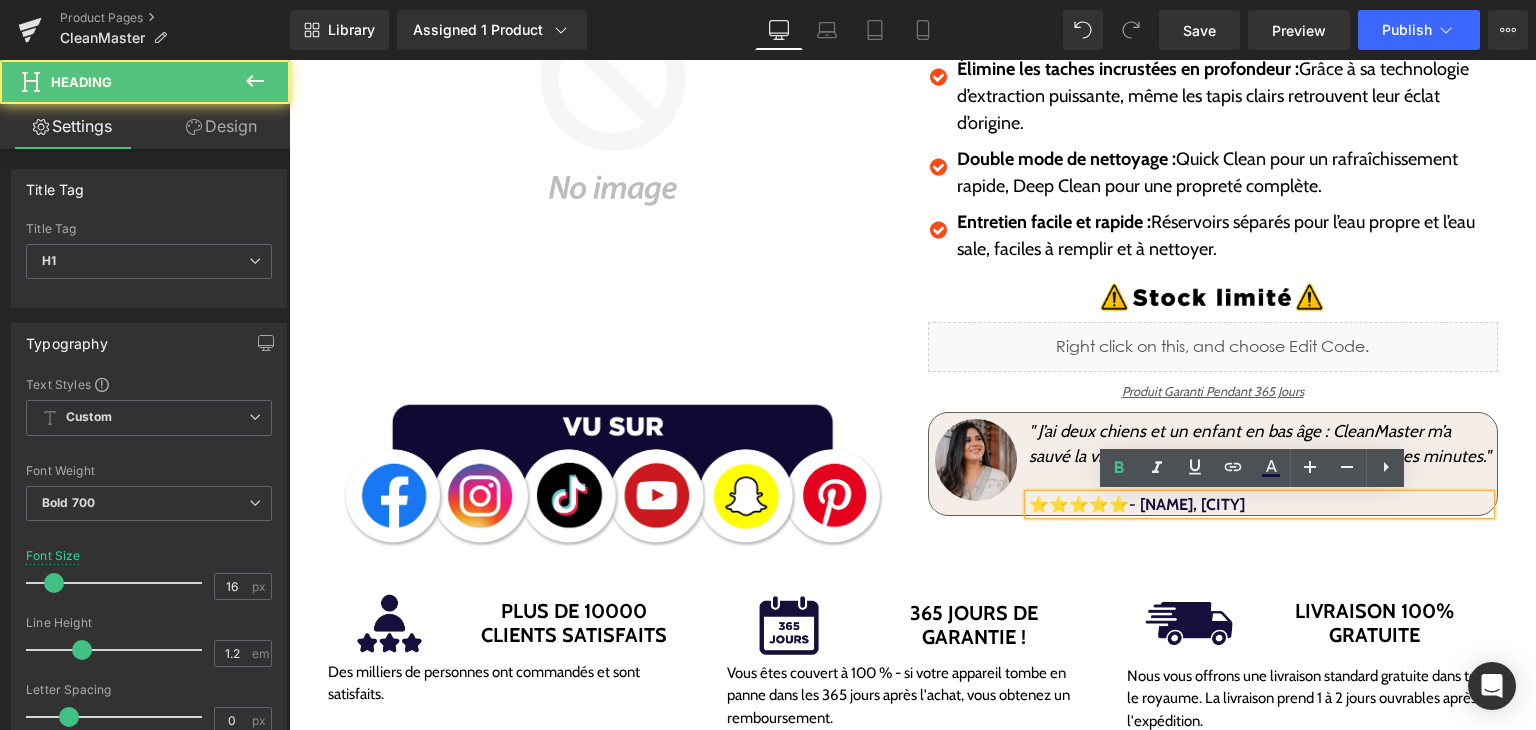click on "⭐⭐⭐⭐⭐- Amira, Casablanca." at bounding box center [1137, 504] 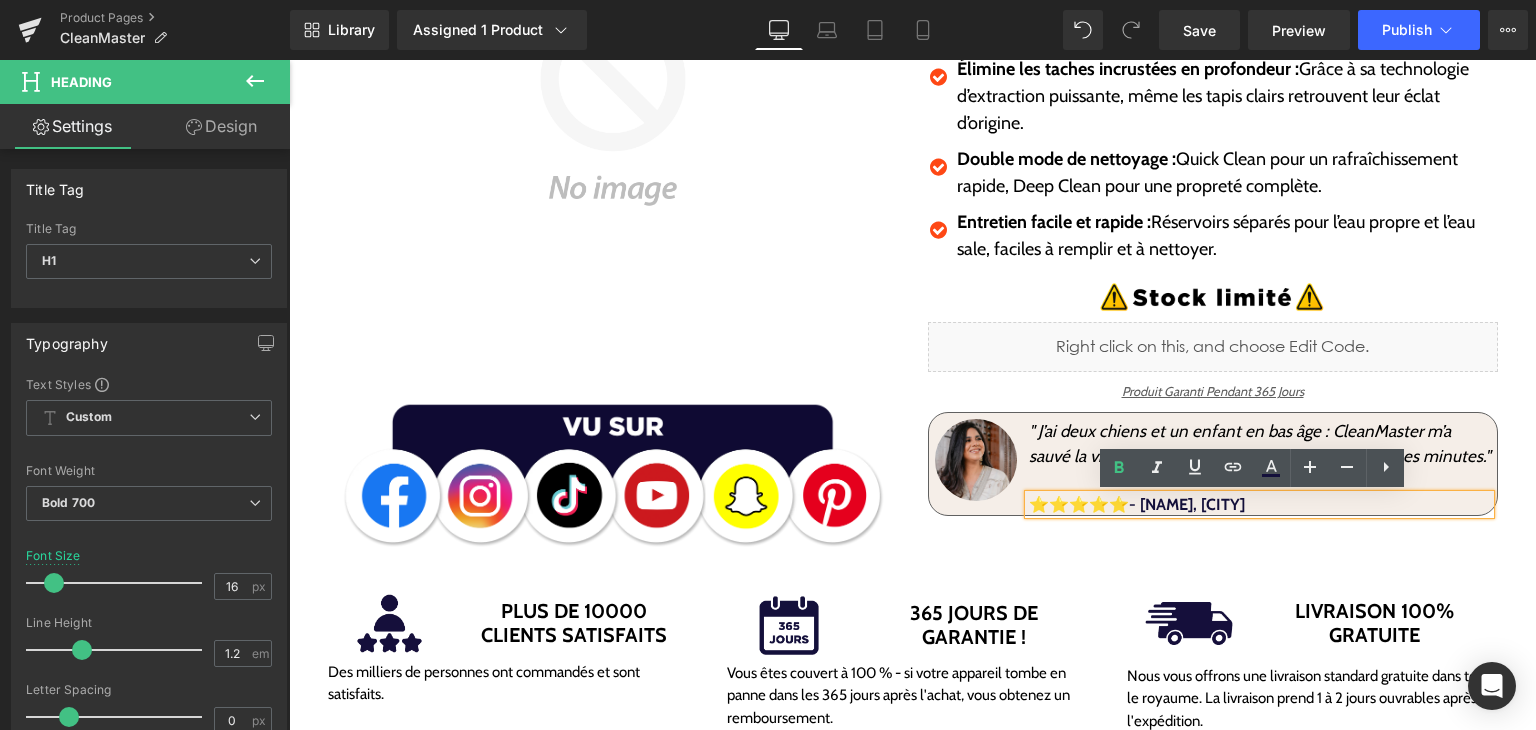 drag, startPoint x: 1265, startPoint y: 501, endPoint x: 1192, endPoint y: 501, distance: 73 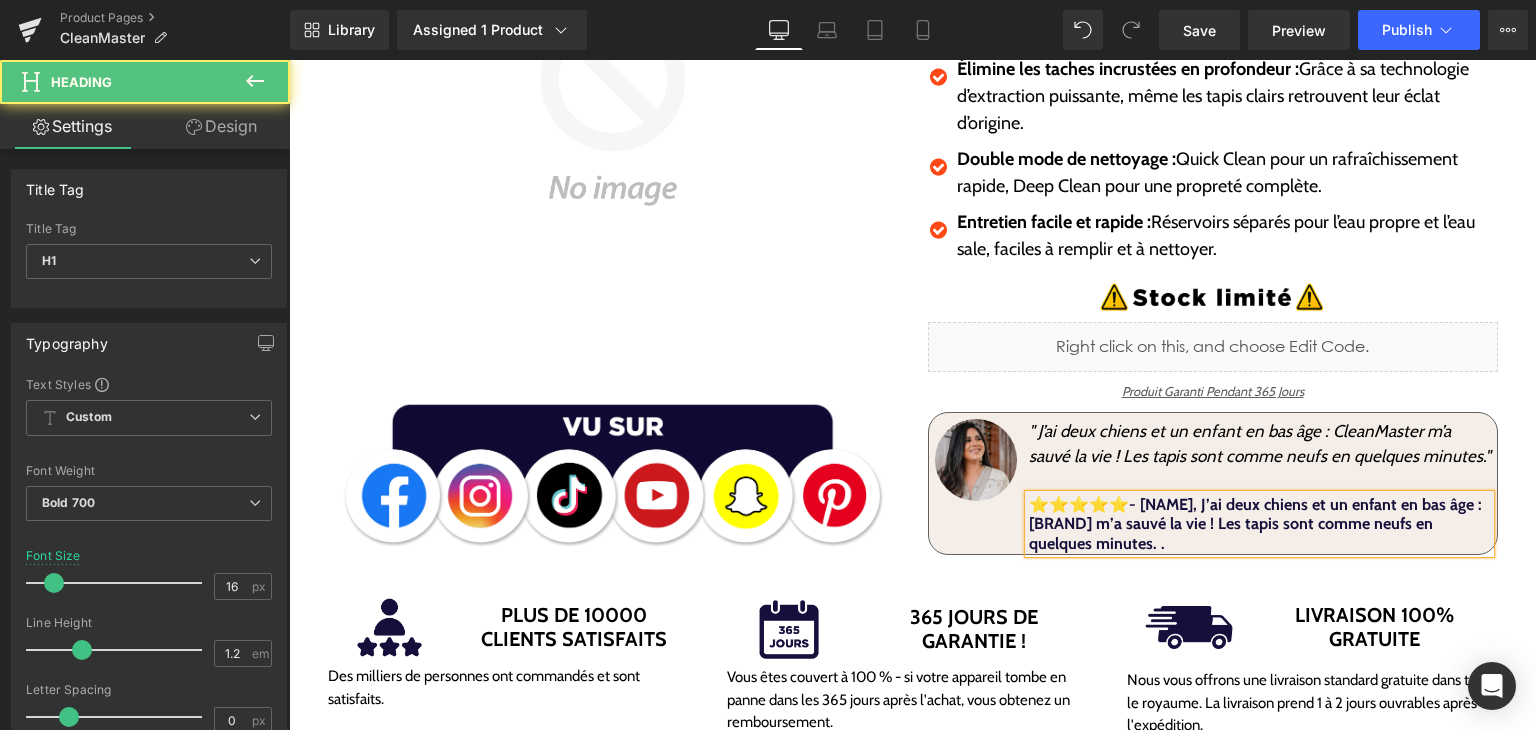 drag, startPoint x: 1190, startPoint y: 504, endPoint x: 1243, endPoint y: 542, distance: 65.21503 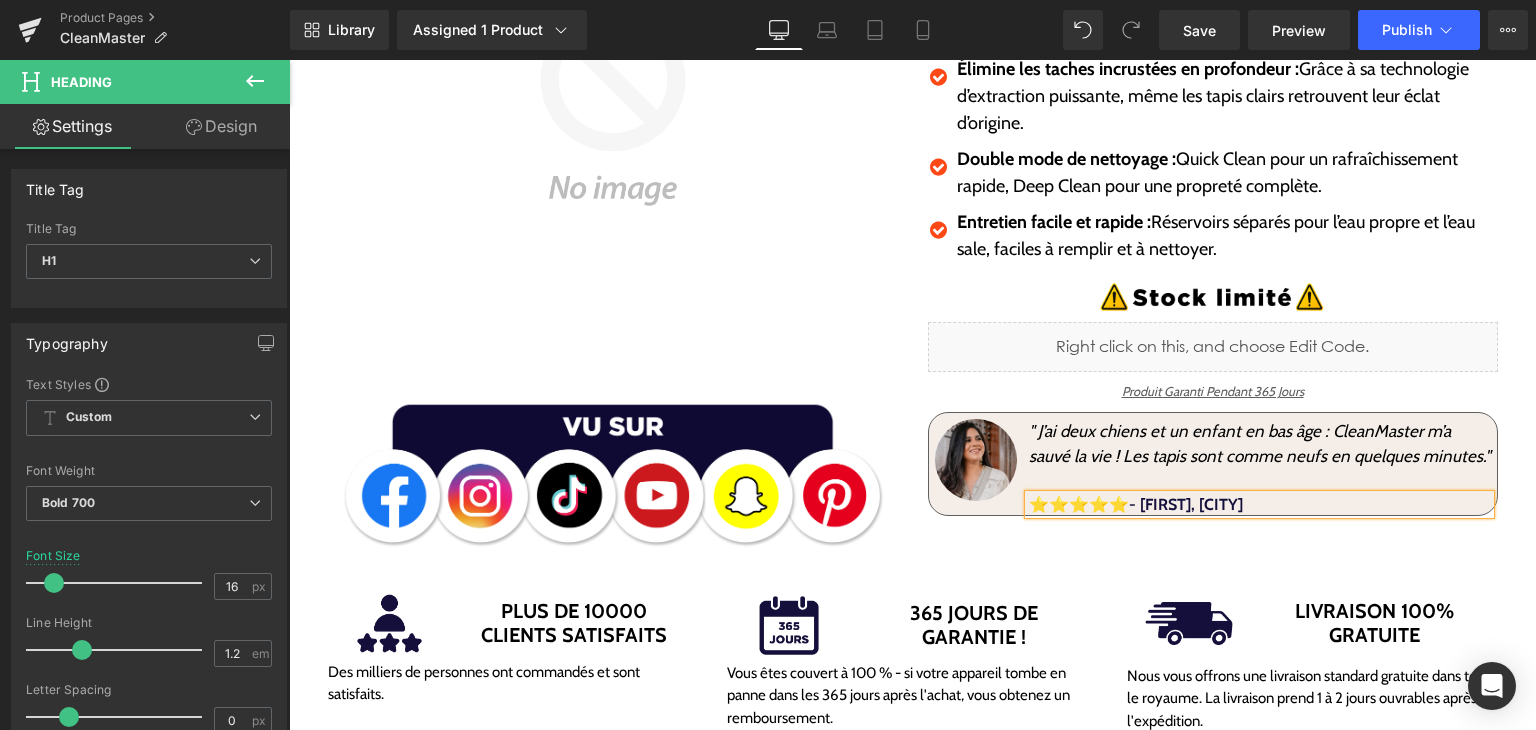 click on "CleanMaster | Nettoyeur de tapis puissant pour un intérieur impeccable
(P) Title
Image
999.00 dh
99.00 dh
(P) Price
Redessinez votre silhouette, lissez votre peau et sentez-vous mieux dans votre corps — sans quitter la maison.
Text Block
Icon" at bounding box center [1213, 169] 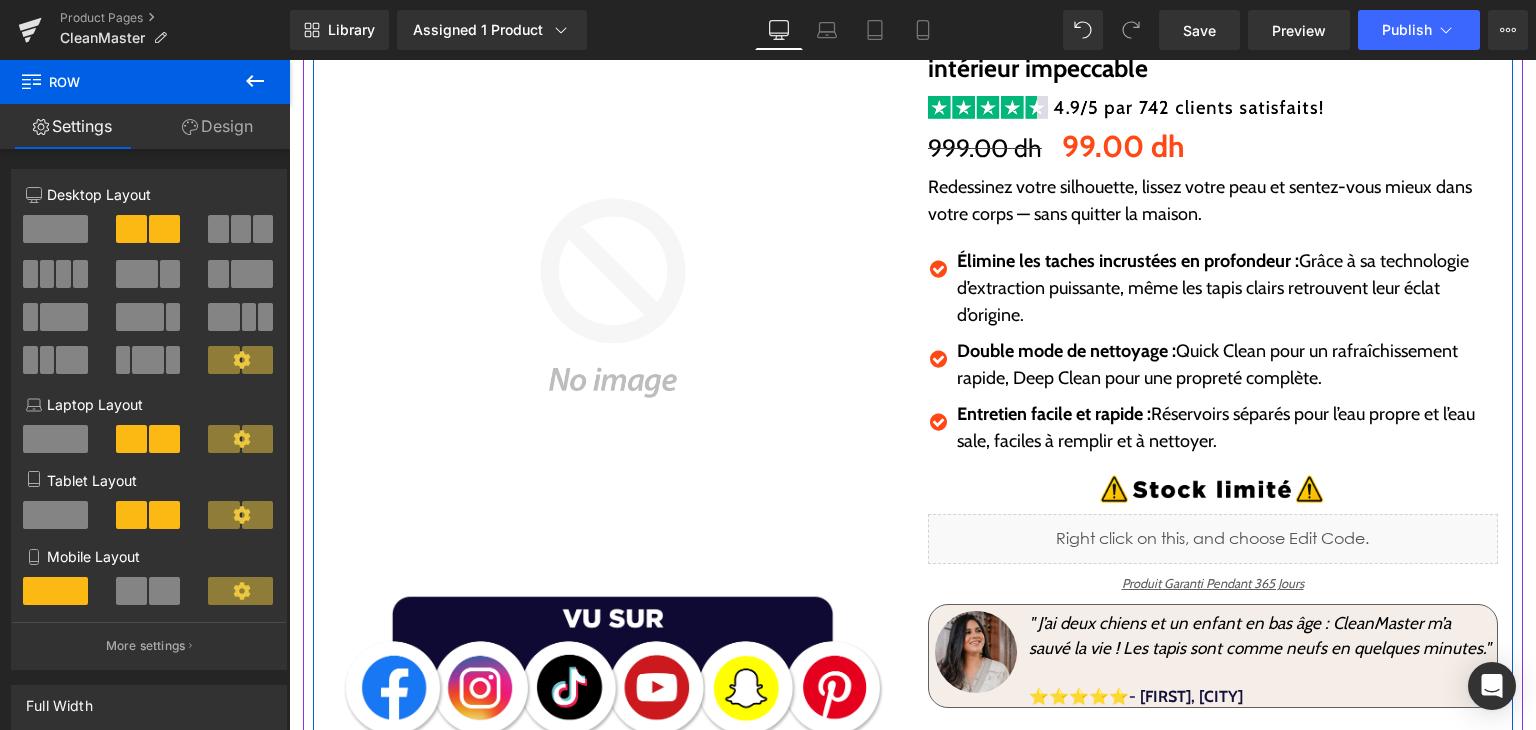 scroll, scrollTop: 100, scrollLeft: 0, axis: vertical 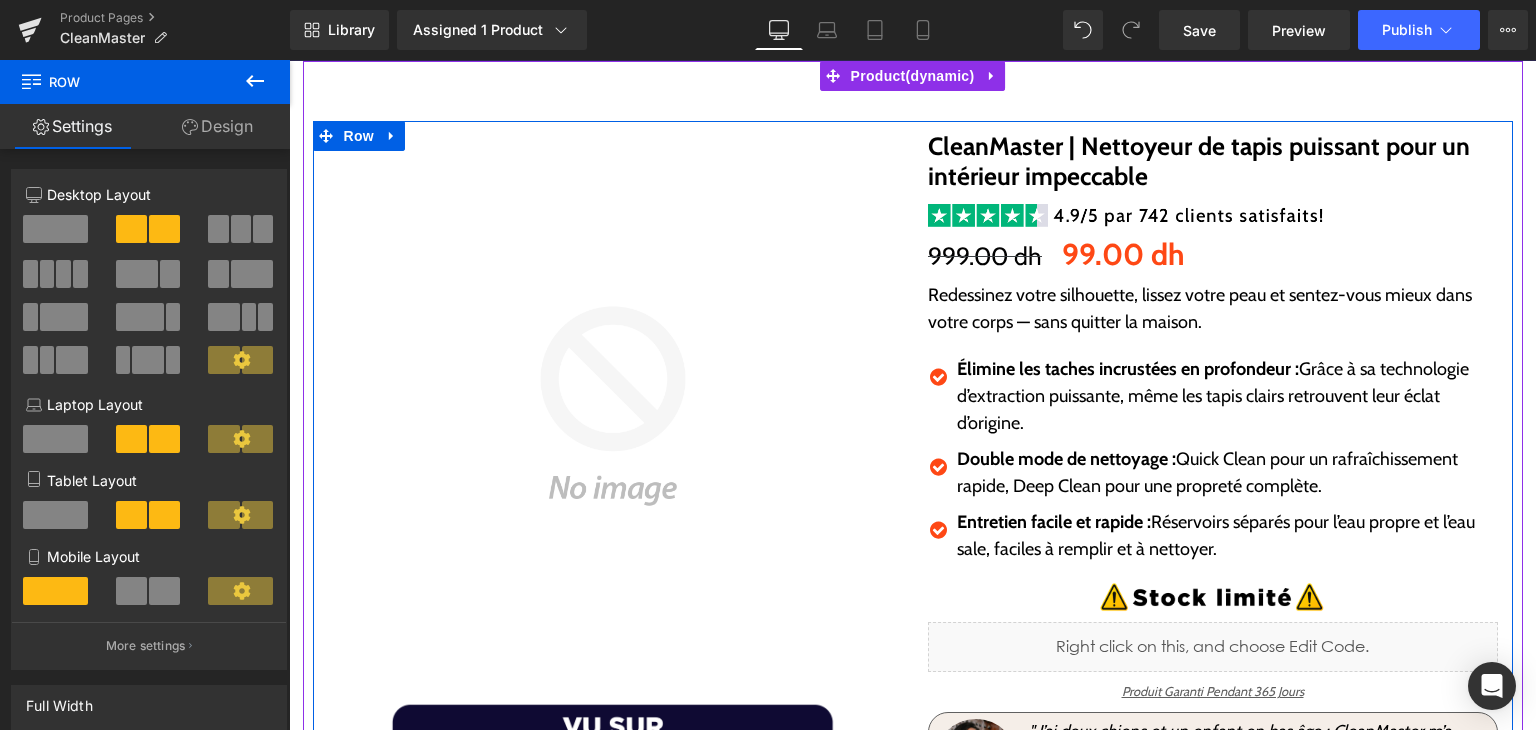 click on "Redessinez votre silhouette, lissez votre peau et sentez-vous mieux dans votre corps — sans quitter la maison." at bounding box center [1213, 309] 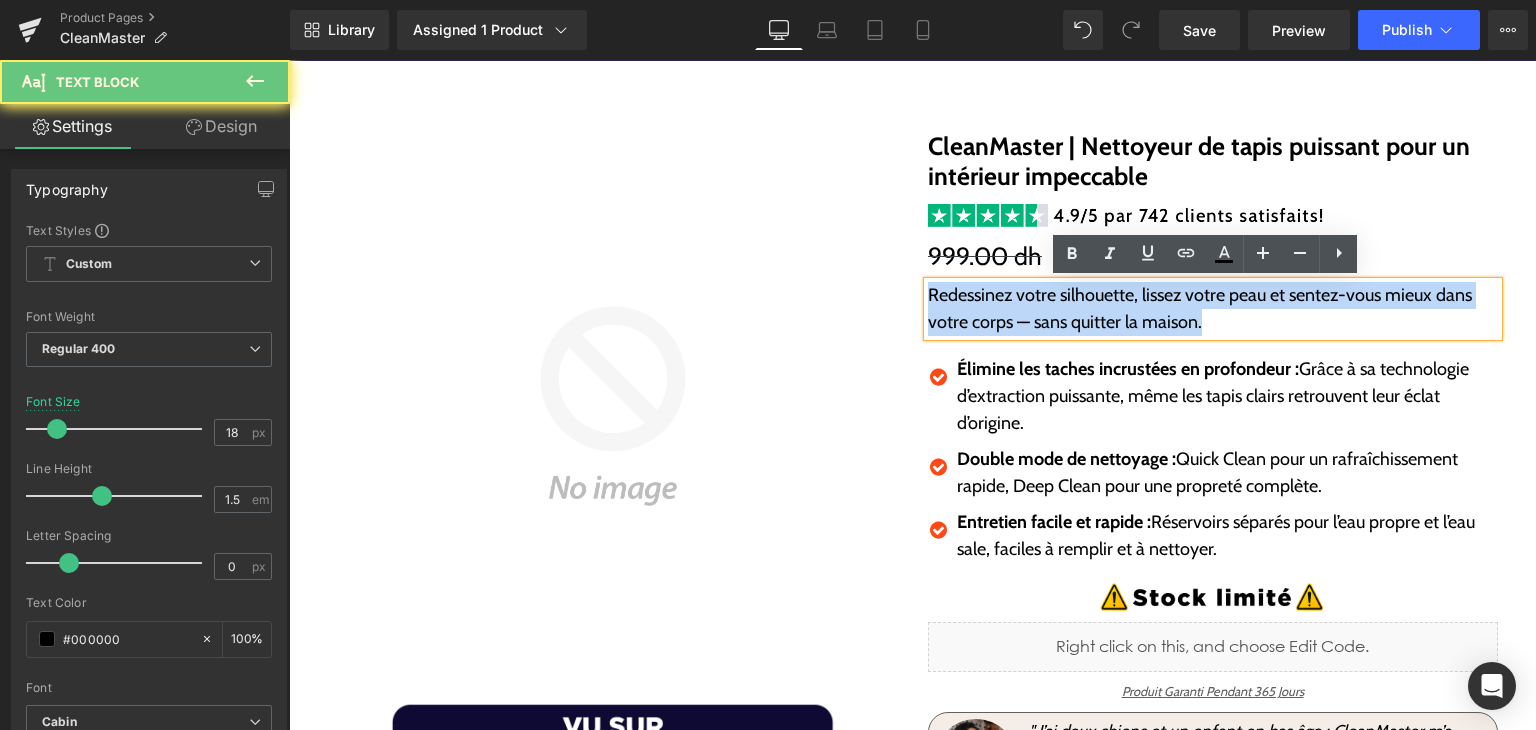 click on "Redessinez votre silhouette, lissez votre peau et sentez-vous mieux dans votre corps — sans quitter la maison." at bounding box center [1213, 309] 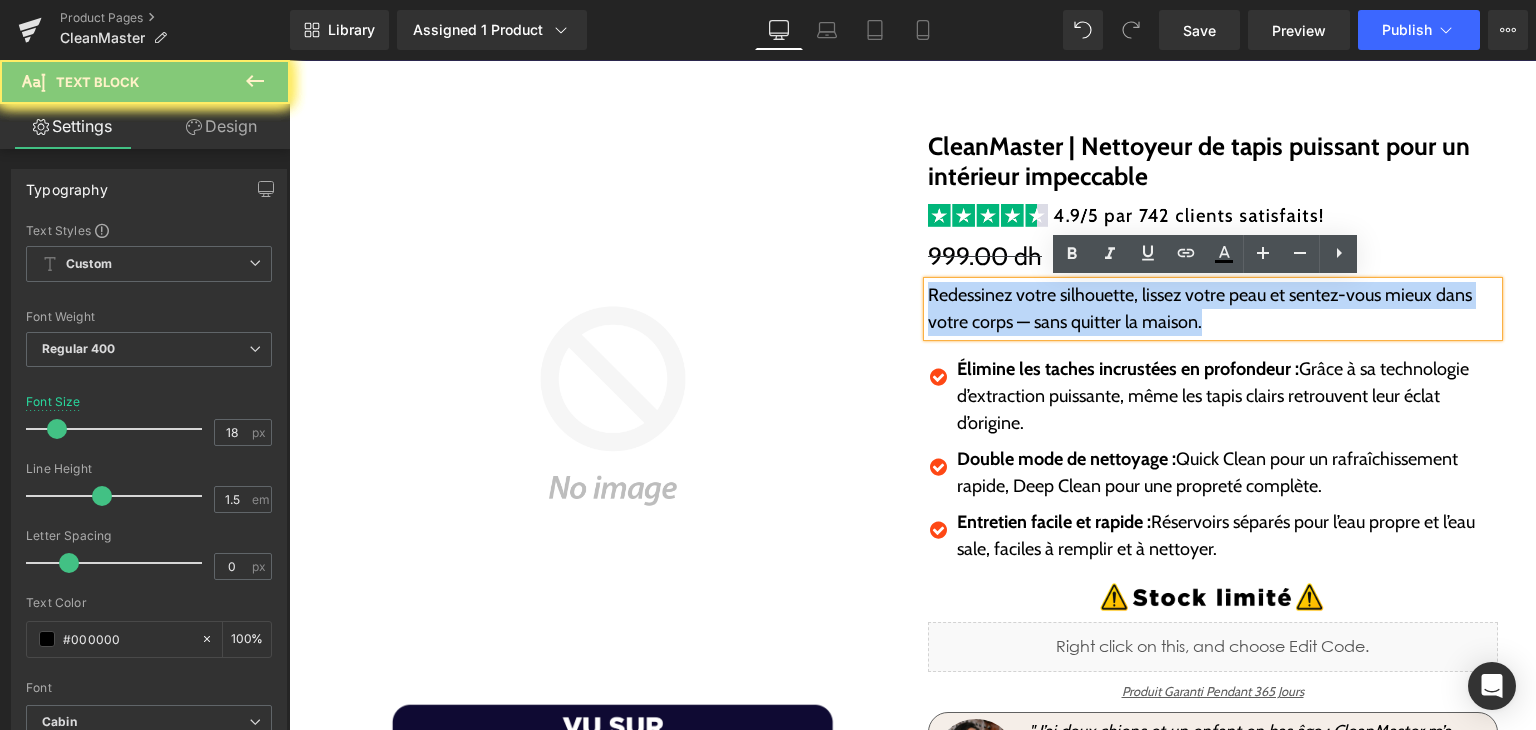 click on "Redessinez votre silhouette, lissez votre peau et sentez-vous mieux dans votre corps — sans quitter la maison." at bounding box center [1213, 309] 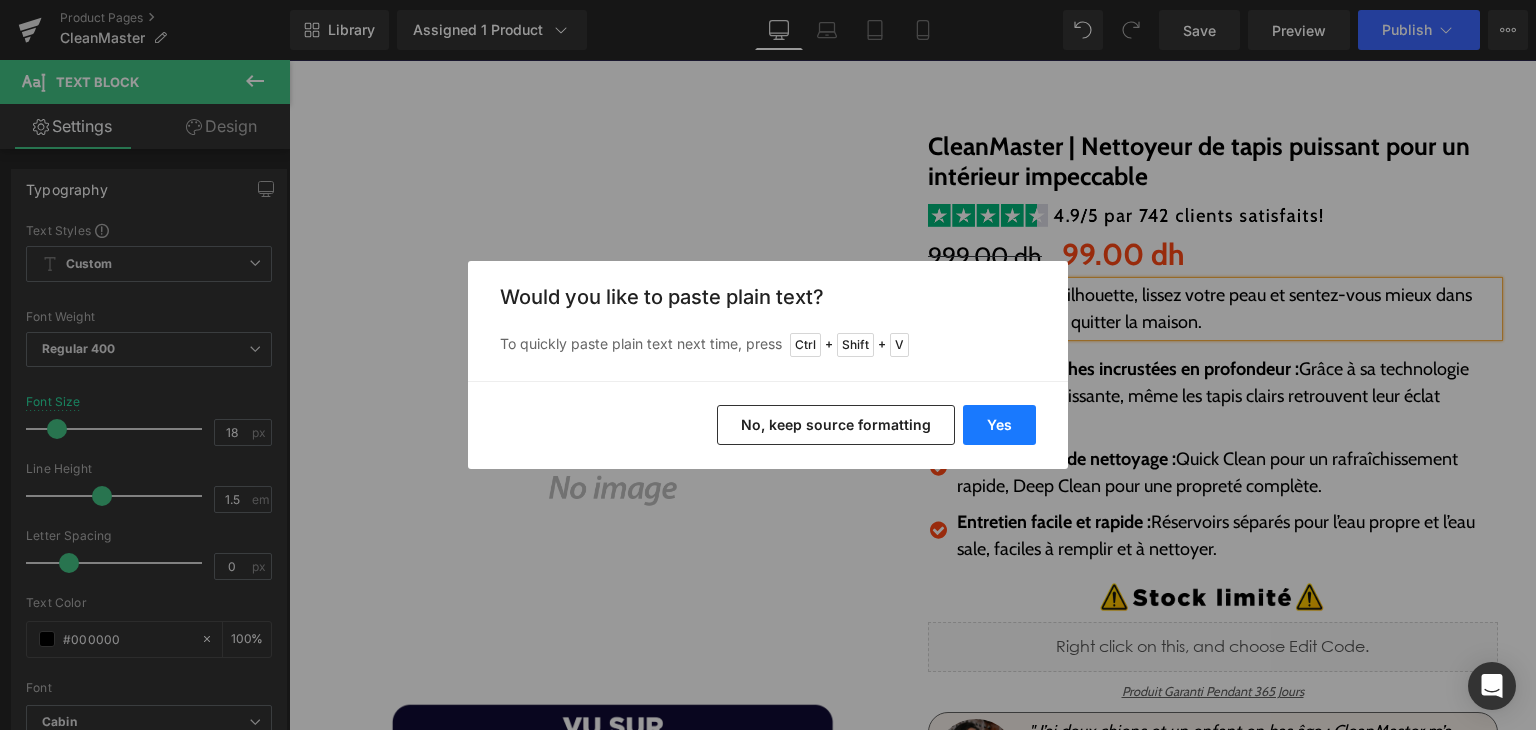 click on "Yes" at bounding box center (999, 425) 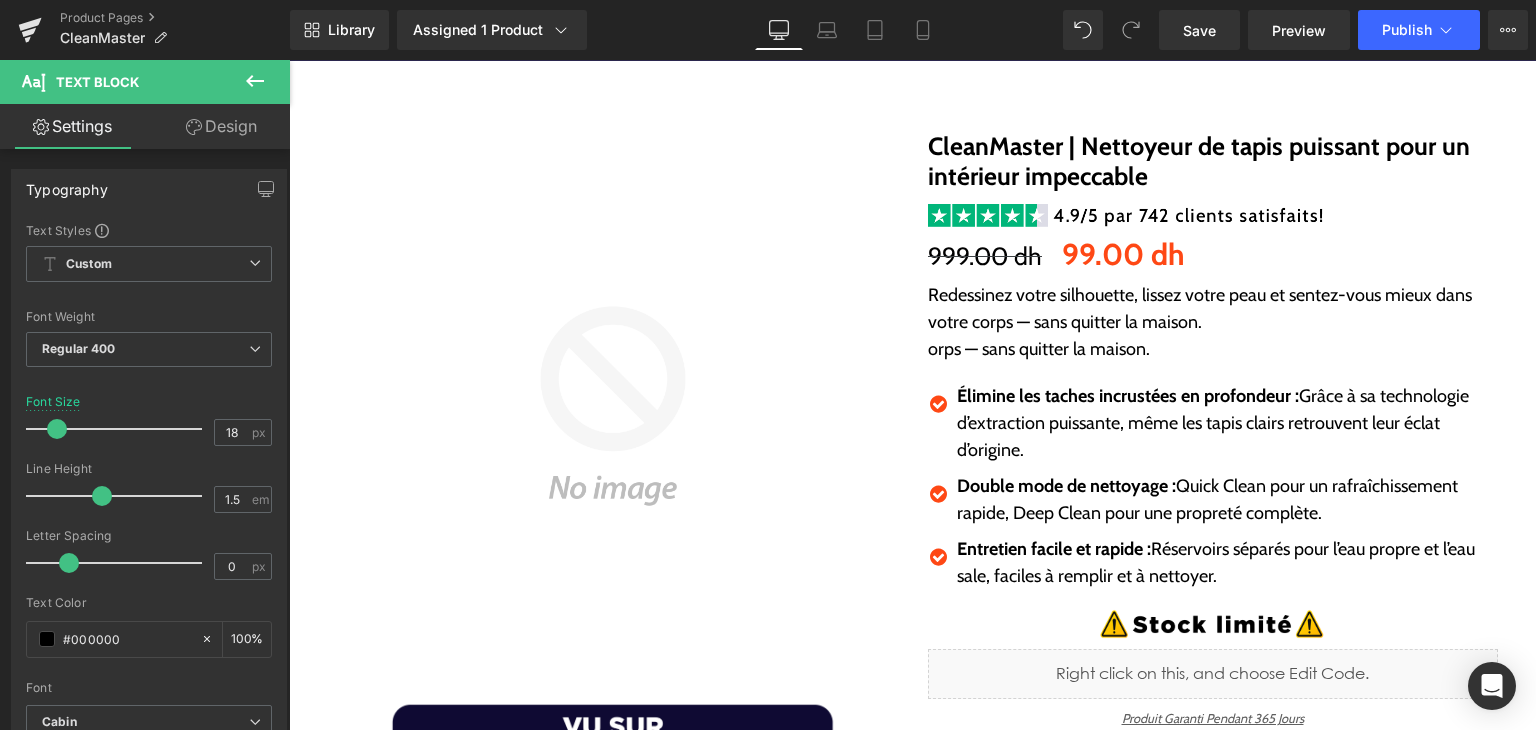 click on "Redessinez votre silhouette, lissez votre peau et sentez-vous mieux dans votre cRedonnez vie à vos tapis en quelques minutes, sans effort." at bounding box center (1213, 309) 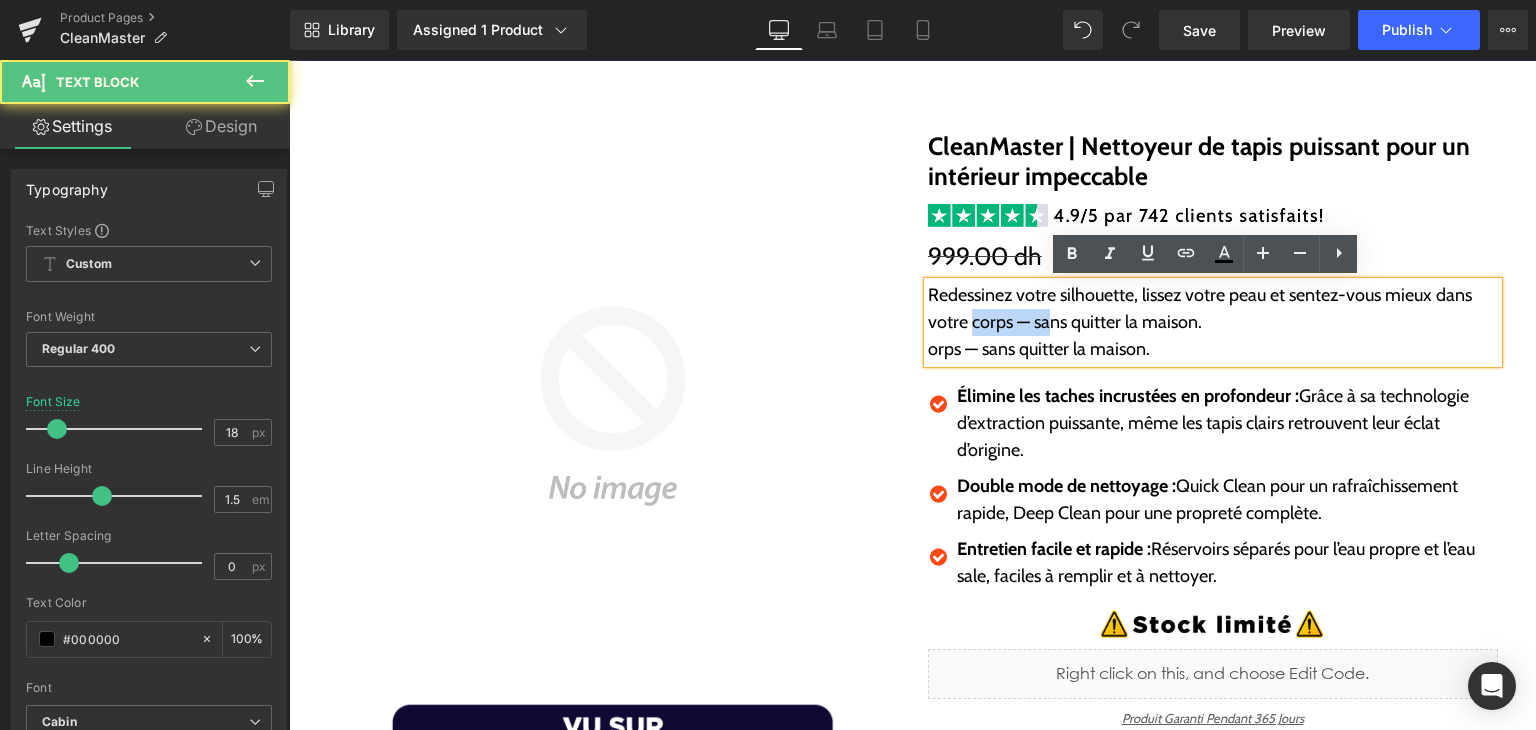click on "Redessinez votre silhouette, lissez votre peau et sentez-vous mieux dans votre cRedonnez vie à vos tapis en quelques minutes, sans effort." at bounding box center (1213, 309) 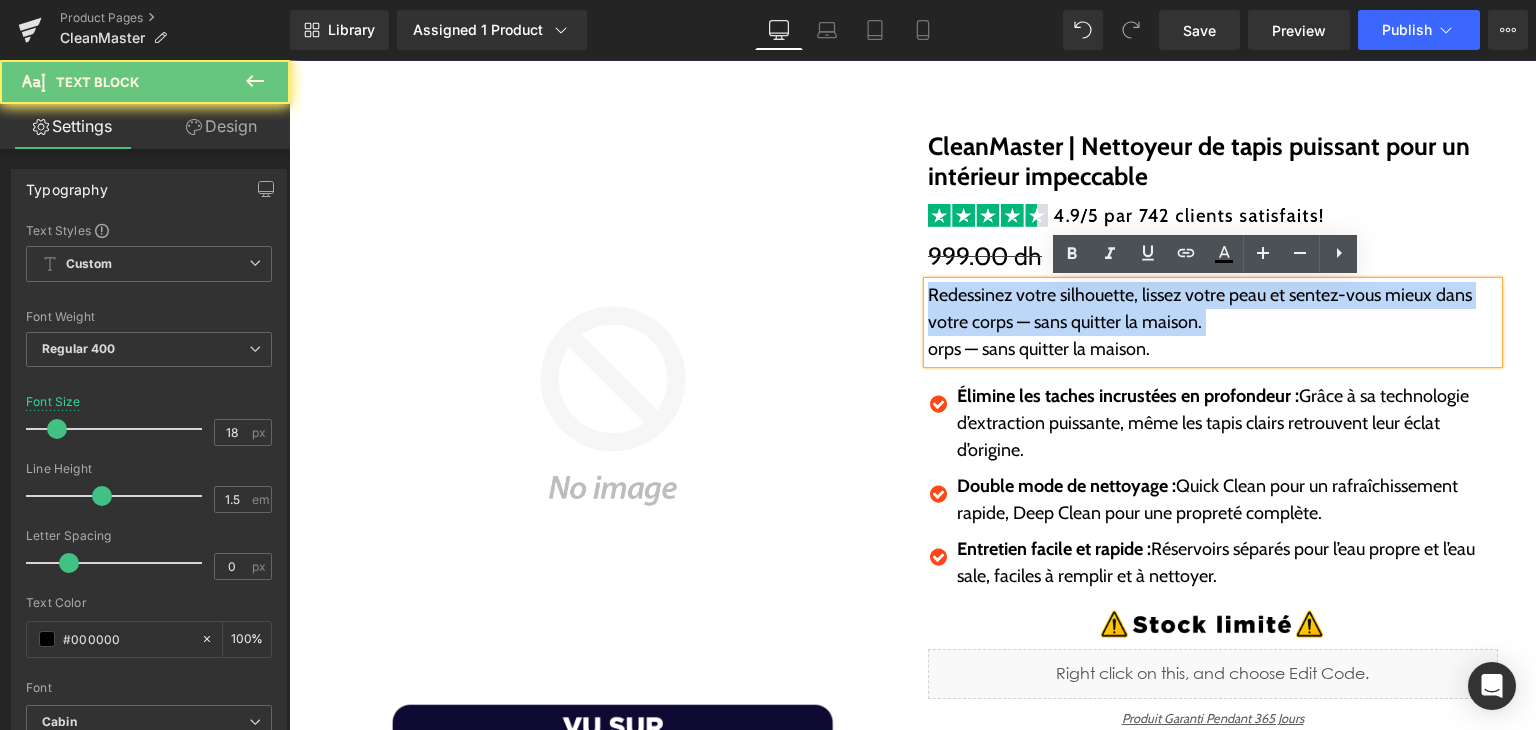 click on "Redessinez votre silhouette, lissez votre peau et sentez-vous mieux dans votre cRedonnez vie à vos tapis en quelques minutes, sans effort." at bounding box center [1213, 309] 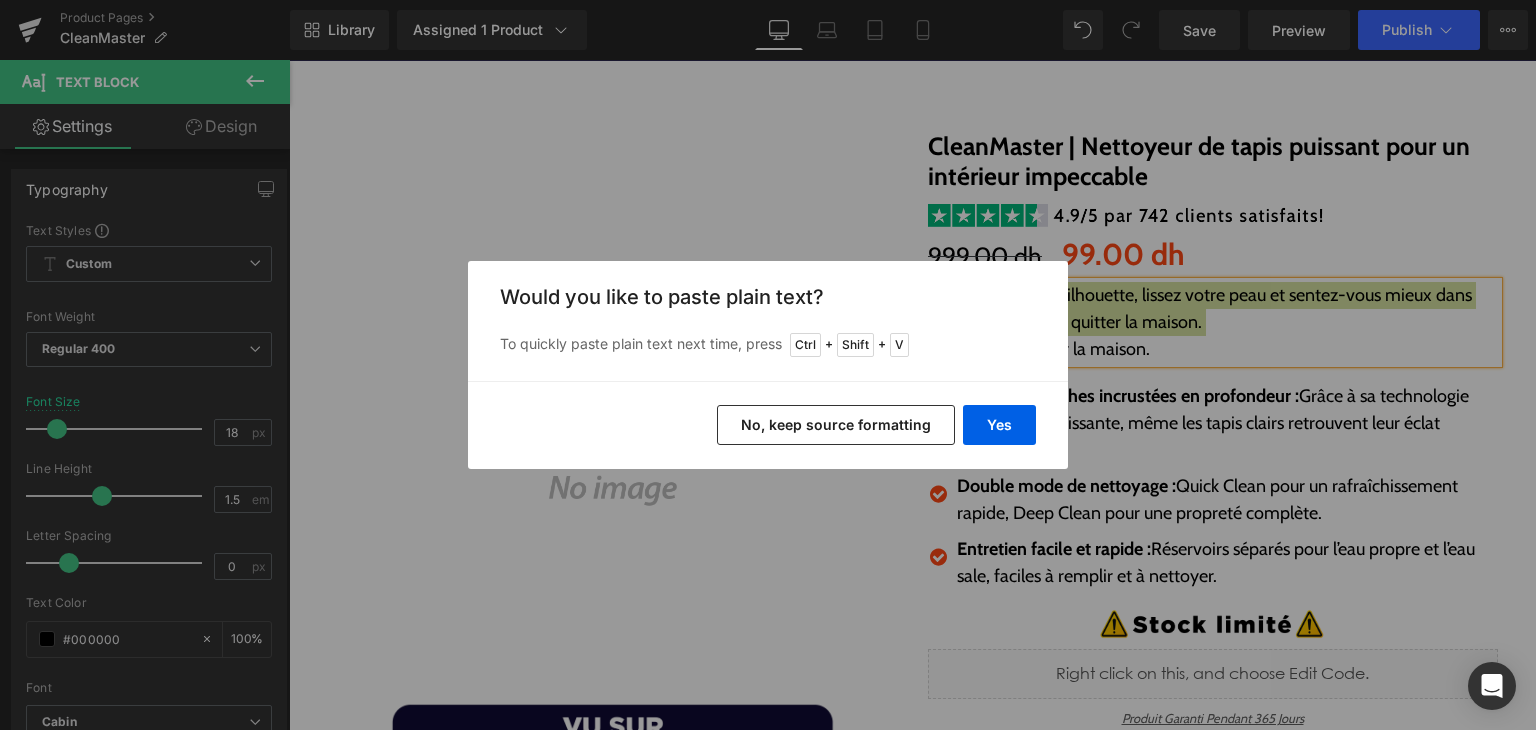 click on "Yes No, keep source formatting" at bounding box center [768, 425] 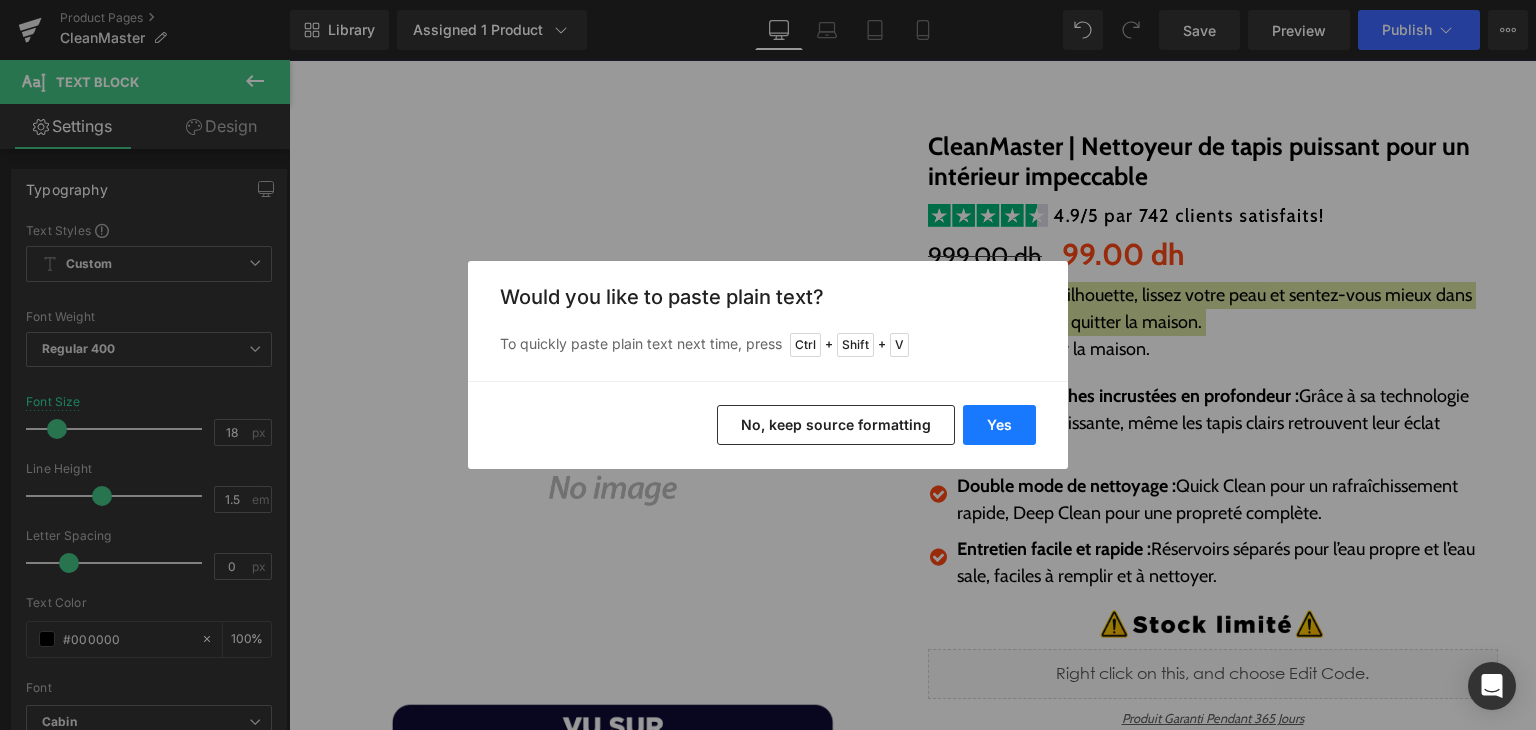 click on "Yes" at bounding box center (999, 425) 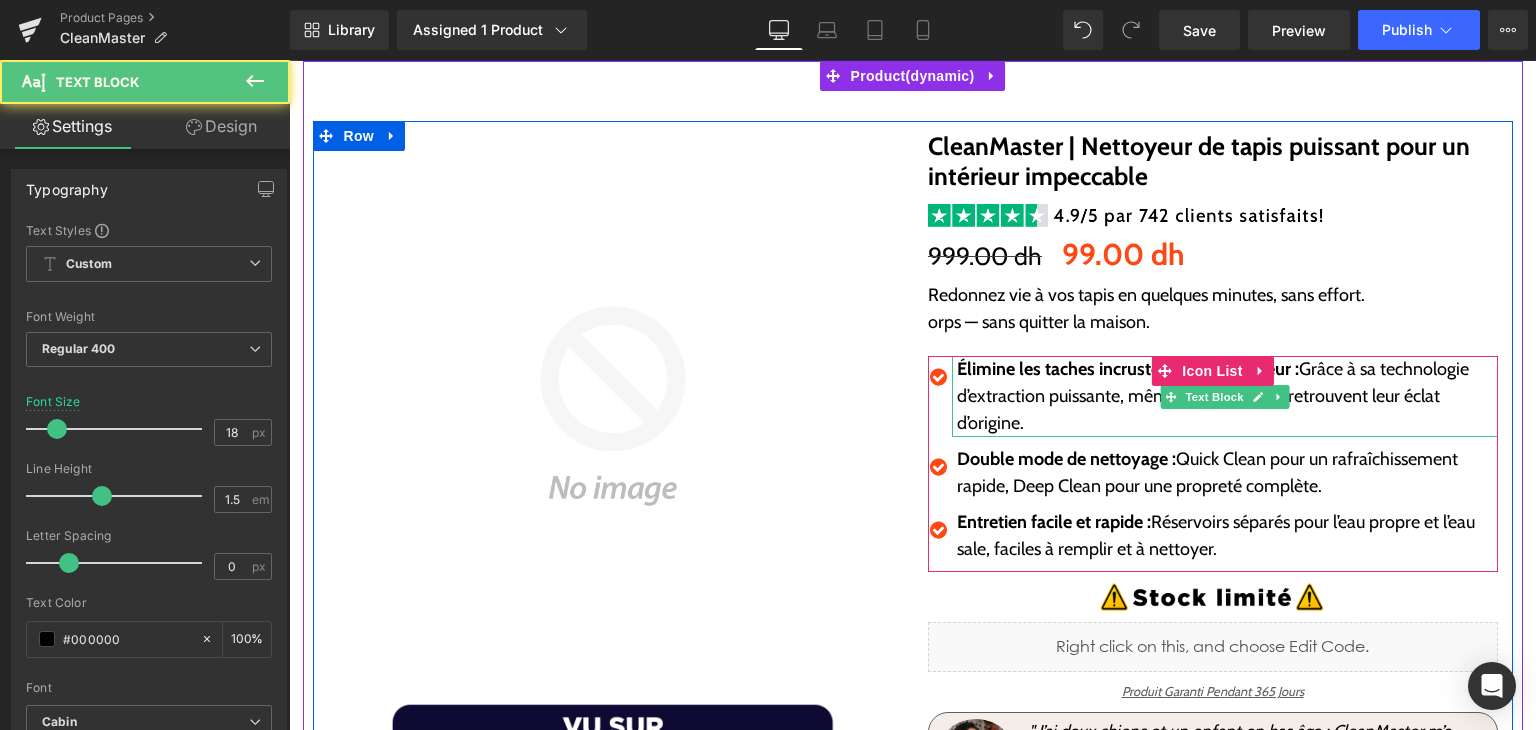 click on "orps — sans quitter la maison." at bounding box center [1039, 322] 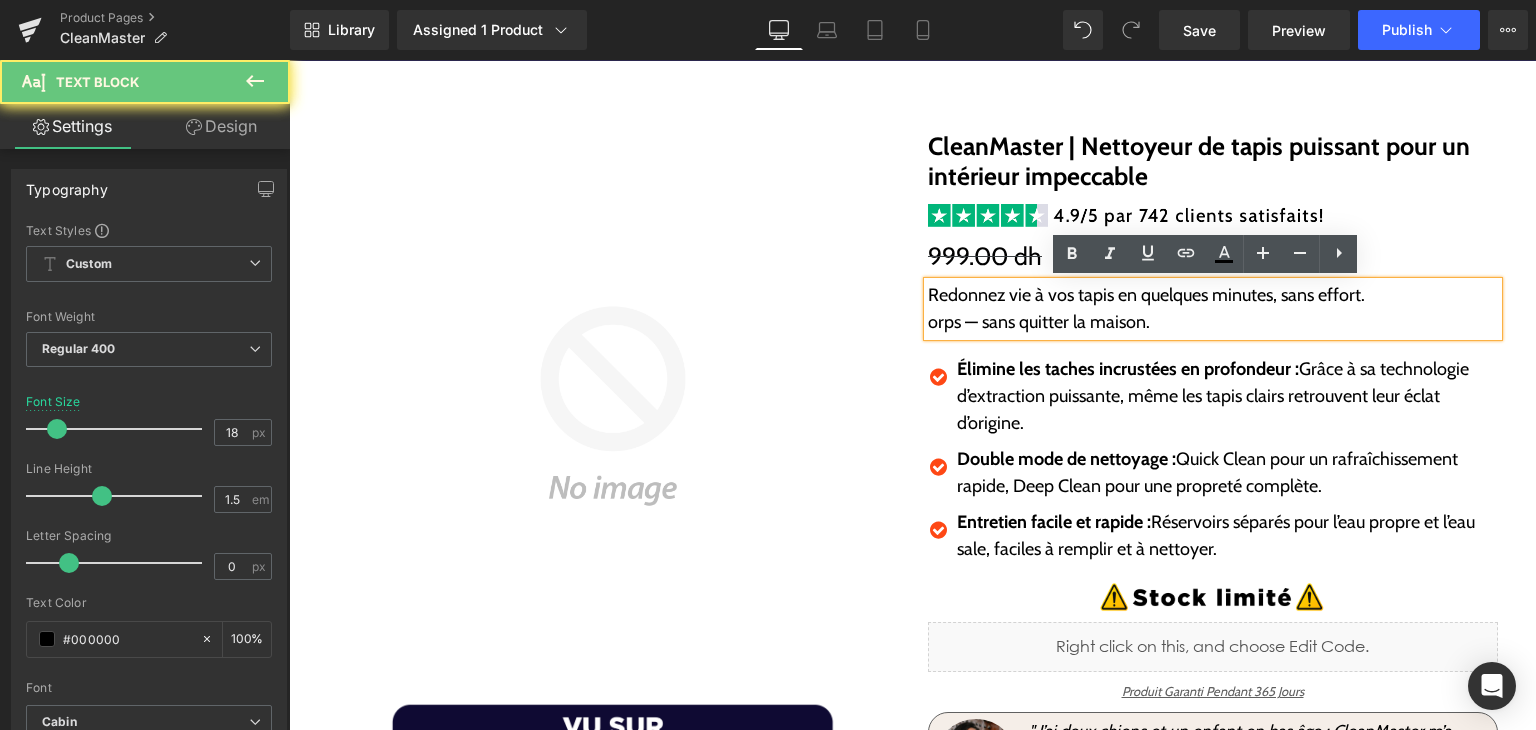 click on "orps — sans quitter la maison." at bounding box center [1039, 322] 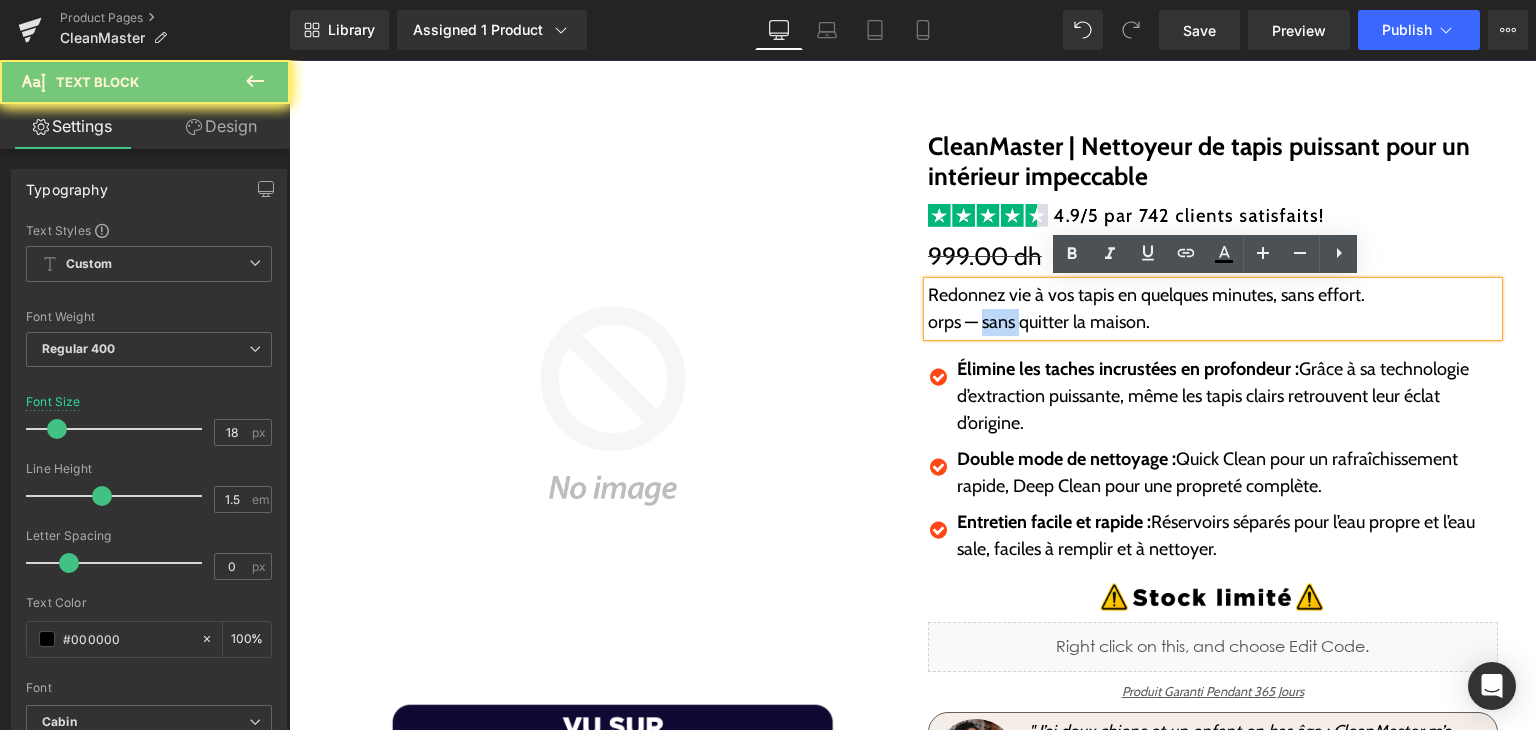 click on "orps — sans quitter la maison." at bounding box center (1039, 322) 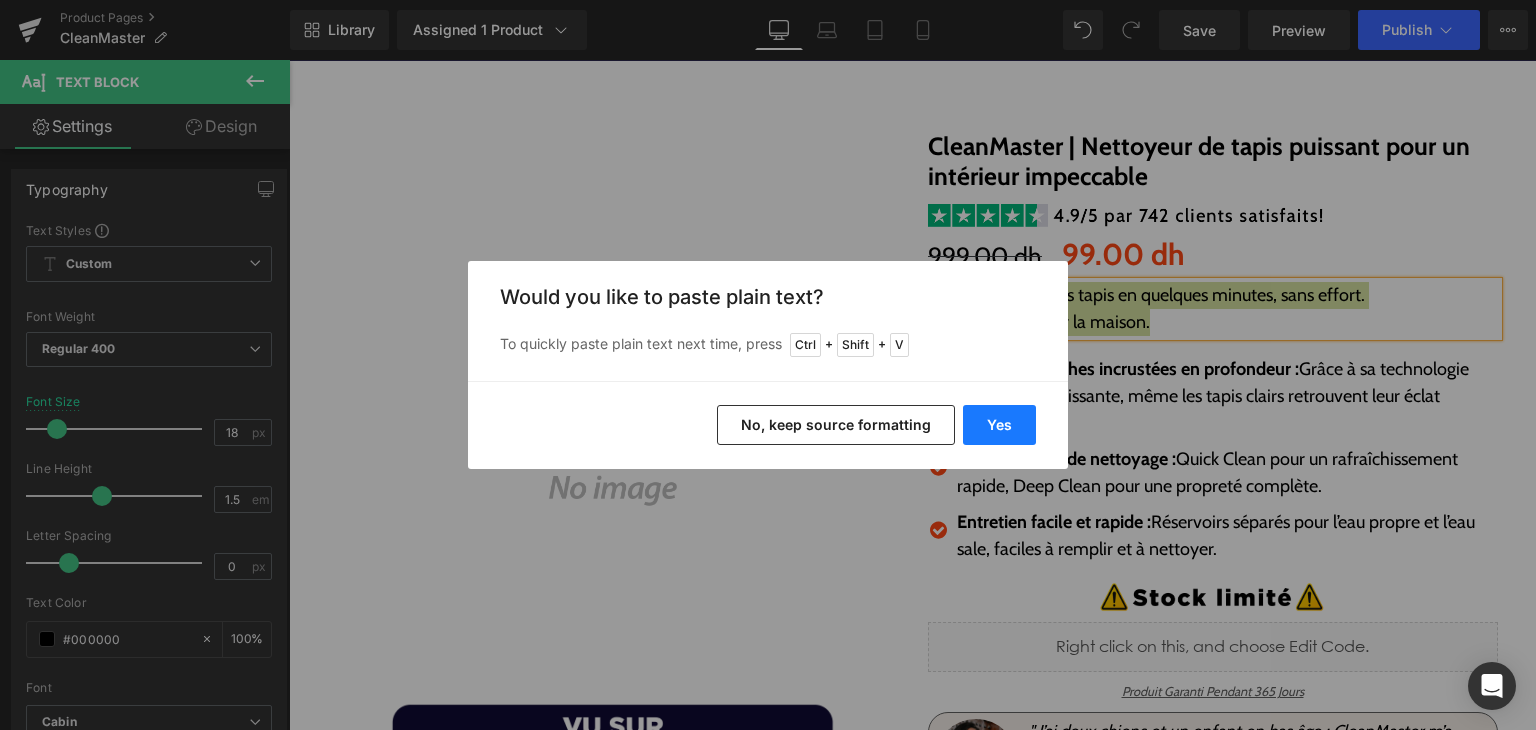drag, startPoint x: 996, startPoint y: 429, endPoint x: 693, endPoint y: 289, distance: 333.77988 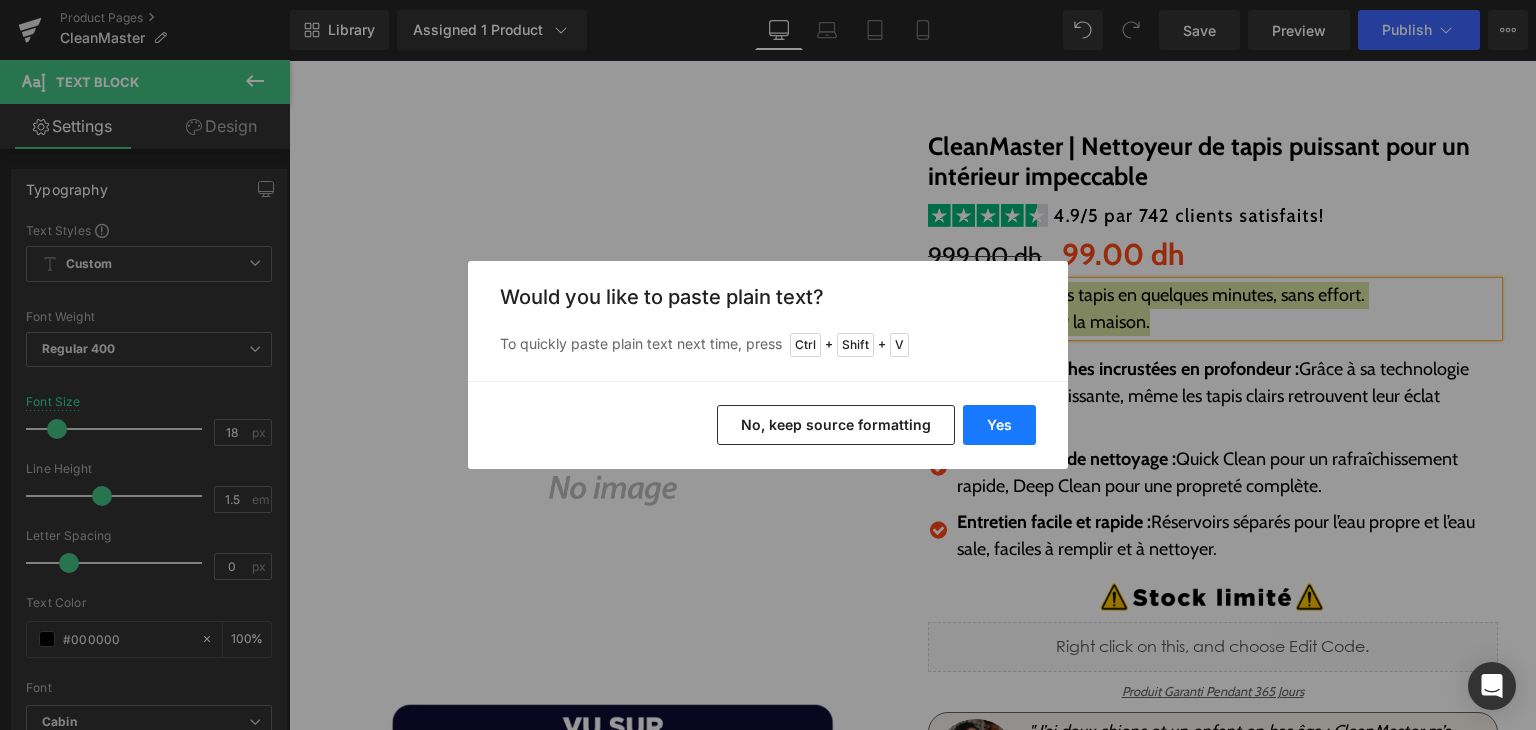 click on "Yes" at bounding box center [999, 425] 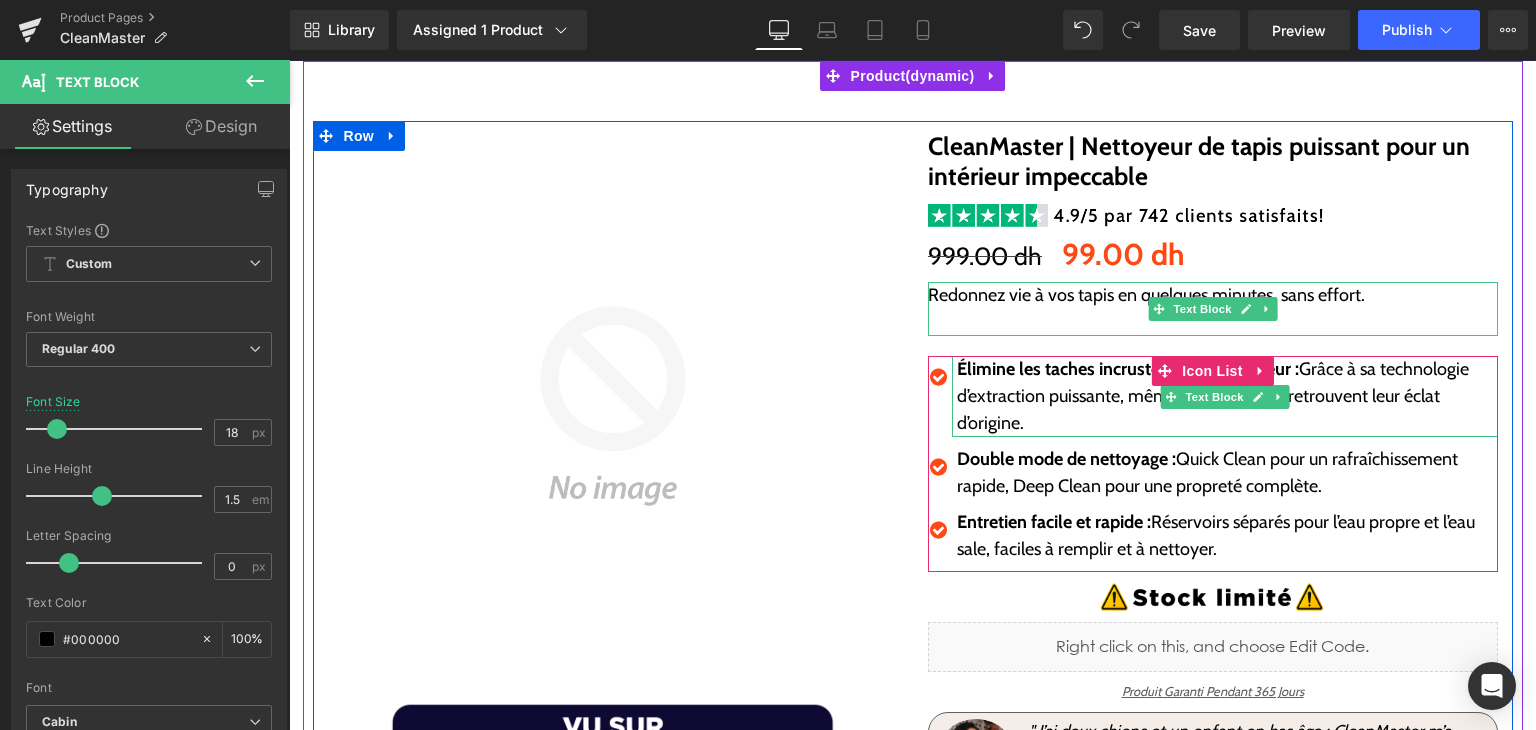 click at bounding box center [1213, 322] 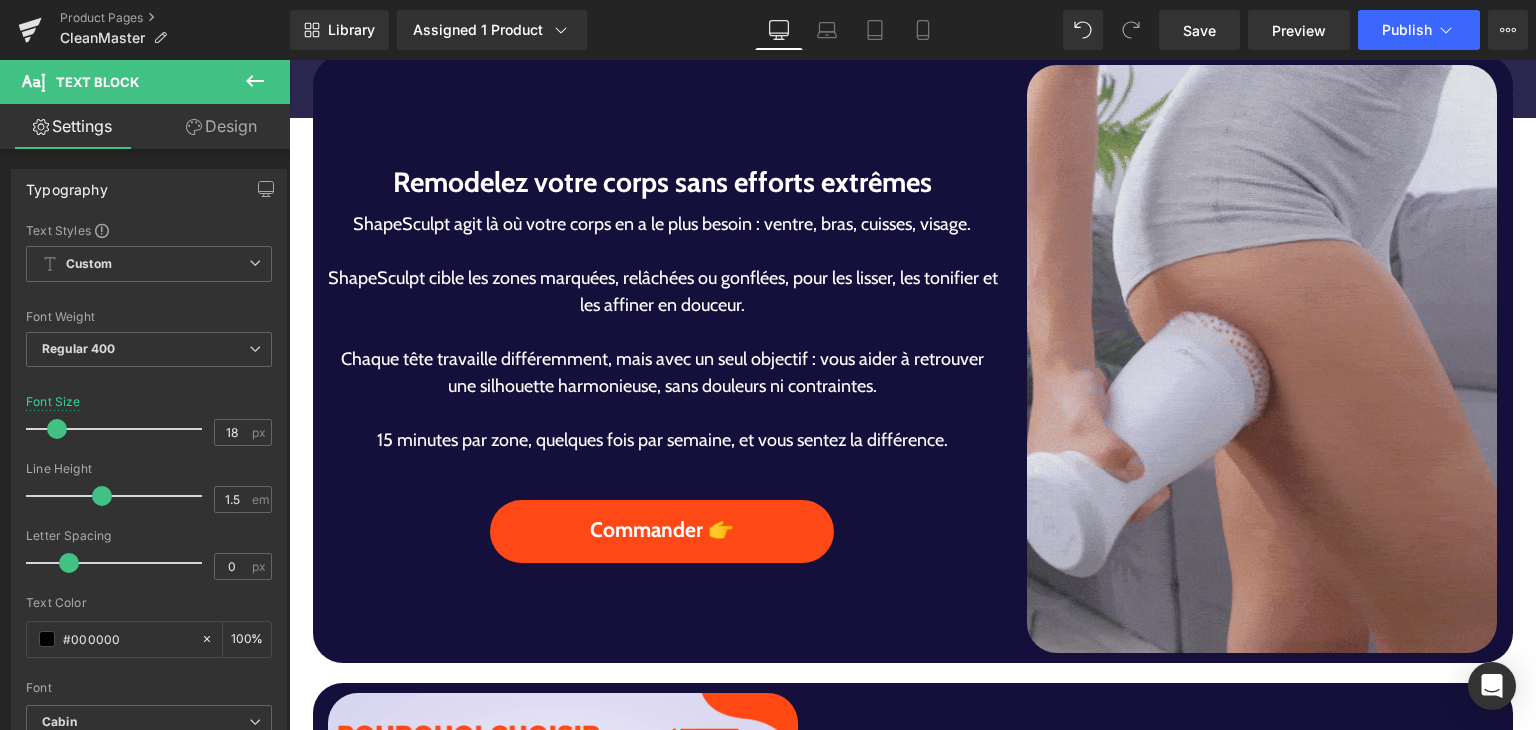 scroll, scrollTop: 1000, scrollLeft: 0, axis: vertical 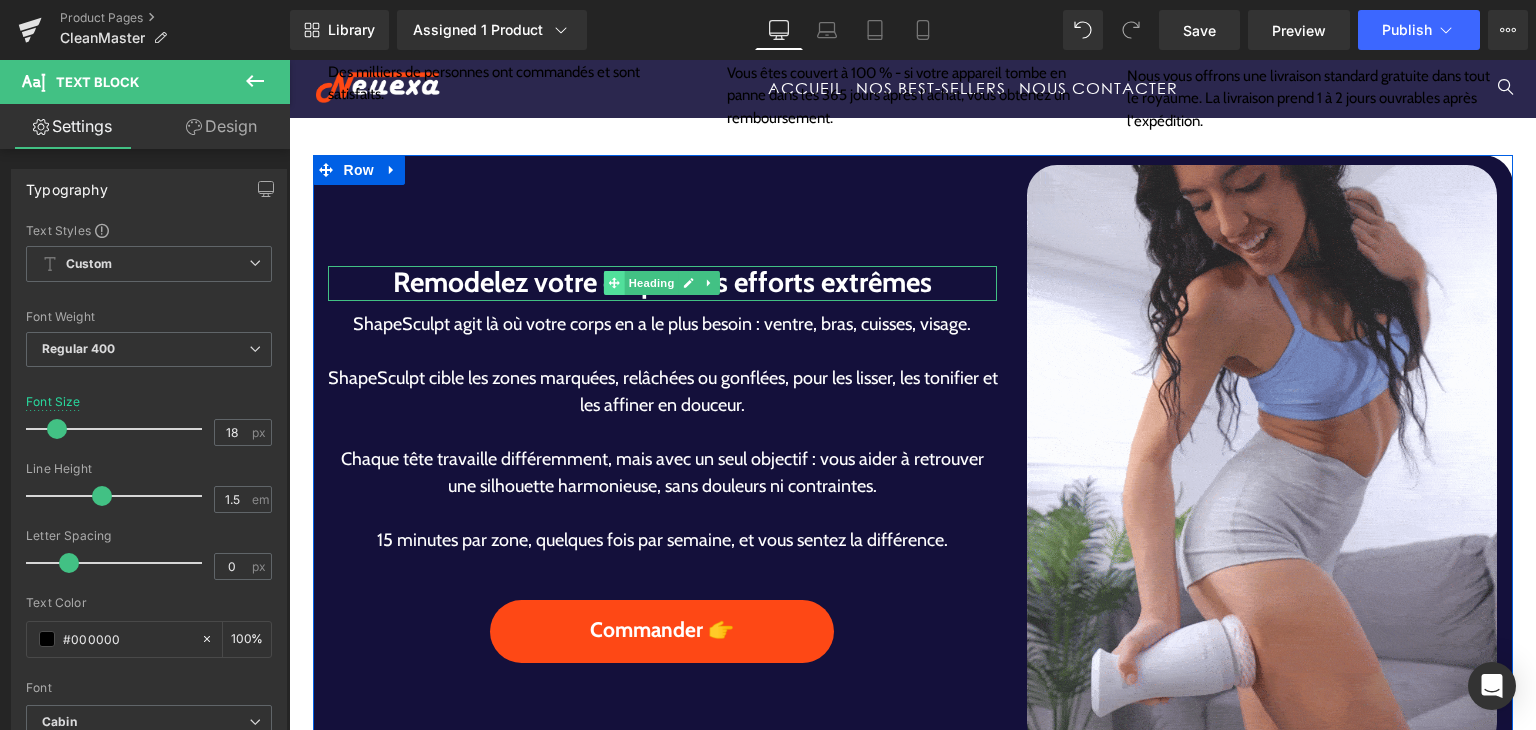 click at bounding box center (614, 283) 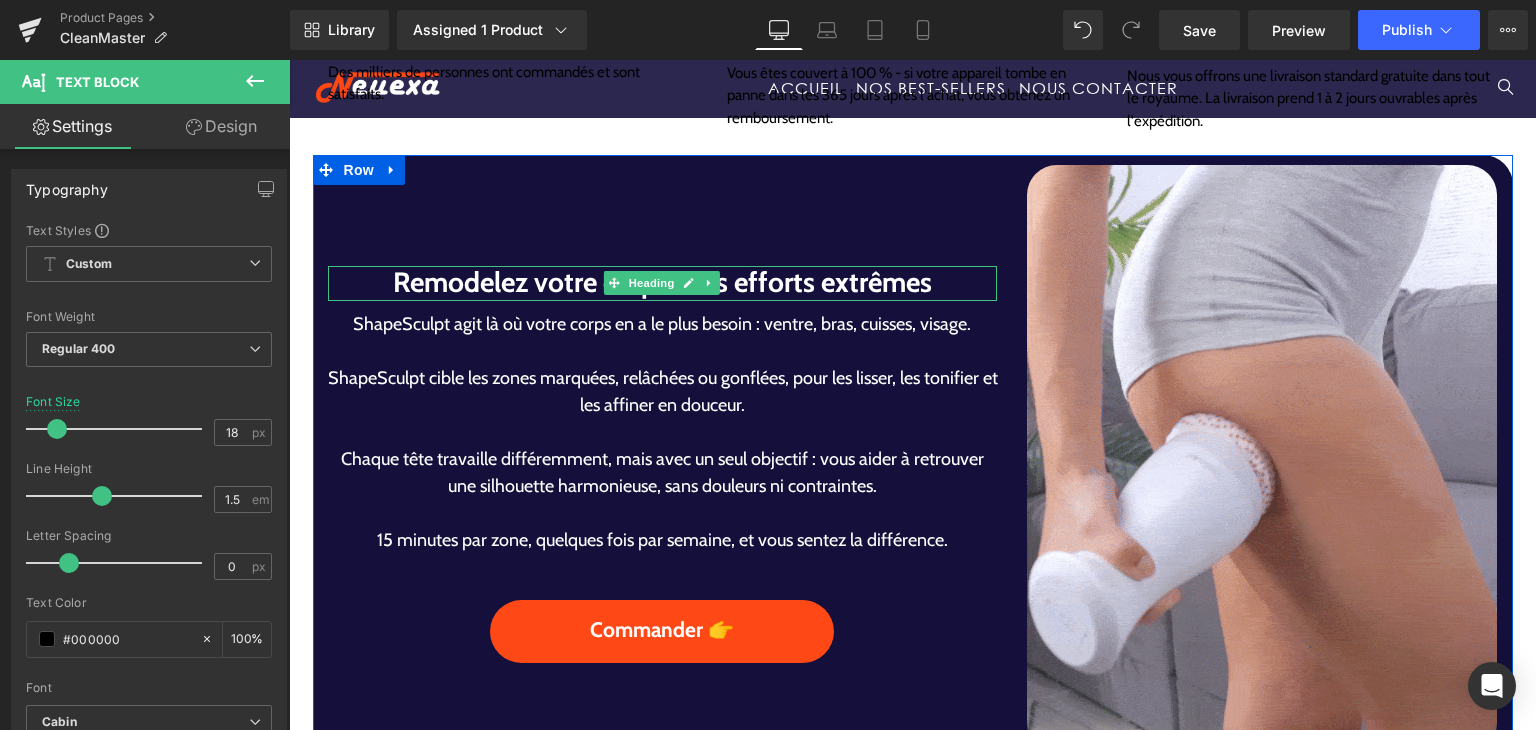 drag, startPoint x: 602, startPoint y: 276, endPoint x: 588, endPoint y: 287, distance: 17.804493 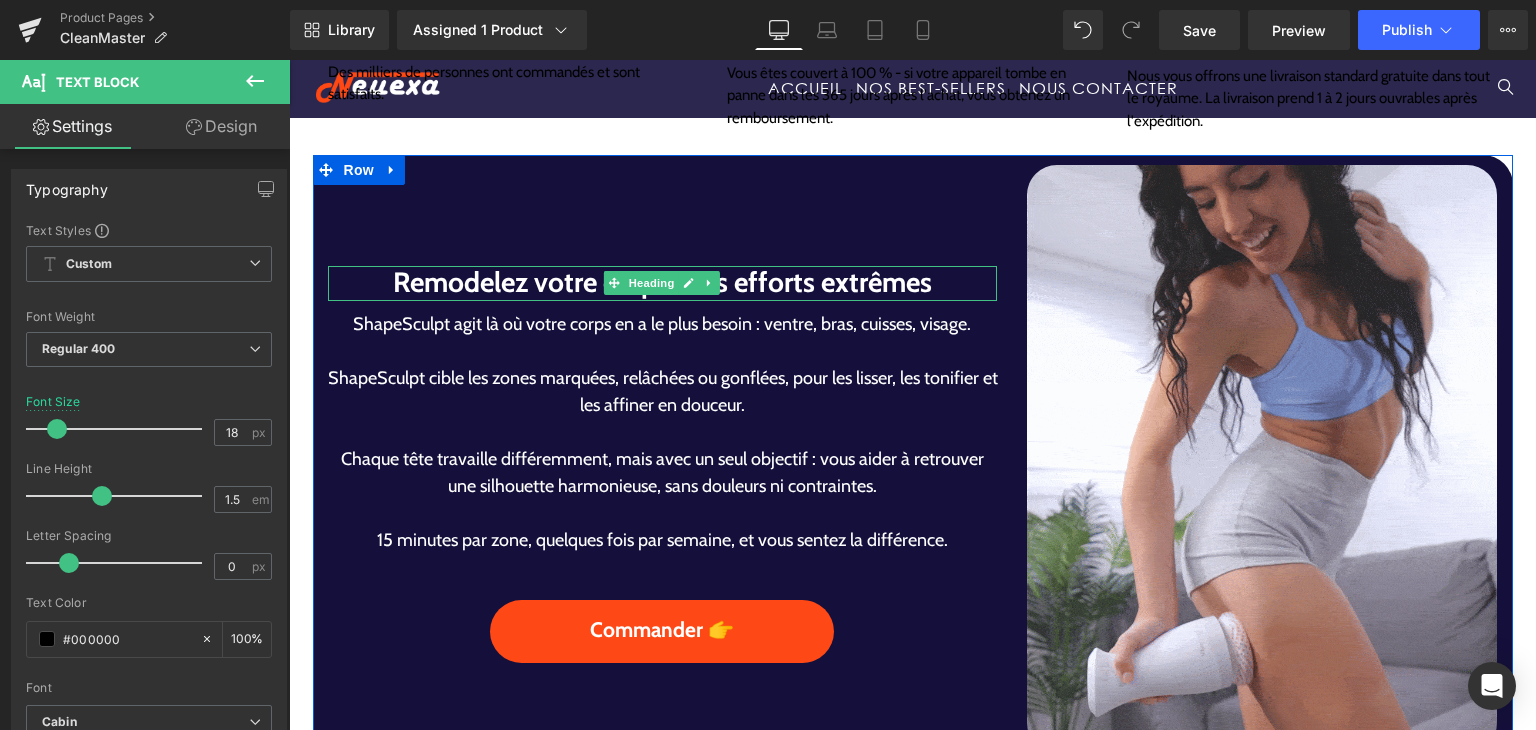 click at bounding box center [614, 283] 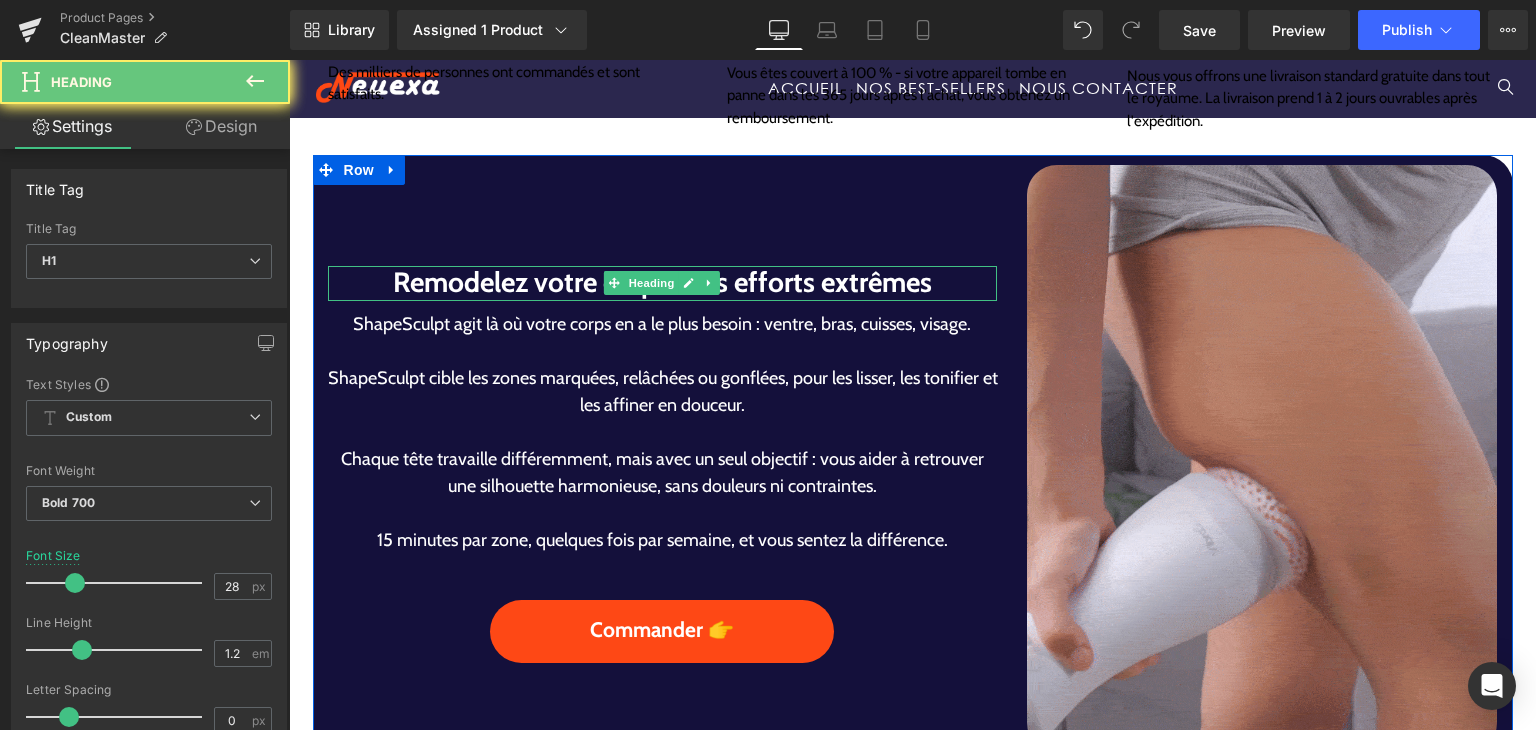 click on "Remodelez votre corps sans efforts extrêmes" at bounding box center [663, 283] 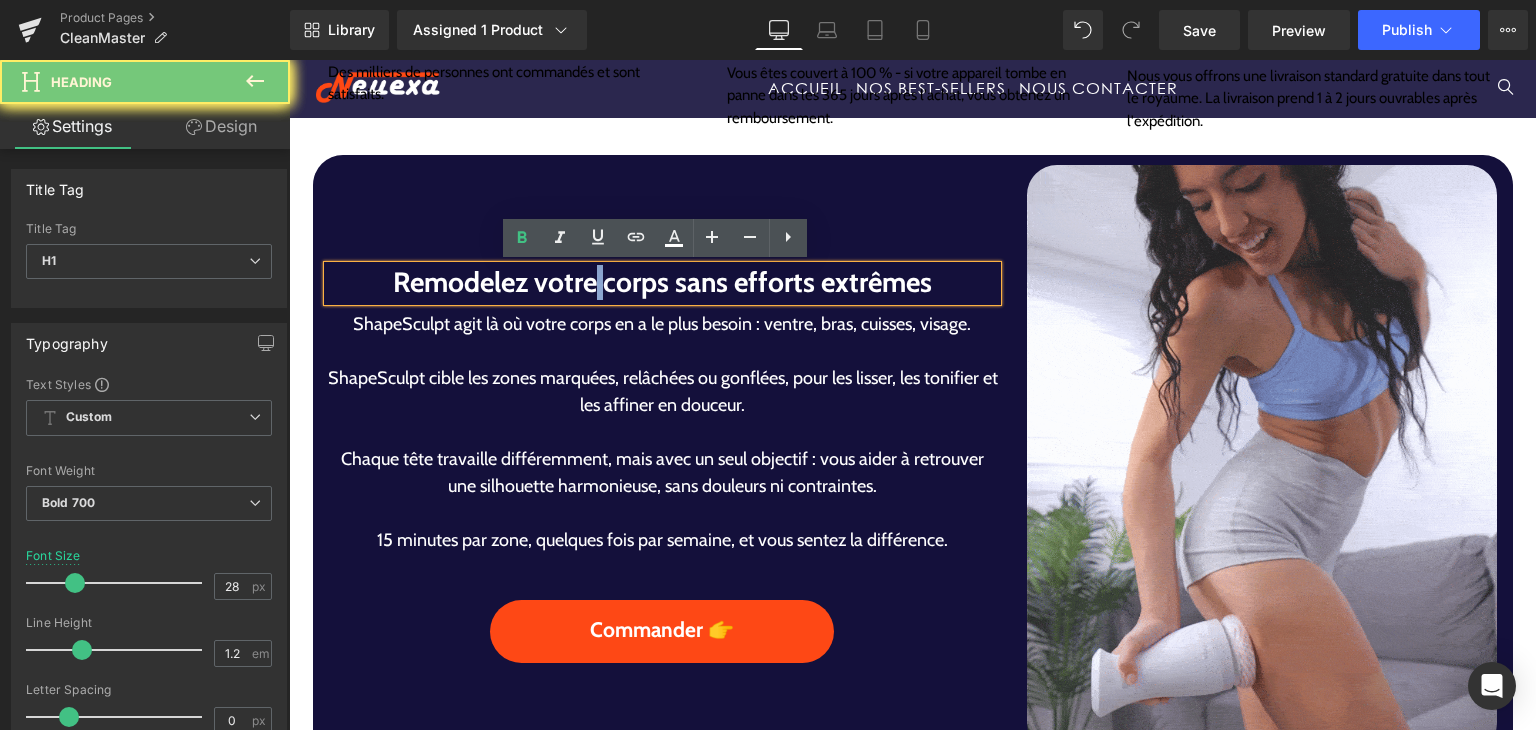 click on "Remodelez votre corps sans efforts extrêmes" at bounding box center [663, 283] 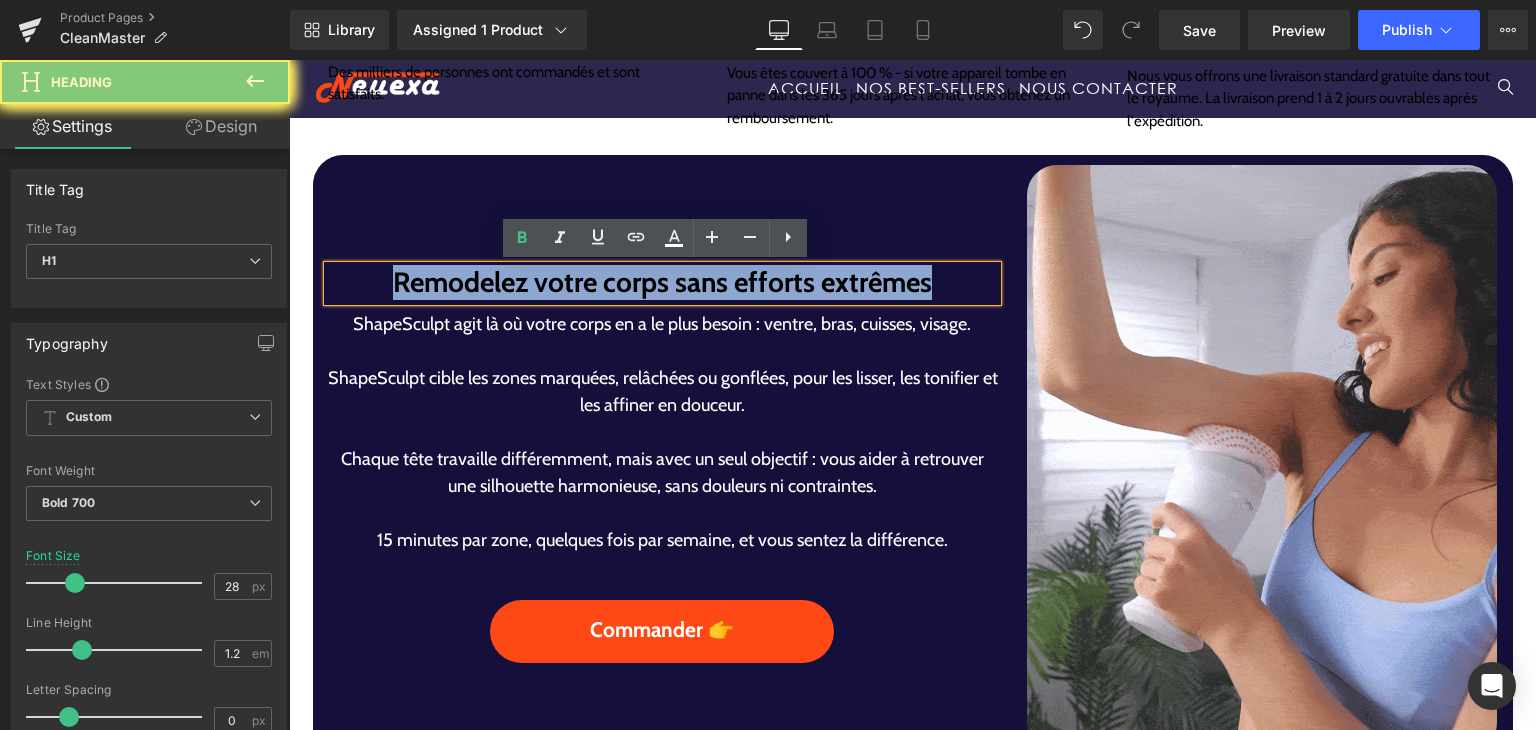 click on "Remodelez votre corps sans efforts extrêmes" at bounding box center [663, 283] 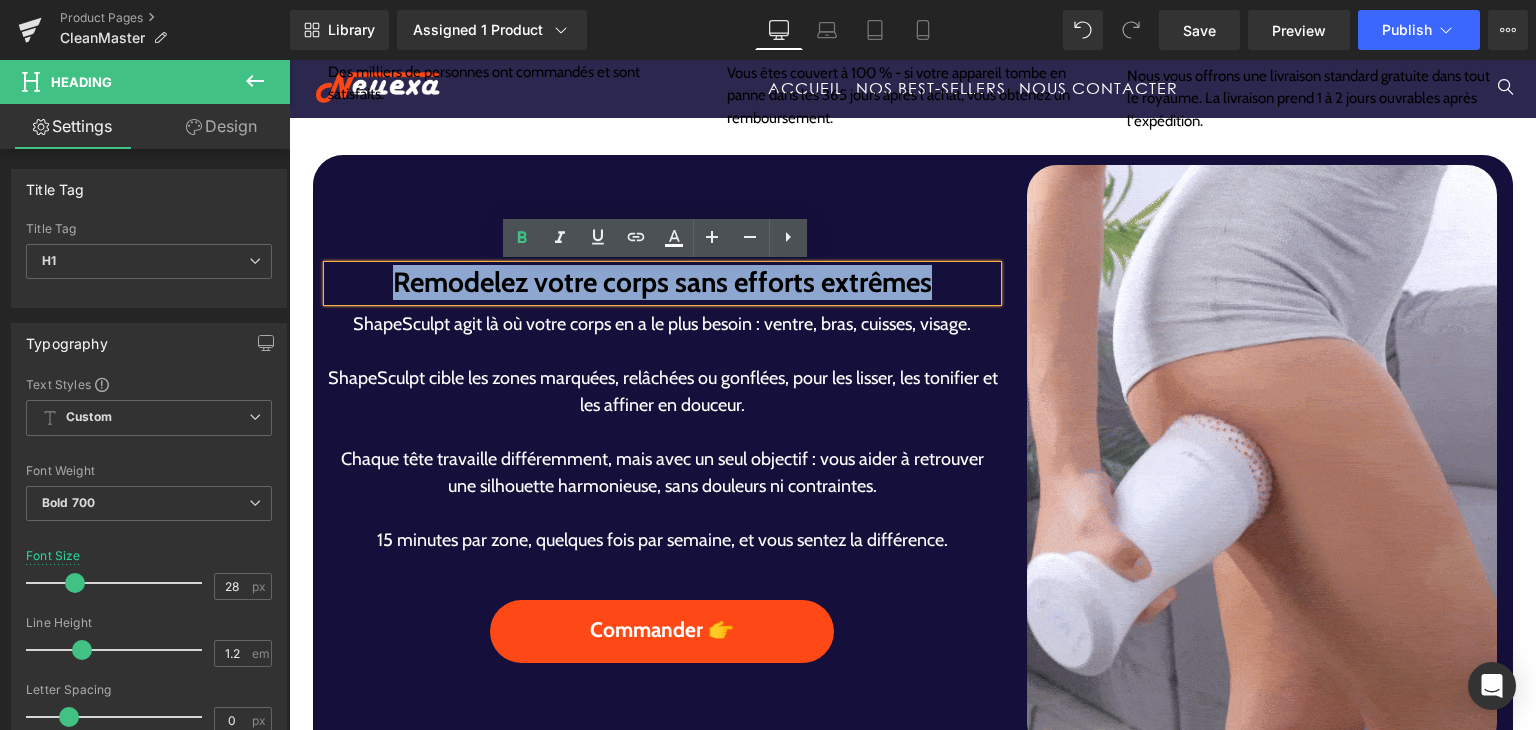 paste 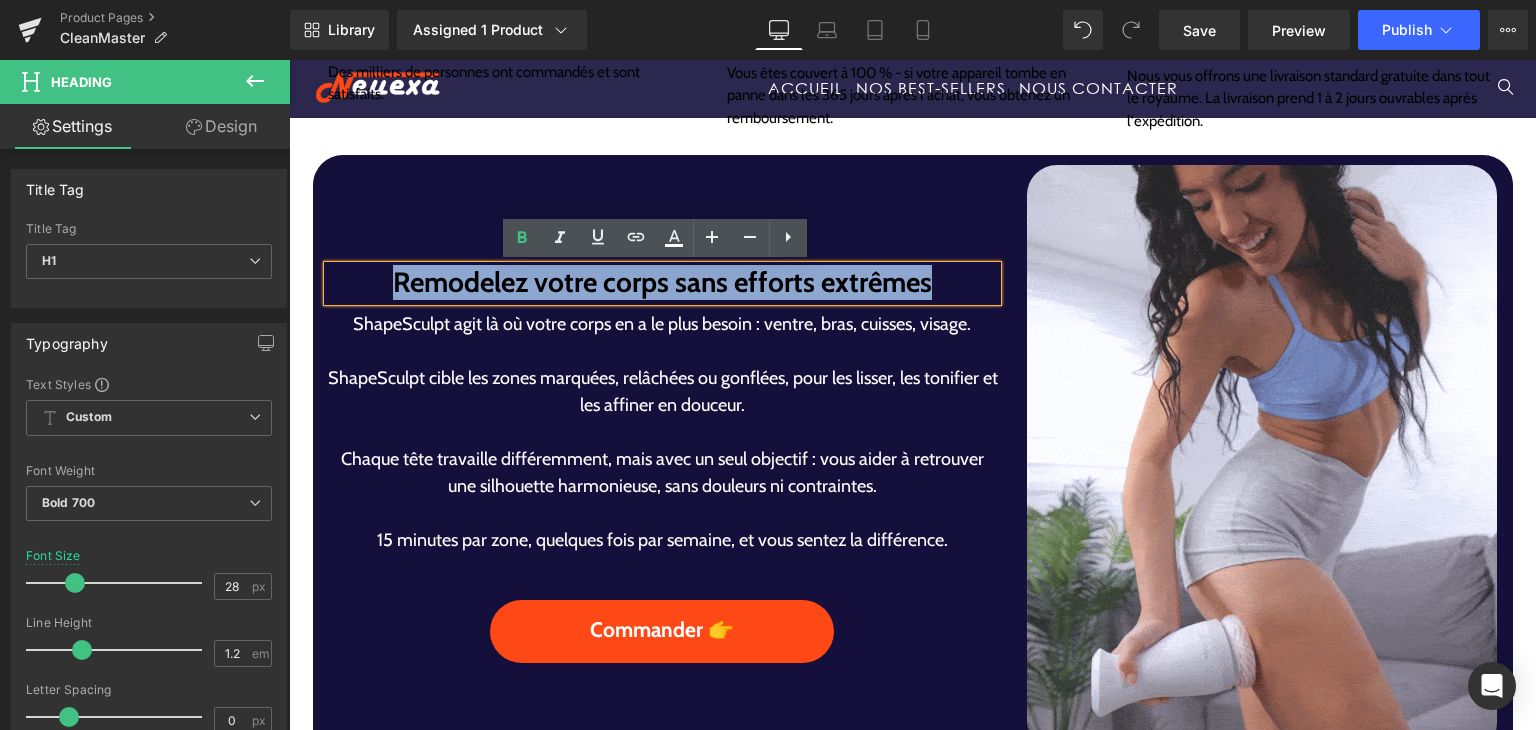type 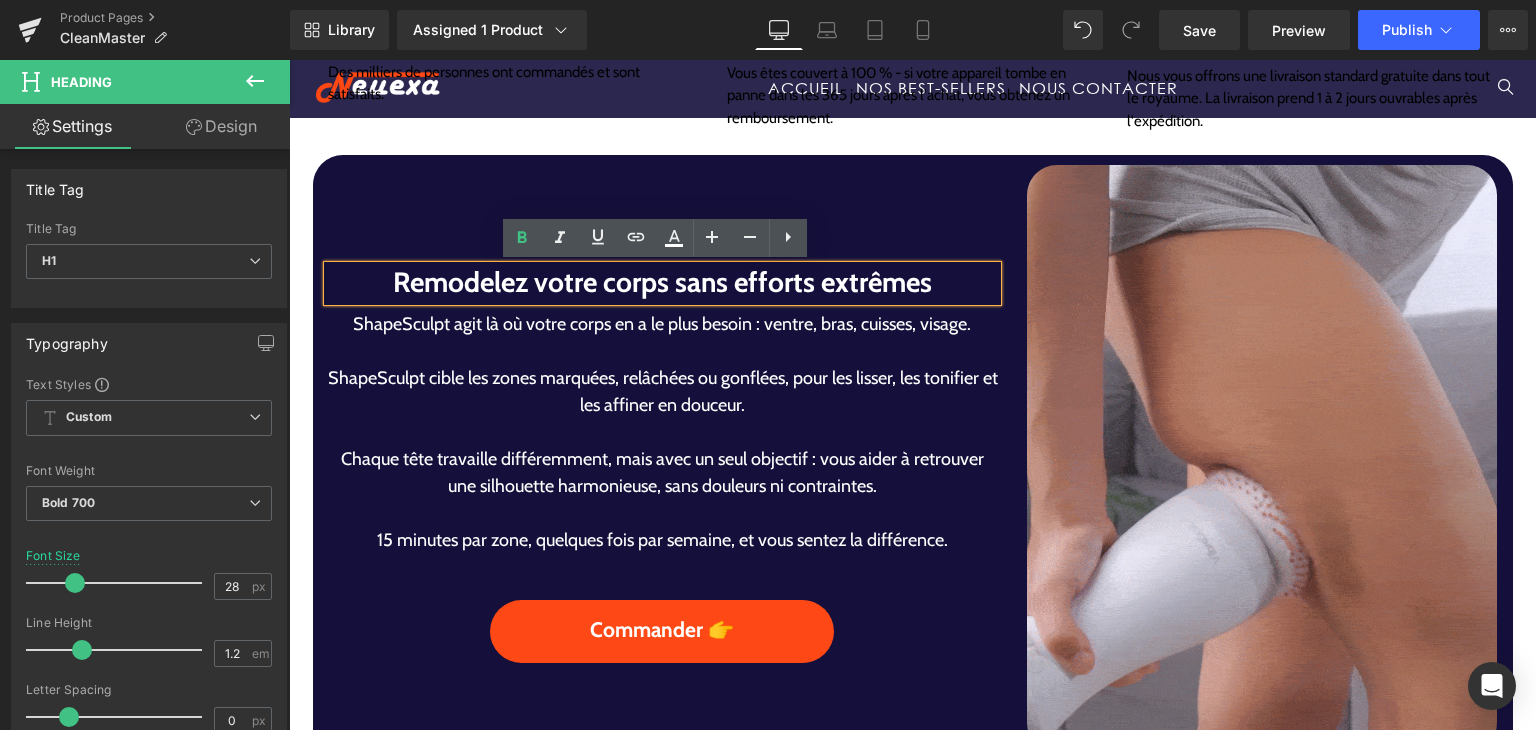 scroll, scrollTop: 987, scrollLeft: 0, axis: vertical 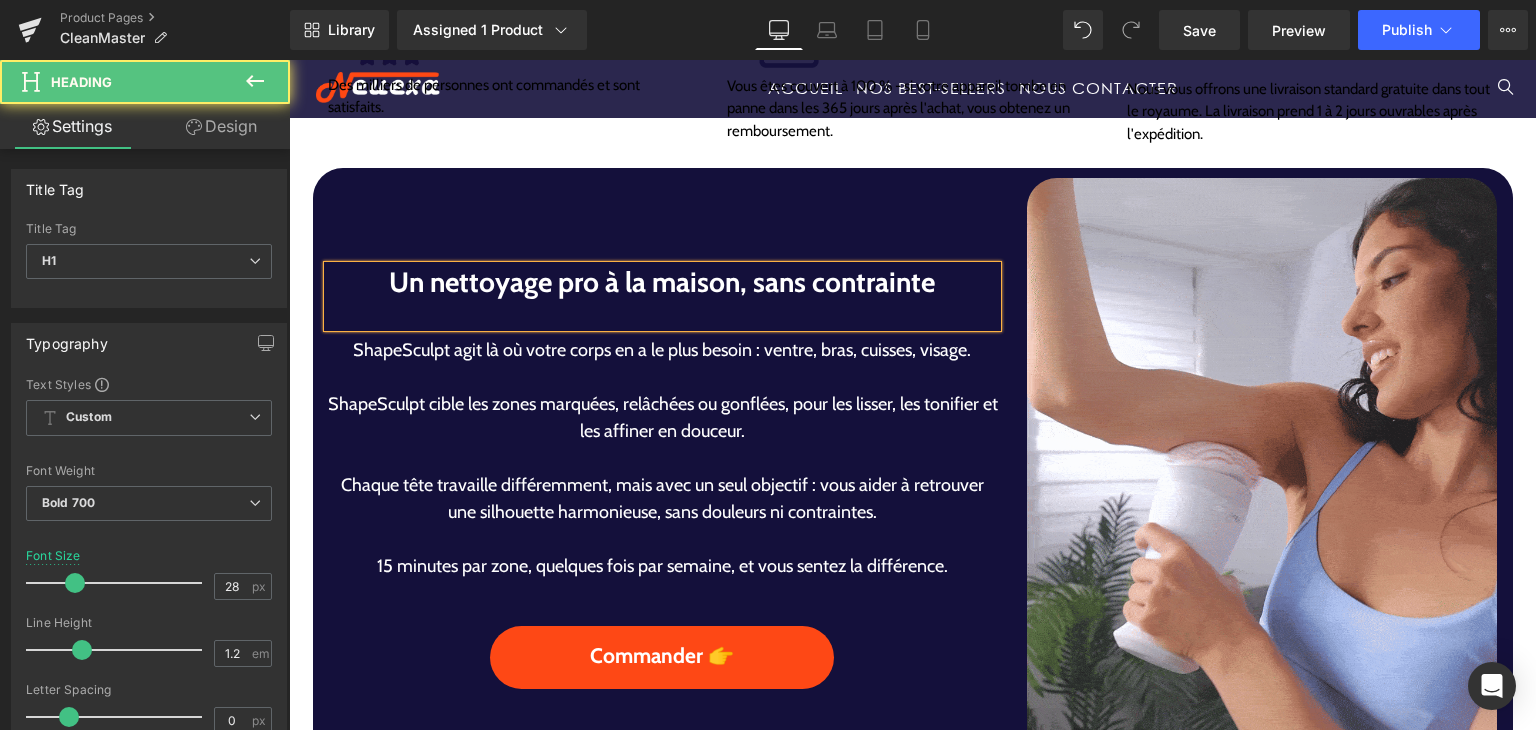 click at bounding box center [663, 312] 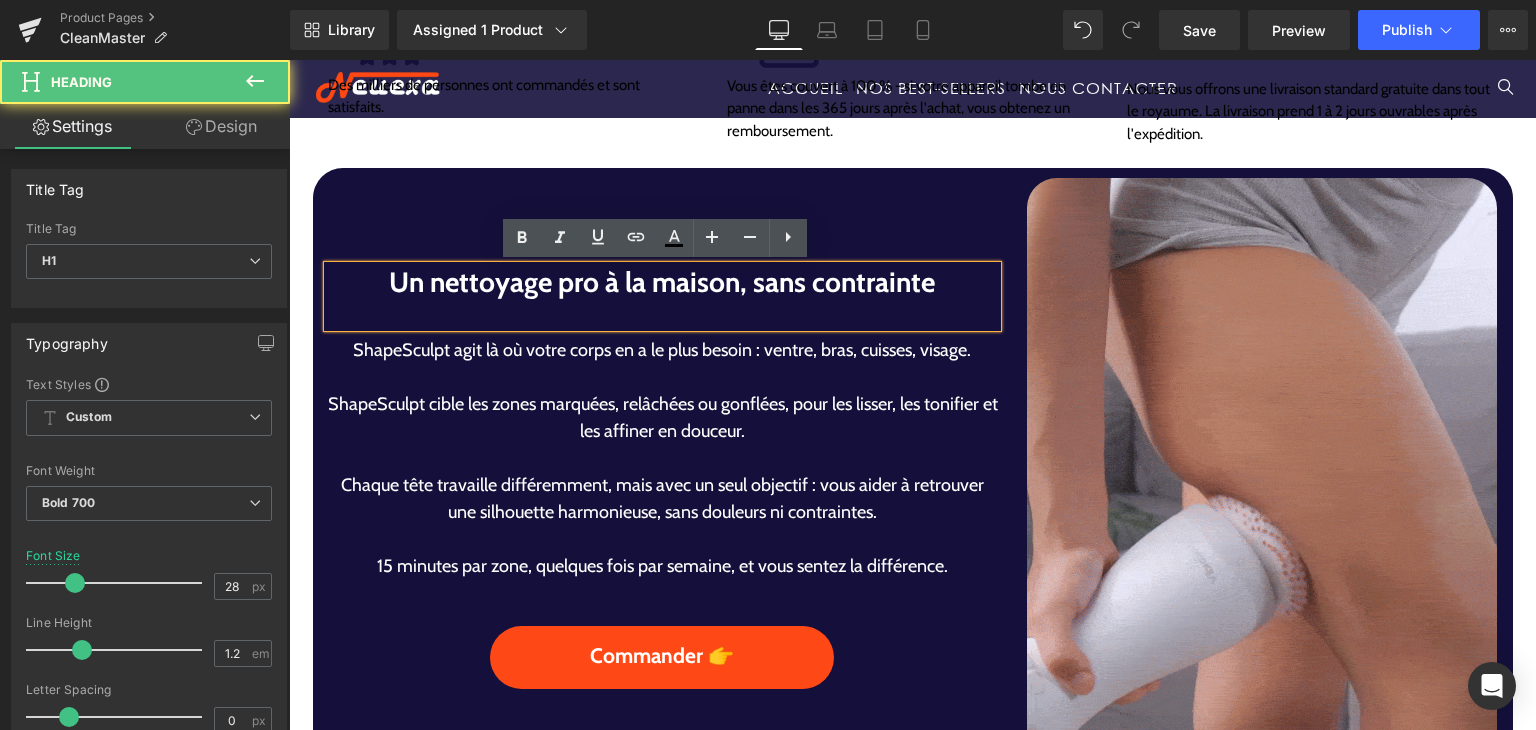 scroll, scrollTop: 1000, scrollLeft: 0, axis: vertical 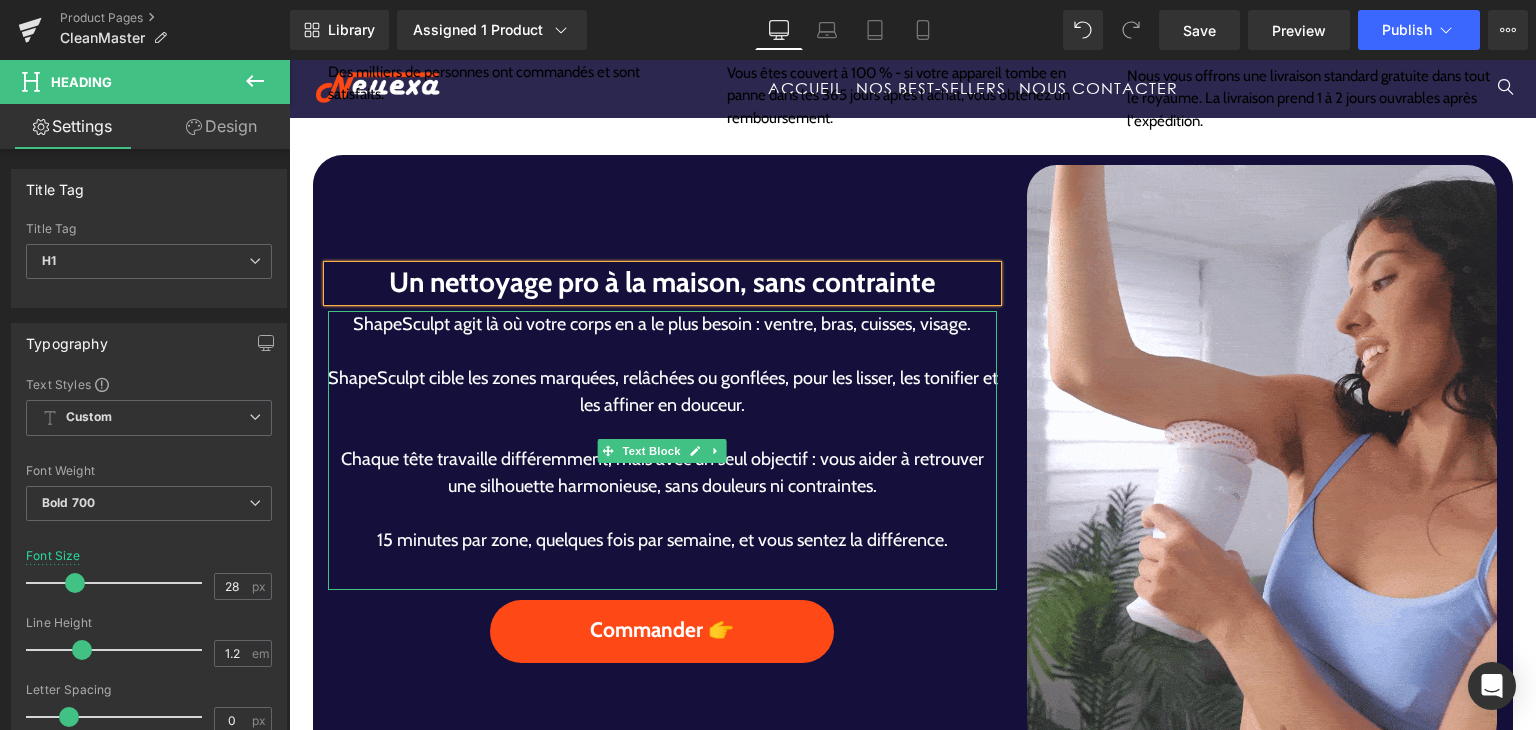 click at bounding box center (663, 432) 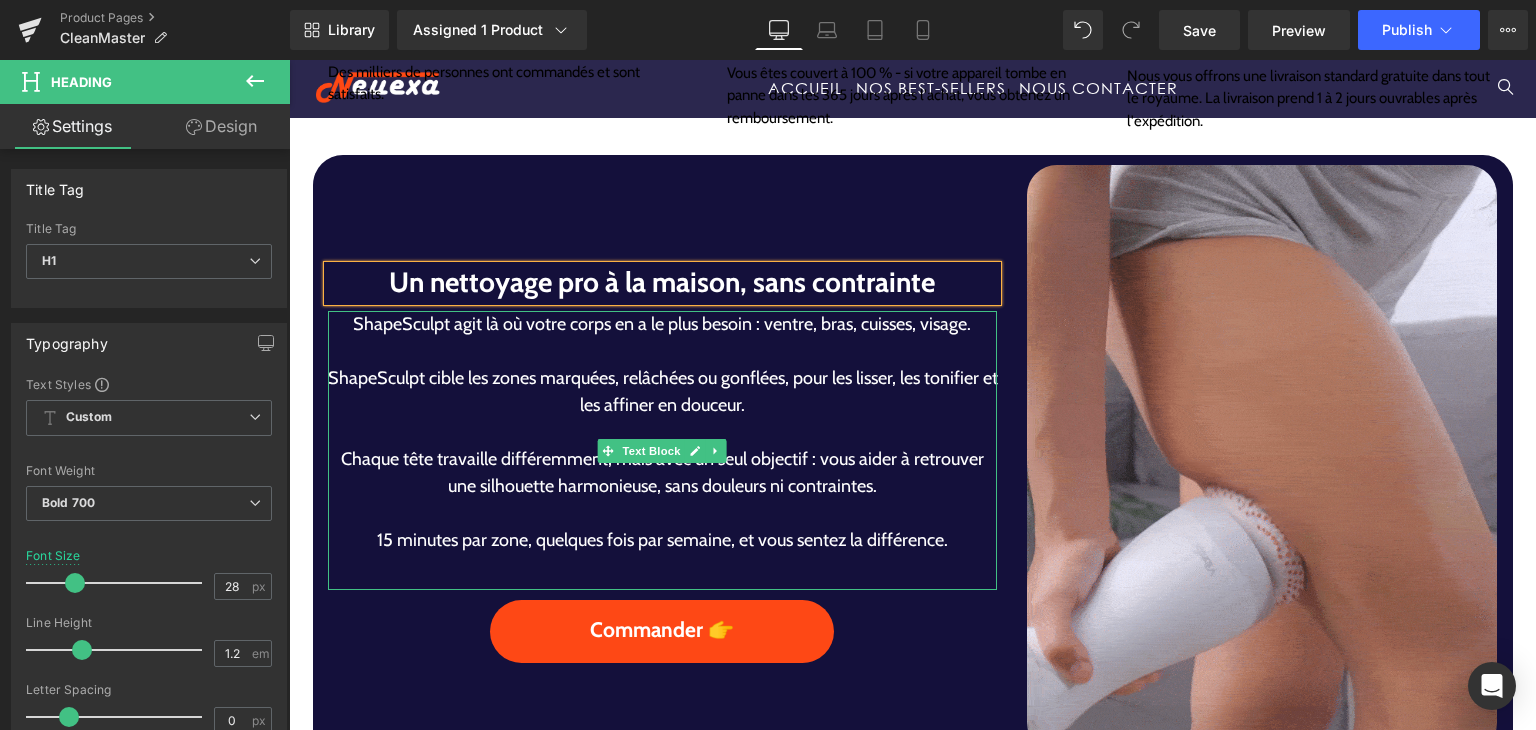 click on "ShapeSculpt cible les zones marquées, relâchées ou gonflées, pour les lisser, les tonifier et les affiner en douceur." at bounding box center [663, 392] 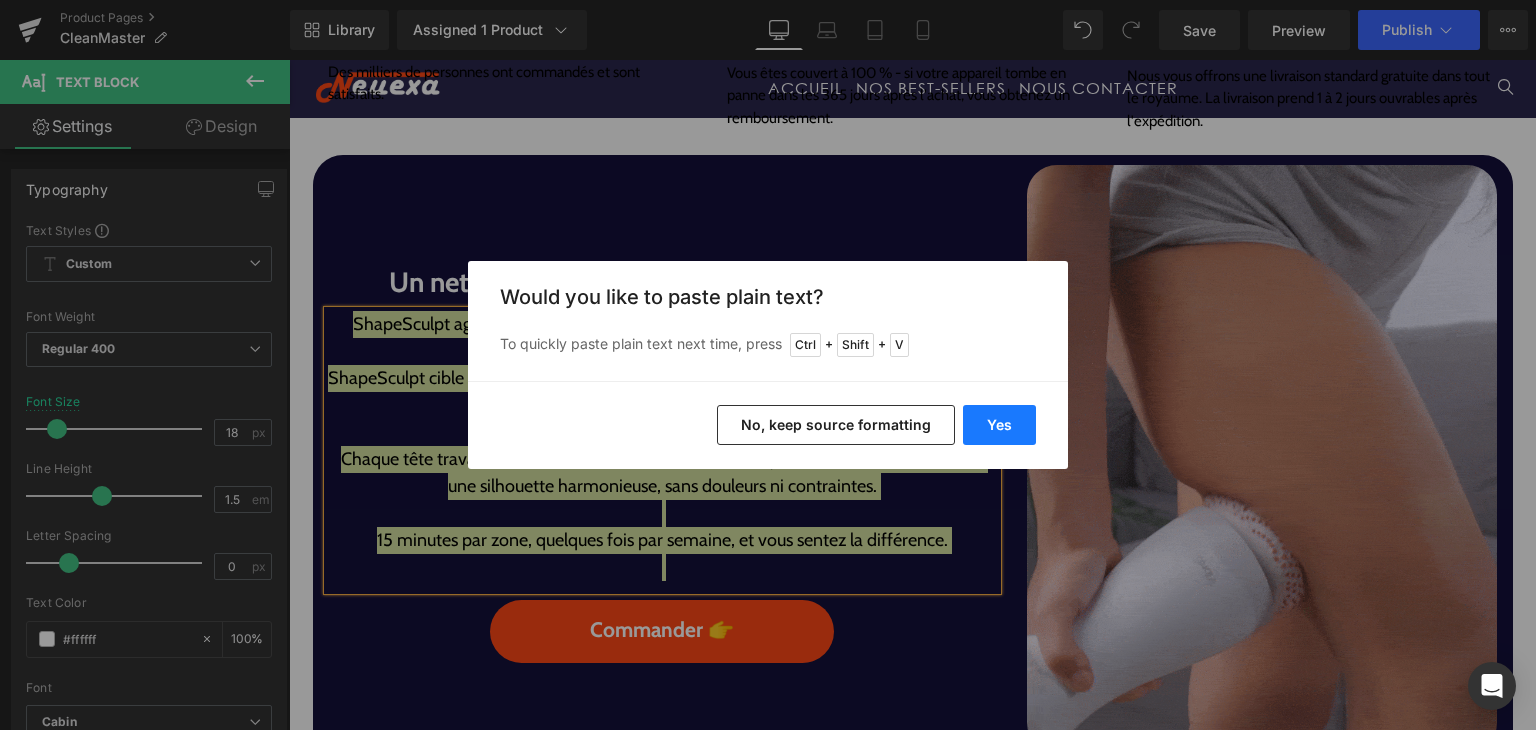 click on "Yes" at bounding box center [999, 425] 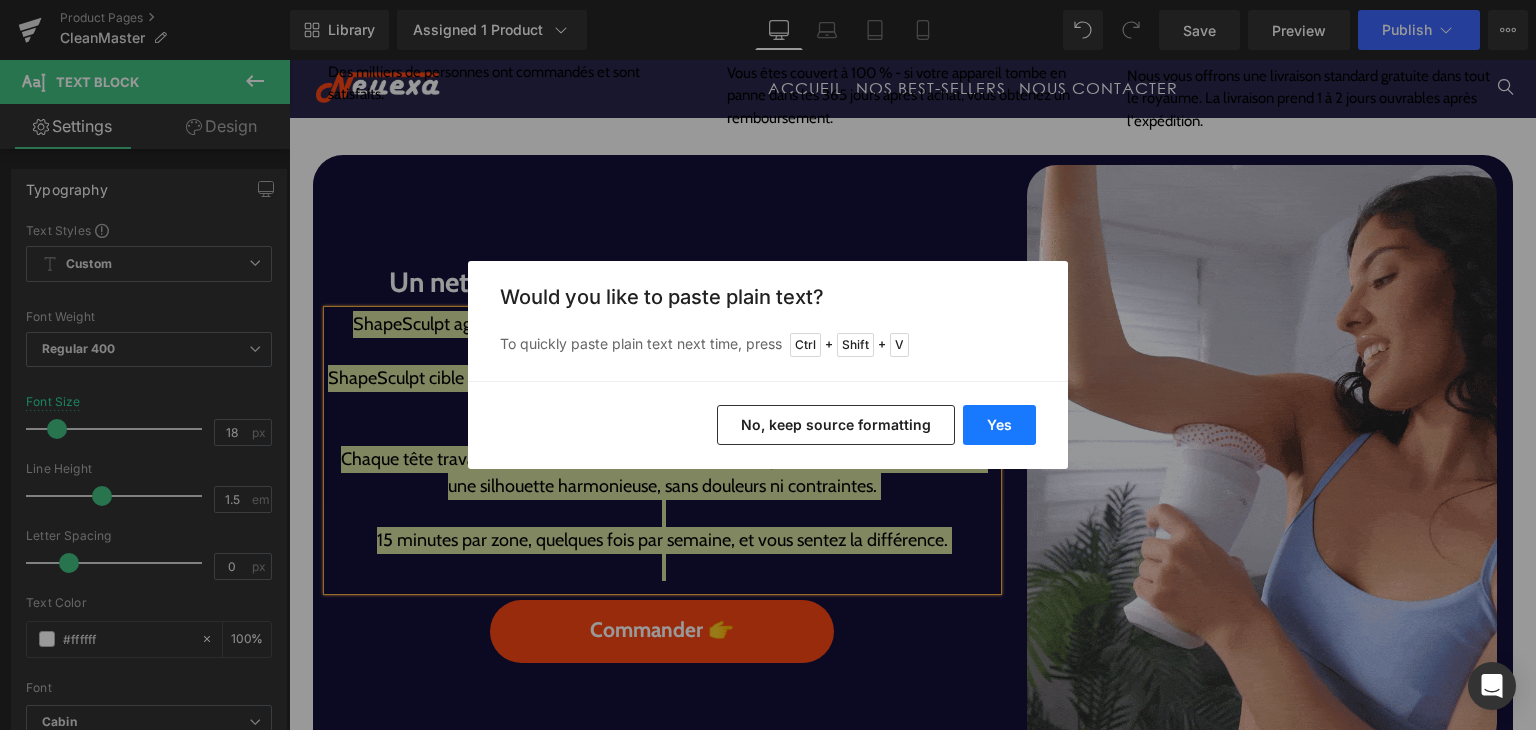 type 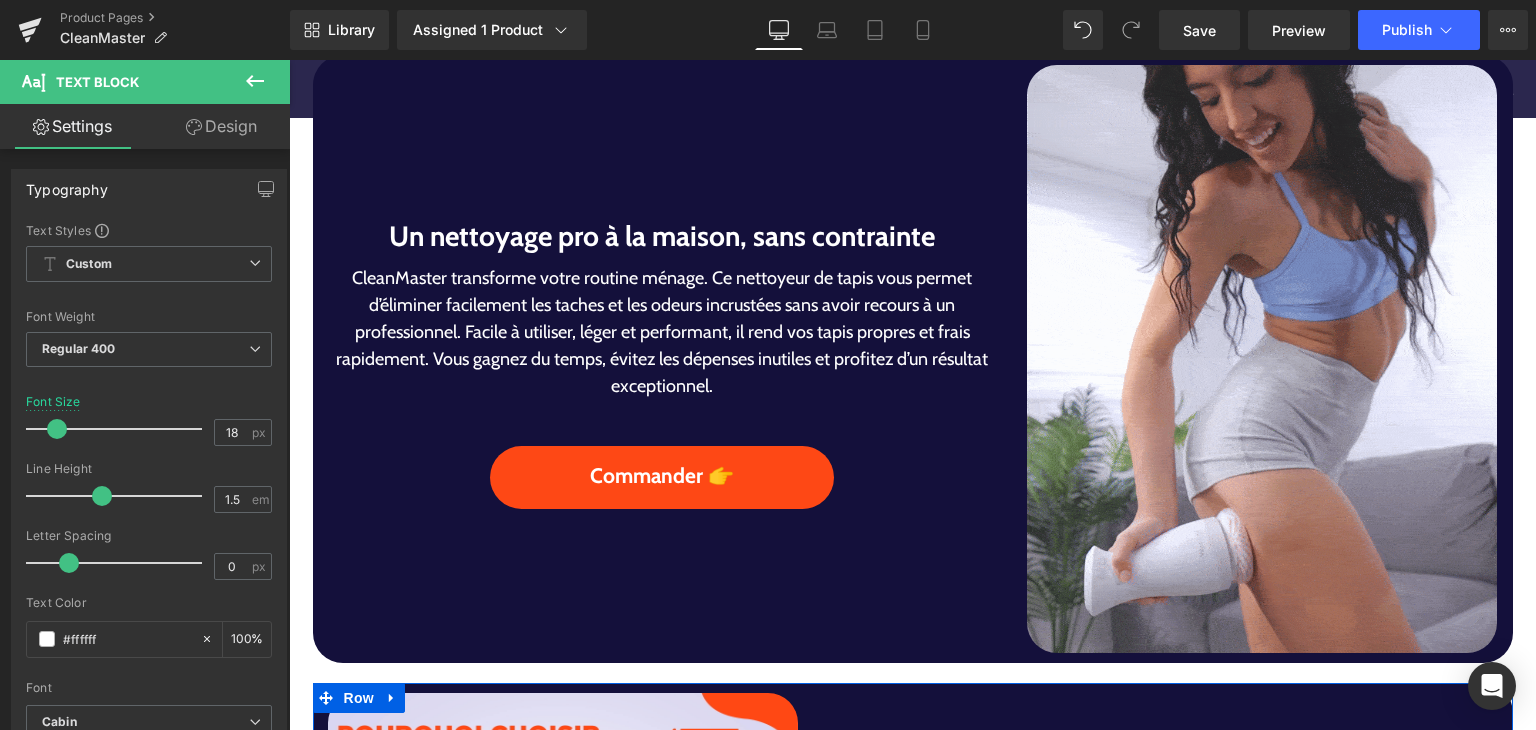 scroll, scrollTop: 1100, scrollLeft: 0, axis: vertical 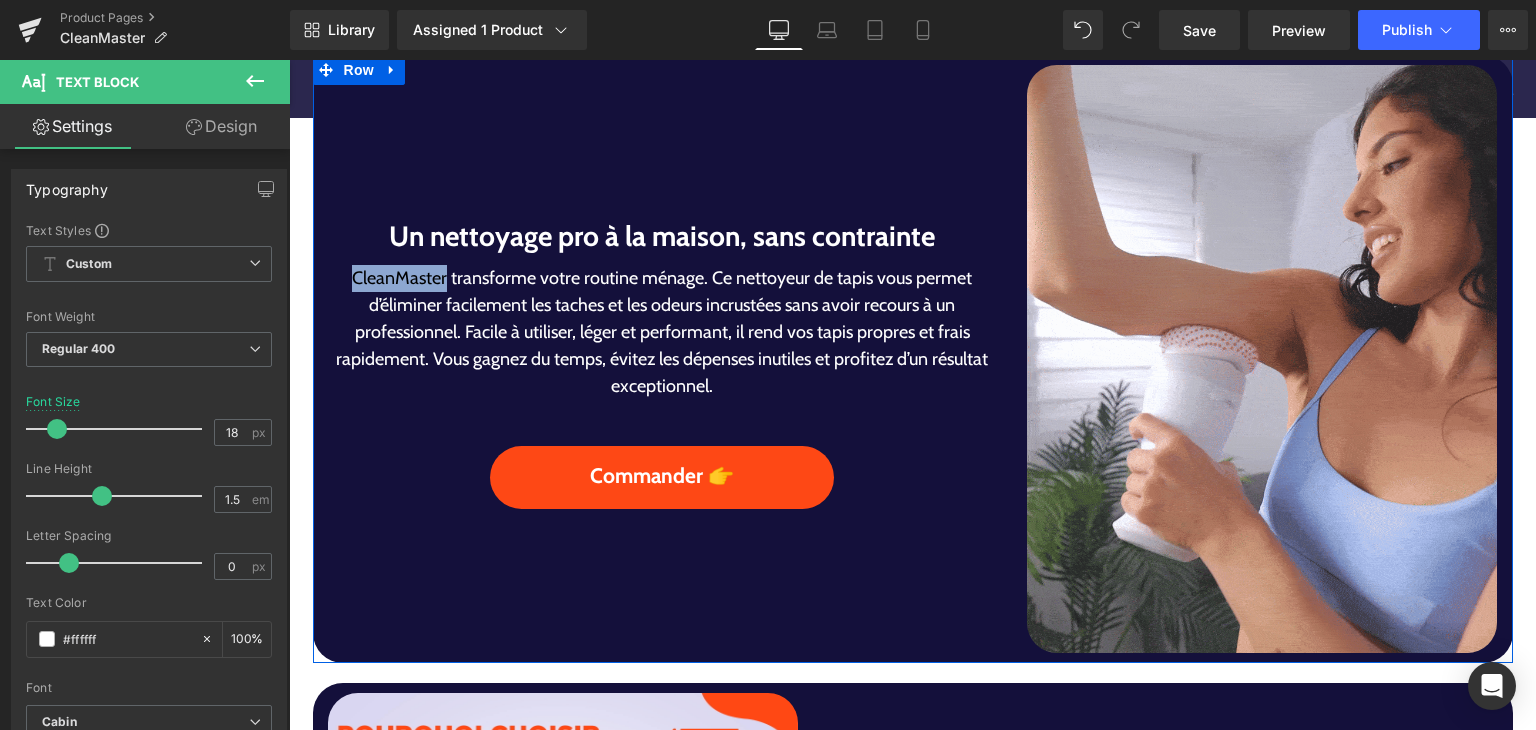 drag, startPoint x: 440, startPoint y: 274, endPoint x: 346, endPoint y: 274, distance: 94 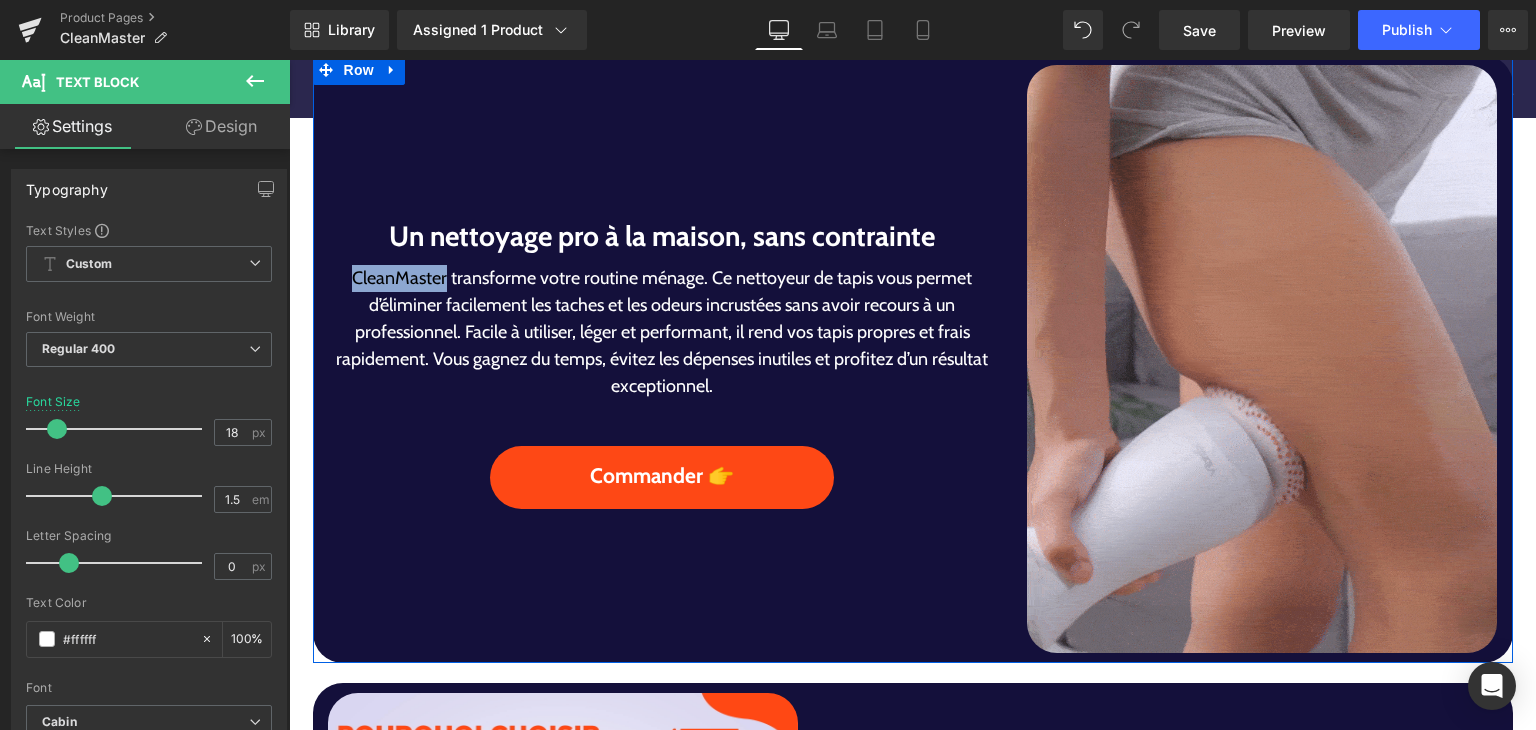 click on "CleanMaster transforme votre routine ménage. Ce nettoyeur de tapis vous permet d’éliminer facilement les taches et les odeurs incrustées sans avoir recours à un professionnel. Facile à utiliser, léger et performant, il rend vos tapis propres et frais rapidement. Vous gagnez du temps, évitez les dépenses inutiles et profitez d’un résultat exceptionnel." at bounding box center [663, 332] 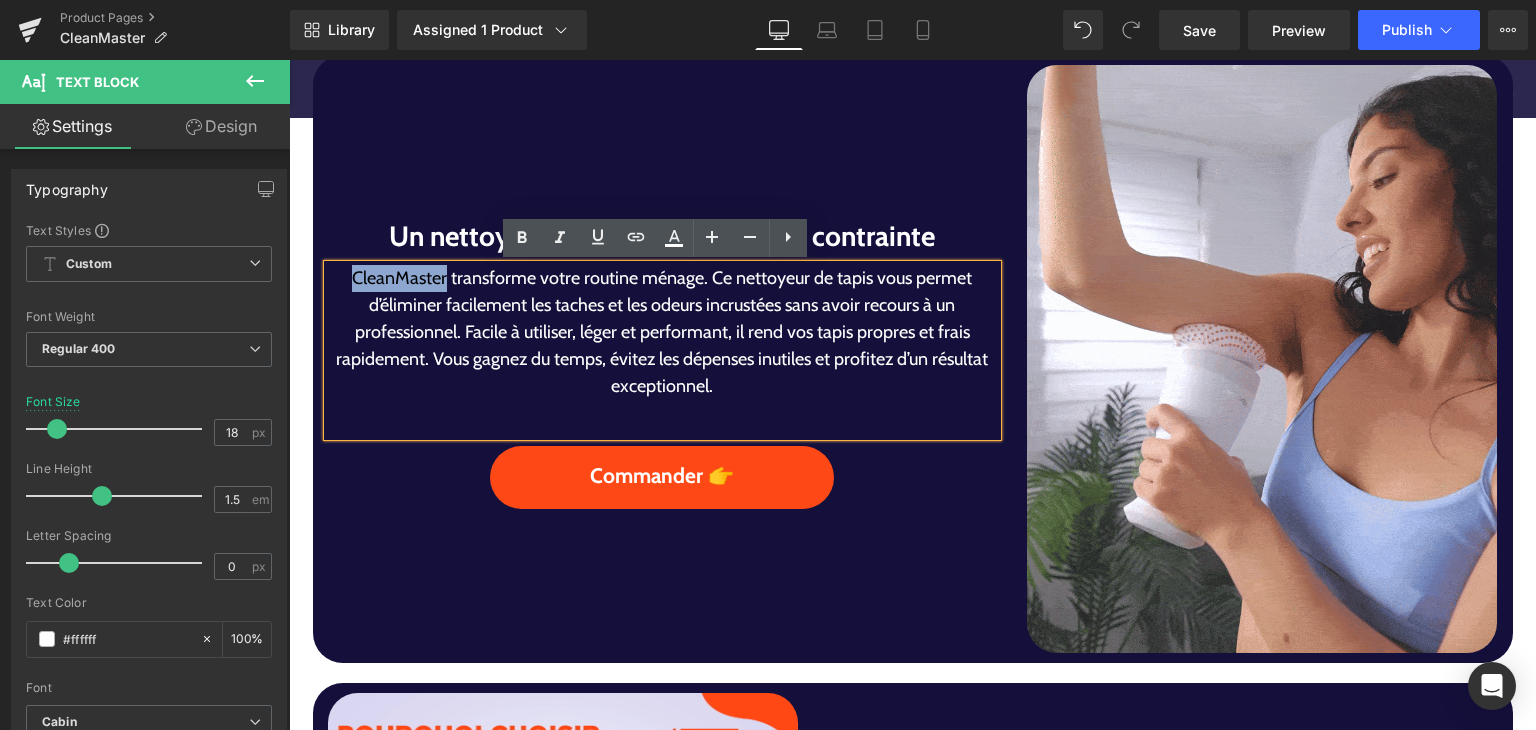 copy on "CleanMaster" 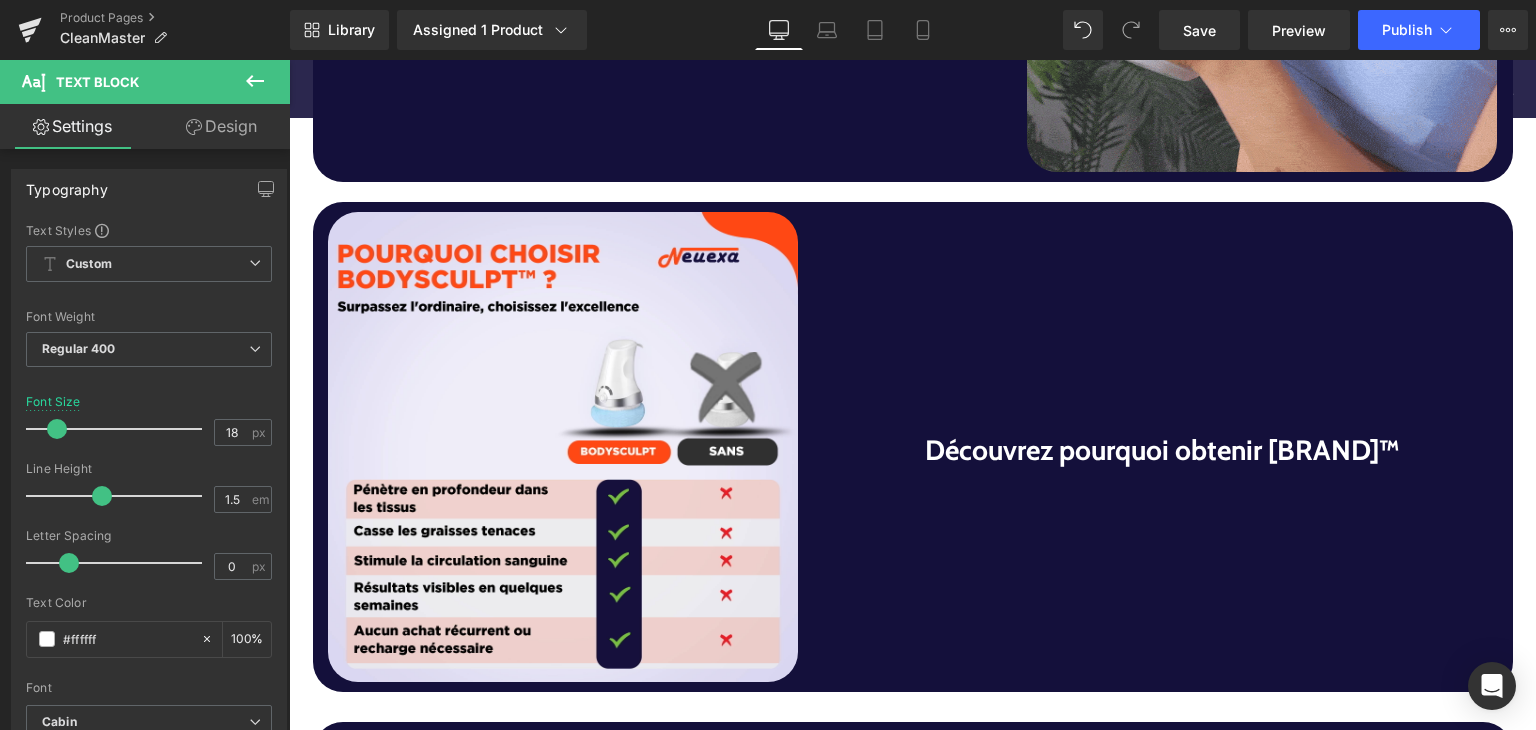 scroll, scrollTop: 1600, scrollLeft: 0, axis: vertical 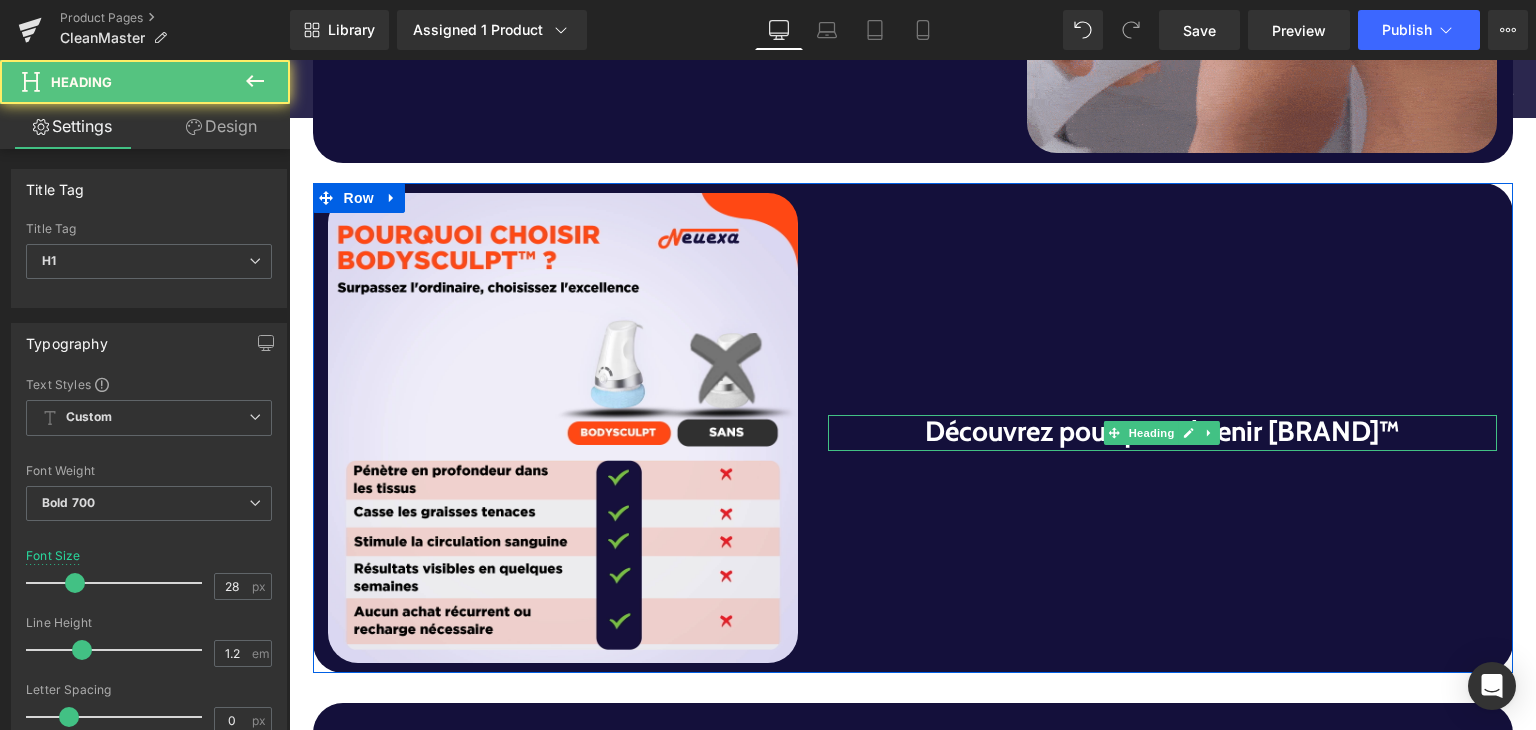 drag, startPoint x: 1372, startPoint y: 438, endPoint x: 1386, endPoint y: 439, distance: 14.035668 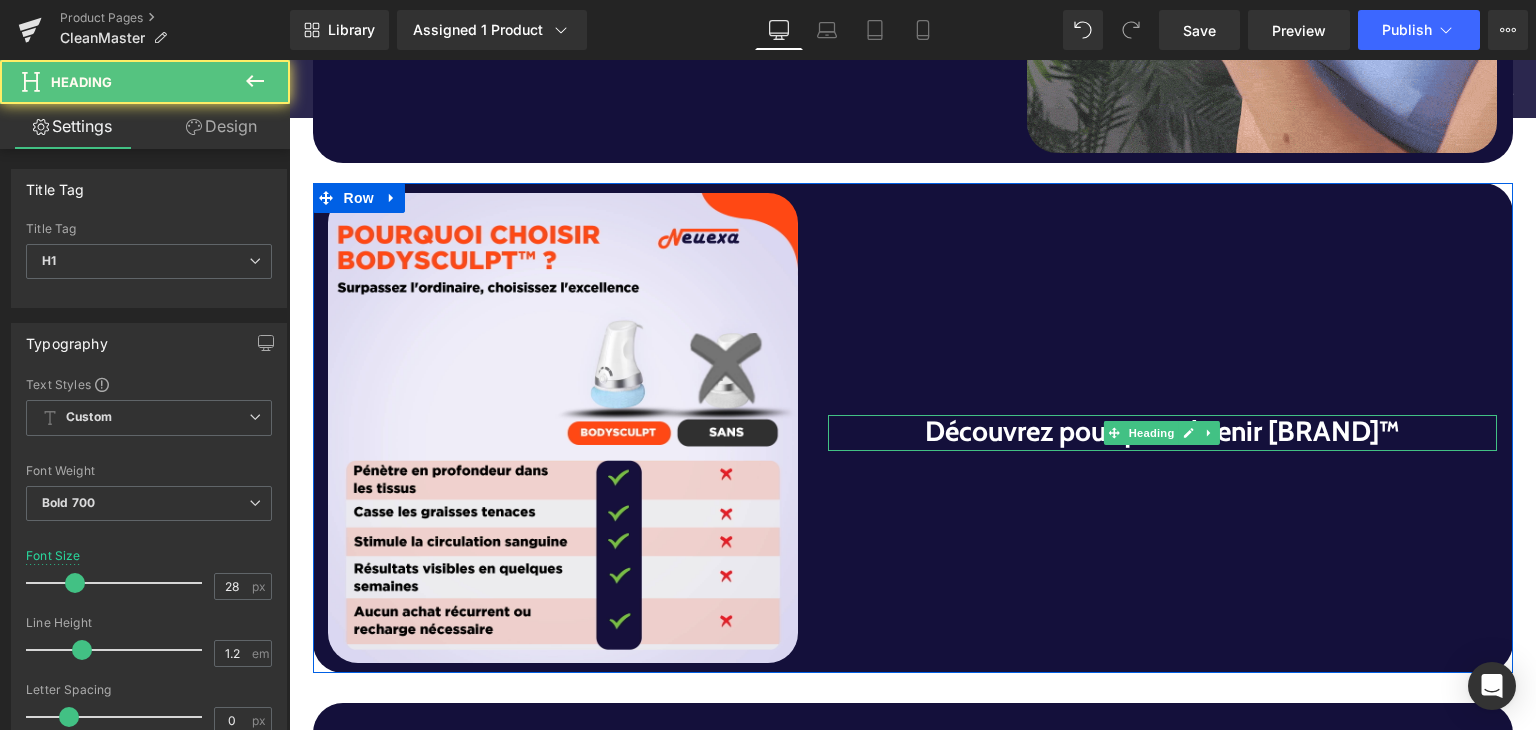 click on "Découvrez pourquoi obtenir ShapeSculpt™" at bounding box center (1163, 432) 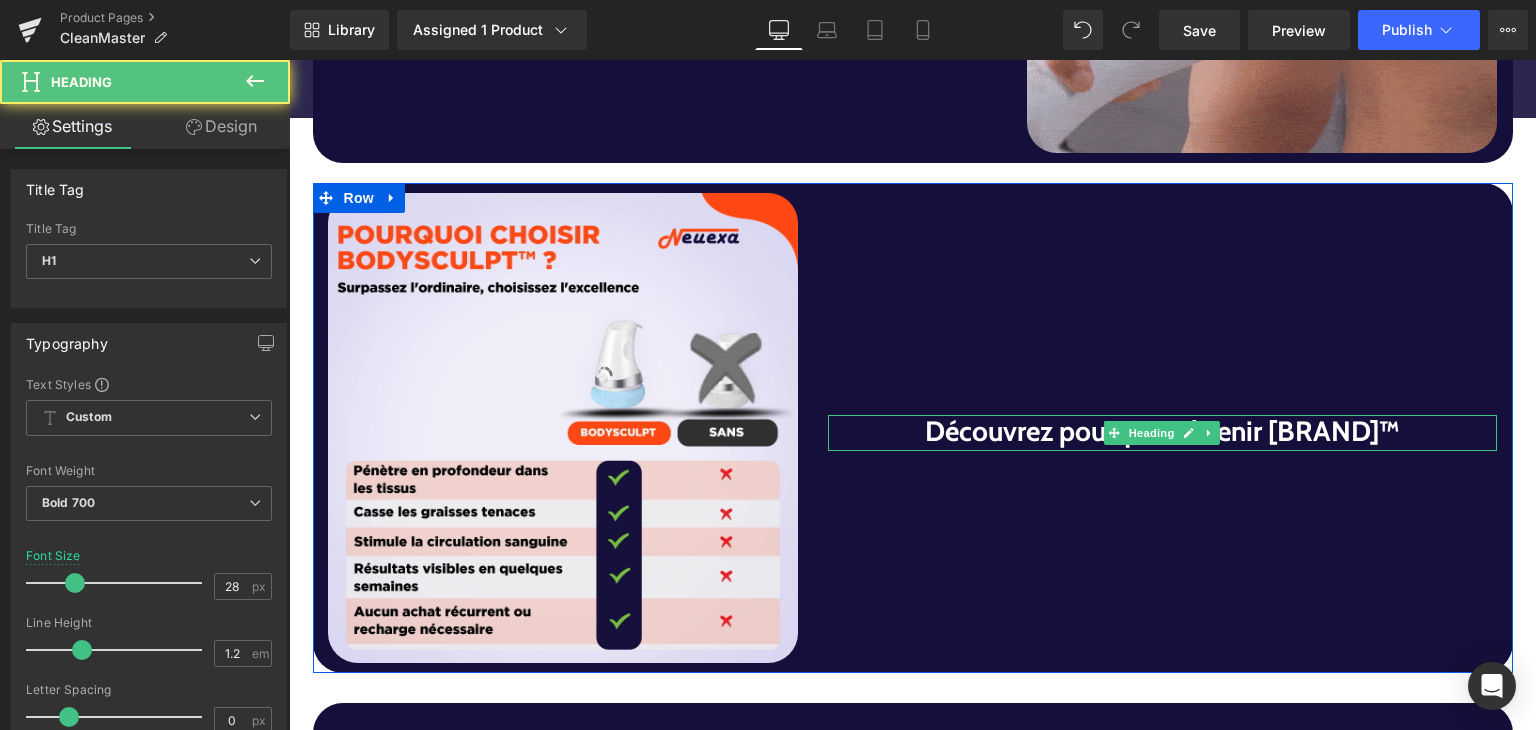 paste 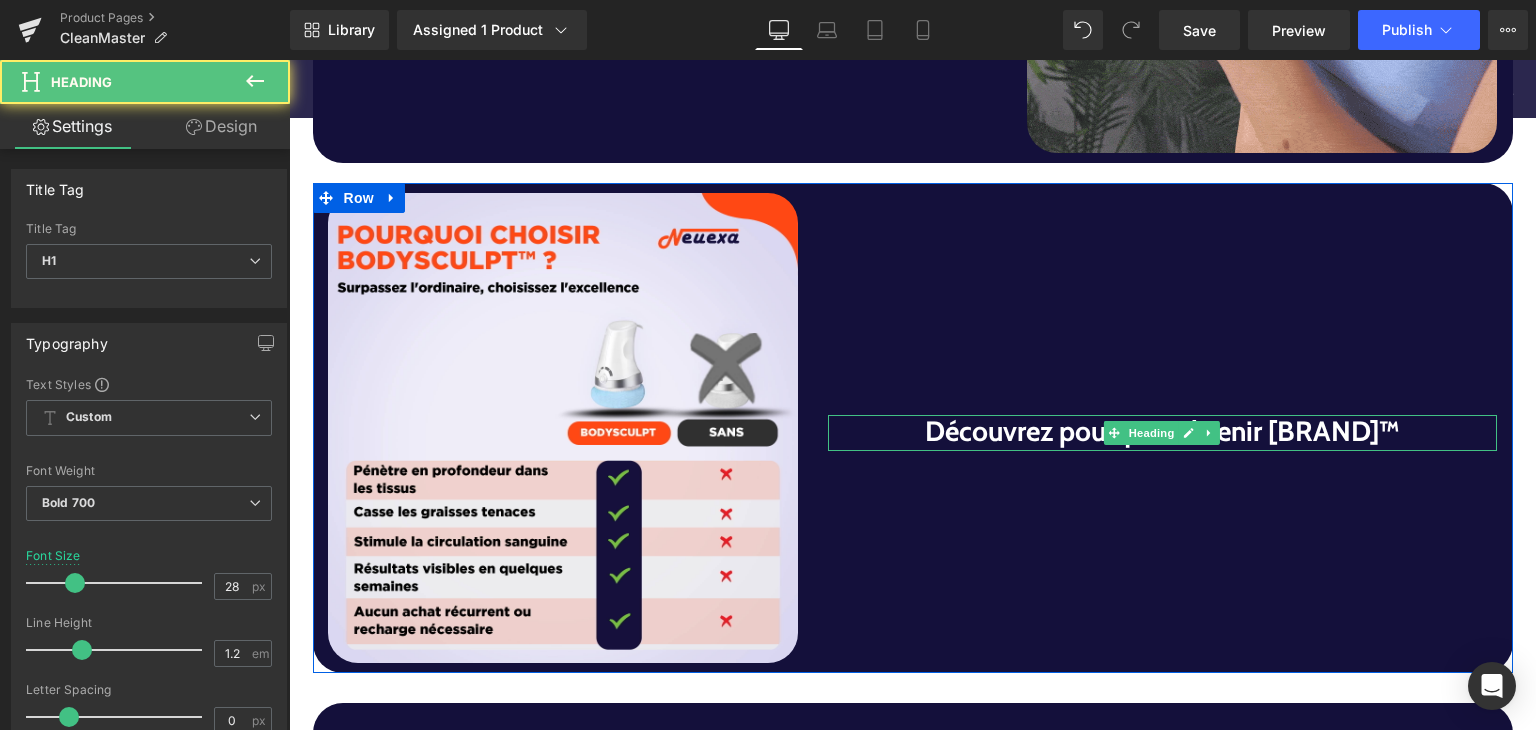 type 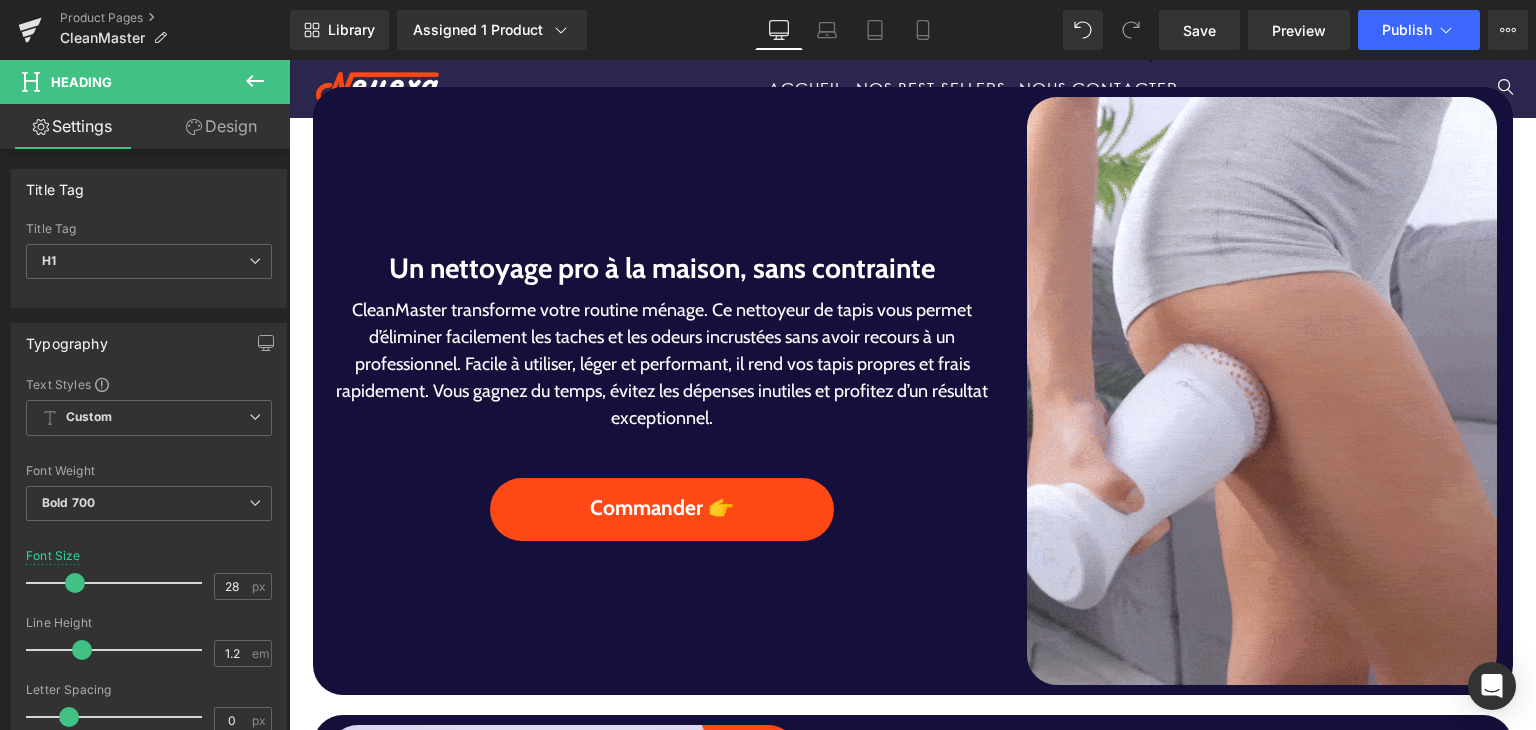 scroll, scrollTop: 1000, scrollLeft: 0, axis: vertical 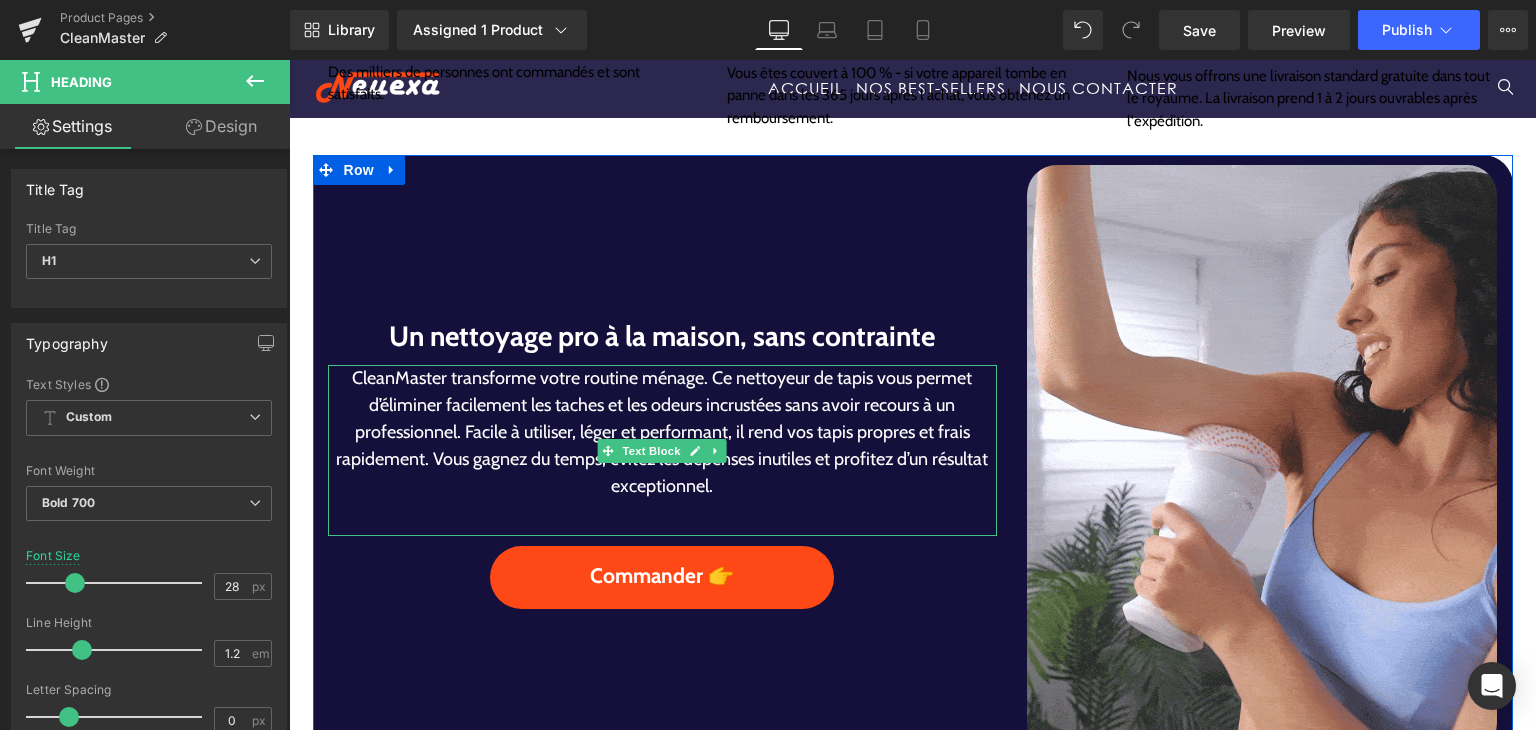 click on "CleanMaster transforme votre routine ménage. Ce nettoyeur de tapis vous permet d’éliminer facilement les taches et les odeurs incrustées sans avoir recours à un professionnel. Facile à utiliser, léger et performant, il rend vos tapis propres et frais rapidement. Vous gagnez du temps, évitez les dépenses inutiles et profitez d’un résultat exceptionnel." at bounding box center (663, 432) 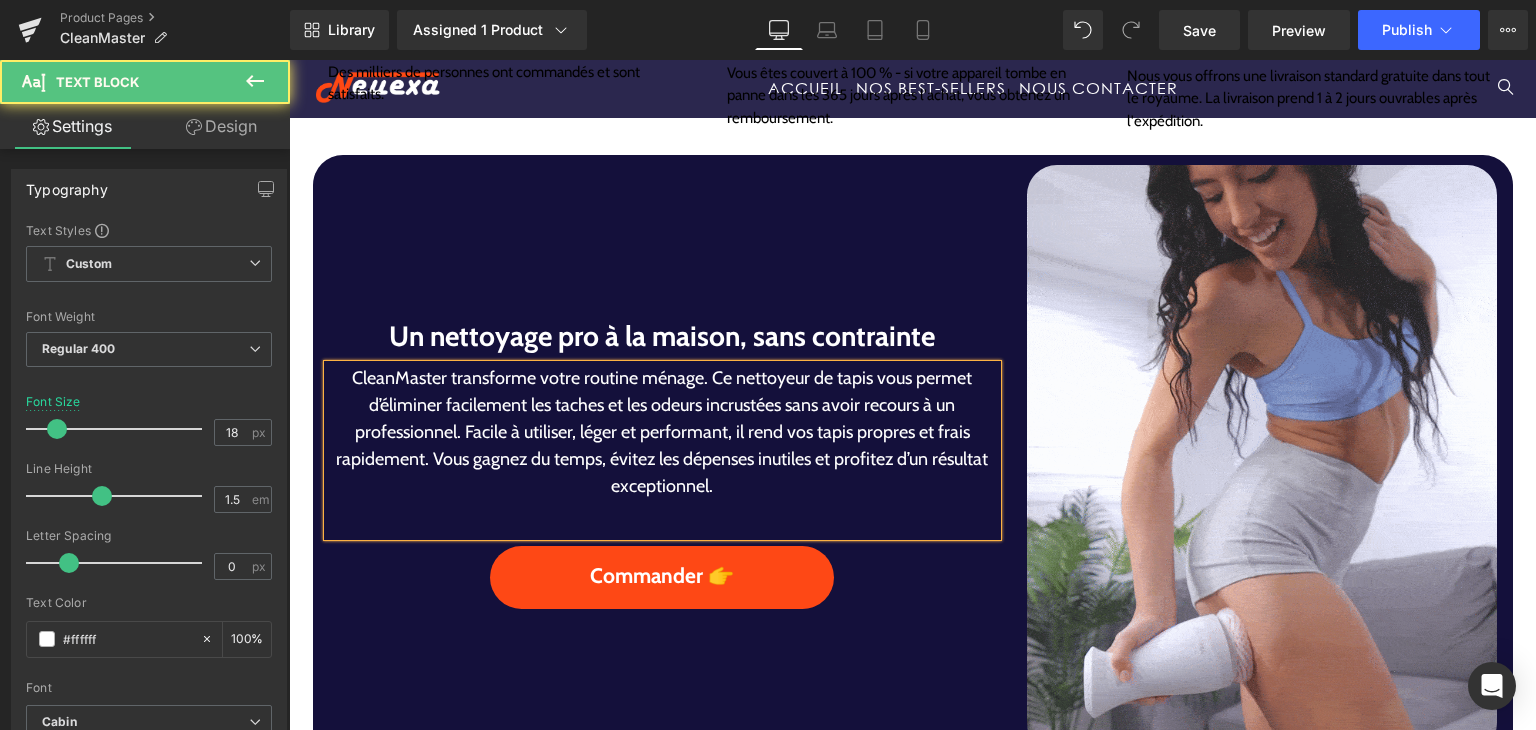 scroll, scrollTop: 986, scrollLeft: 0, axis: vertical 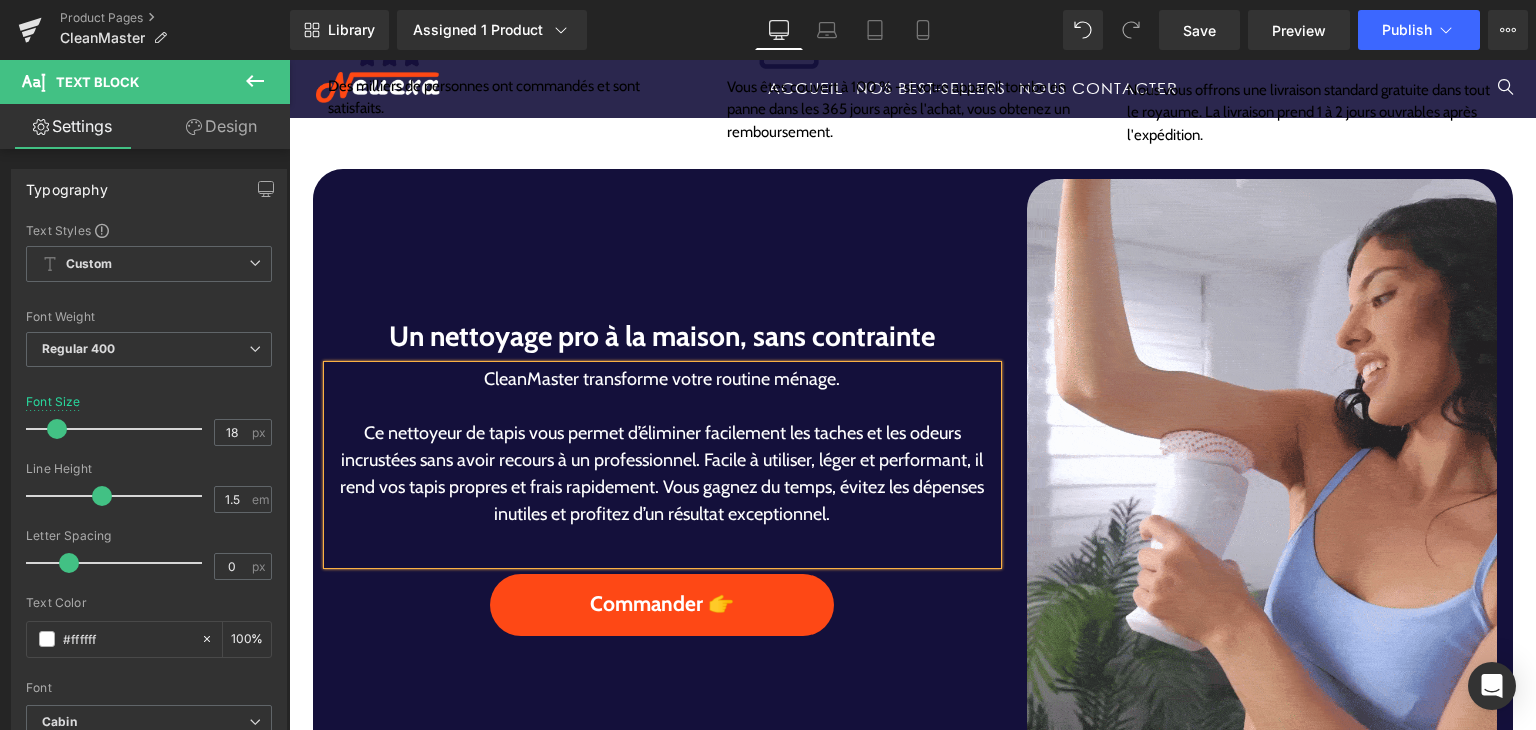 click on "Ce nettoyeur de tapis vous permet d’éliminer facilement les taches et les odeurs incrustées sans avoir recours à un professionnel. Facile à utiliser, léger et performant, il rend vos tapis propres et frais rapidement. Vous gagnez du temps, évitez les dépenses inutiles et profitez d’un résultat exceptionnel." at bounding box center [663, 474] 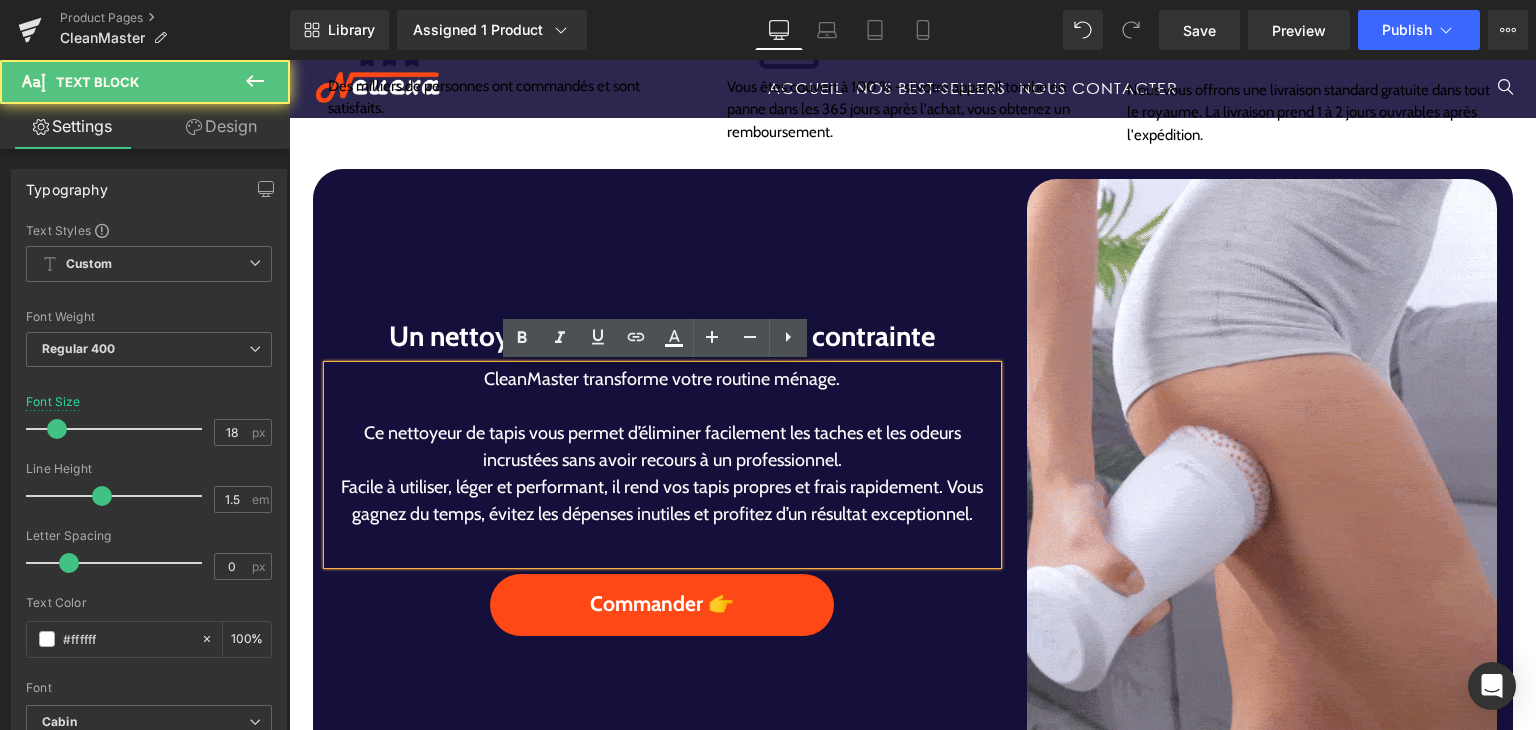 scroll, scrollTop: 972, scrollLeft: 0, axis: vertical 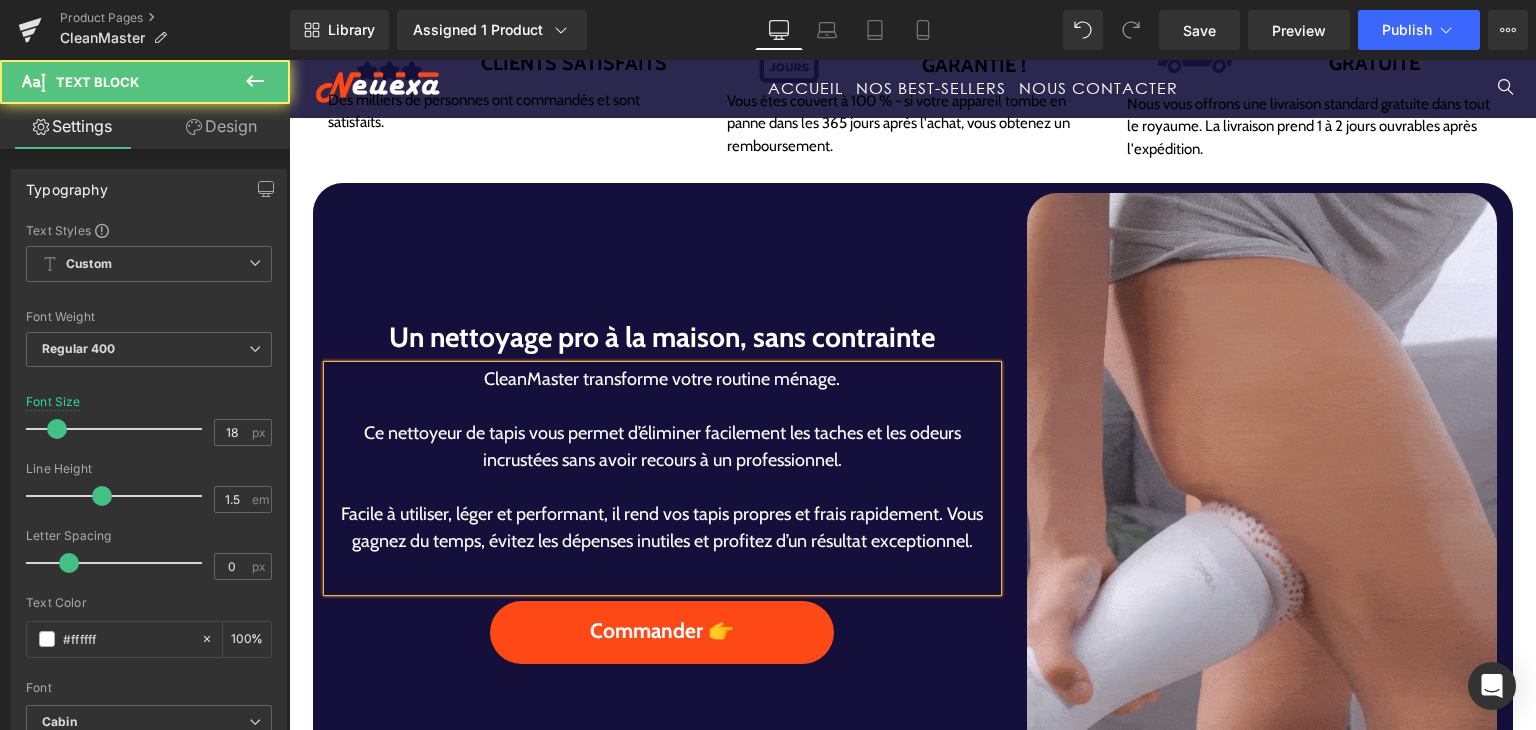click on "Facile à utiliser, léger et performant, il rend vos tapis propres et frais rapidement. Vous gagnez du temps, évitez les dépenses inutiles et profitez d’un résultat exceptionnel." at bounding box center (663, 528) 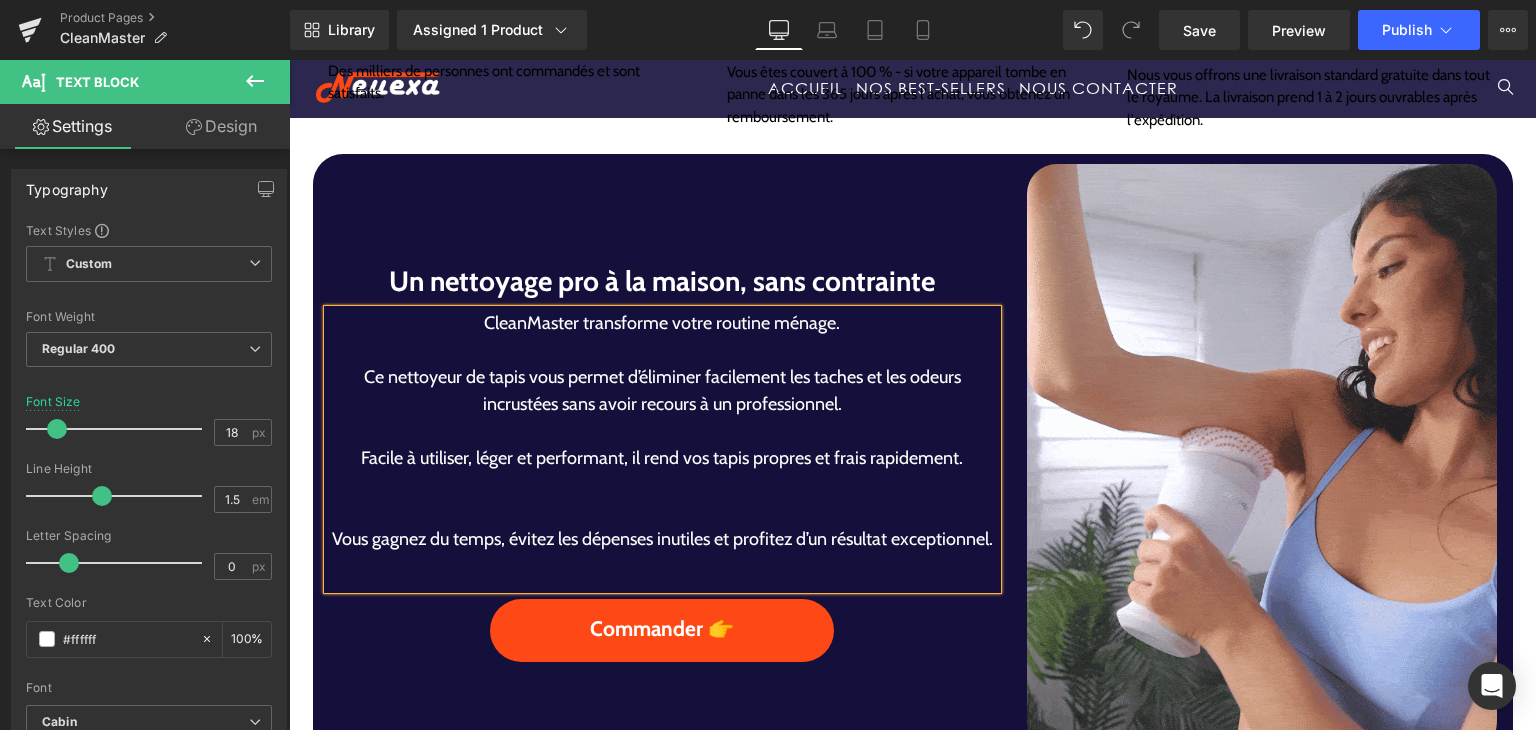 scroll, scrollTop: 1232, scrollLeft: 0, axis: vertical 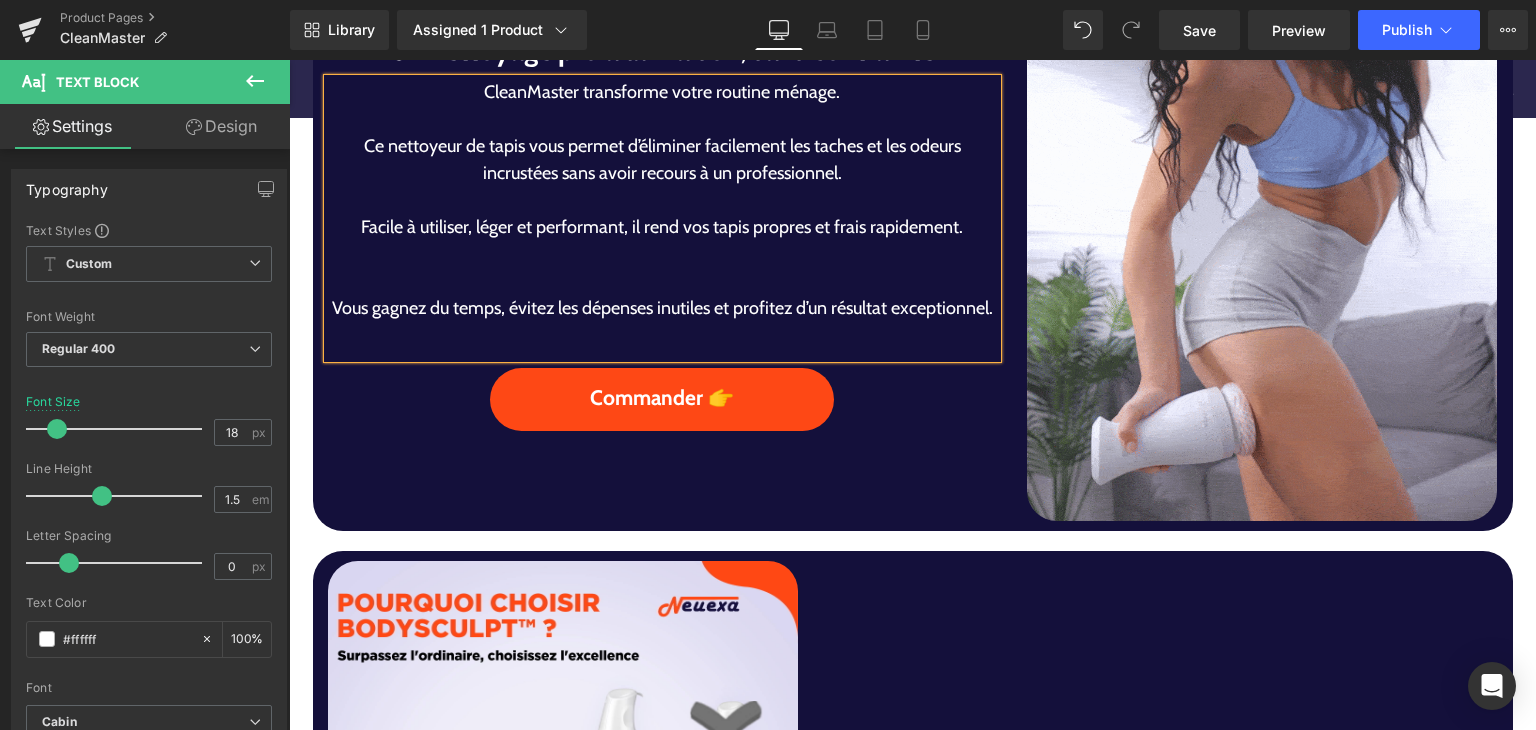 click at bounding box center (663, 281) 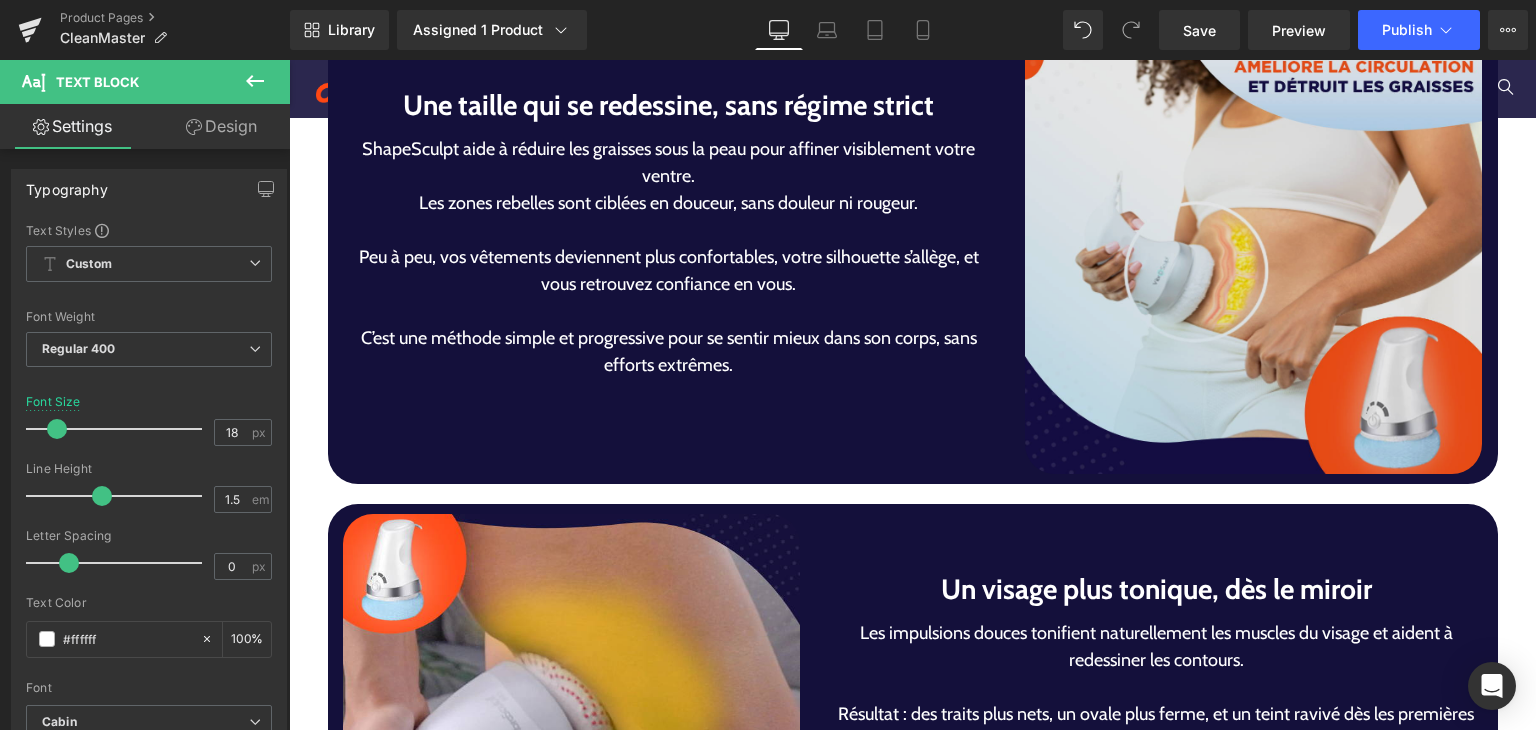scroll, scrollTop: 3146, scrollLeft: 0, axis: vertical 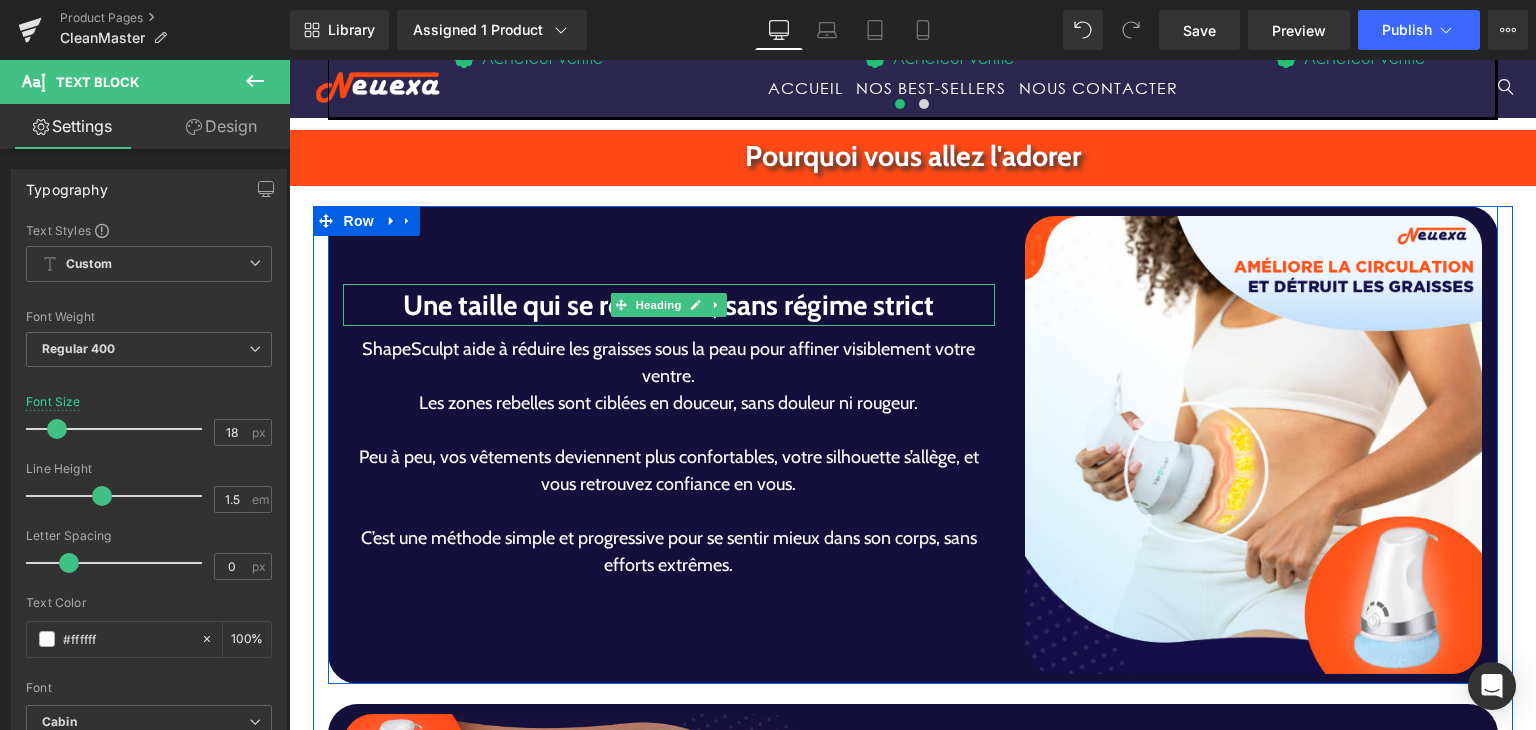 click on "Heading" at bounding box center [658, 305] 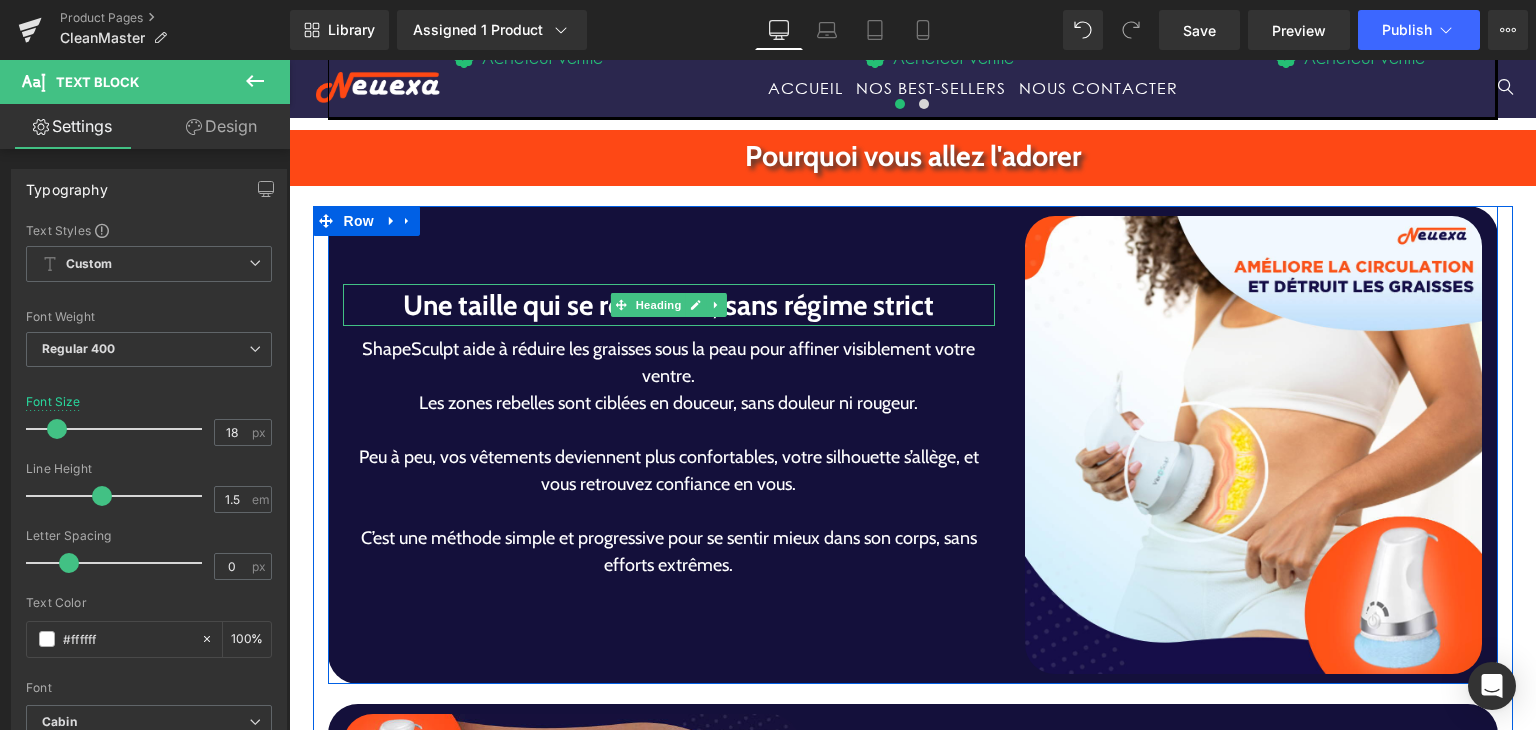 click on "Une taille qui se redessine, sans régime strict" at bounding box center (669, 305) 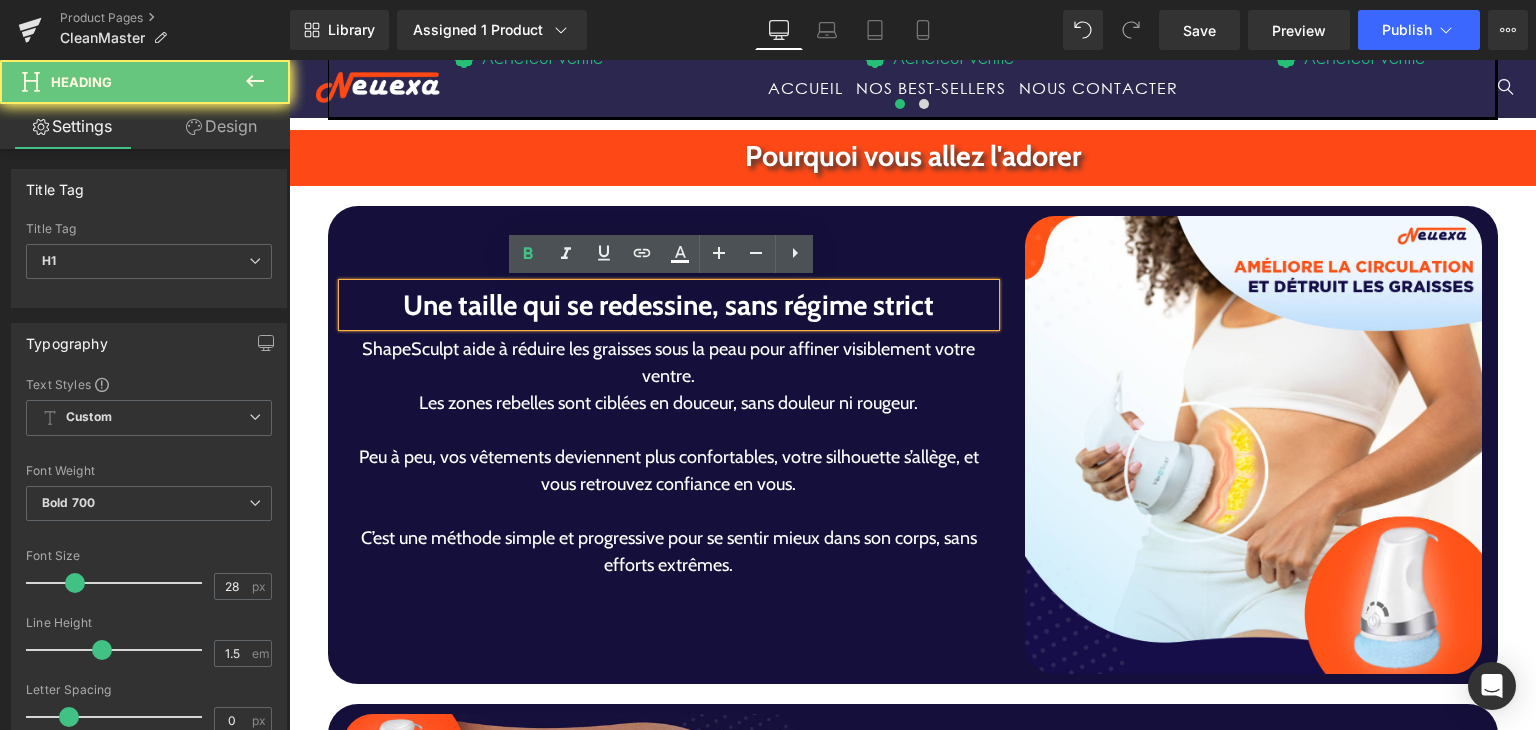 click on "Une taille qui se redessine, sans régime strict" at bounding box center (669, 305) 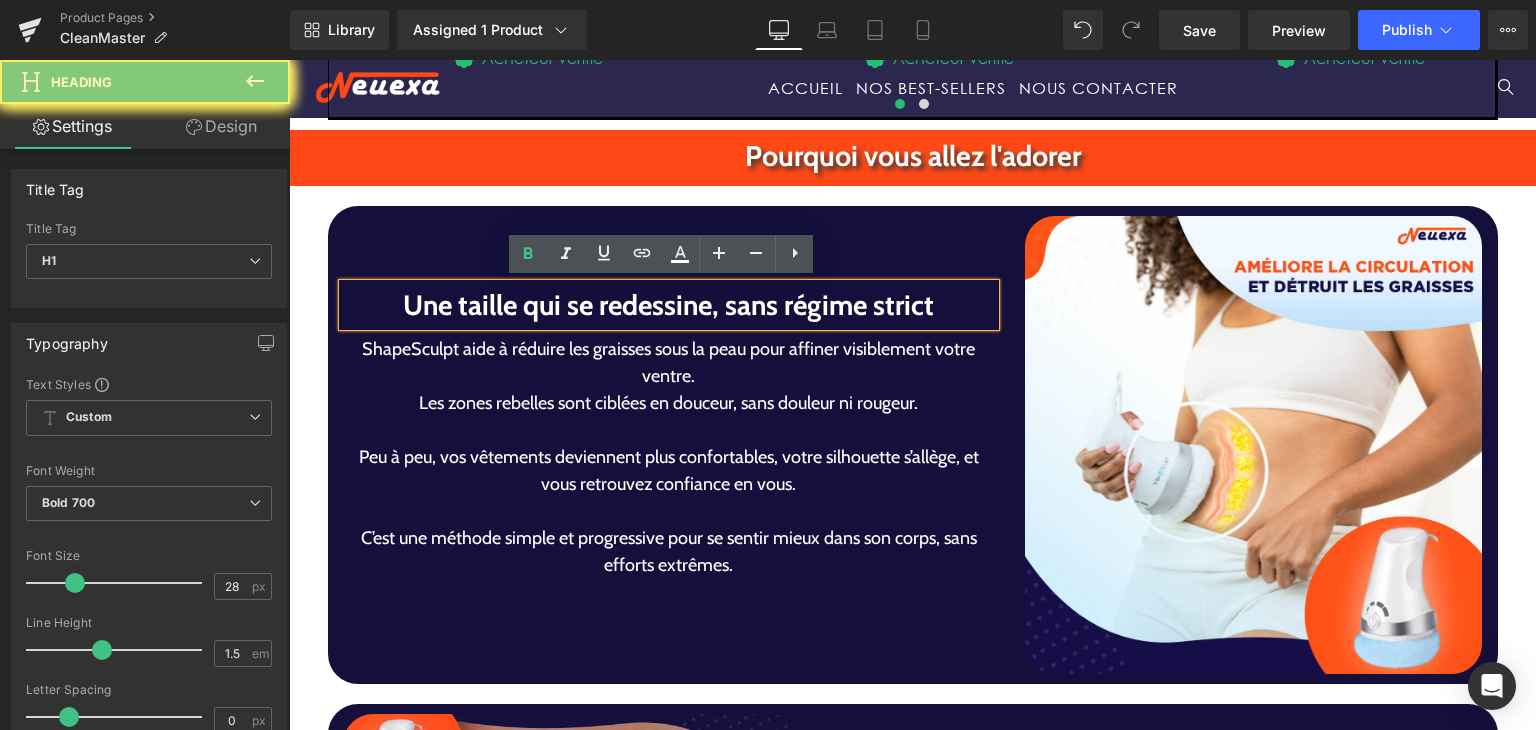 click on "Une taille qui se redessine, sans régime strict" at bounding box center [669, 305] 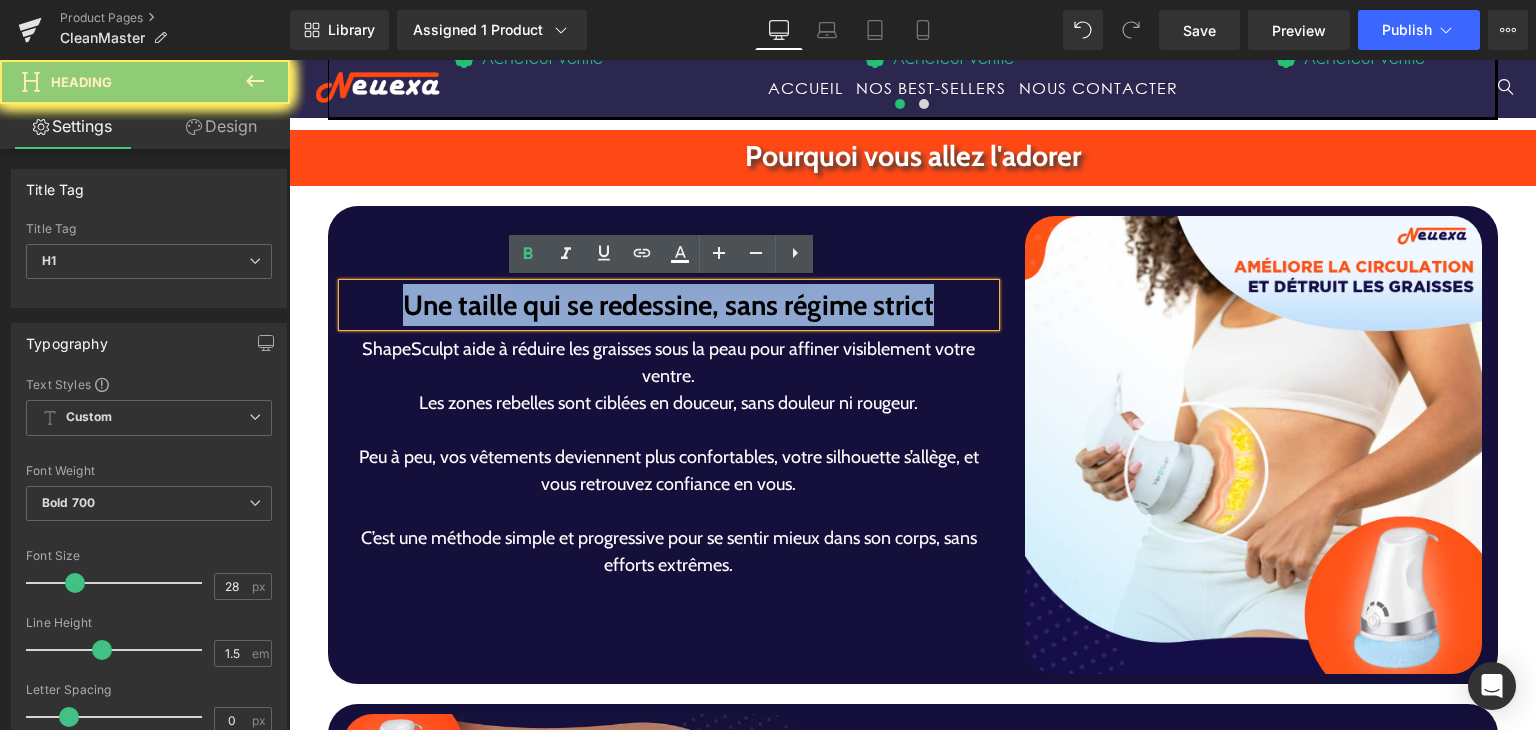 click on "Une taille qui se redessine, sans régime strict" at bounding box center [669, 305] 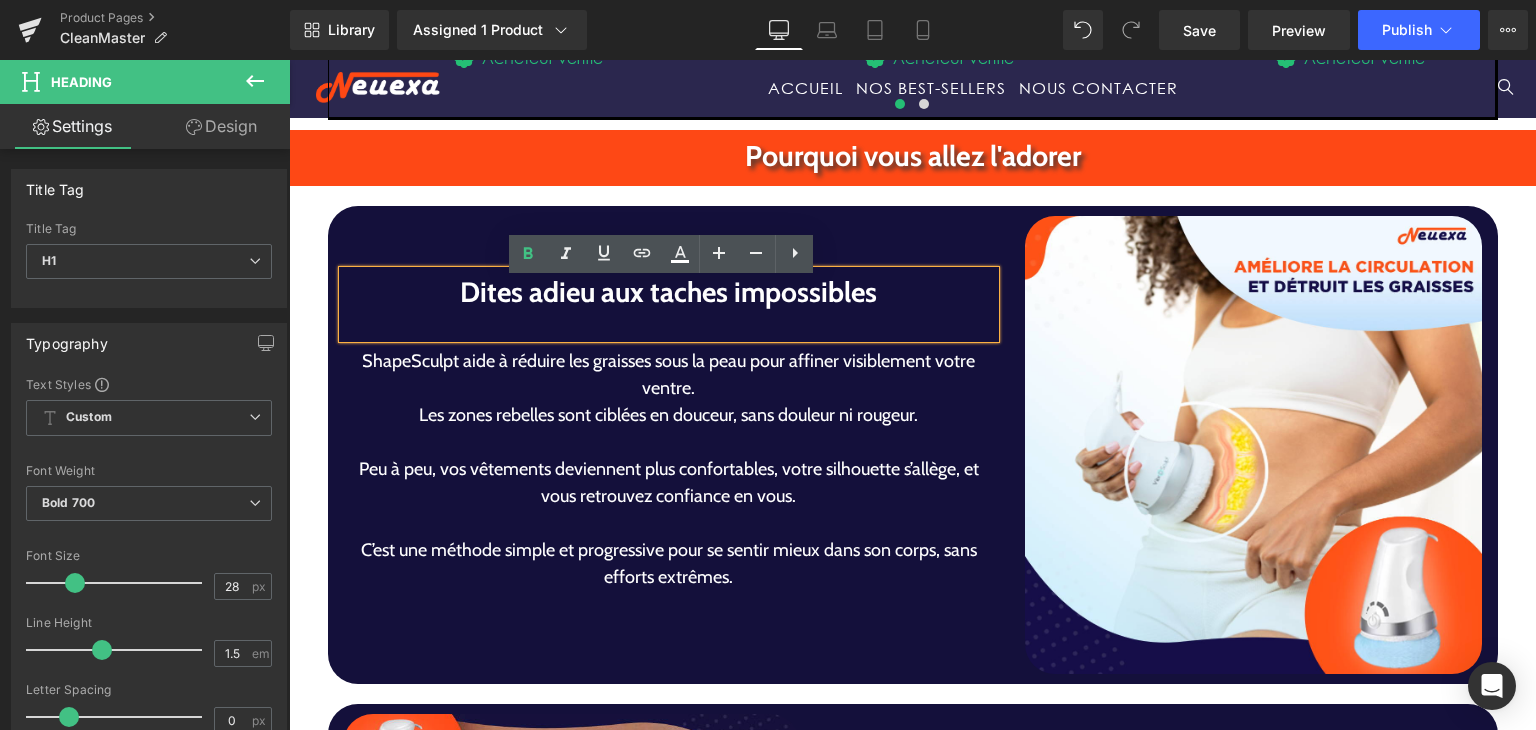 scroll, scrollTop: 3133, scrollLeft: 0, axis: vertical 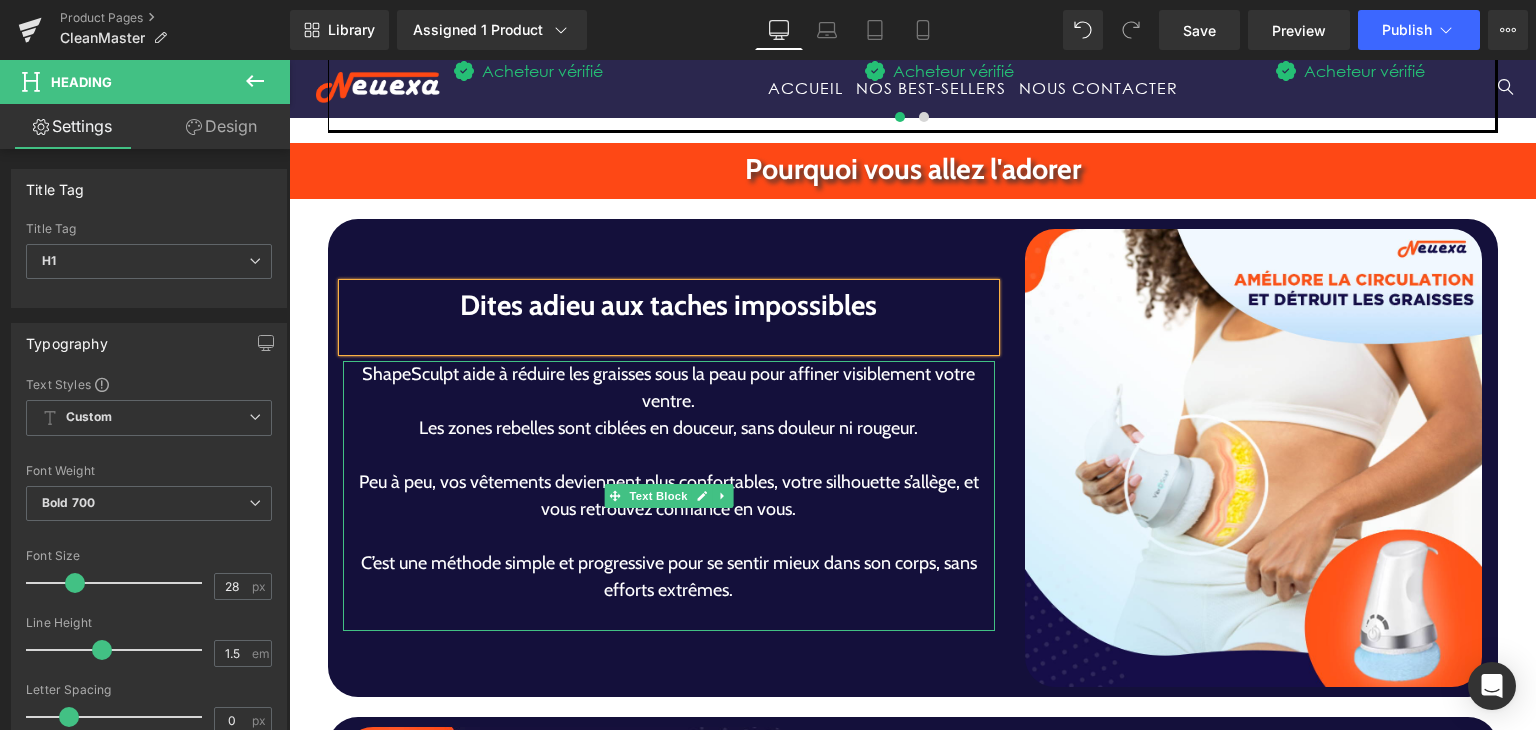 click on "Les zones rebelles sont ciblées en douceur, sans douleur ni rougeur." at bounding box center [669, 428] 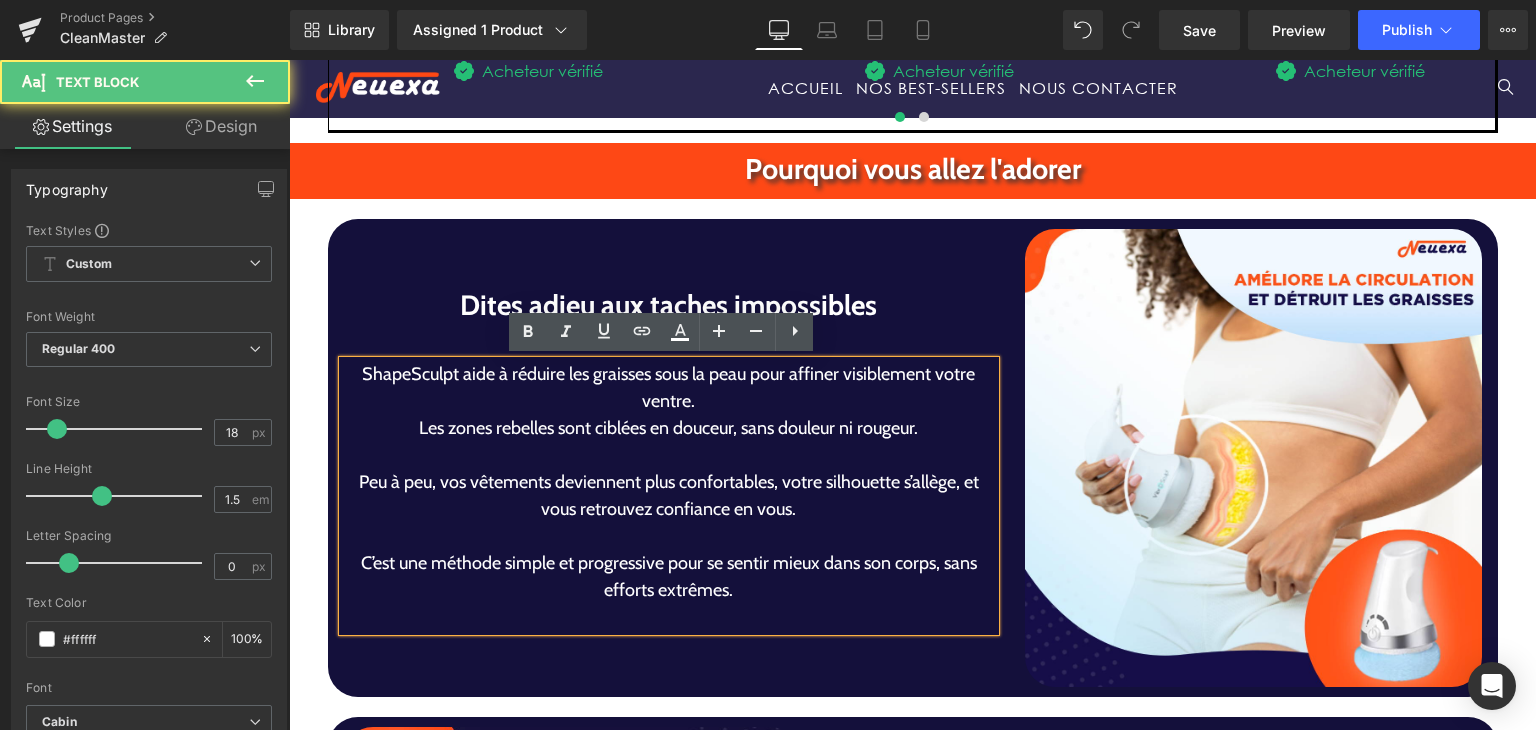drag, startPoint x: 494, startPoint y: 427, endPoint x: 506, endPoint y: 429, distance: 12.165525 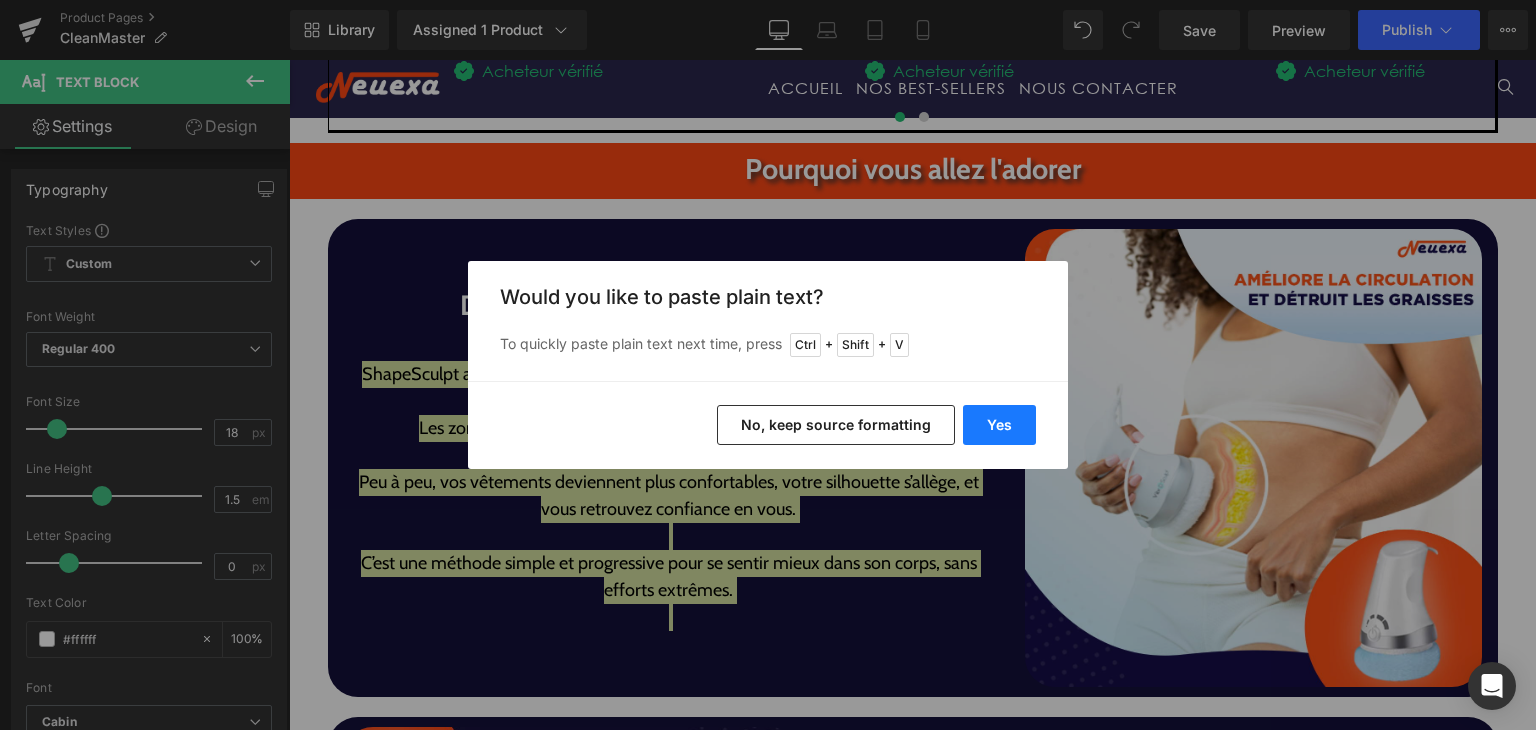 click on "Yes" at bounding box center (999, 425) 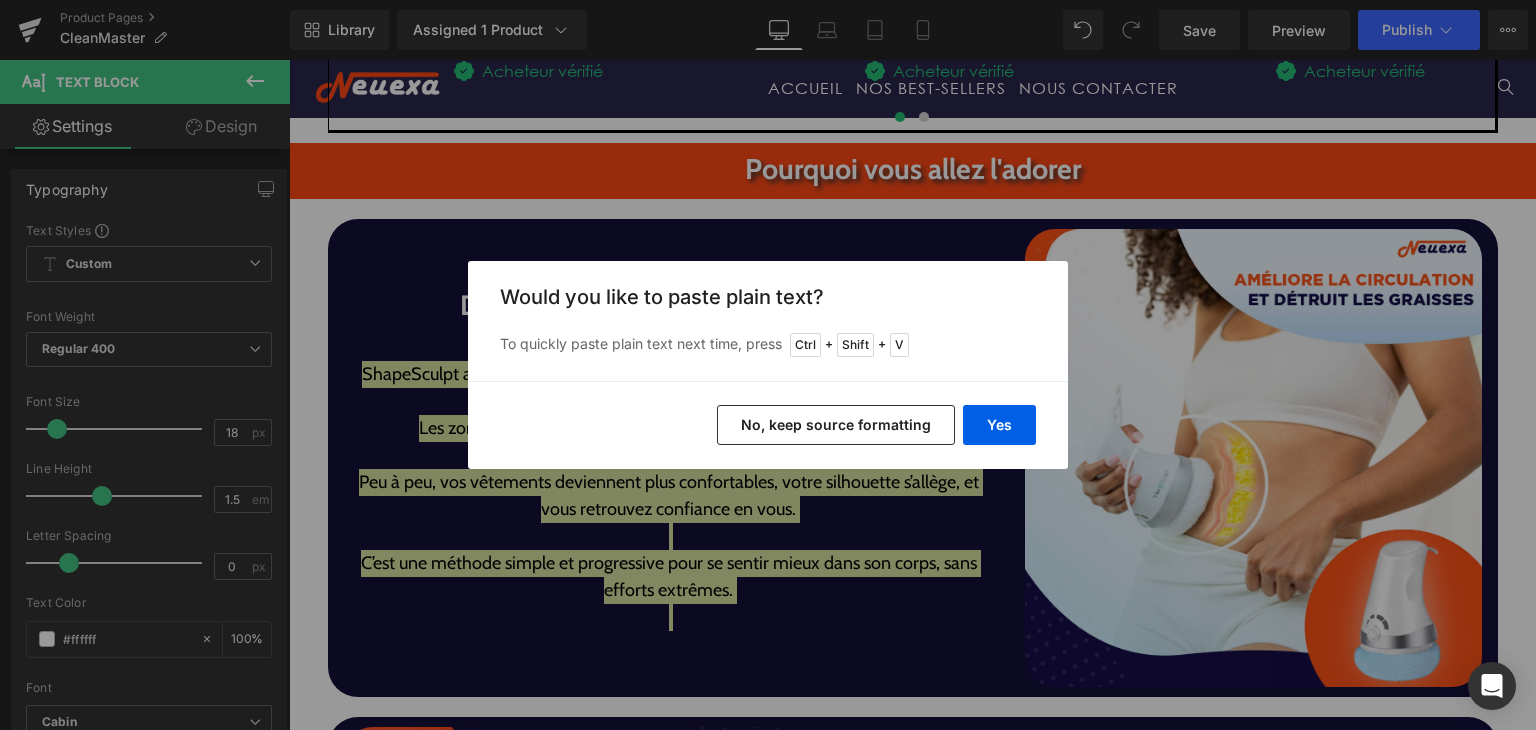 type 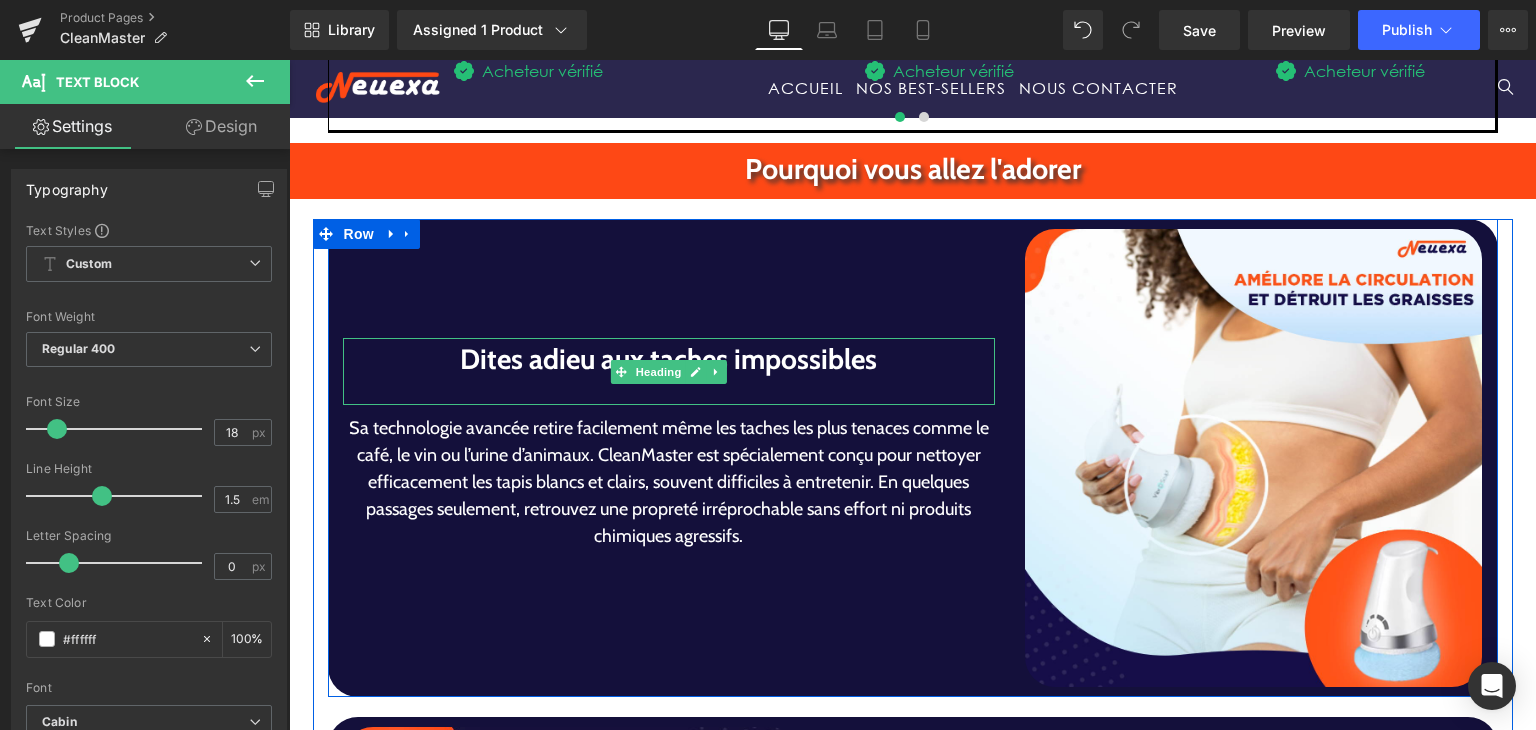 click at bounding box center [669, 393] 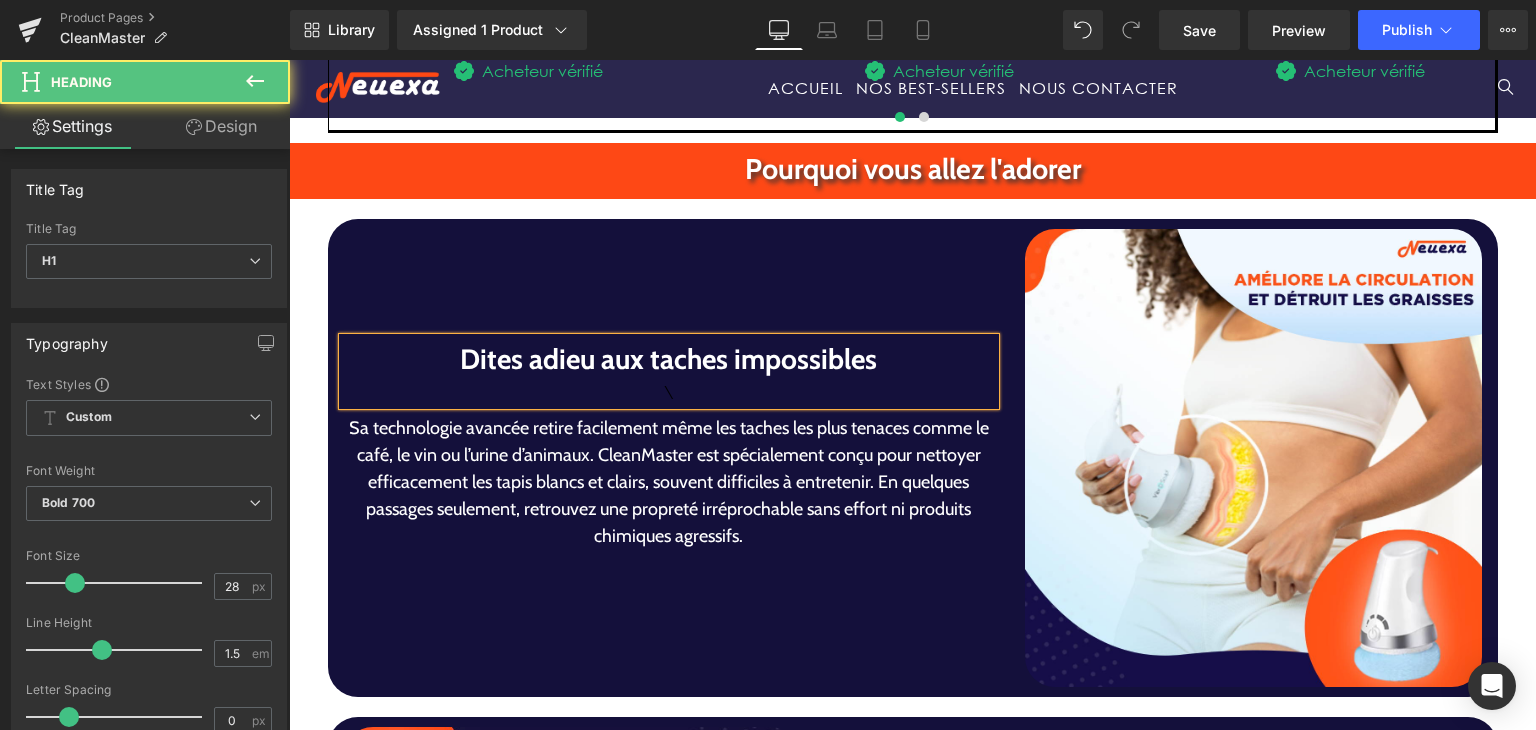 click on "\" at bounding box center [669, 393] 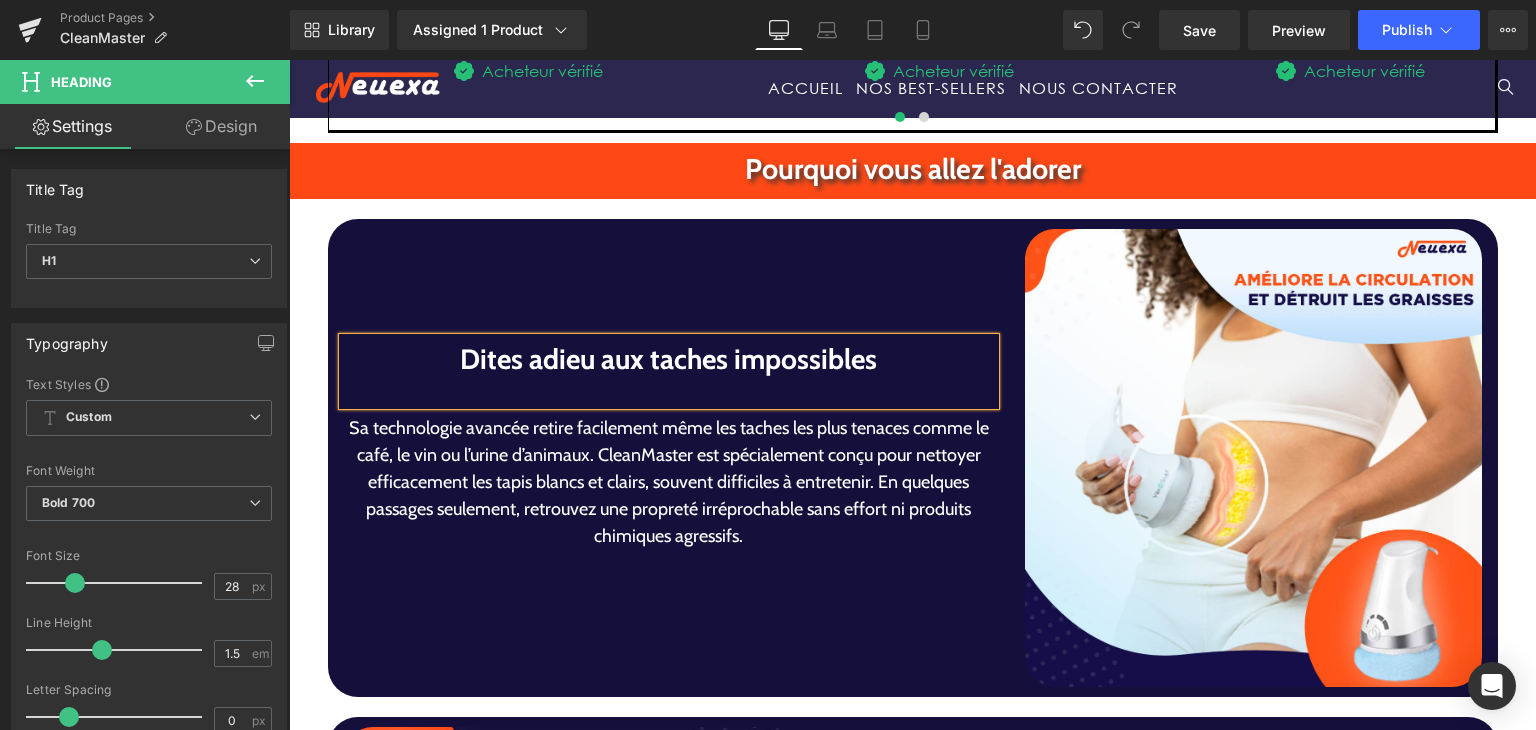 click at bounding box center (669, 393) 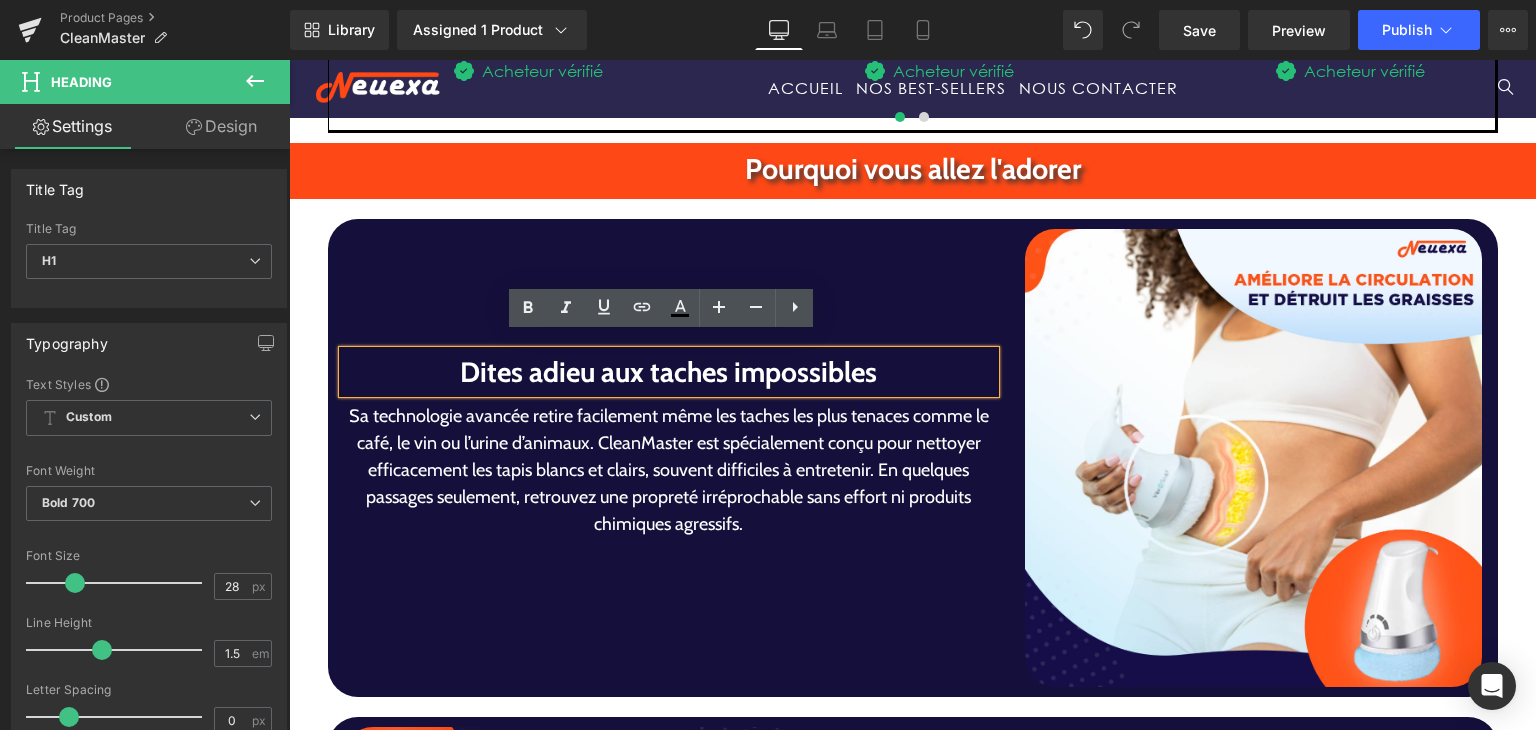 scroll, scrollTop: 3146, scrollLeft: 0, axis: vertical 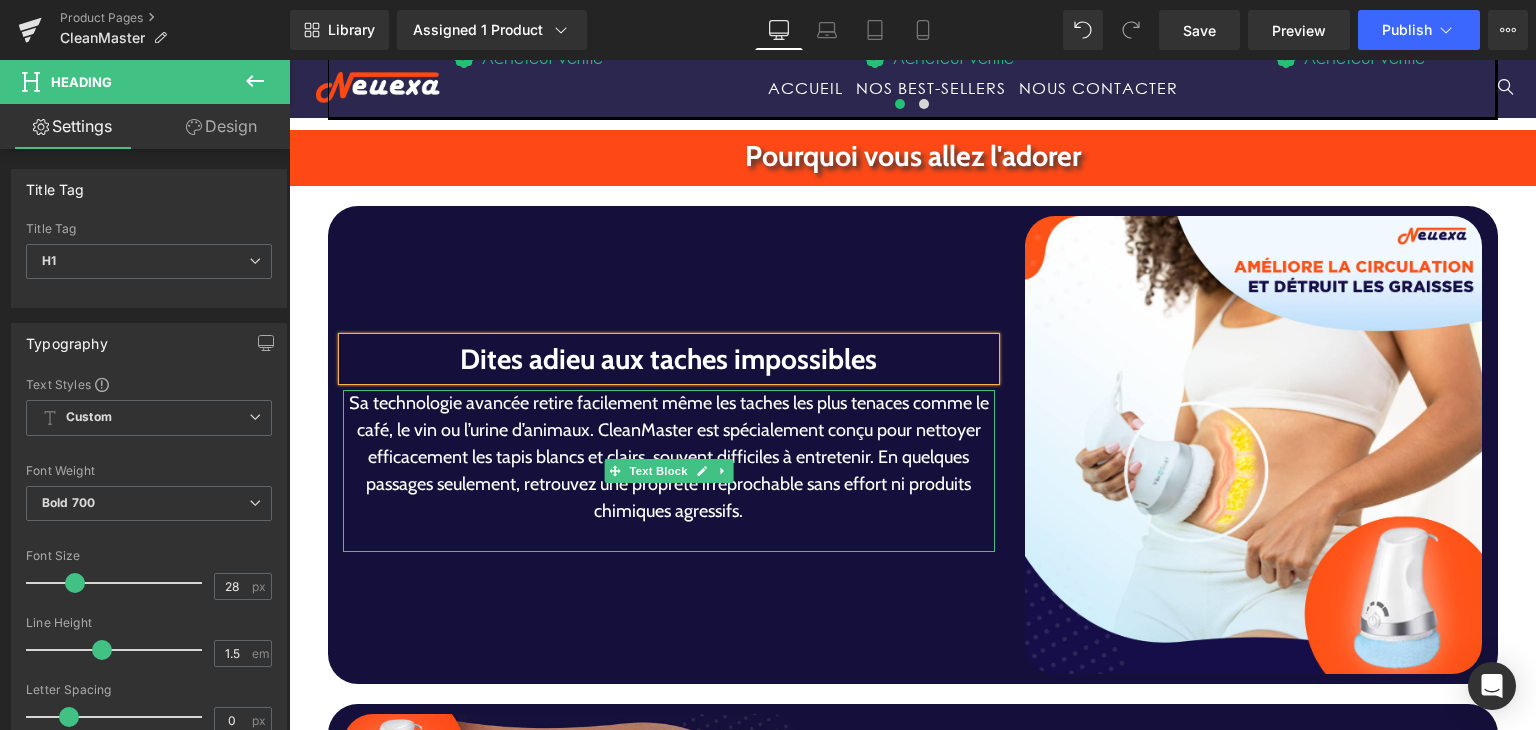 click on "Sa technologie avancée retire facilement même les taches les plus tenaces comme le café, le vin ou l’urine d’animaux. CleanMaster est spécialement conçu pour nettoyer efficacement les tapis blancs et clairs, souvent difficiles à entretenir. En quelques passages seulement, retrouvez une propreté irréprochable sans effort ni produits chimiques agressifs." at bounding box center (669, 457) 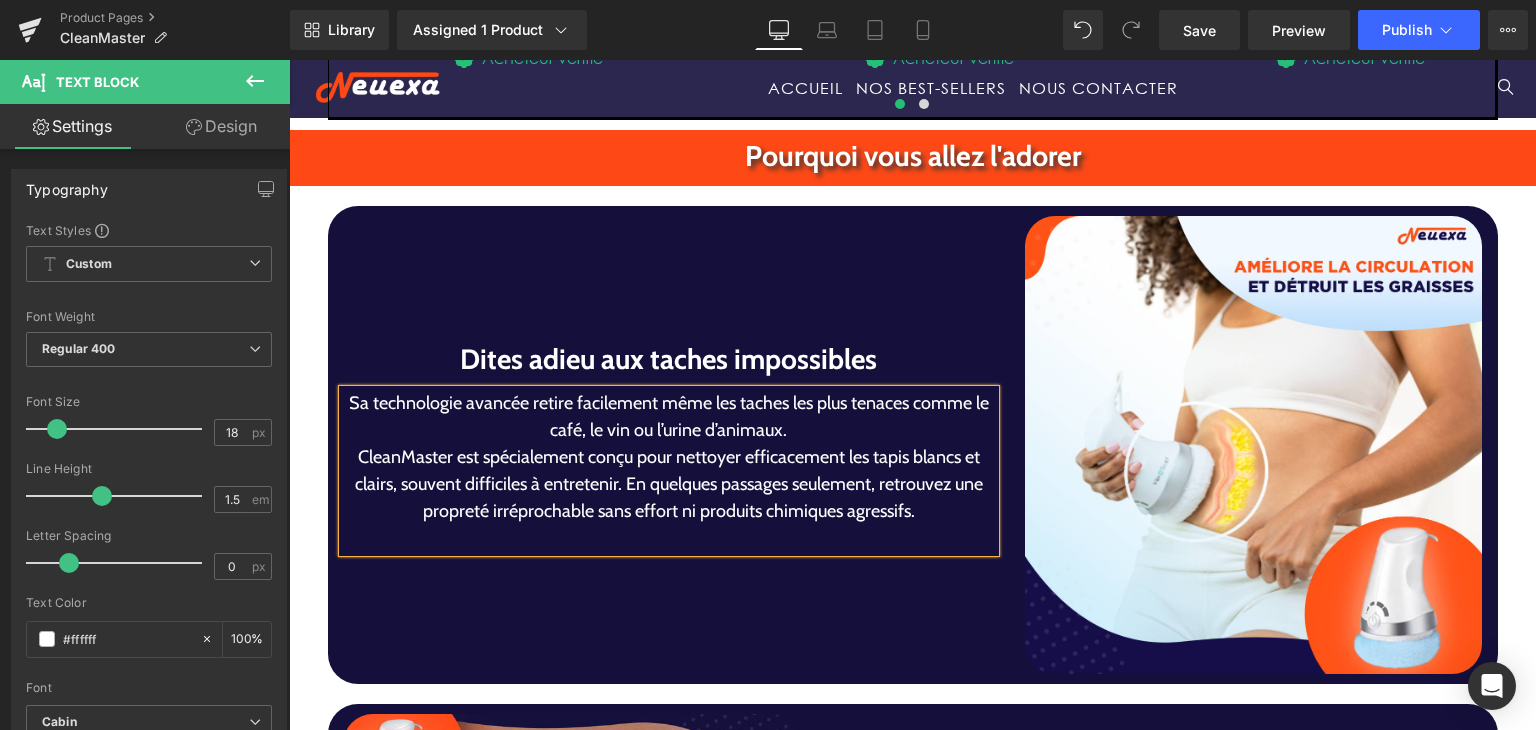 scroll, scrollTop: 3132, scrollLeft: 0, axis: vertical 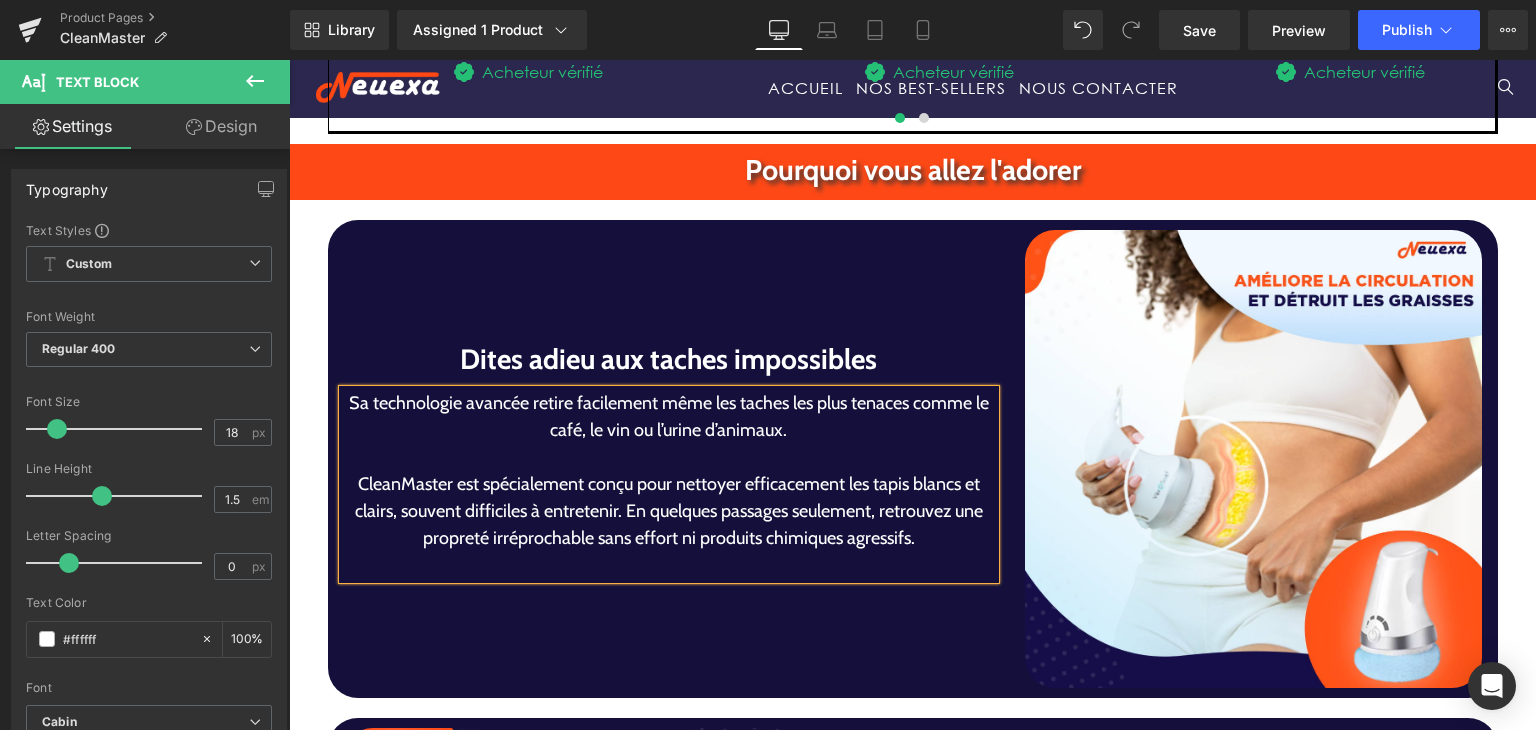 click on "CleanMaster est spécialement conçu pour nettoyer efficacement les tapis blancs et clairs, souvent difficiles à entretenir. En quelques passages seulement, retrouvez une propreté irréprochable sans effort ni produits chimiques agressifs." at bounding box center [669, 511] 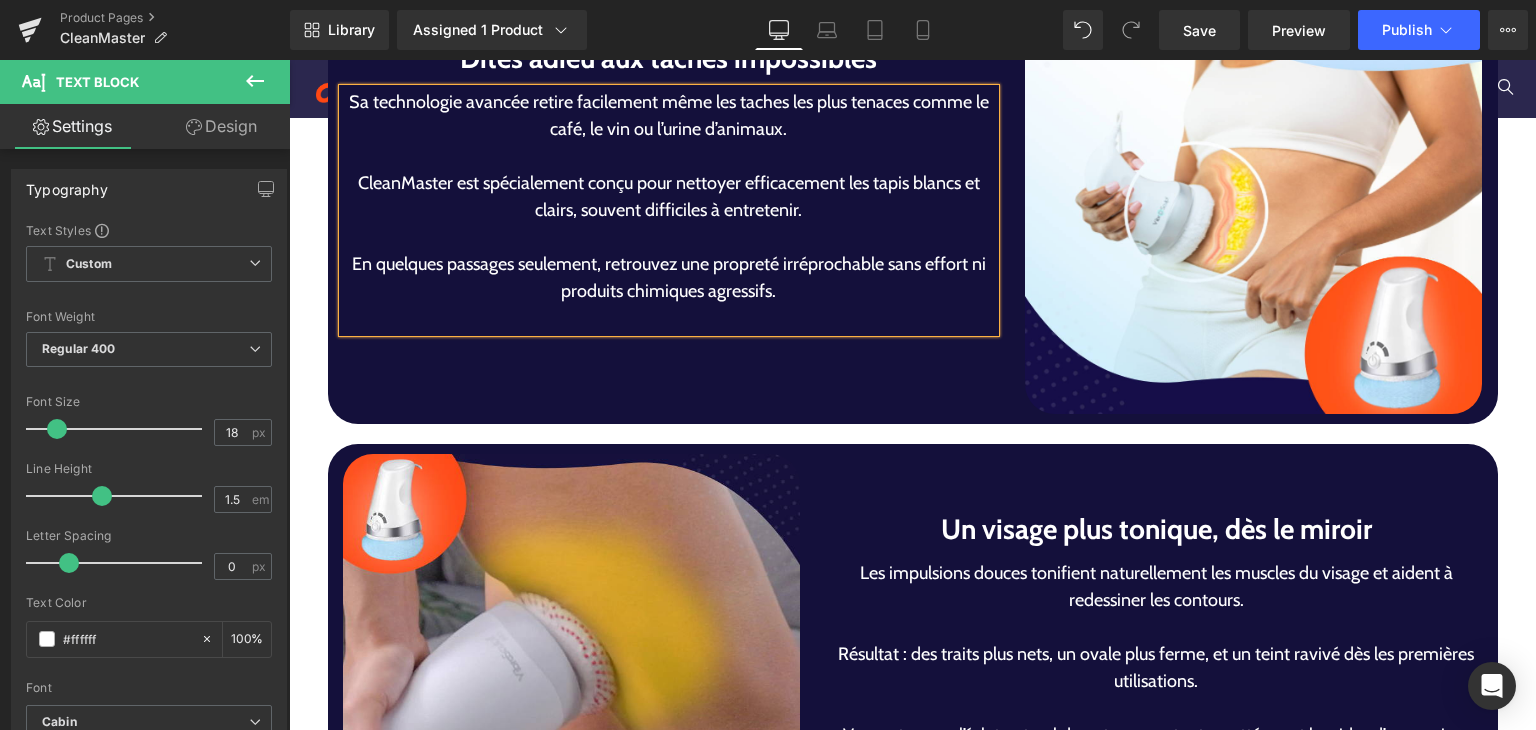 scroll, scrollTop: 3706, scrollLeft: 0, axis: vertical 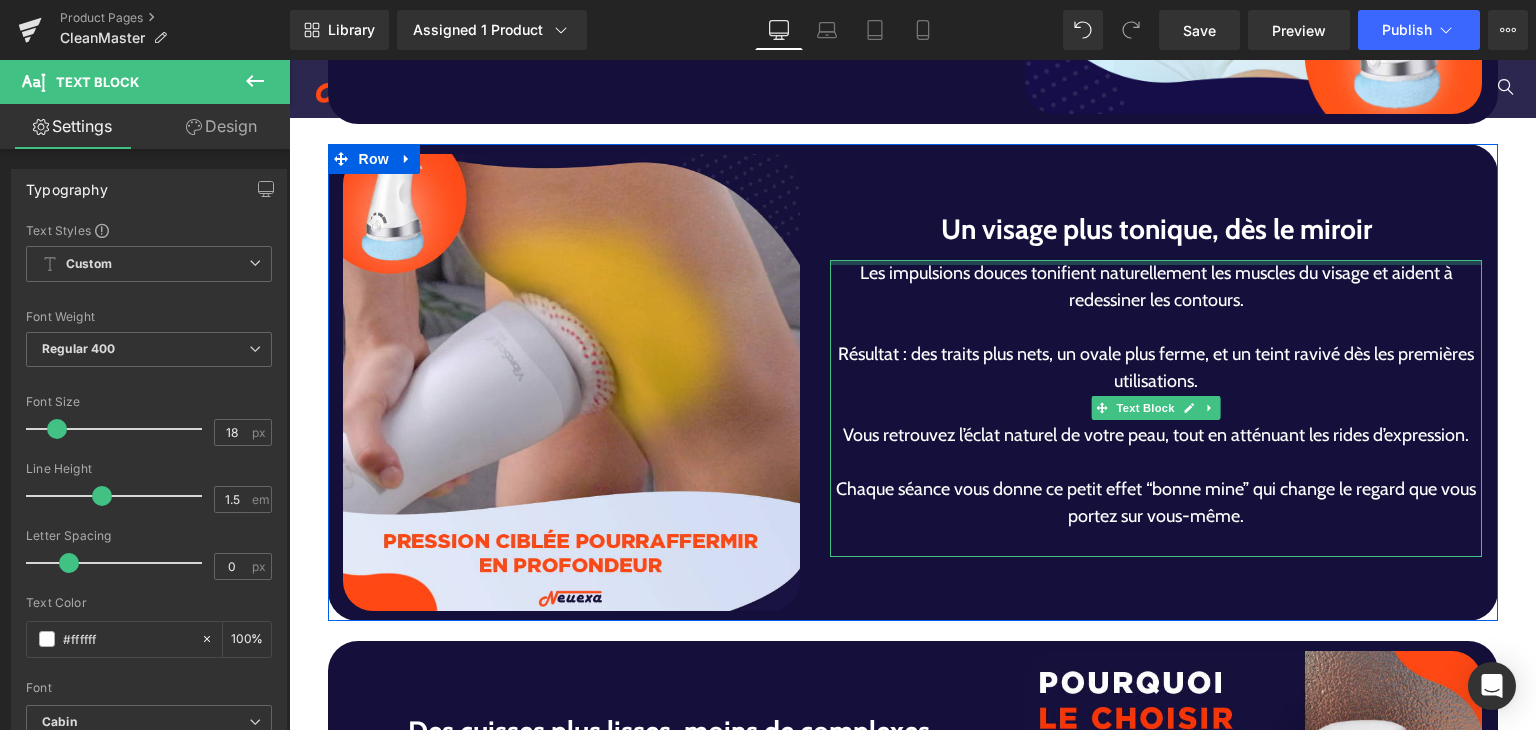 click on "Un visage plus tonique, dès le miroir" at bounding box center (1156, 229) 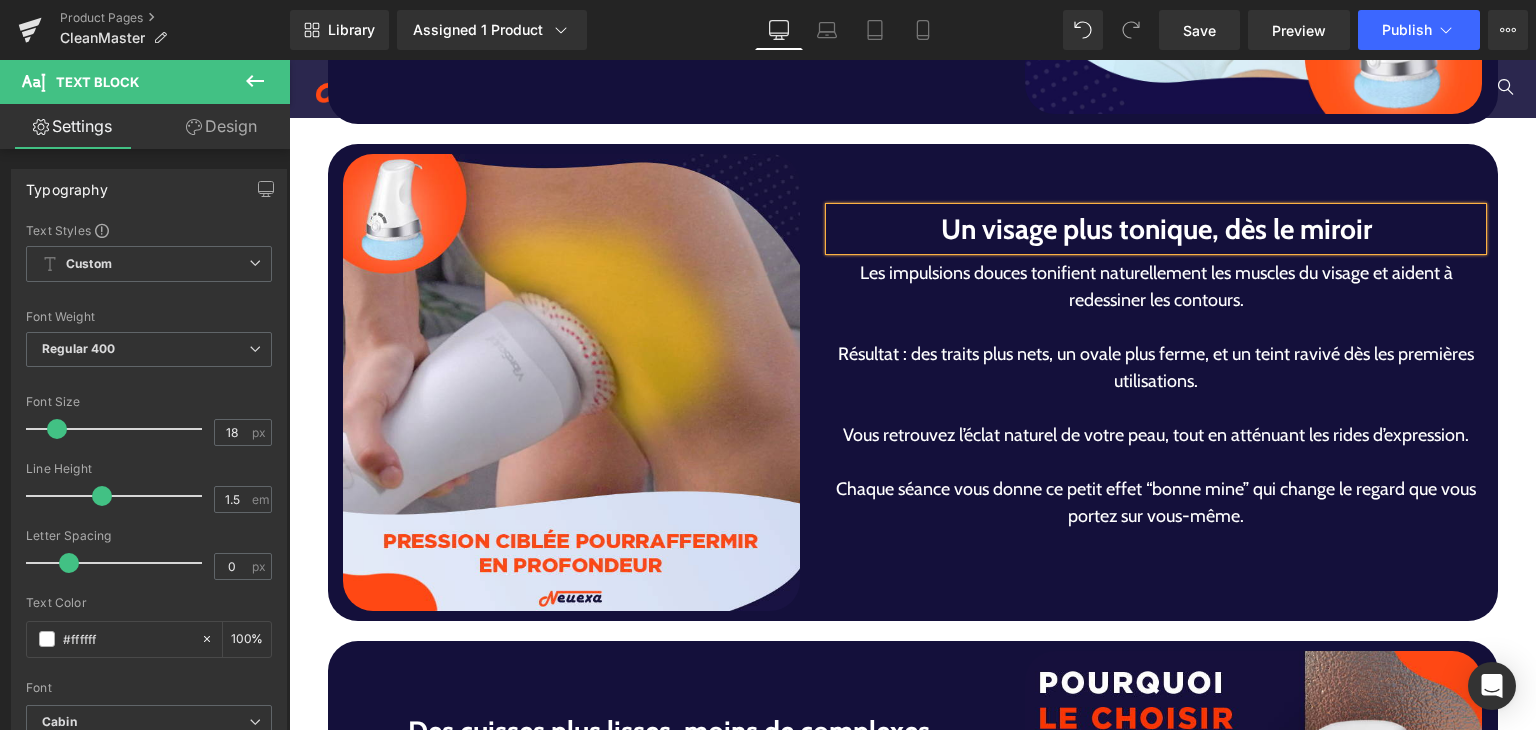 click on "Un visage plus tonique, dès le miroir" at bounding box center (1156, 229) 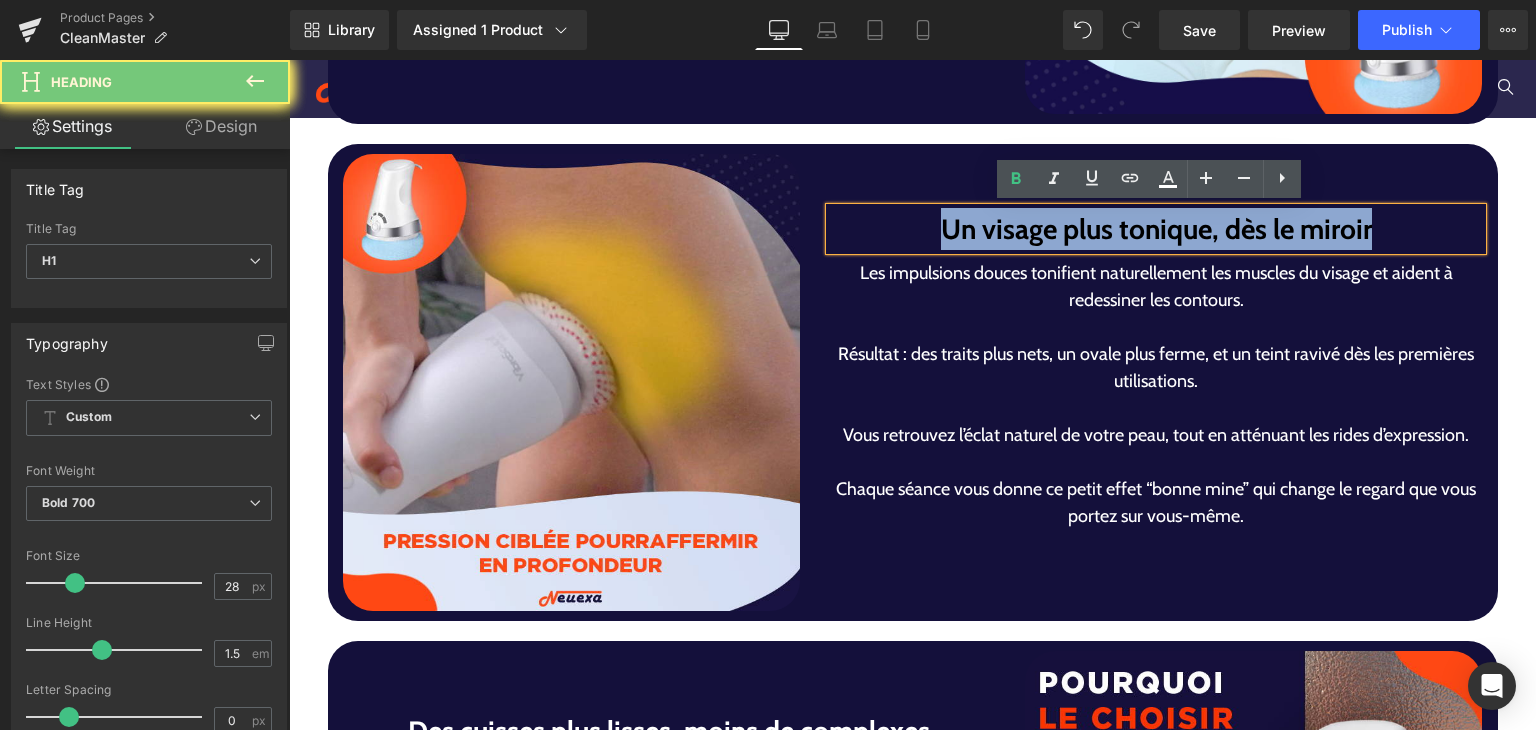 click on "Un visage plus tonique, dès le miroir" at bounding box center (1156, 229) 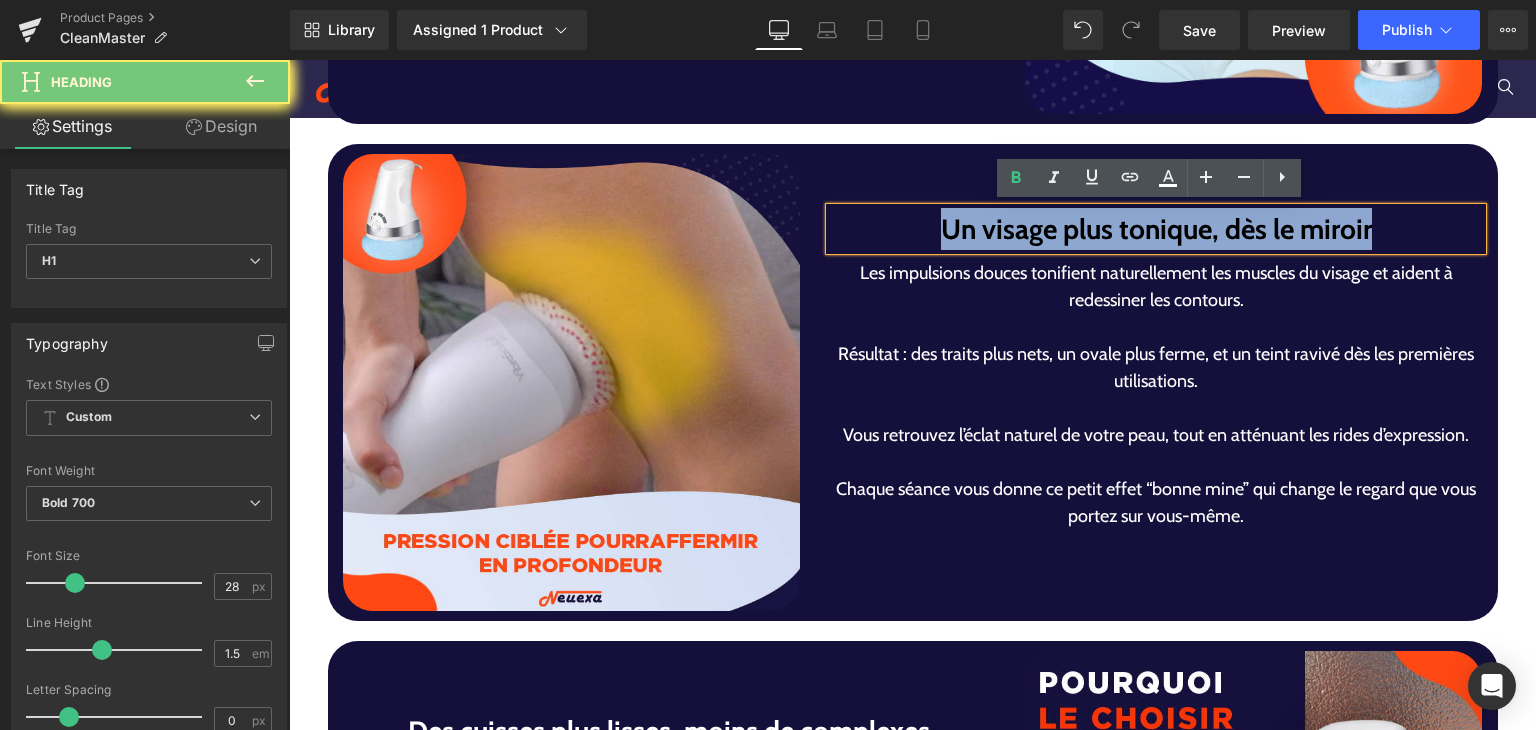 type 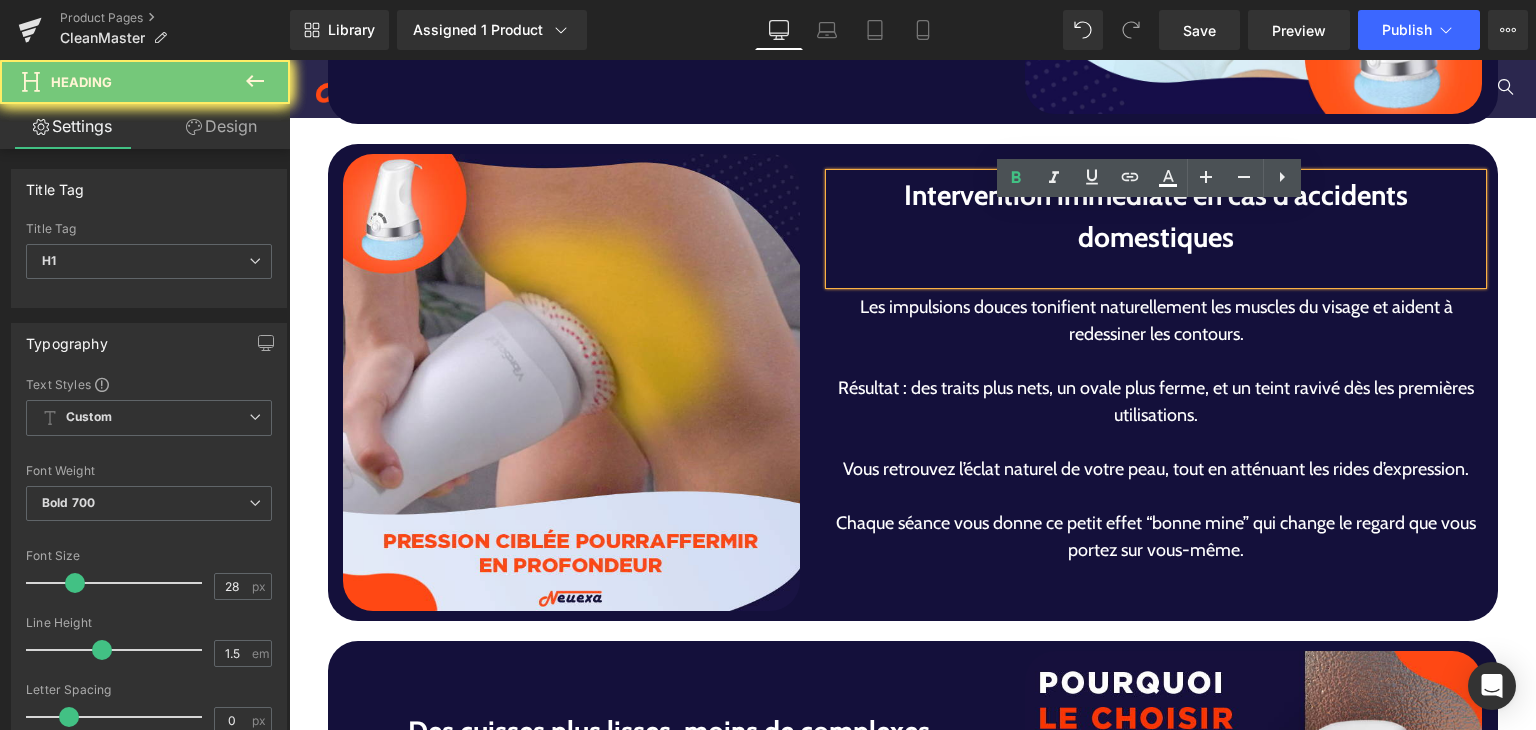 scroll, scrollTop: 3672, scrollLeft: 0, axis: vertical 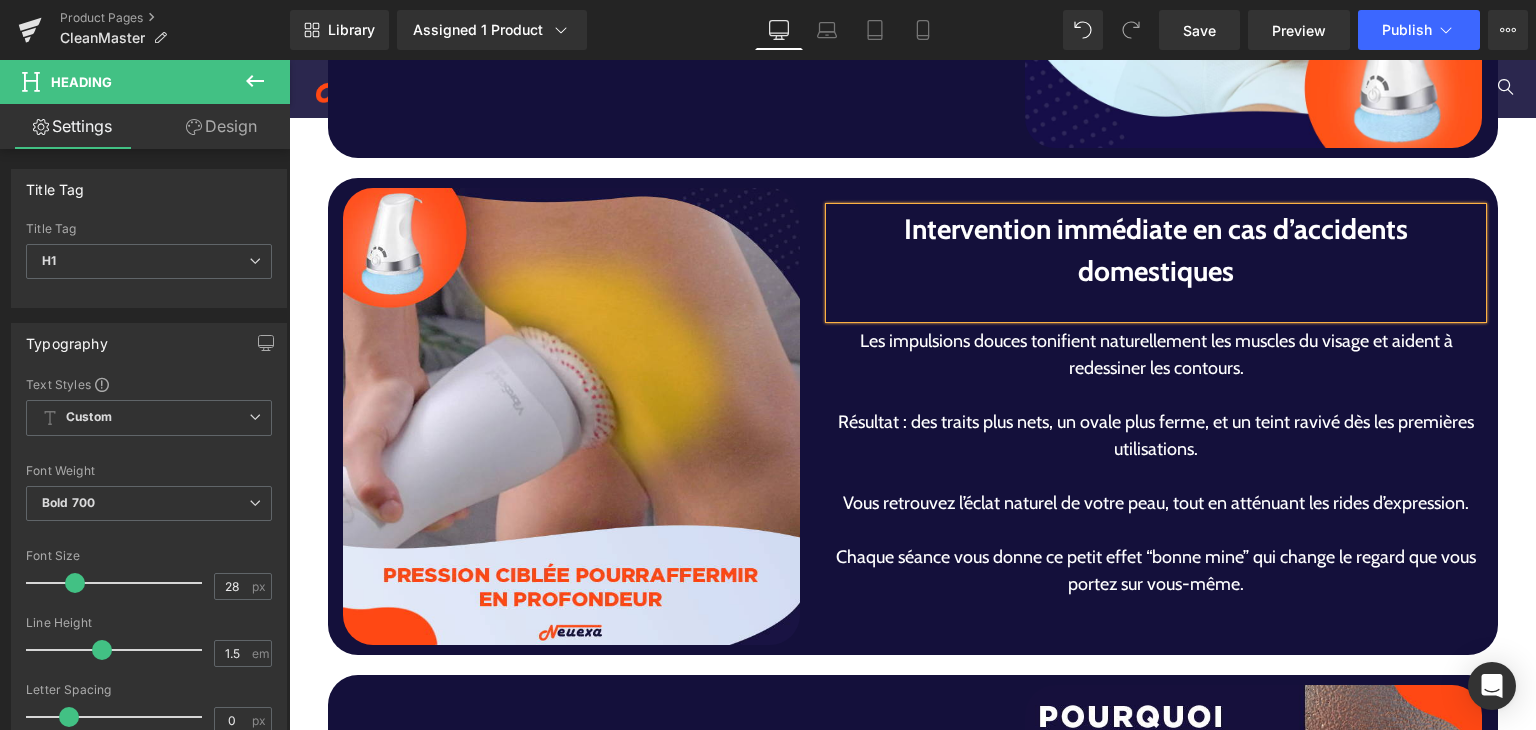 click at bounding box center [1156, 305] 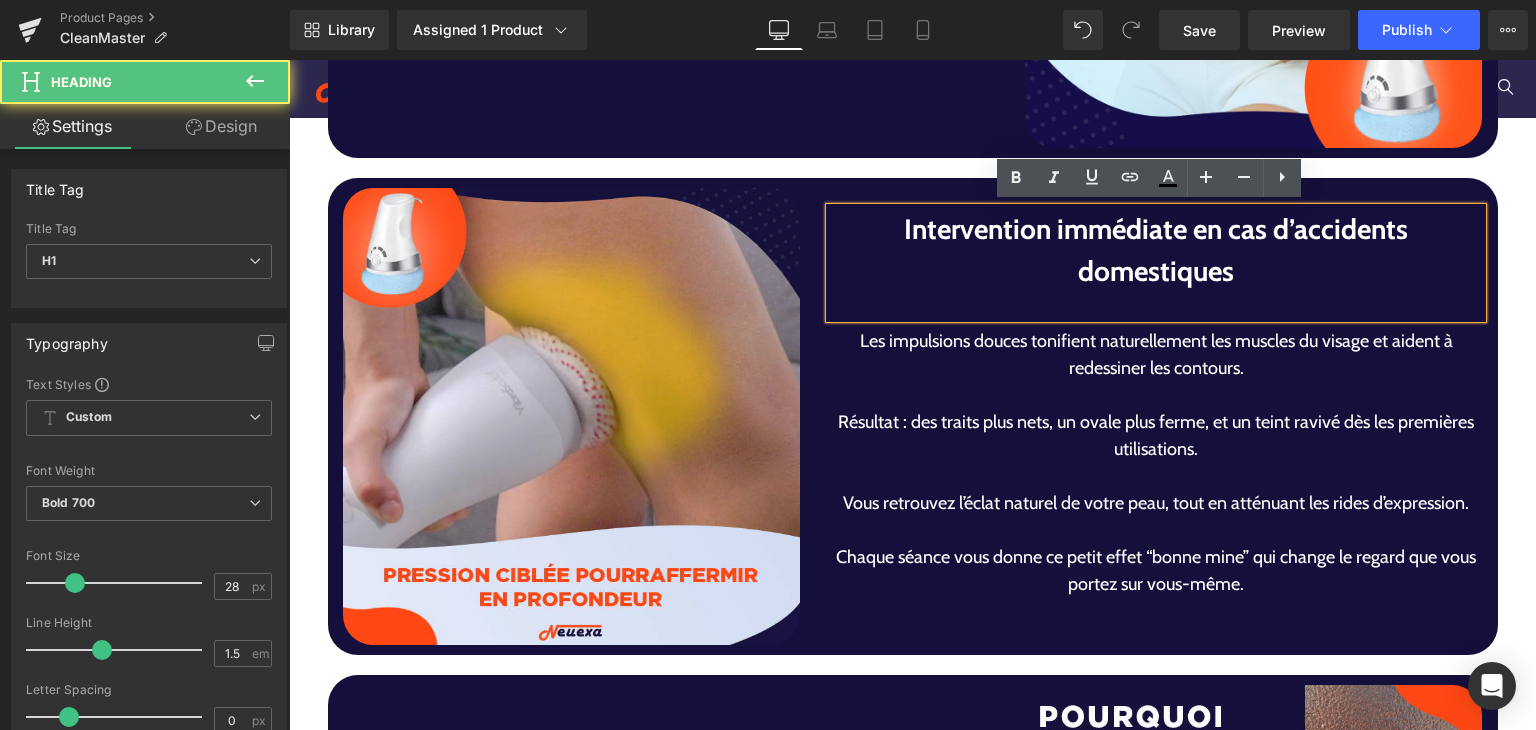 scroll, scrollTop: 3685, scrollLeft: 0, axis: vertical 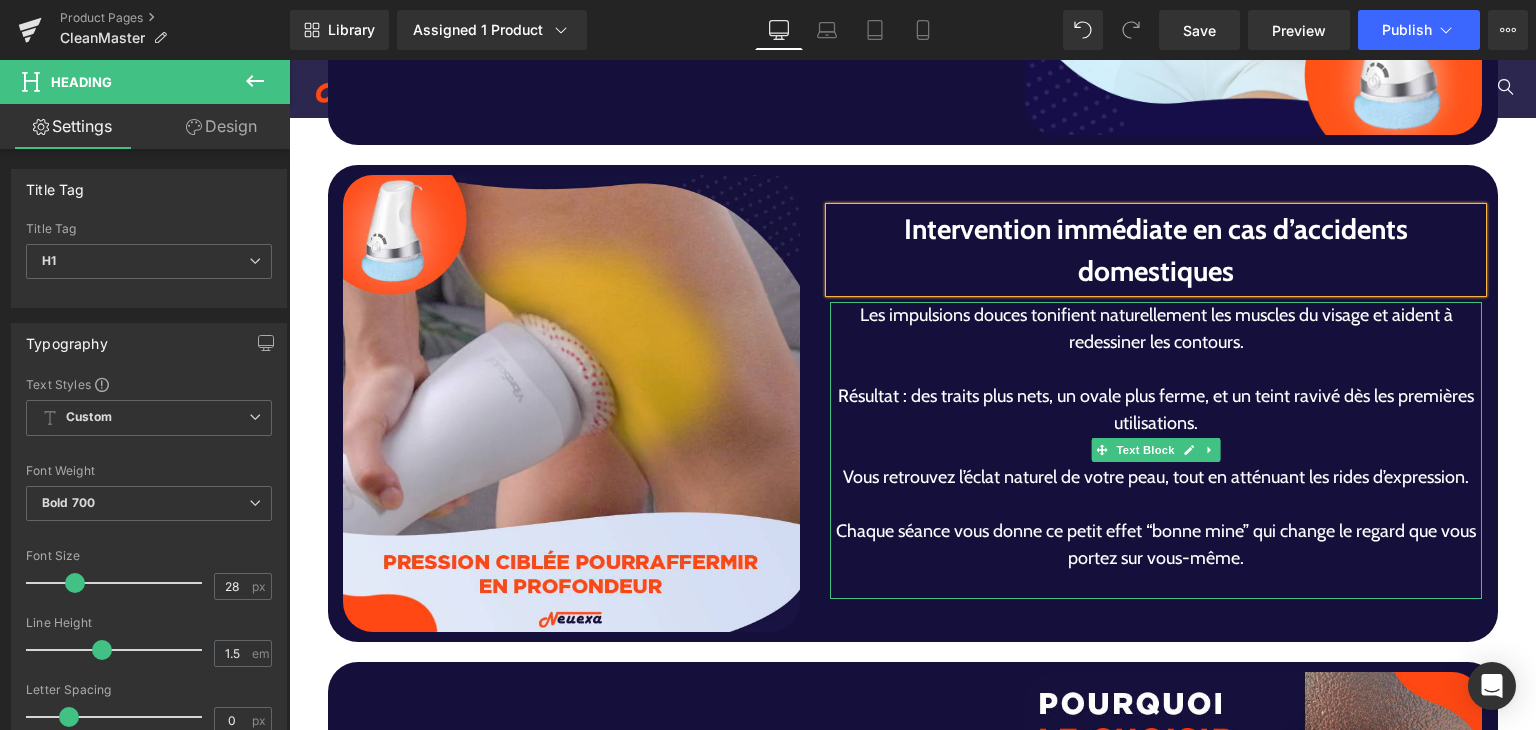 click on "Résultat : des traits plus nets, un ovale plus ferme, et un teint ravivé dès les premières utilisations." at bounding box center [1156, 410] 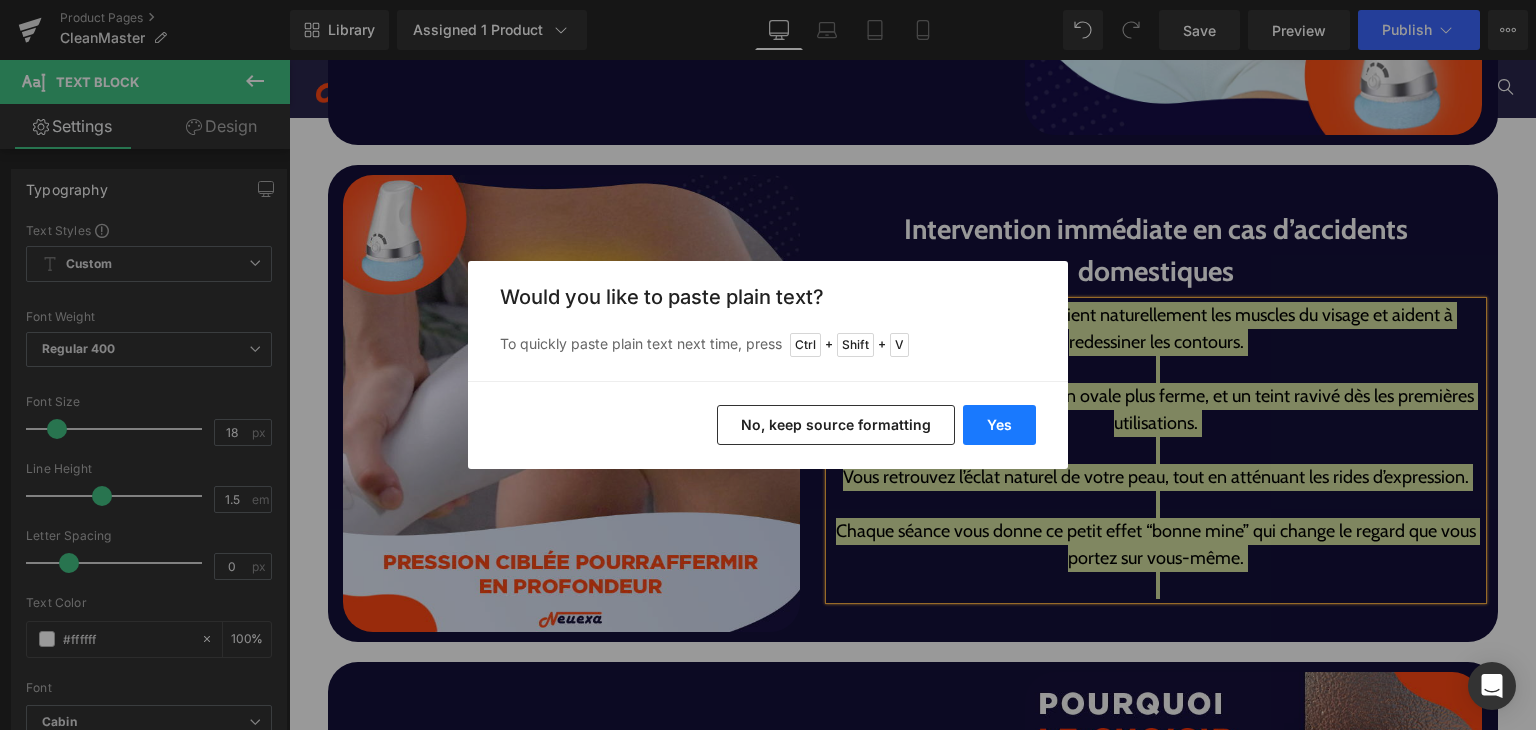 click on "Yes" at bounding box center [999, 425] 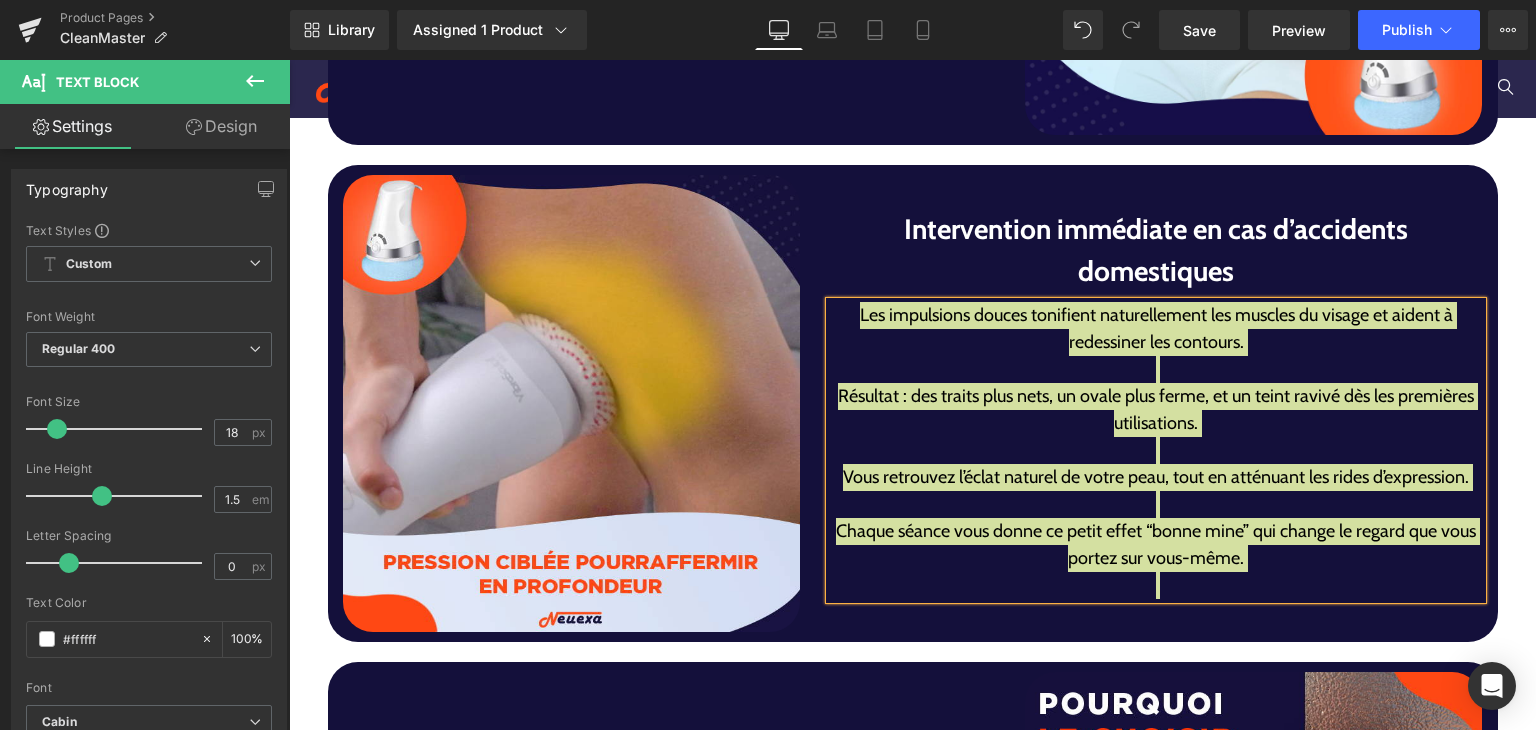type 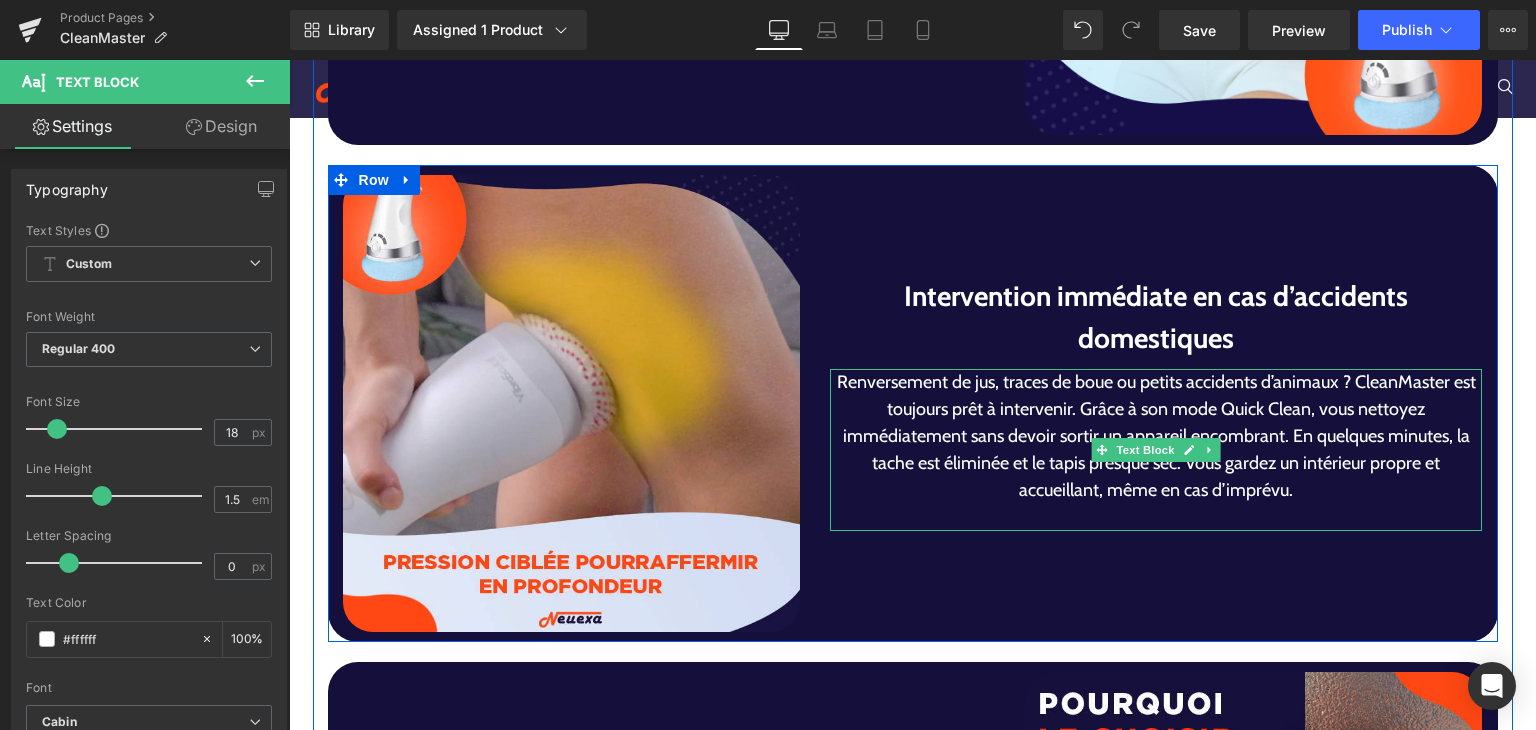 click on "Renversement de jus, traces de boue ou petits accidents d’animaux ? CleanMaster est toujours prêt à intervenir. Grâce à son mode Quick Clean, vous nettoyez immédiatement sans devoir sortir un appareil encombrant. En quelques minutes, la tache est éliminée et le tapis presque sec. Vous gardez un intérieur propre et accueillant, même en cas d’imprévu." at bounding box center (1156, 436) 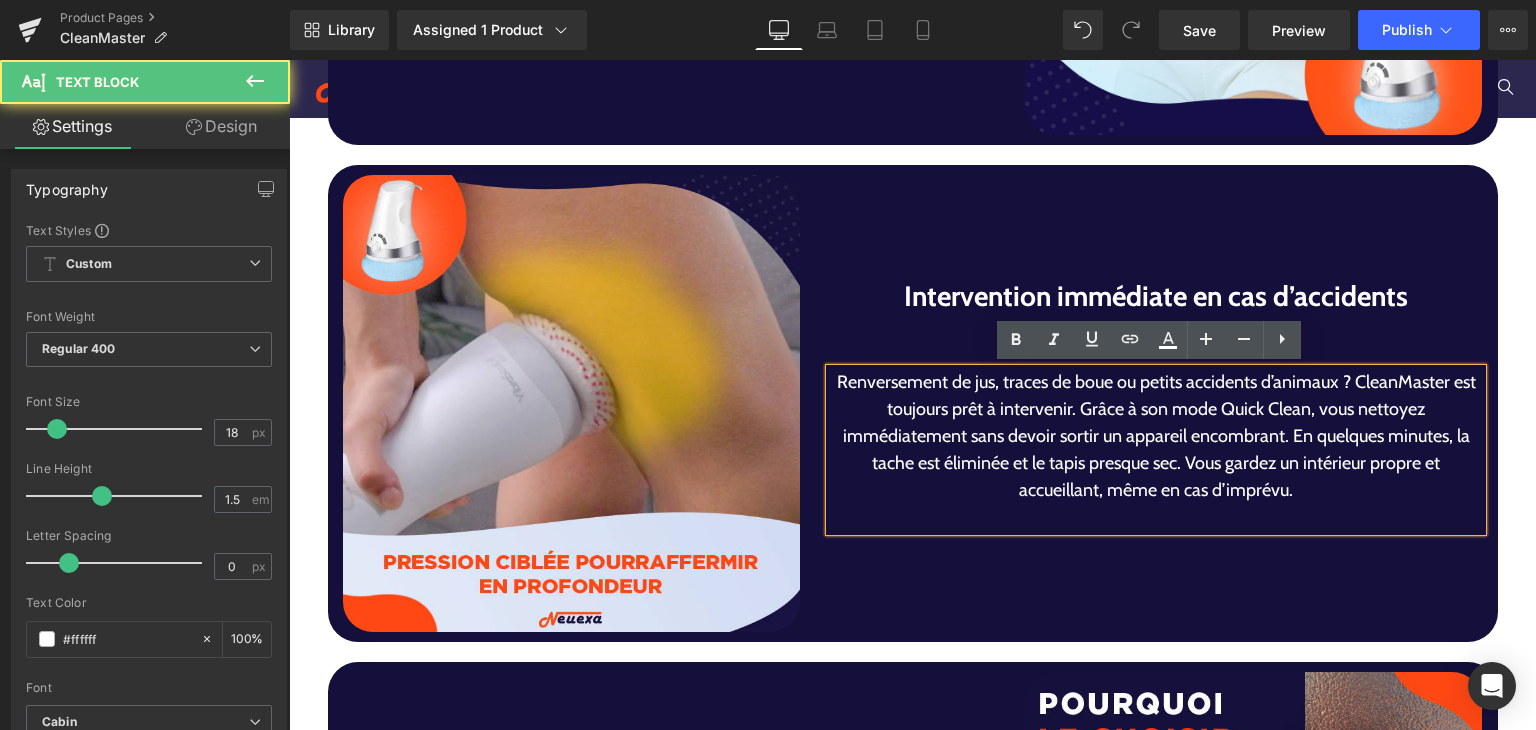 click on "Renversement de jus, traces de boue ou petits accidents d’animaux ? CleanMaster est toujours prêt à intervenir. Grâce à son mode Quick Clean, vous nettoyez immédiatement sans devoir sortir un appareil encombrant. En quelques minutes, la tache est éliminée et le tapis presque sec. Vous gardez un intérieur propre et accueillant, même en cas d’imprévu." at bounding box center (1156, 436) 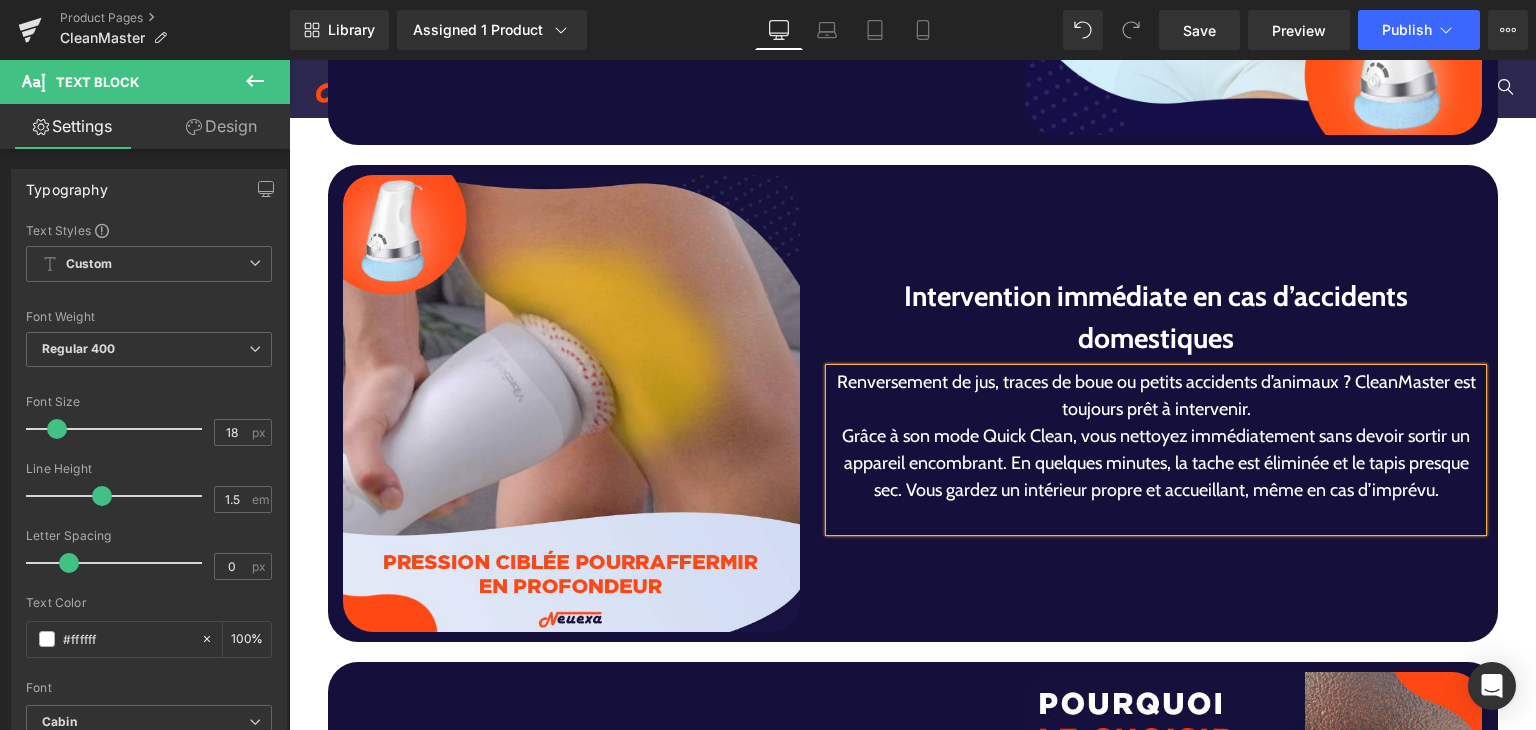 scroll, scrollTop: 3672, scrollLeft: 0, axis: vertical 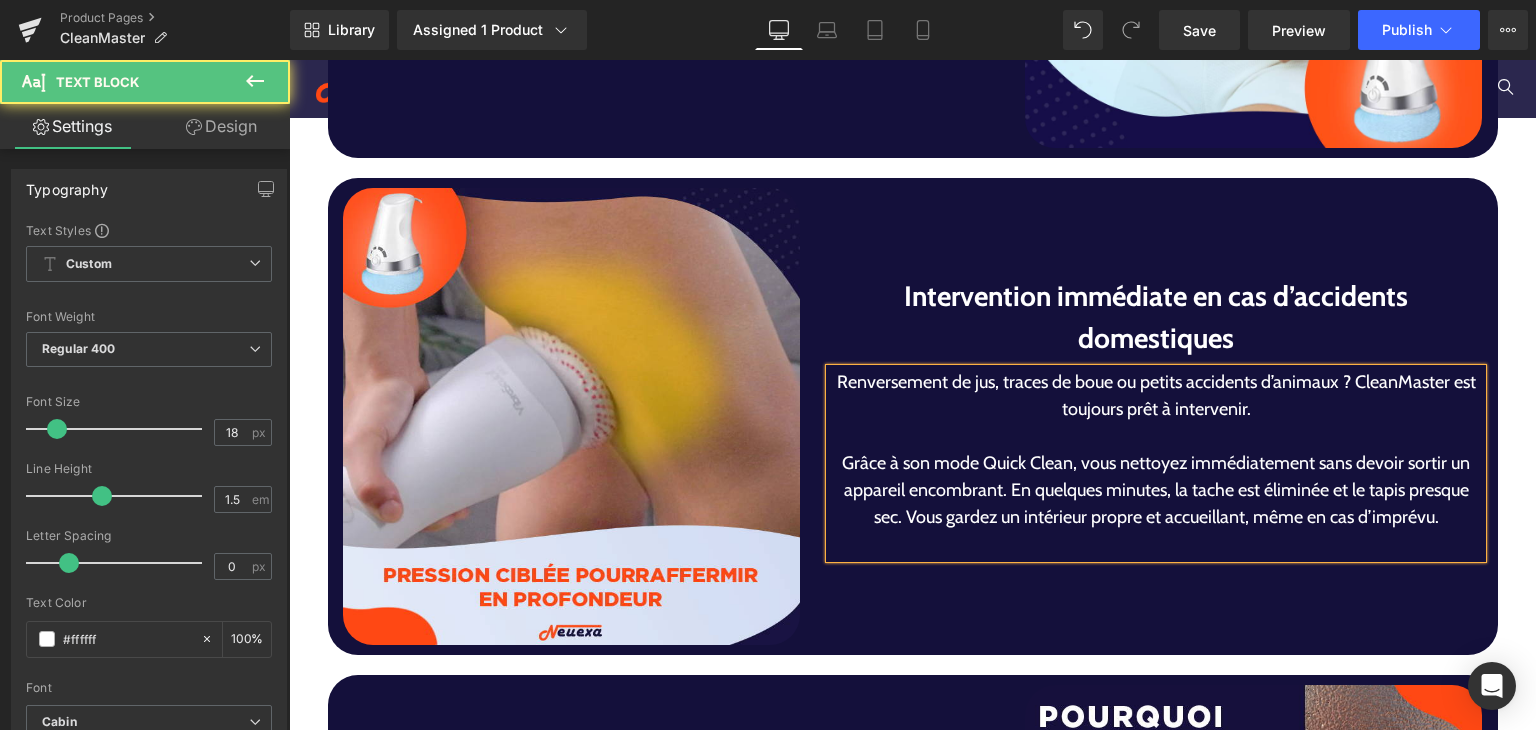 click on "Grâce à son mode Quick Clean, vous nettoyez immédiatement sans devoir sortir un appareil encombrant. En quelques minutes, la tache est éliminée et le tapis presque sec. Vous gardez un intérieur propre et accueillant, même en cas d’imprévu." at bounding box center (1156, 490) 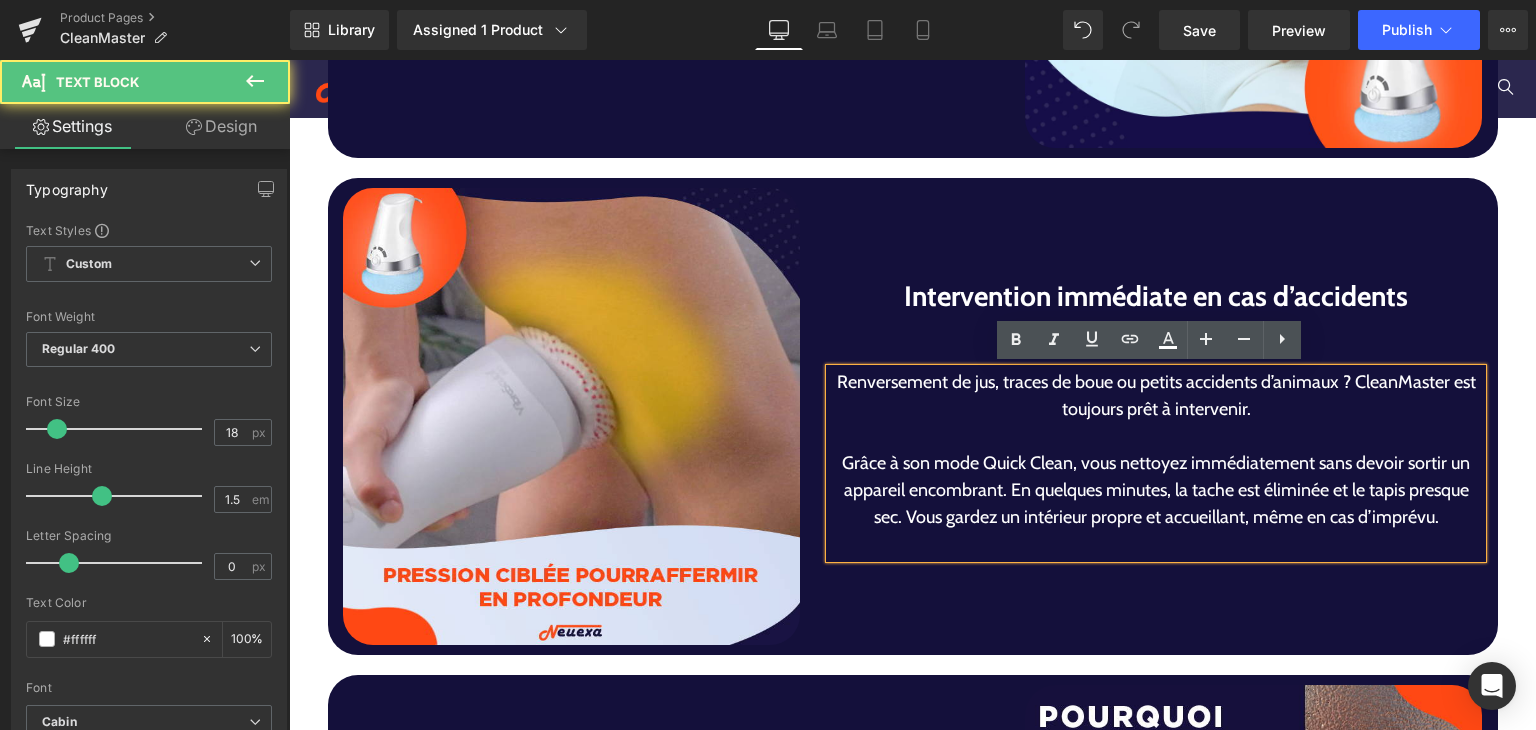 click on "Grâce à son mode Quick Clean, vous nettoyez immédiatement sans devoir sortir un appareil encombrant. En quelques minutes, la tache est éliminée et le tapis presque sec. Vous gardez un intérieur propre et accueillant, même en cas d’imprévu." at bounding box center (1156, 490) 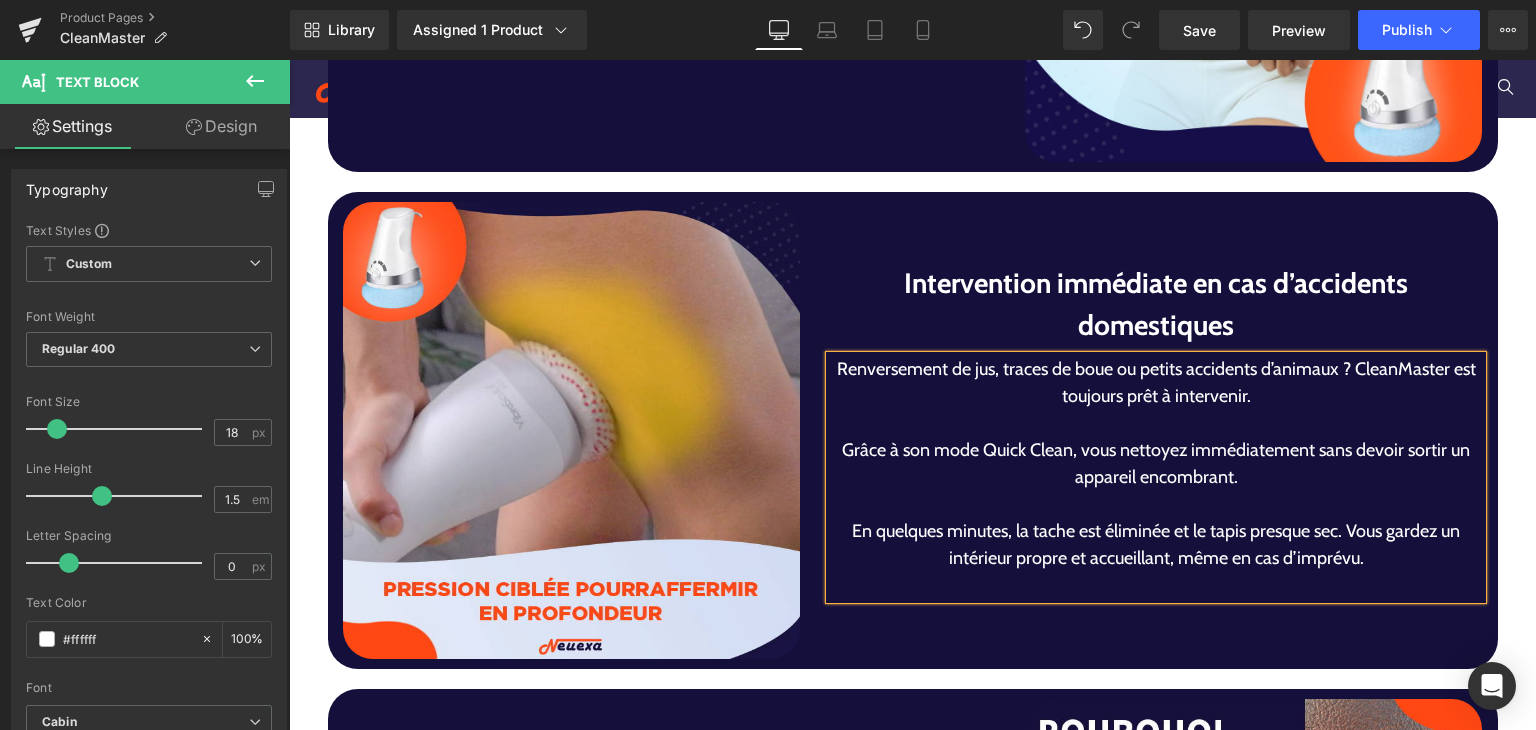 scroll, scrollTop: 3644, scrollLeft: 0, axis: vertical 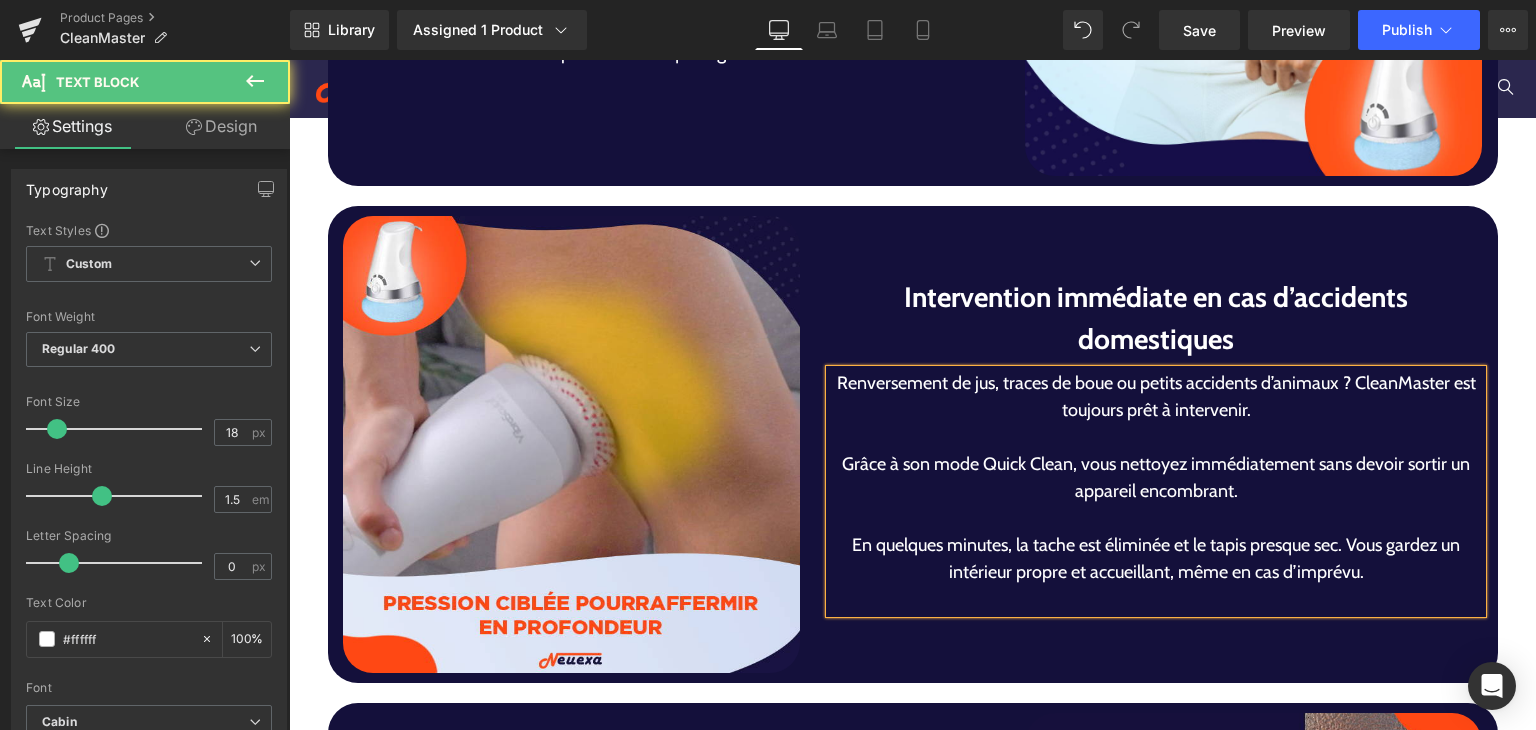 click on "En quelques minutes, la tache est éliminée et le tapis presque sec. Vous gardez un intérieur propre et accueillant, même en cas d’imprévu." at bounding box center (1156, 559) 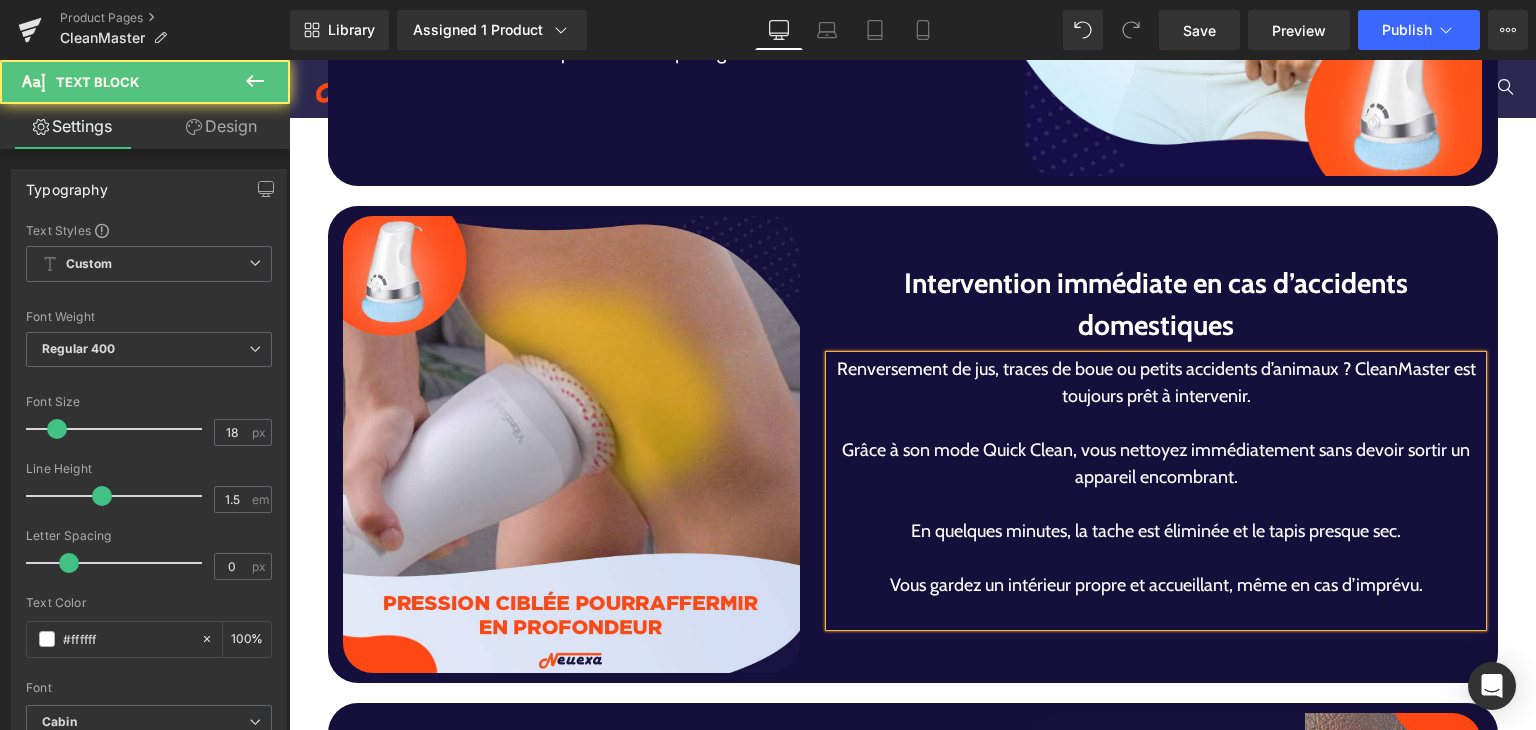 scroll, scrollTop: 3631, scrollLeft: 0, axis: vertical 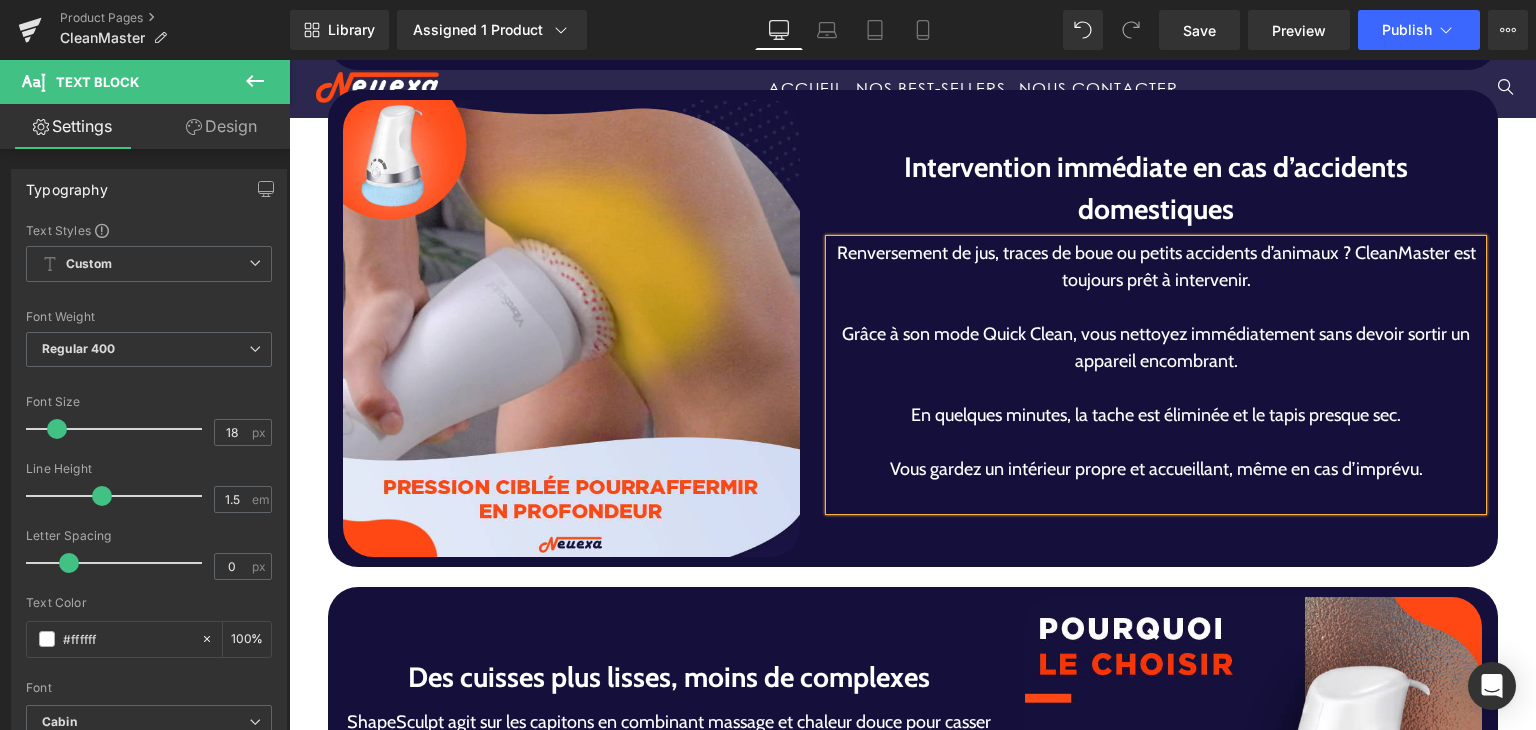 click on "Renversement de jus, traces de boue ou petits accidents d’animaux ? CleanMaster est toujours prêt à intervenir.  Grâce à son mode Quick Clean, vous nettoyez immédiatement sans devoir sortir un appareil encombrant.  En quelques minutes, la tache est éliminée et le tapis presque sec.  Vous gardez un intérieur propre et accueillant, même en cas d’imprévu." at bounding box center [1156, 375] 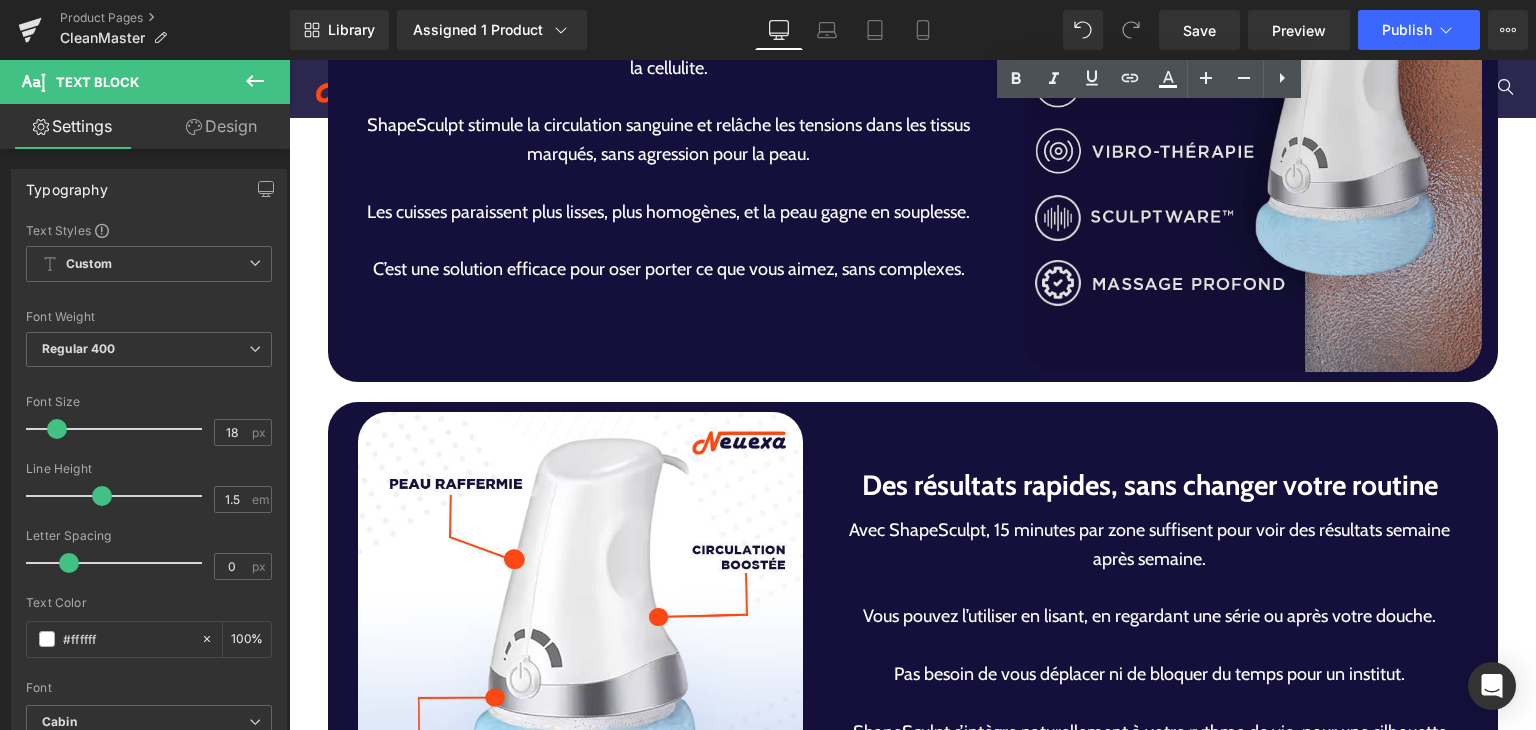 scroll, scrollTop: 4231, scrollLeft: 0, axis: vertical 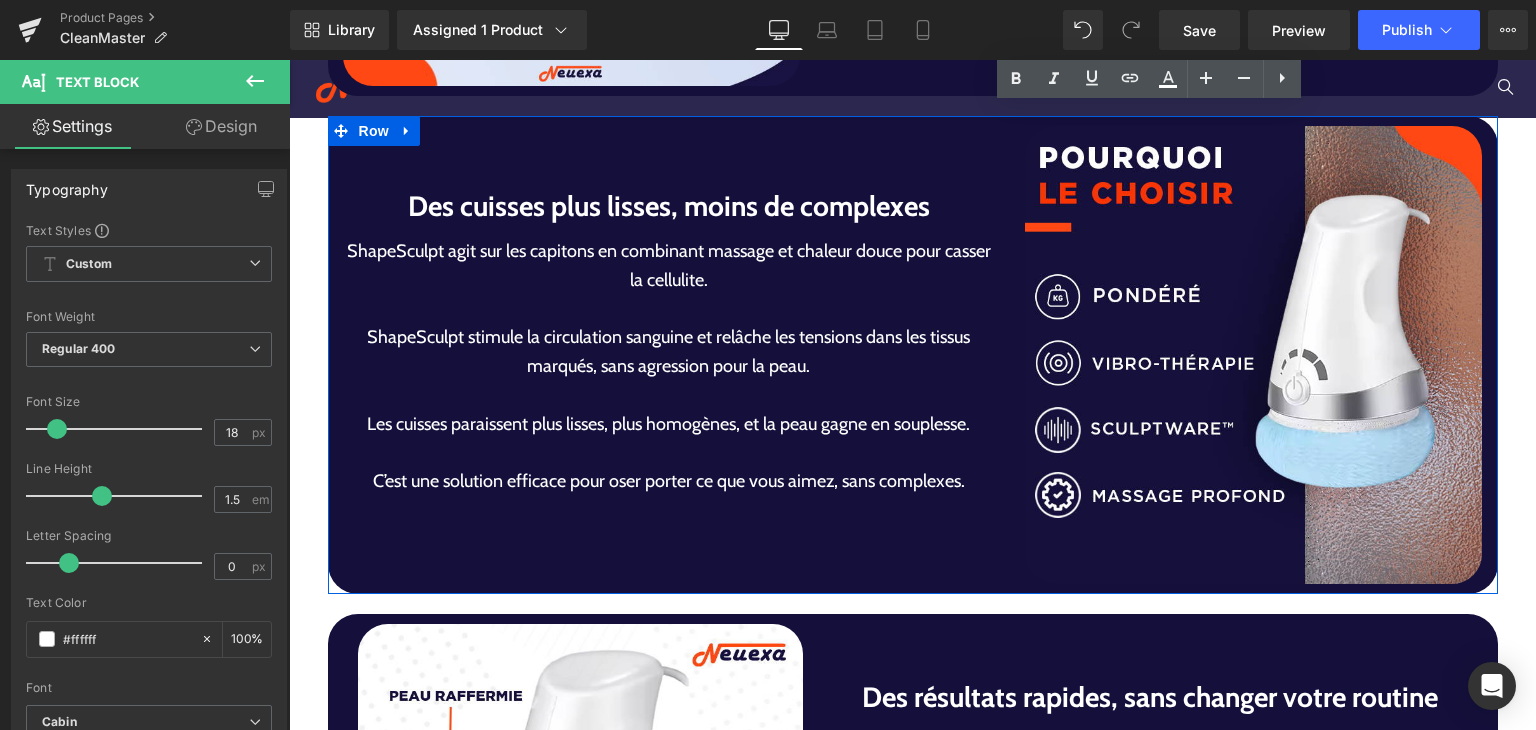 click on "Des cuisses plus lisses, moins de complexes" at bounding box center (669, 206) 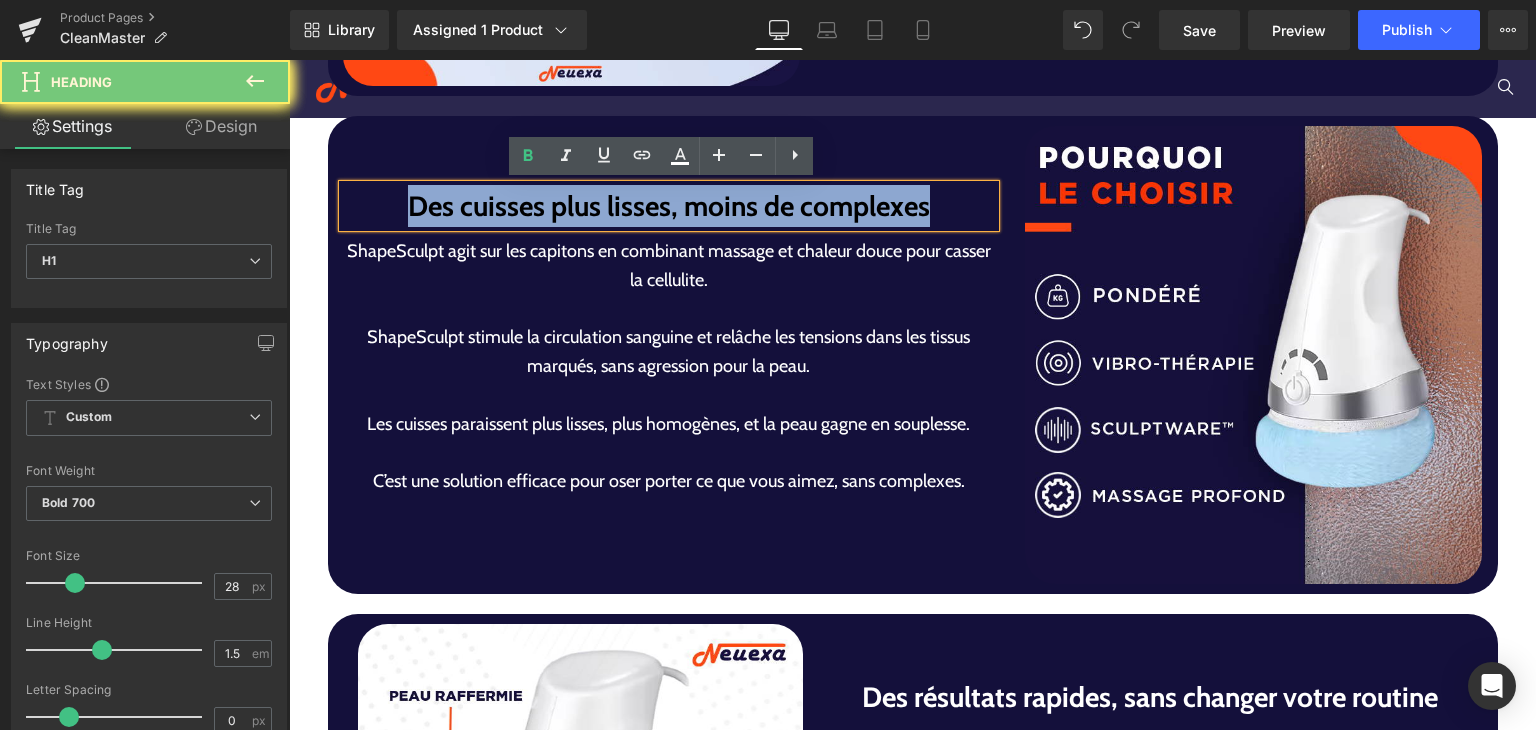 click on "Des cuisses plus lisses, moins de complexes" at bounding box center [669, 206] 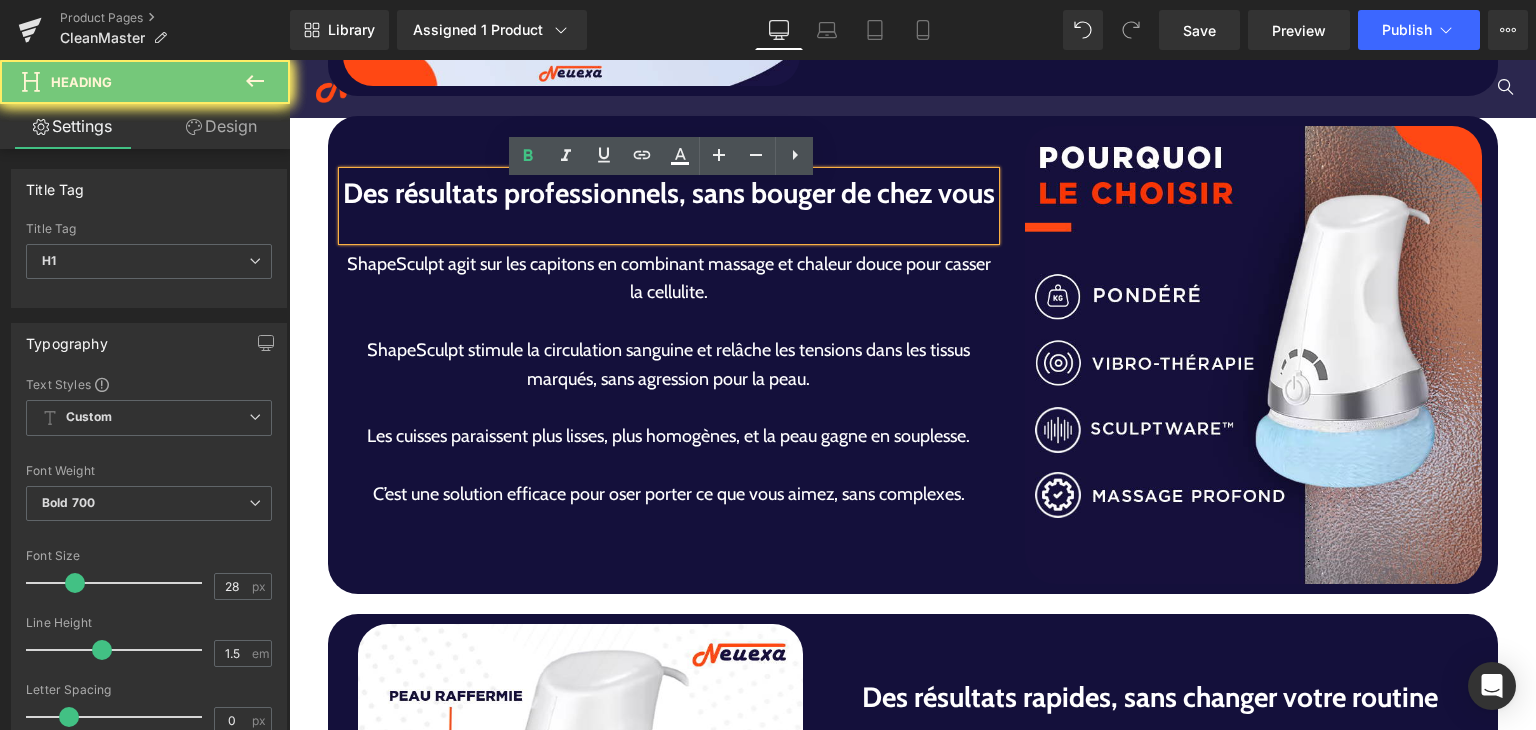 scroll, scrollTop: 4196, scrollLeft: 0, axis: vertical 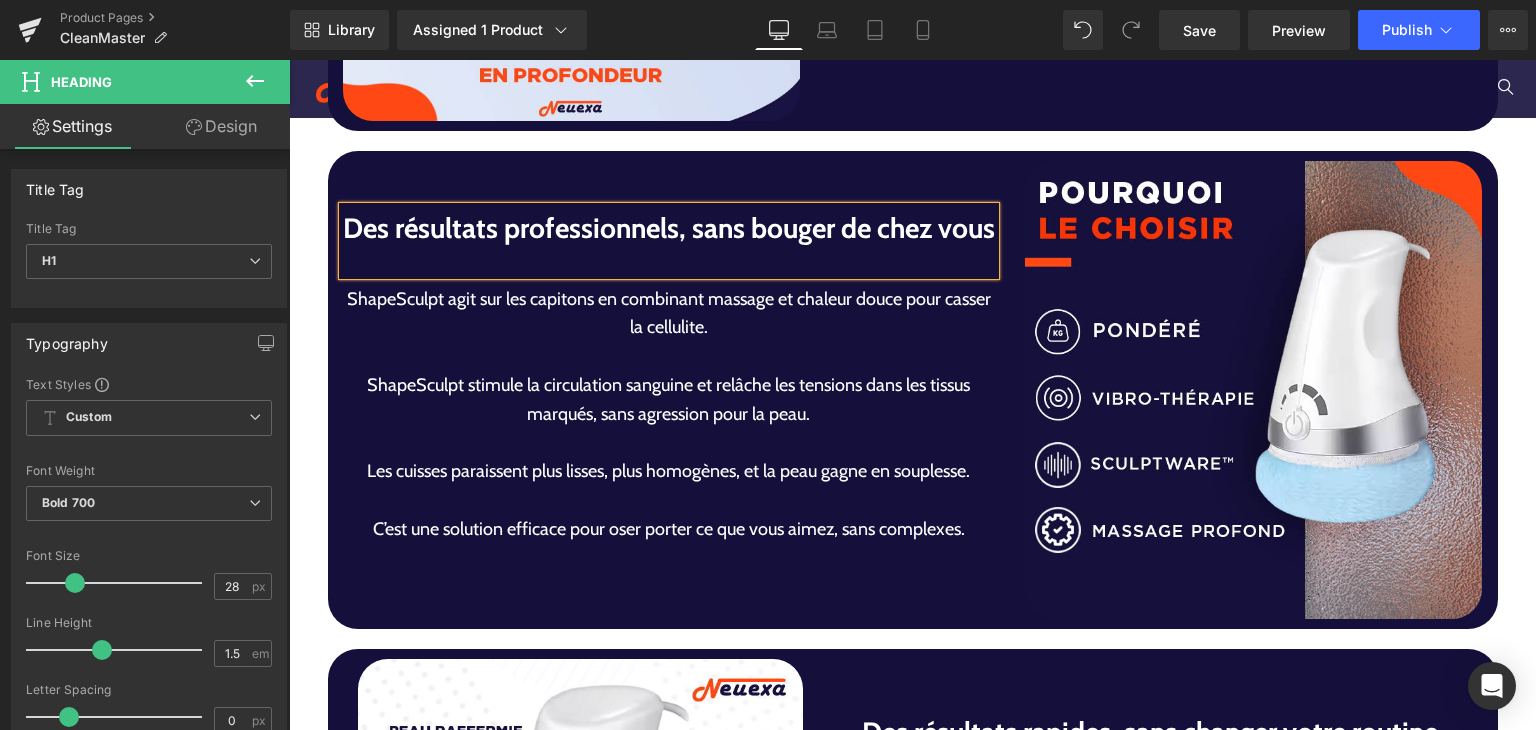 click at bounding box center [669, 356] 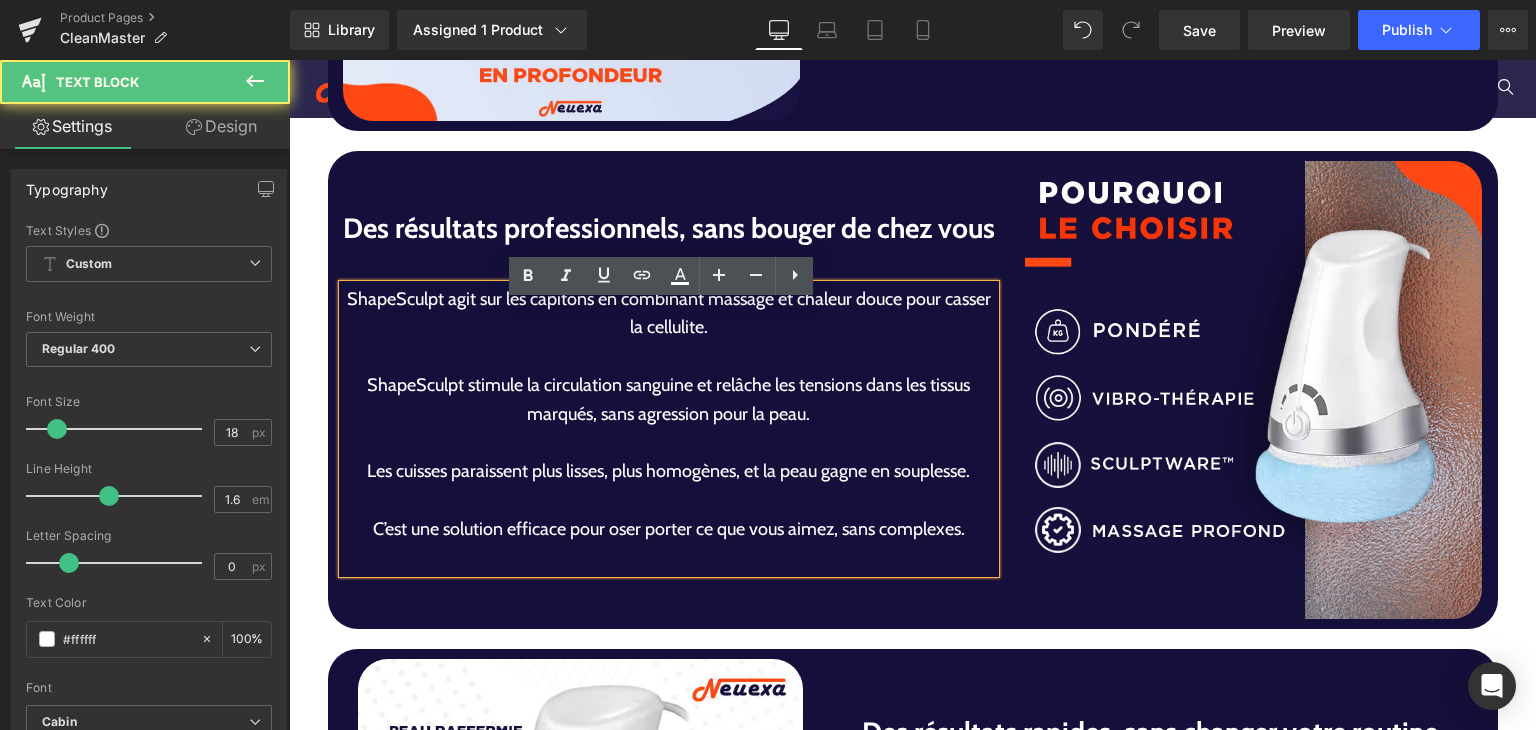 click on "ShapeSculpt stimule la circulation sanguine et relâche les tensions dans les tissus marqués, sans agression pour la peau." at bounding box center (669, 400) 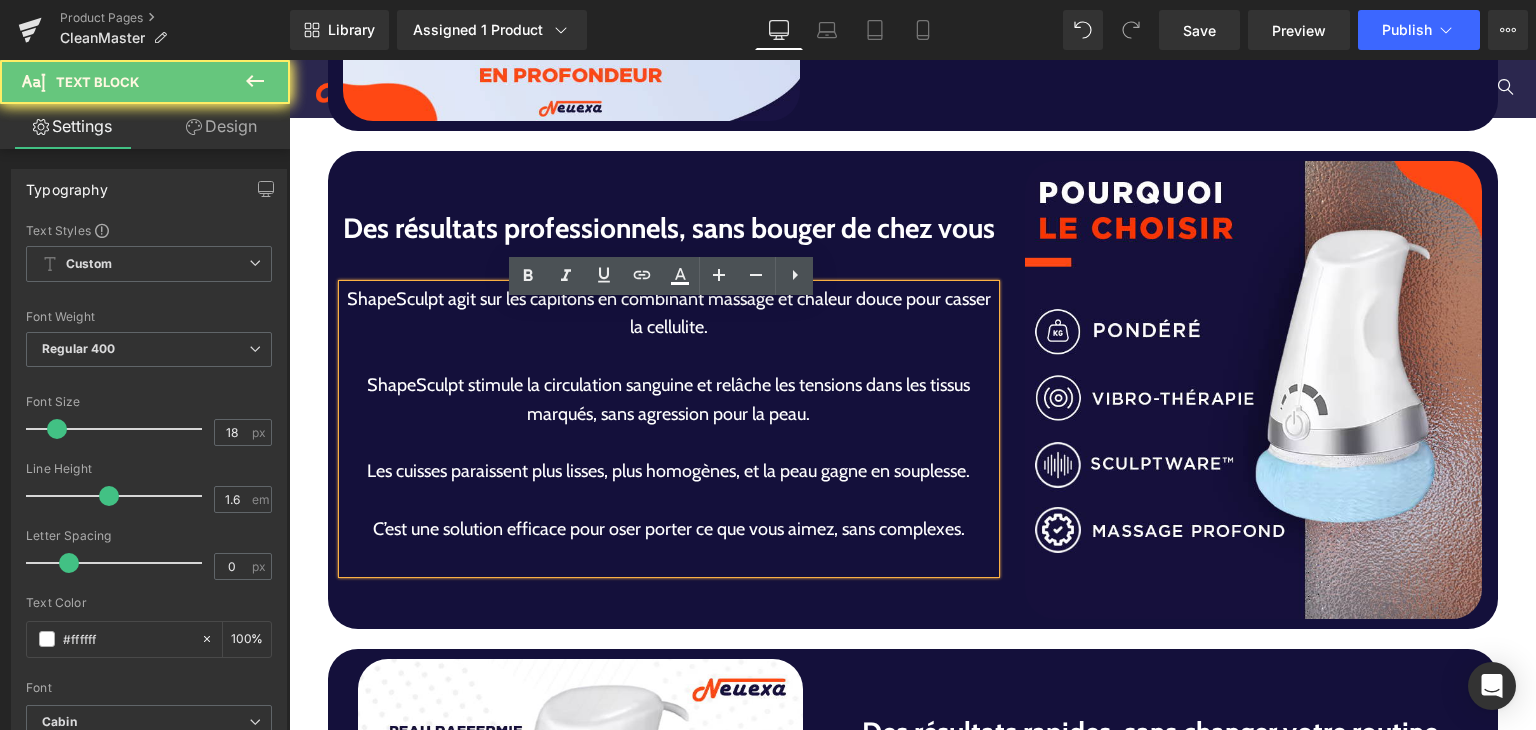 drag, startPoint x: 561, startPoint y: 418, endPoint x: 596, endPoint y: 424, distance: 35.510563 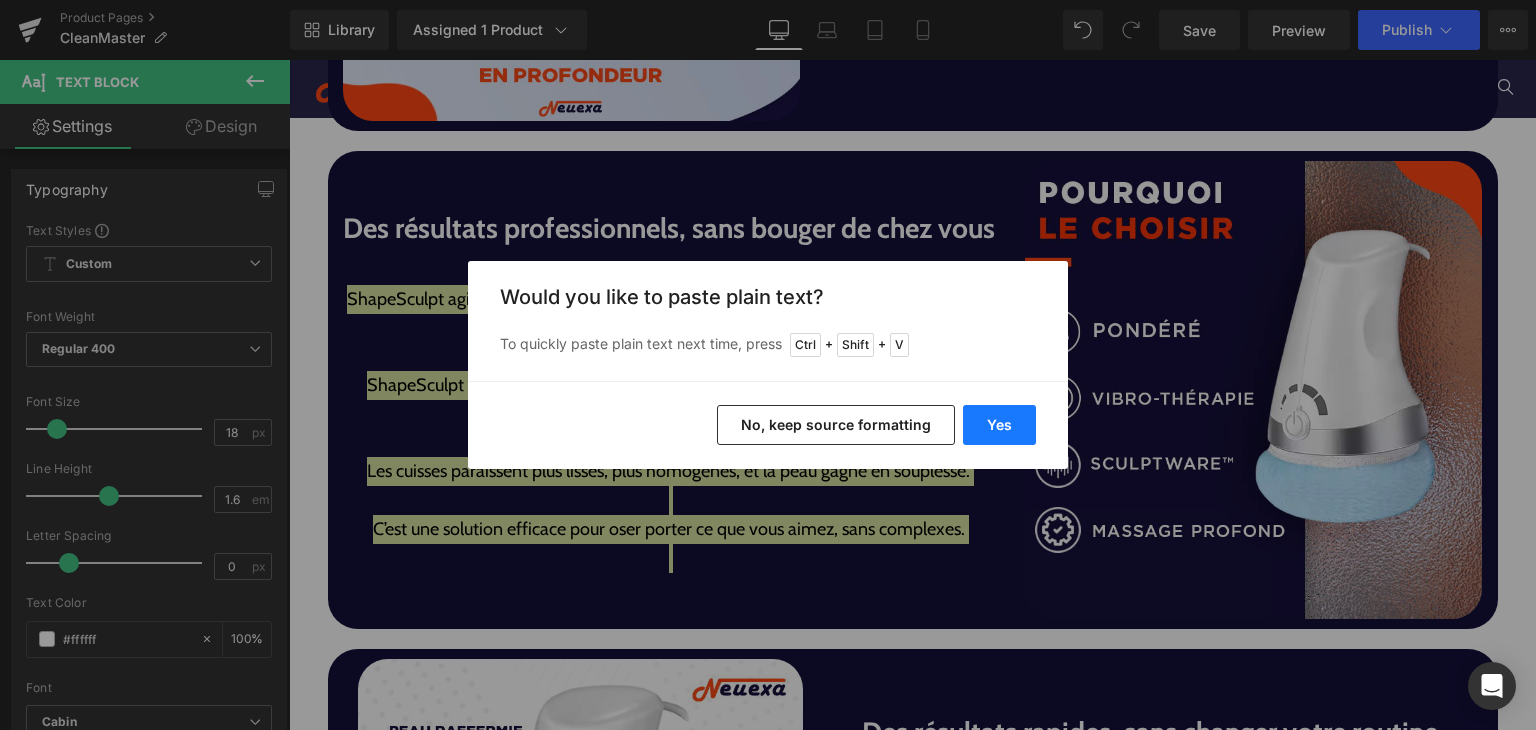 click on "Yes" at bounding box center (999, 425) 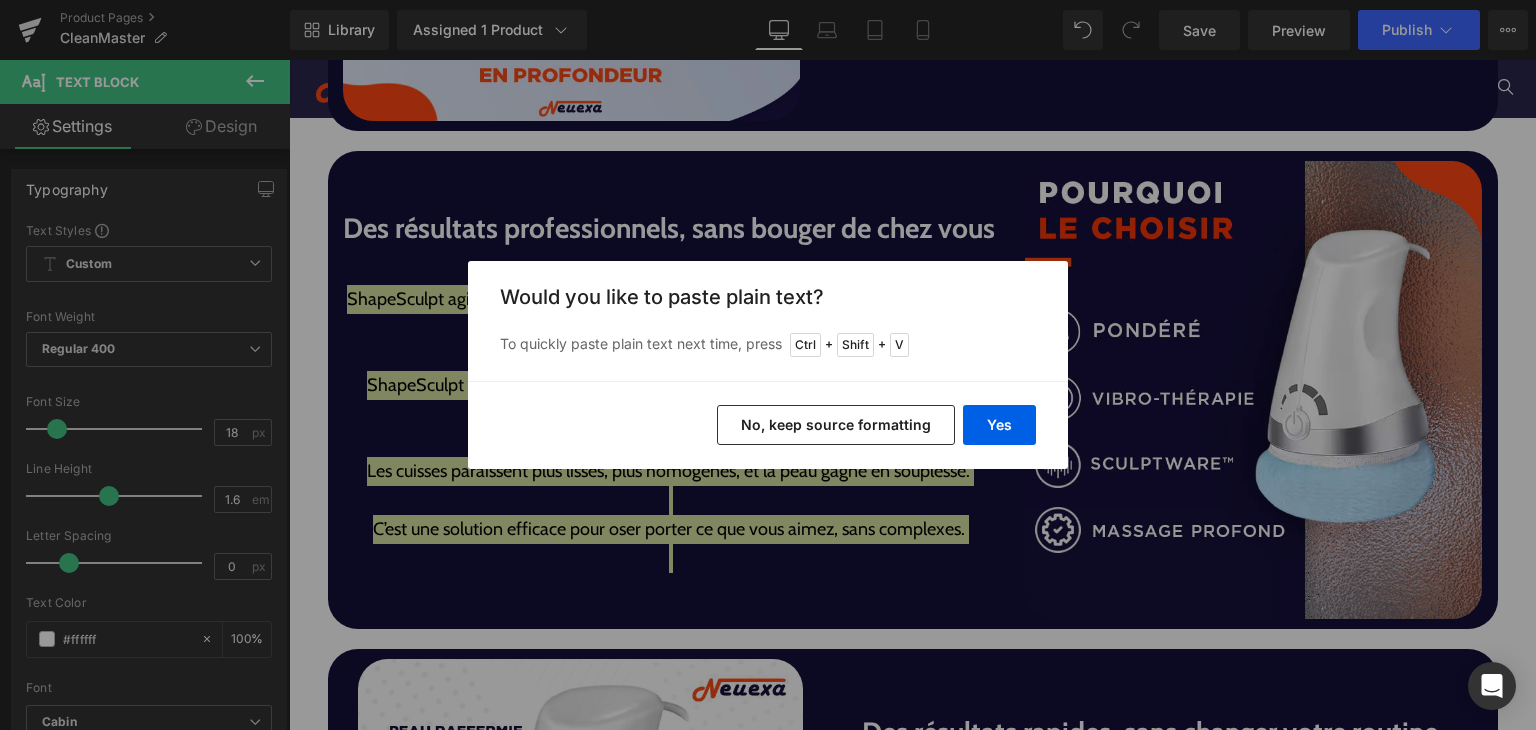 type 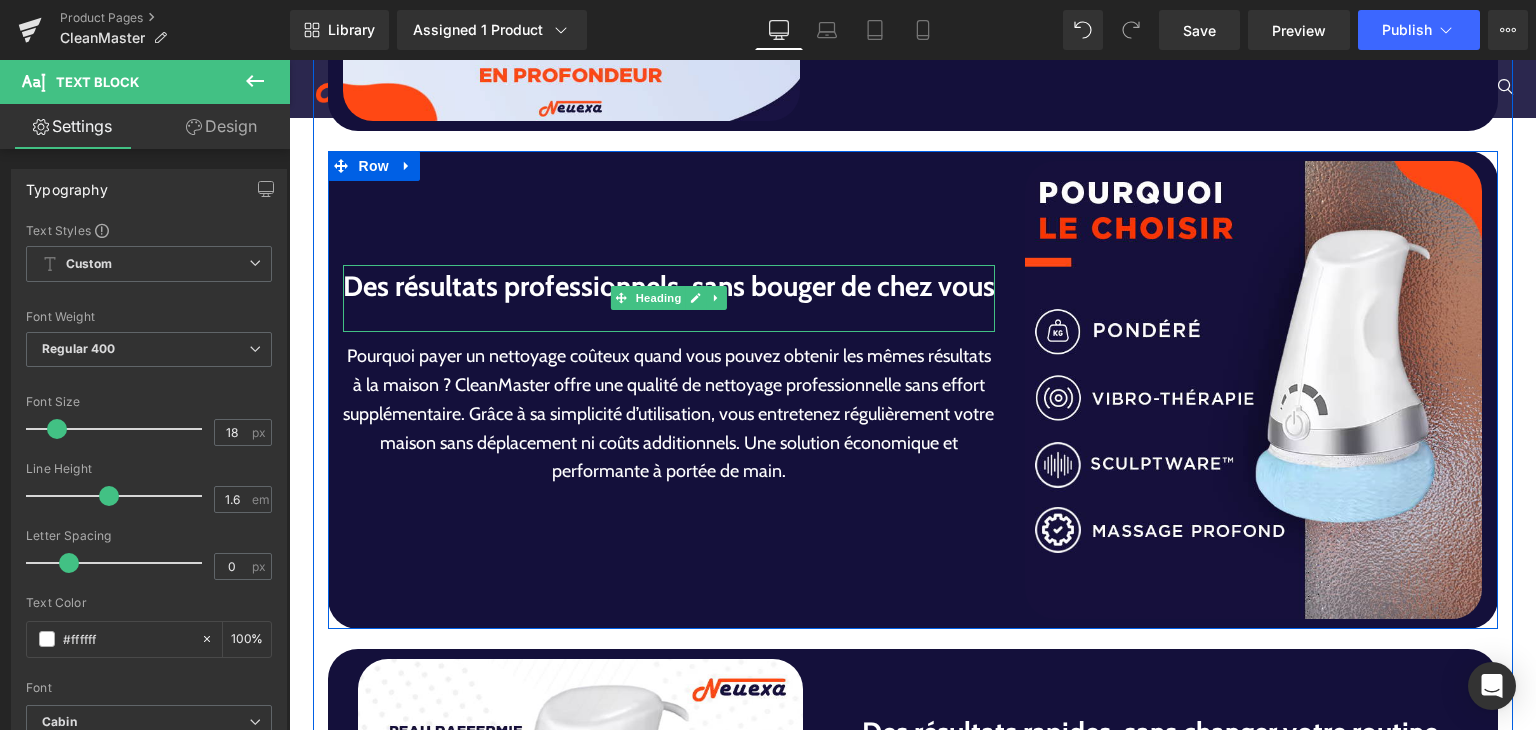 click at bounding box center (669, 320) 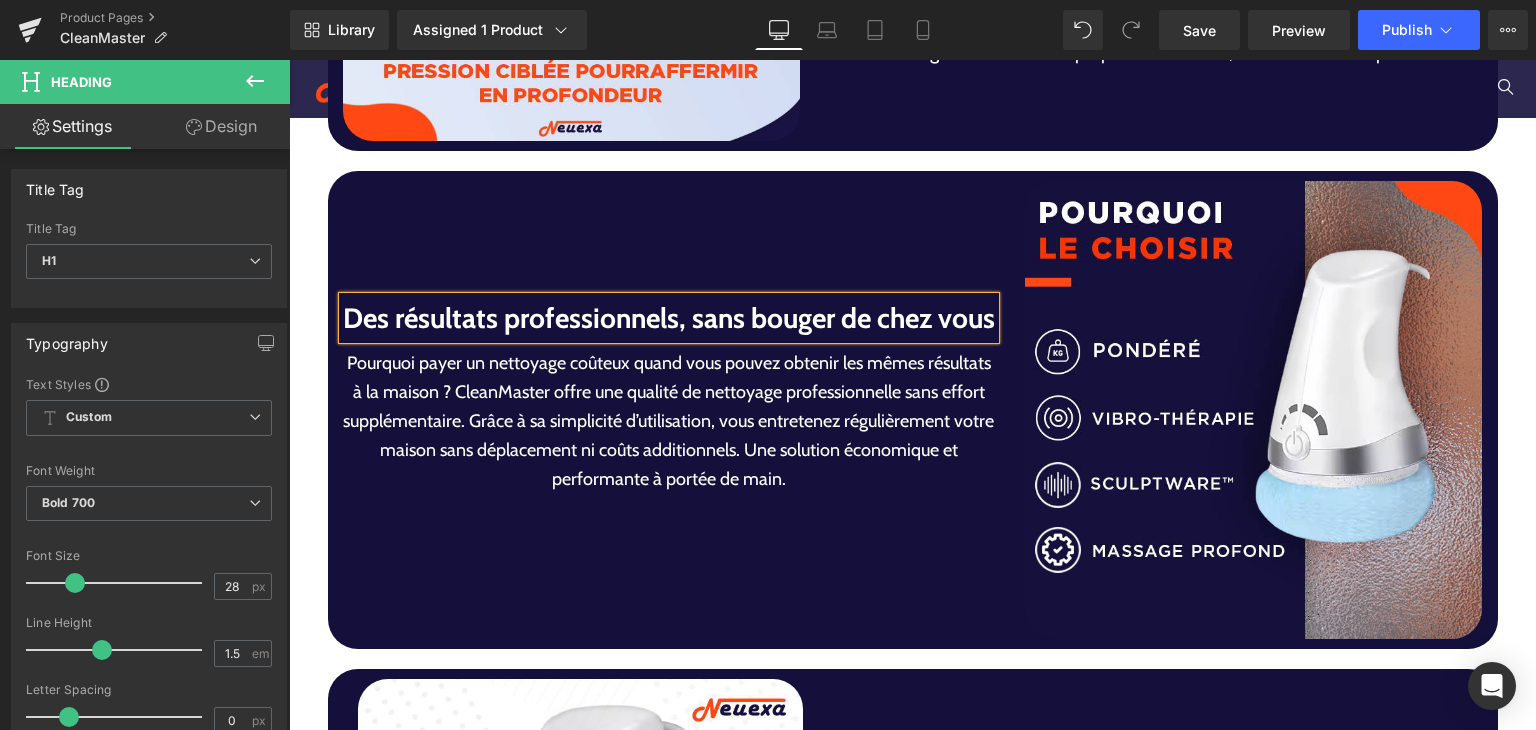 scroll, scrollTop: 4209, scrollLeft: 0, axis: vertical 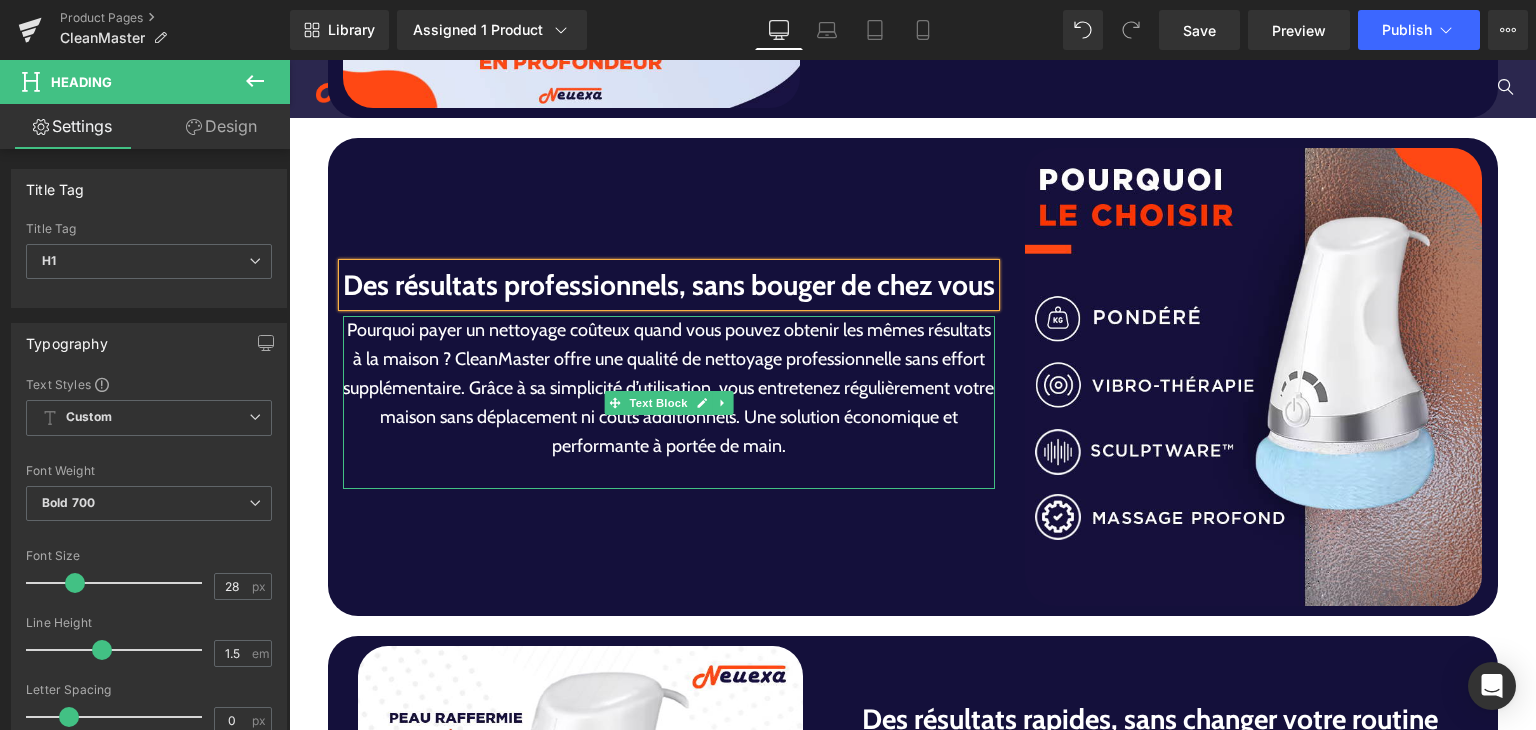 click on "Pourquoi payer un nettoyage coûteux quand vous pouvez obtenir les mêmes résultats à la maison ? CleanMaster offre une qualité de nettoyage professionnelle sans effort supplémentaire. Grâce à sa simplicité d’utilisation, vous entretenez régulièrement votre maison sans déplacement ni coûts additionnels. Une solution économique et performante à portée de main." at bounding box center (669, 388) 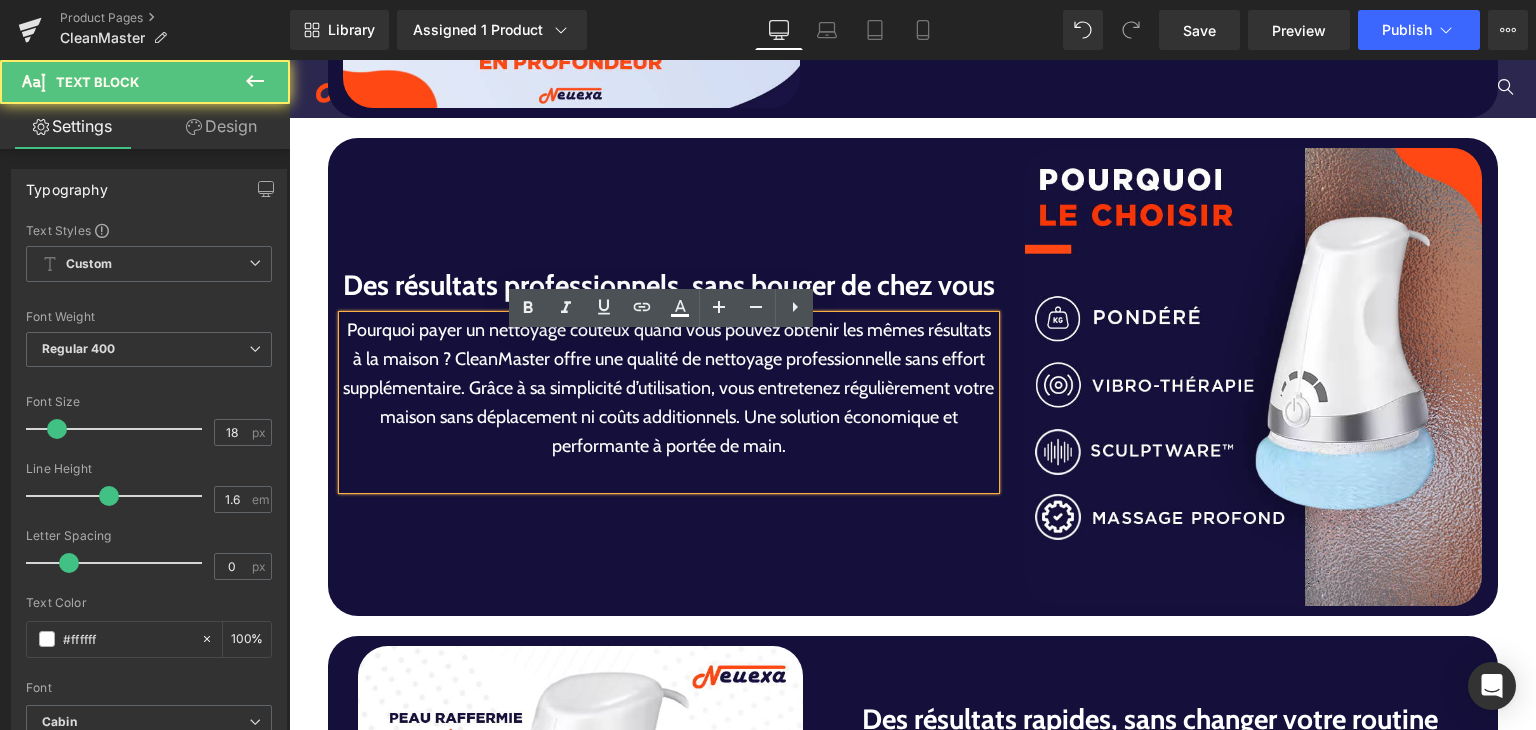 click on "Pourquoi payer un nettoyage coûteux quand vous pouvez obtenir les mêmes résultats à la maison ? CleanMaster offre une qualité de nettoyage professionnelle sans effort supplémentaire. Grâce à sa simplicité d’utilisation, vous entretenez régulièrement votre maison sans déplacement ni coûts additionnels. Une solution économique et performante à portée de main." at bounding box center (669, 388) 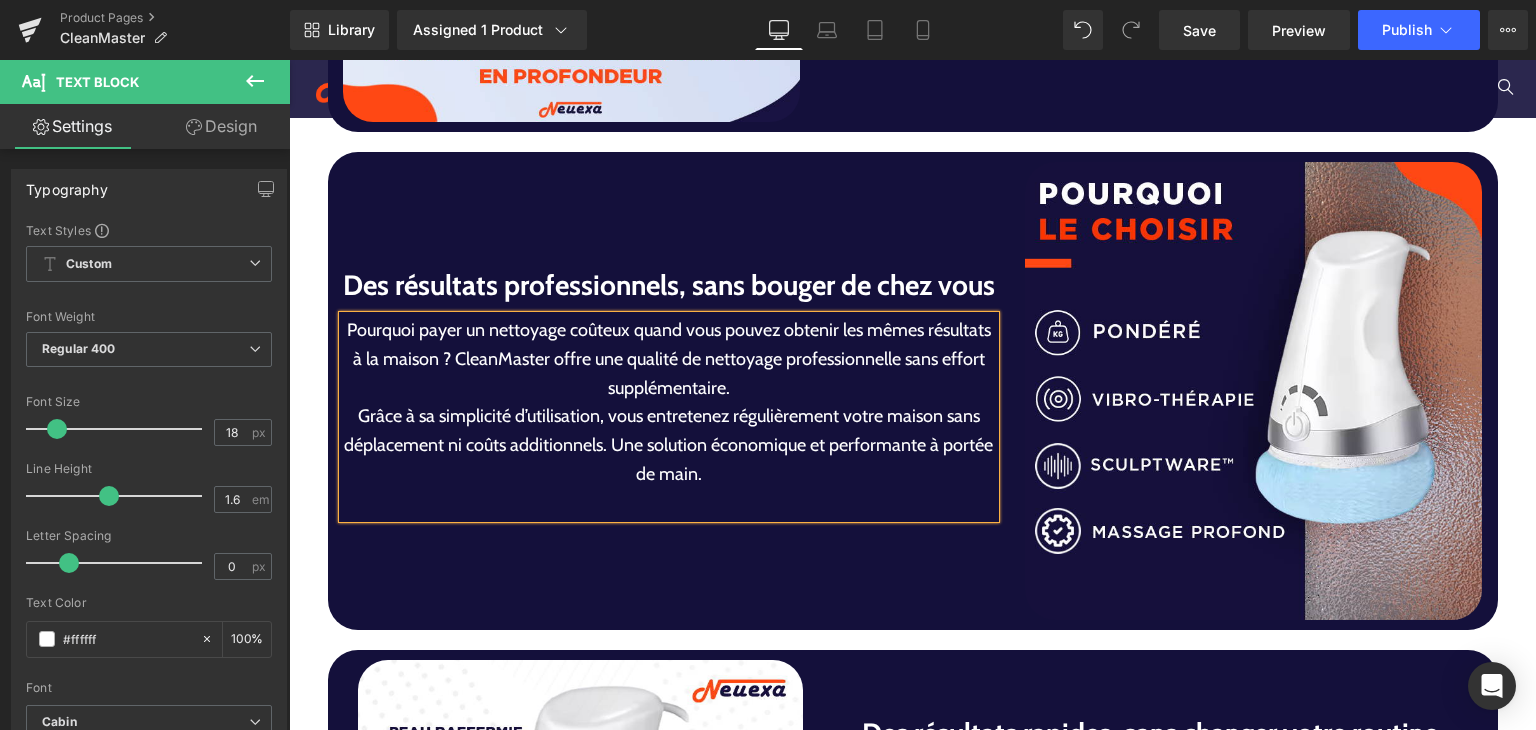 scroll, scrollTop: 4180, scrollLeft: 0, axis: vertical 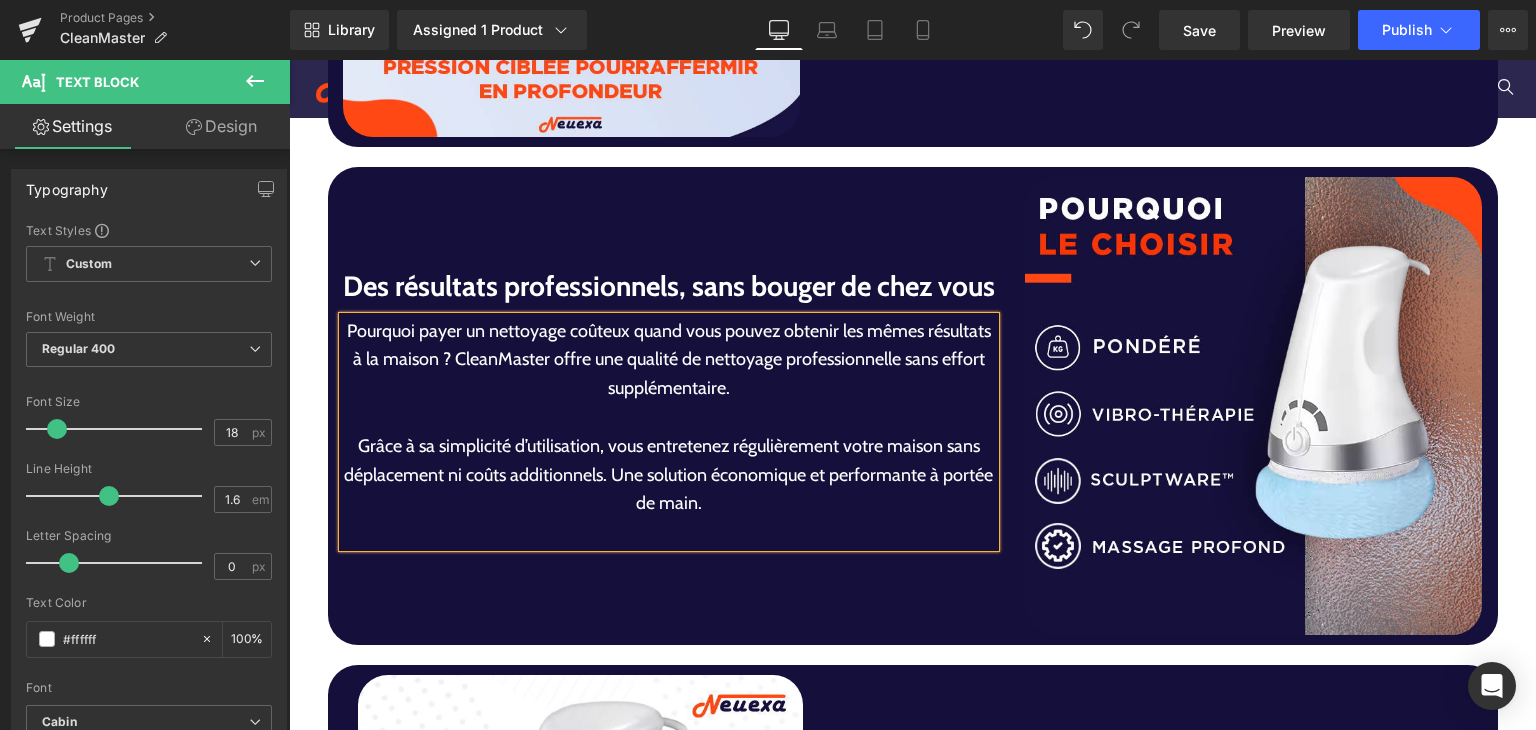 click on "Grâce à sa simplicité d’utilisation, vous entretenez régulièrement votre maison sans déplacement ni coûts additionnels. Une solution économique et performante à portée de main." at bounding box center (669, 475) 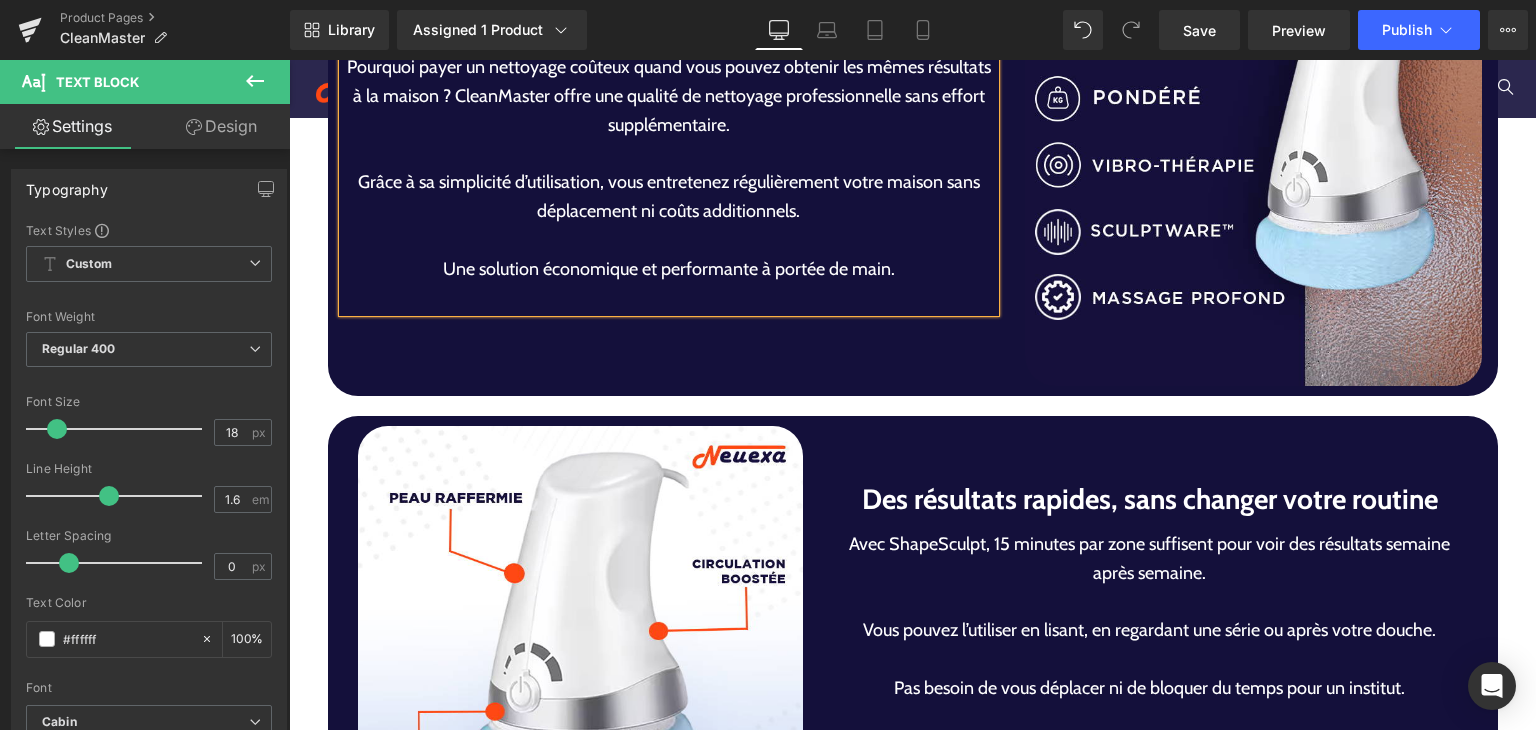 scroll, scrollTop: 4666, scrollLeft: 0, axis: vertical 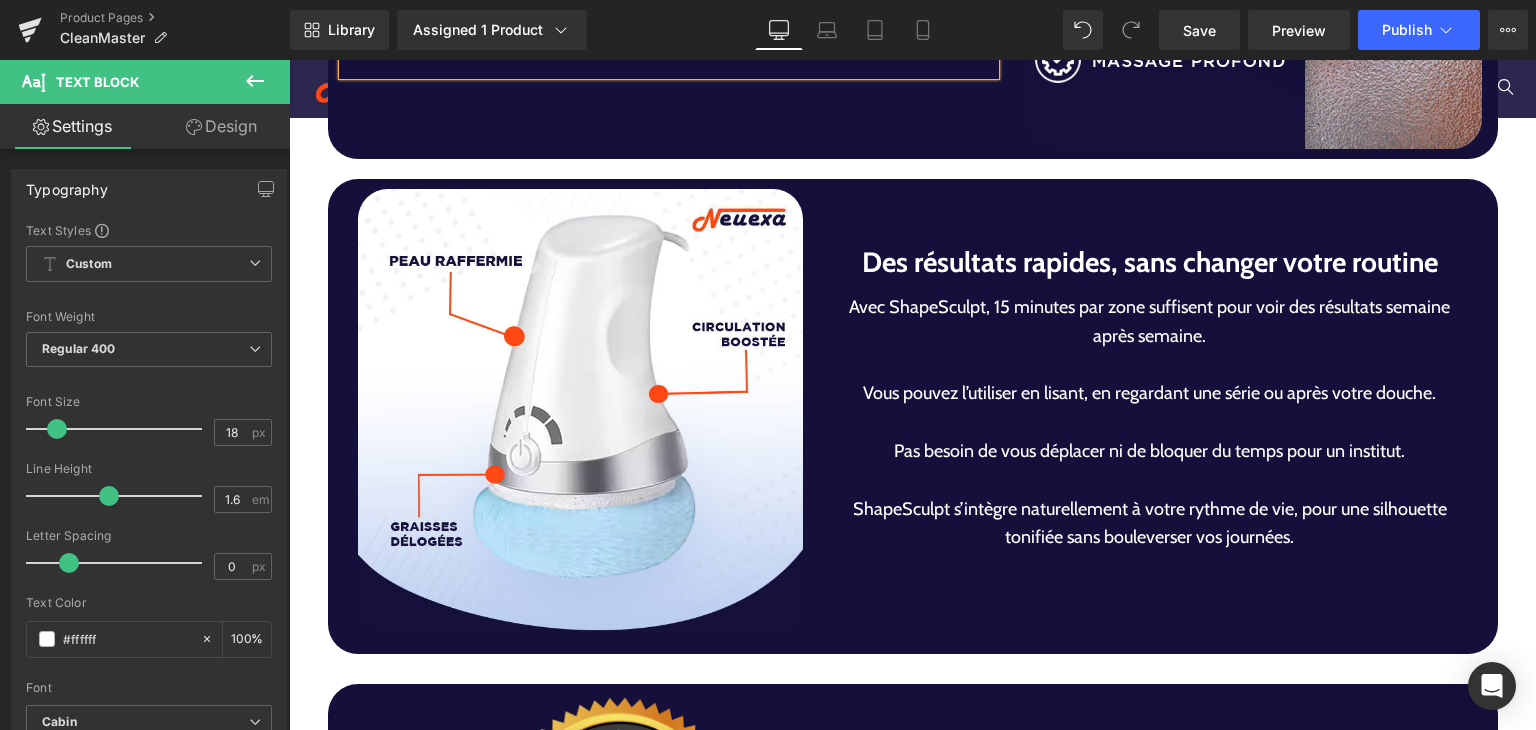 click on "Des résultats rapides, sans changer votre routine" at bounding box center [1150, 262] 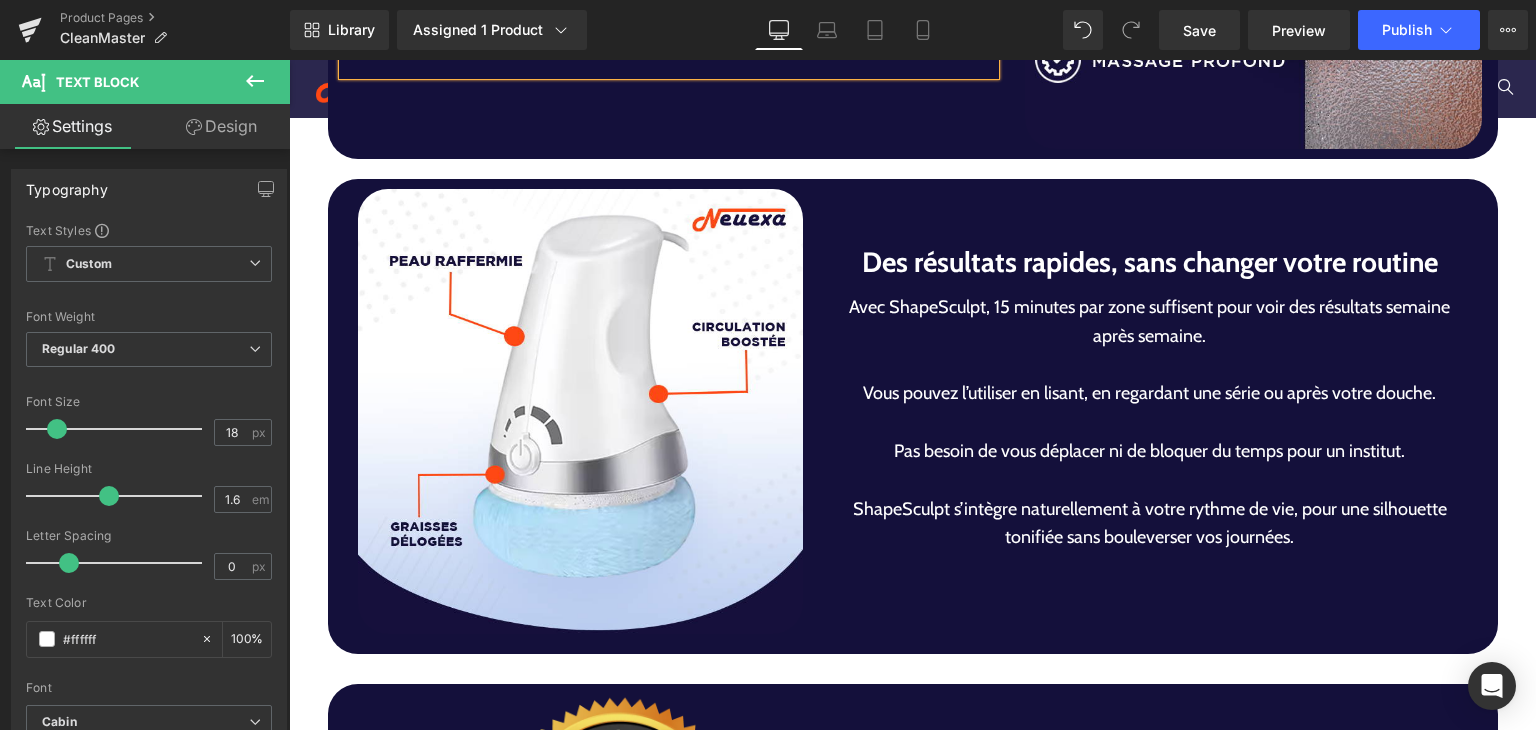 click on "Des résultats rapides, sans changer votre routine" at bounding box center [1150, 262] 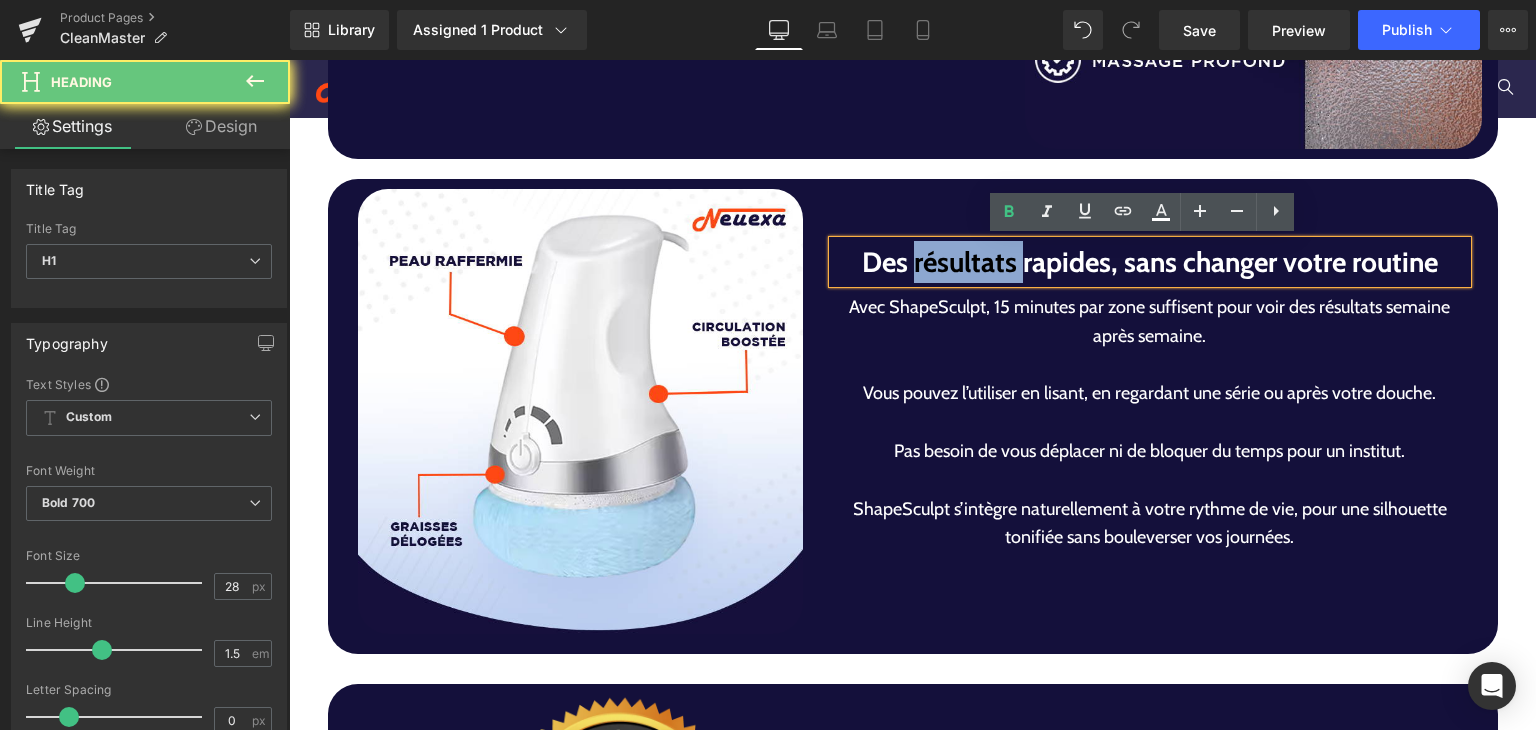 click on "Des résultats rapides, sans changer votre routine" at bounding box center (1150, 262) 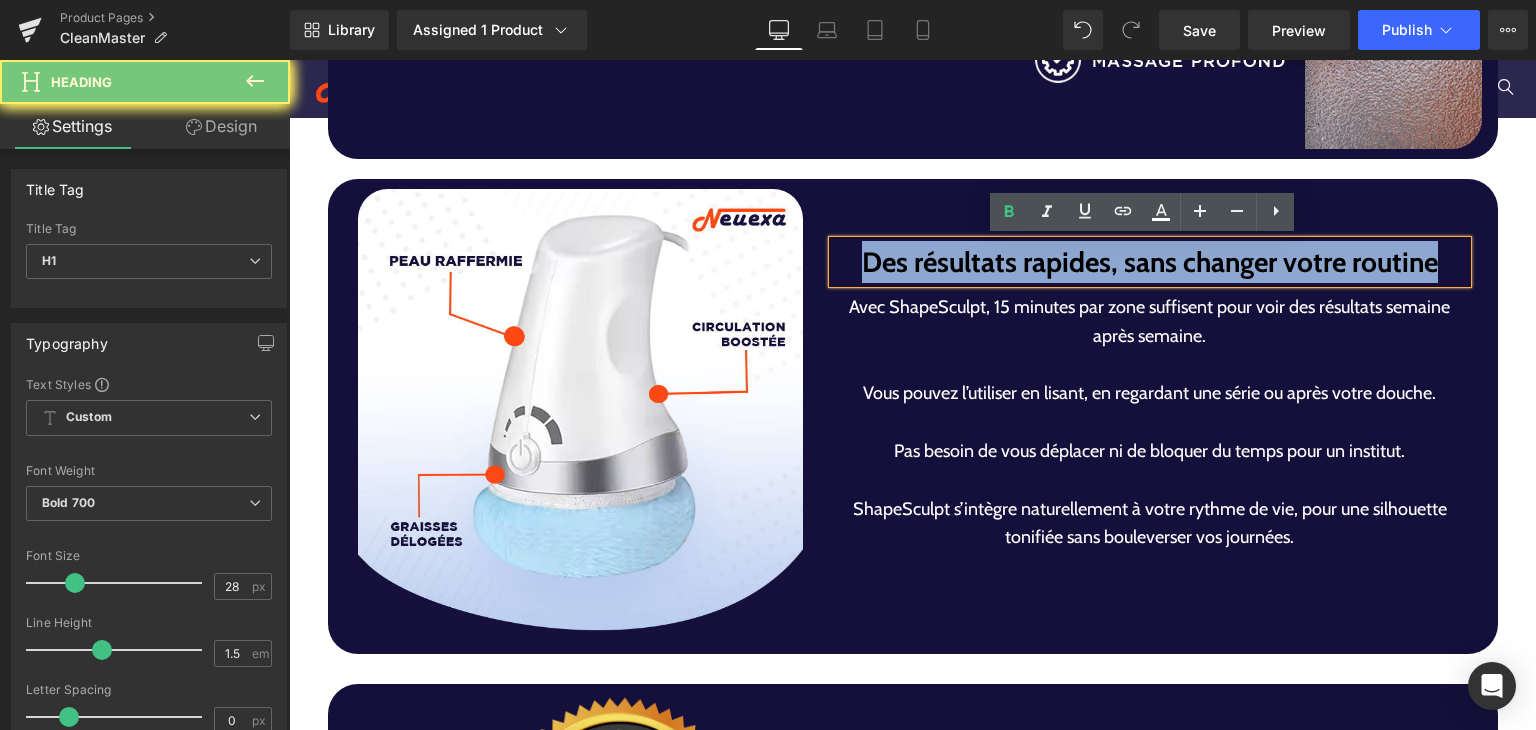 paste 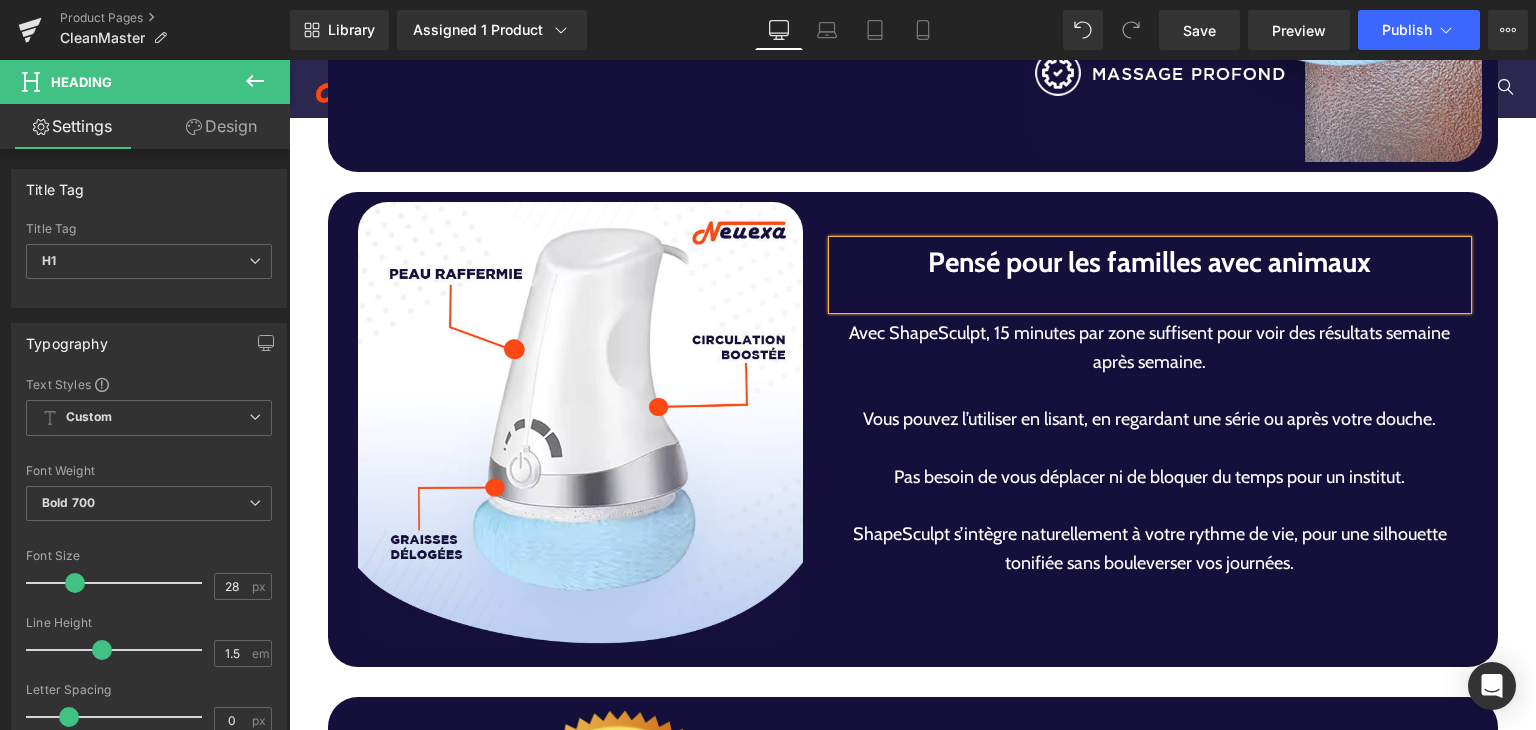 click at bounding box center (1150, 296) 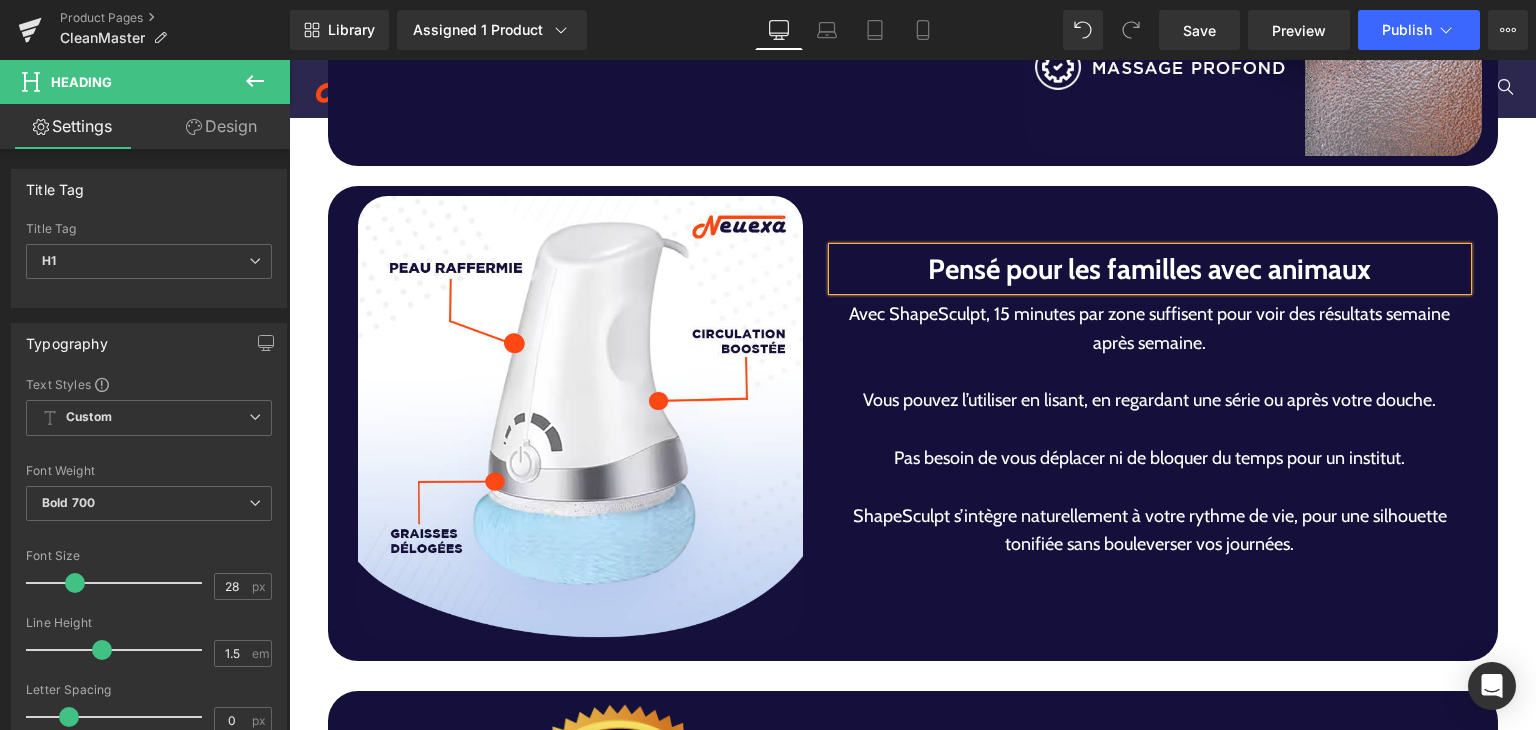 scroll, scrollTop: 4666, scrollLeft: 0, axis: vertical 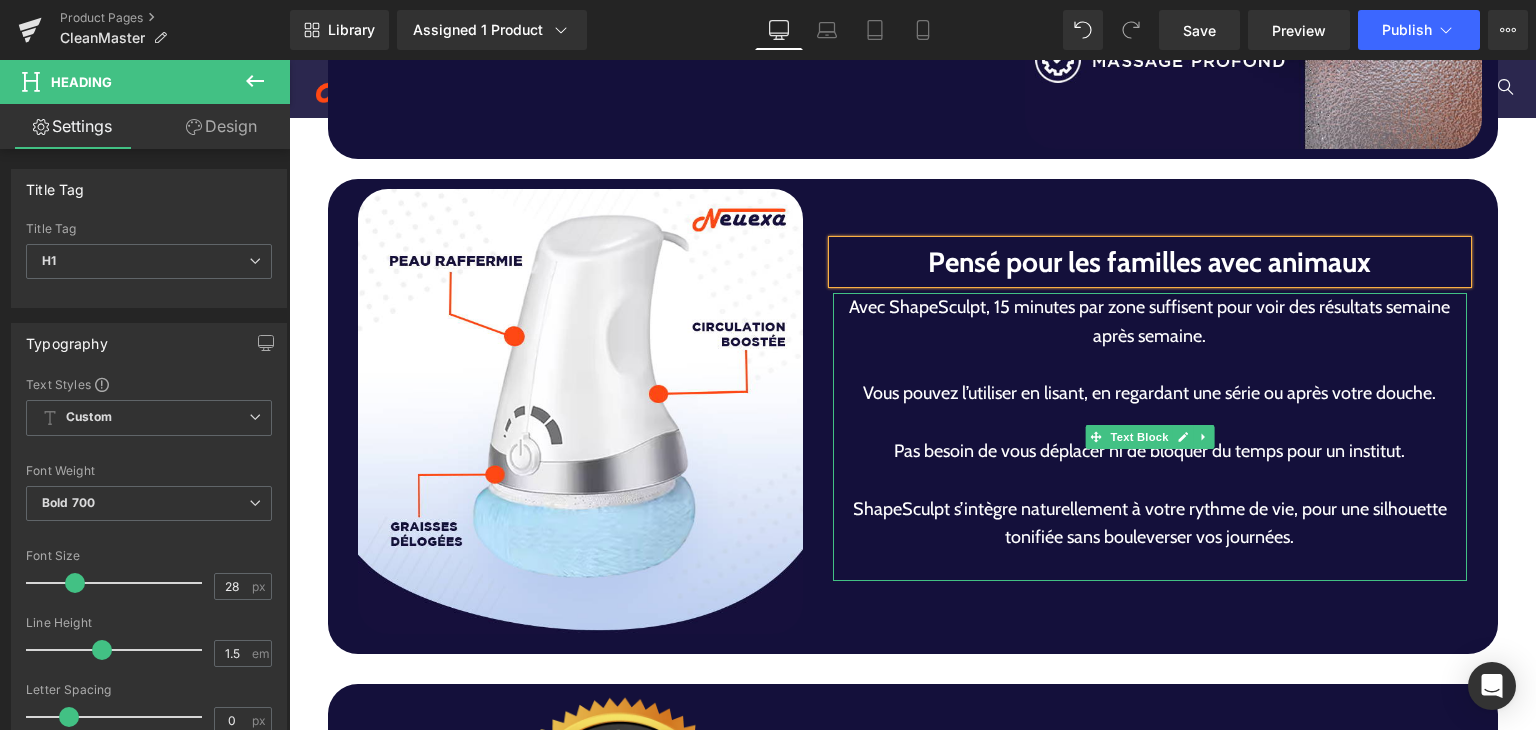 click on "Vous pouvez l’utiliser en lisant, en regardant une série ou après votre douche." at bounding box center [1150, 393] 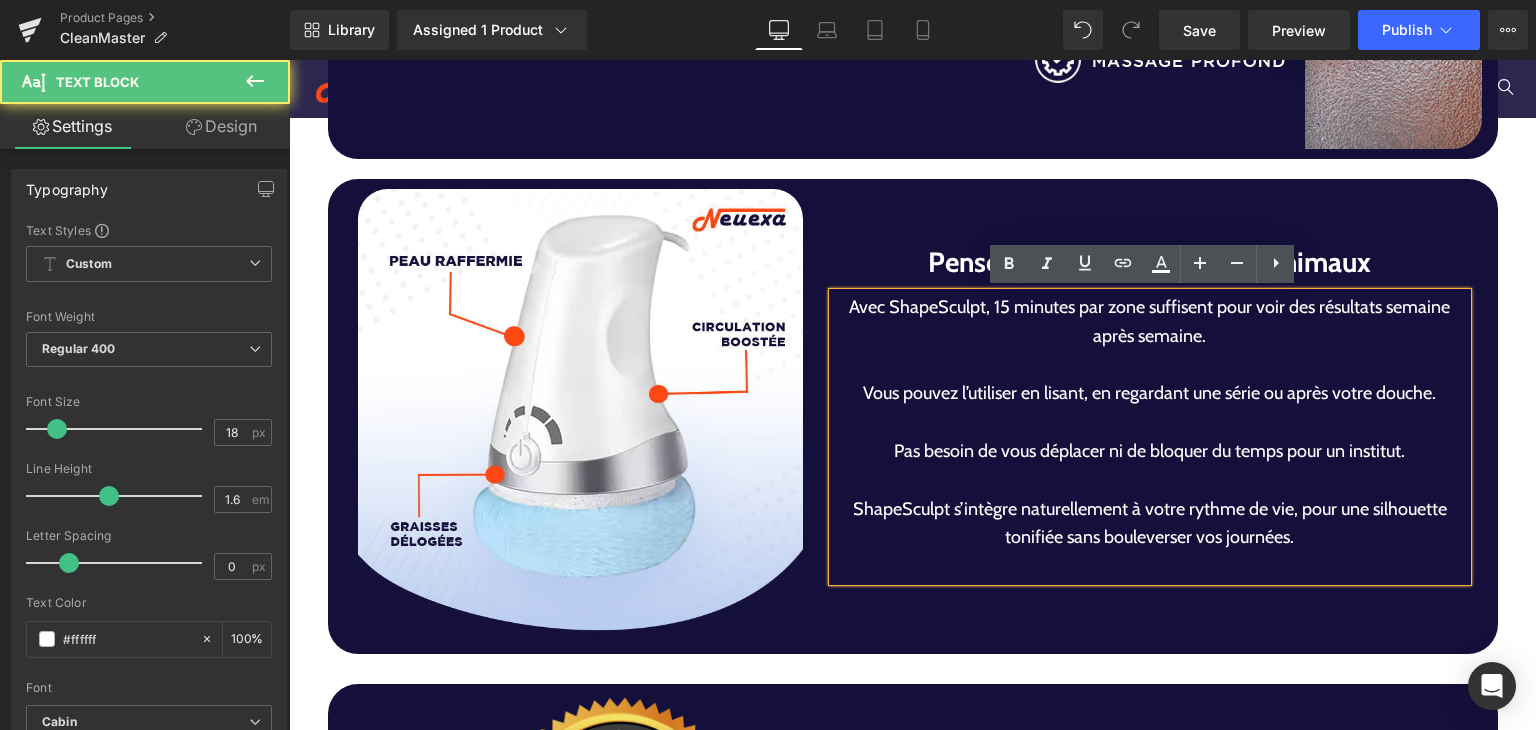 drag, startPoint x: 1076, startPoint y: 385, endPoint x: 1091, endPoint y: 393, distance: 17 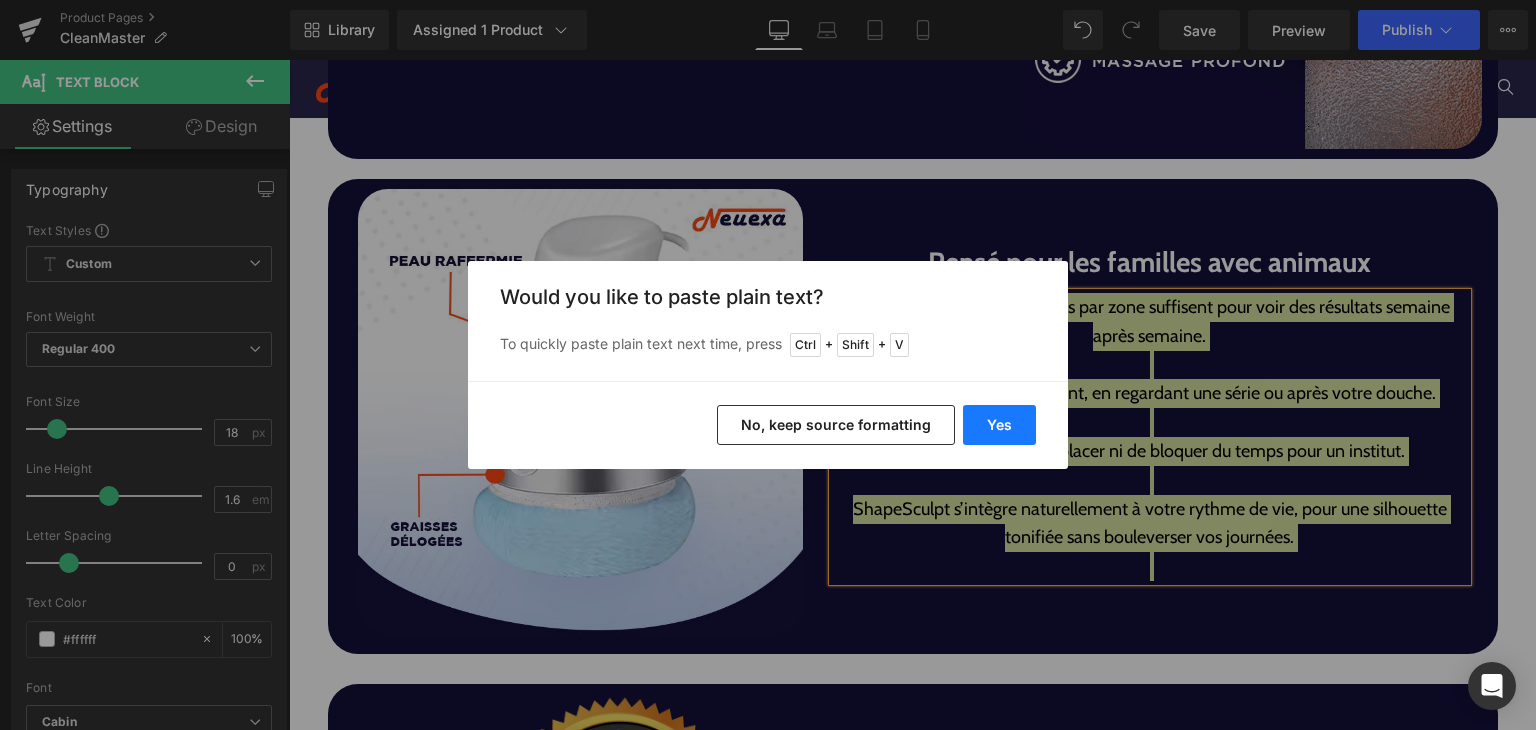 click on "Yes" at bounding box center [999, 425] 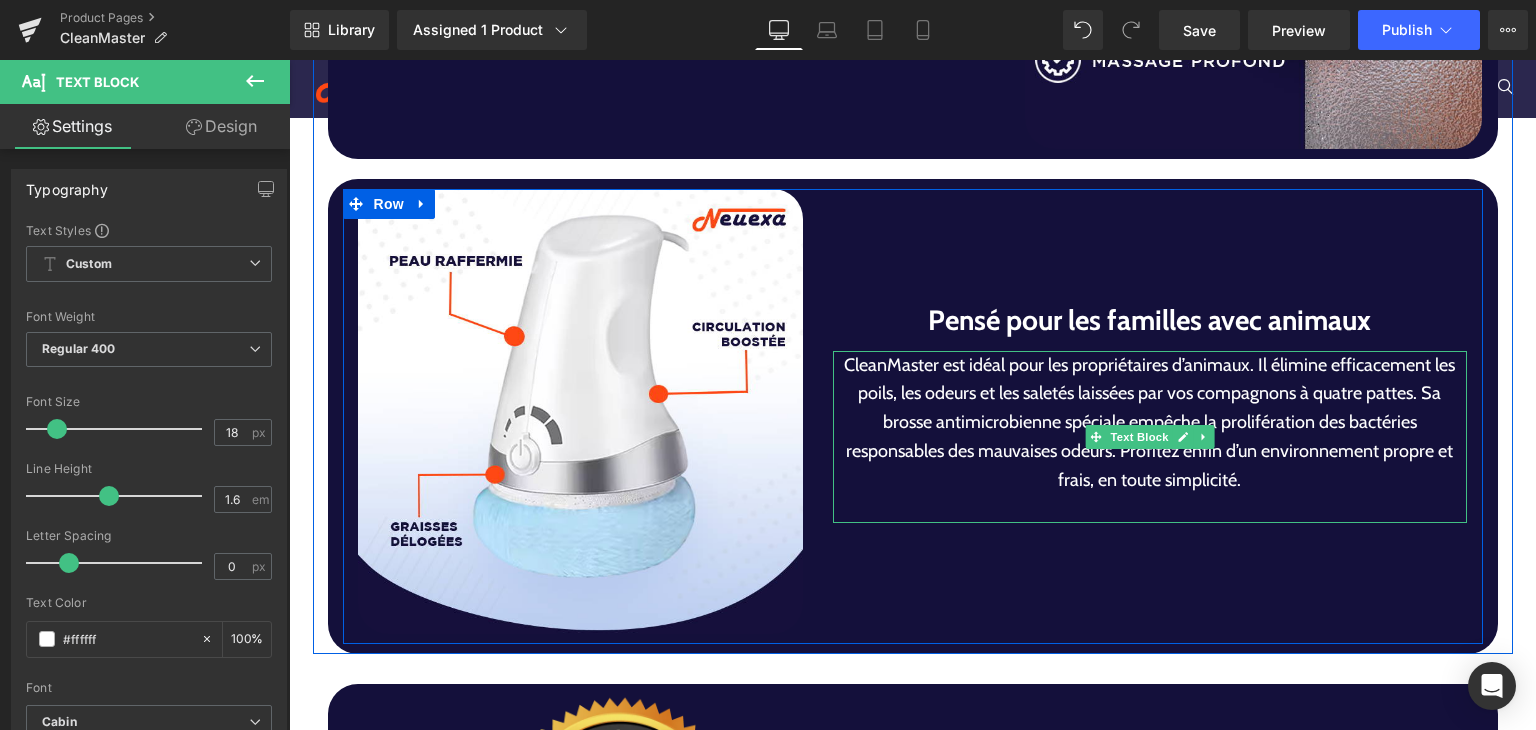 click on "CleanMaster est idéal pour les propriétaires d’animaux. Il élimine efficacement les poils, les odeurs et les saletés laissées par vos compagnons à quatre pattes. Sa brosse antimicrobienne spéciale empêche la prolifération des bactéries responsables des mauvaises odeurs. Profitez enfin d’un environnement propre et frais, en toute simplicité." at bounding box center (1150, 423) 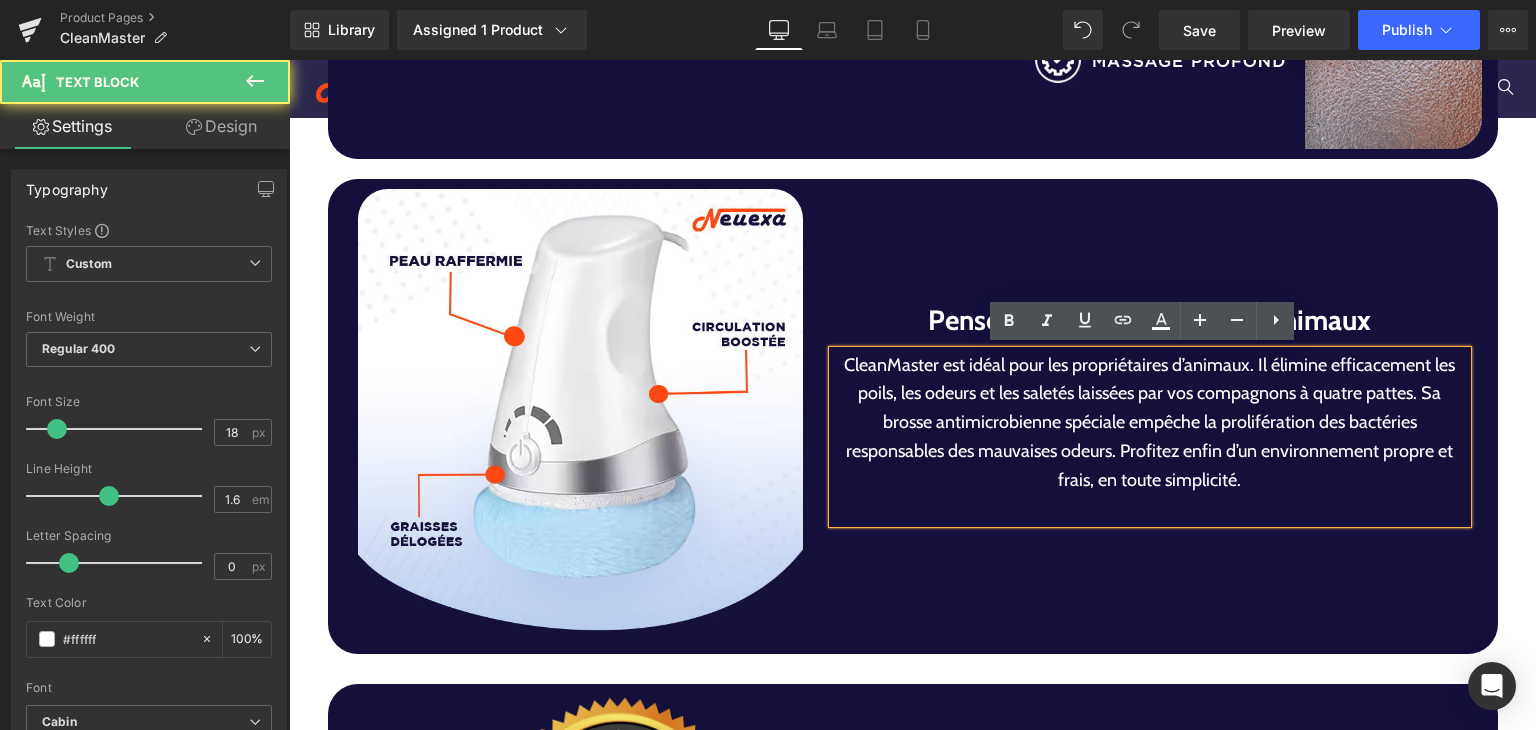 click on "CleanMaster est idéal pour les propriétaires d’animaux. Il élimine efficacement les poils, les odeurs et les saletés laissées par vos compagnons à quatre pattes. Sa brosse antimicrobienne spéciale empêche la prolifération des bactéries responsables des mauvaises odeurs. Profitez enfin d’un environnement propre et frais, en toute simplicité." at bounding box center (1150, 423) 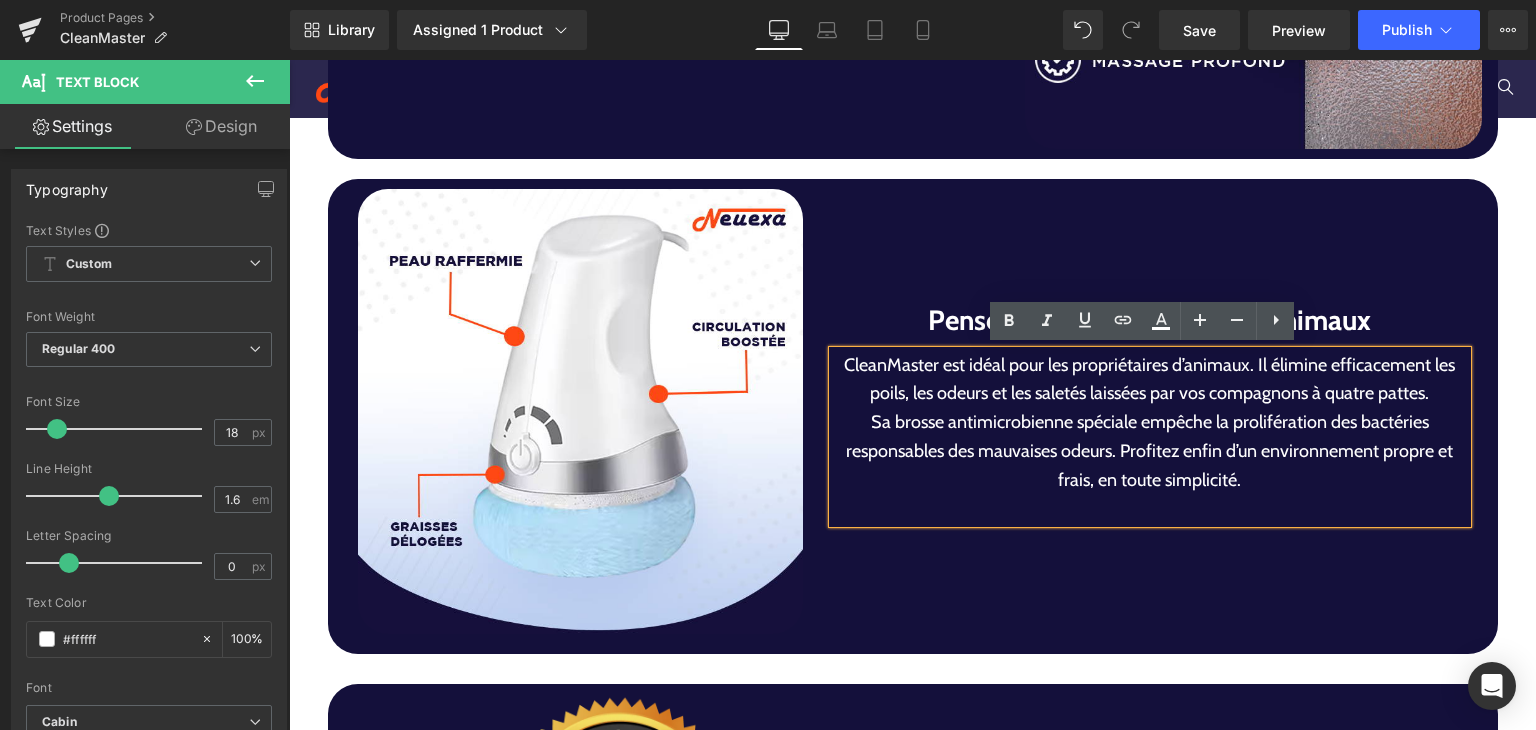 scroll, scrollTop: 4652, scrollLeft: 0, axis: vertical 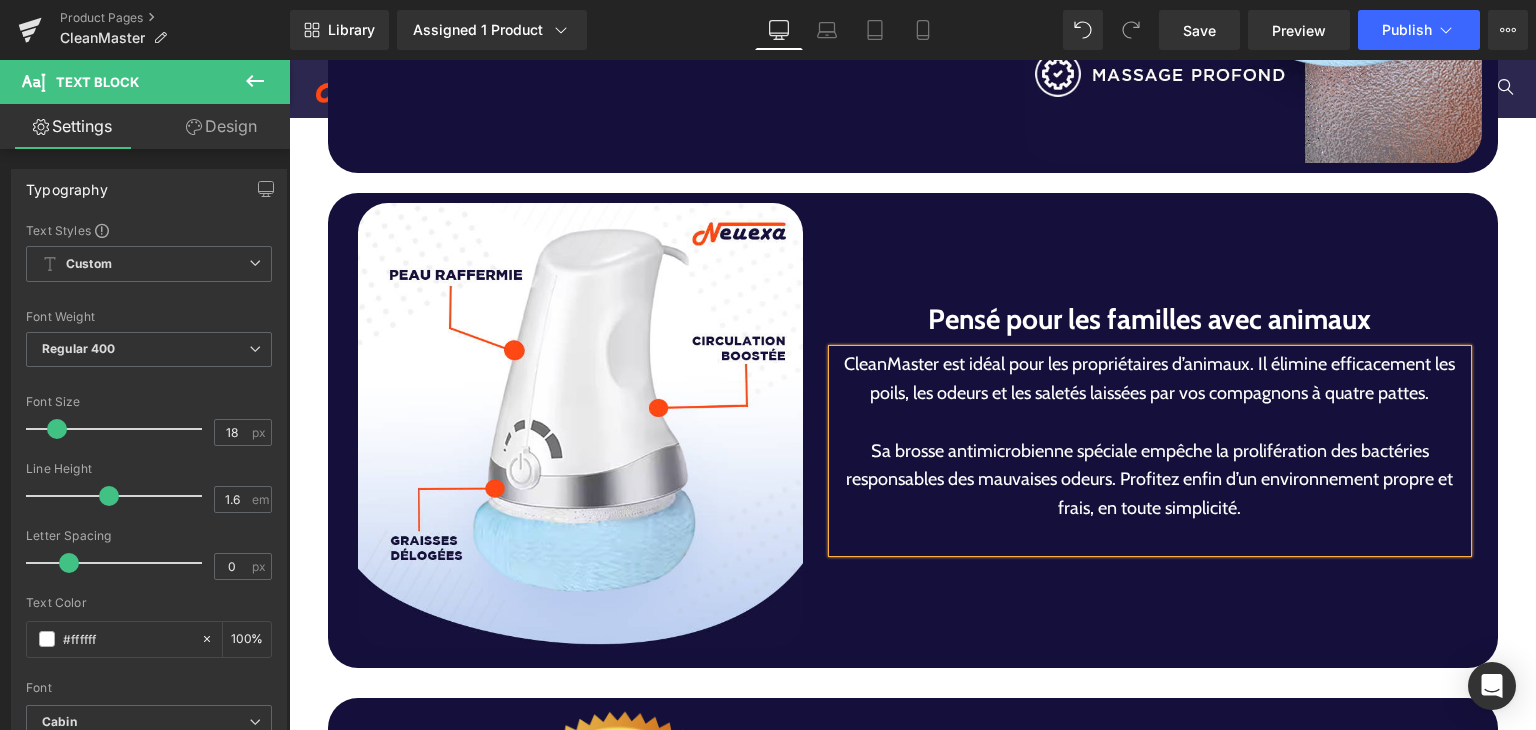 click on "Sa brosse antimicrobienne spéciale empêche la prolifération des bactéries responsables des mauvaises odeurs. Profitez enfin d’un environnement propre et frais, en toute simplicité." at bounding box center [1150, 480] 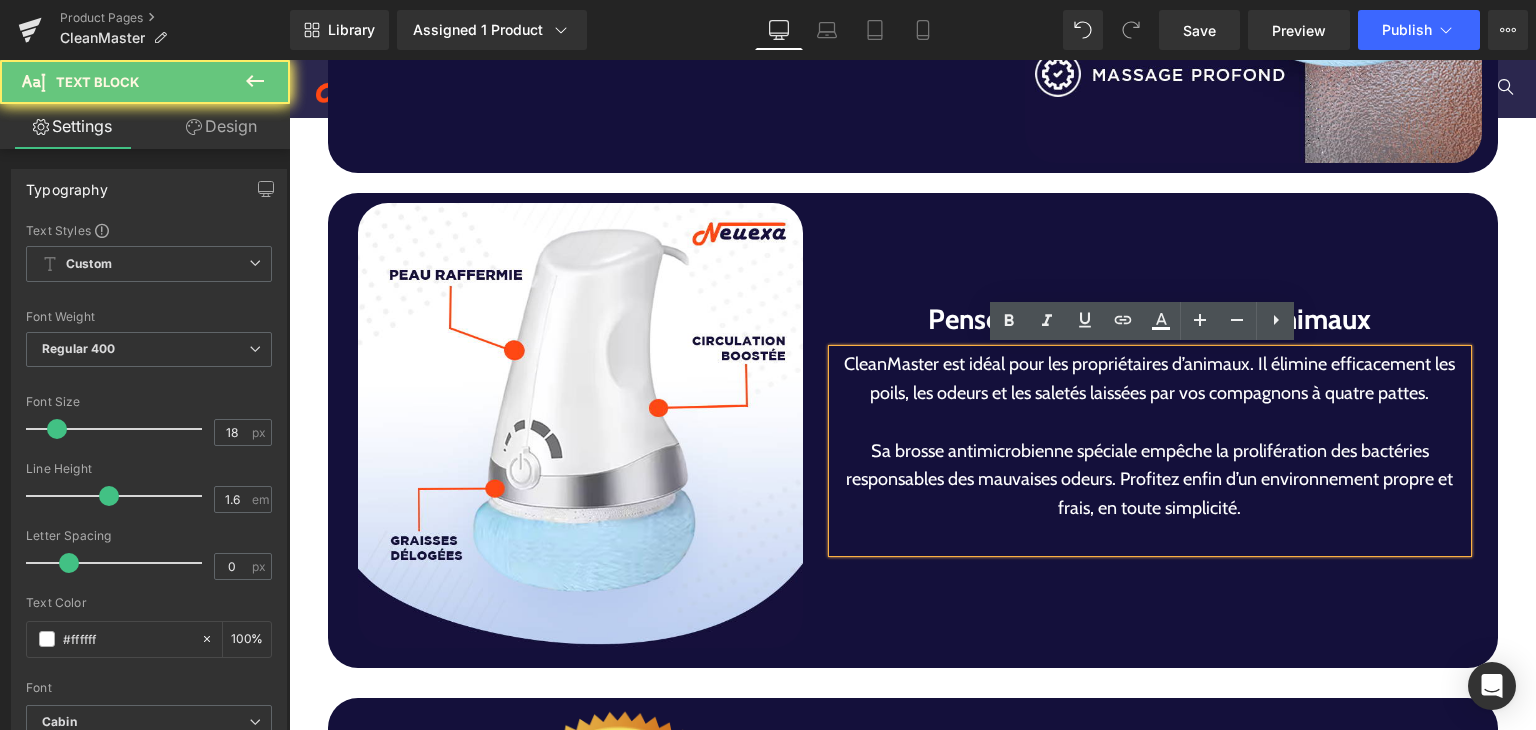 click on "Sa brosse antimicrobienne spéciale empêche la prolifération des bactéries responsables des mauvaises odeurs. Profitez enfin d’un environnement propre et frais, en toute simplicité." at bounding box center [1150, 480] 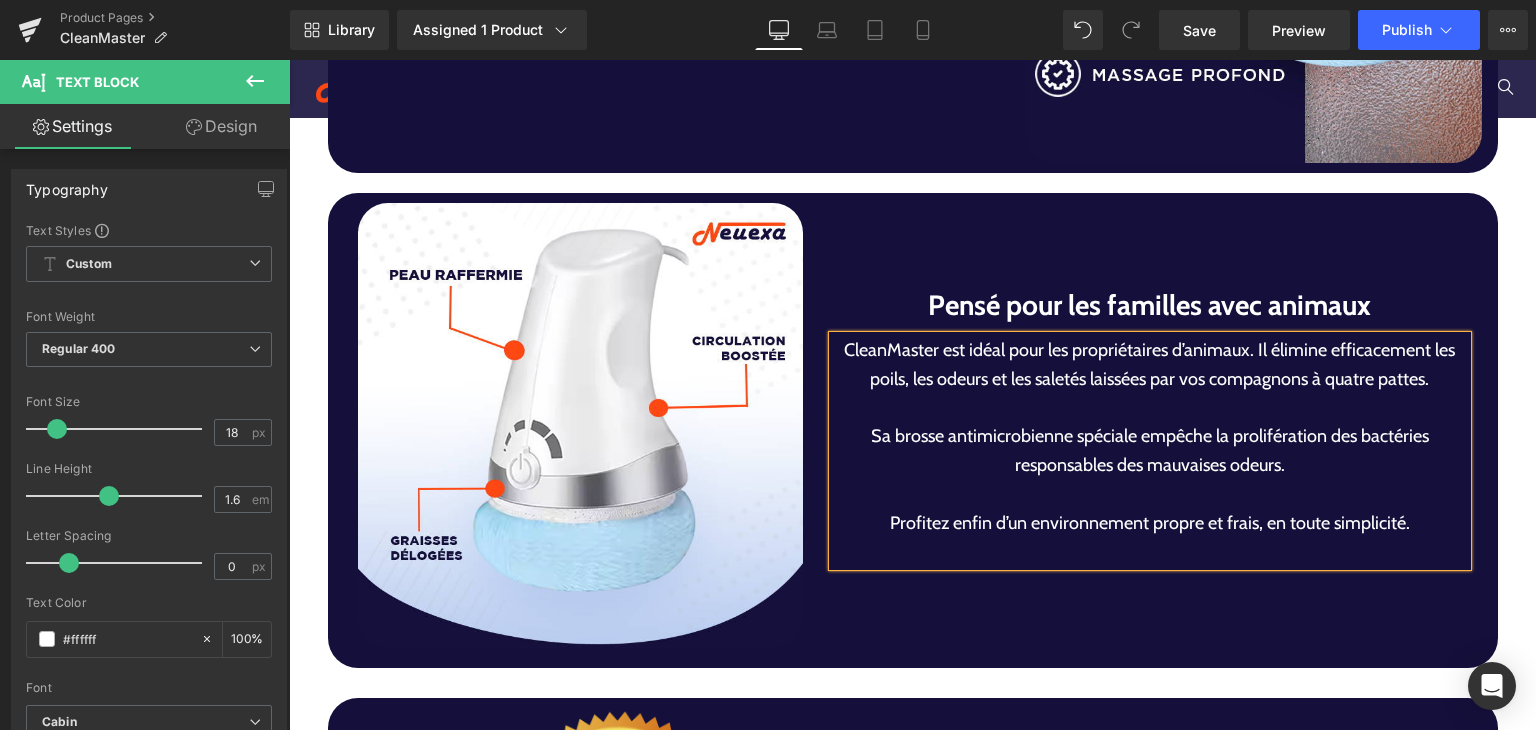 scroll, scrollTop: 4637, scrollLeft: 0, axis: vertical 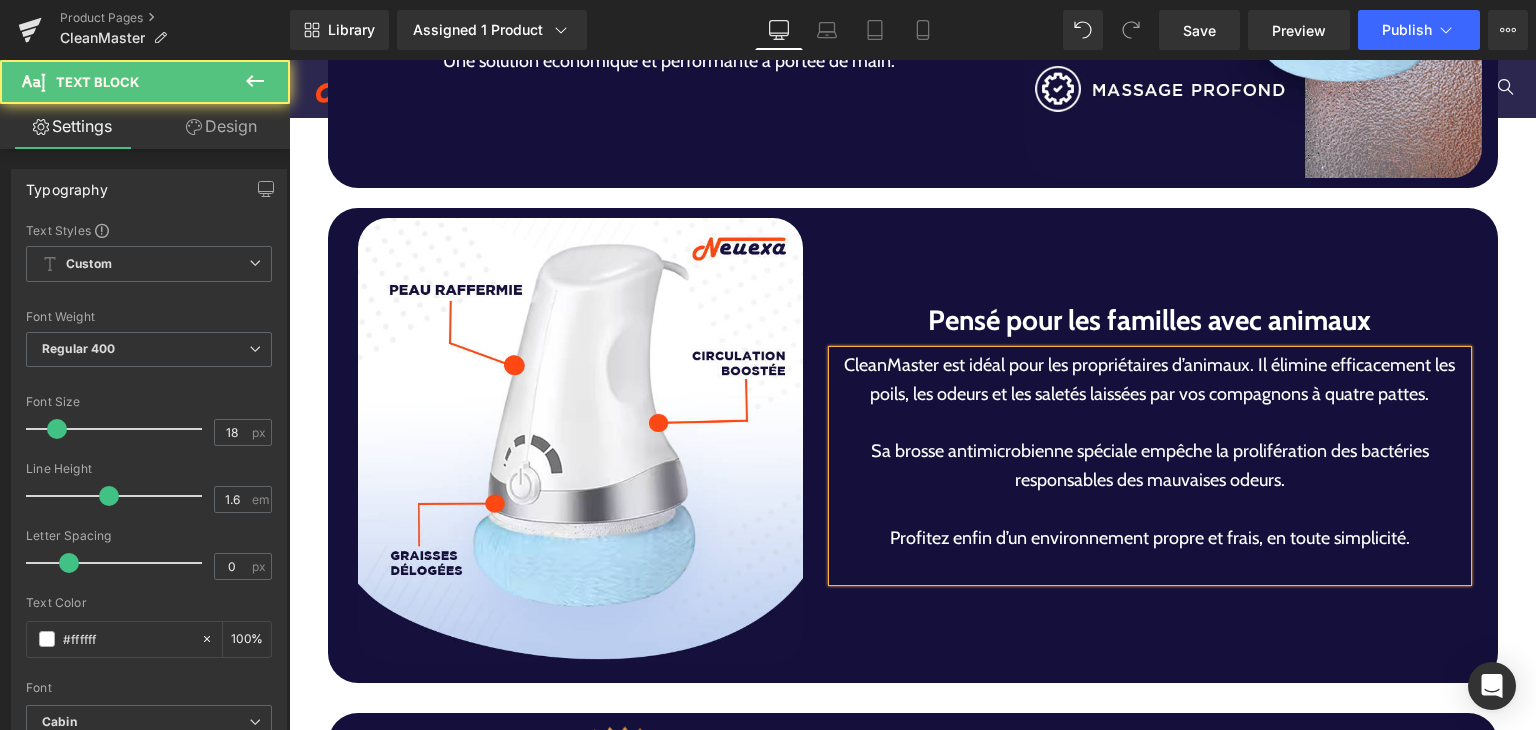 click on "CleanMaster est idéal pour les propriétaires d’animaux. Il élimine efficacement les poils, les odeurs et les saletés laissées par vos compagnons à quatre pattes." at bounding box center [1150, 380] 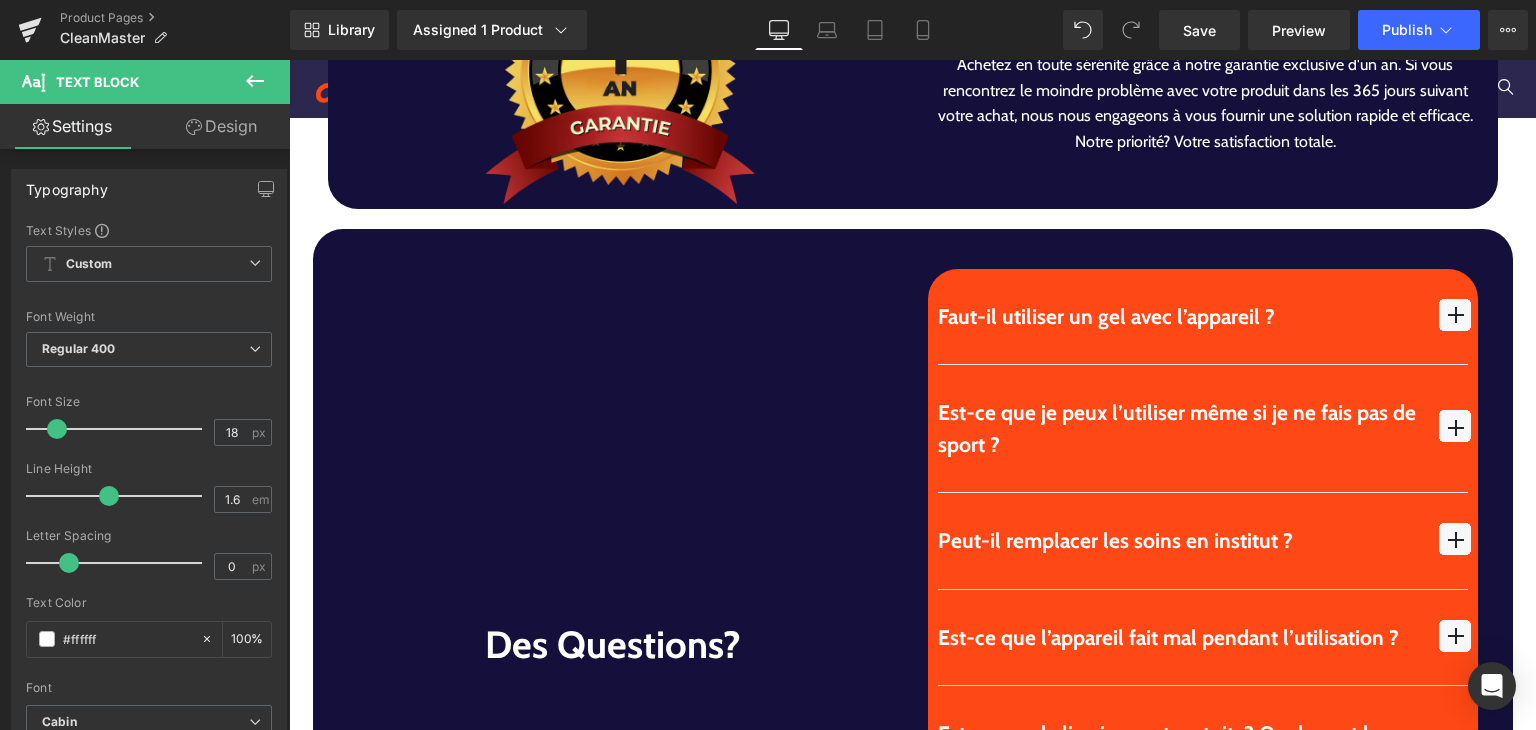 scroll, scrollTop: 5508, scrollLeft: 0, axis: vertical 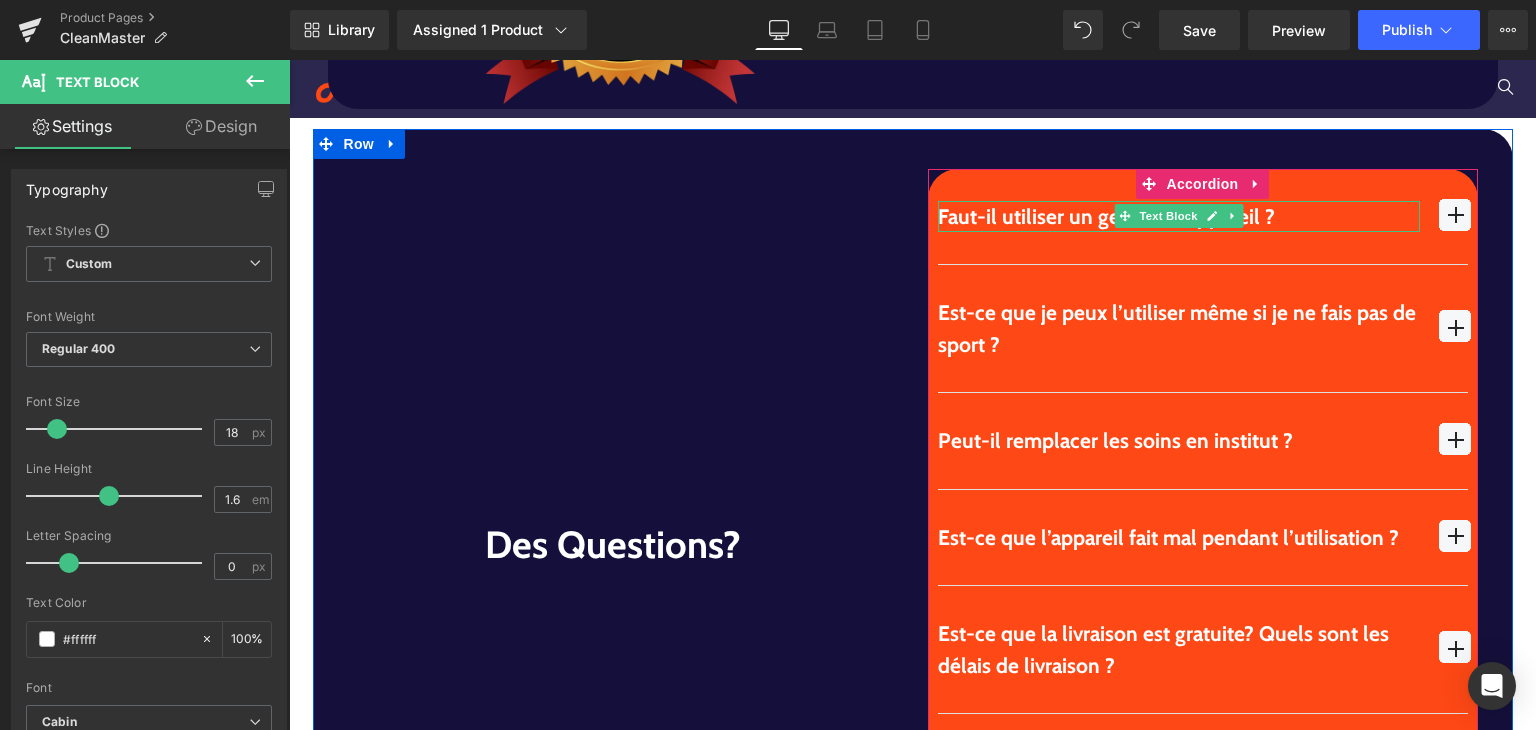 click at bounding box center [1179, 203] 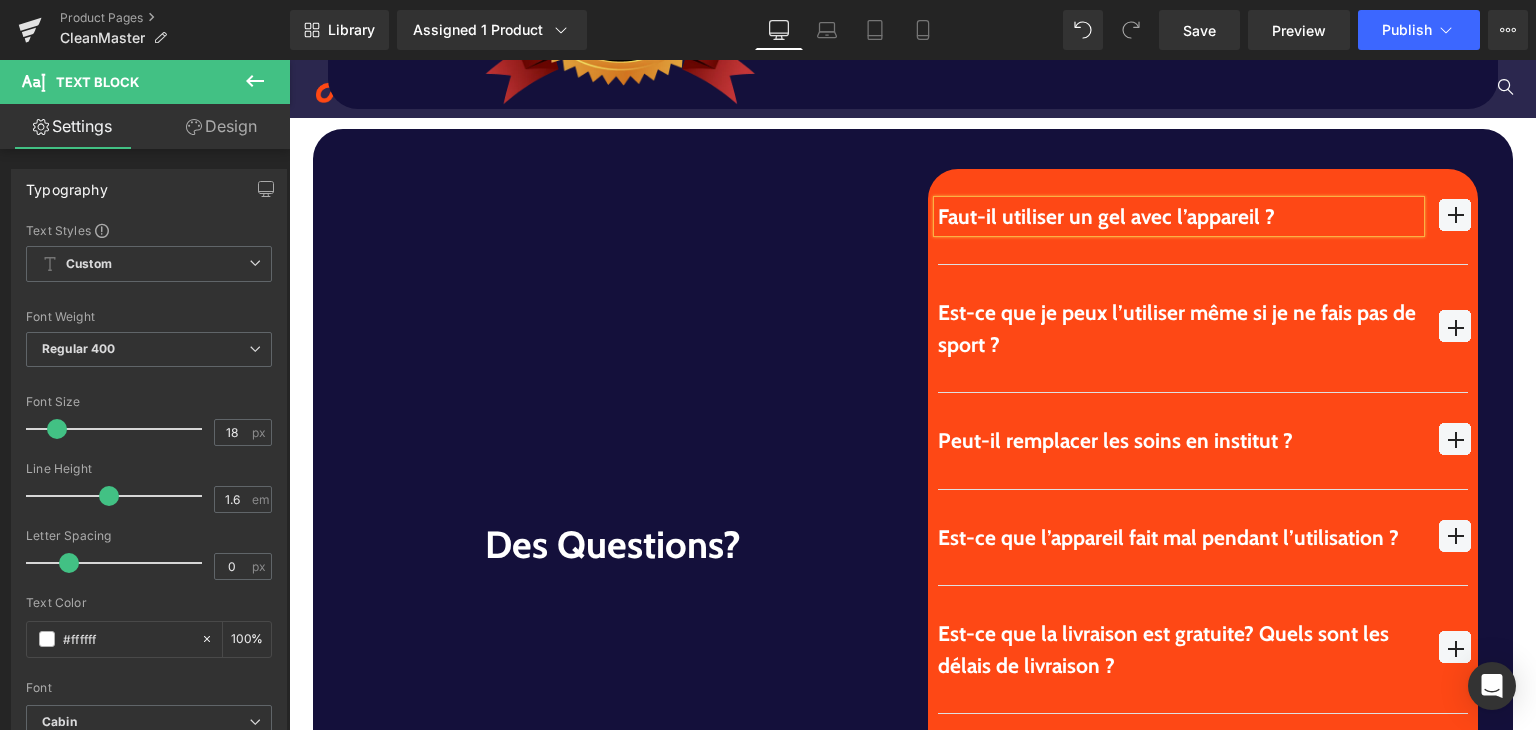 click on "Faut-il utiliser un gel avec l’appareil ?" at bounding box center (1179, 217) 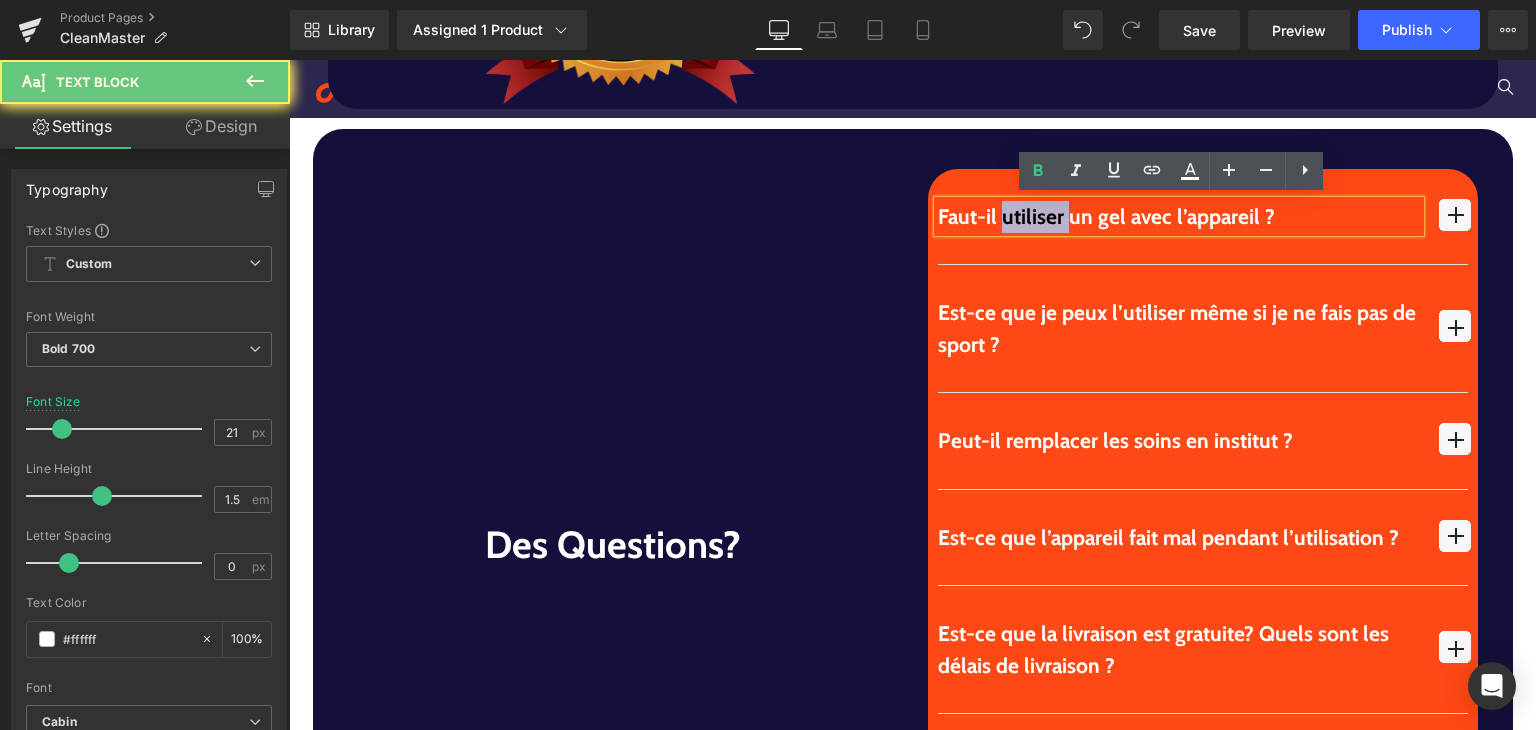 click on "Faut-il utiliser un gel avec l’appareil ?" at bounding box center [1179, 217] 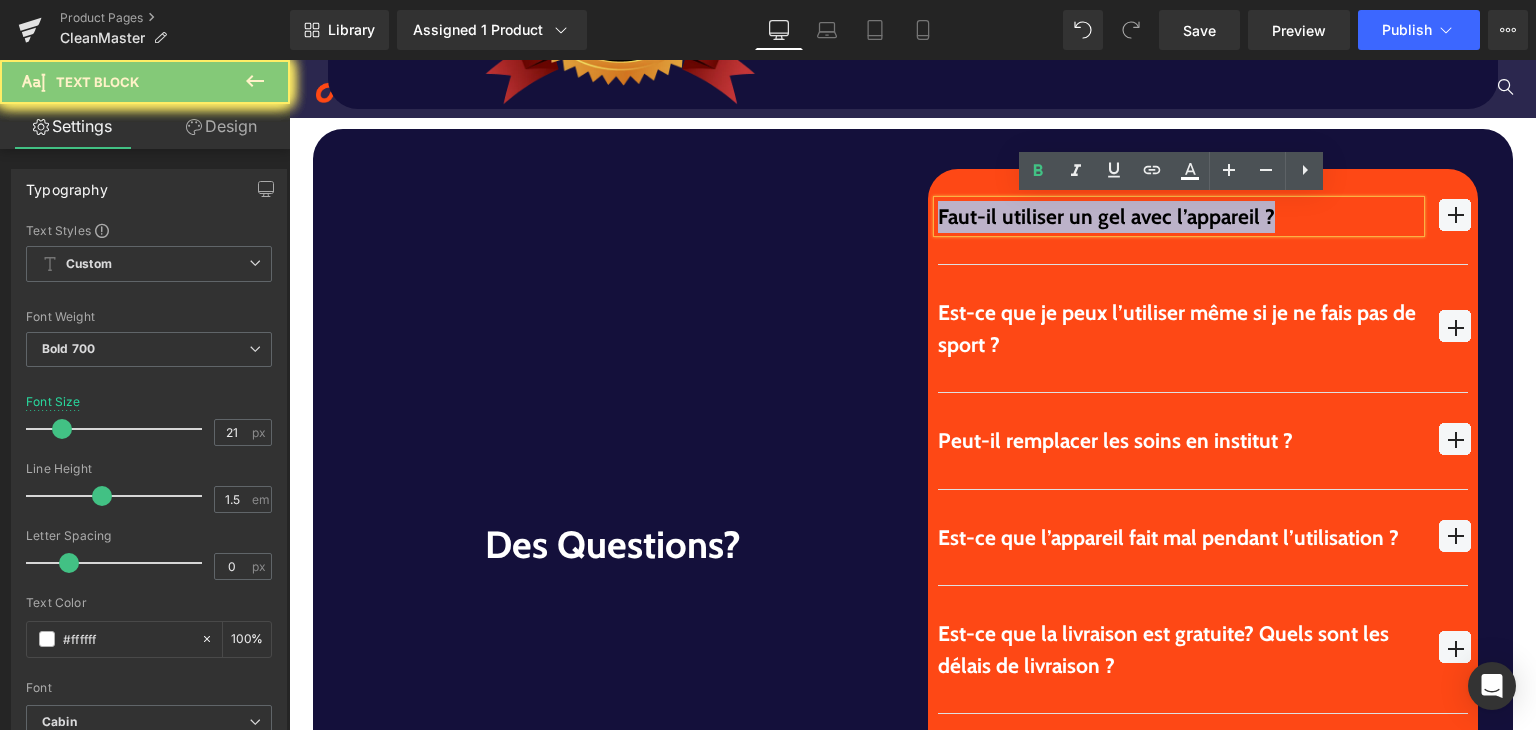click on "Faut-il utiliser un gel avec l’appareil ?" at bounding box center [1179, 217] 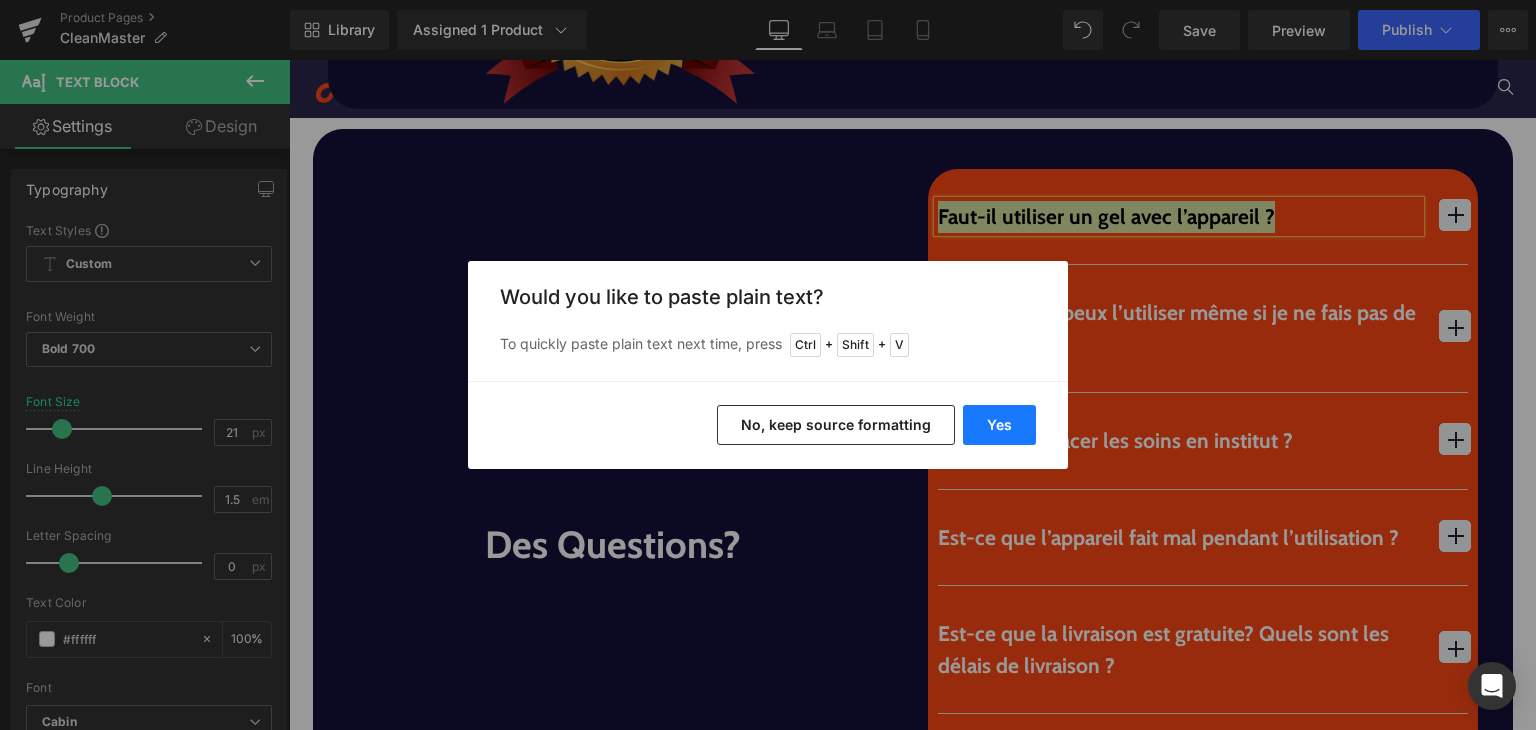 click on "Yes" at bounding box center (999, 425) 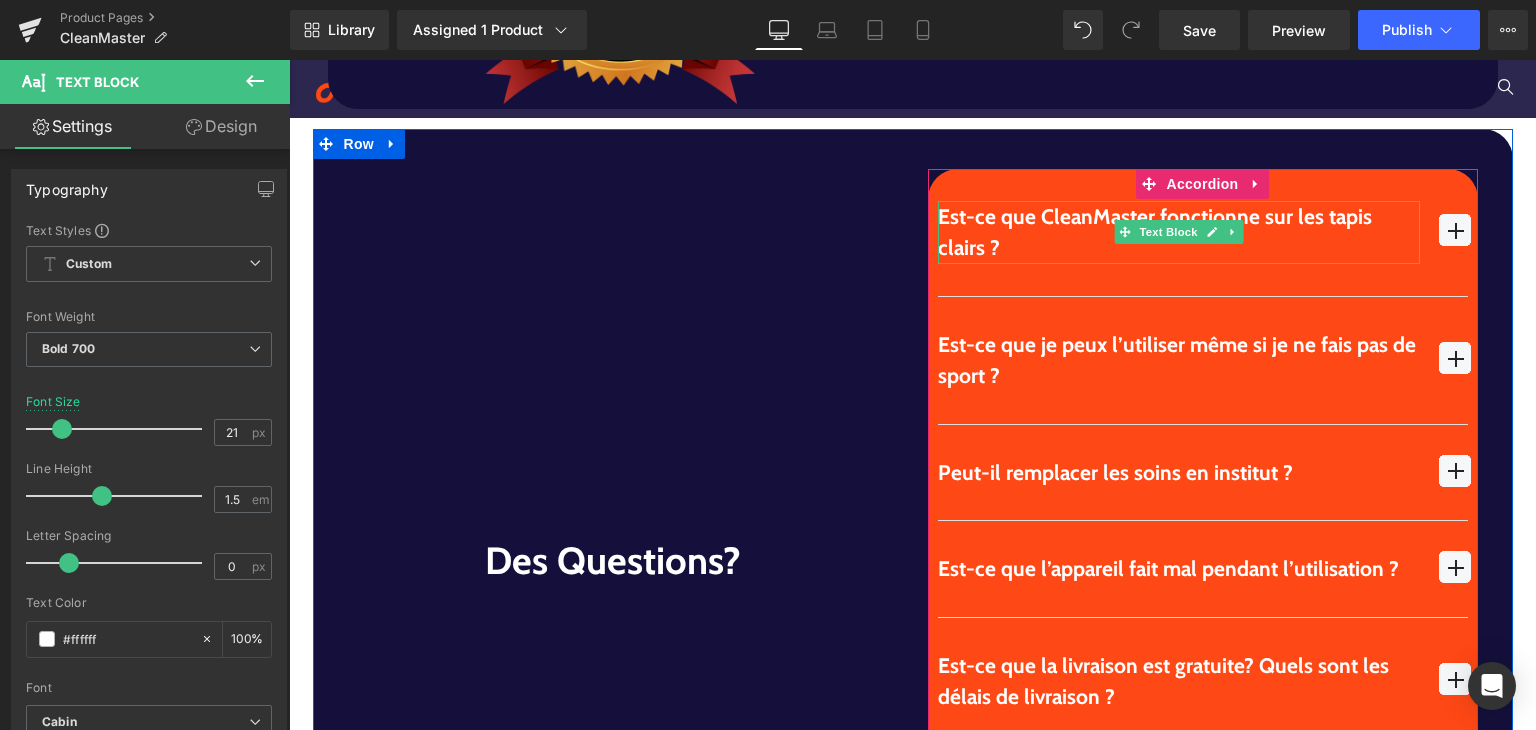 click on "Est-ce que CleanMaster fonctionne sur les tapis clairs ?" at bounding box center [1179, 232] 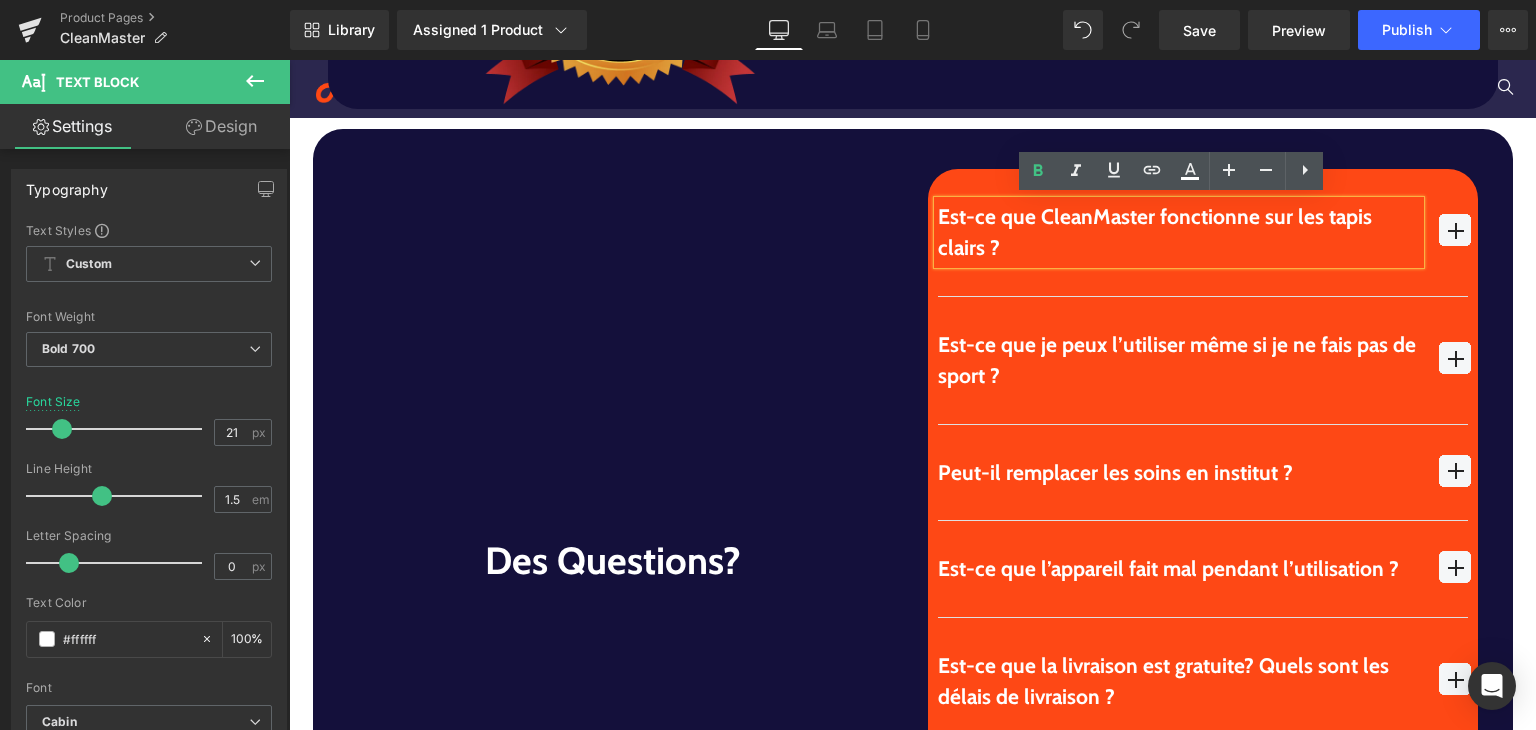 click at bounding box center [1455, 230] 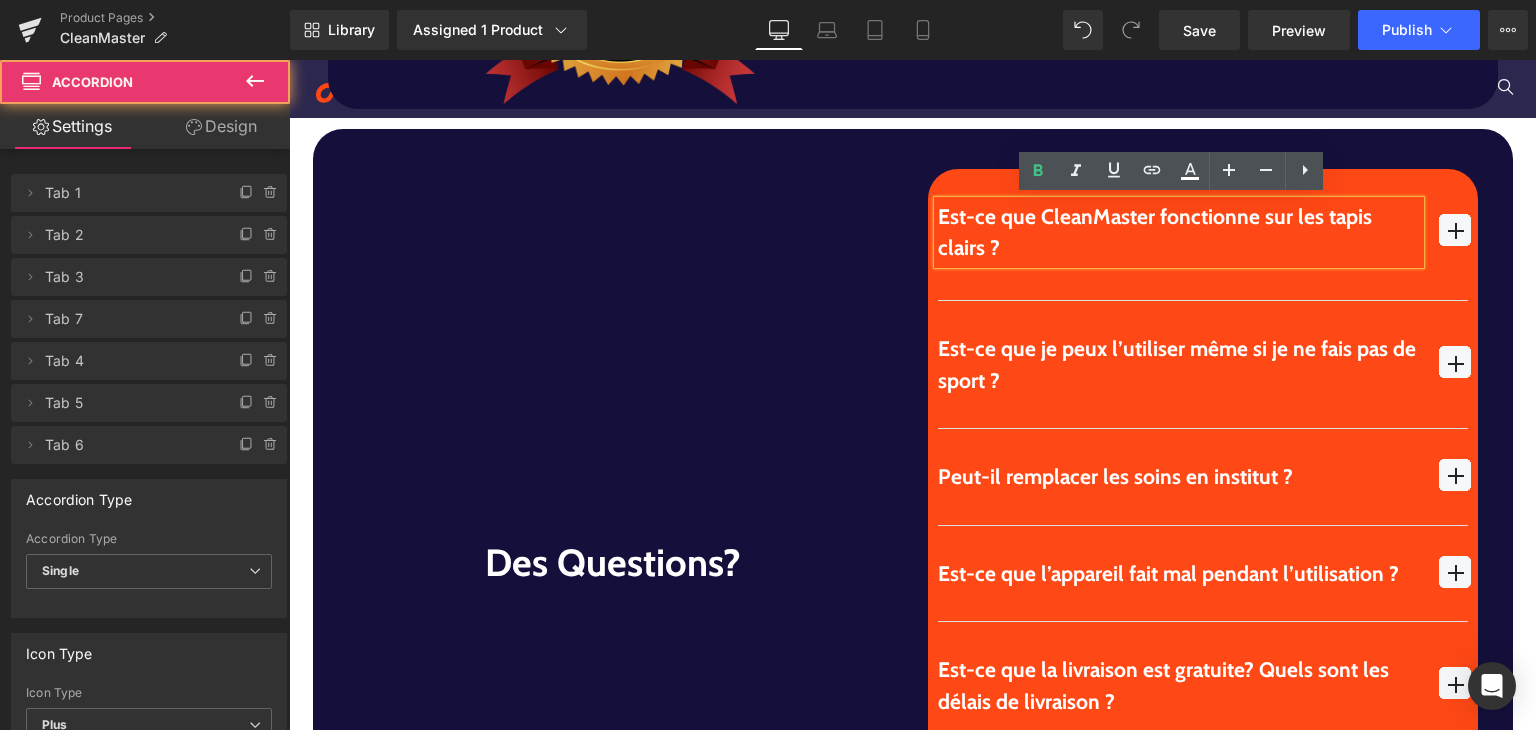 type 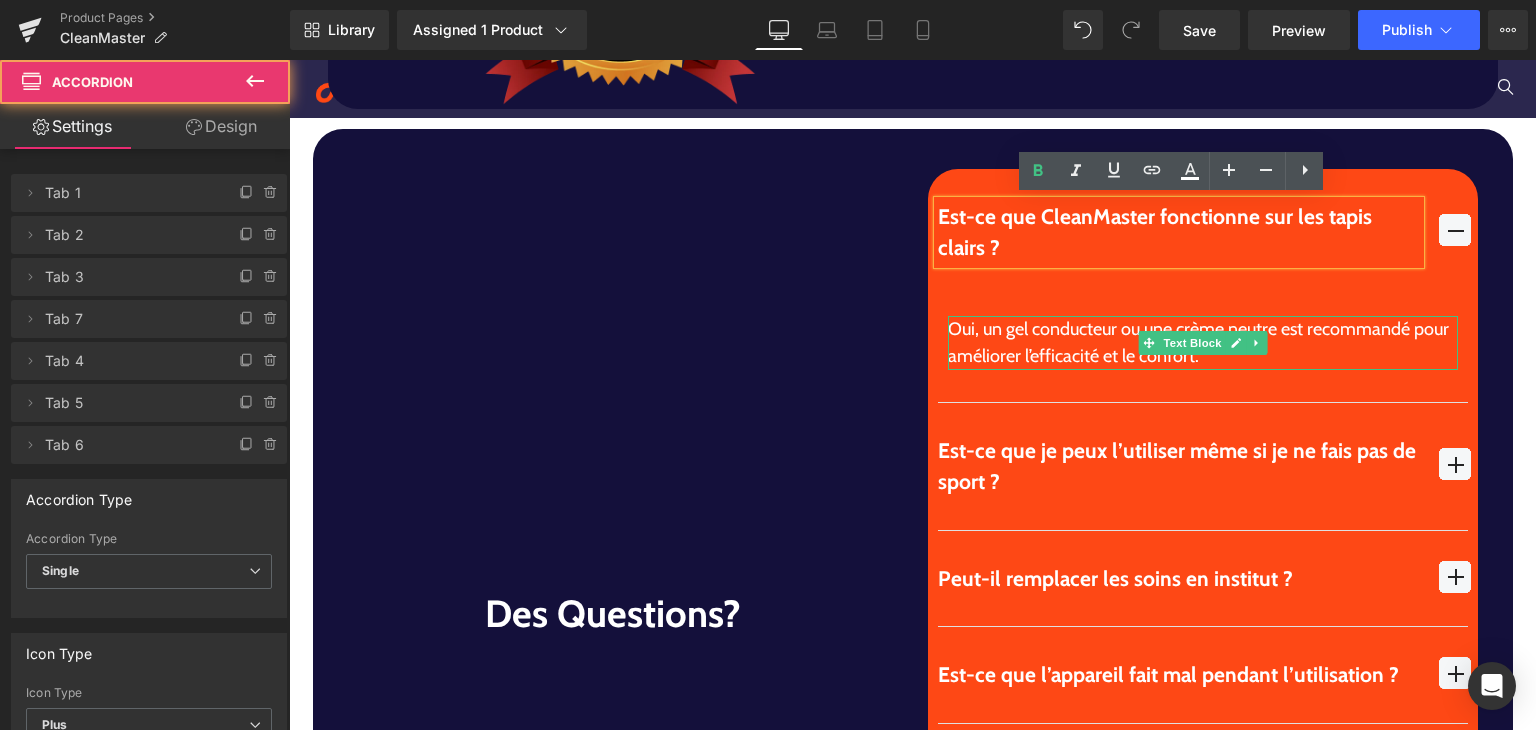 click on "Oui, un gel conducteur ou une crème neutre est recommandé pour améliorer l’efficacité et le confort." at bounding box center (1203, 343) 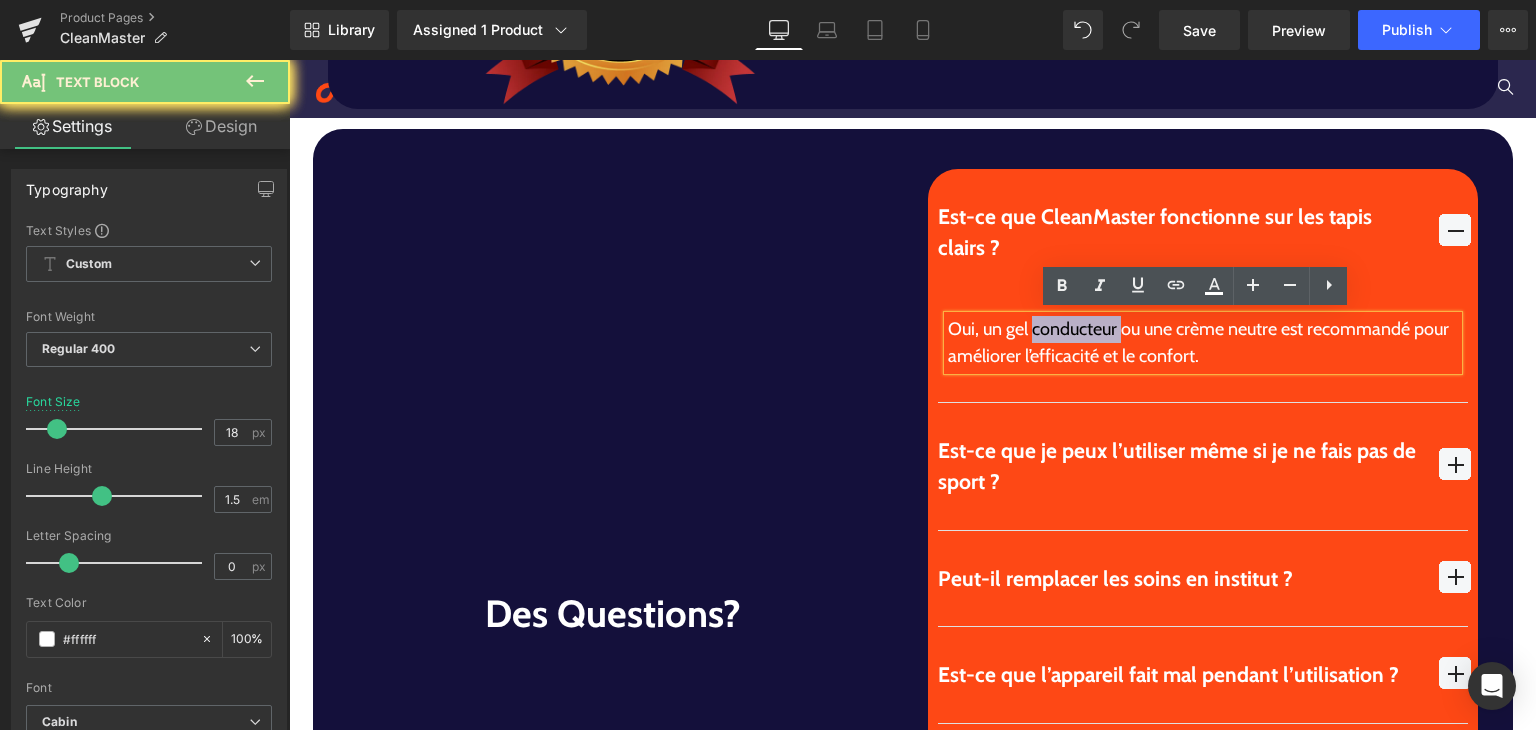 click on "Oui, un gel conducteur ou une crème neutre est recommandé pour améliorer l’efficacité et le confort." at bounding box center [1203, 343] 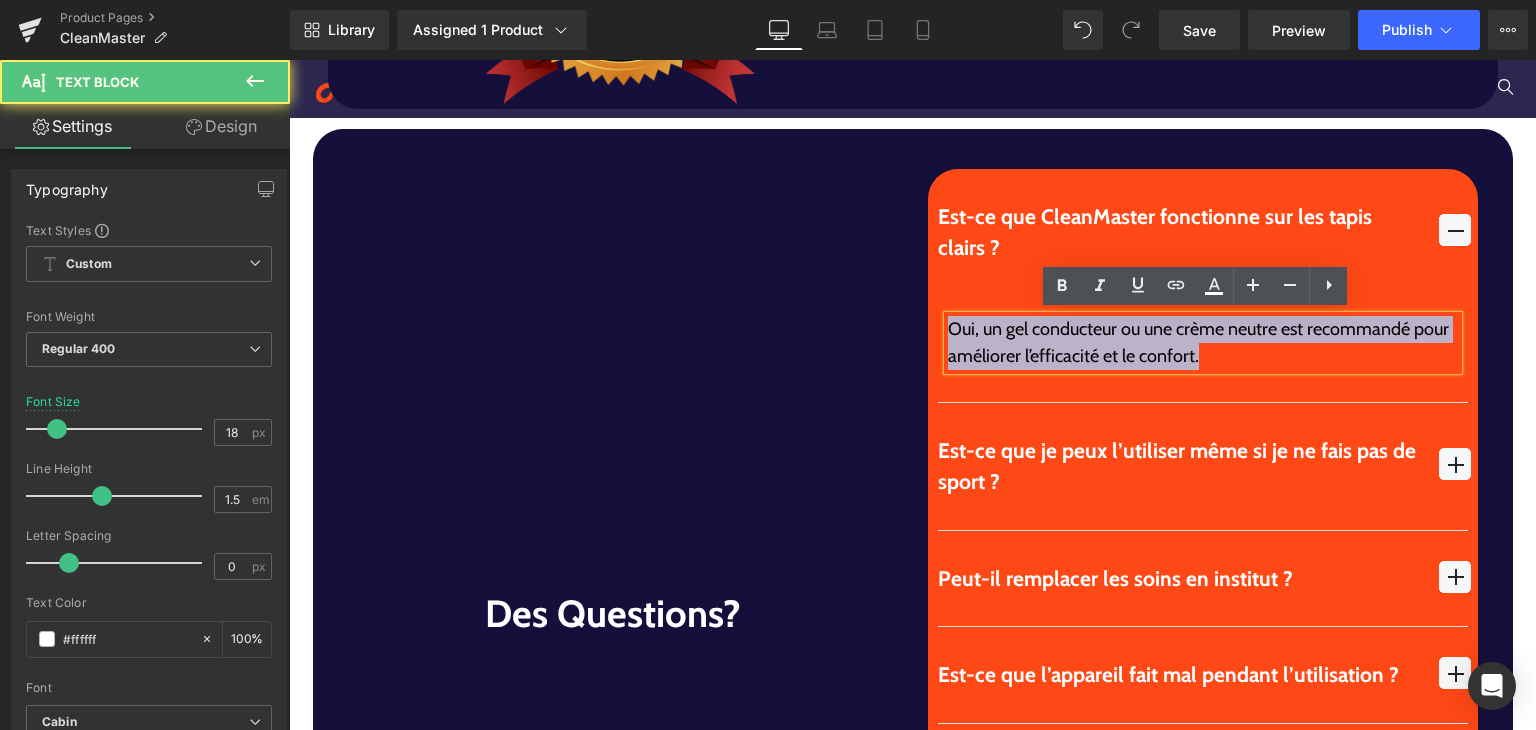click on "Oui, un gel conducteur ou une crème neutre est recommandé pour améliorer l’efficacité et le confort." at bounding box center [1203, 343] 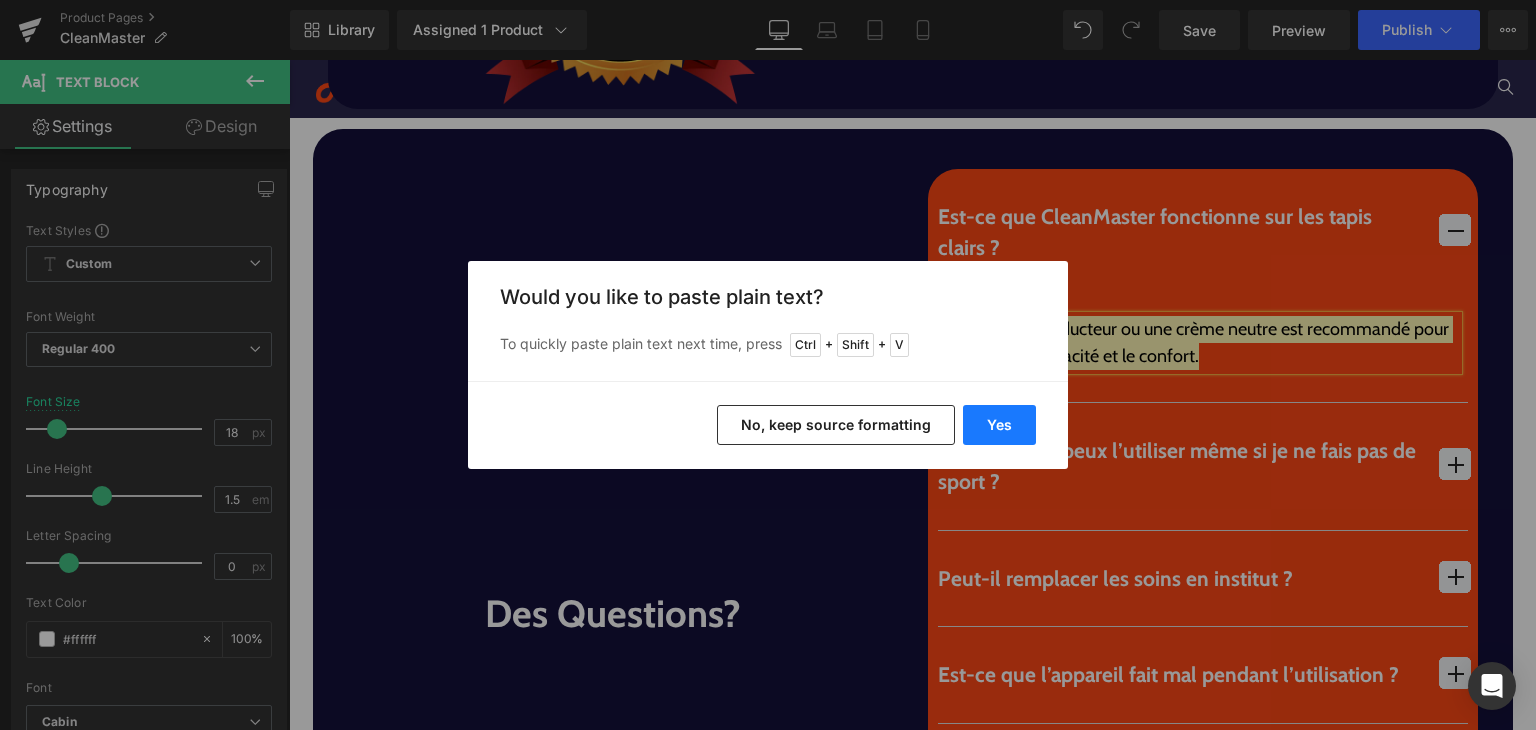 click on "Yes" at bounding box center [999, 425] 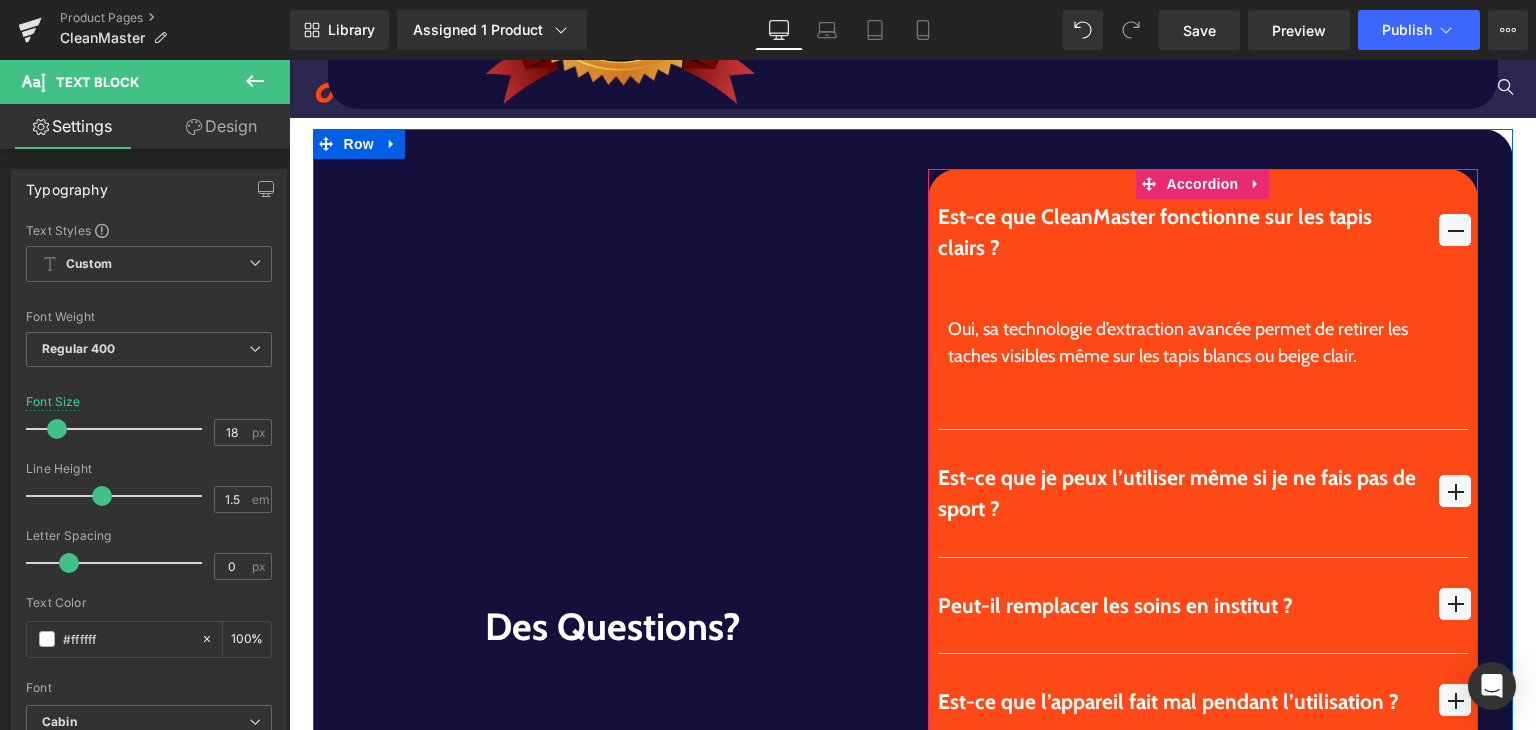 click on "Oui, sa technologie d’extraction avancée permet de retirer les taches visibles même sur les tapis blancs ou beige clair.
Text Block" at bounding box center [1203, 362] 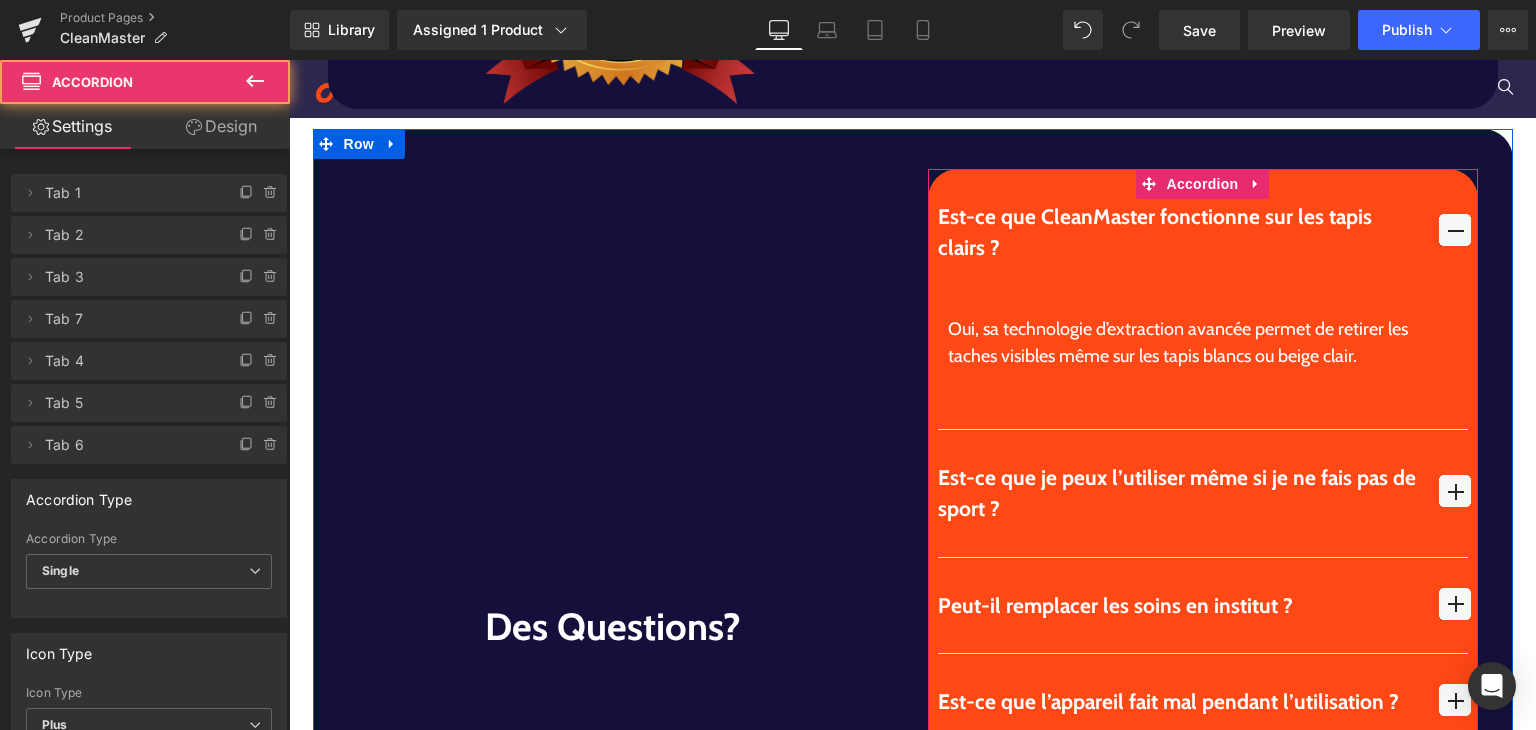 click on "Oui, sa technologie d’extraction avancée permet de retirer les taches visibles même sur les tapis blancs ou beige clair.
Text Block" at bounding box center [1203, 356] 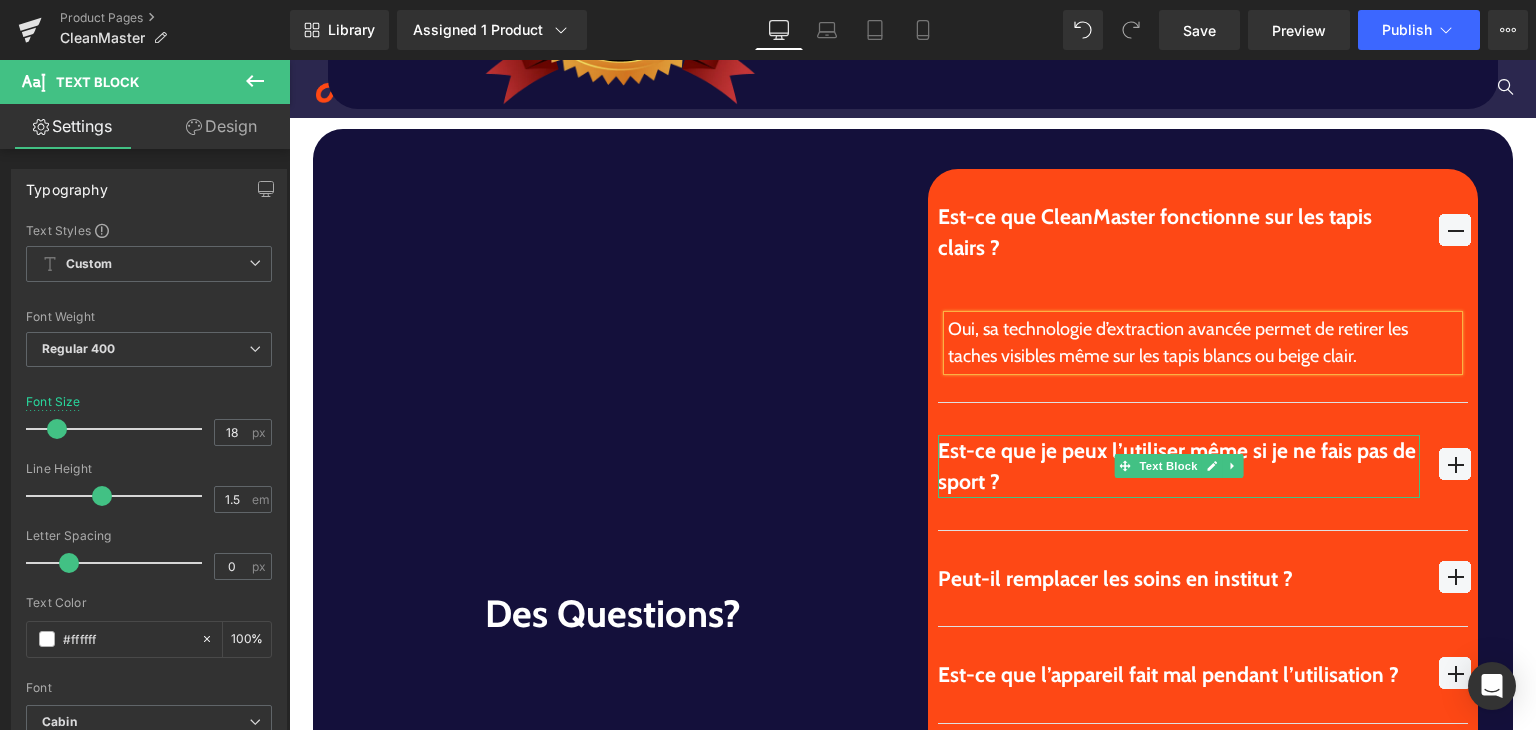 click on "Est-ce que je peux l’utiliser même si je ne fais pas de sport ?" at bounding box center [1179, 466] 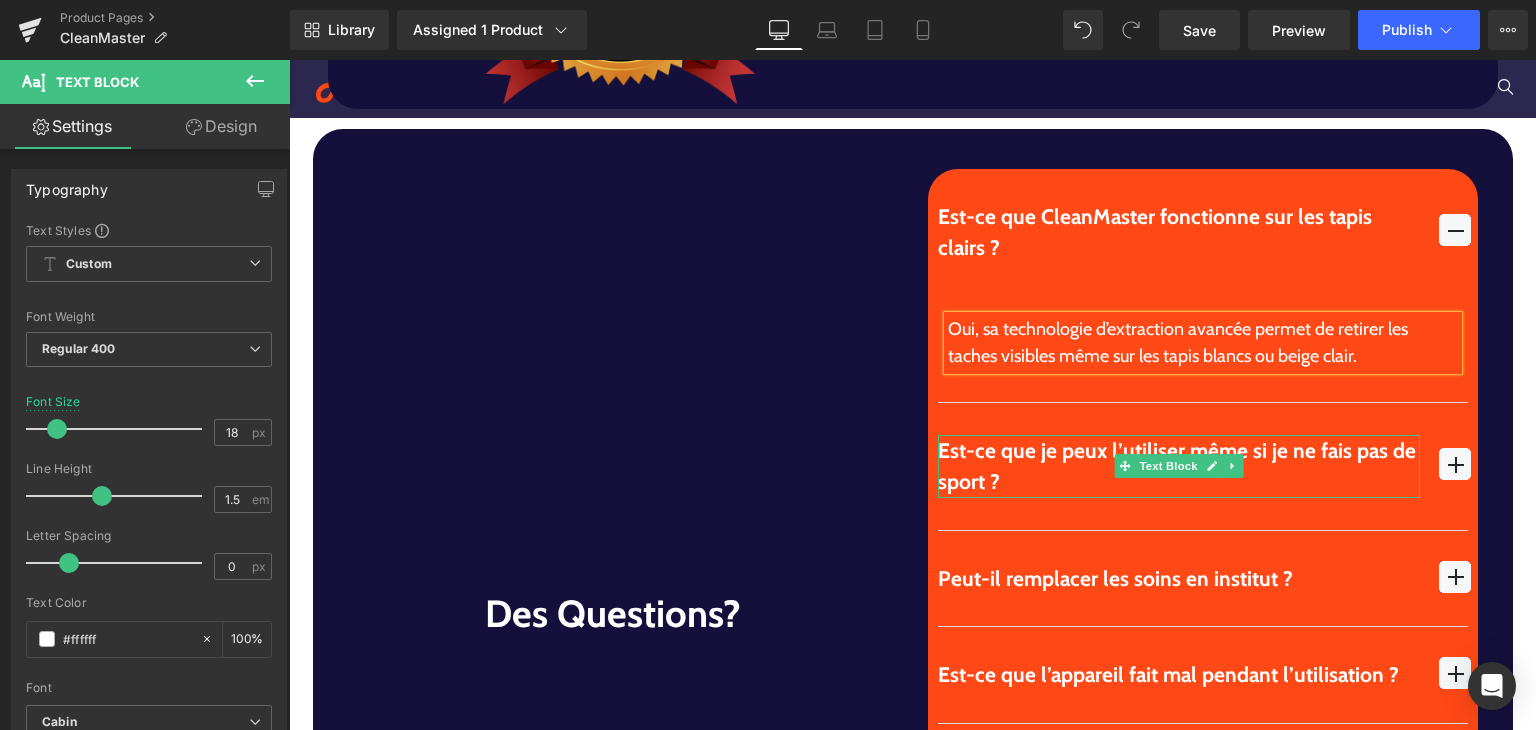 click on "Est-ce que je peux l’utiliser même si je ne fais pas de sport ?" at bounding box center (1179, 466) 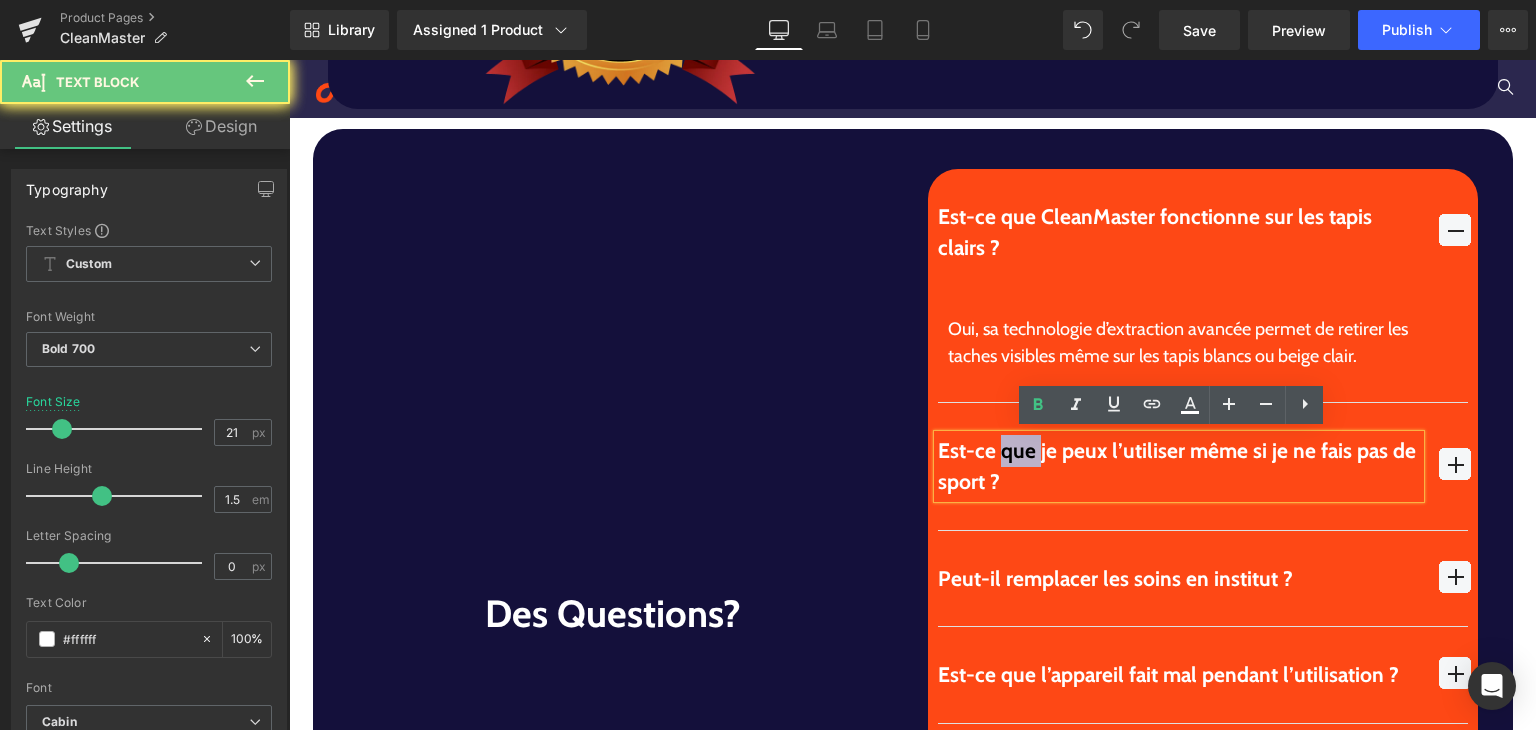 click on "Est-ce que je peux l’utiliser même si je ne fais pas de sport ?" at bounding box center [1179, 466] 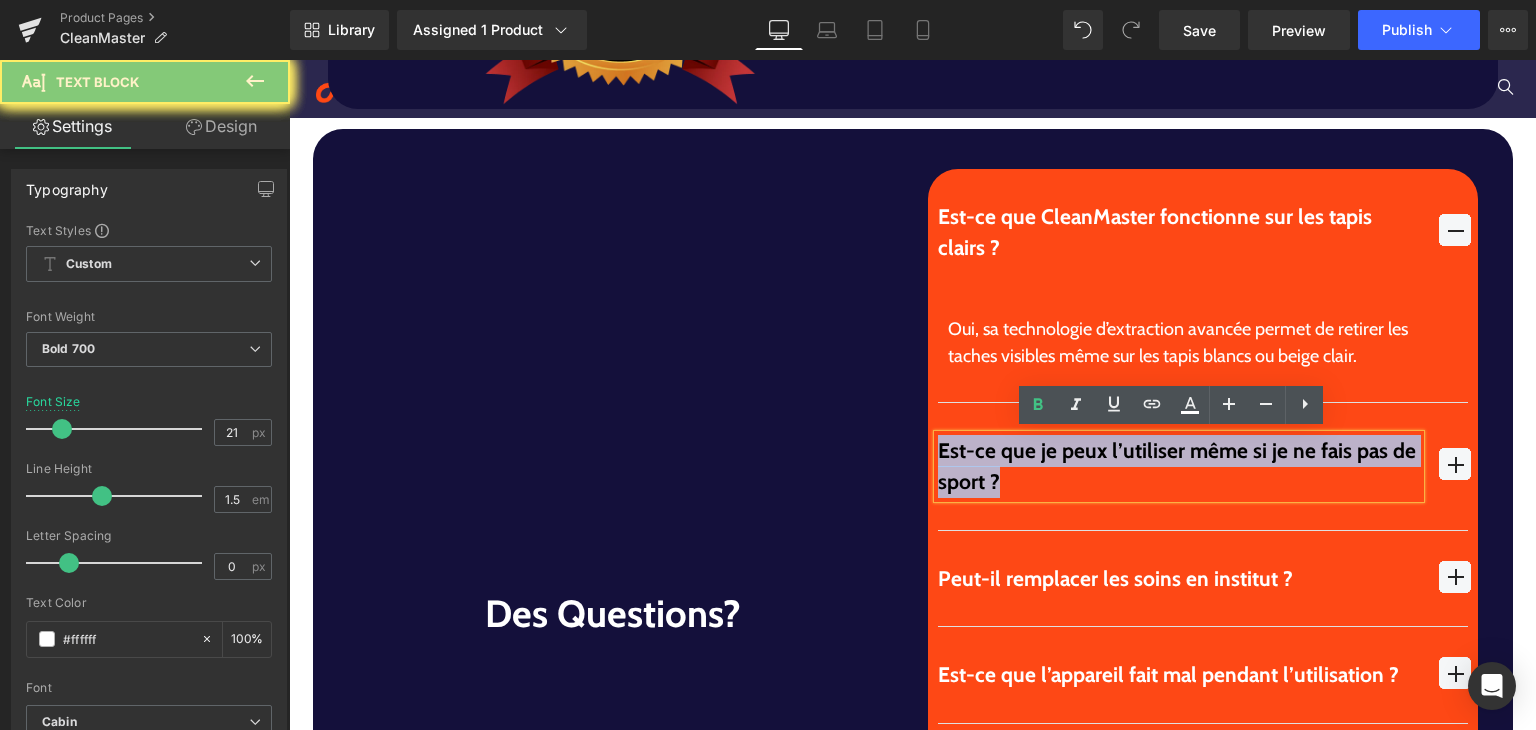 click on "Est-ce que je peux l’utiliser même si je ne fais pas de sport ?" at bounding box center [1179, 466] 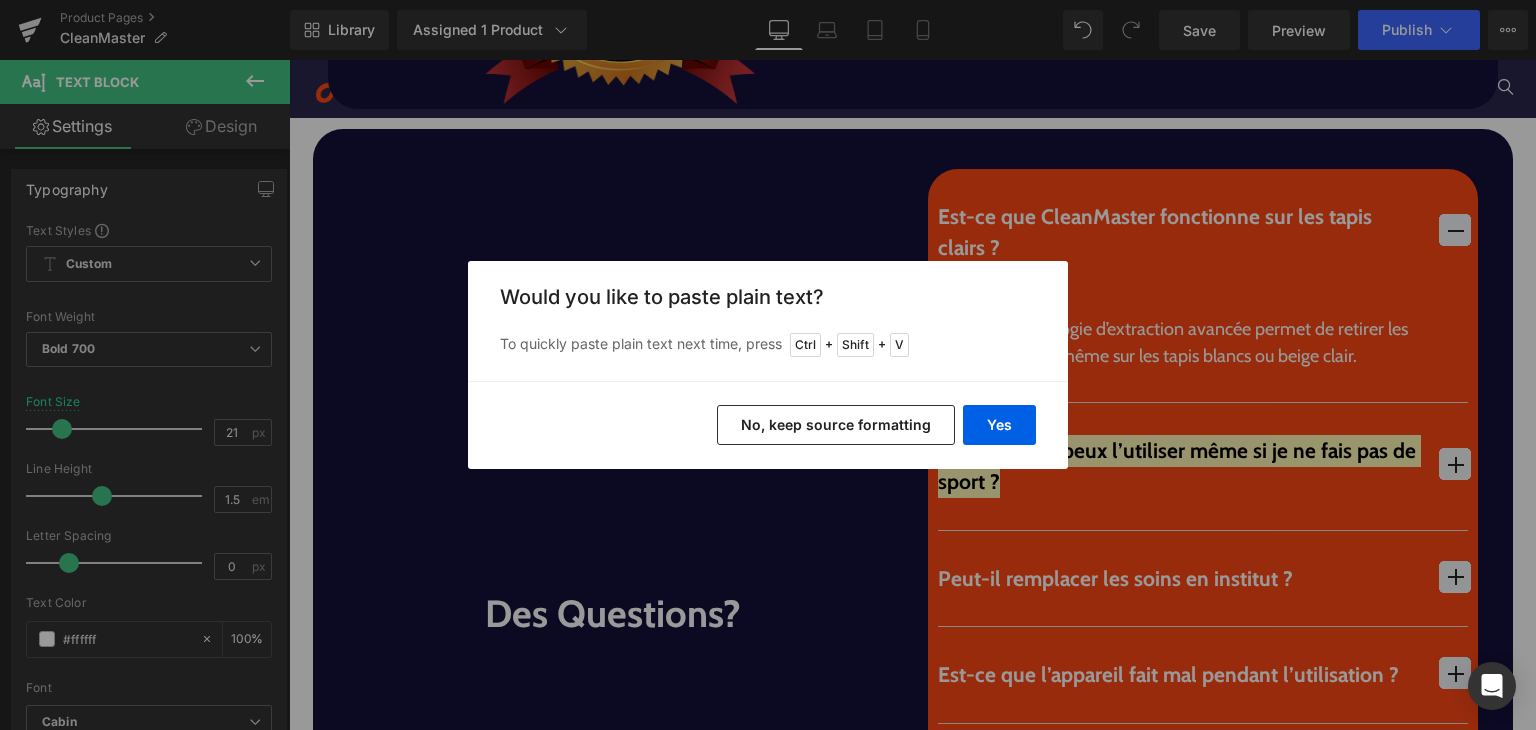 click on "Yes No, keep source formatting" at bounding box center (768, 425) 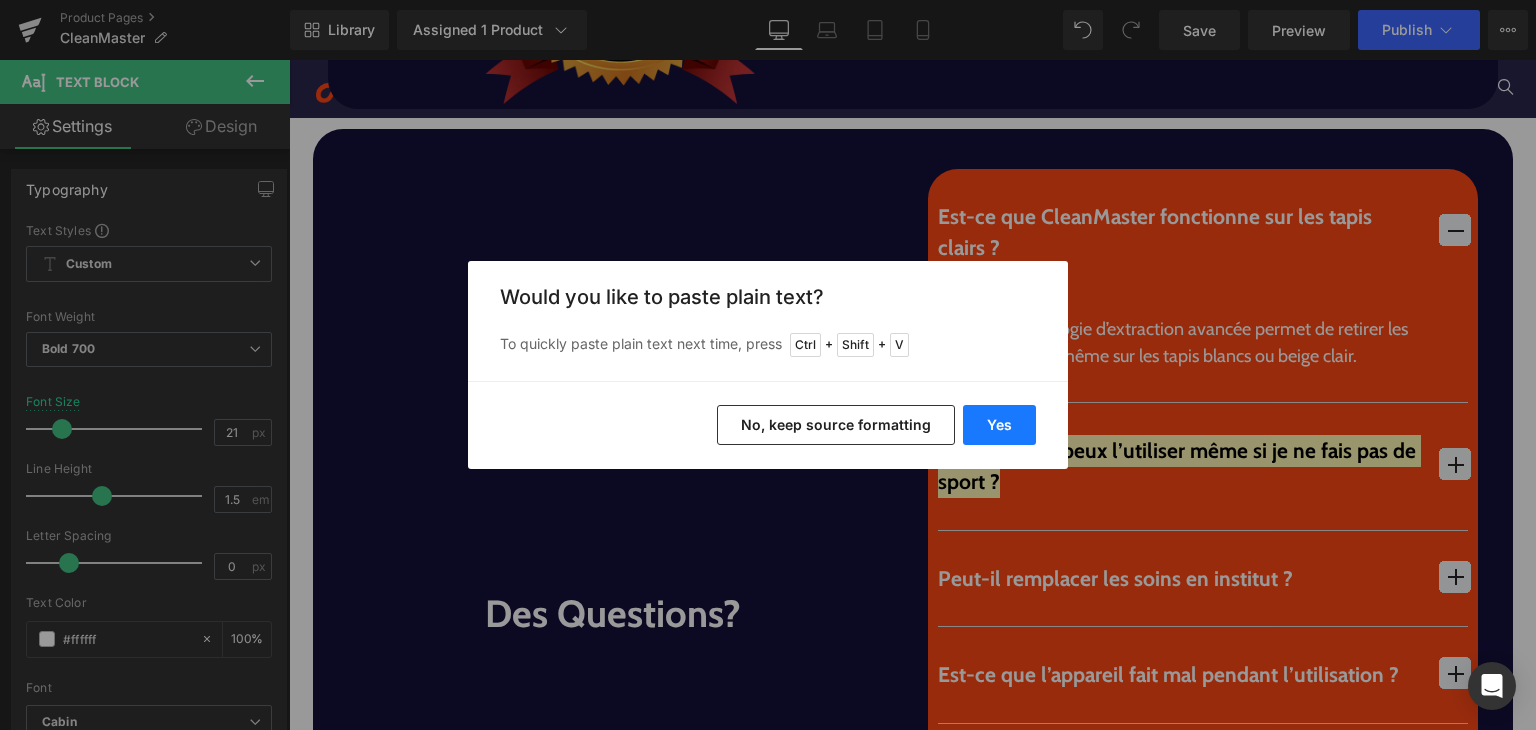 click on "Yes" at bounding box center [999, 425] 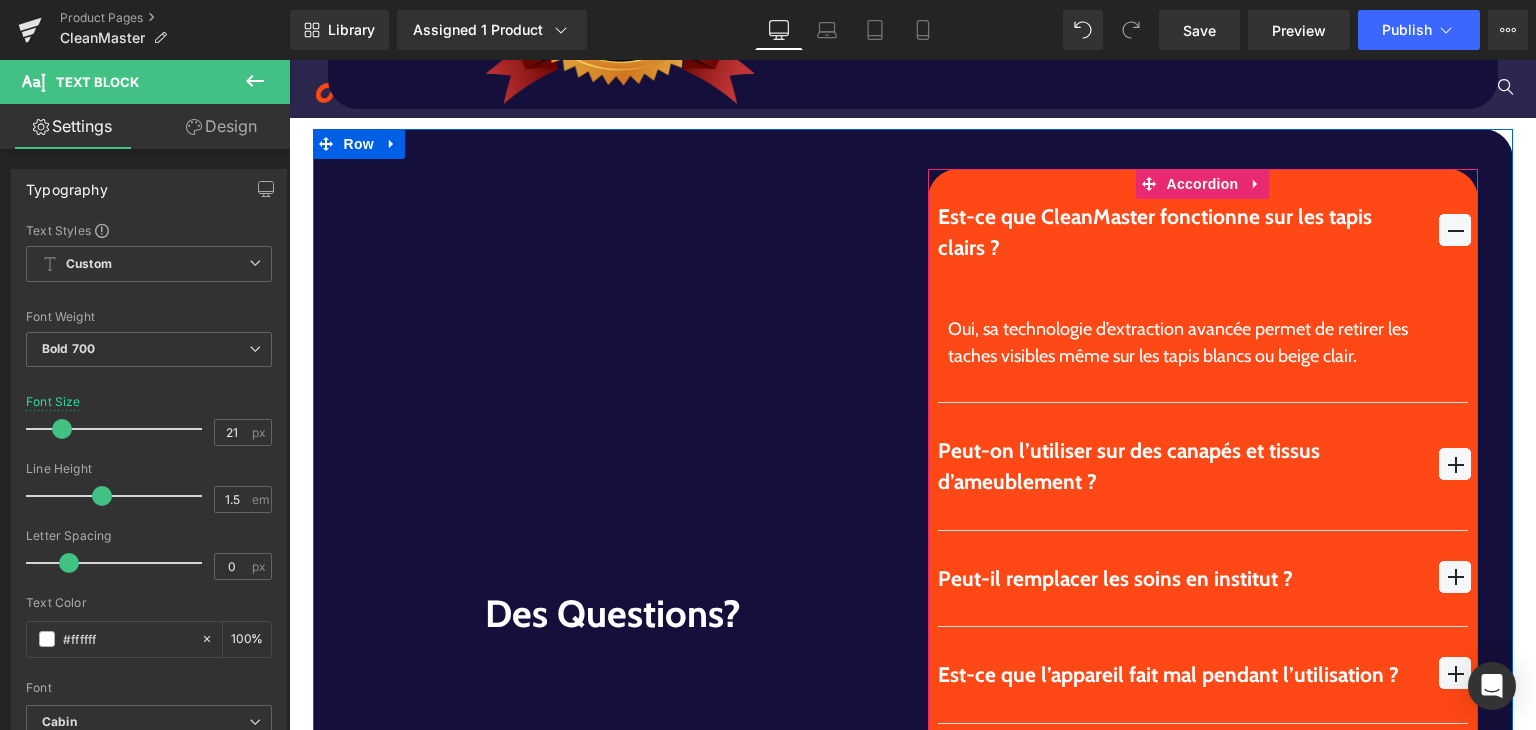 click on "Peut-on l’utiliser sur des canapés et tissus d’ameublement ? Text Block" at bounding box center [1203, 466] 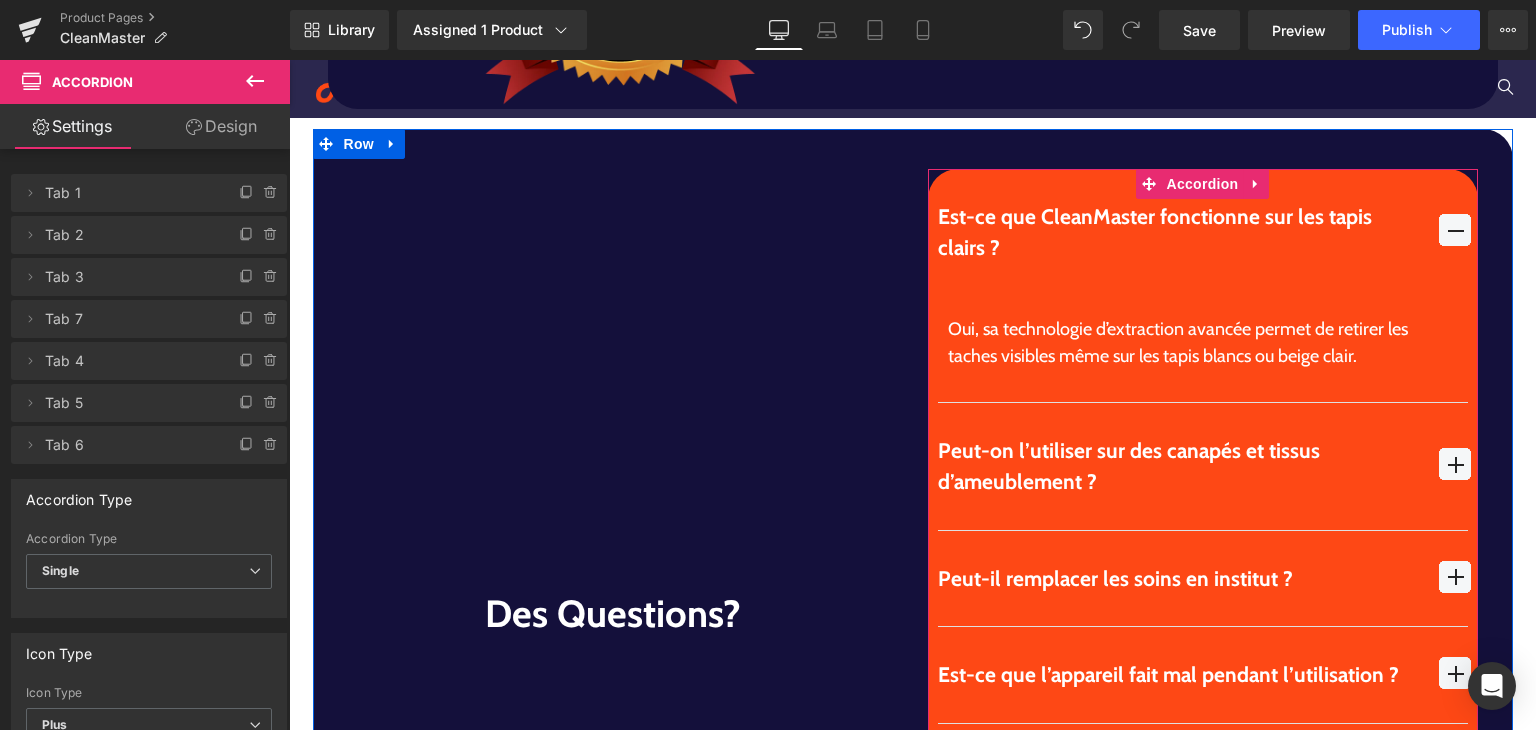 click at bounding box center (1455, 472) 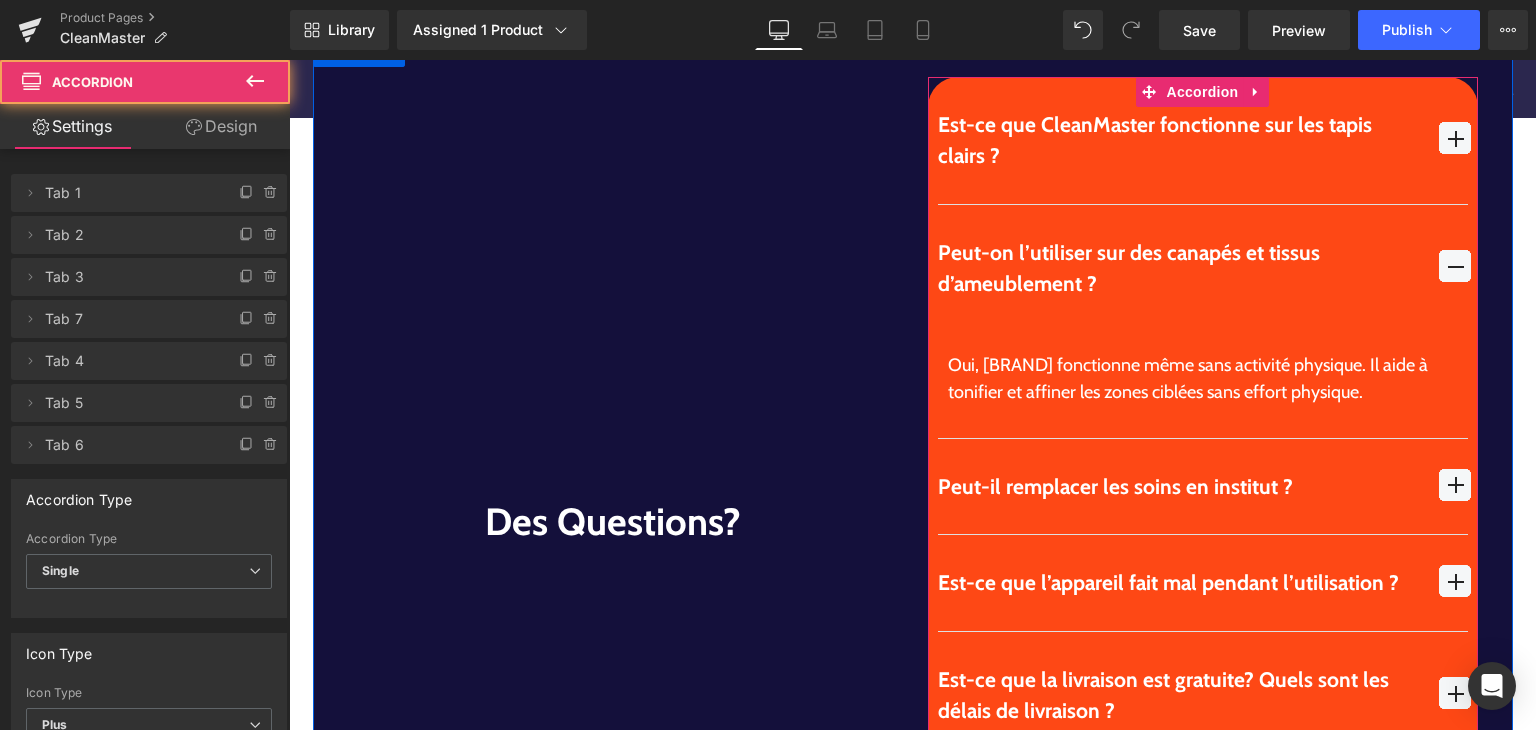 scroll, scrollTop: 5708, scrollLeft: 0, axis: vertical 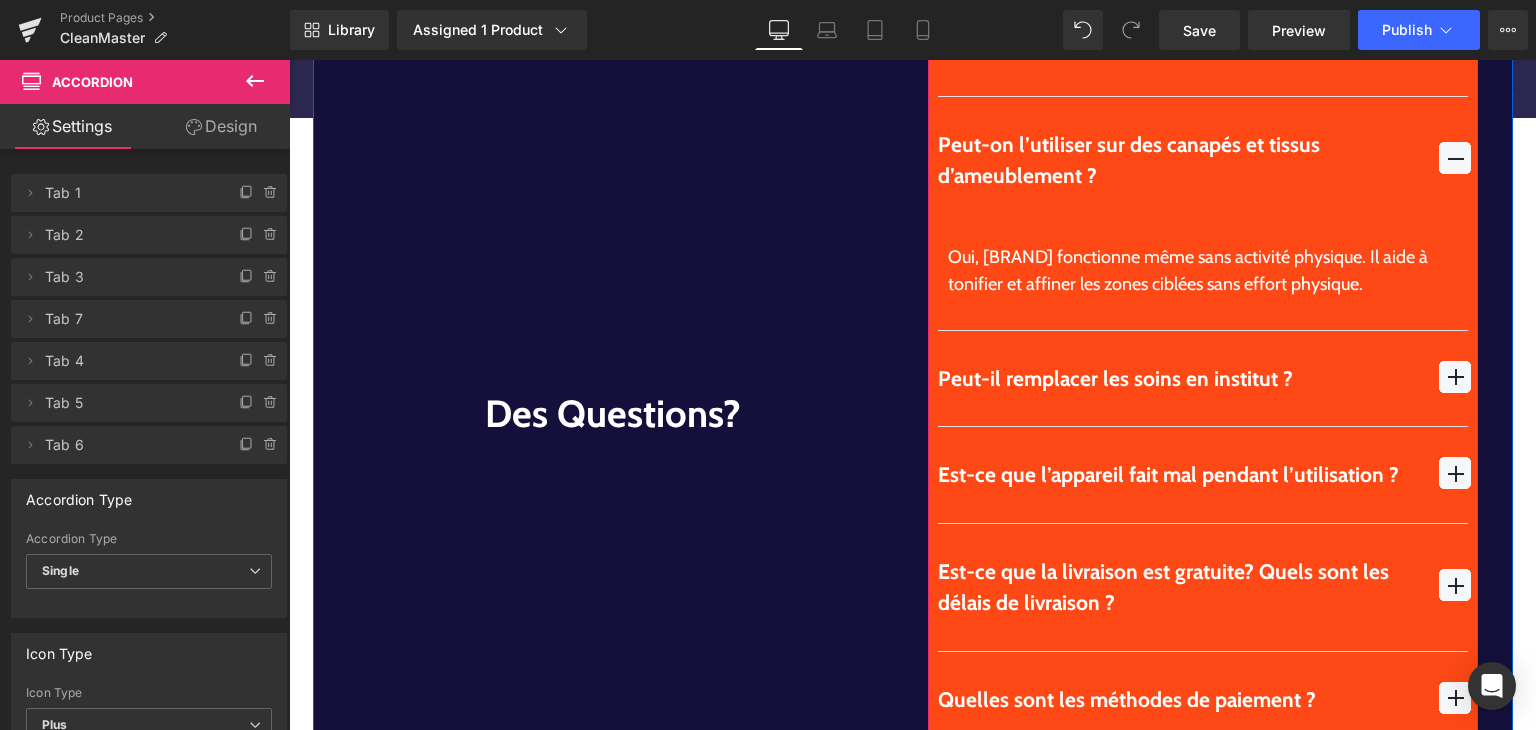 click on "Oui, ShapeSculpt fonctionne même sans activité physique. Il aide à tonifier et affiner les zones ciblées sans effort physique." at bounding box center (1203, 271) 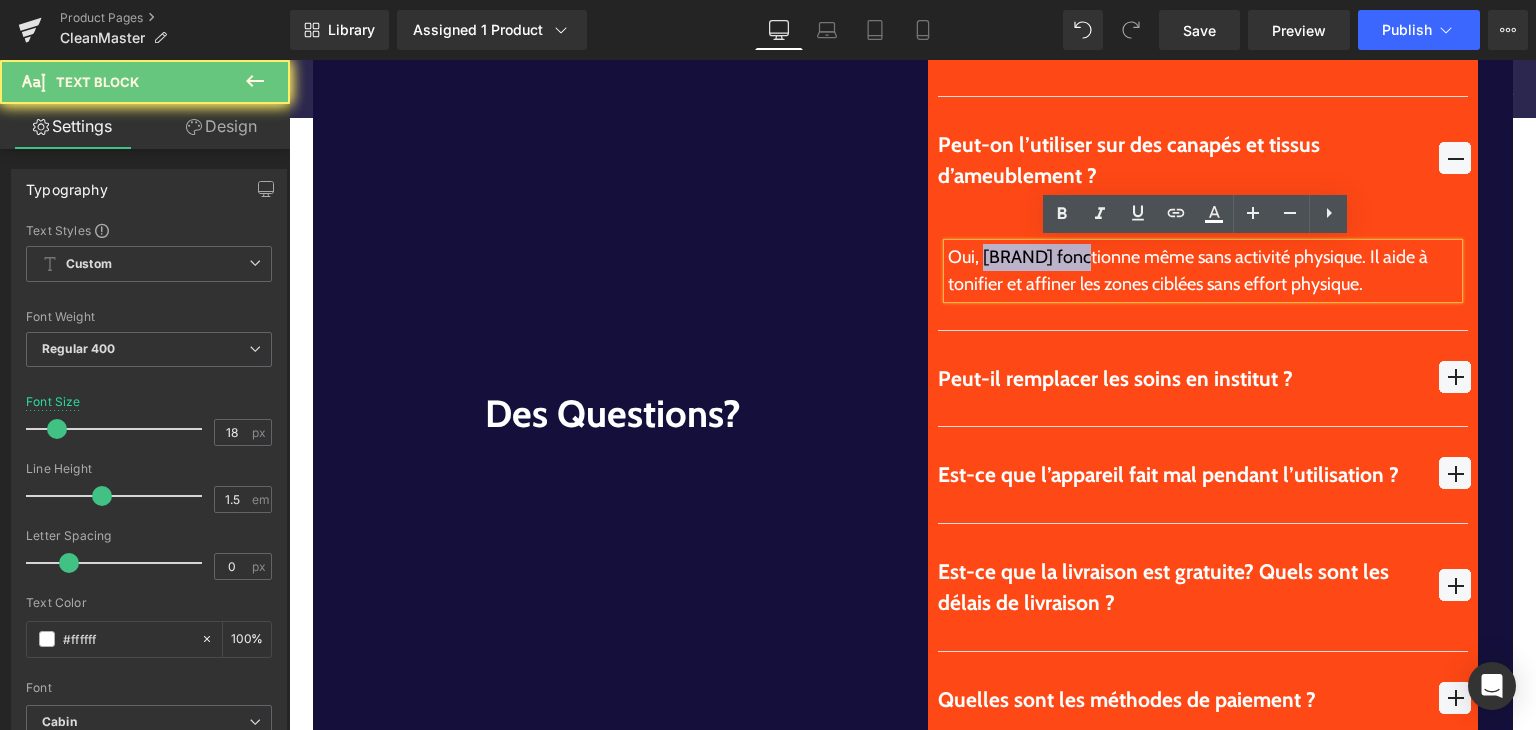 click on "Oui, ShapeSculpt fonctionne même sans activité physique. Il aide à tonifier et affiner les zones ciblées sans effort physique." at bounding box center [1203, 271] 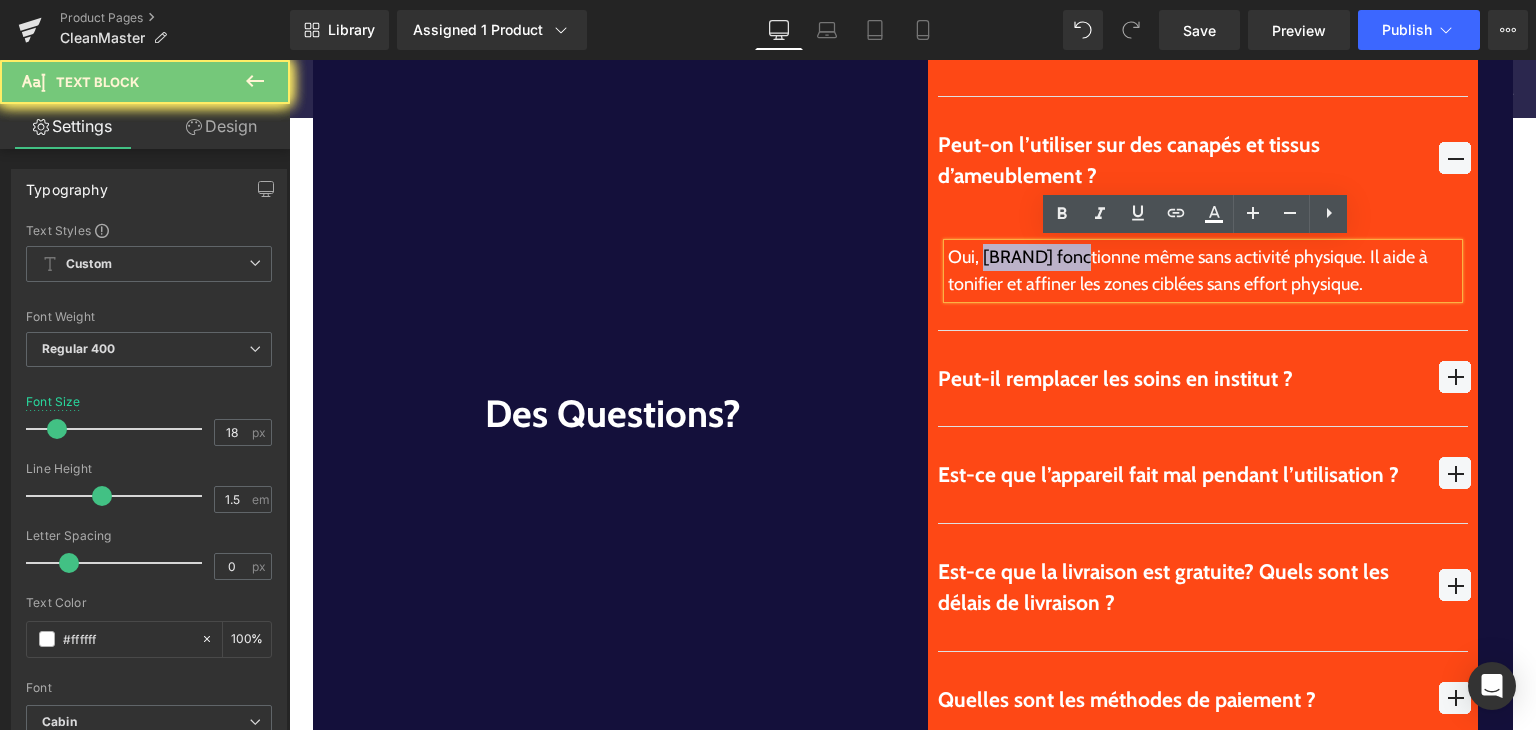 click on "Oui, ShapeSculpt fonctionne même sans activité physique. Il aide à tonifier et affiner les zones ciblées sans effort physique." at bounding box center (1203, 271) 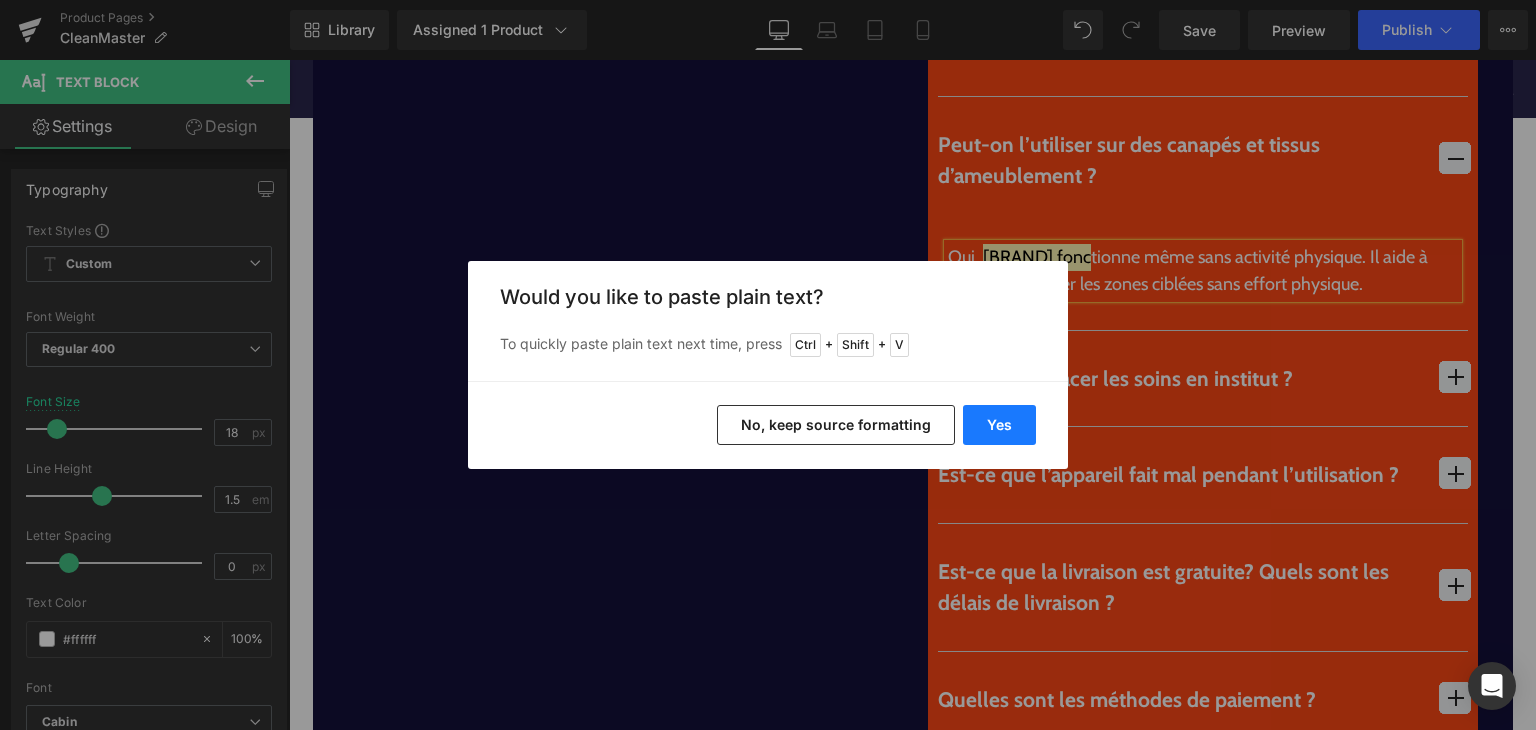click on "Yes" at bounding box center (999, 425) 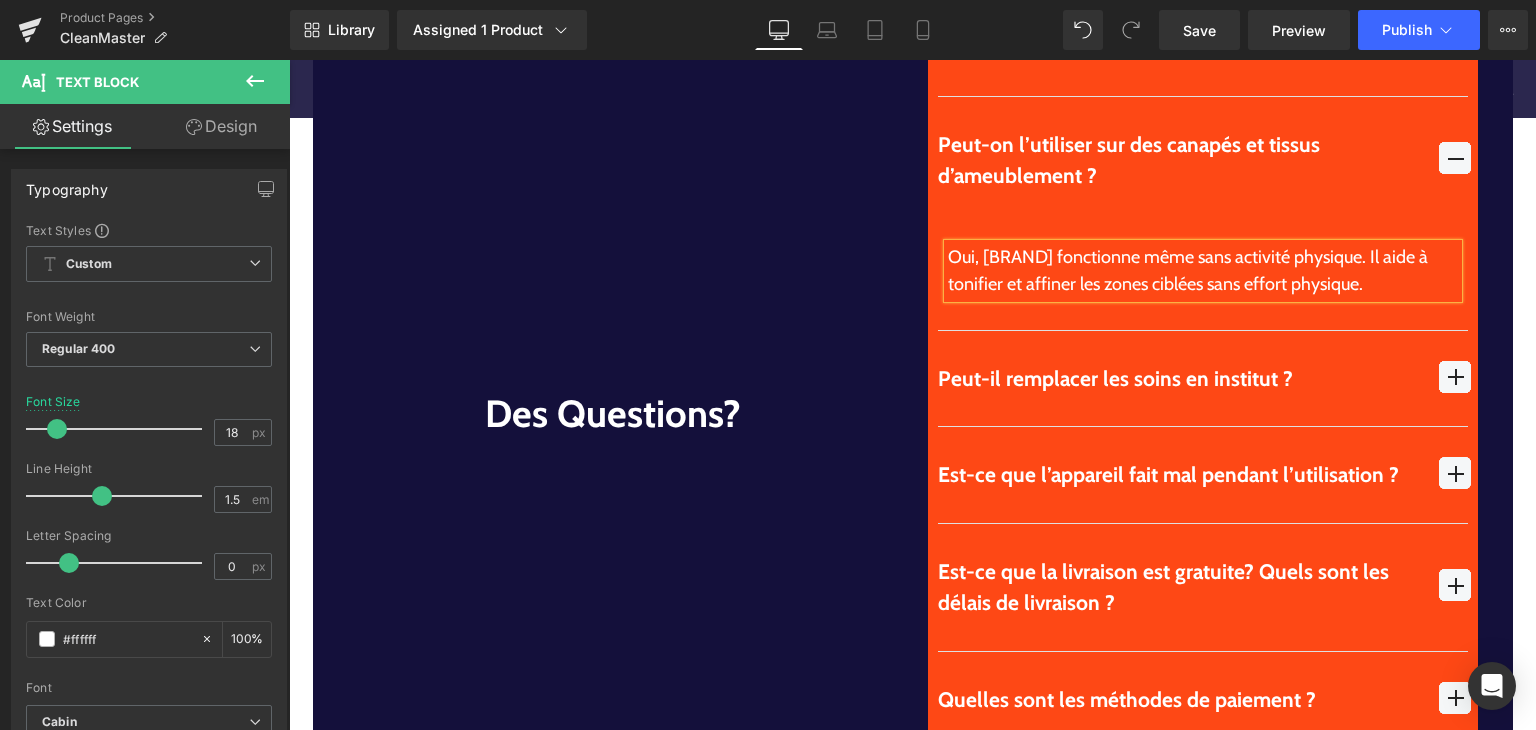 scroll, scrollTop: 5722, scrollLeft: 0, axis: vertical 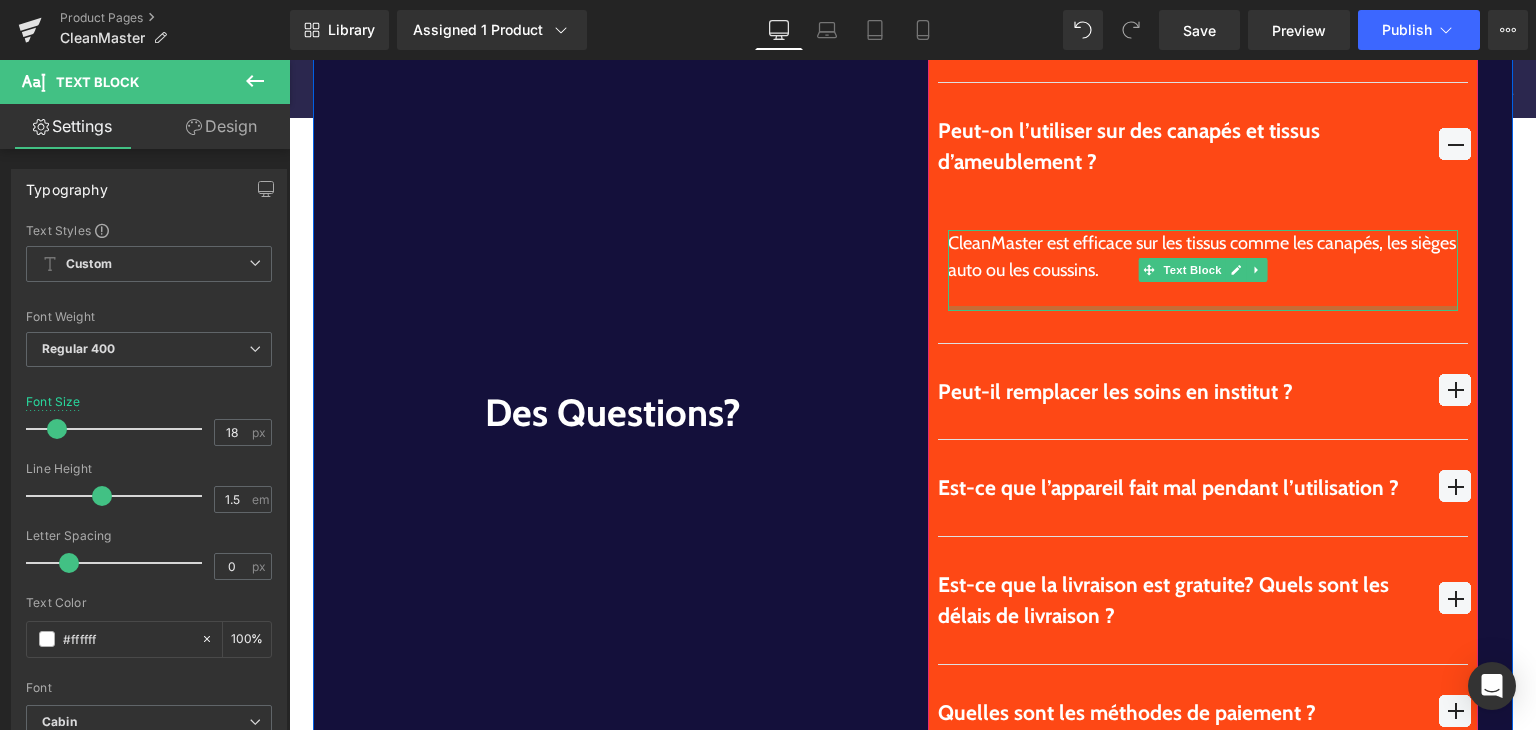 click at bounding box center [1203, 308] 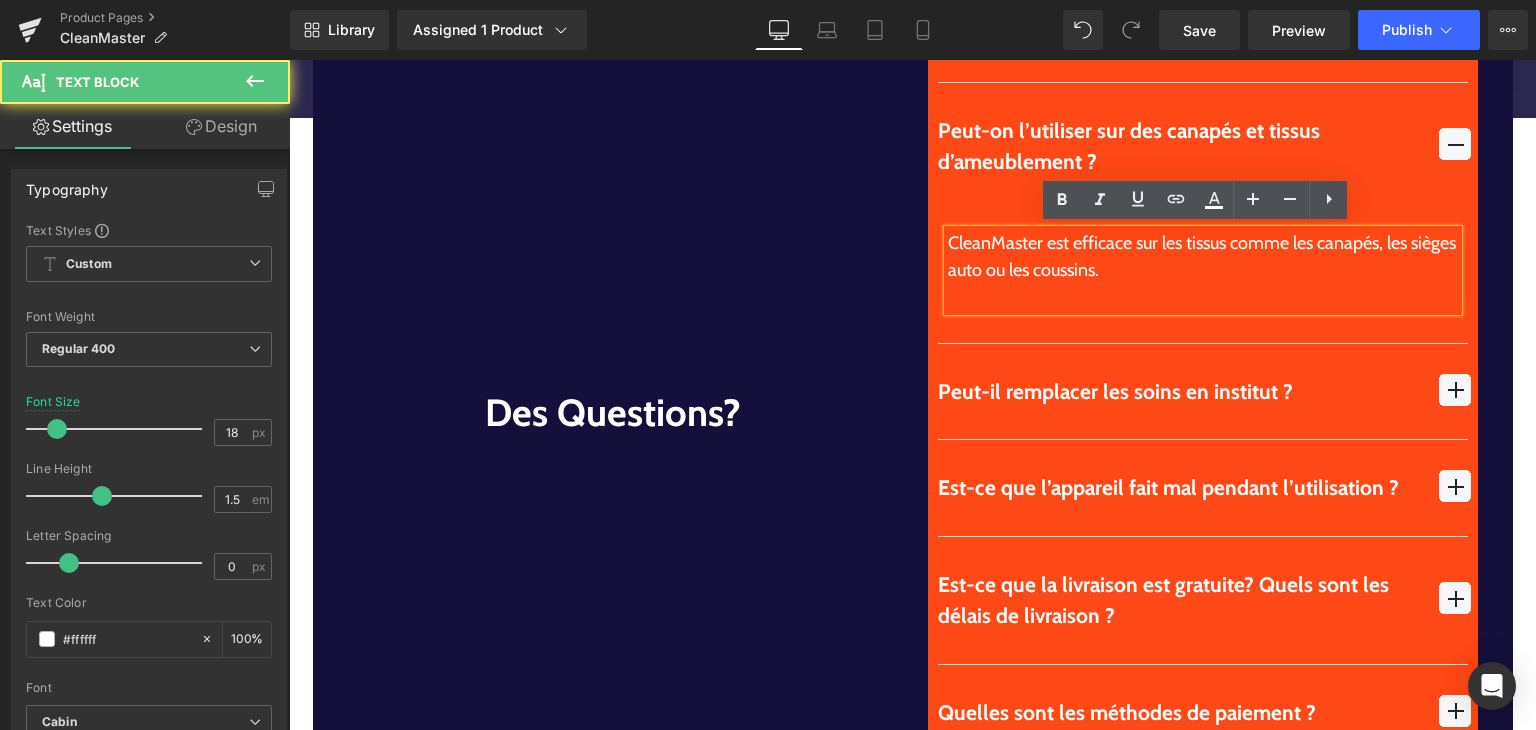 click at bounding box center (1203, 297) 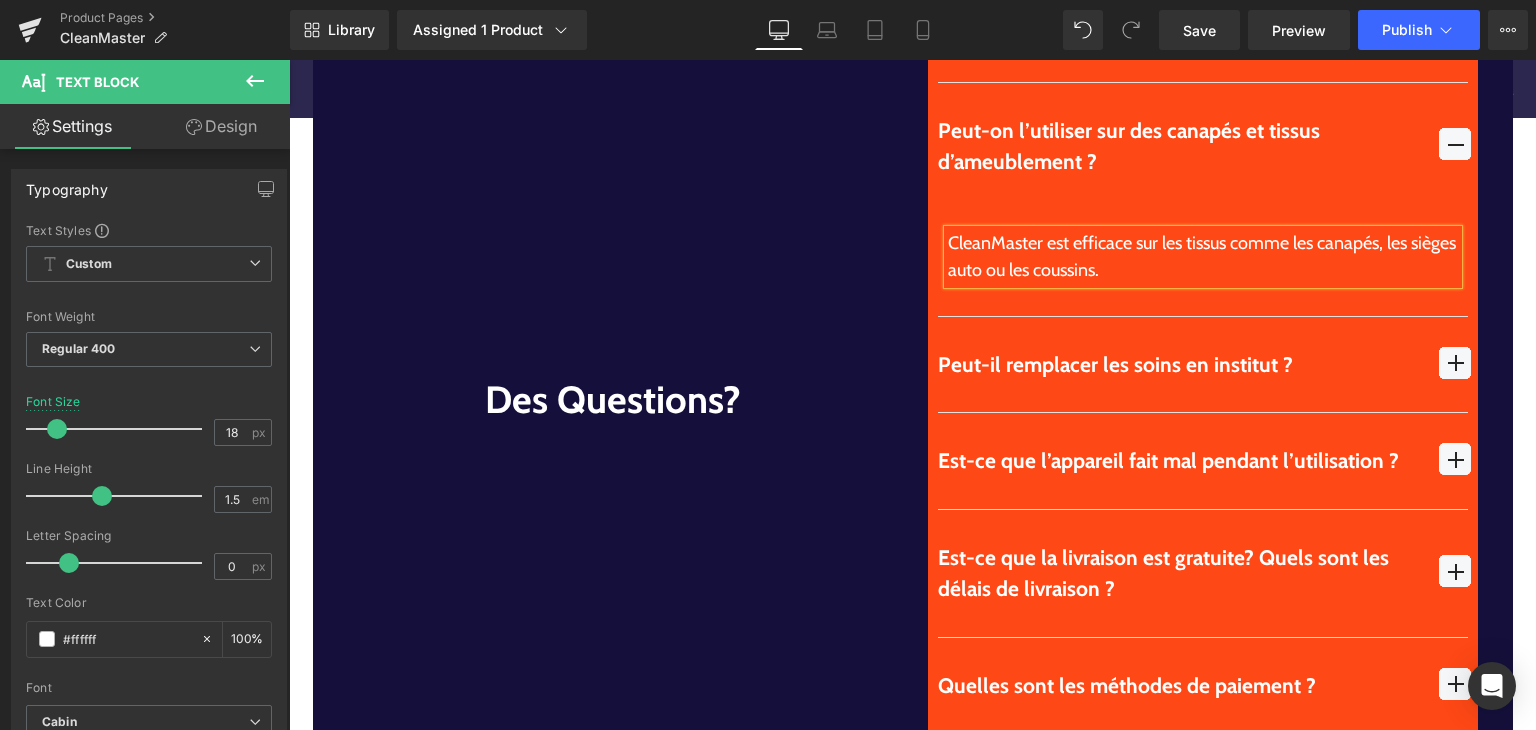 click at bounding box center (1455, 363) 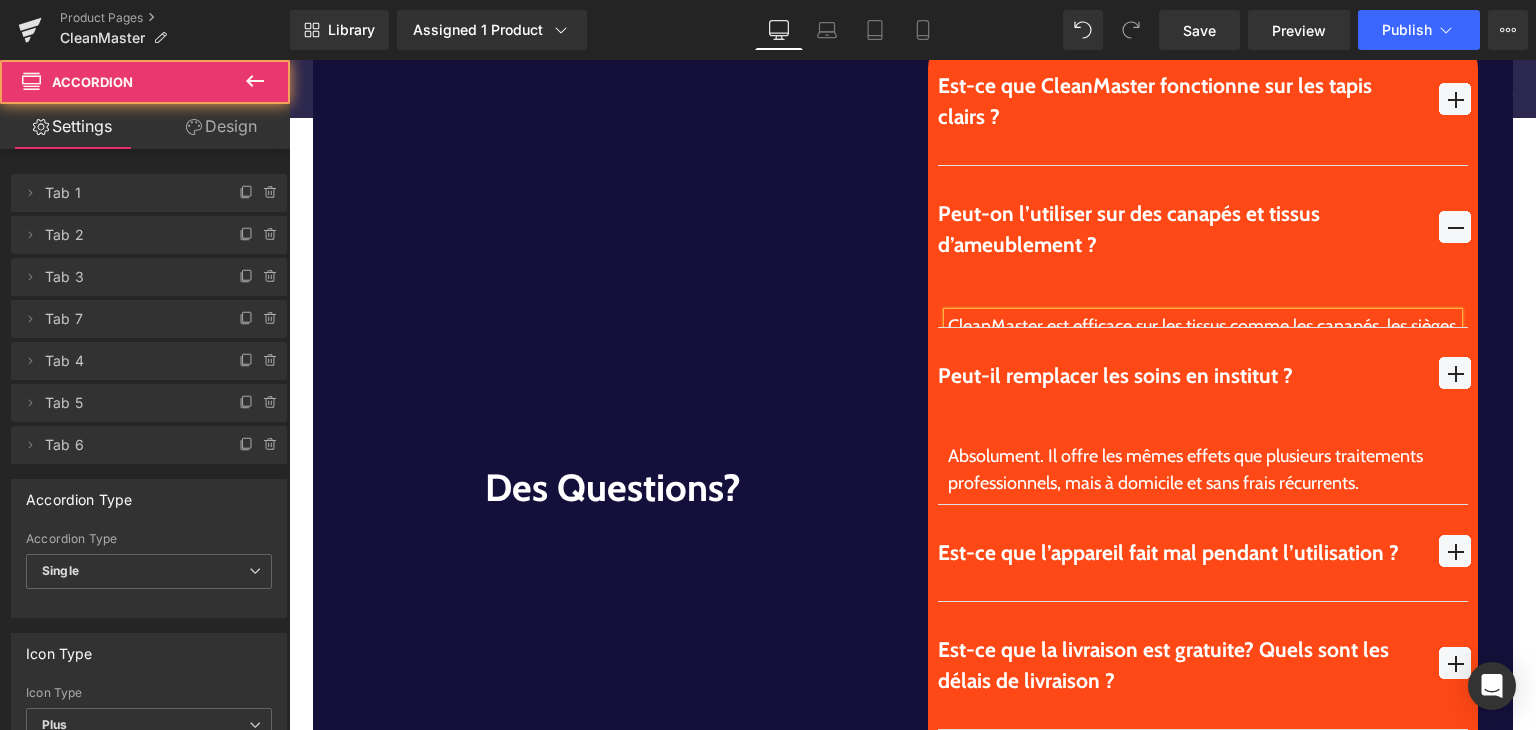 scroll, scrollTop: 5616, scrollLeft: 0, axis: vertical 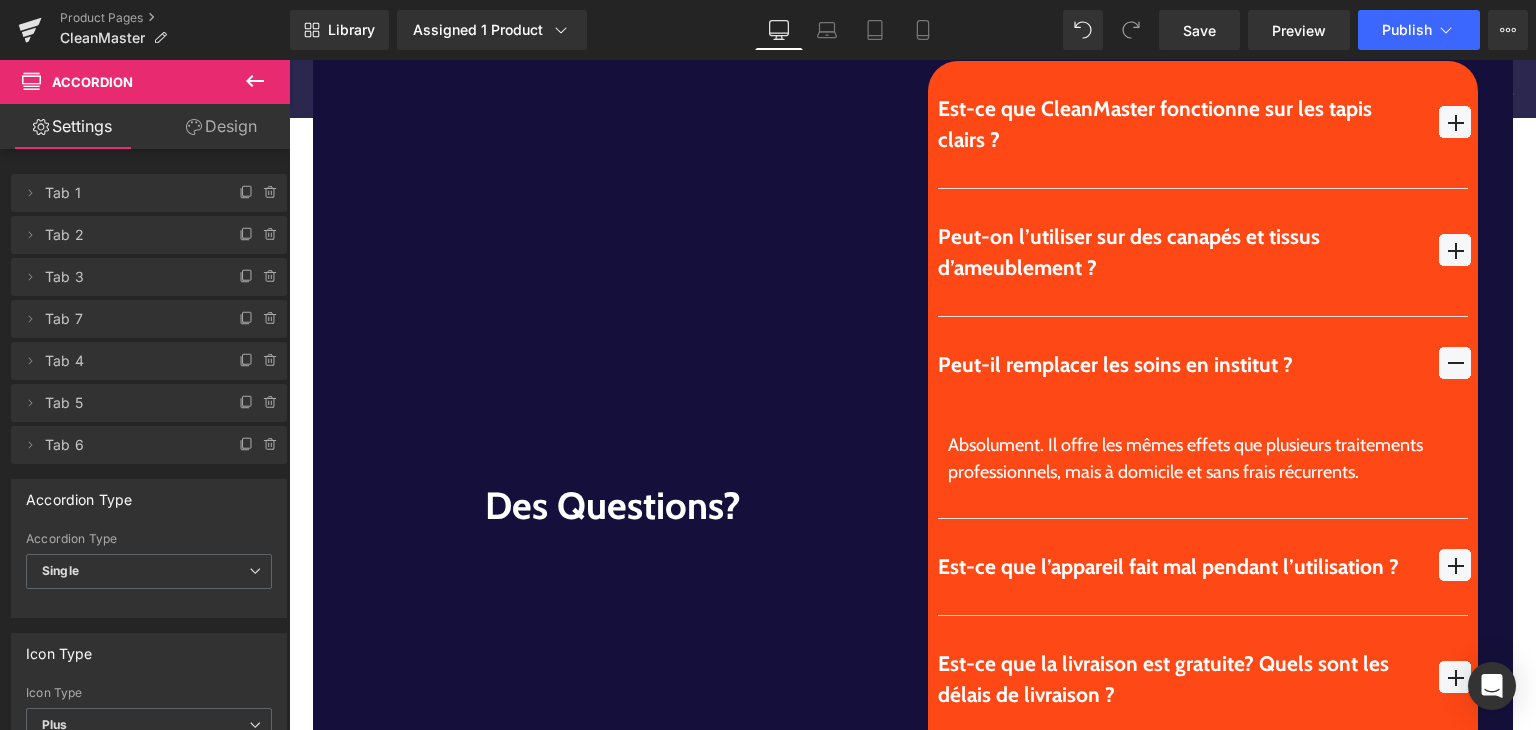 click on "Est-ce que CleanMaster fonctionne sur les tapis clairs ?
Text Block
Text Block" at bounding box center (1213, 506) 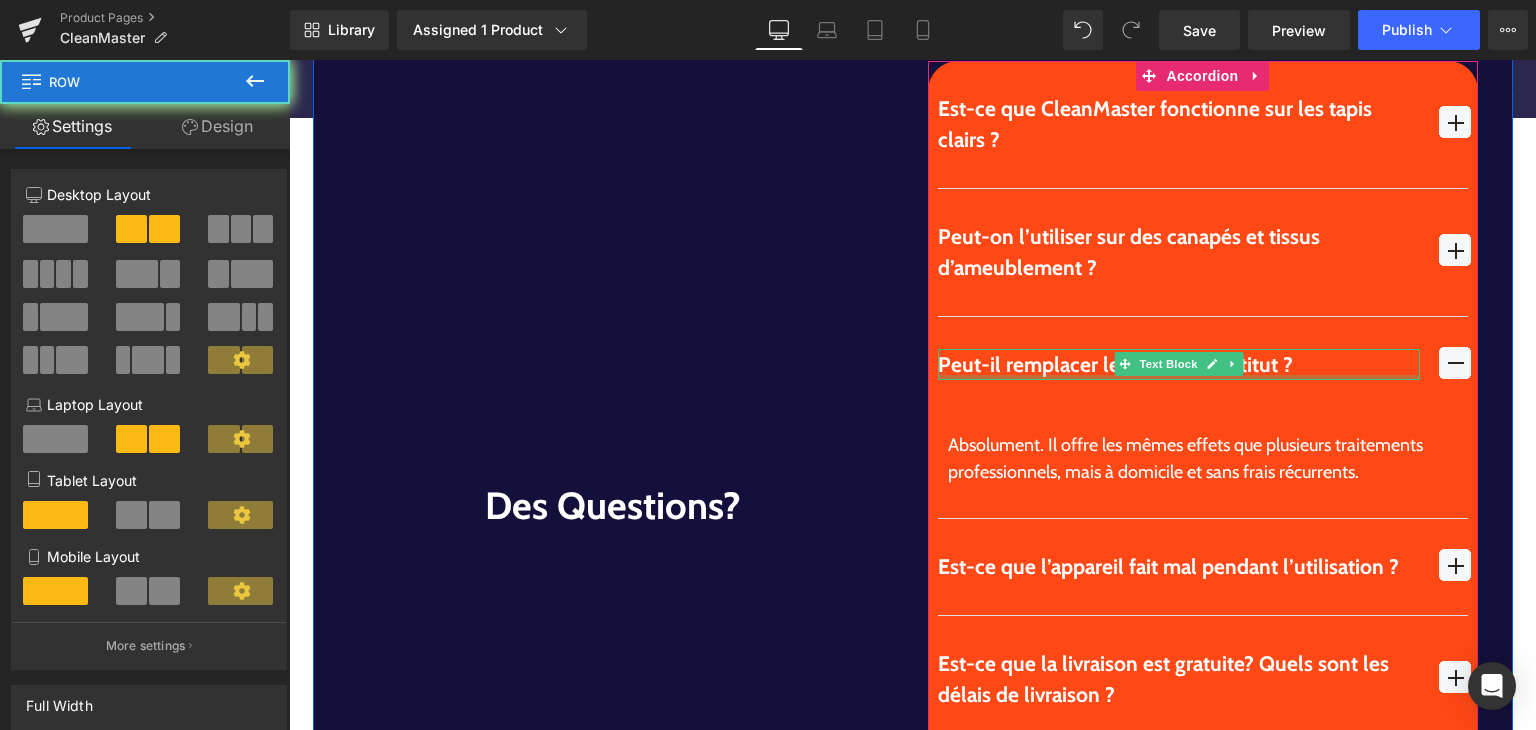 click on "Peut-il remplacer les soins en institut ?" at bounding box center (1179, 365) 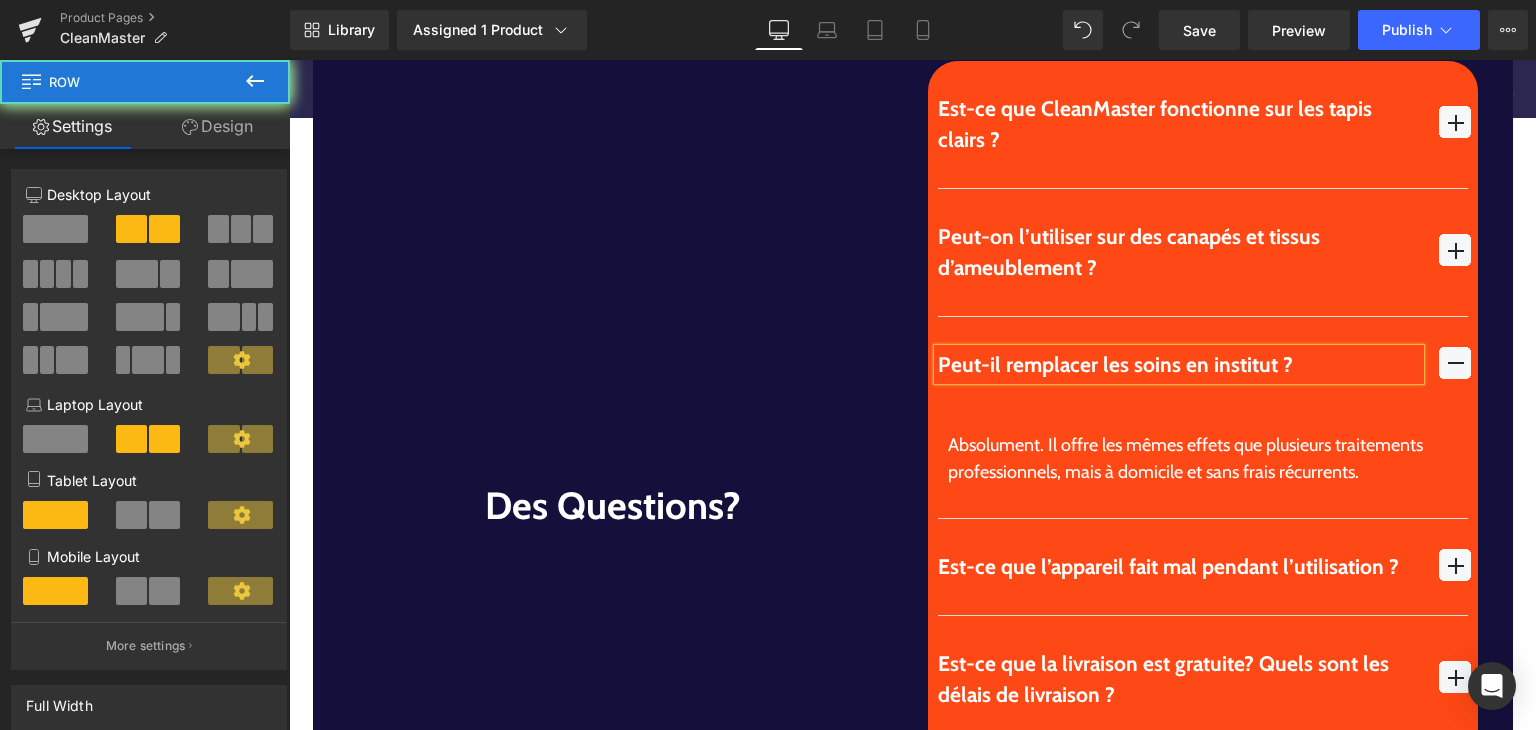 click on "Peut-il remplacer les soins en institut ?" at bounding box center (1179, 365) 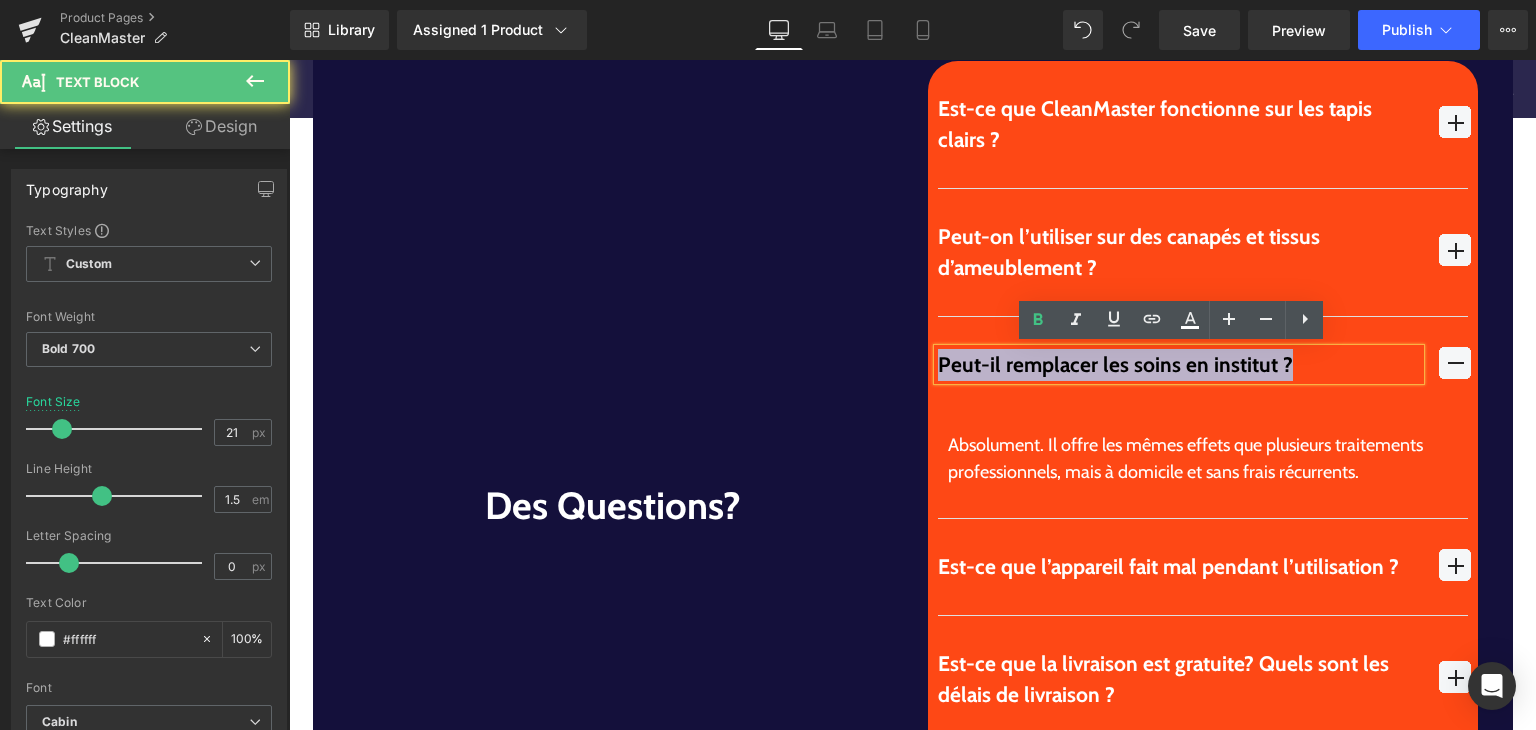 click on "Peut-il remplacer les soins en institut ?" at bounding box center [1179, 365] 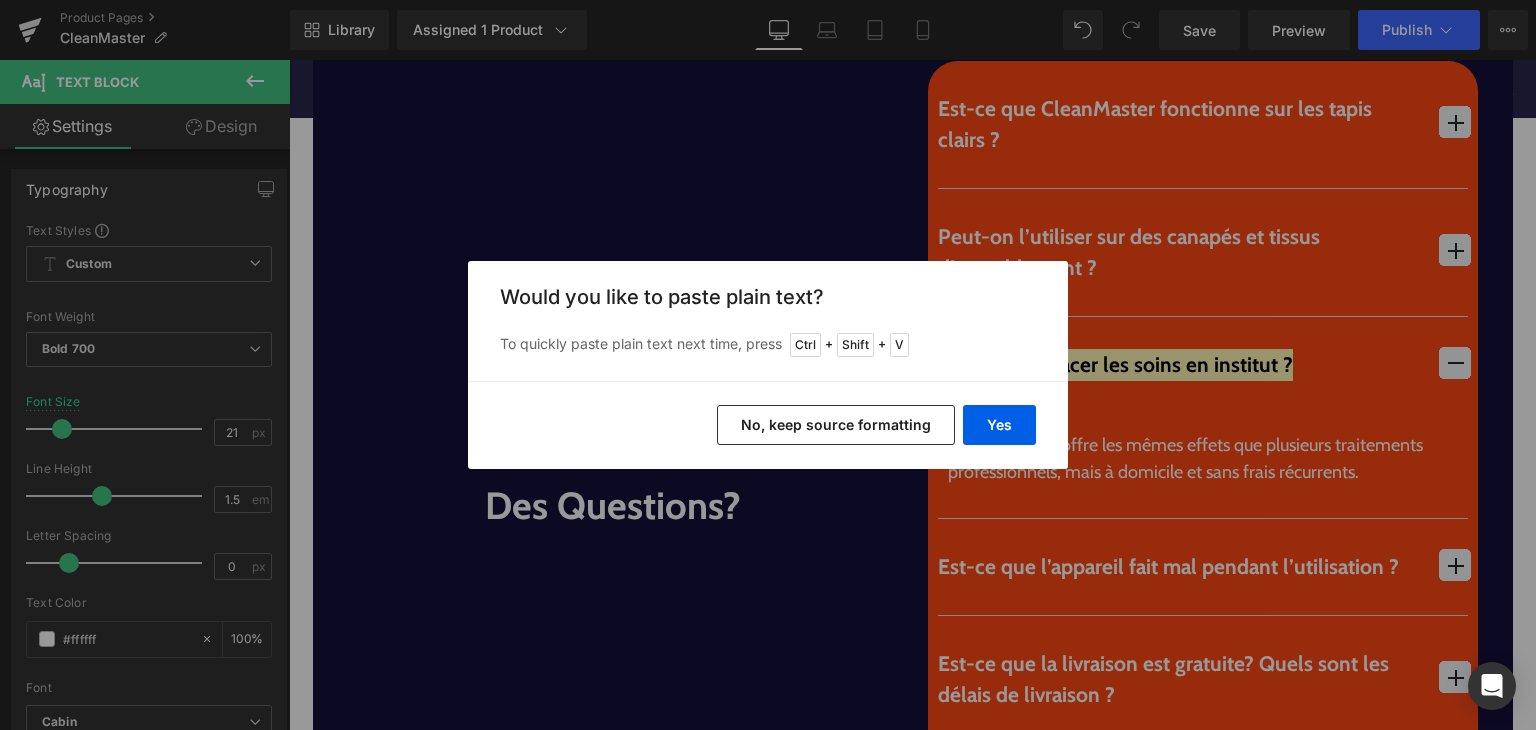 click on "Yes No, keep source formatting" at bounding box center [768, 425] 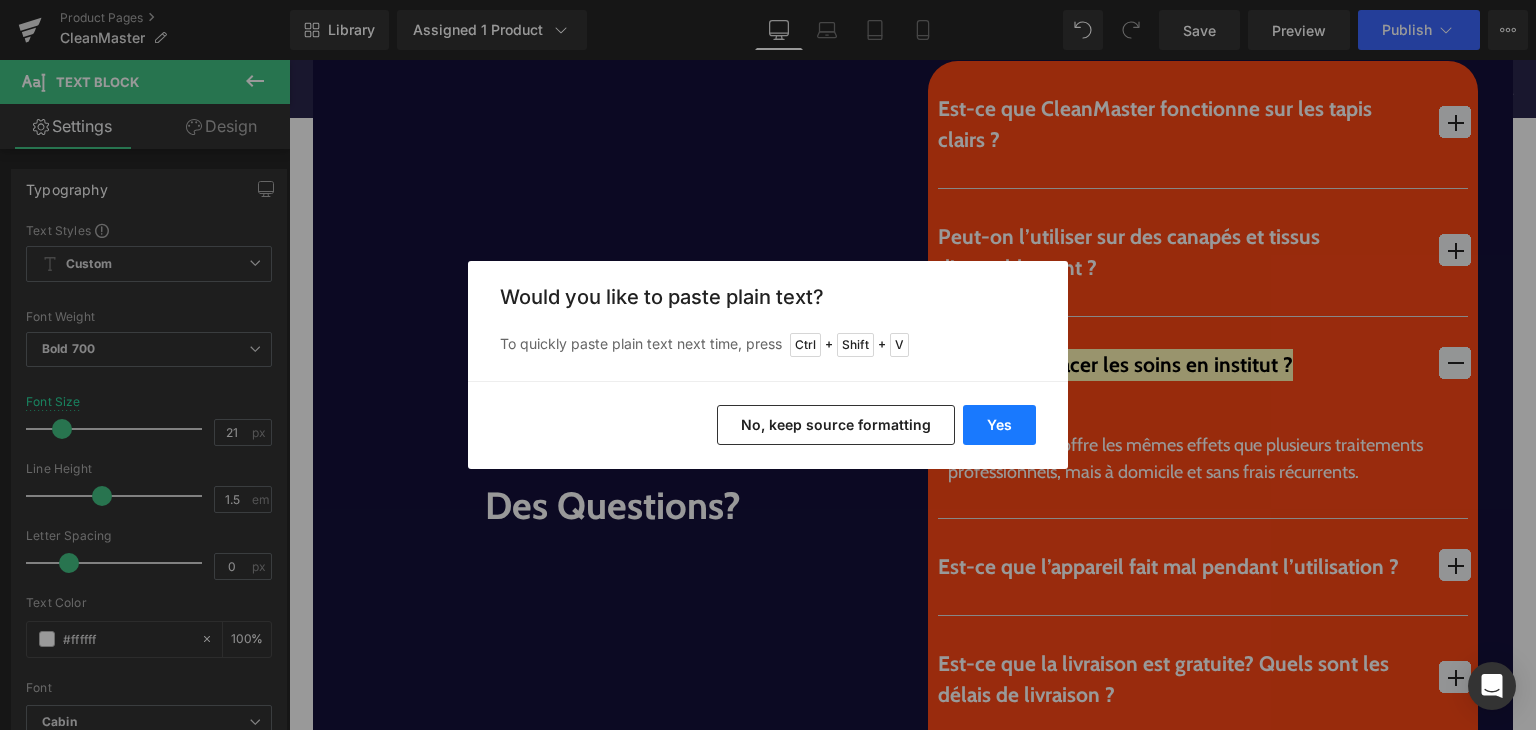 drag, startPoint x: 998, startPoint y: 414, endPoint x: 737, endPoint y: 333, distance: 273.2801 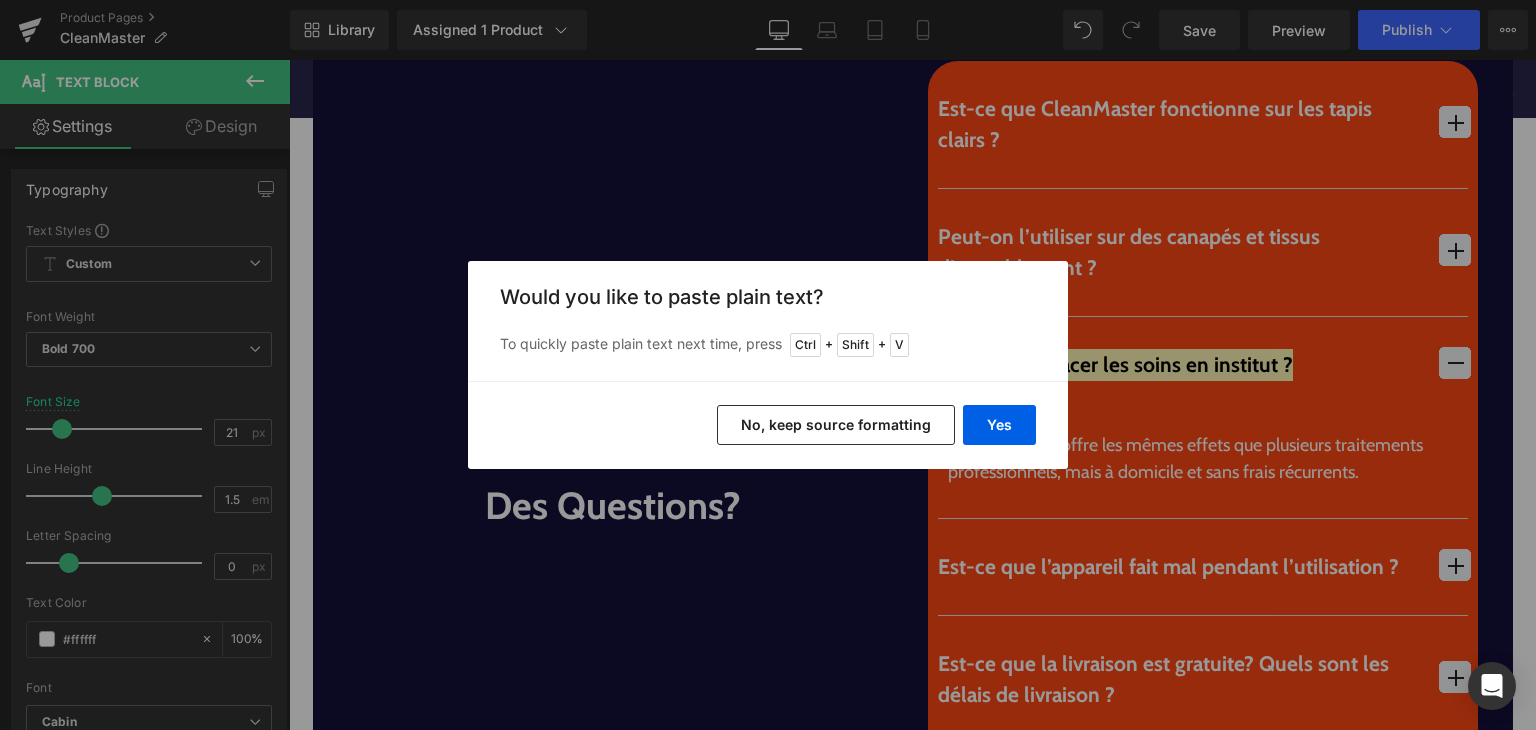 type 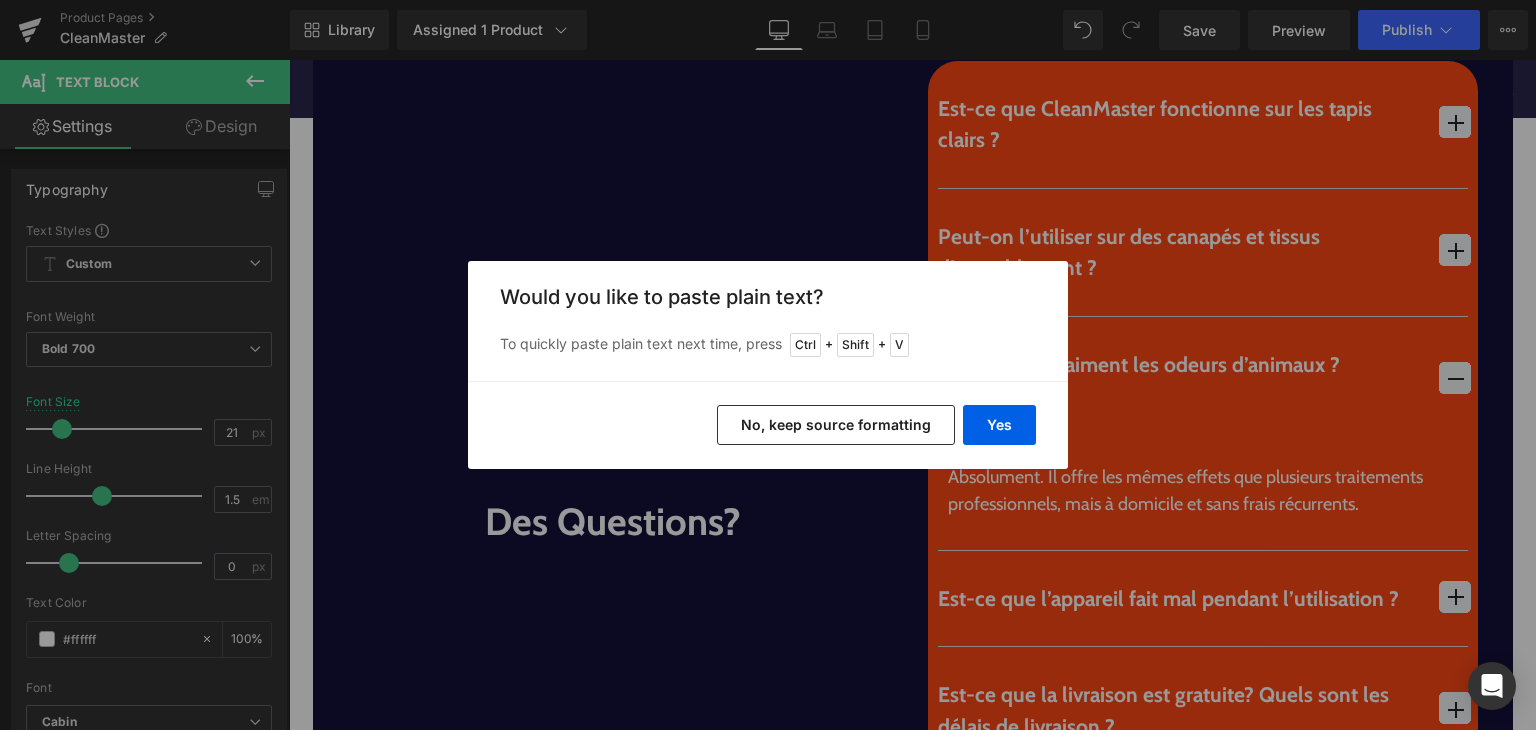 scroll, scrollTop: 5631, scrollLeft: 0, axis: vertical 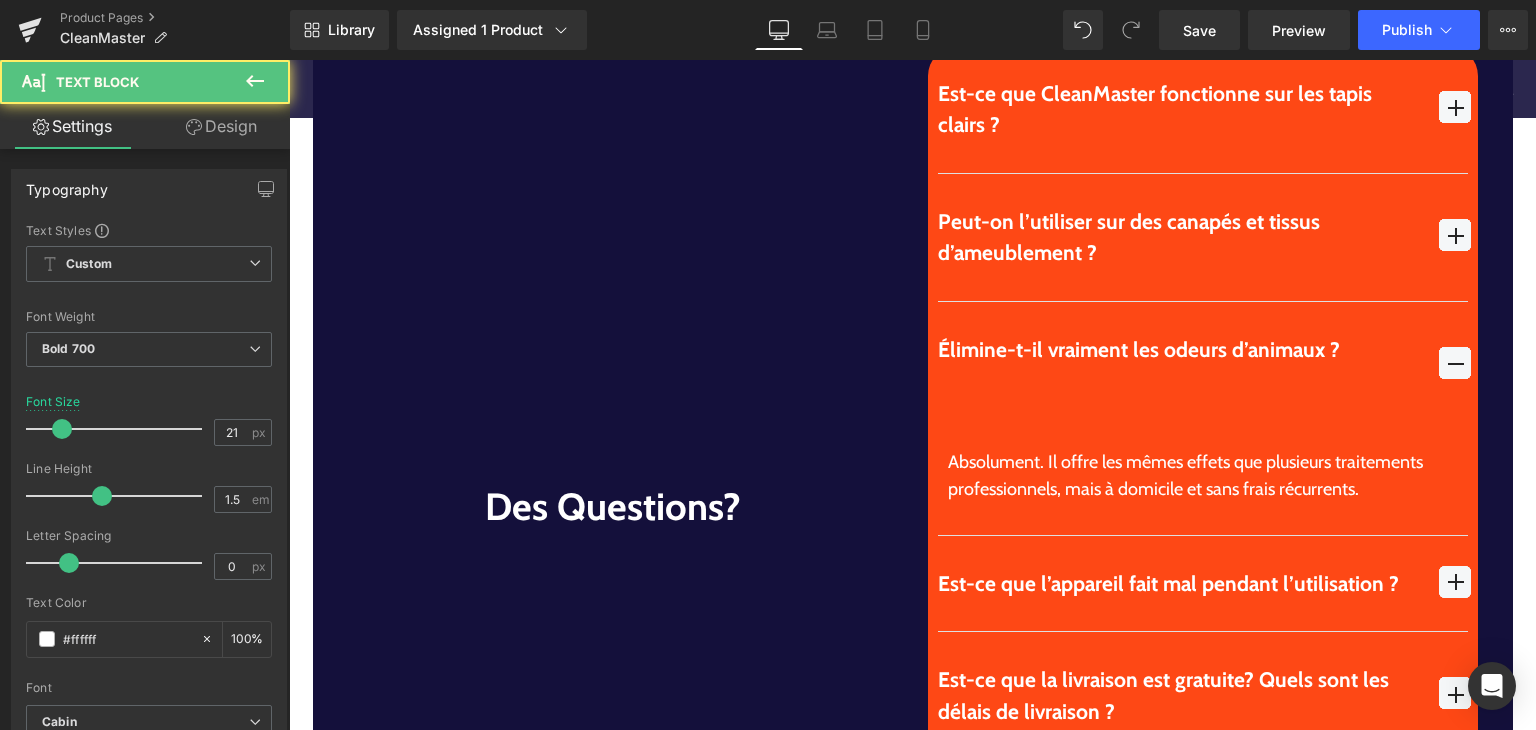 click at bounding box center [1179, 381] 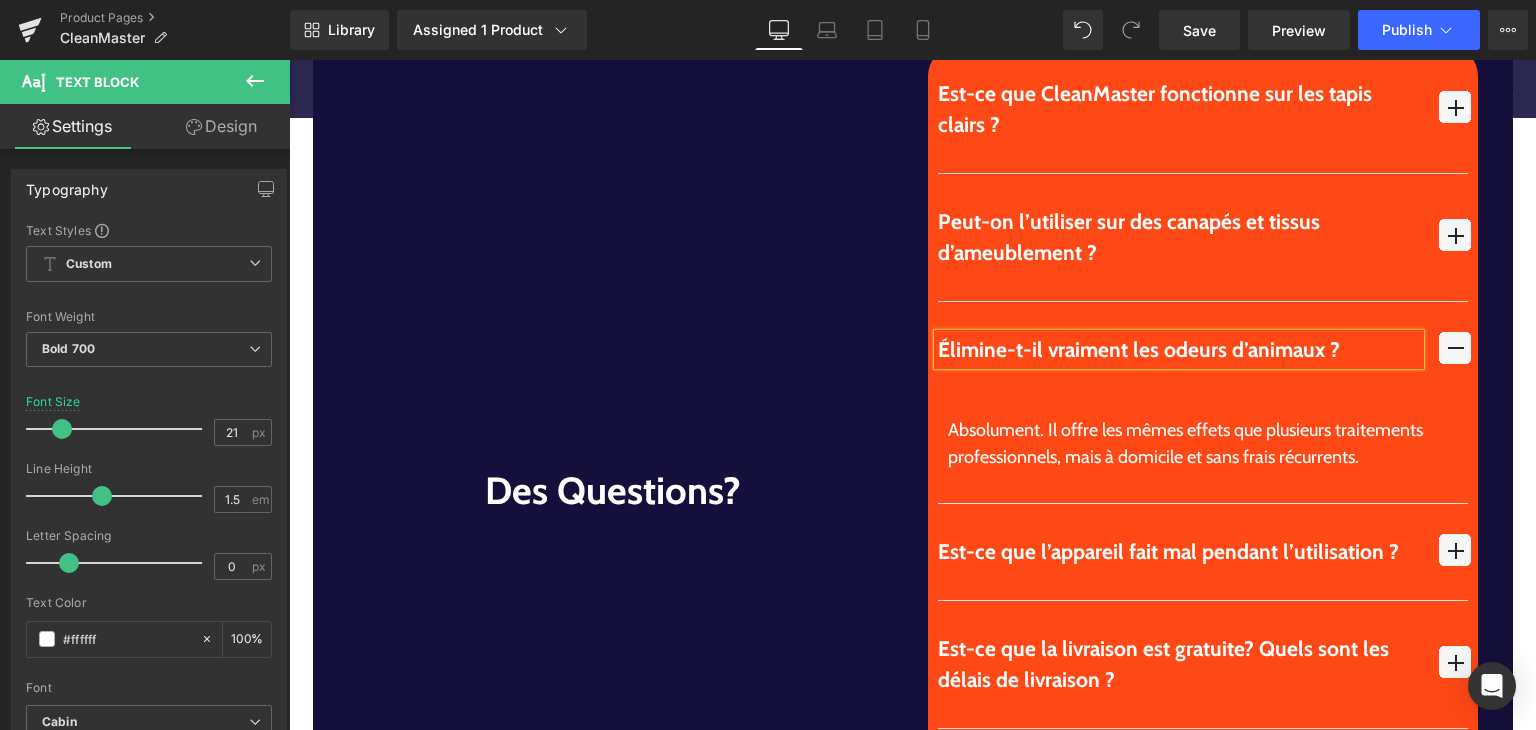 click at bounding box center (289, 60) 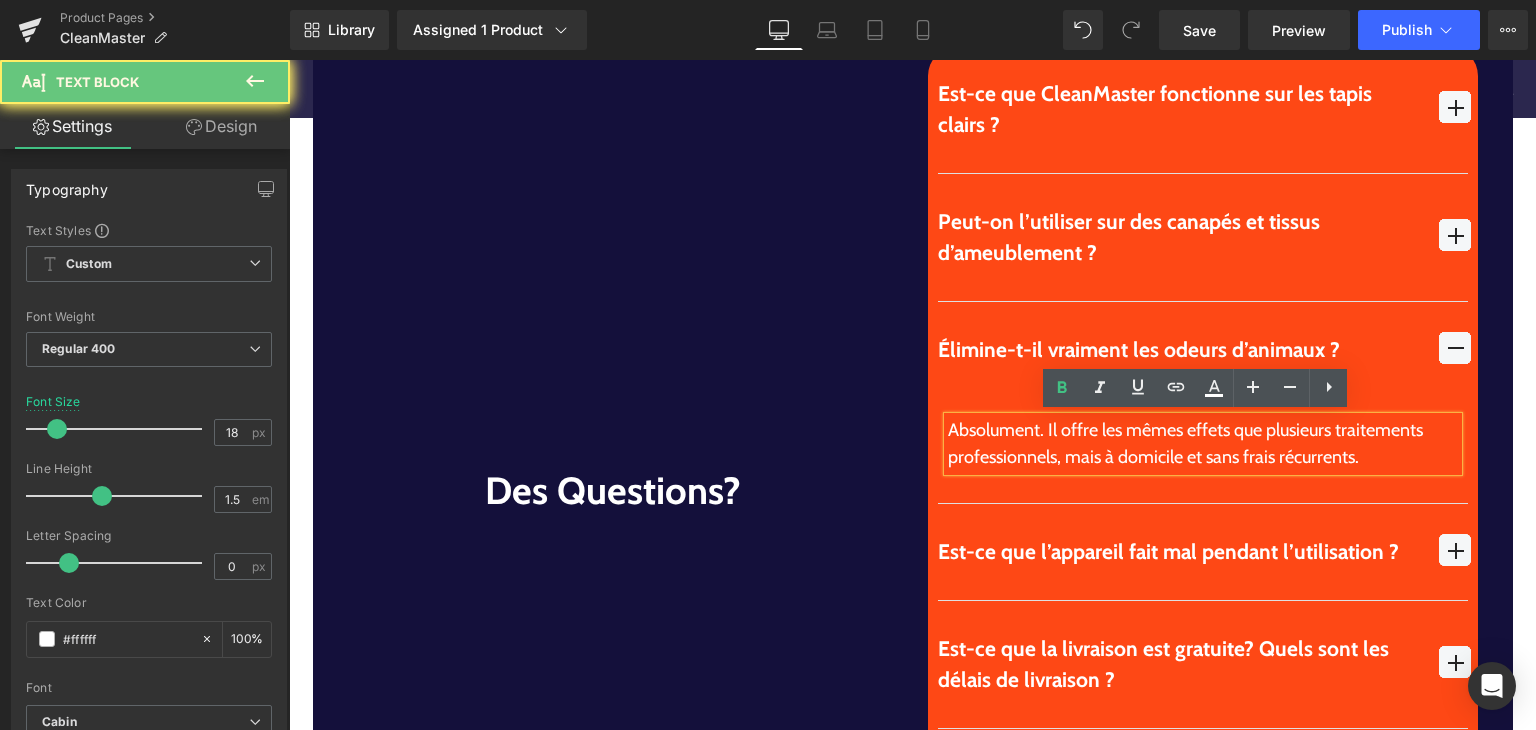 click on "Absolument. Il offre les mêmes effets que plusieurs traitements professionnels, mais à domicile et sans frais récurrents." at bounding box center (1203, 444) 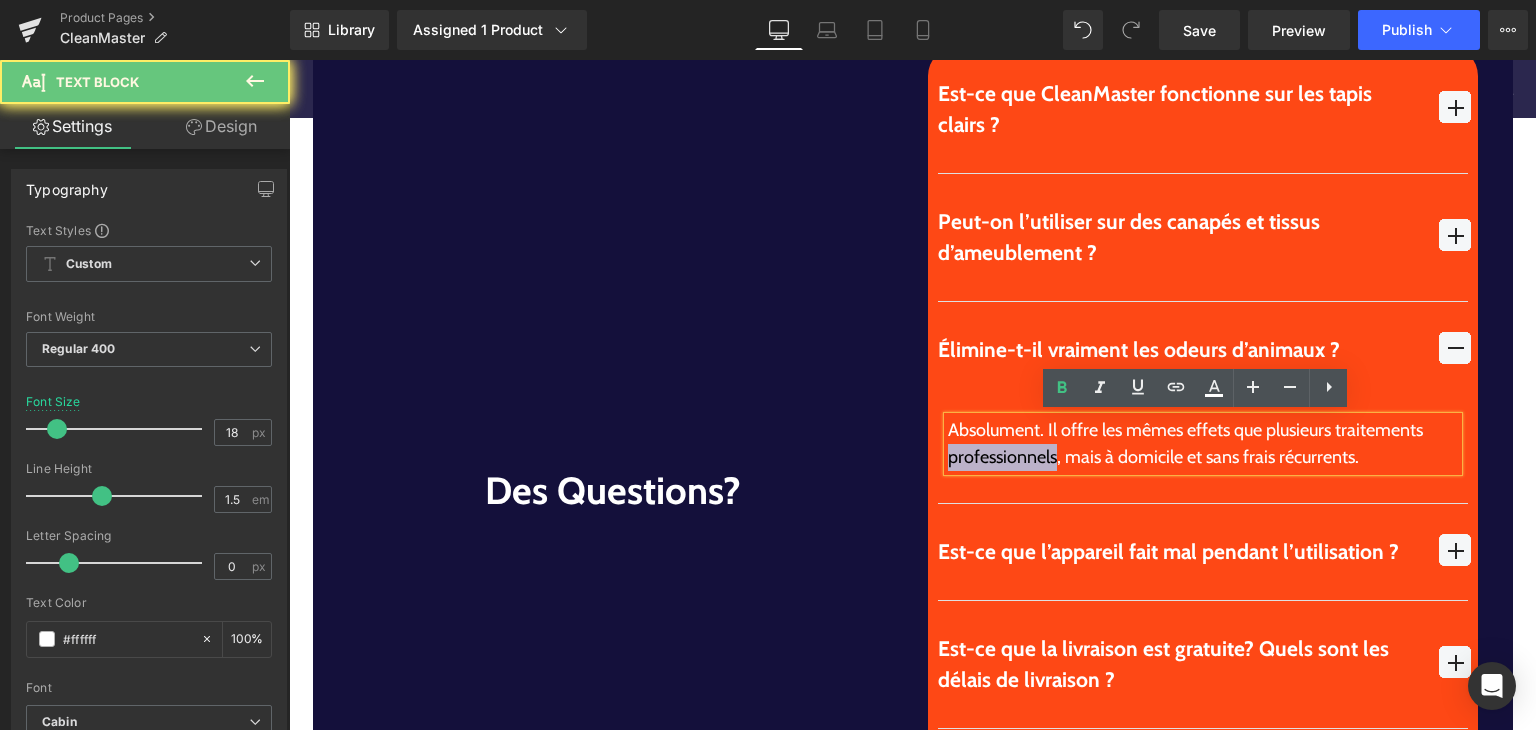 click on "Absolument. Il offre les mêmes effets que plusieurs traitements professionnels, mais à domicile et sans frais récurrents." at bounding box center [1203, 444] 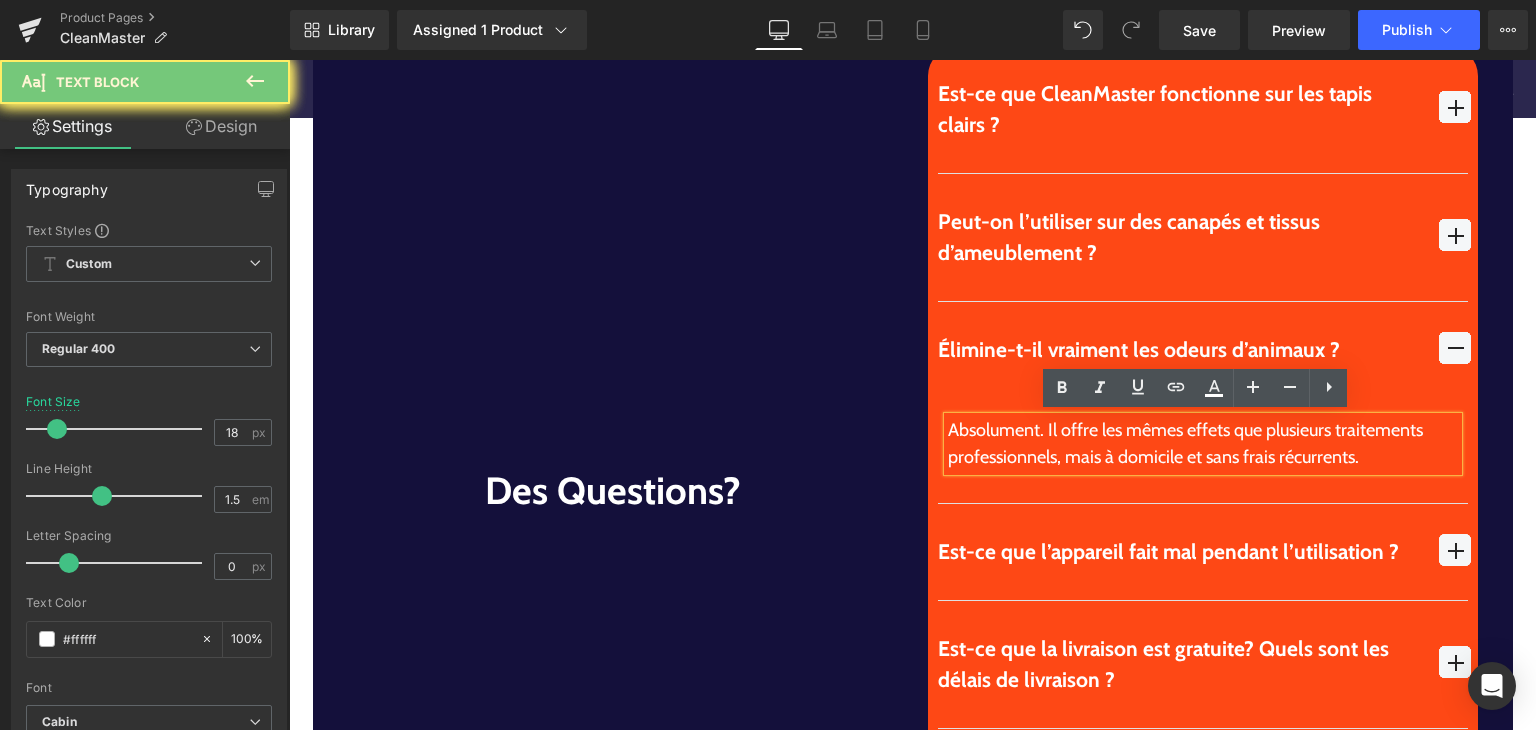 click on "Absolument. Il offre les mêmes effets que plusieurs traitements professionnels, mais à domicile et sans frais récurrents." at bounding box center (1203, 444) 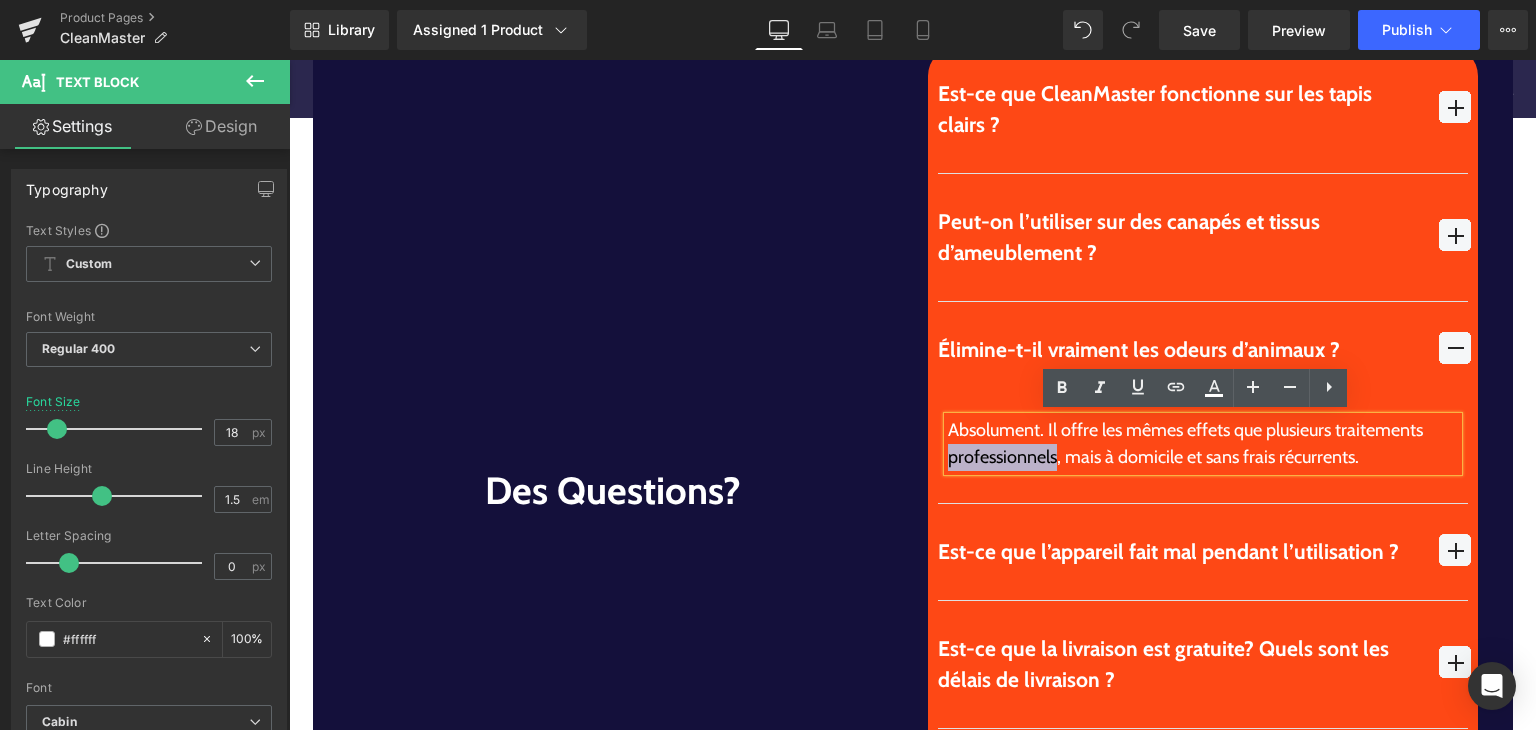 click on "Absolument. Il offre les mêmes effets que plusieurs traitements professionnels, mais à domicile et sans frais récurrents." at bounding box center (1203, 444) 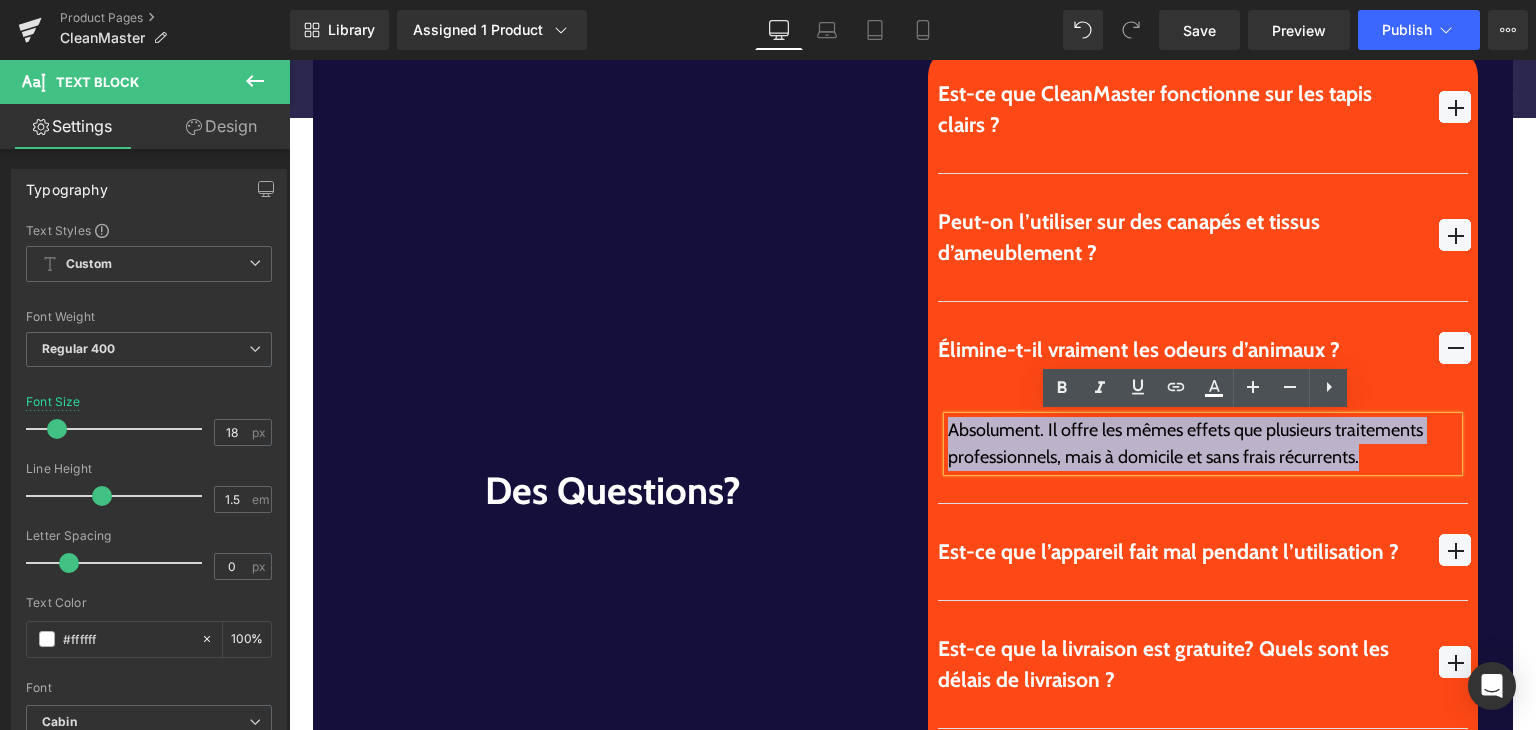 click on "Absolument. Il offre les mêmes effets que plusieurs traitements professionnels, mais à domicile et sans frais récurrents." at bounding box center (1203, 444) 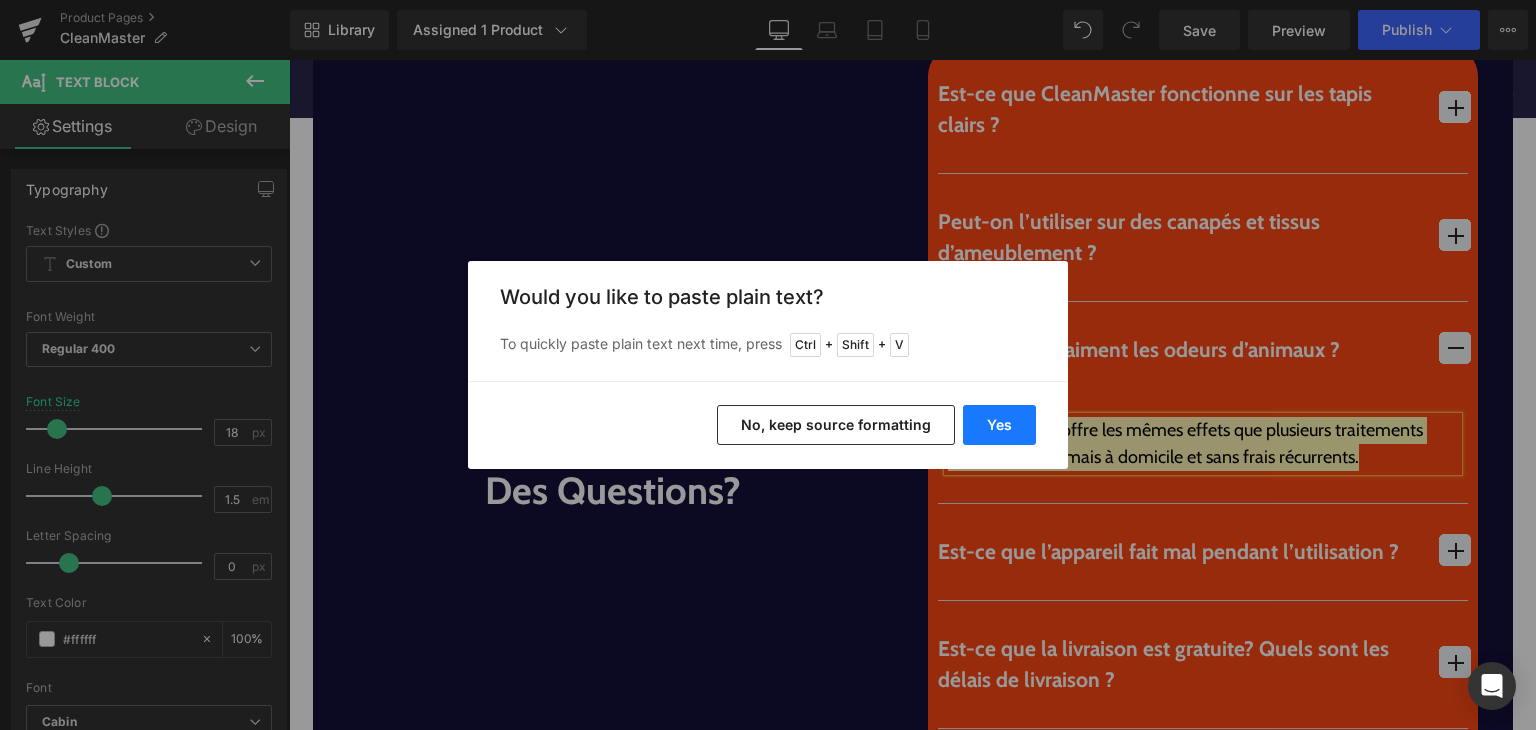 click on "Yes" at bounding box center (999, 425) 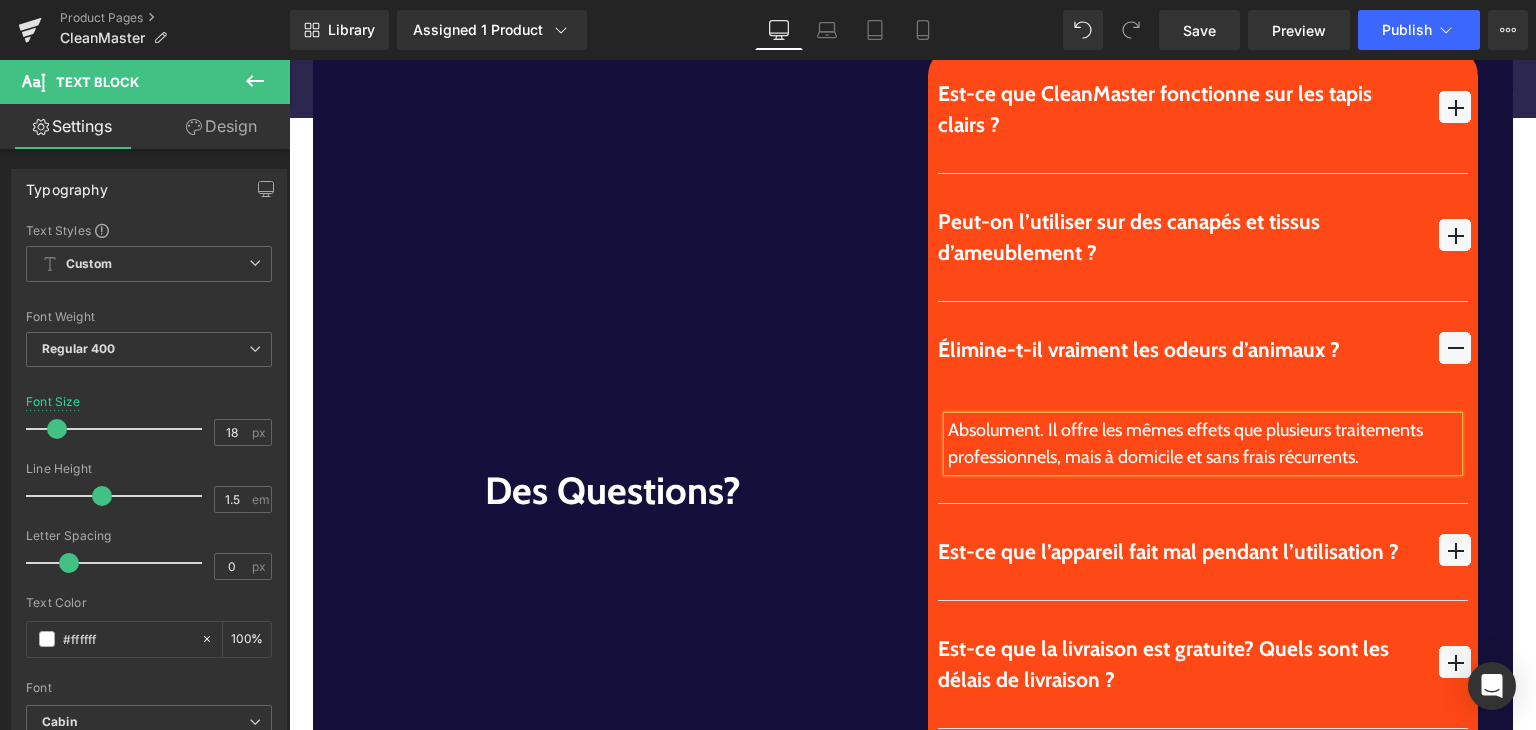 scroll, scrollTop: 5644, scrollLeft: 0, axis: vertical 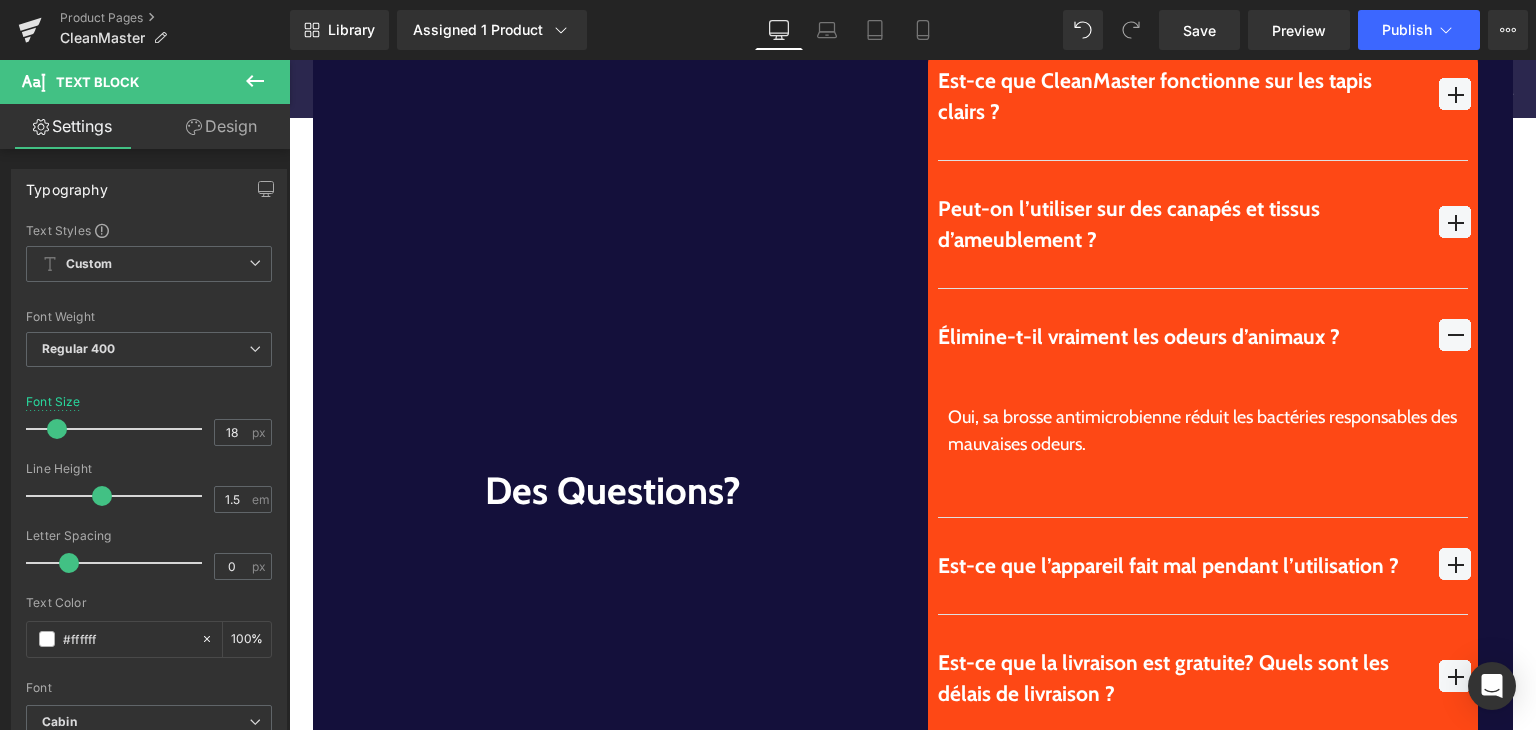 click at bounding box center (1203, 471) 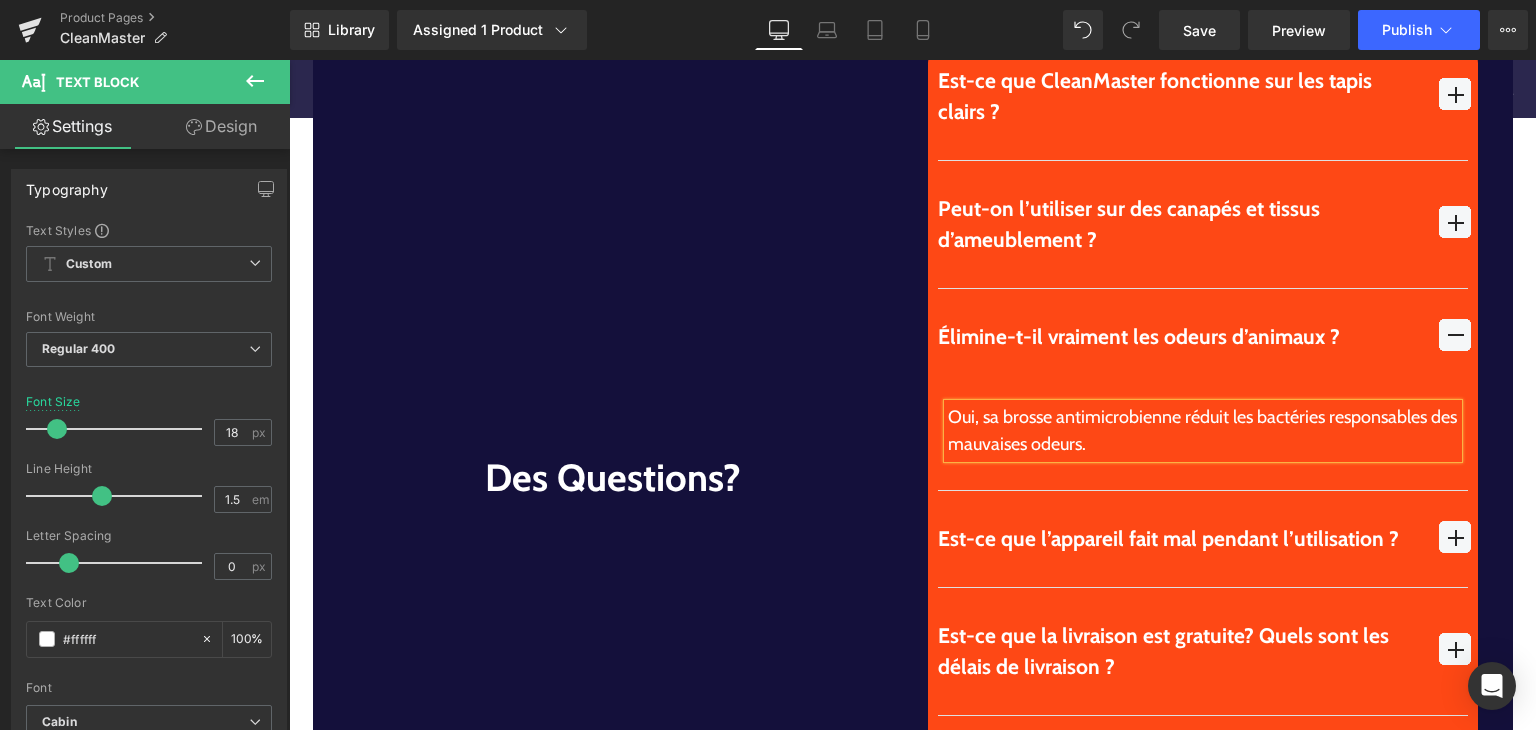 click at bounding box center (1455, 335) 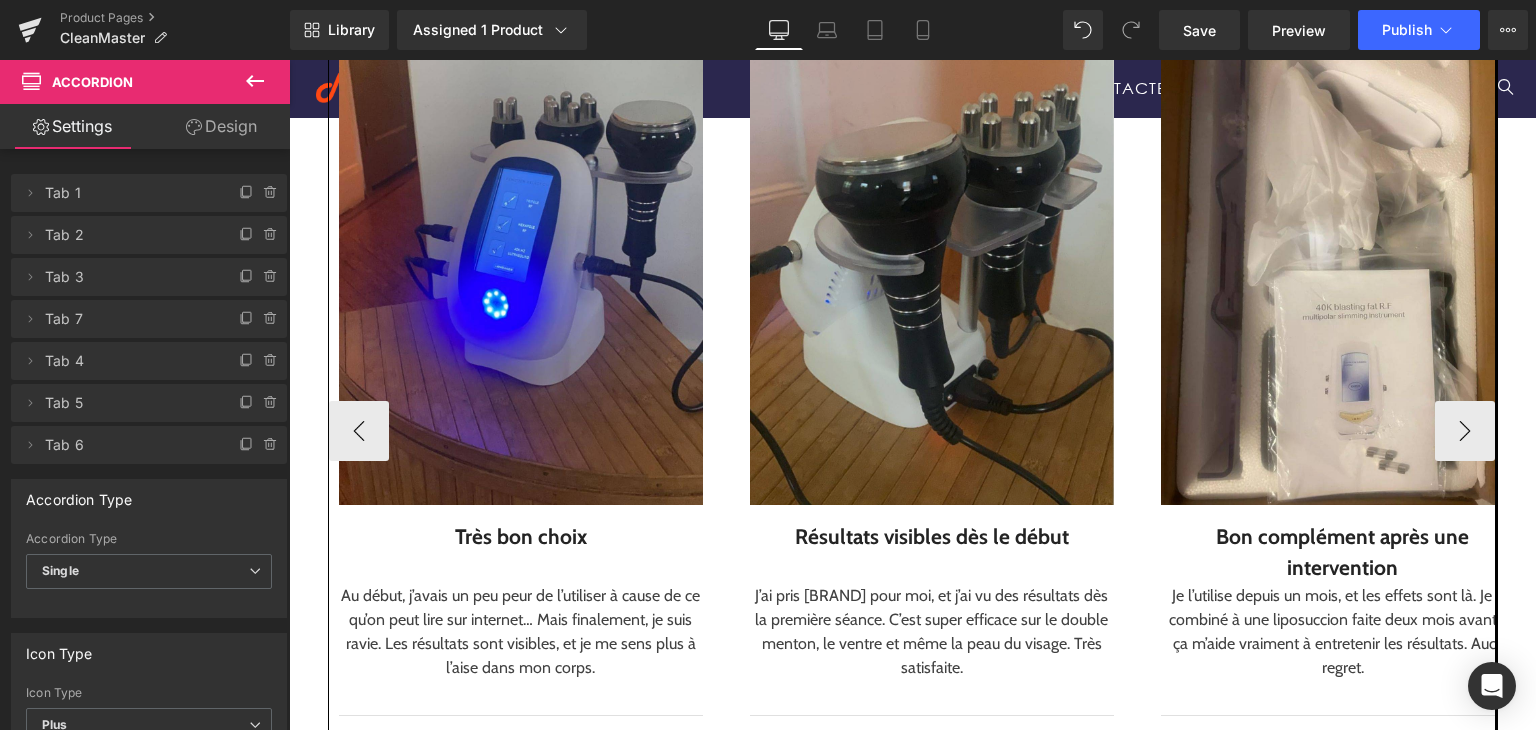 scroll, scrollTop: 2588, scrollLeft: 0, axis: vertical 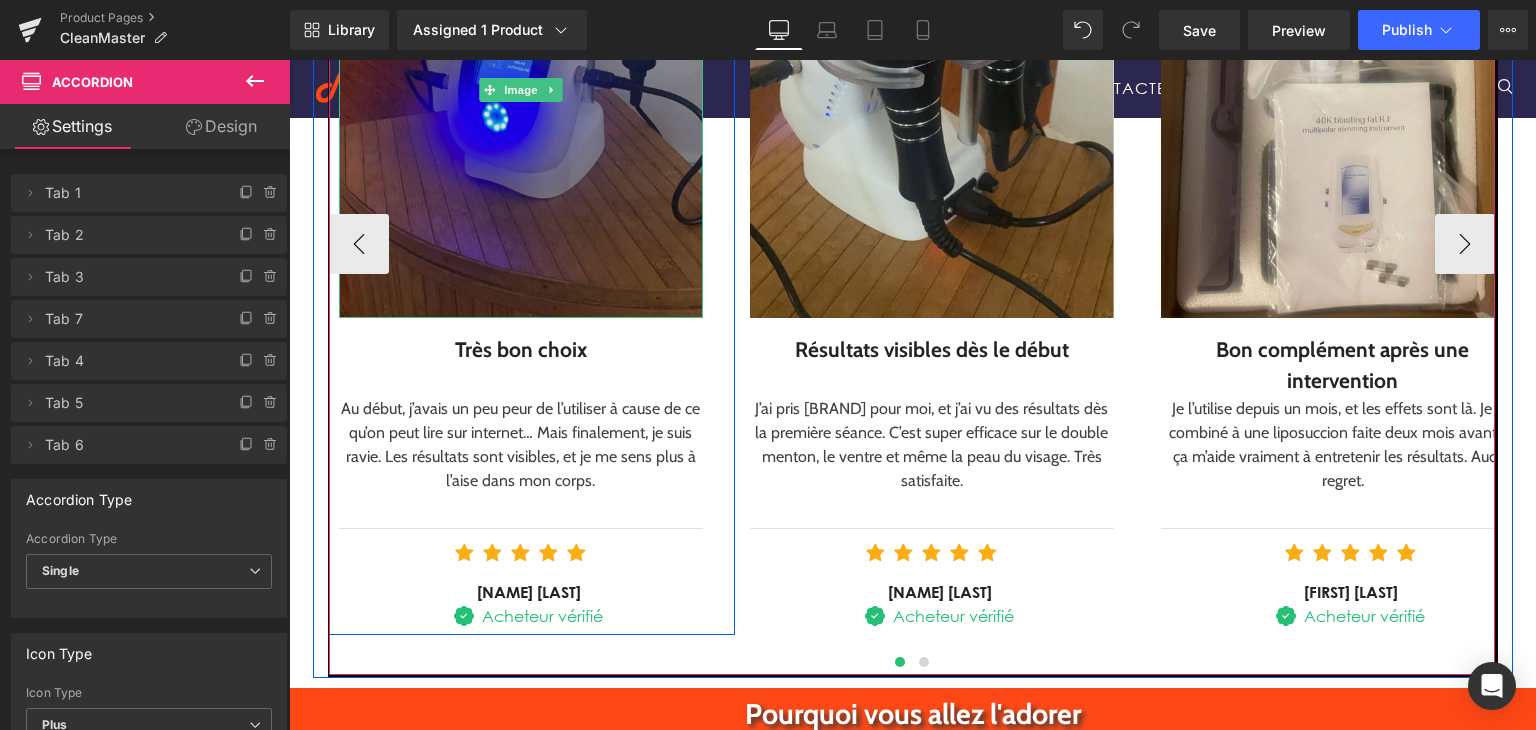 click at bounding box center [521, 90] 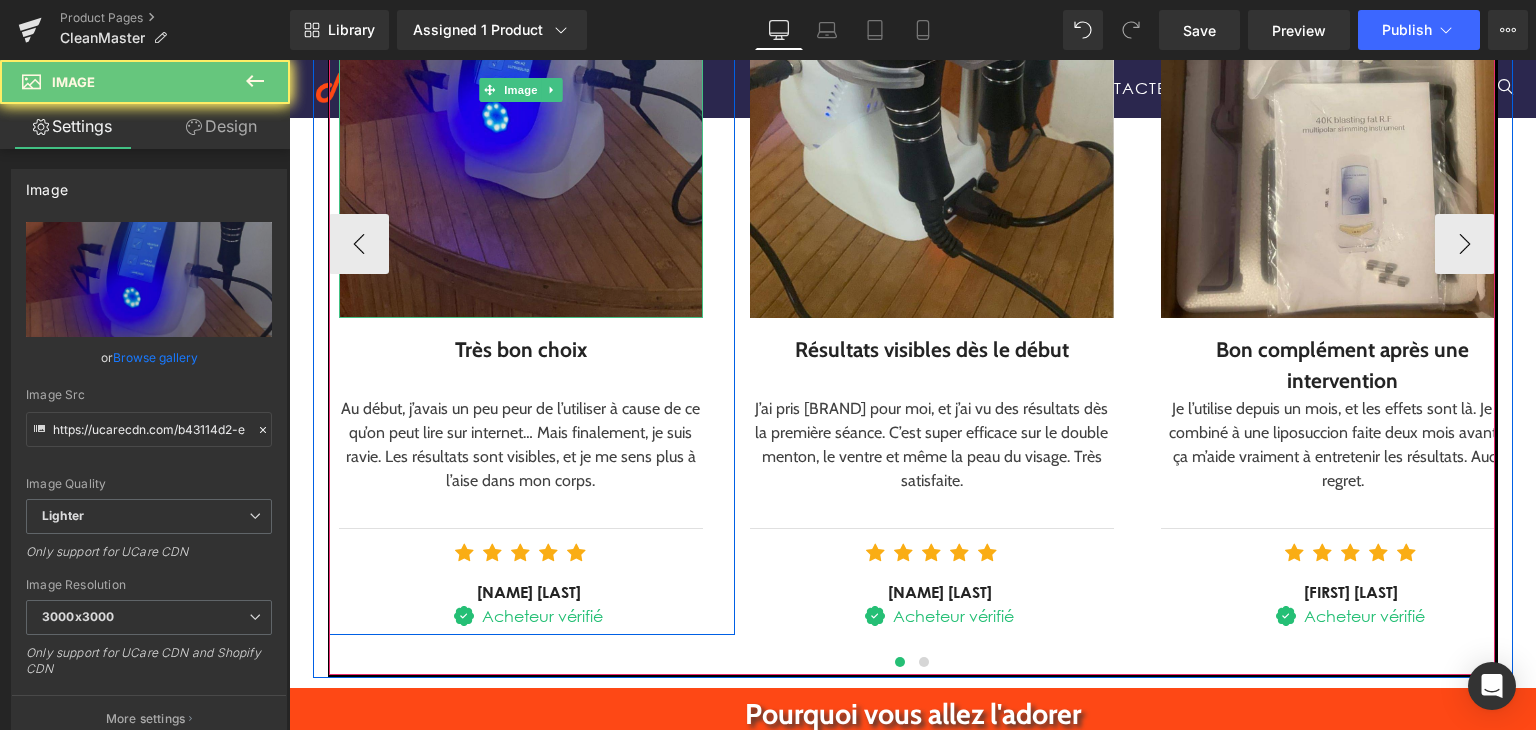 click at bounding box center (521, 90) 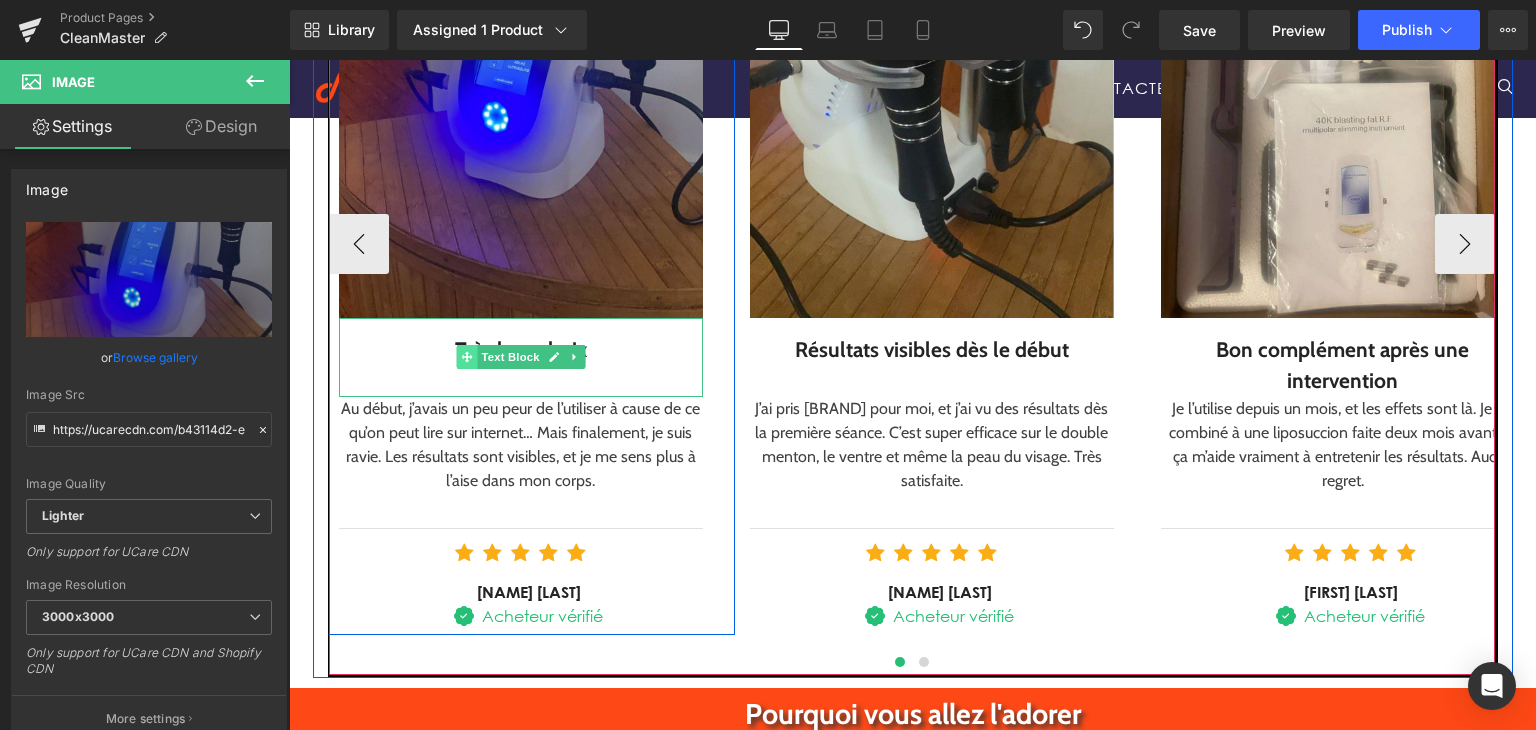 click at bounding box center [466, 357] 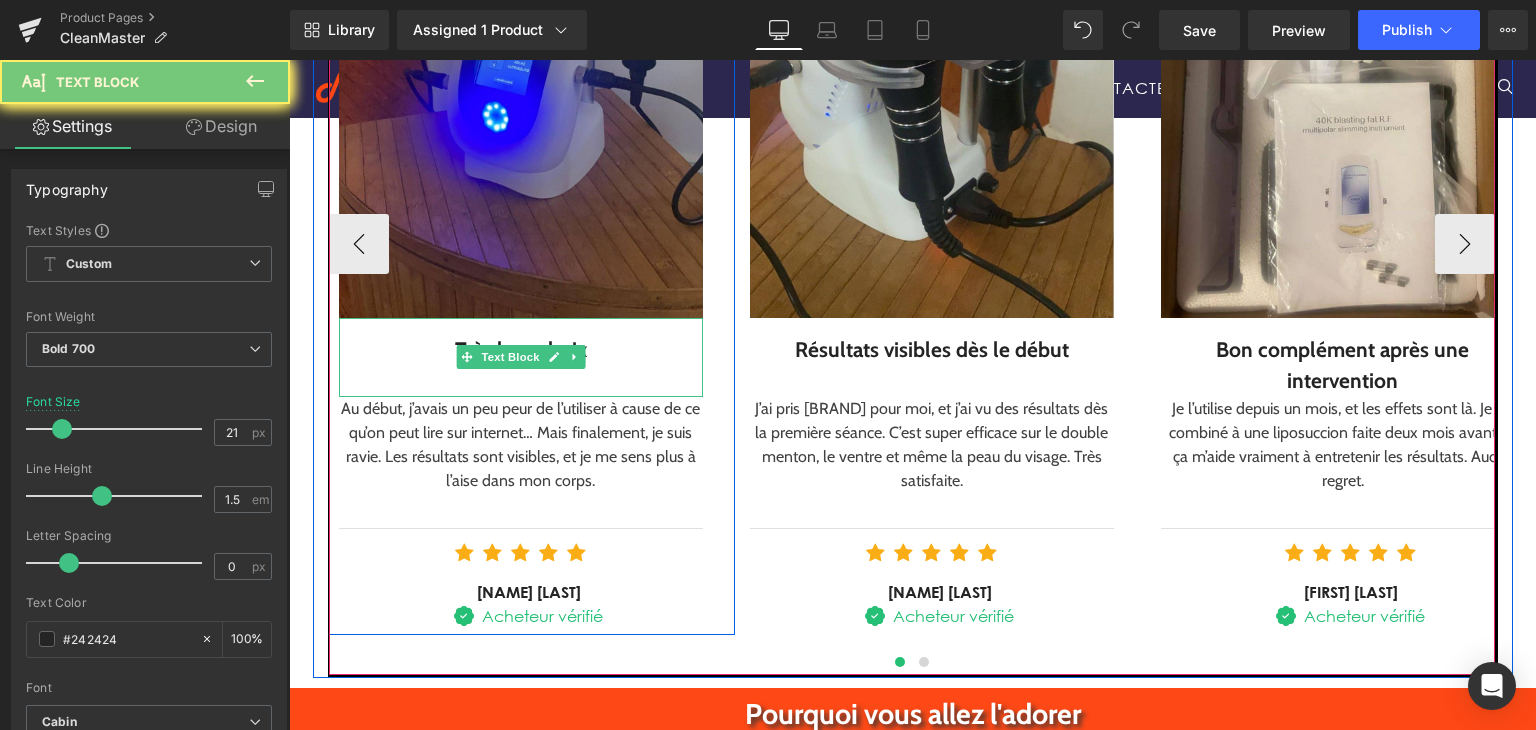 click on "Très bon choix" at bounding box center [521, 350] 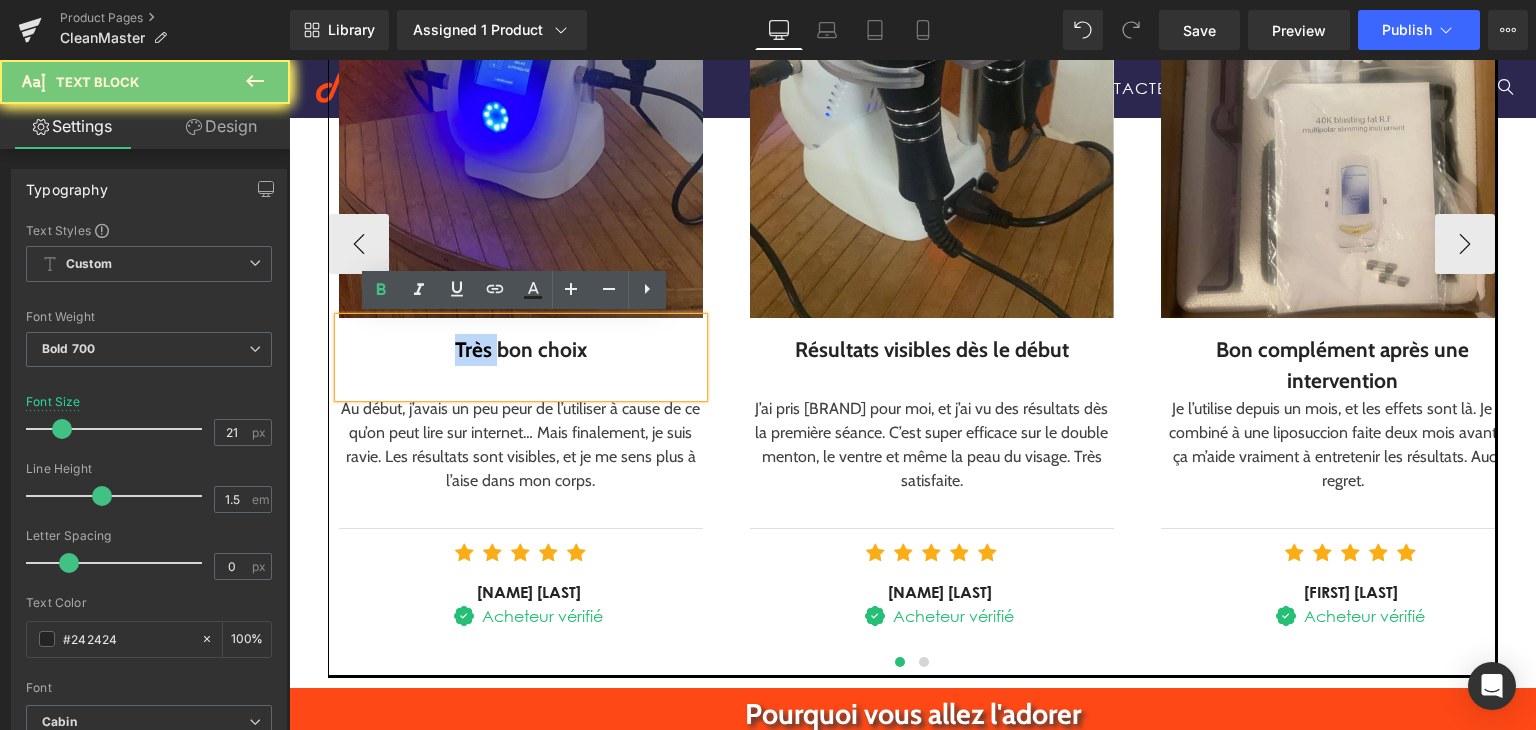 click on "Très bon choix" at bounding box center [521, 350] 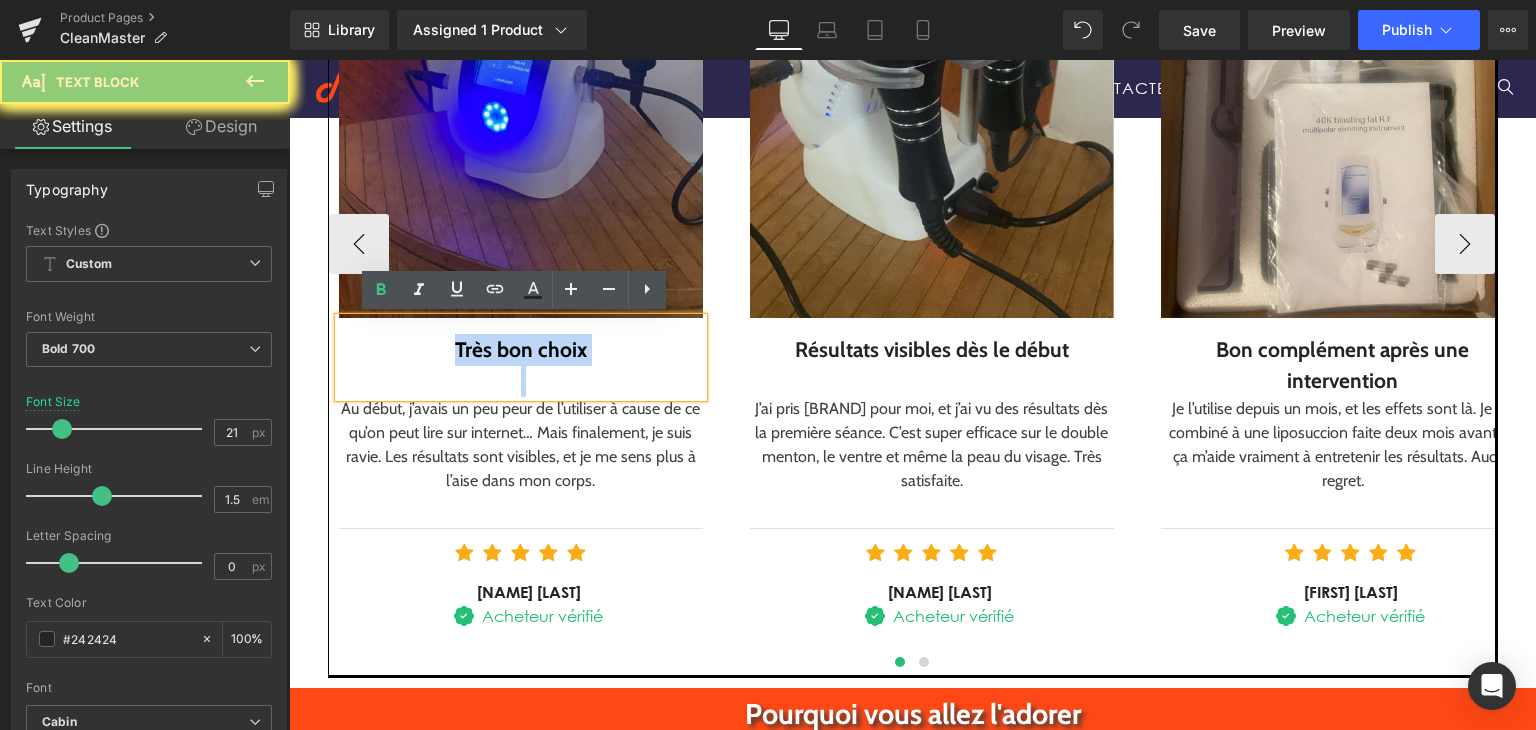 click on "Très bon choix" at bounding box center (521, 350) 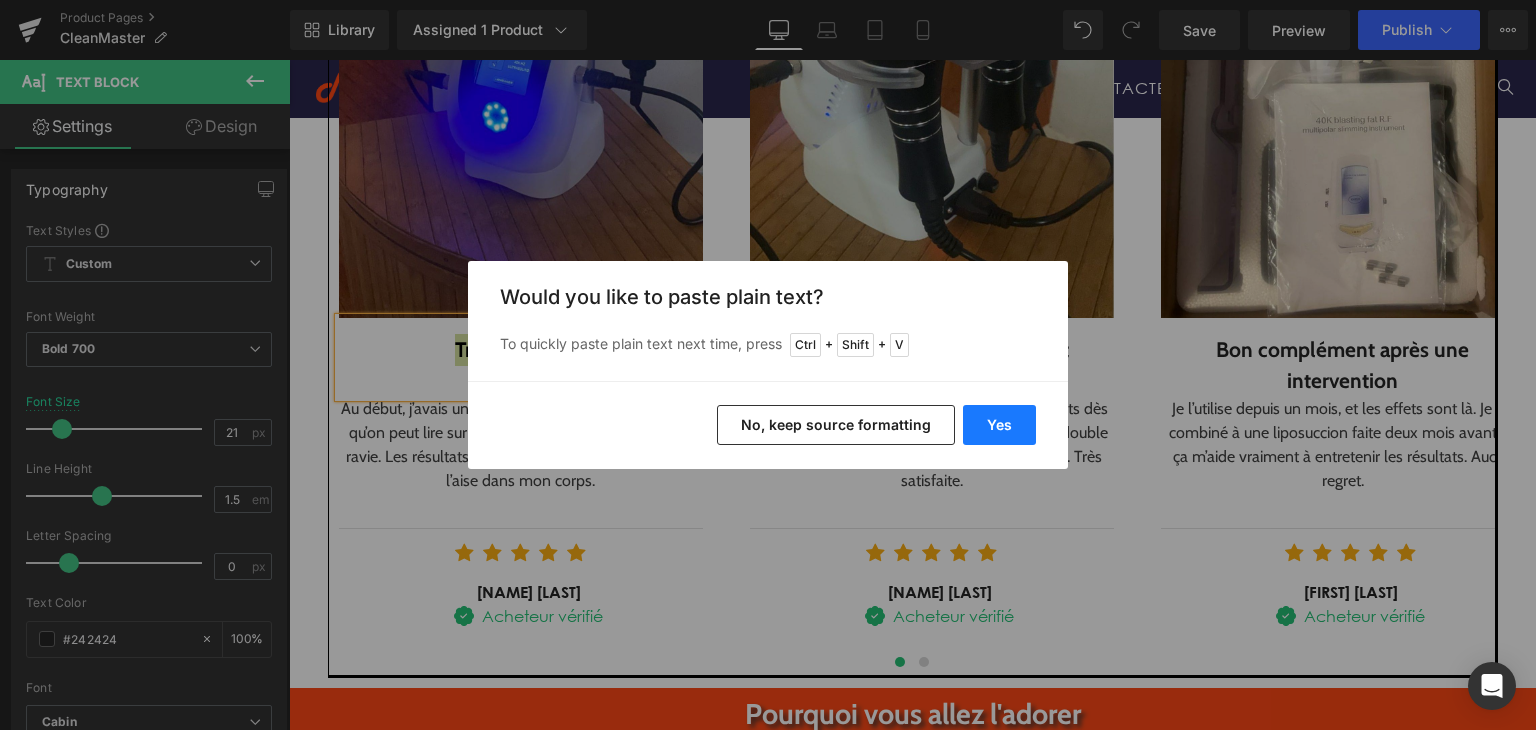 click on "Yes" at bounding box center [999, 425] 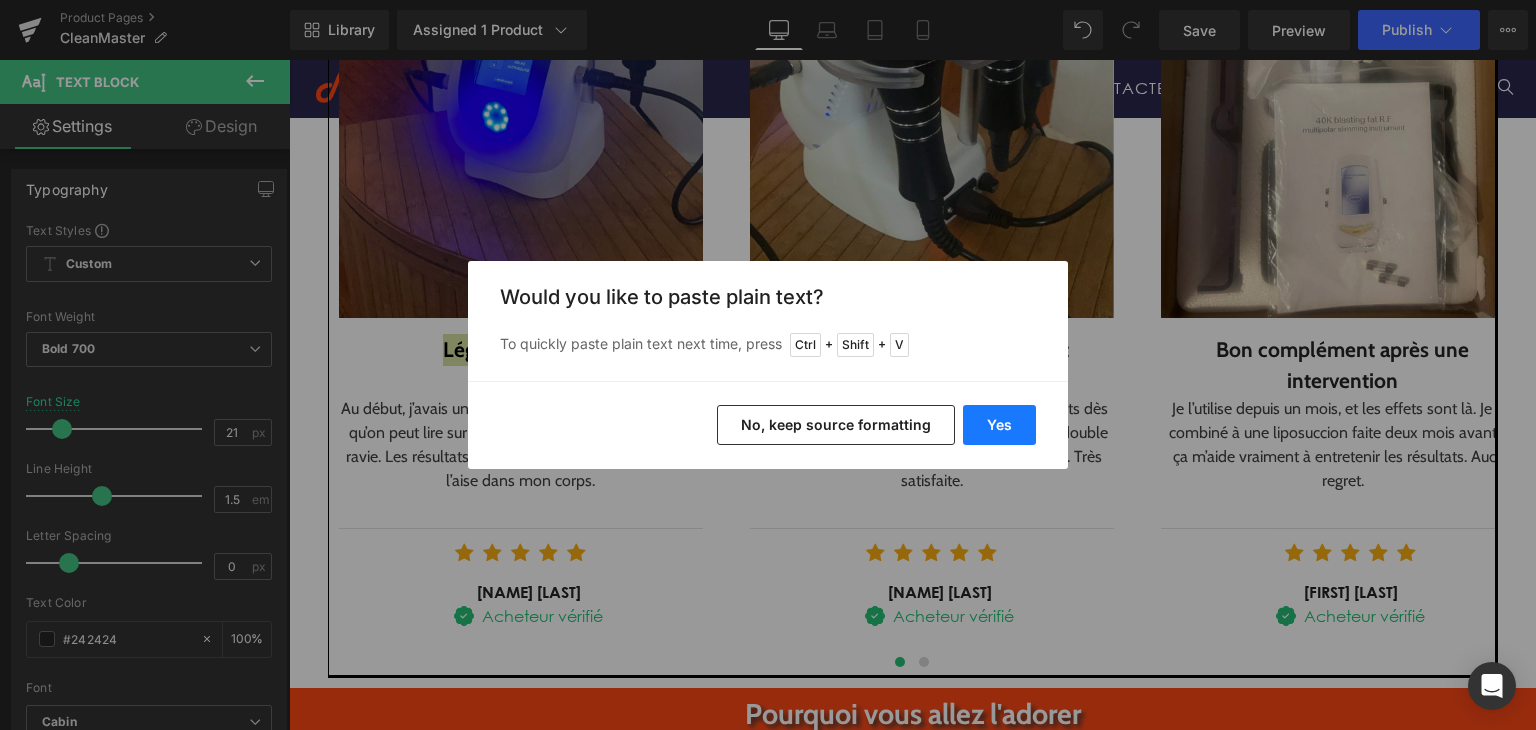 type 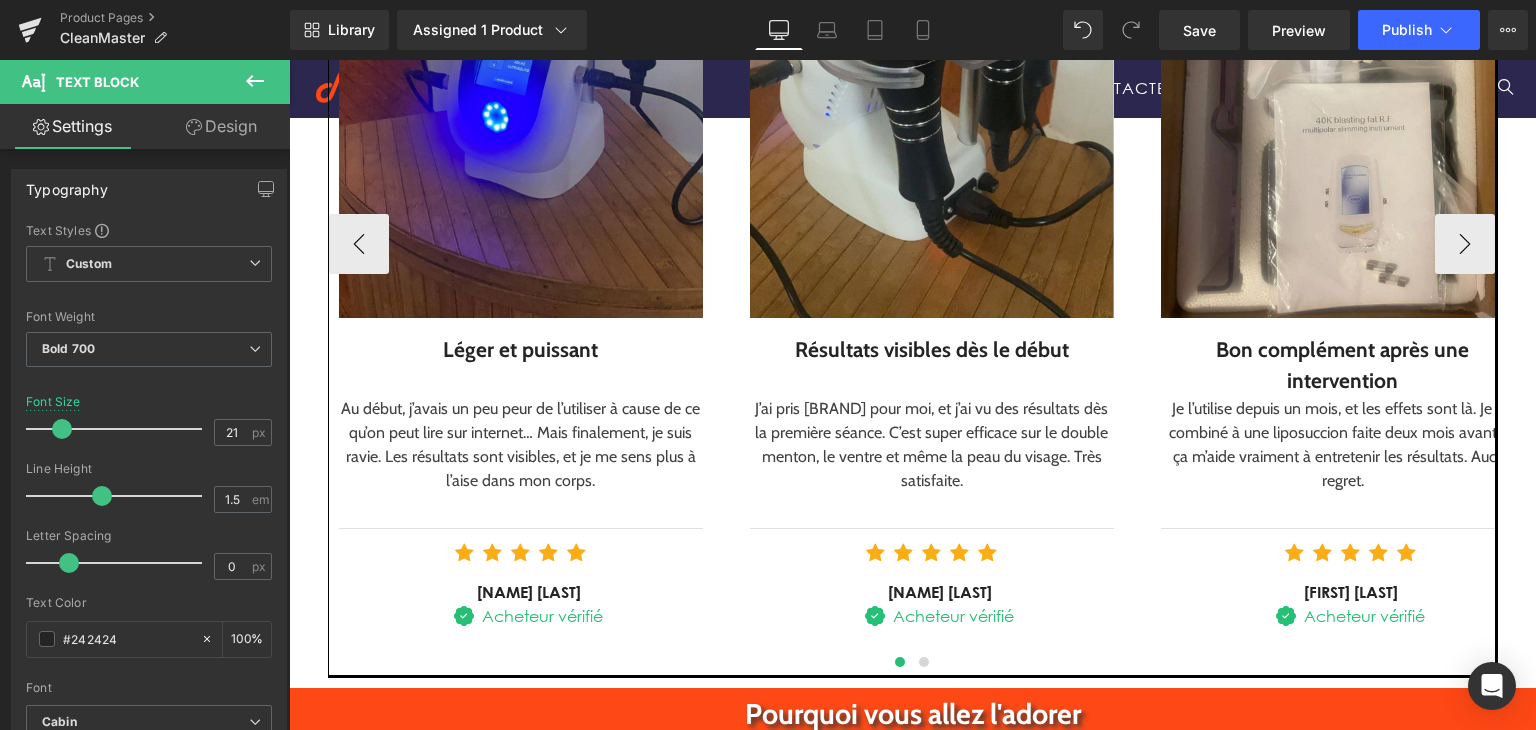 click on "Au début, j’avais un peu peur de l’utiliser à cause de ce qu’on peut lire sur internet… Mais finalement, je suis ravie. Les résultats sont visibles, et je me sens plus à l’aise dans mon corps." at bounding box center [521, 445] 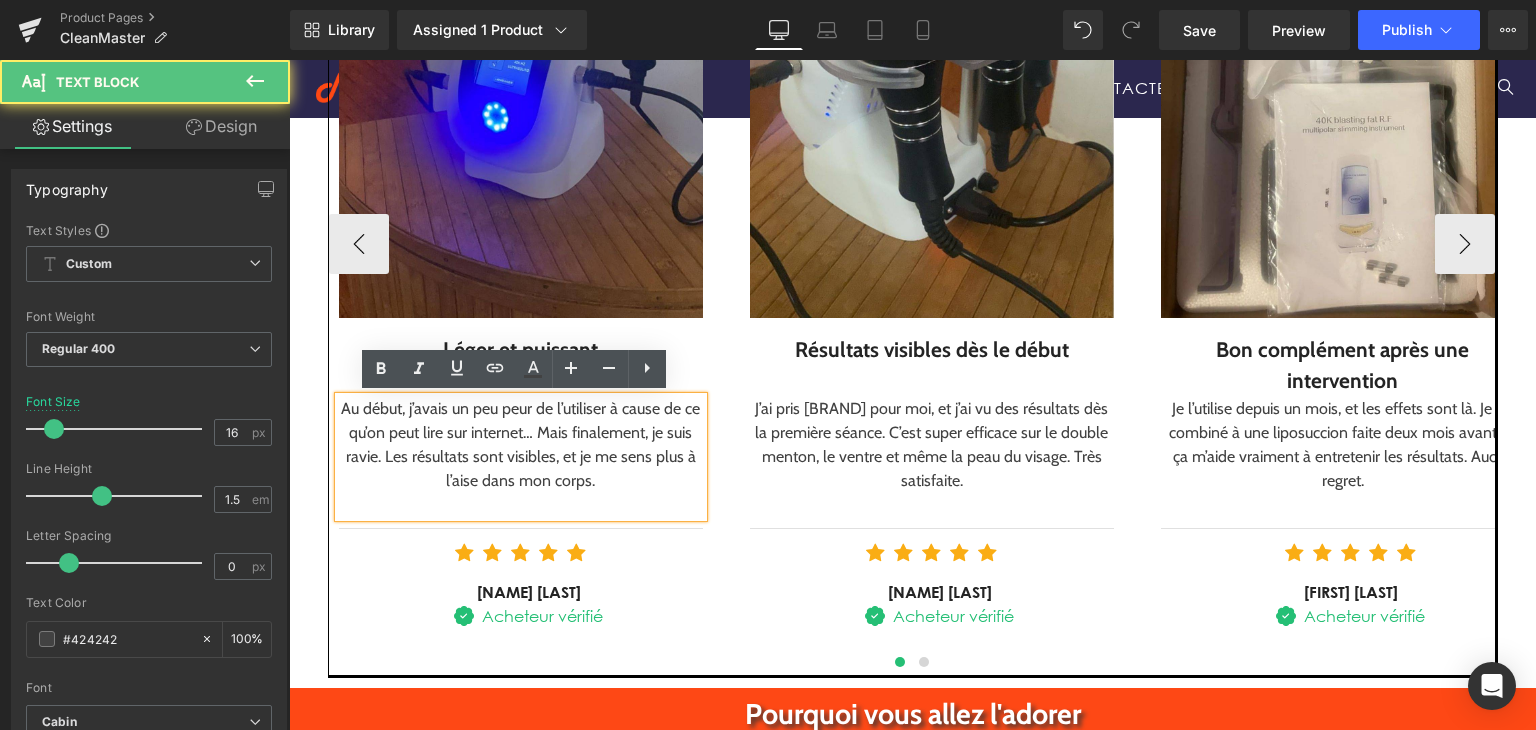 click on "Au début, j’avais un peu peur de l’utiliser à cause de ce qu’on peut lire sur internet… Mais finalement, je suis ravie. Les résultats sont visibles, et je me sens plus à l’aise dans mon corps." at bounding box center (521, 445) 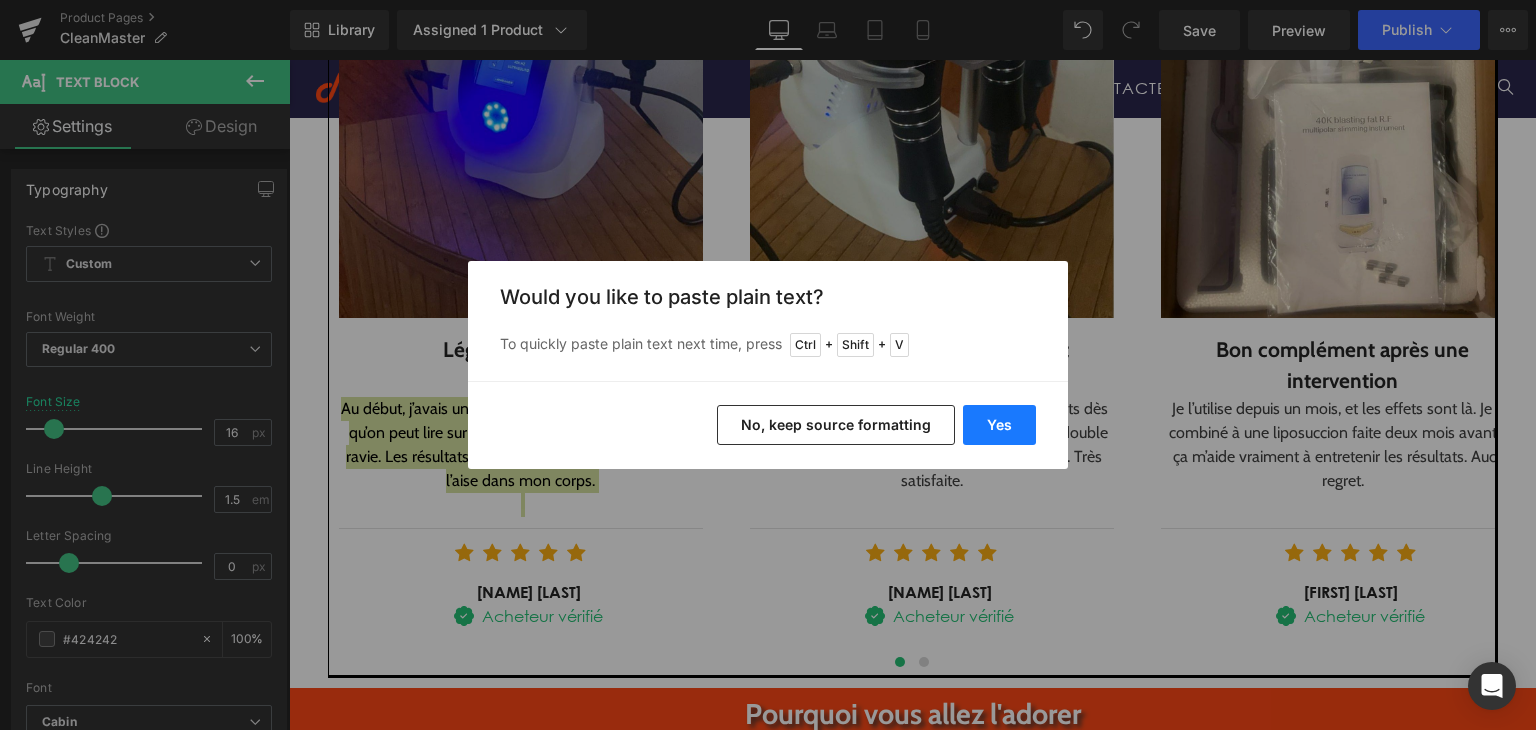 click on "Yes" at bounding box center (999, 425) 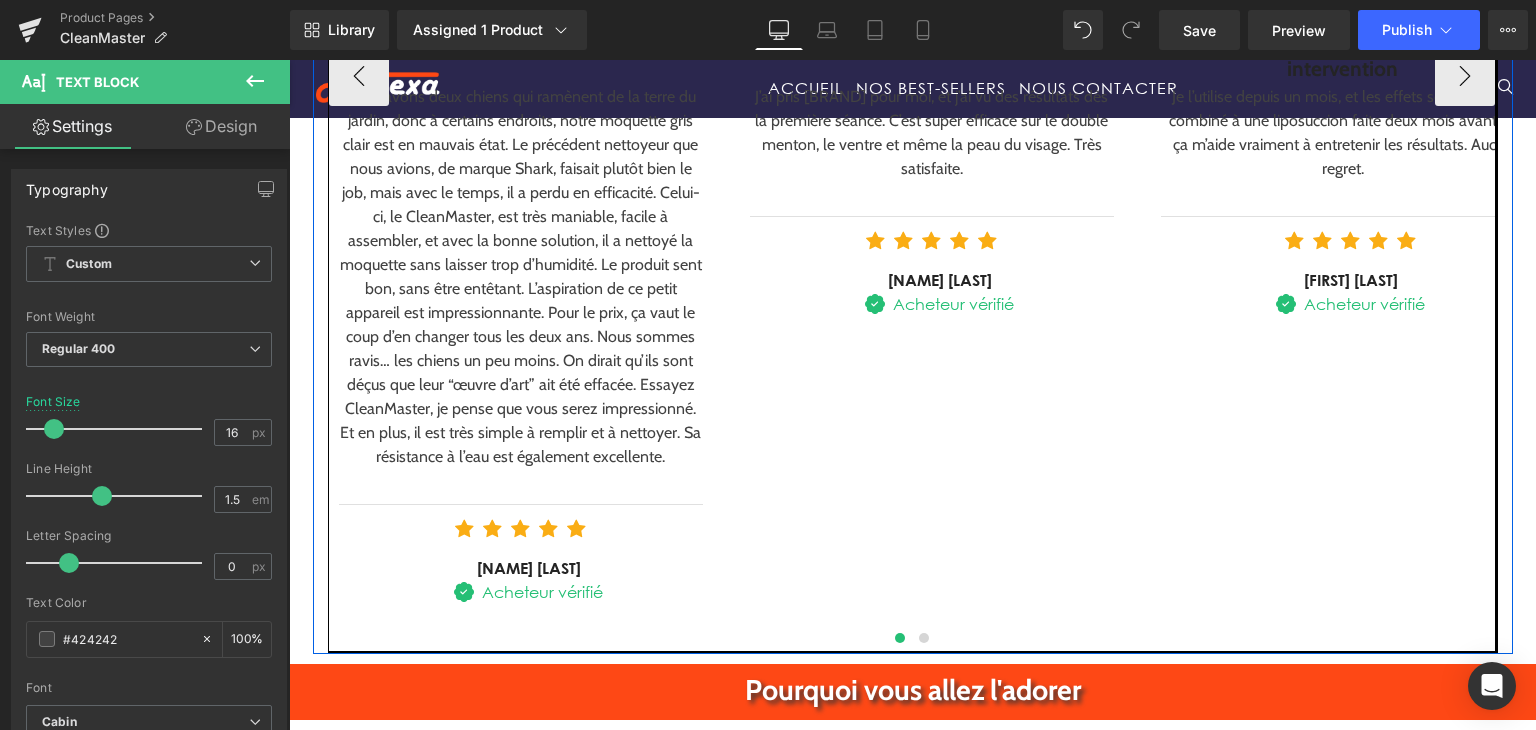 scroll, scrollTop: 2688, scrollLeft: 0, axis: vertical 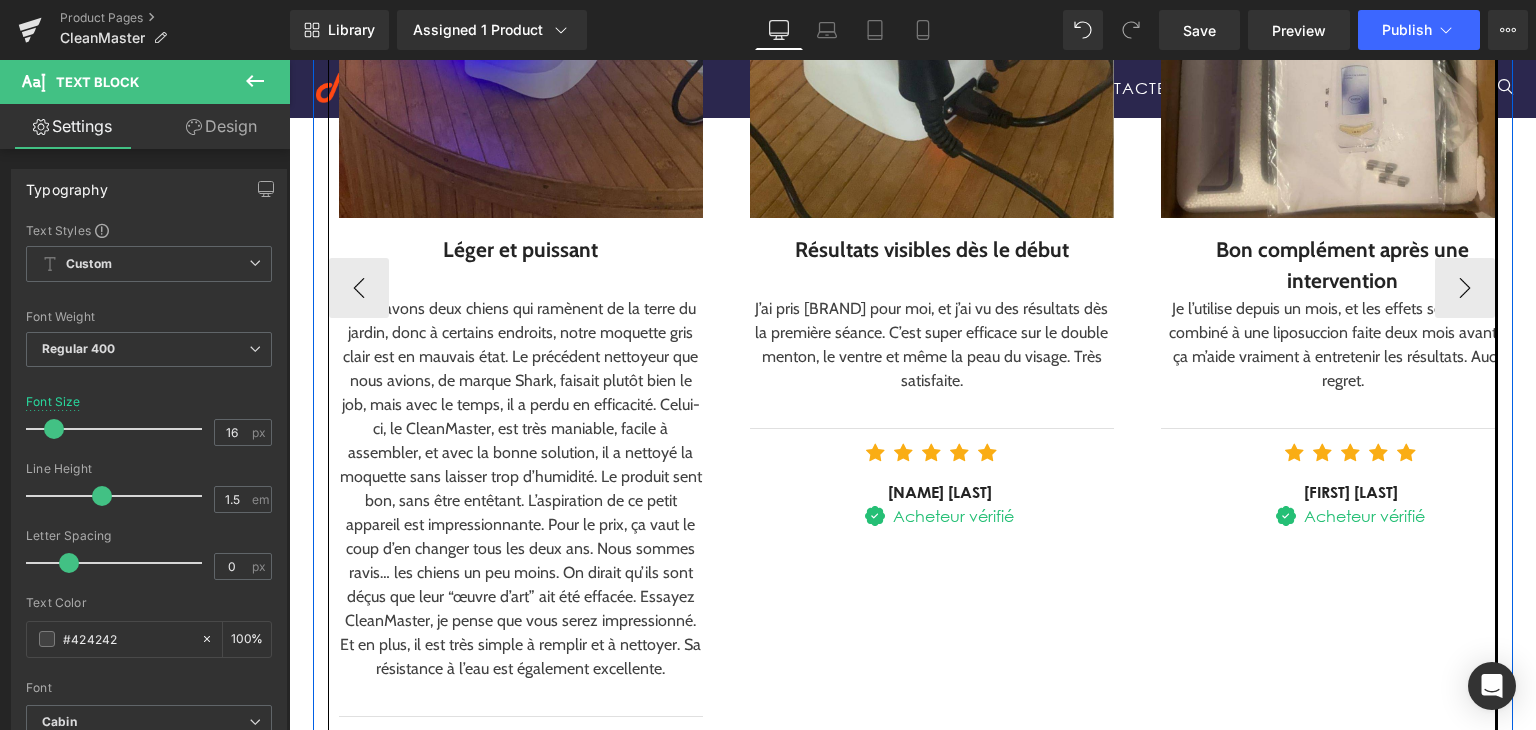 click on "Résultats visibles dès le début" at bounding box center [932, 257] 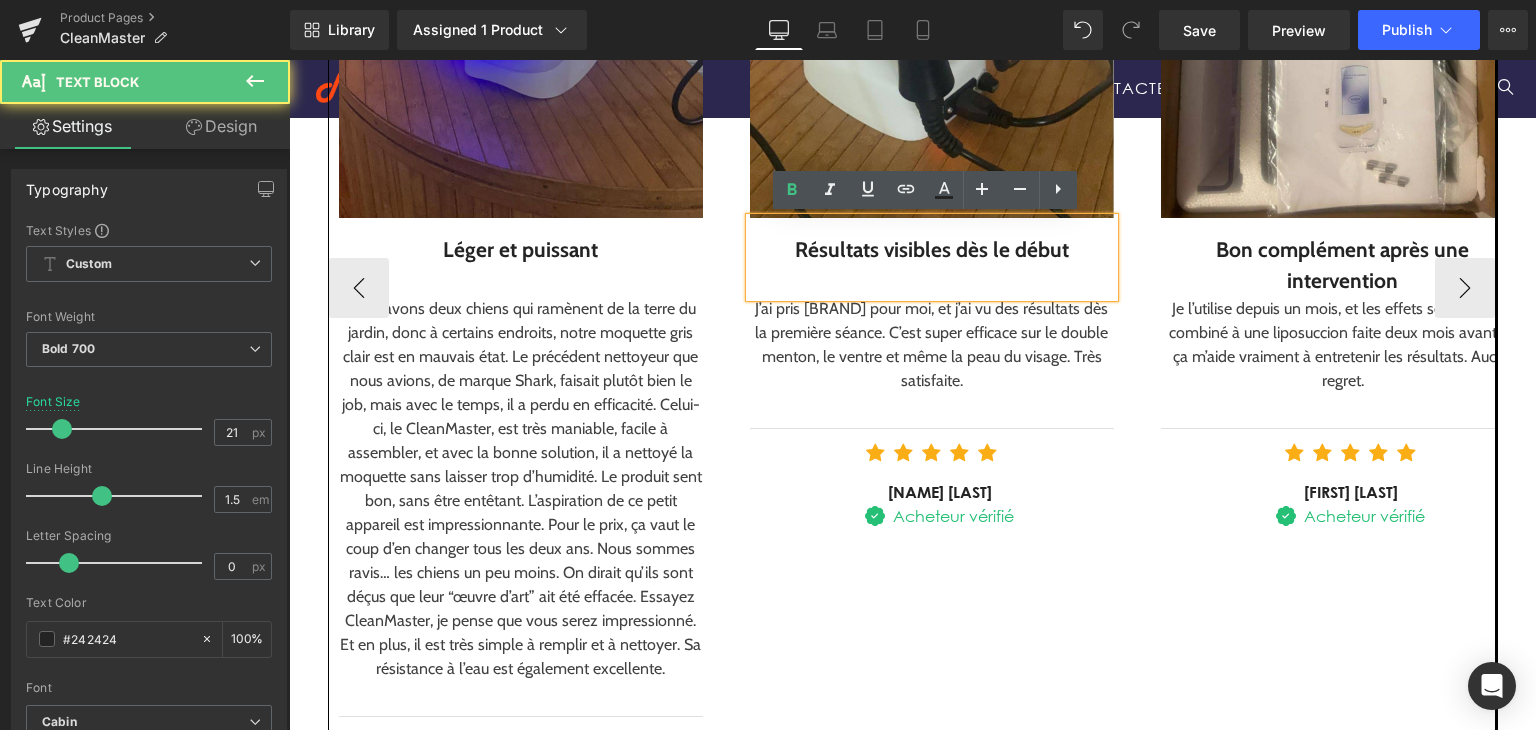 click on "Résultats visibles dès le début" at bounding box center [932, 250] 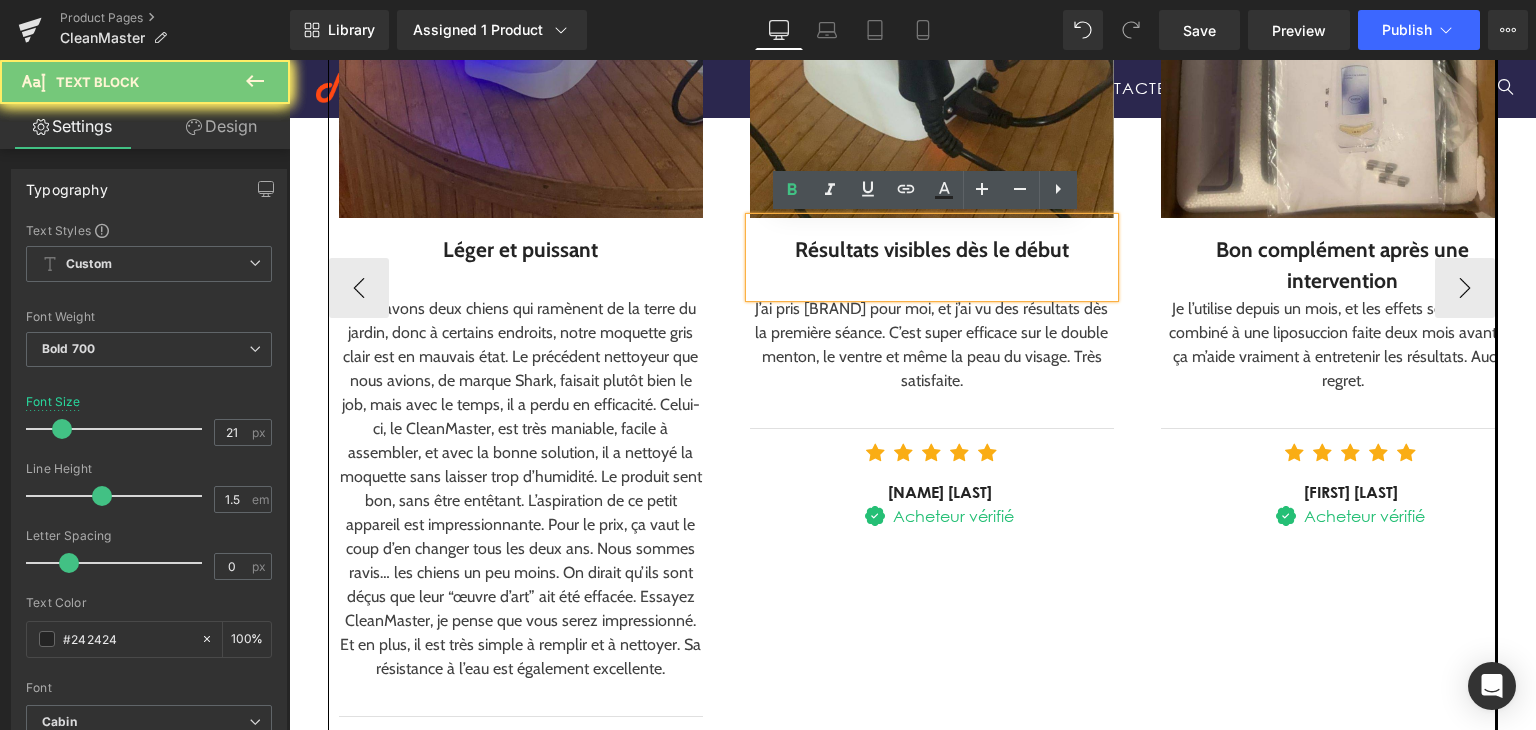 click on "Résultats visibles dès le début" at bounding box center (932, 250) 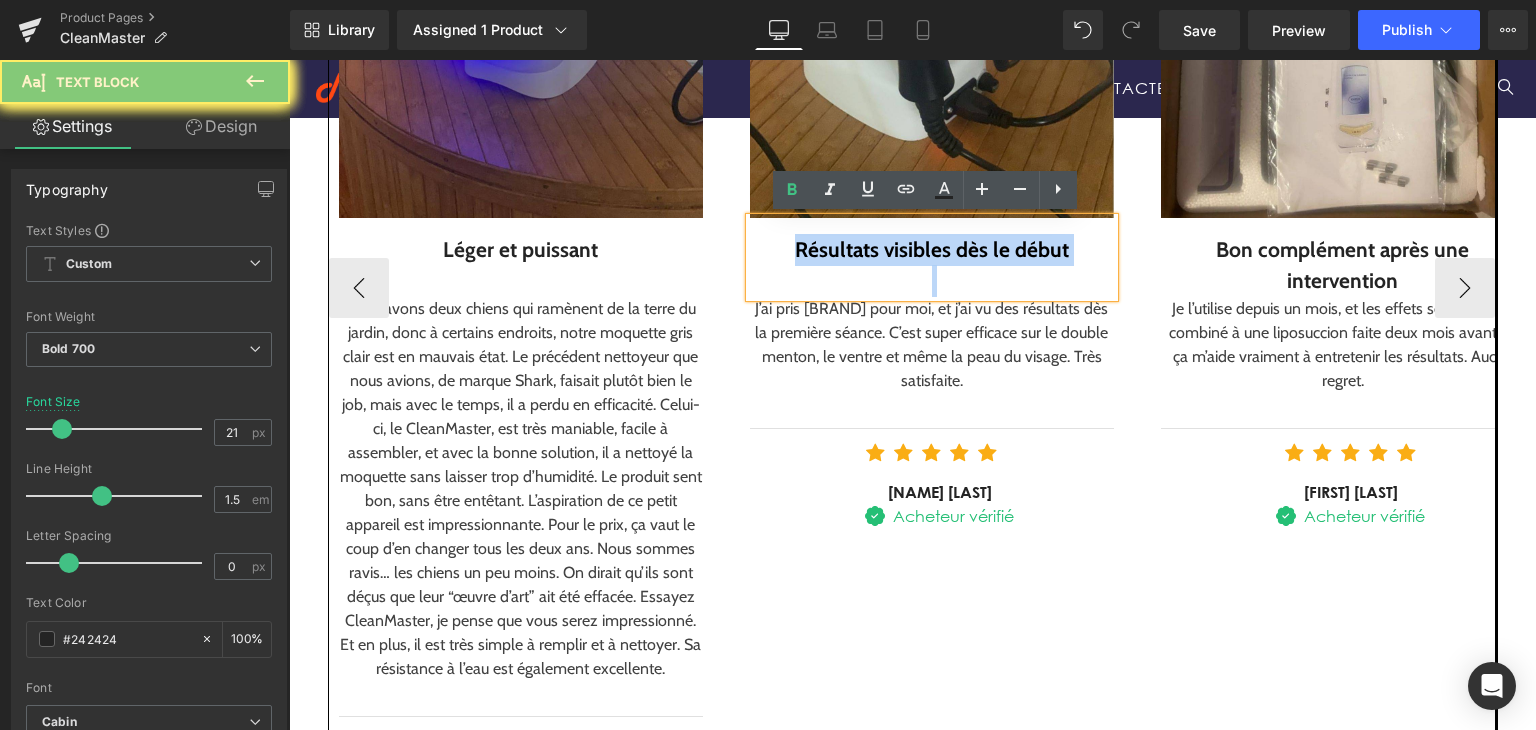click on "Résultats visibles dès le début" at bounding box center [932, 250] 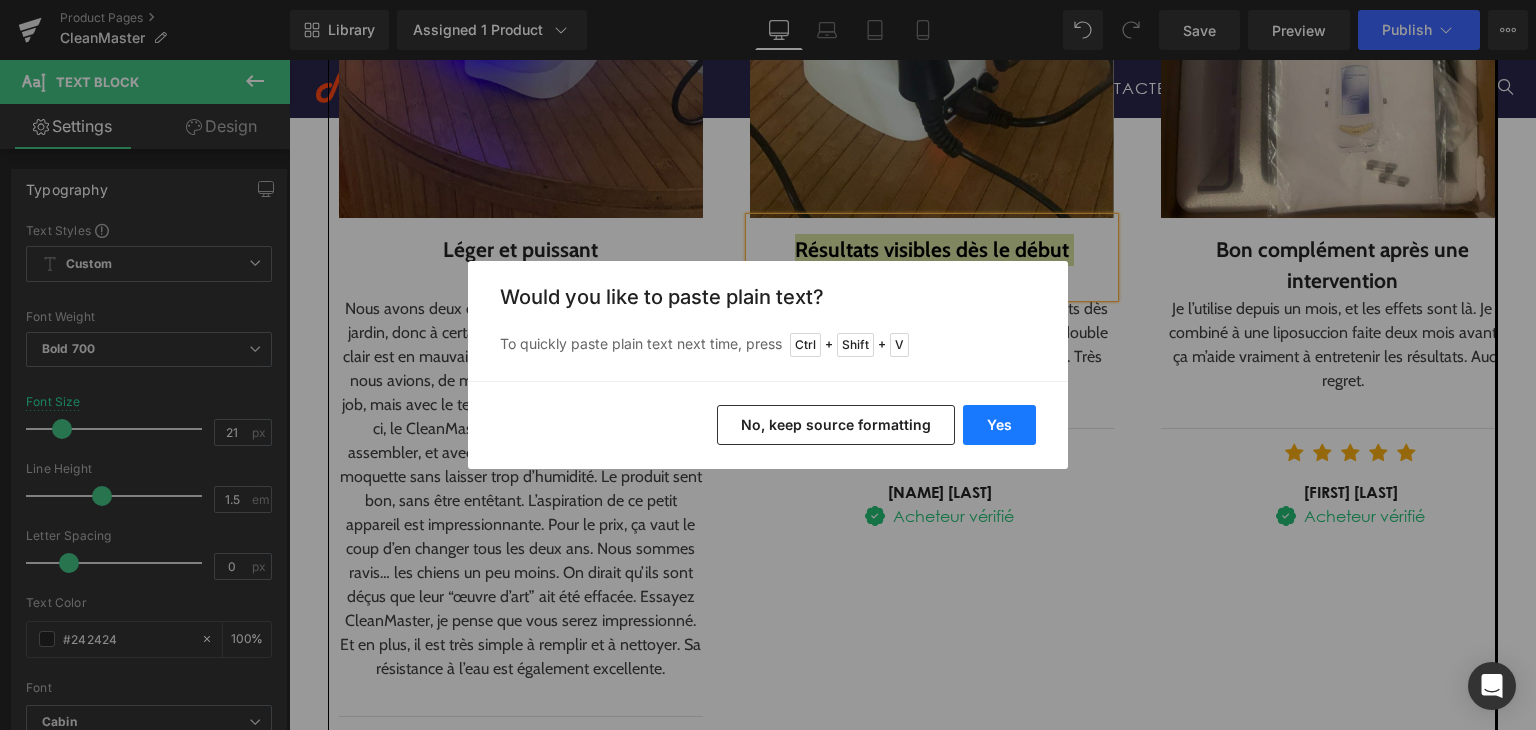 click on "Yes" at bounding box center (999, 425) 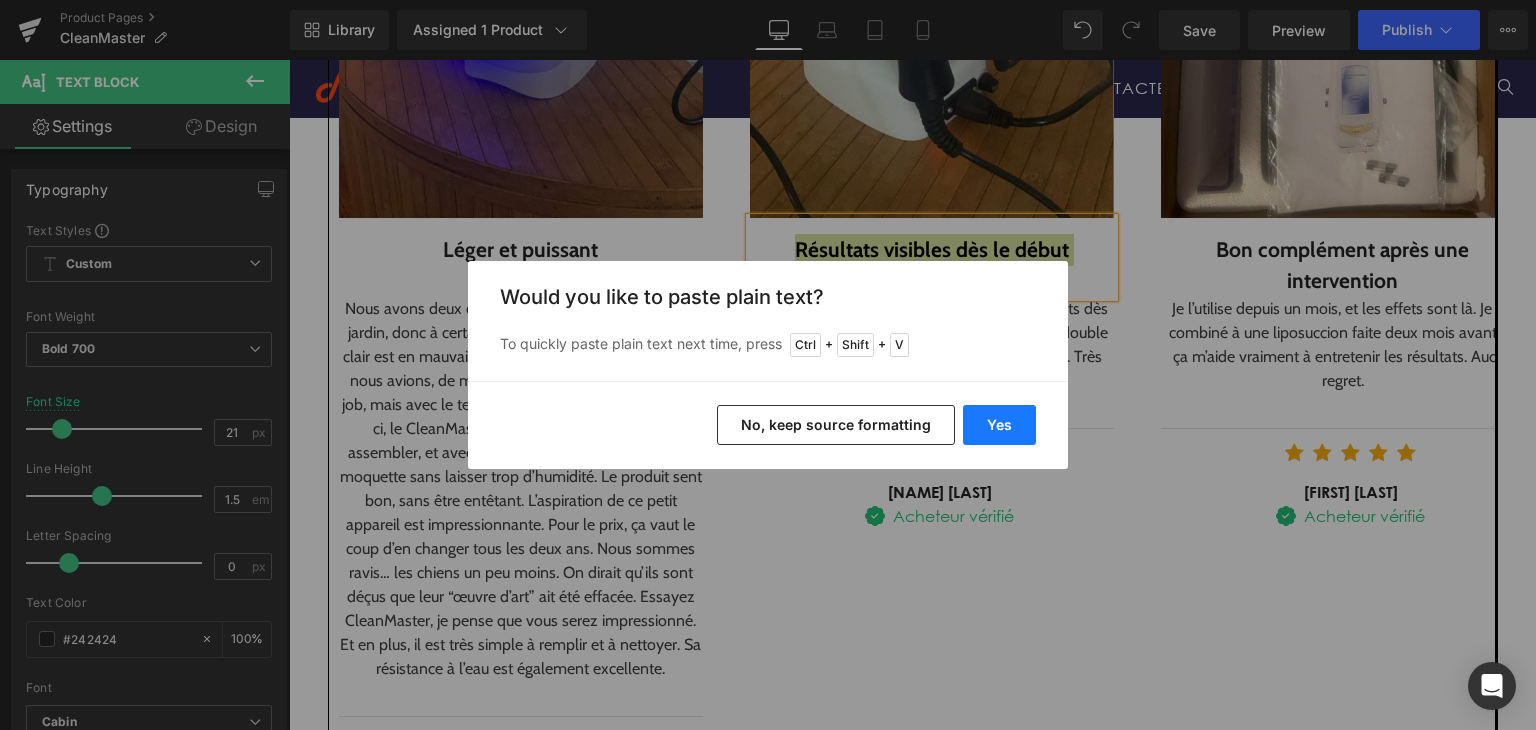 type 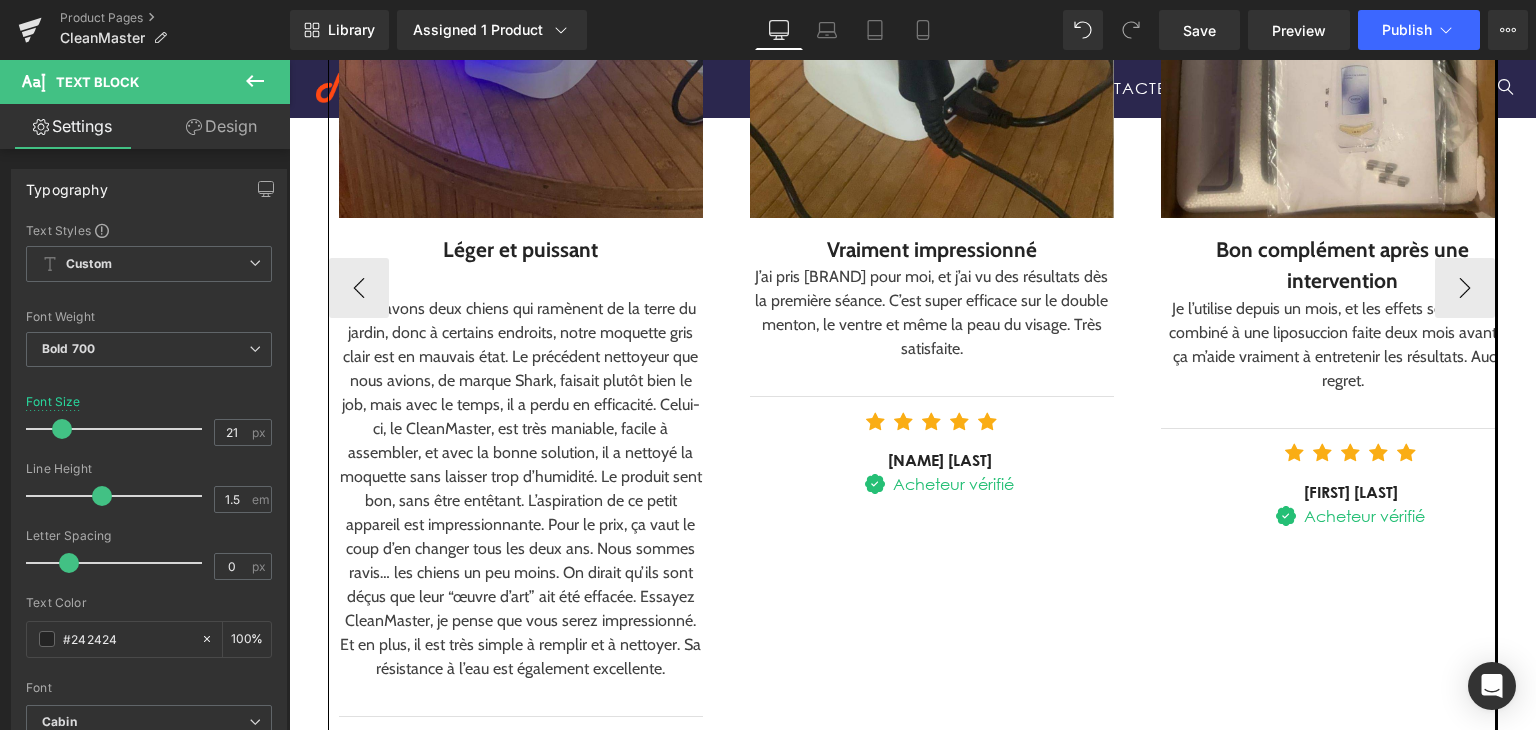 click on "J’ai pris ShapeSculpt pour moi, et j’ai vu des résultats dès la première séance. C’est super efficace sur le double menton, le ventre et même la peau du visage. Très satisfaite." at bounding box center [932, 313] 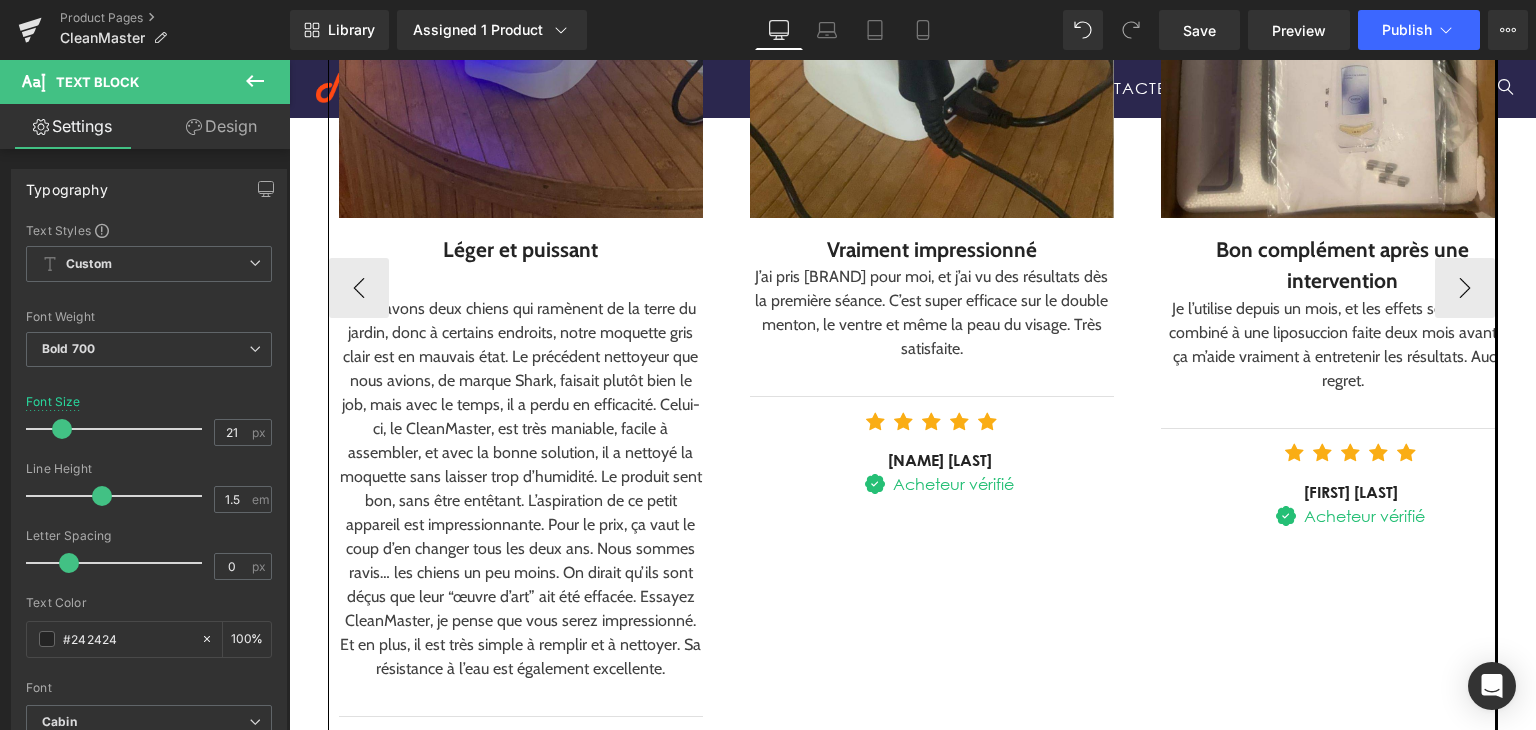 click on "J’ai pris ShapeSculpt pour moi, et j’ai vu des résultats dès la première séance. C’est super efficace sur le double menton, le ventre et même la peau du visage. Très satisfaite." at bounding box center (932, 313) 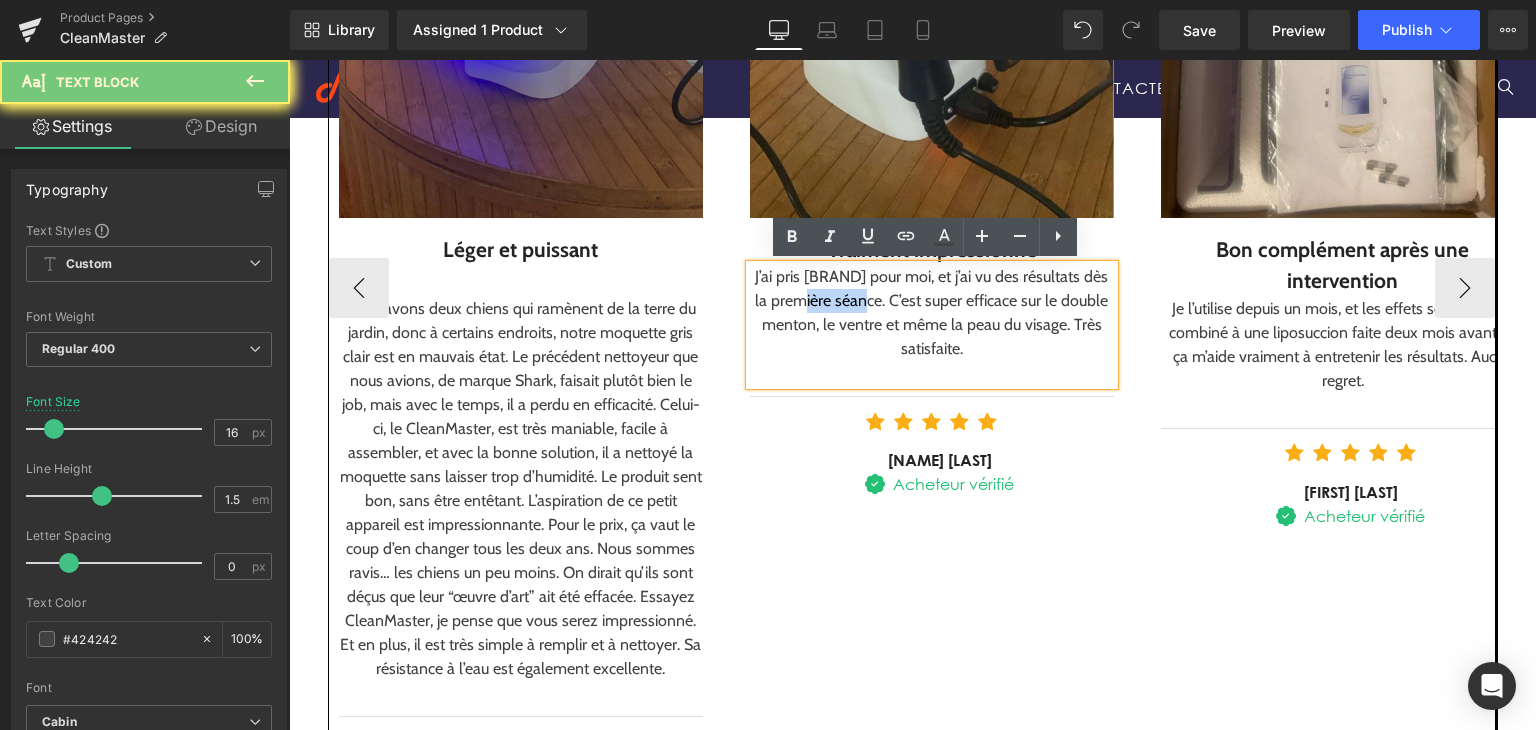 click on "J’ai pris ShapeSculpt pour moi, et j’ai vu des résultats dès la première séance. C’est super efficace sur le double menton, le ventre et même la peau du visage. Très satisfaite." at bounding box center [932, 313] 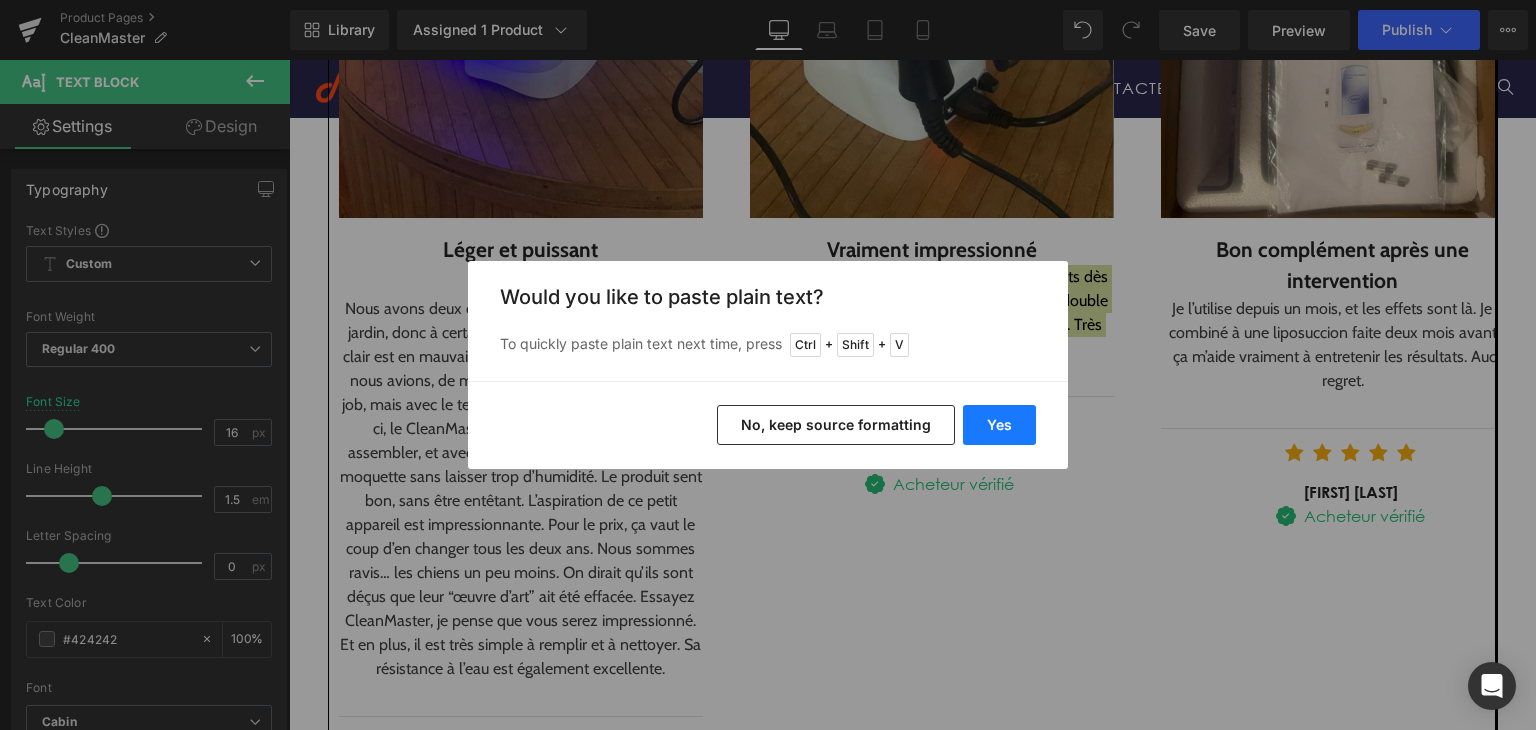 click on "Yes" at bounding box center [999, 425] 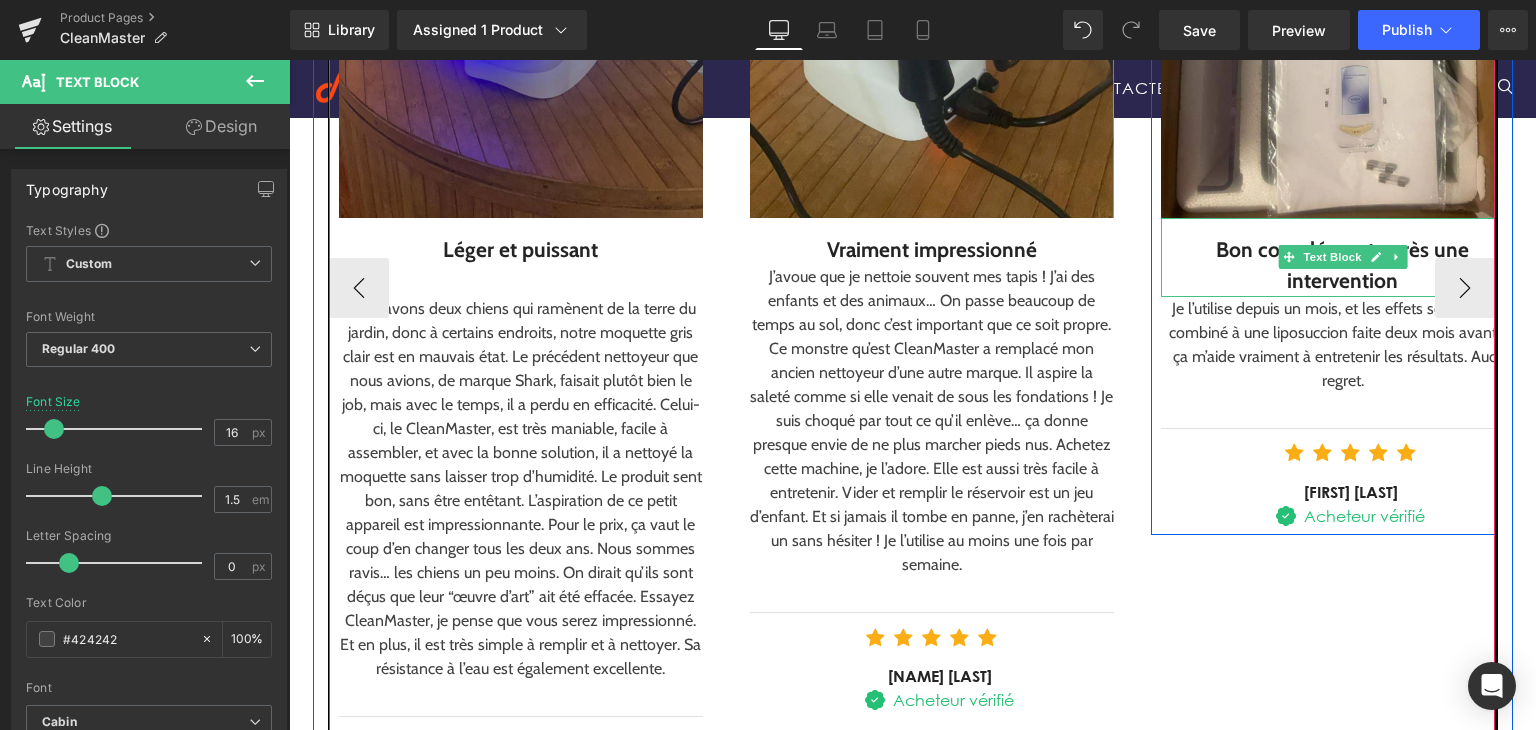 click on "Bon complément après une intervention" at bounding box center [1343, 265] 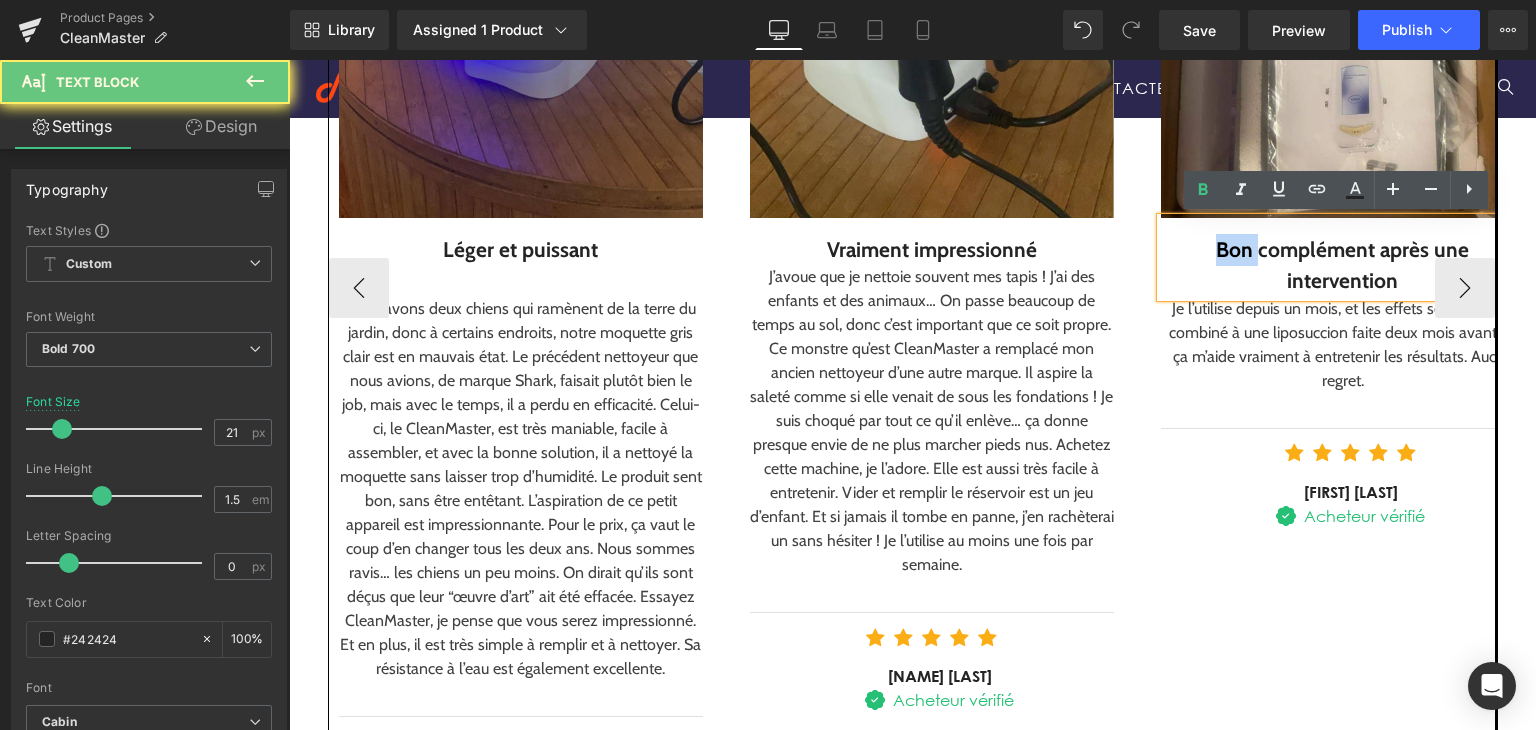 click on "Bon complément après une intervention" at bounding box center [1343, 265] 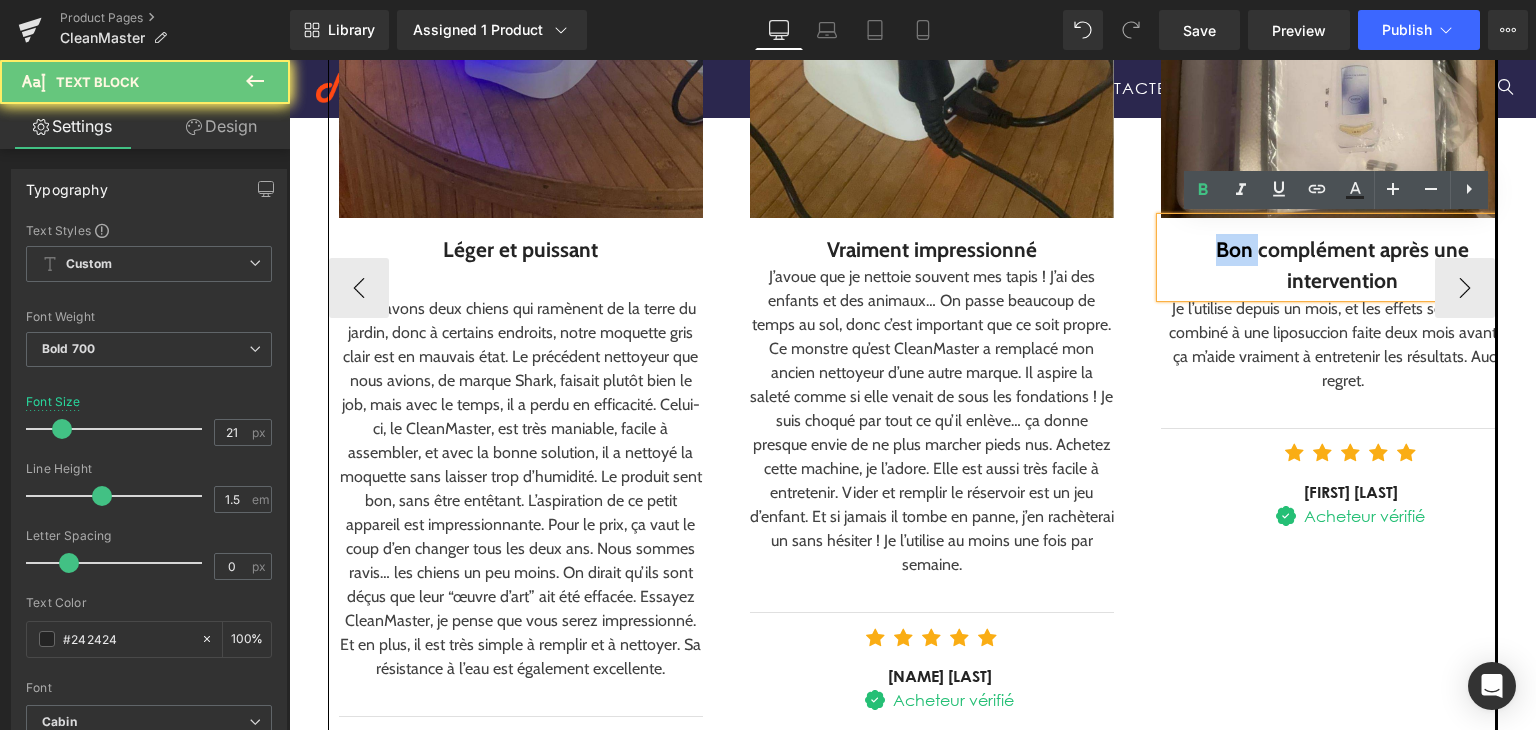 click on "Bon complément après une intervention" at bounding box center (1343, 265) 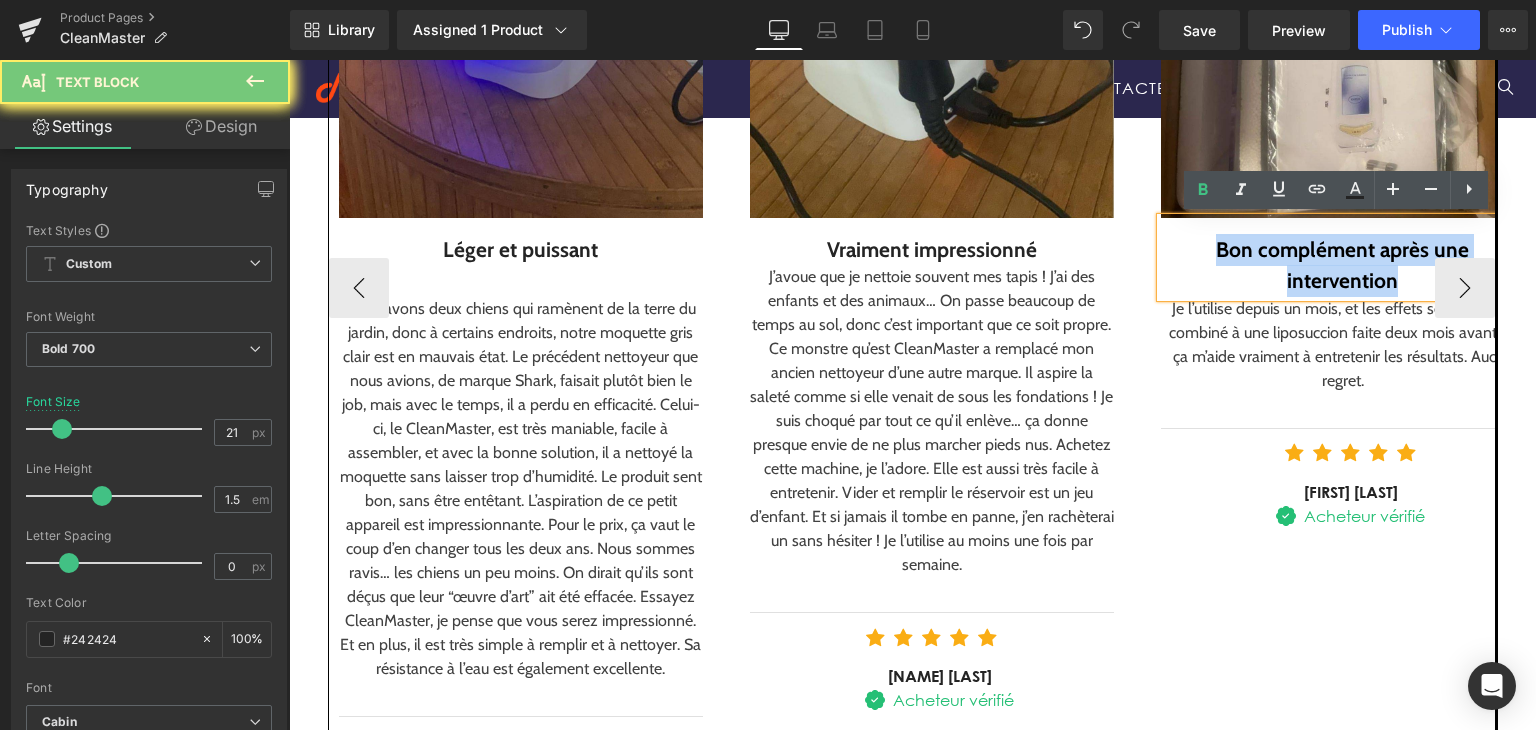click on "Bon complément après une intervention" at bounding box center [1343, 265] 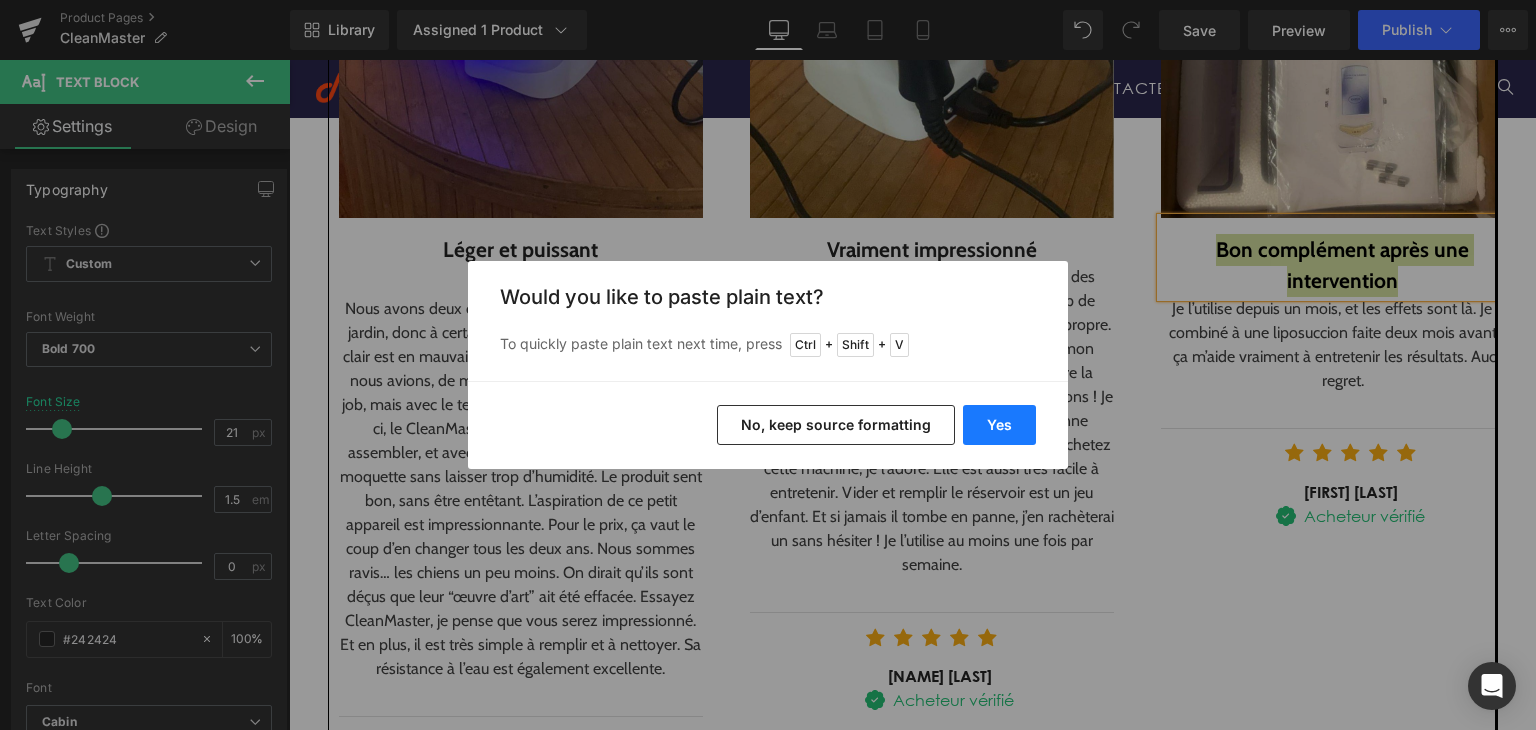 click on "Yes" at bounding box center [999, 425] 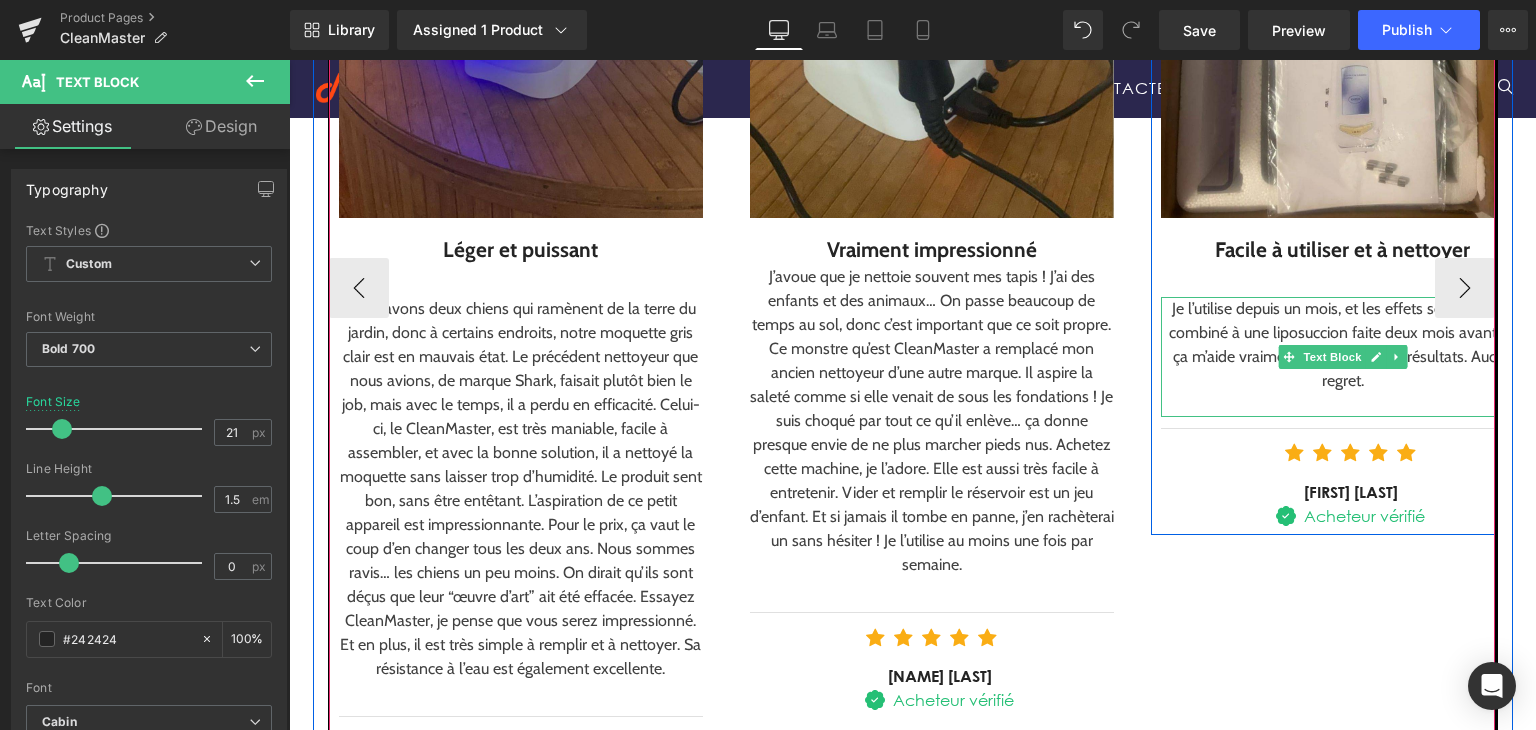 click on "Je l’utilise depuis un mois, et les effets sont là. Je l’ai combiné à une liposuccion faite deux mois avant, et ça m’aide vraiment à entretenir les résultats. Aucun regret." at bounding box center (1343, 345) 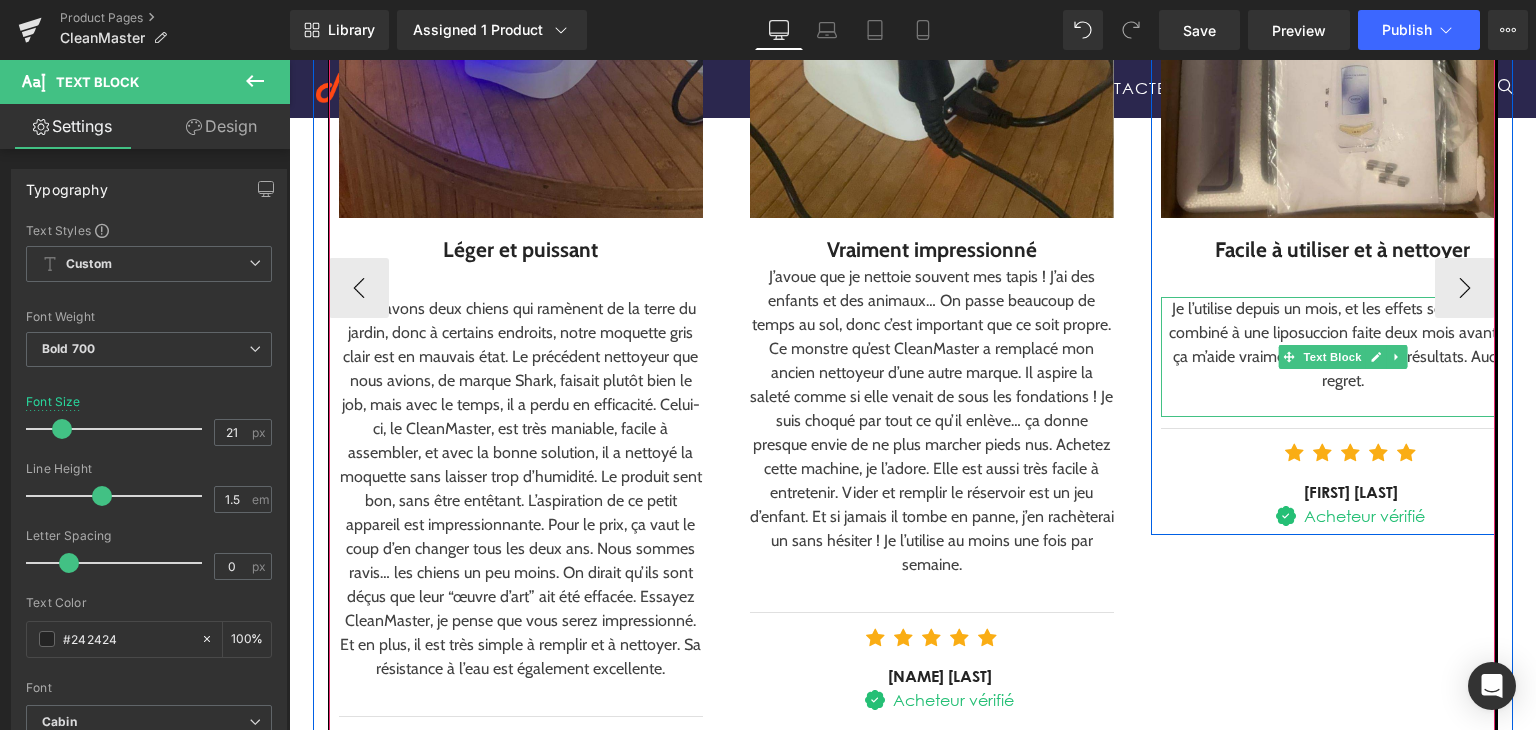 click on "Je l’utilise depuis un mois, et les effets sont là. Je l’ai combiné à une liposuccion faite deux mois avant, et ça m’aide vraiment à entretenir les résultats. Aucun regret." at bounding box center [1343, 345] 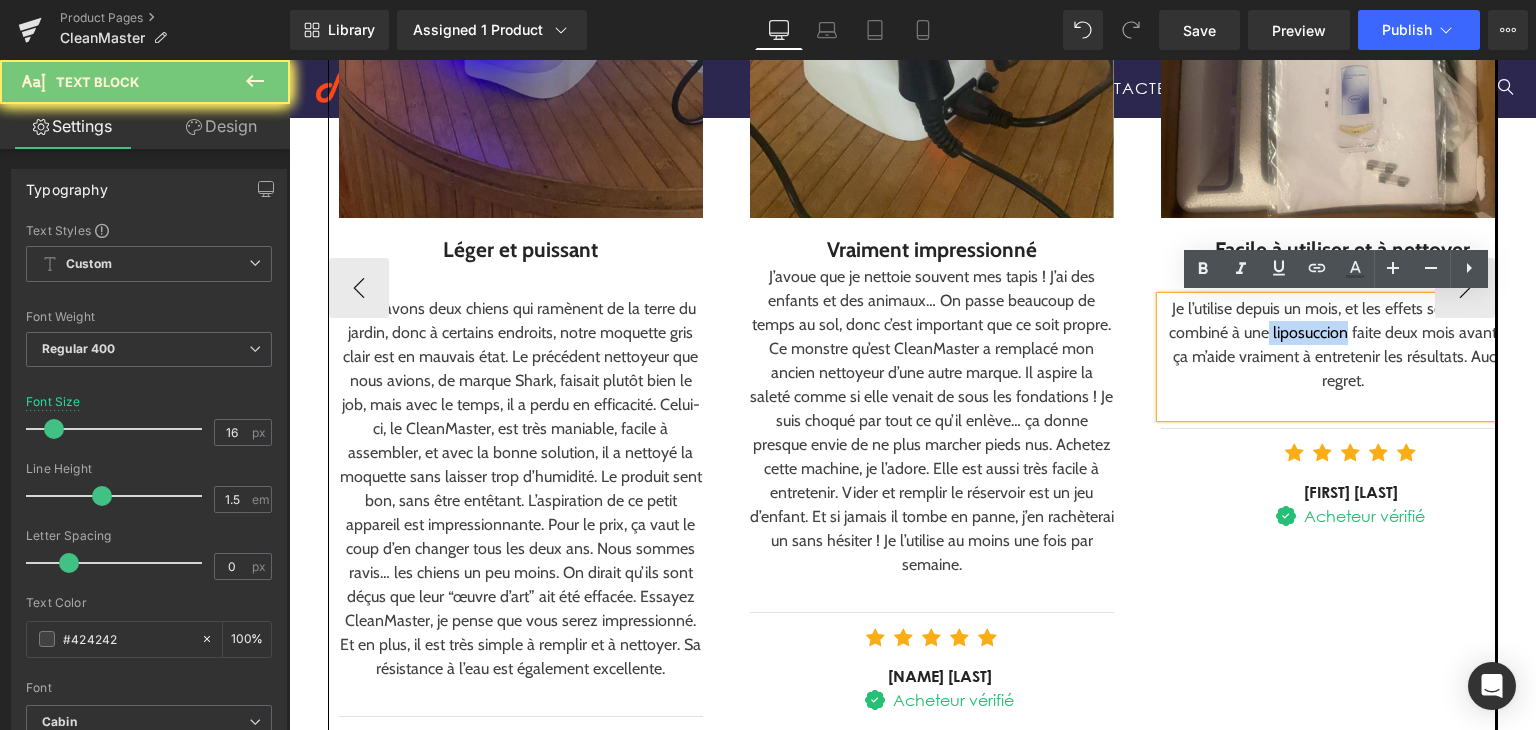 click on "Je l’utilise depuis un mois, et les effets sont là. Je l’ai combiné à une liposuccion faite deux mois avant, et ça m’aide vraiment à entretenir les résultats. Aucun regret." at bounding box center [1343, 345] 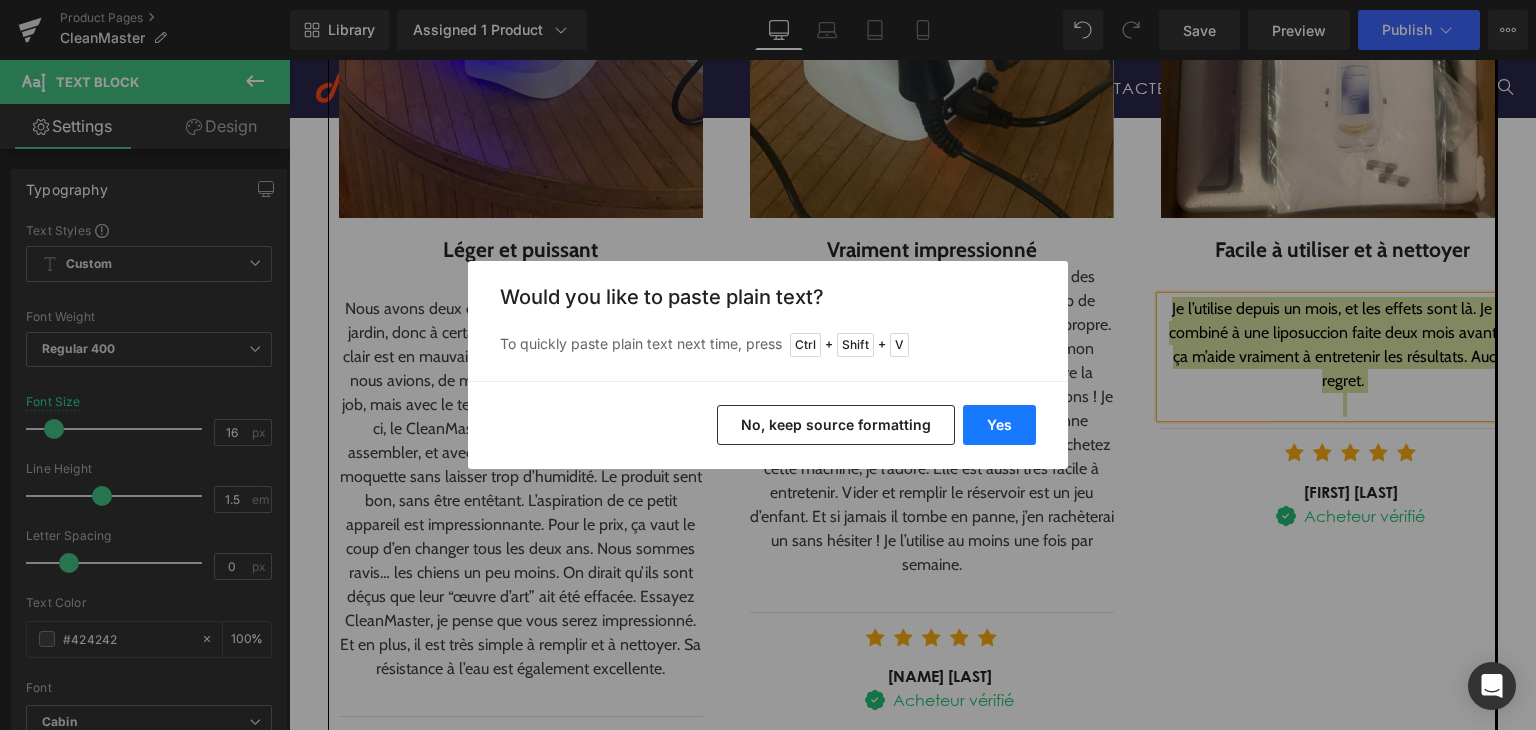 click on "Yes" at bounding box center (999, 425) 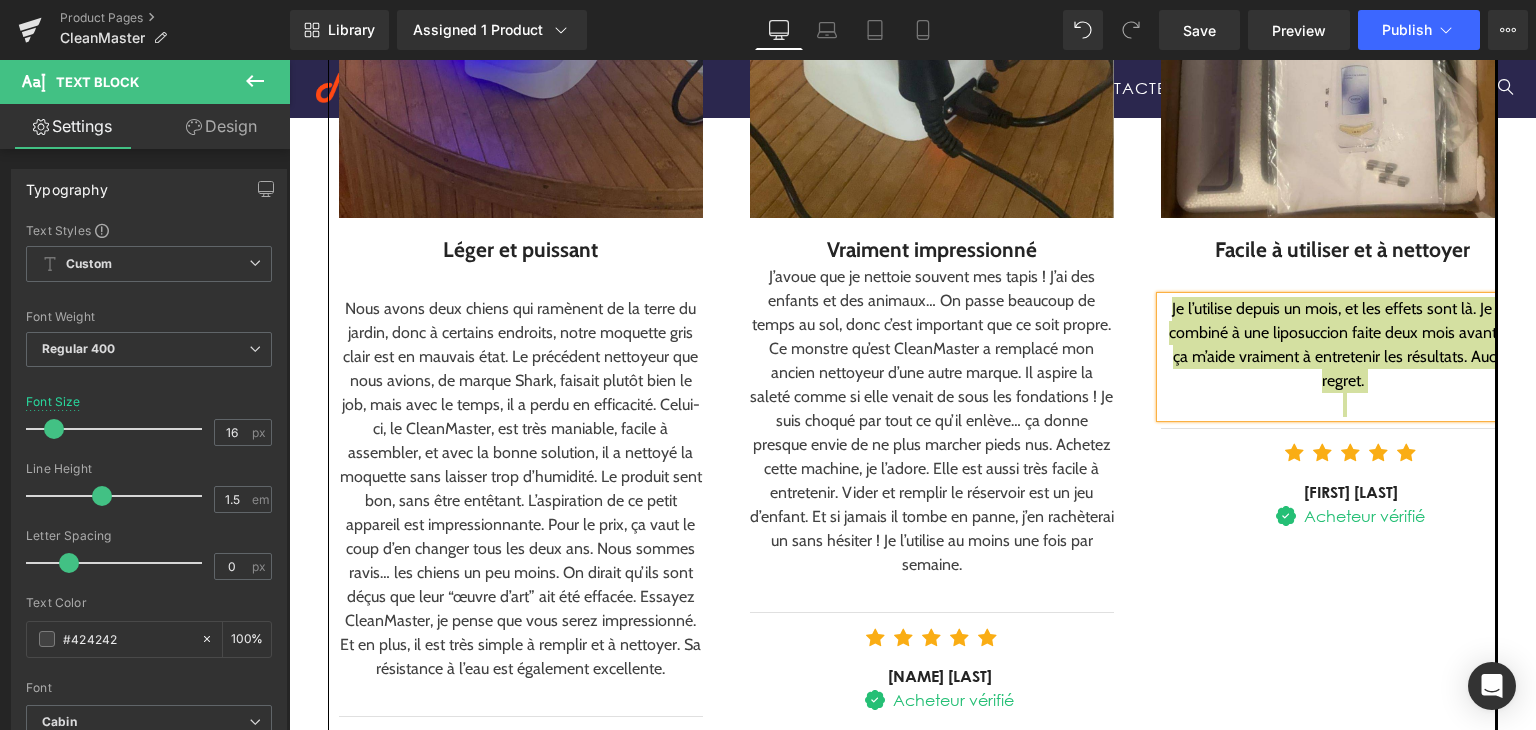 type 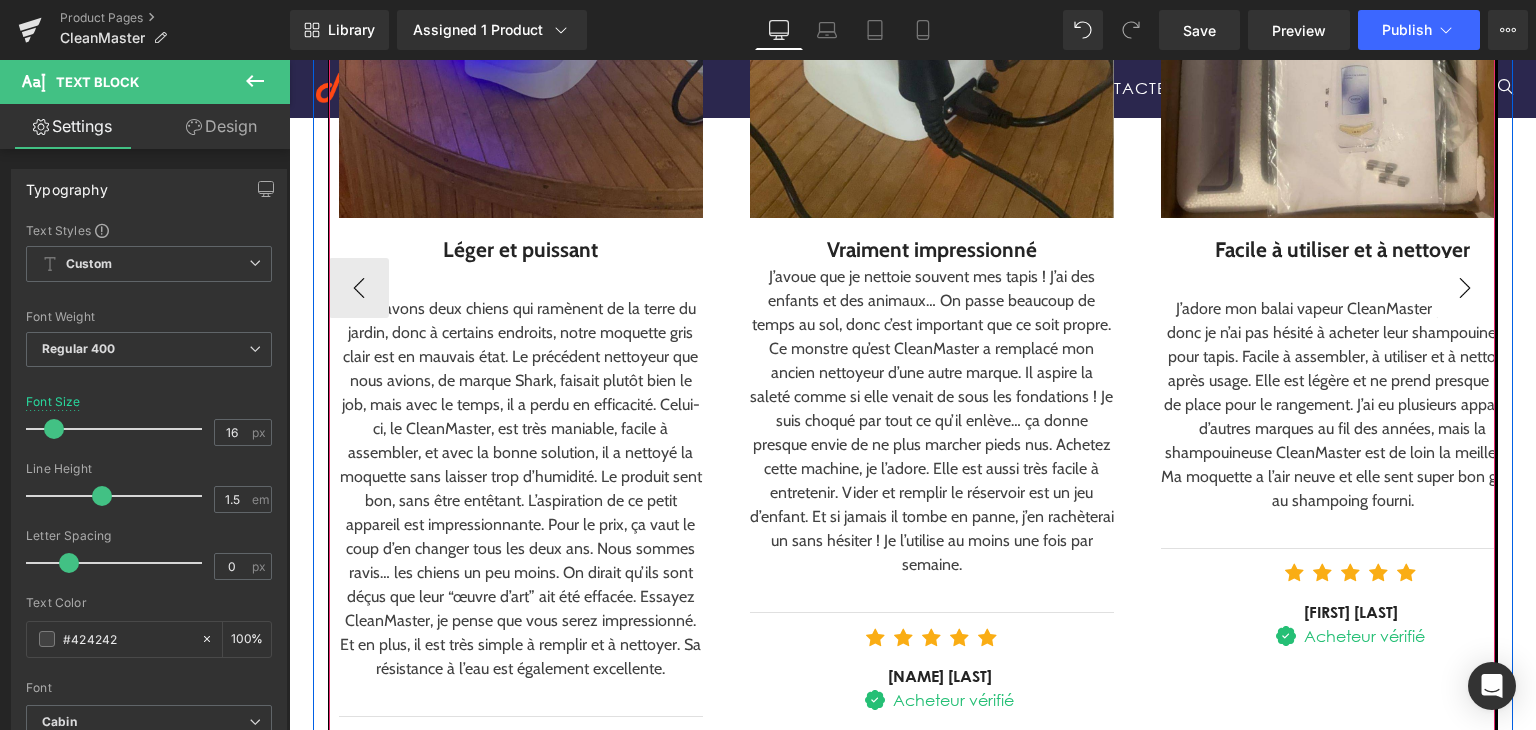 click on "›" at bounding box center [1465, 288] 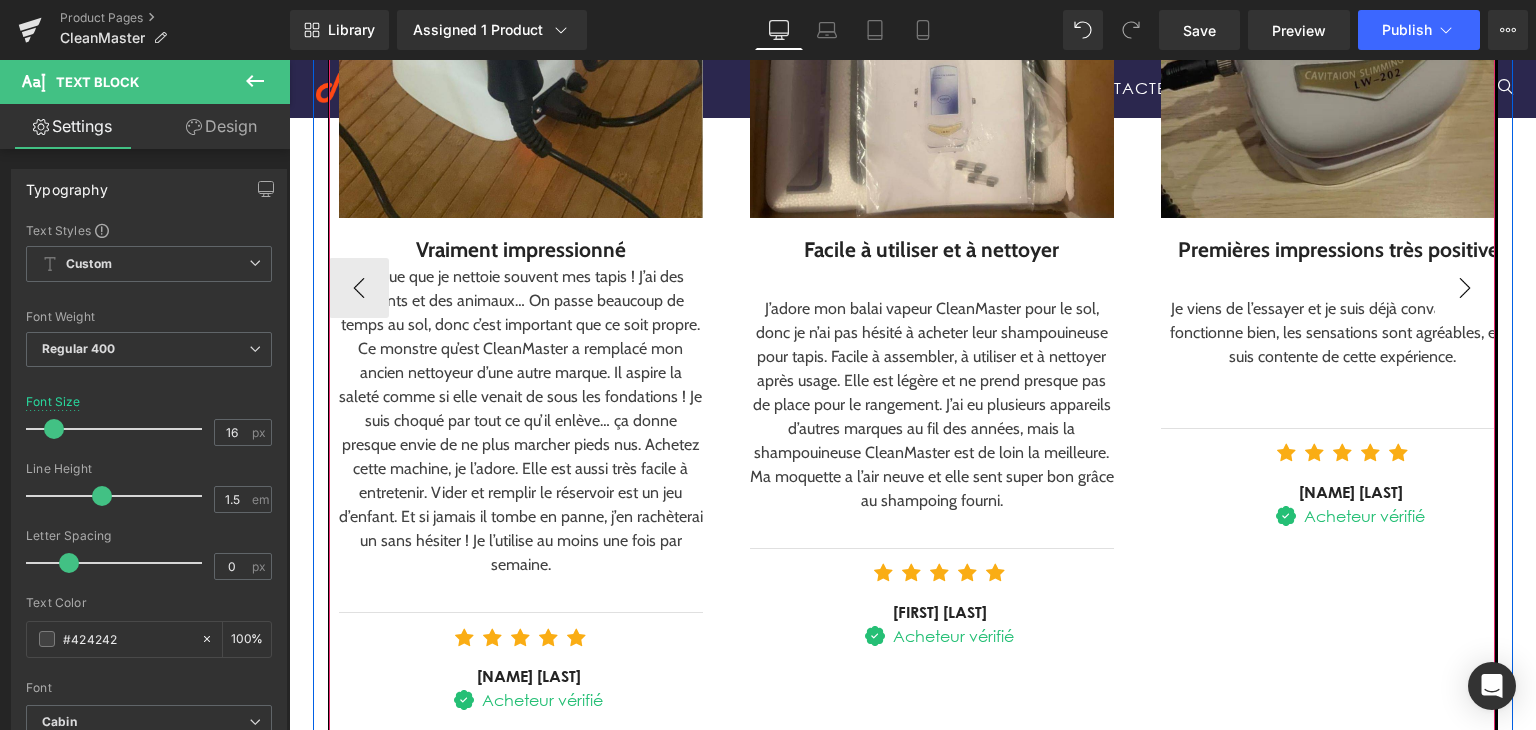 click on "›" at bounding box center [1465, 288] 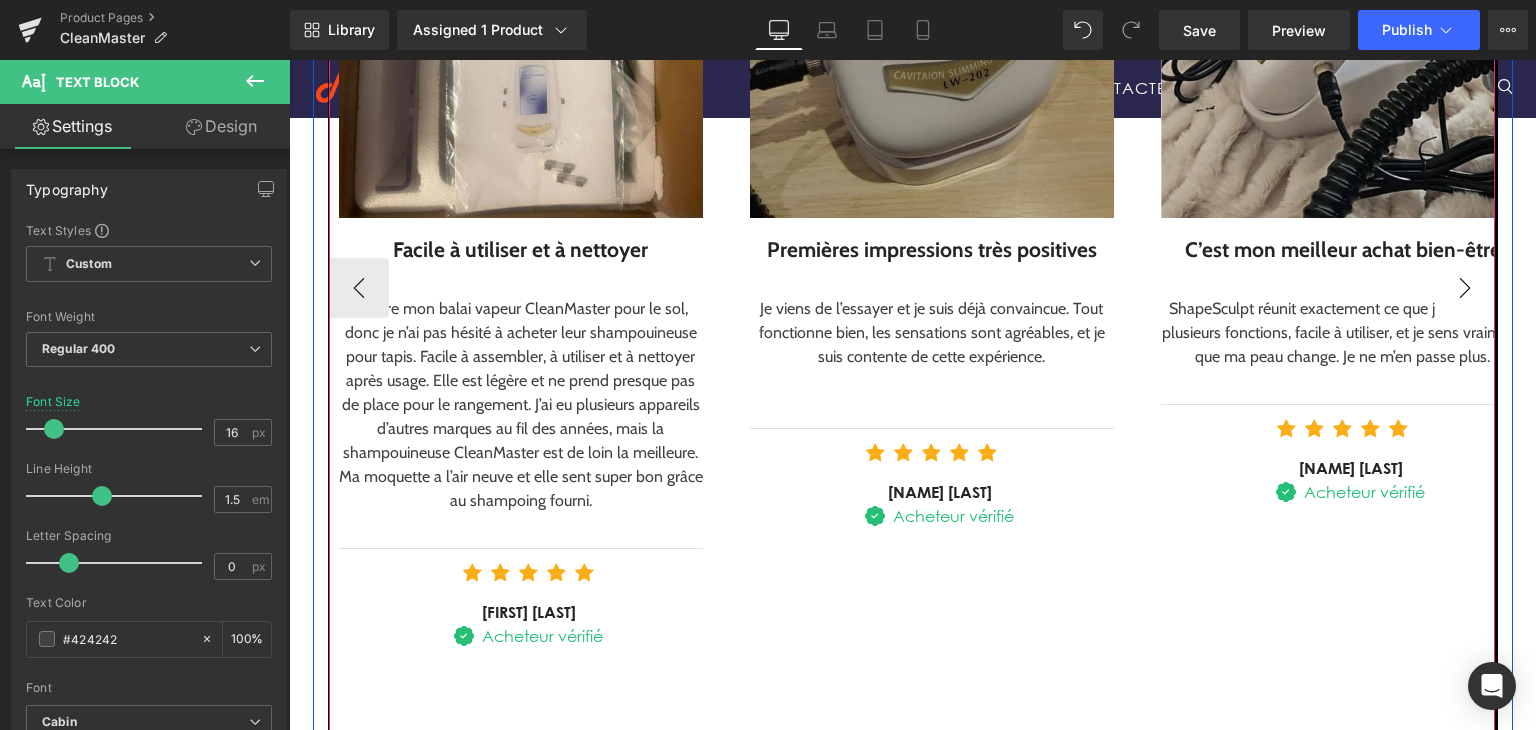 click on "›" at bounding box center (1465, 288) 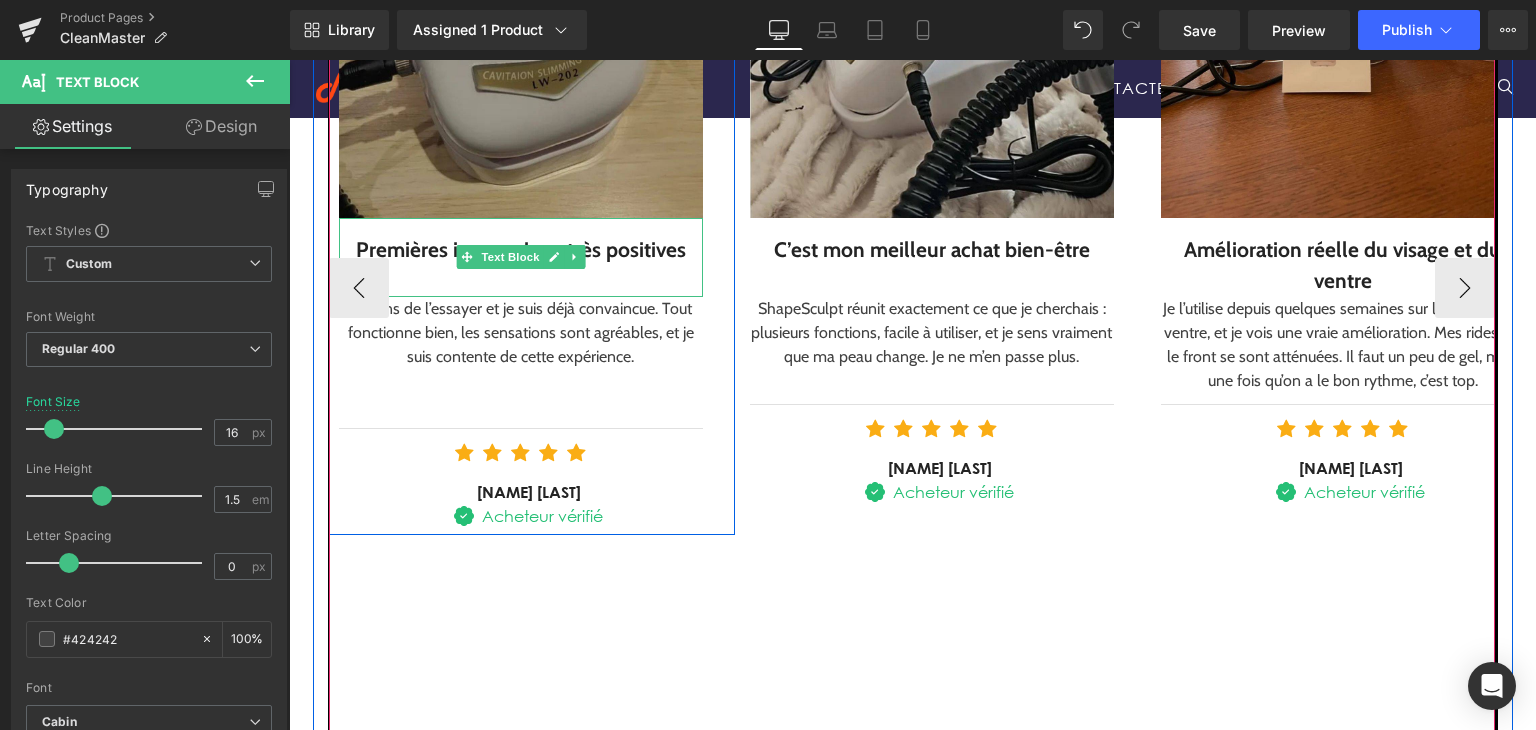 type 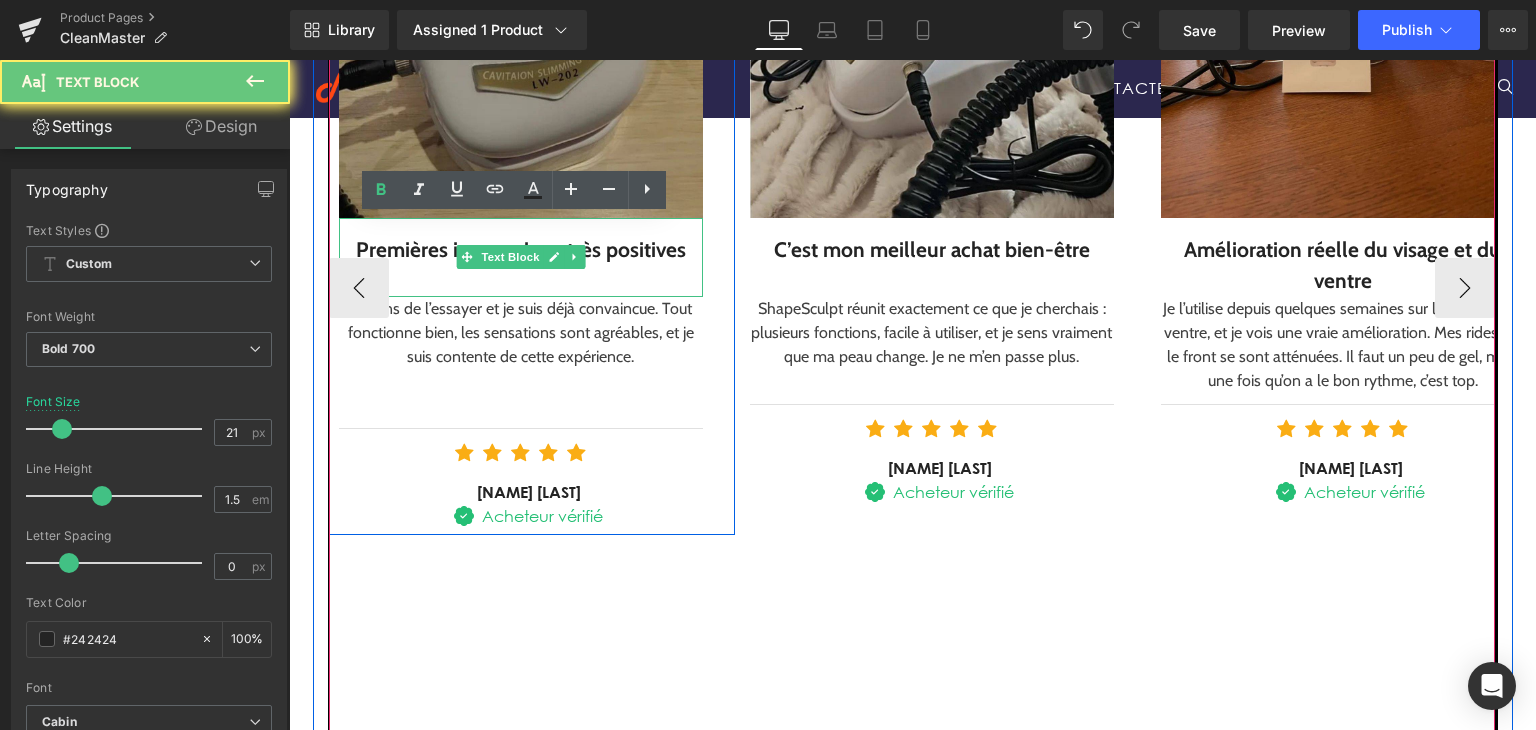 click on "Premières impressions très positives" at bounding box center [521, 250] 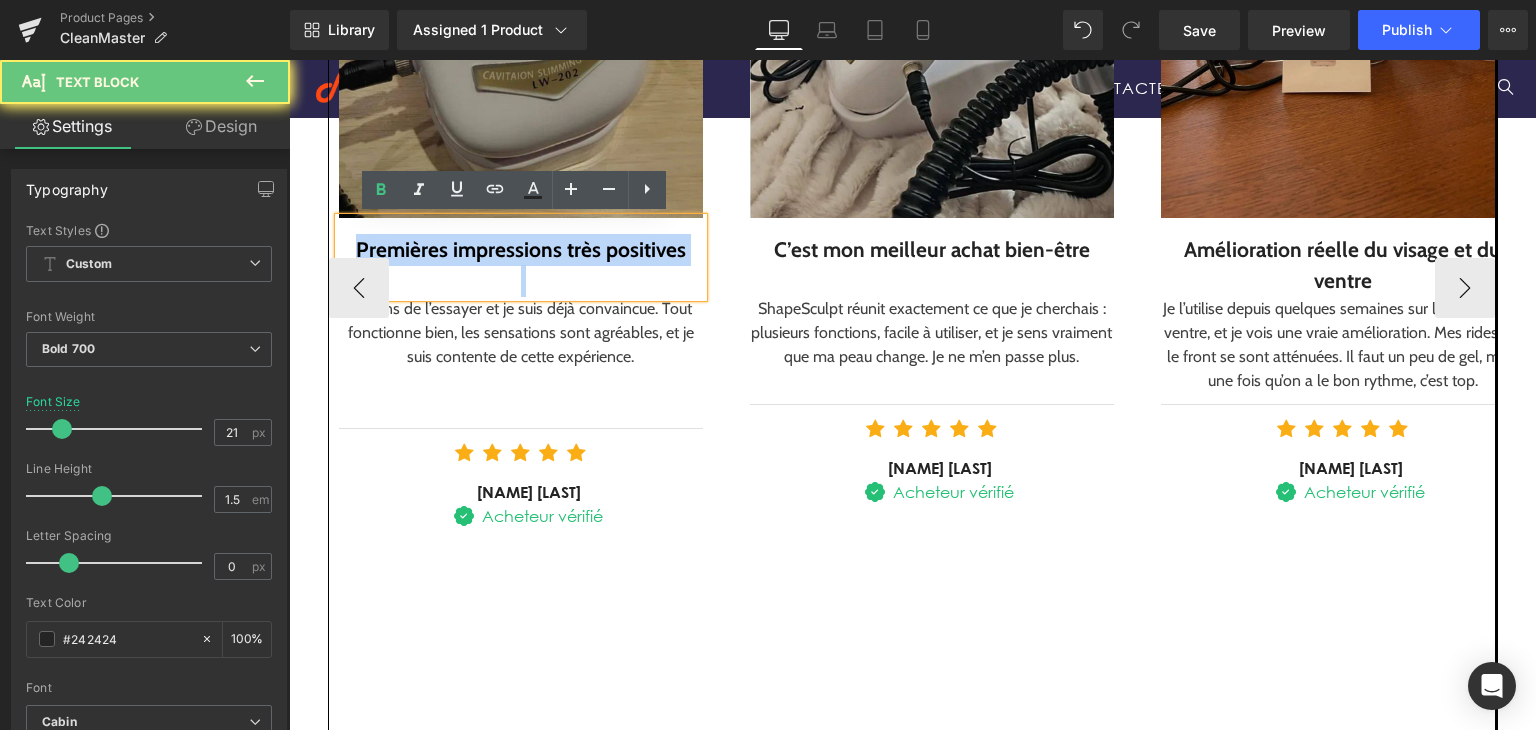 click on "Premières impressions très positives" at bounding box center (521, 250) 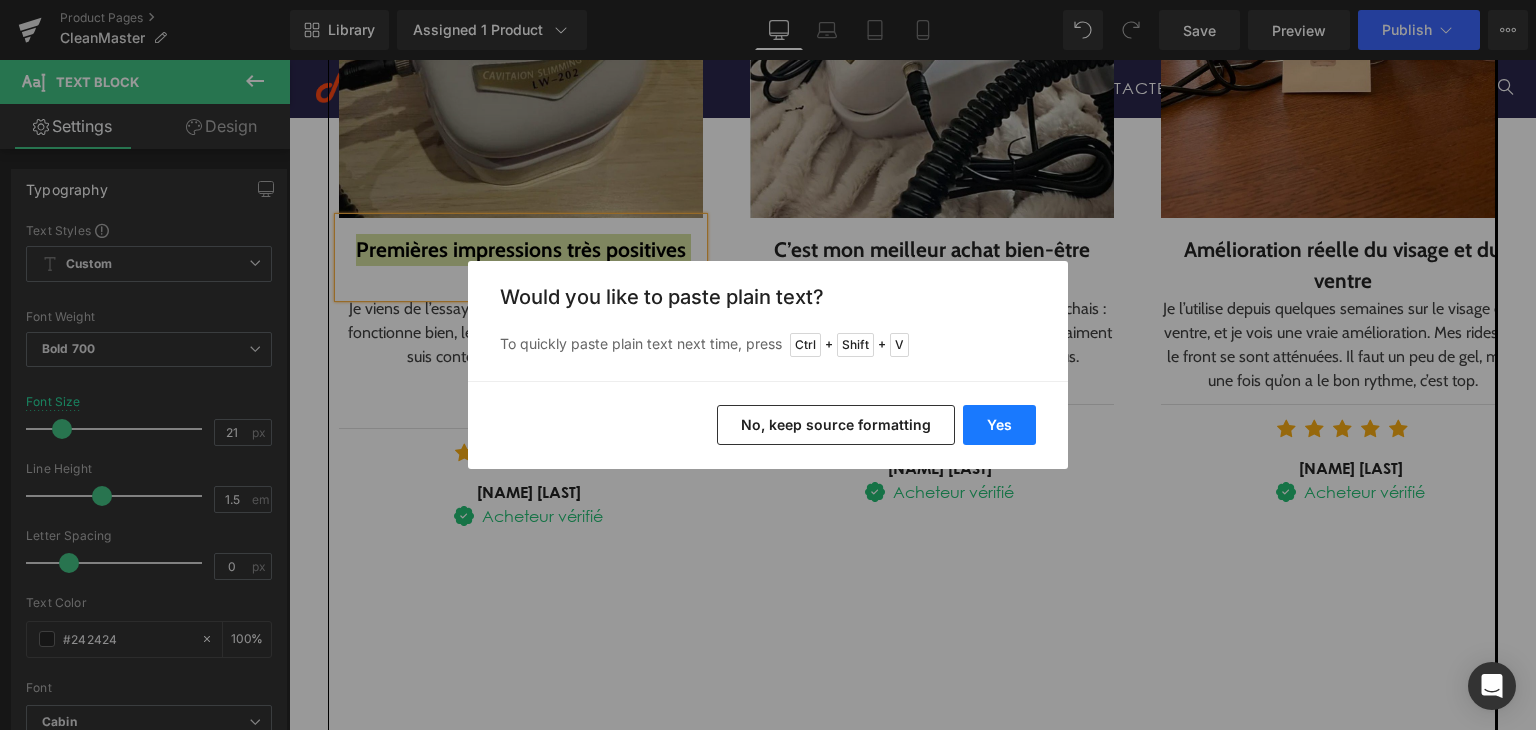 click on "Yes" at bounding box center [999, 425] 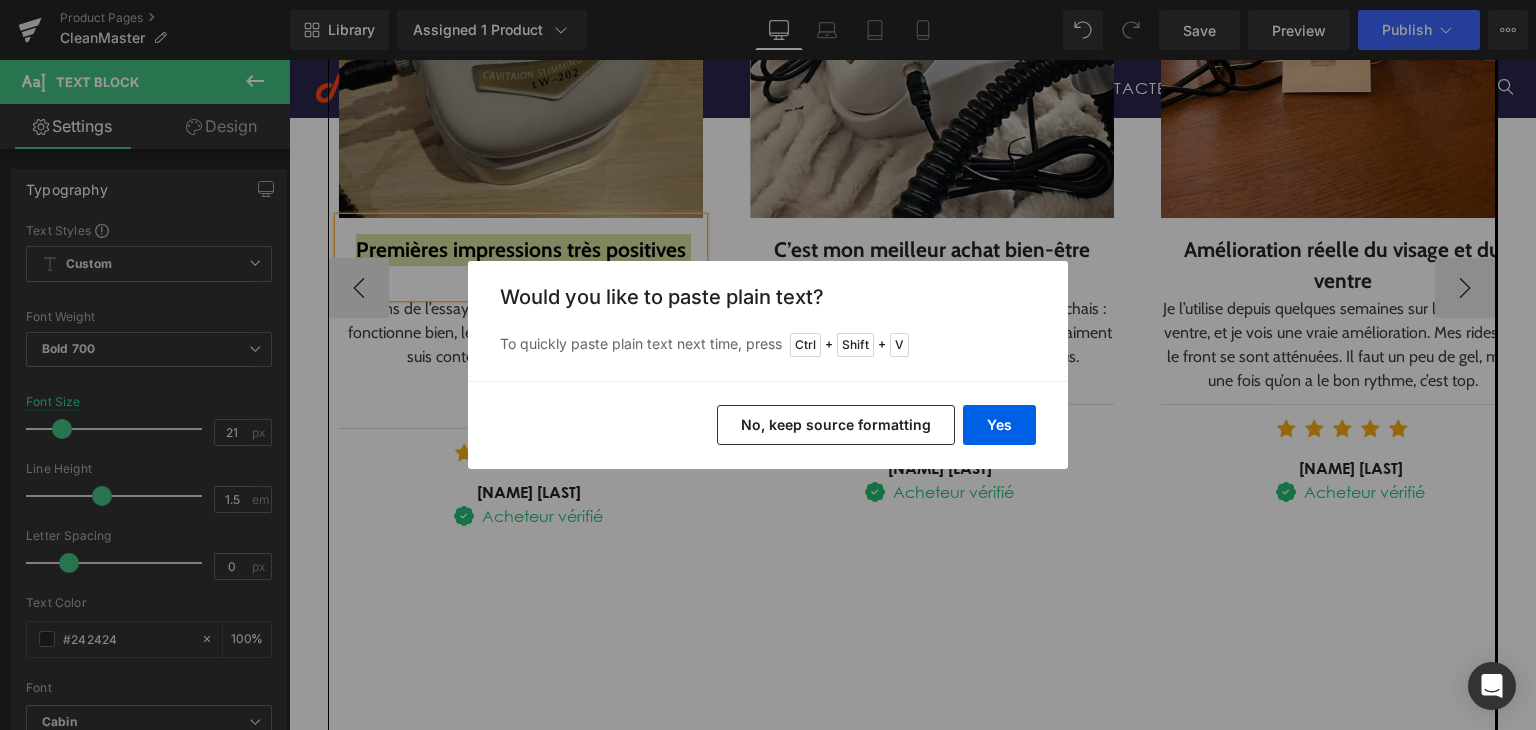 type 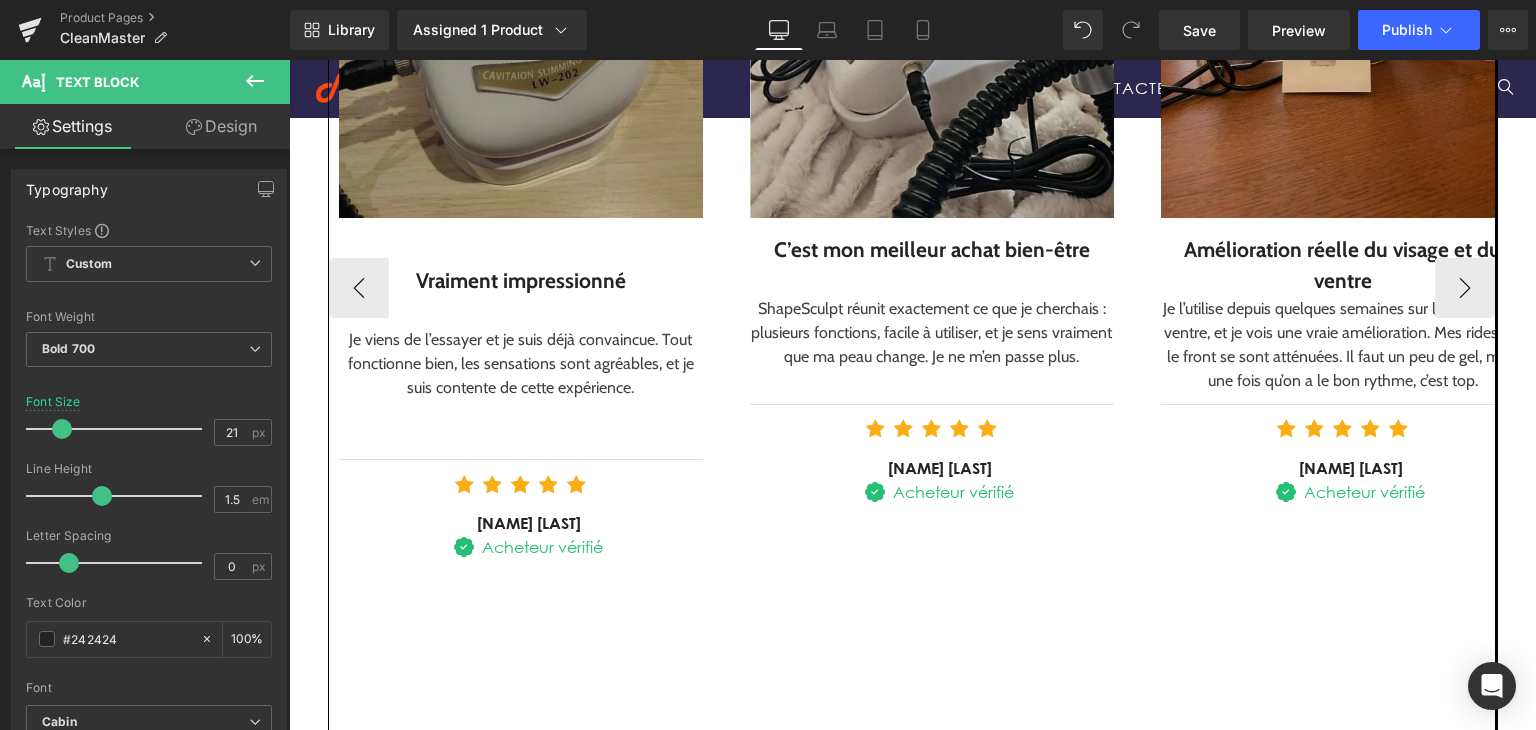 click on "Je viens de l’essayer et je suis déjà convaincue. Tout fonctionne bien, les sensations sont agréables, et je suis contente de cette expérience." at bounding box center (521, 364) 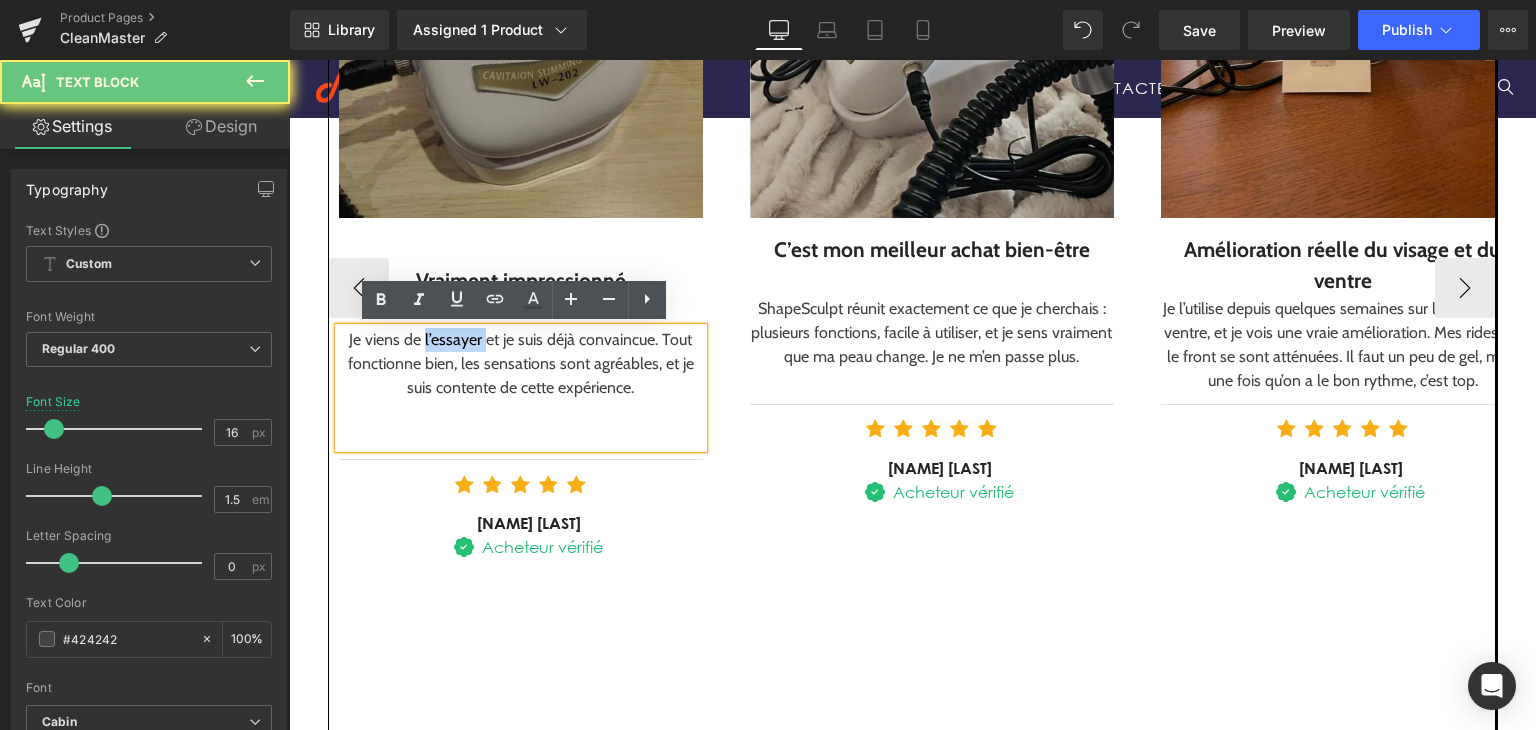 click on "Je viens de l’essayer et je suis déjà convaincue. Tout fonctionne bien, les sensations sont agréables, et je suis contente de cette expérience." at bounding box center [521, 364] 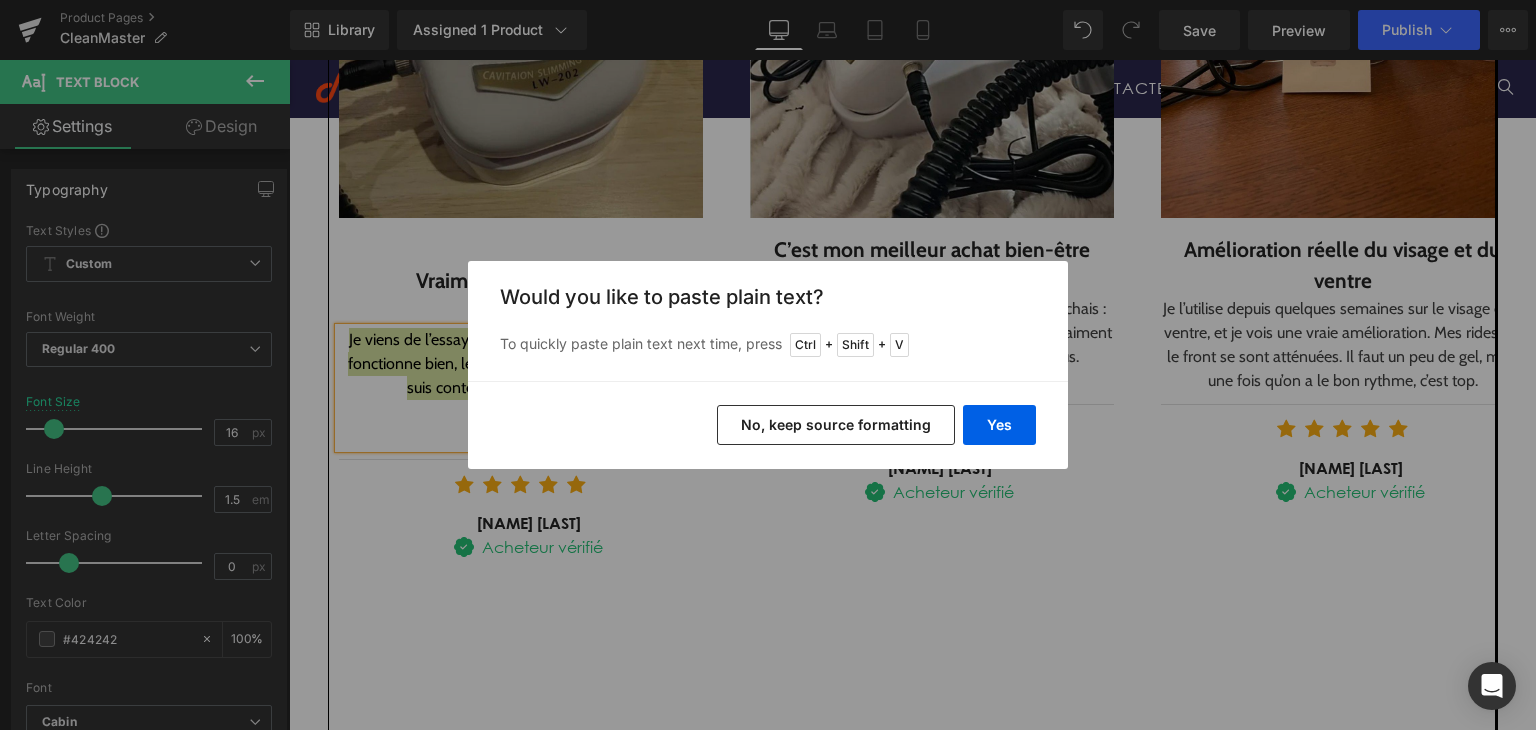 click on "Yes No, keep source formatting" at bounding box center [768, 425] 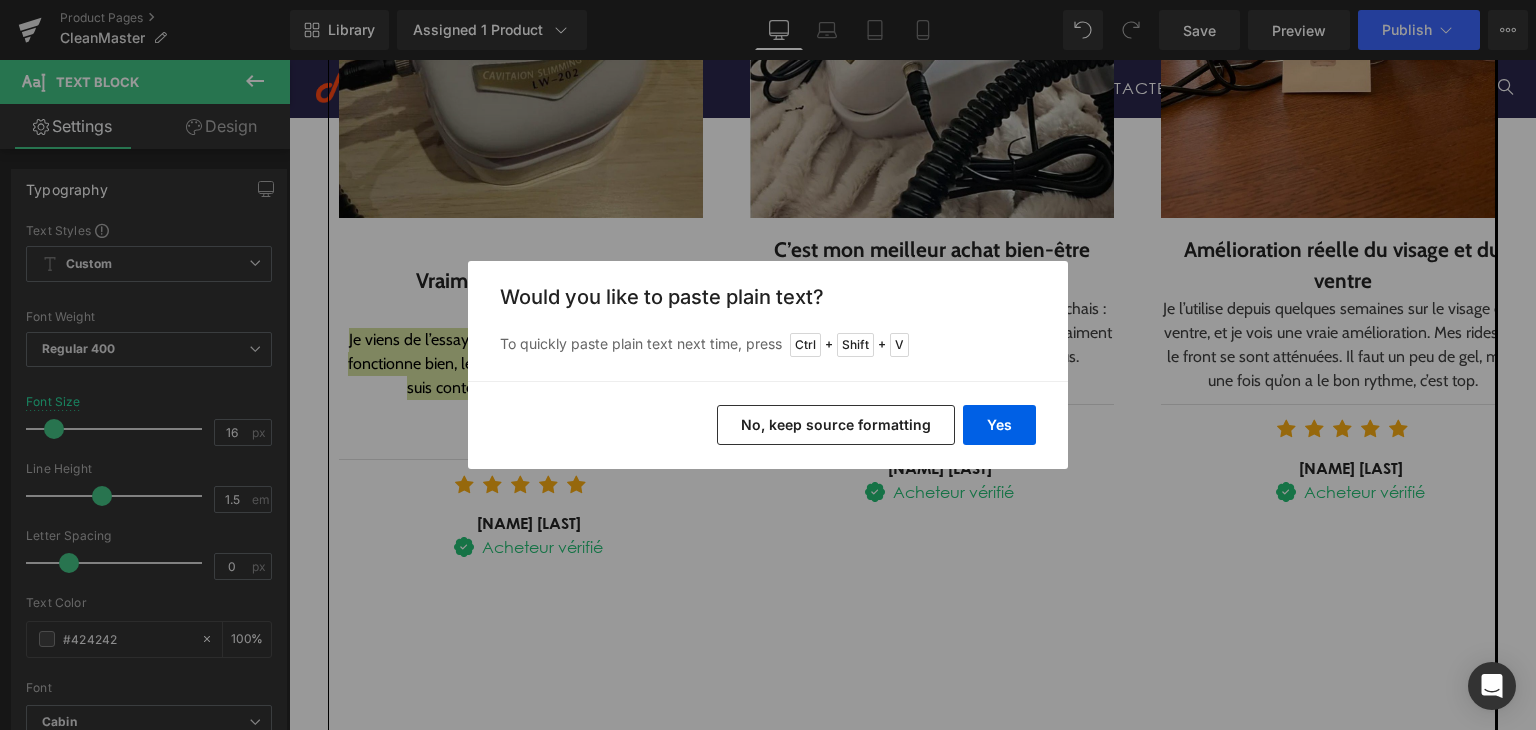 click on "Yes No, keep source formatting" at bounding box center (768, 425) 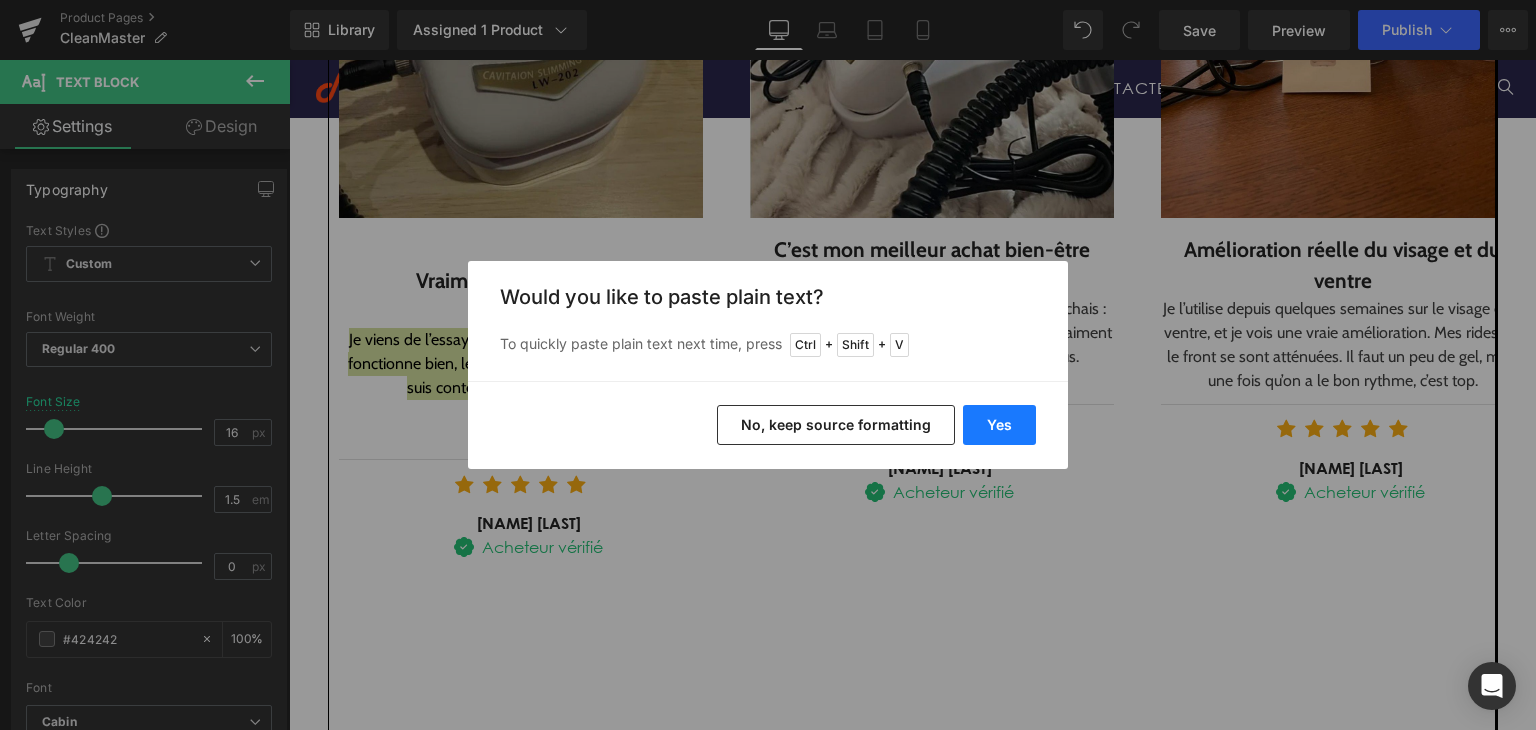click on "Yes" at bounding box center (999, 425) 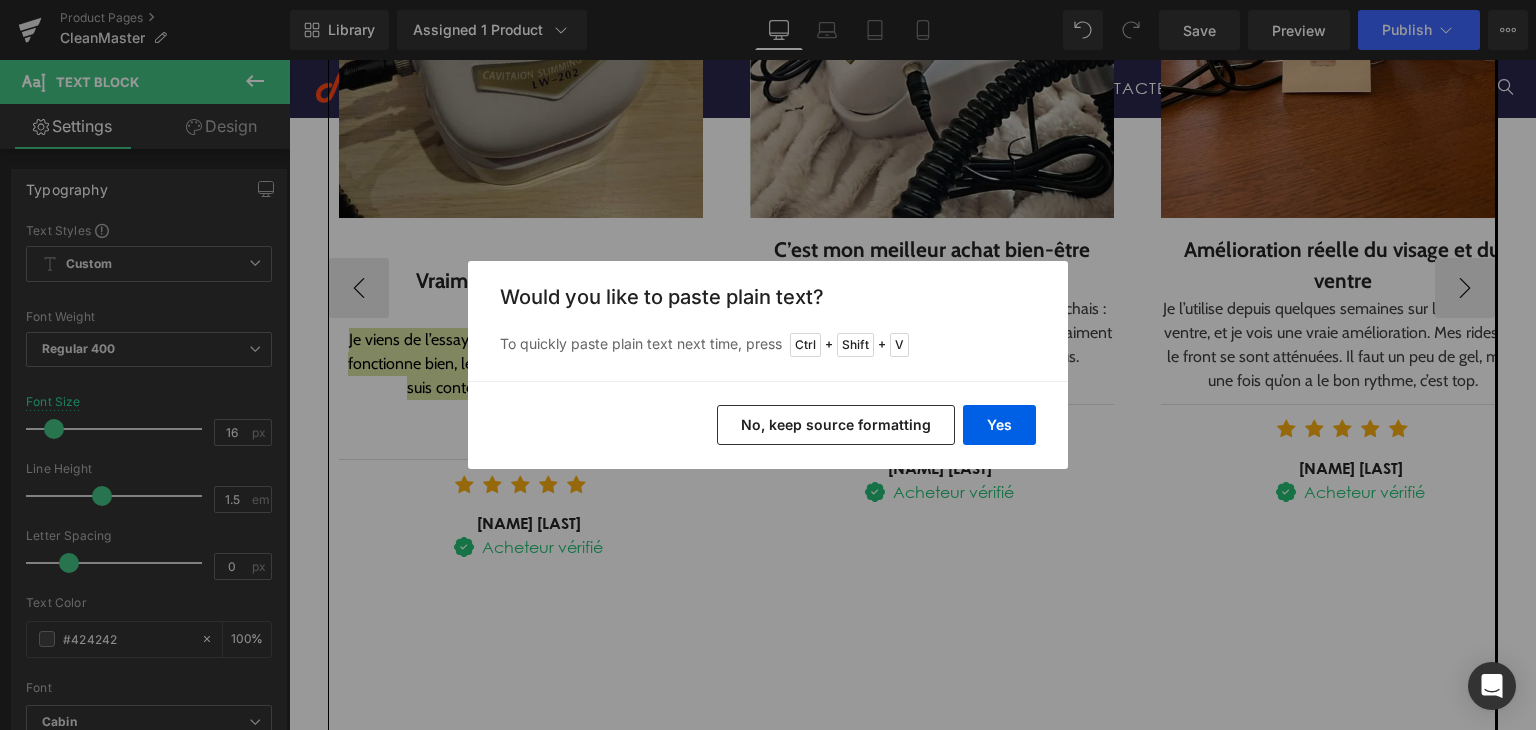 type 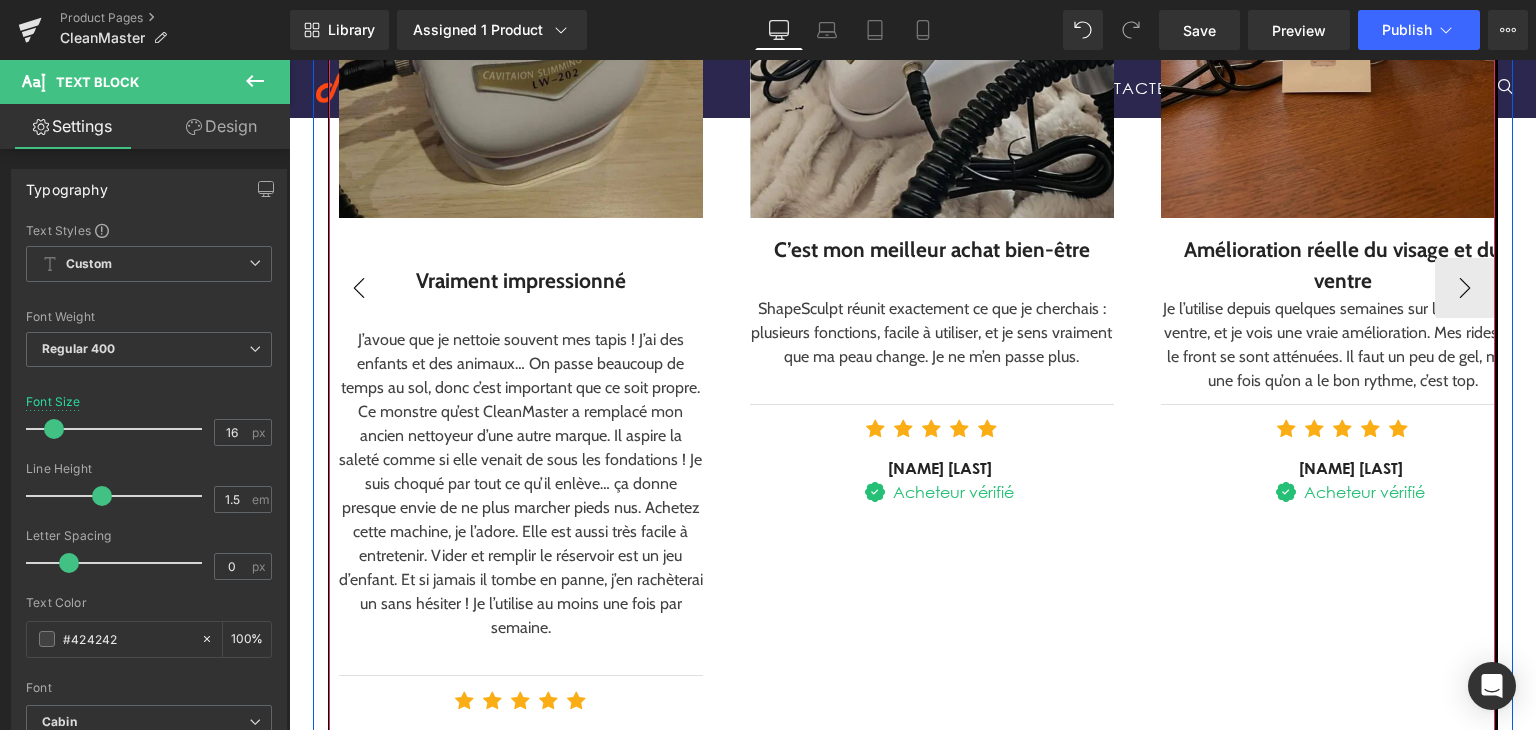 click on "‹" at bounding box center [359, 288] 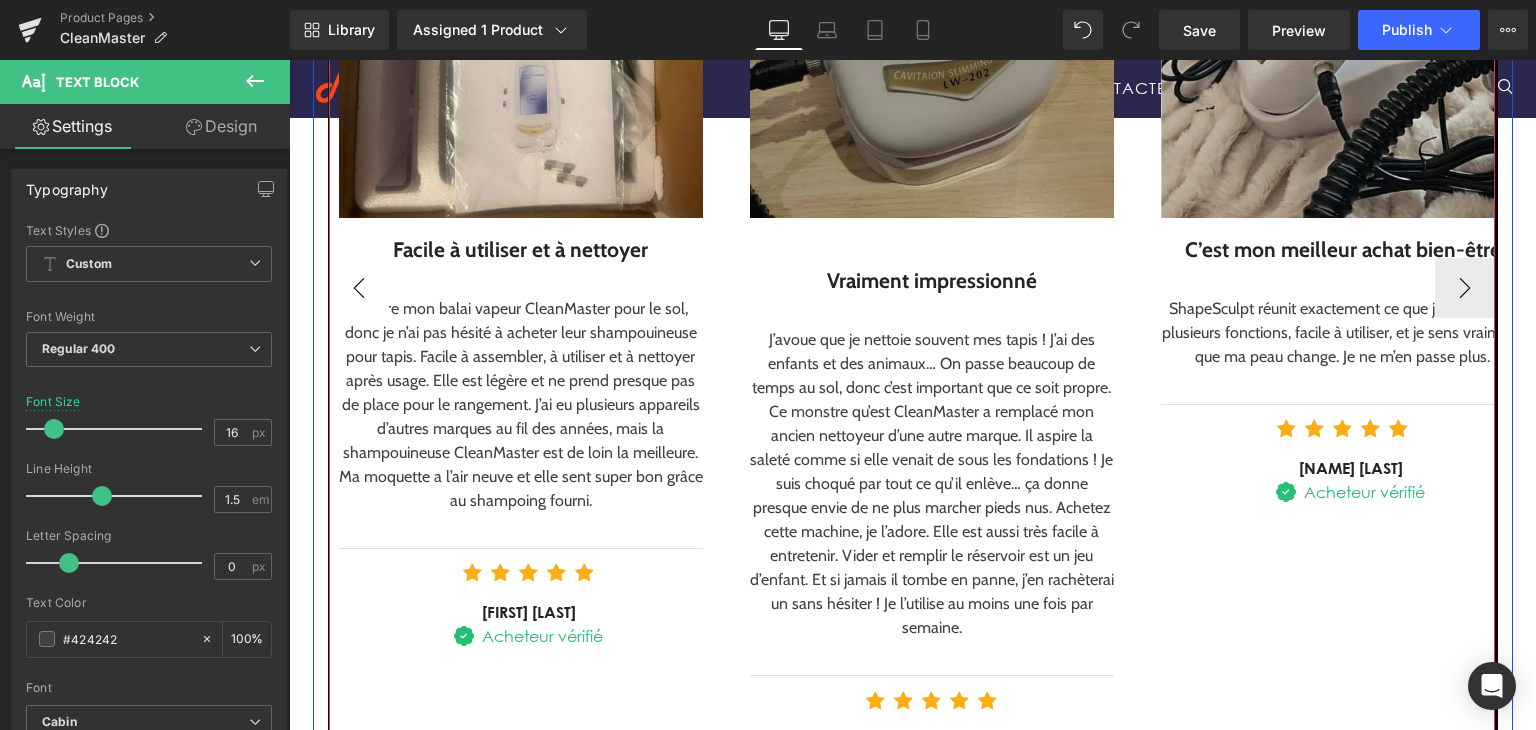 click on "‹" at bounding box center [359, 288] 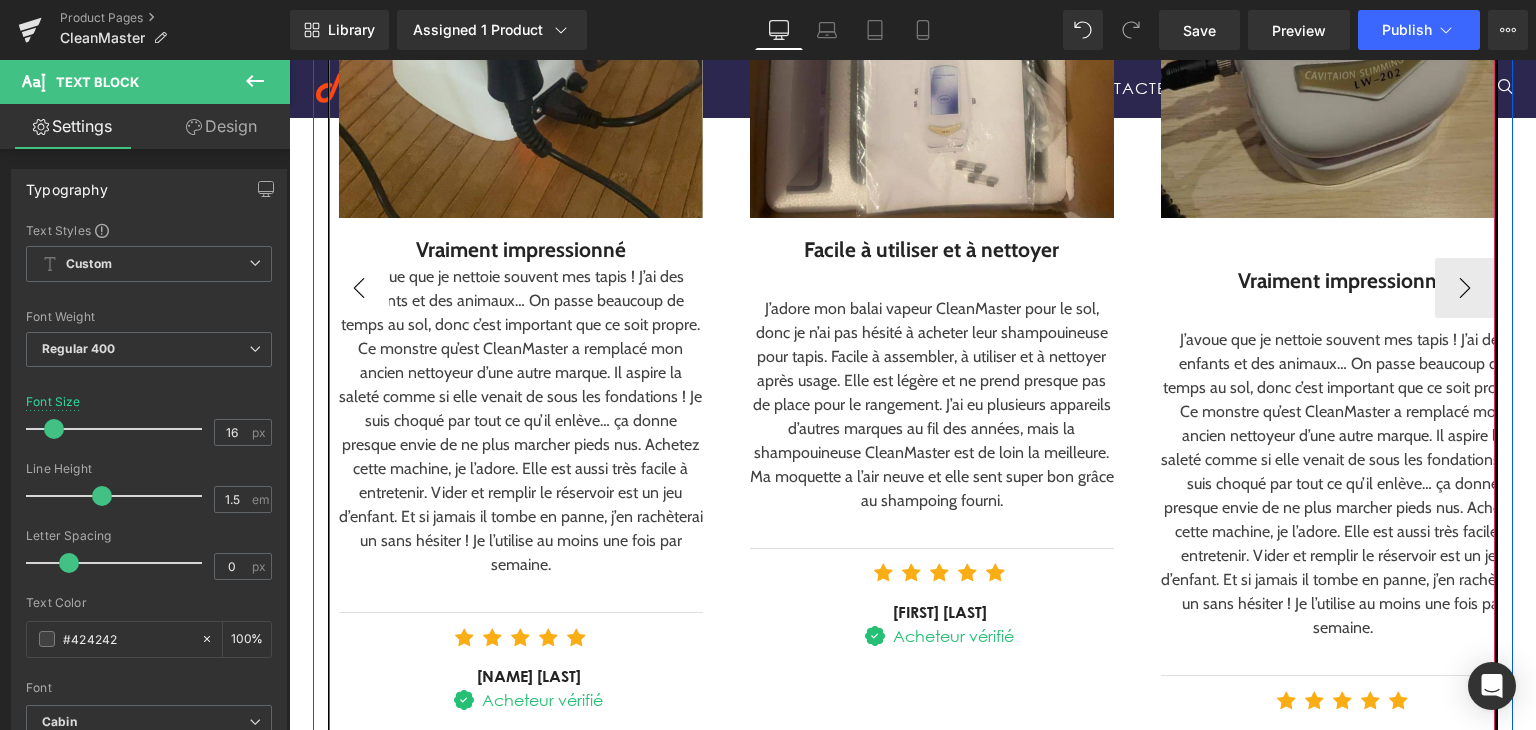 click on "‹" at bounding box center (359, 288) 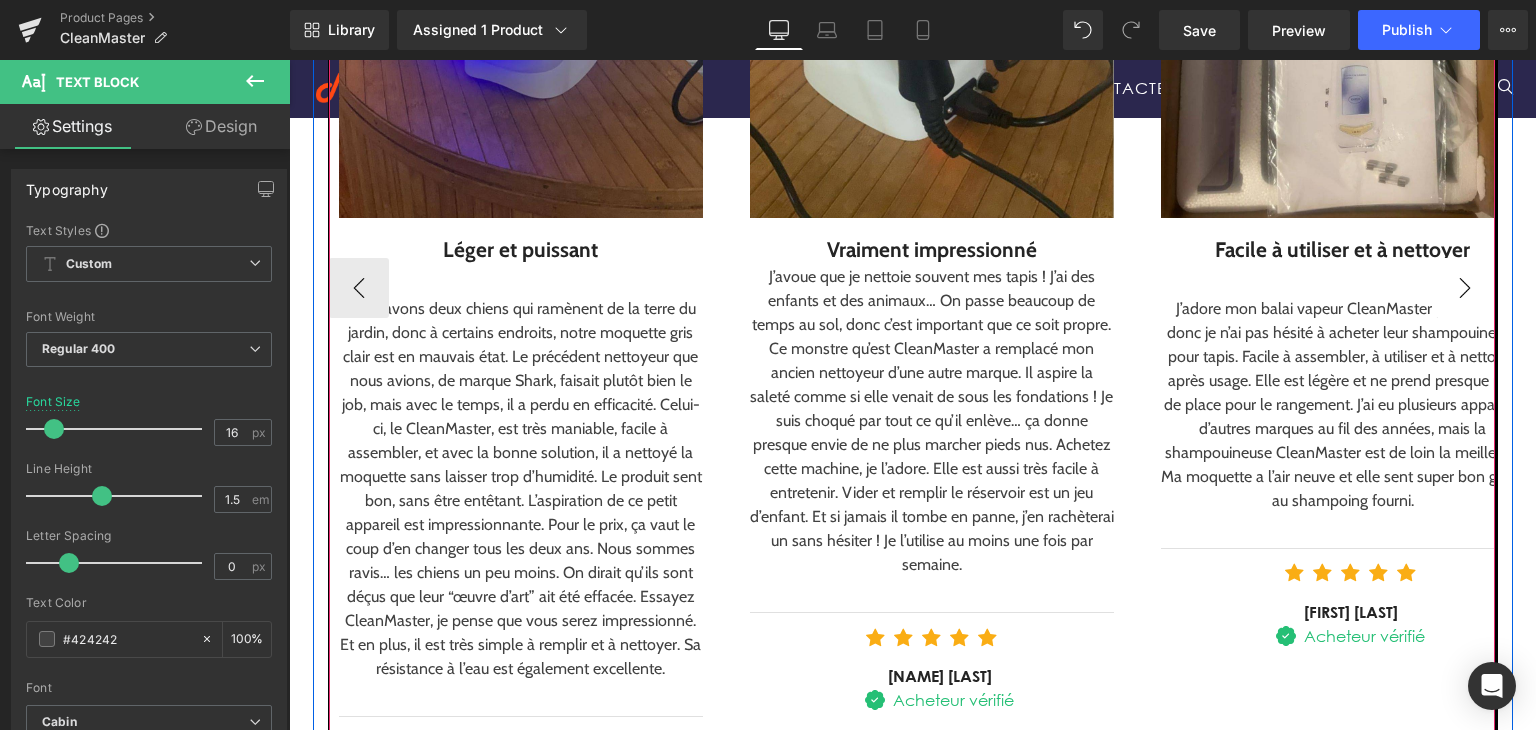 click on "›" at bounding box center [1465, 288] 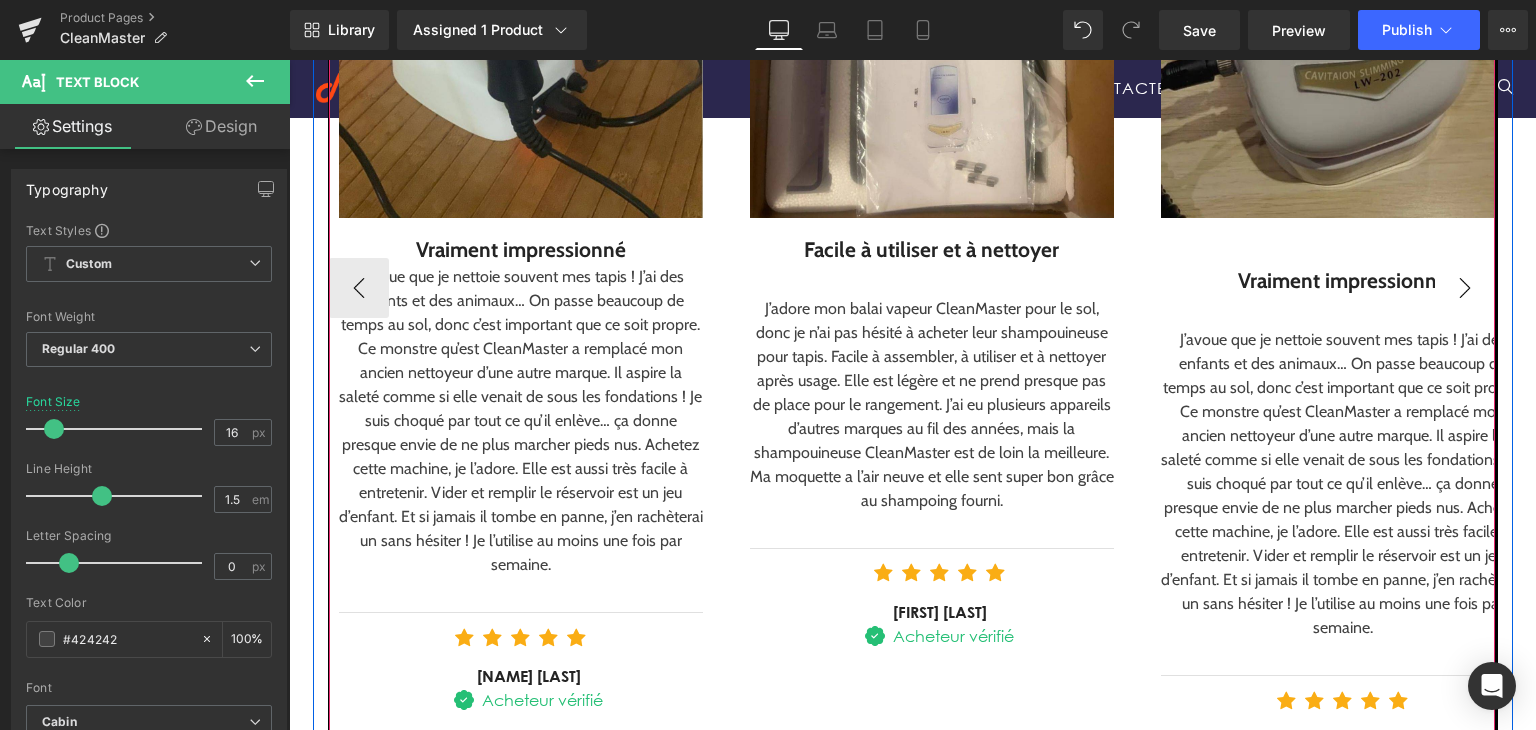 click on "›" at bounding box center (1465, 288) 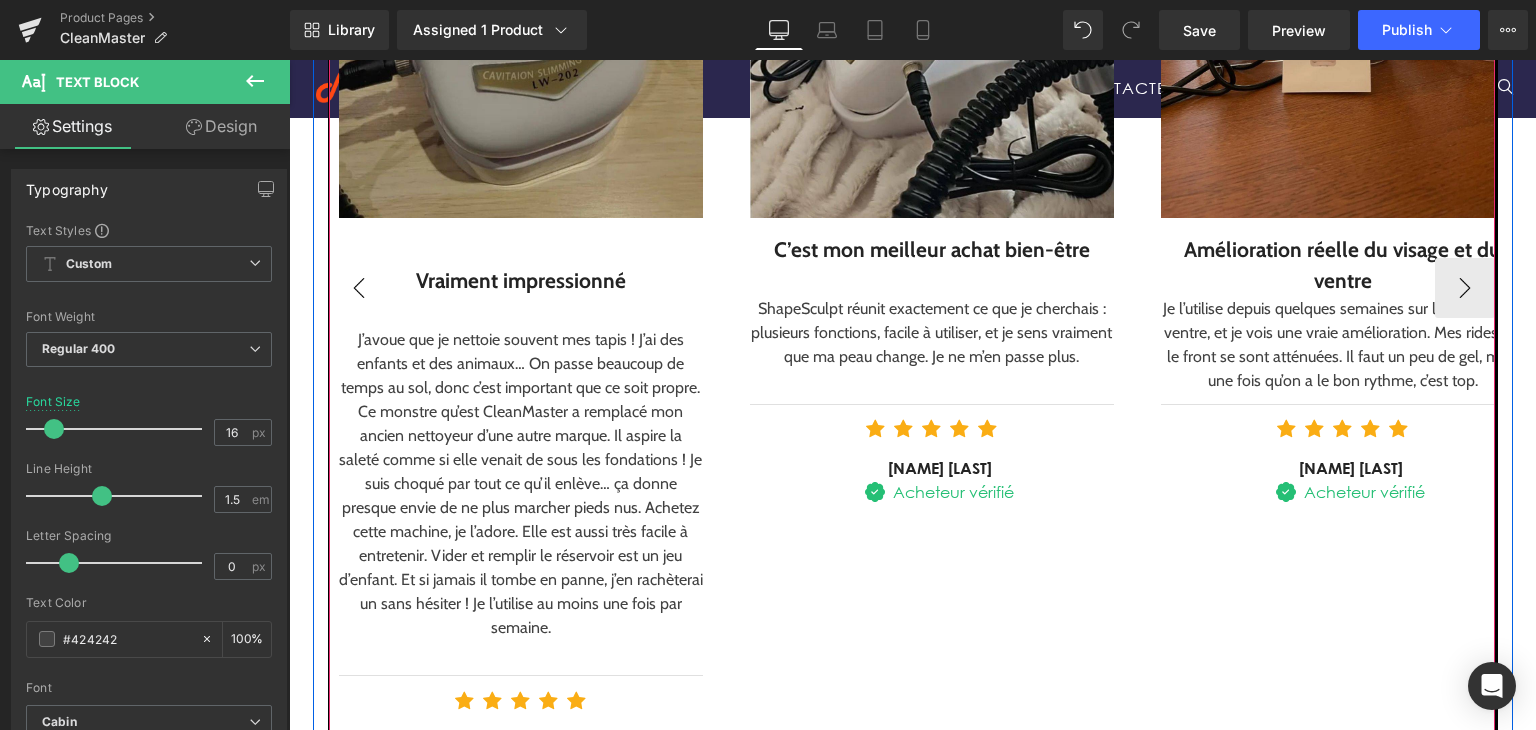click on "‹" at bounding box center [359, 288] 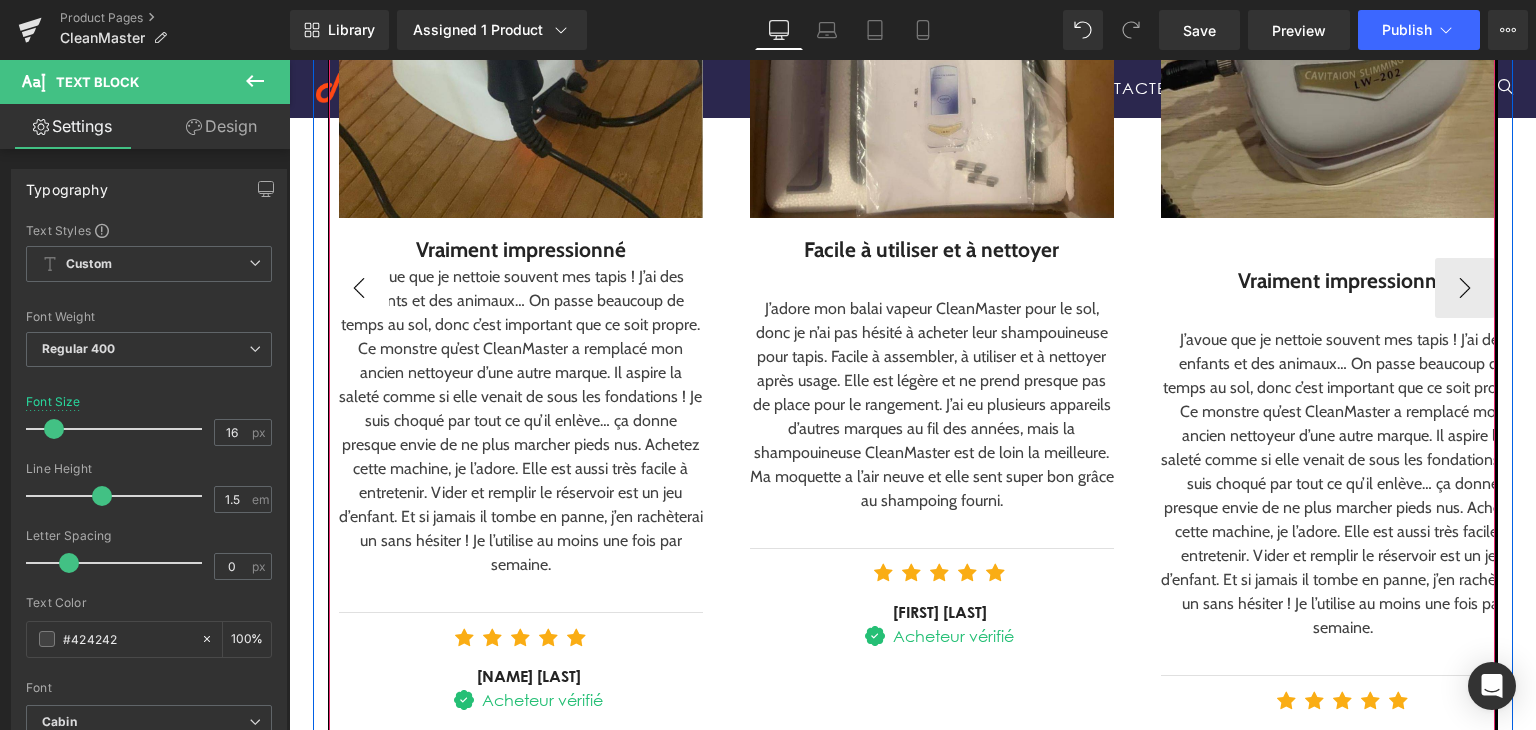 click on "‹" at bounding box center [359, 288] 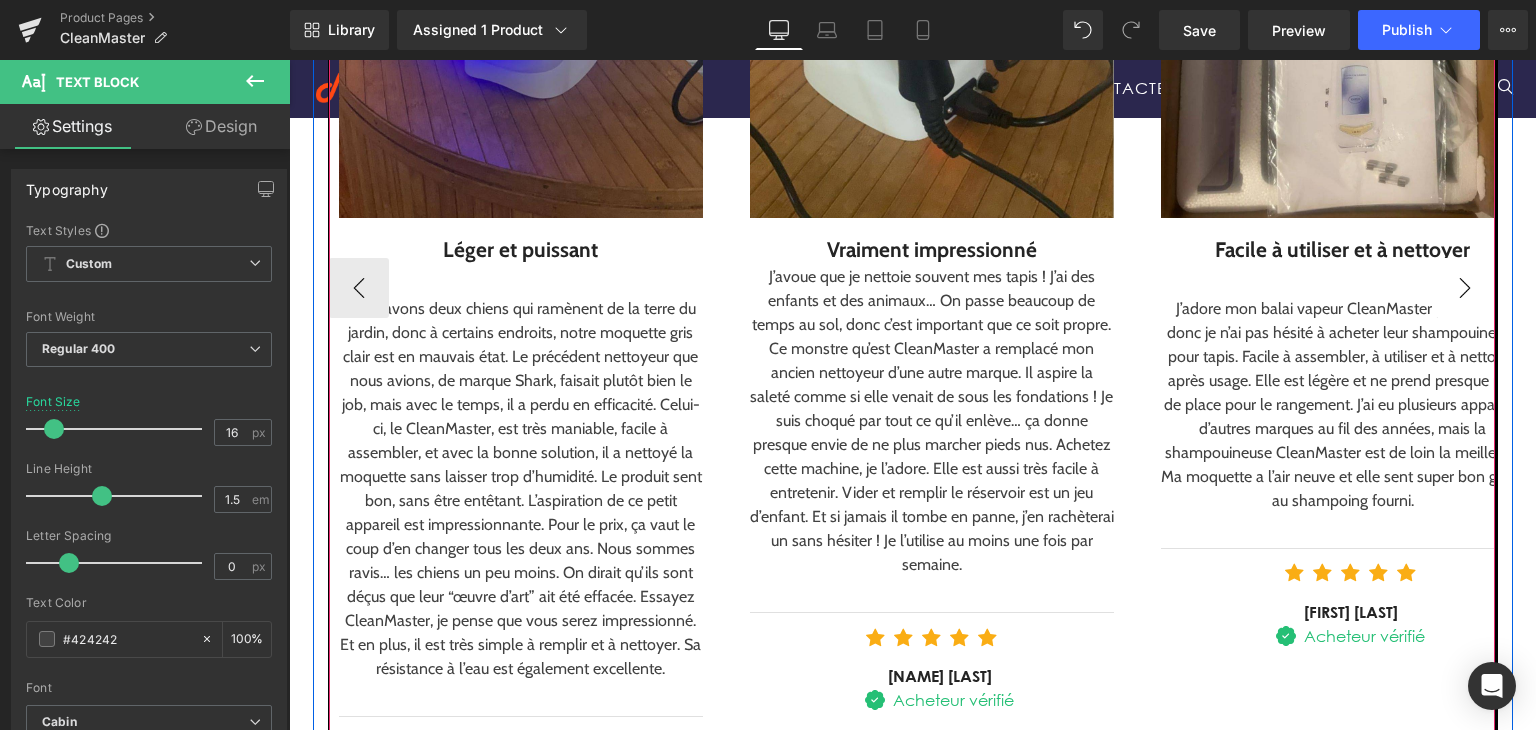 click on "›" at bounding box center (1465, 288) 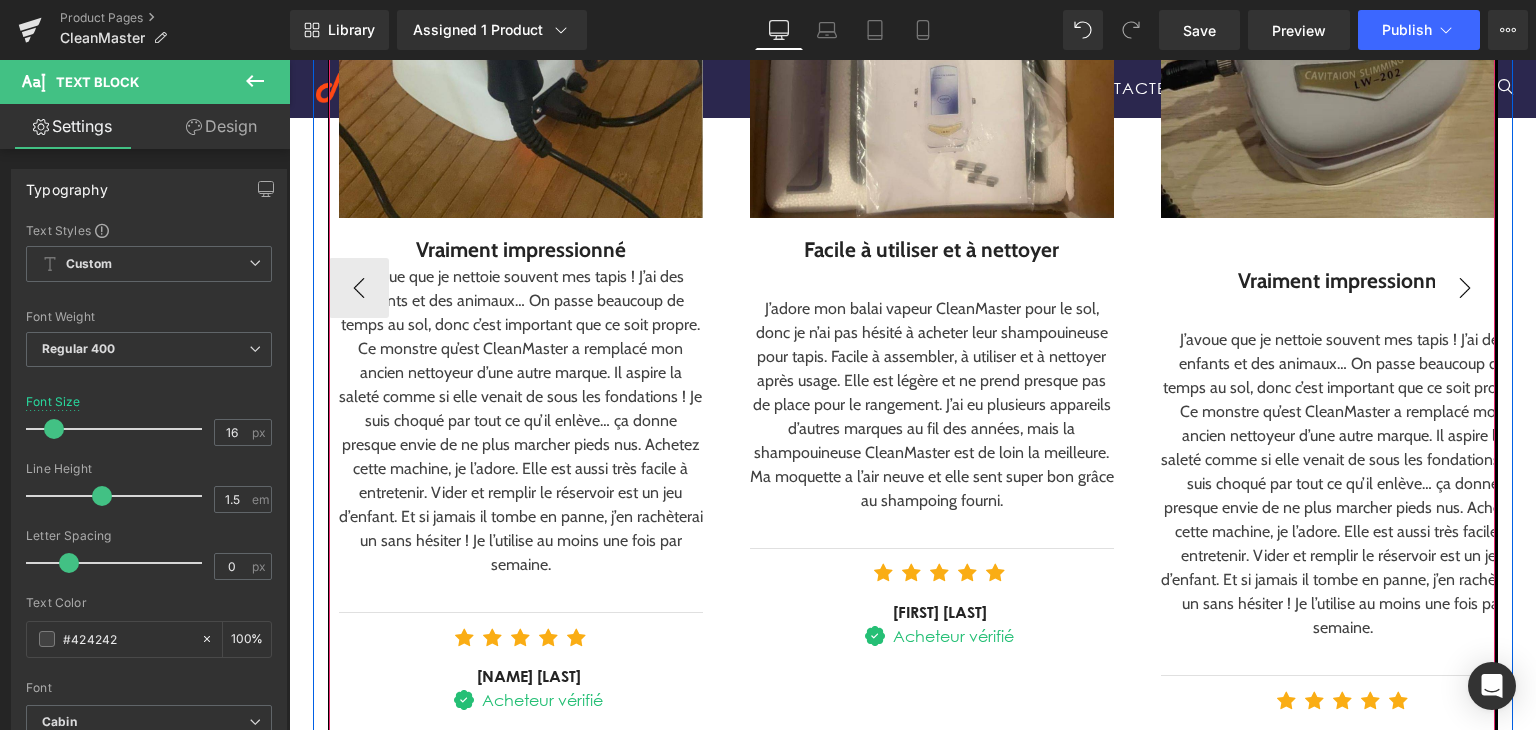 click on "›" at bounding box center (1465, 288) 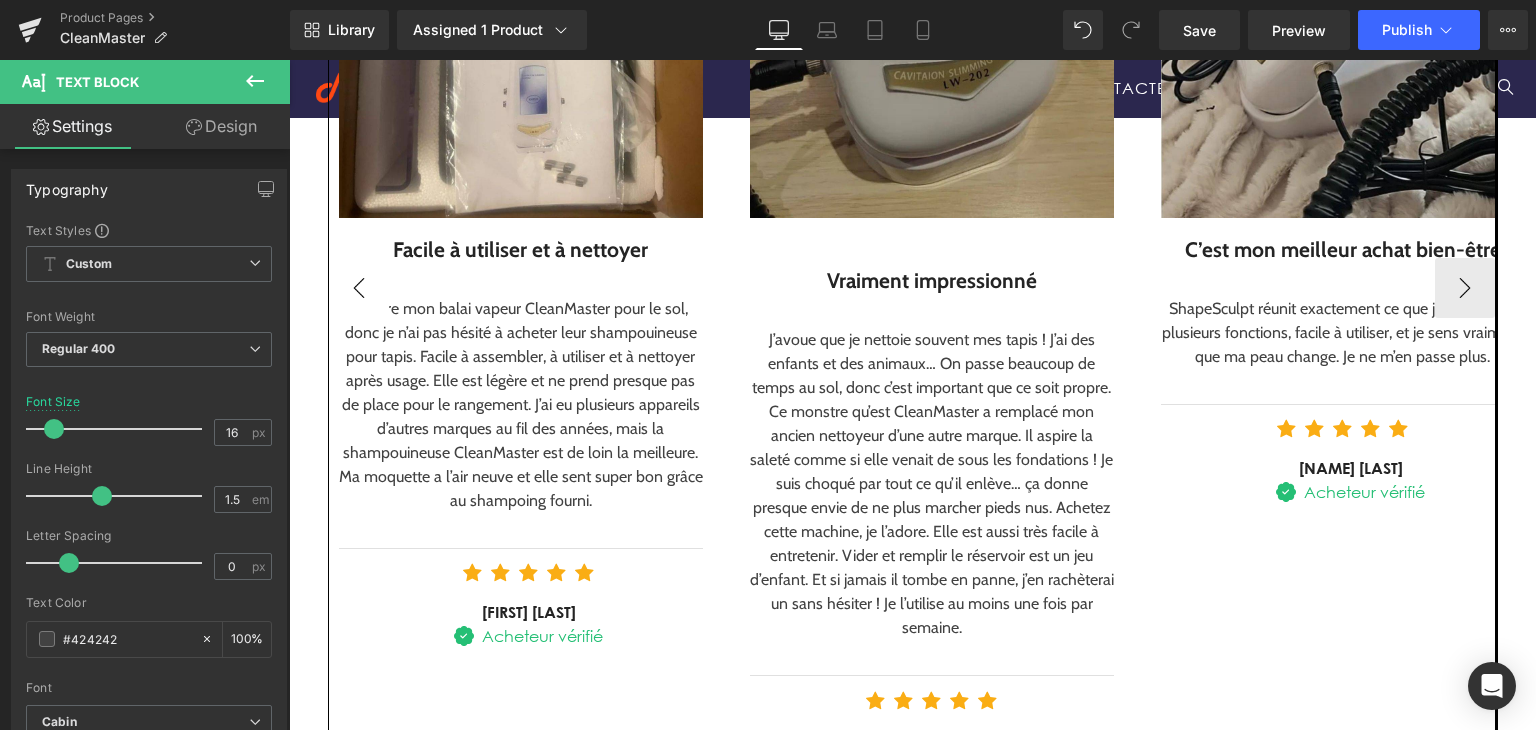 click on "Plus De 10.000+ Clients Nous Font Confiance Heading         ⭐⭐⭐⭐⭐ Text Block         Row         Row         Row
Image         Léger et puissant Text Block         Text Block         Separator
Icon
Icon
Icon
Icon
Icon" at bounding box center (913, 231) 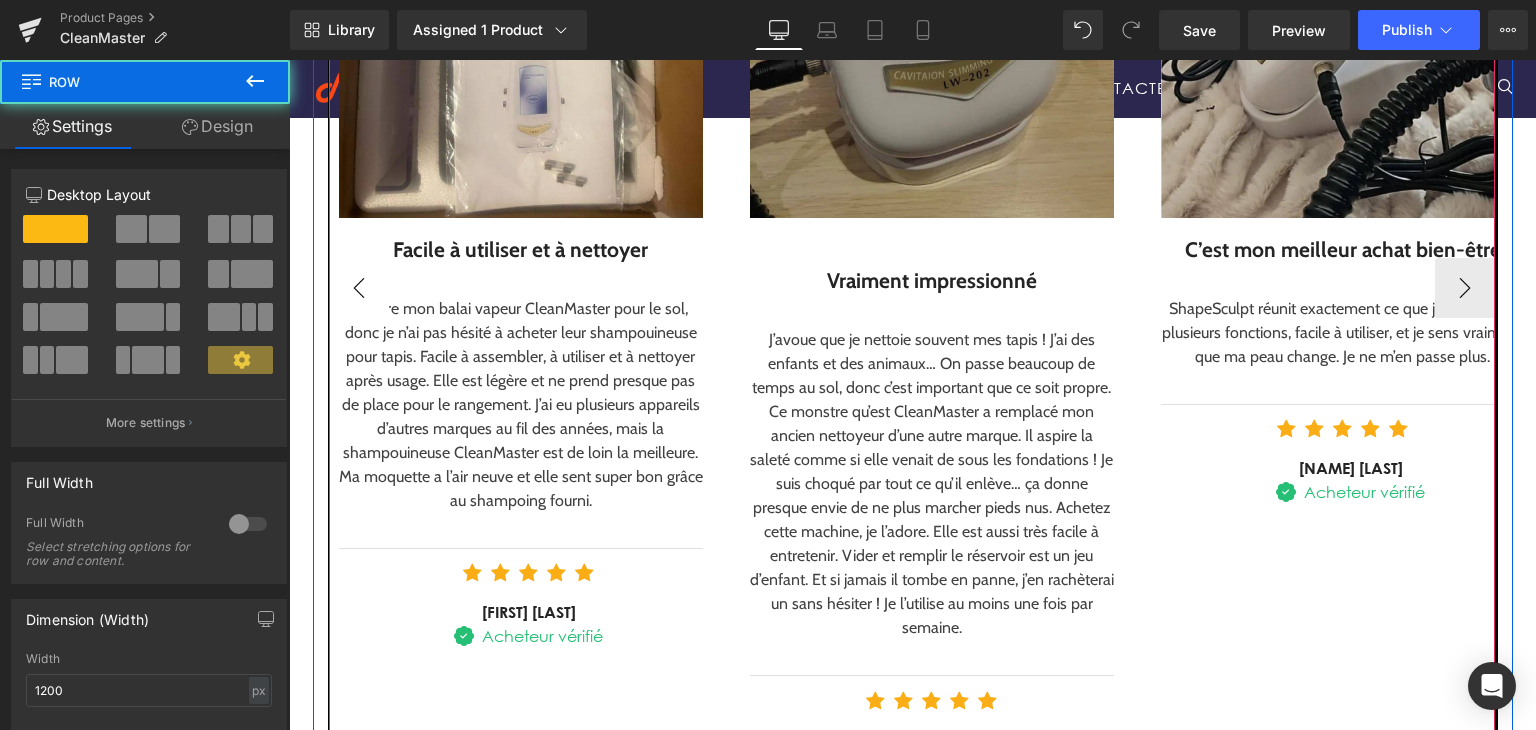 click on "‹" at bounding box center (359, 288) 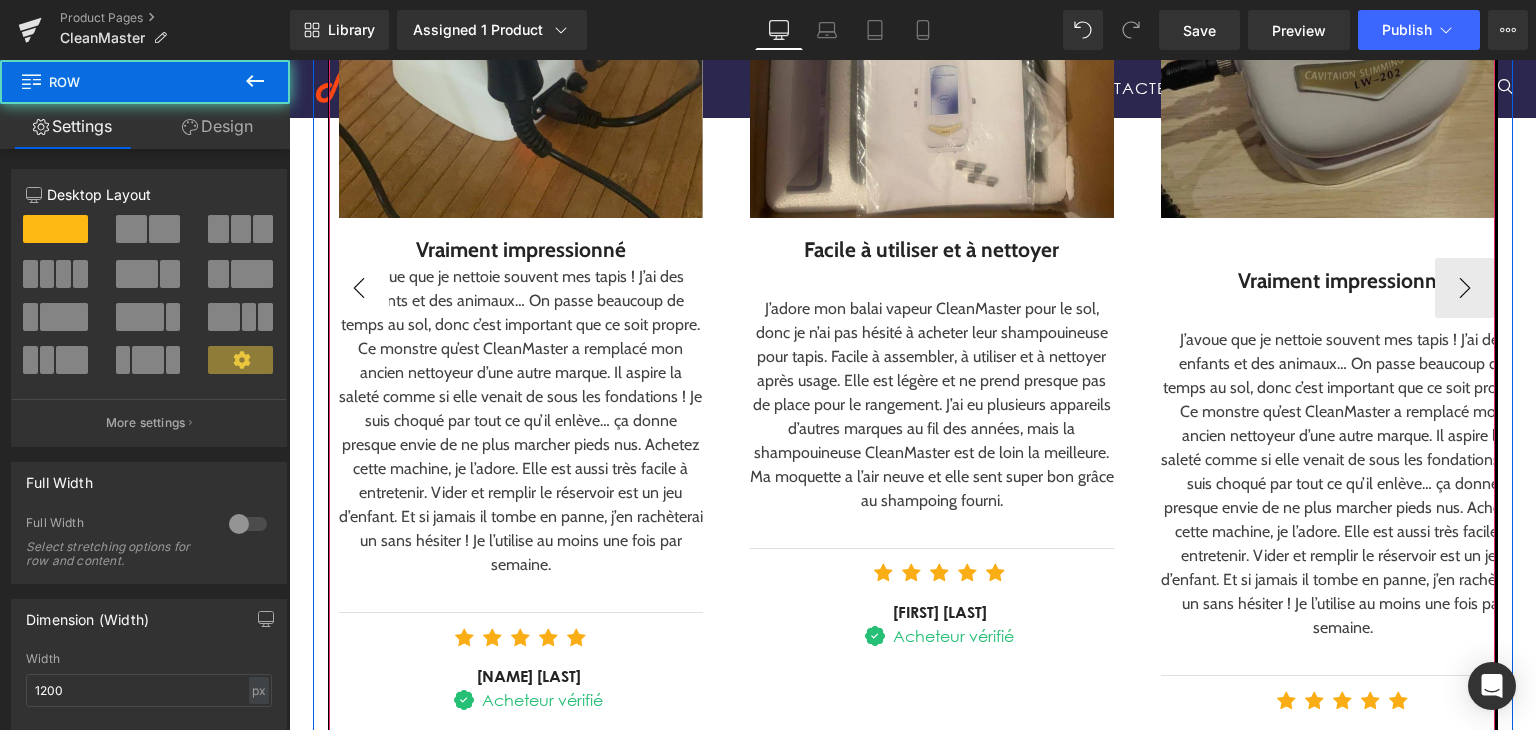 drag, startPoint x: 338, startPoint y: 290, endPoint x: 360, endPoint y: 289, distance: 22.022715 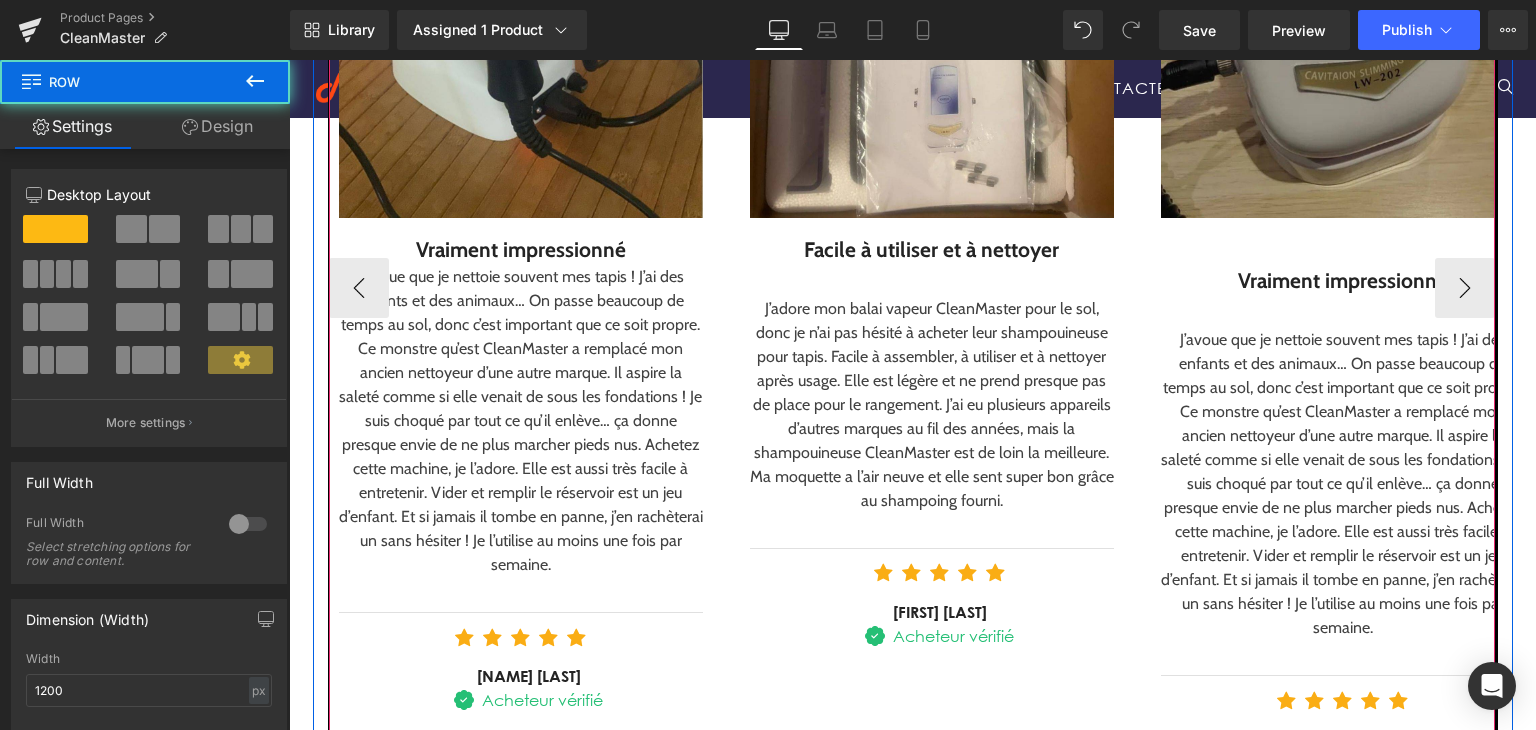 click on "‹" at bounding box center [359, 288] 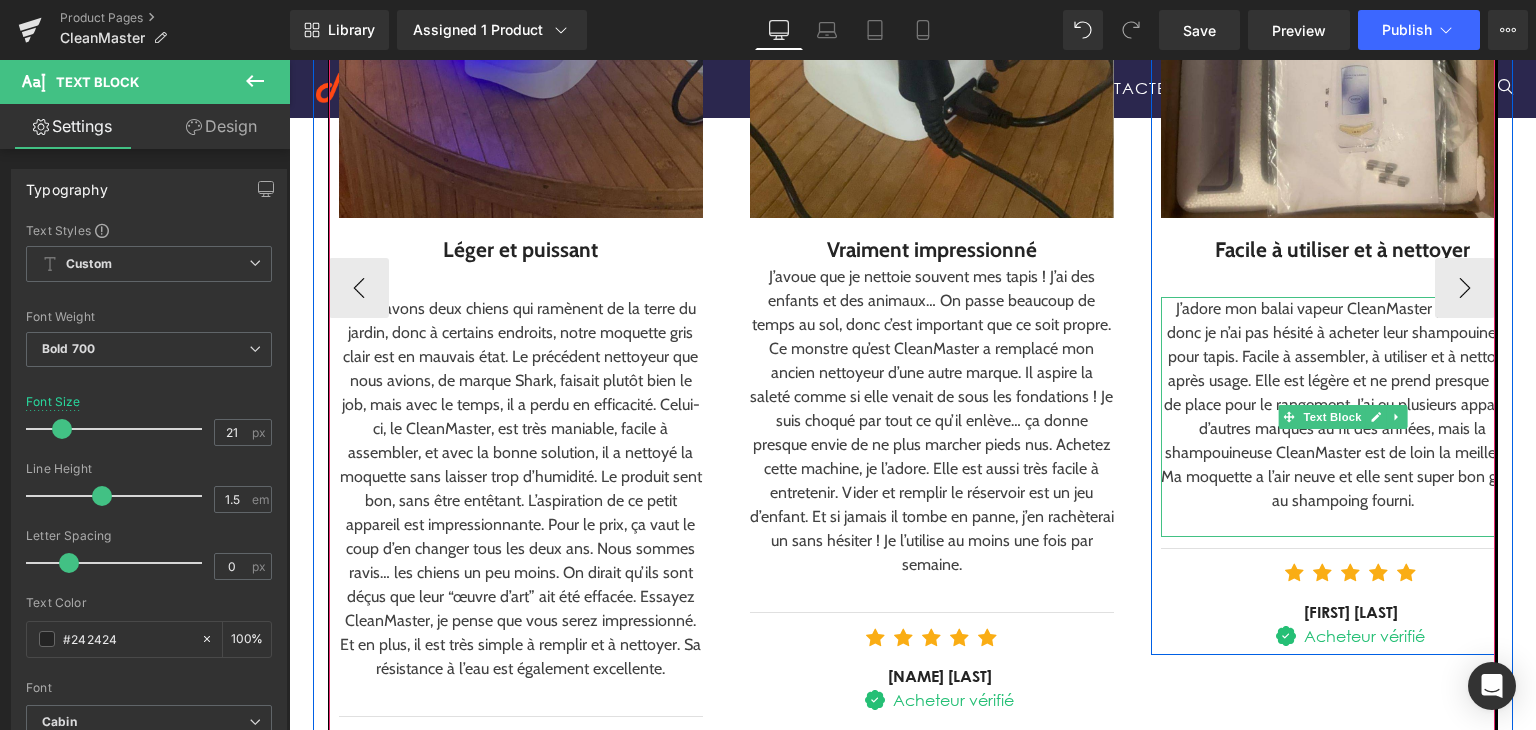 click at bounding box center (1343, 525) 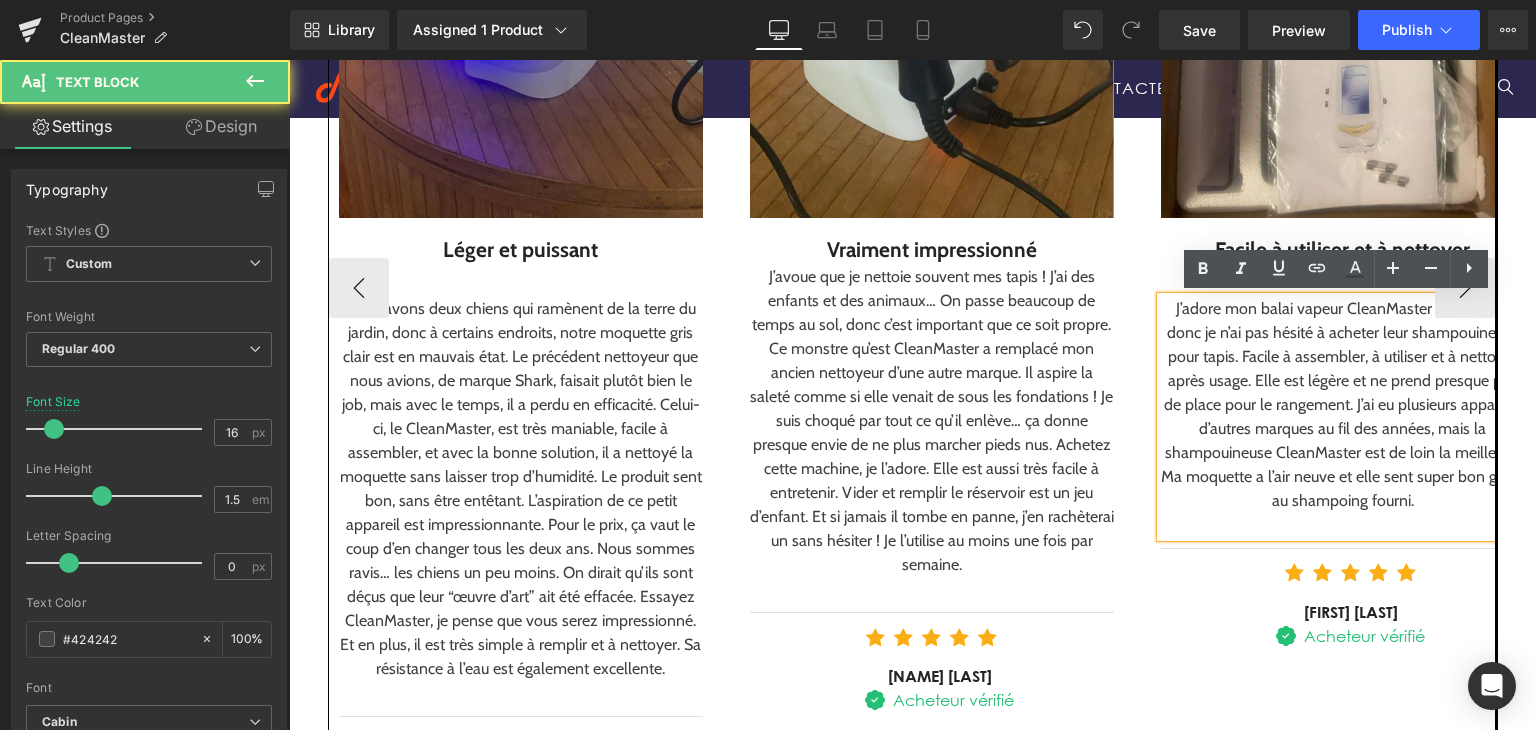 click at bounding box center (1343, 525) 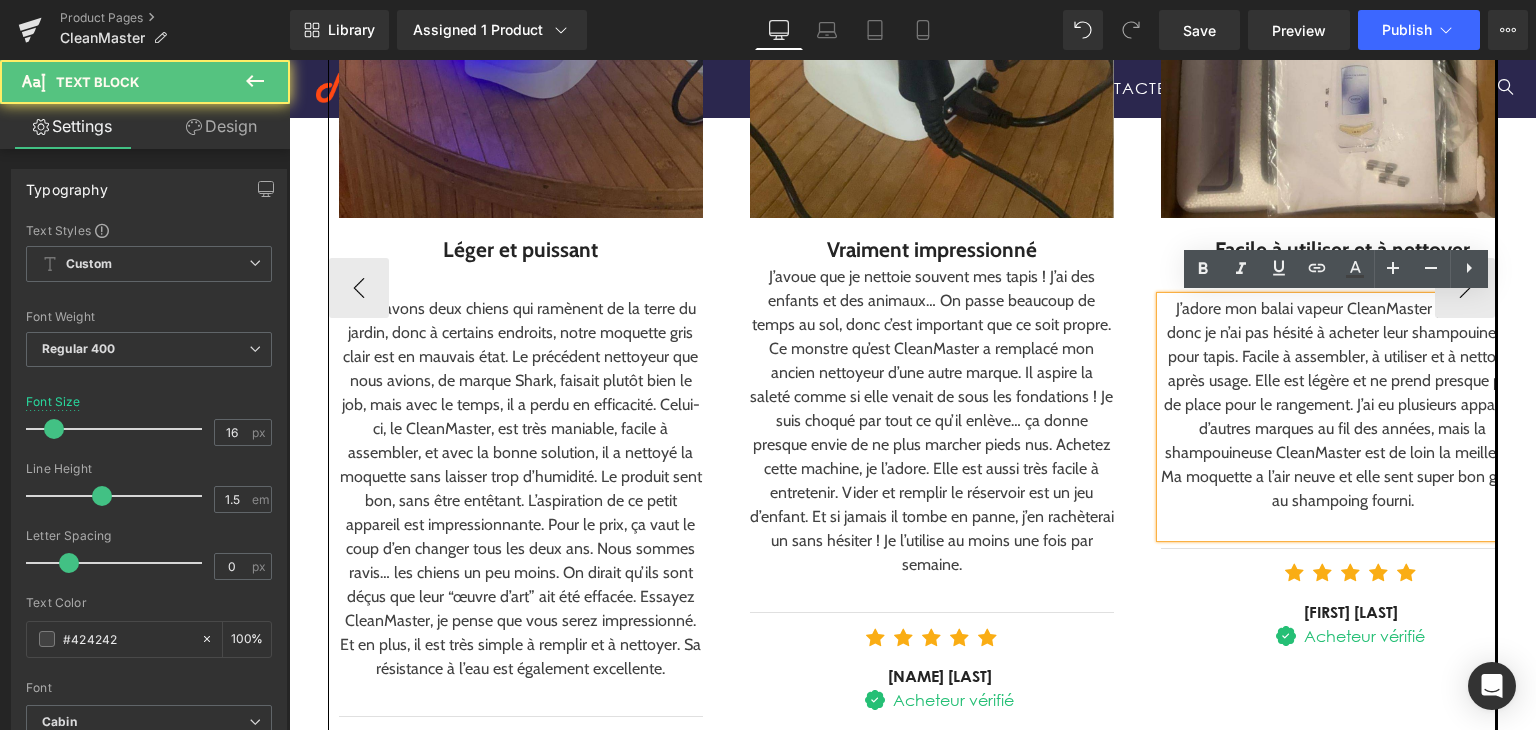 click at bounding box center (1343, 525) 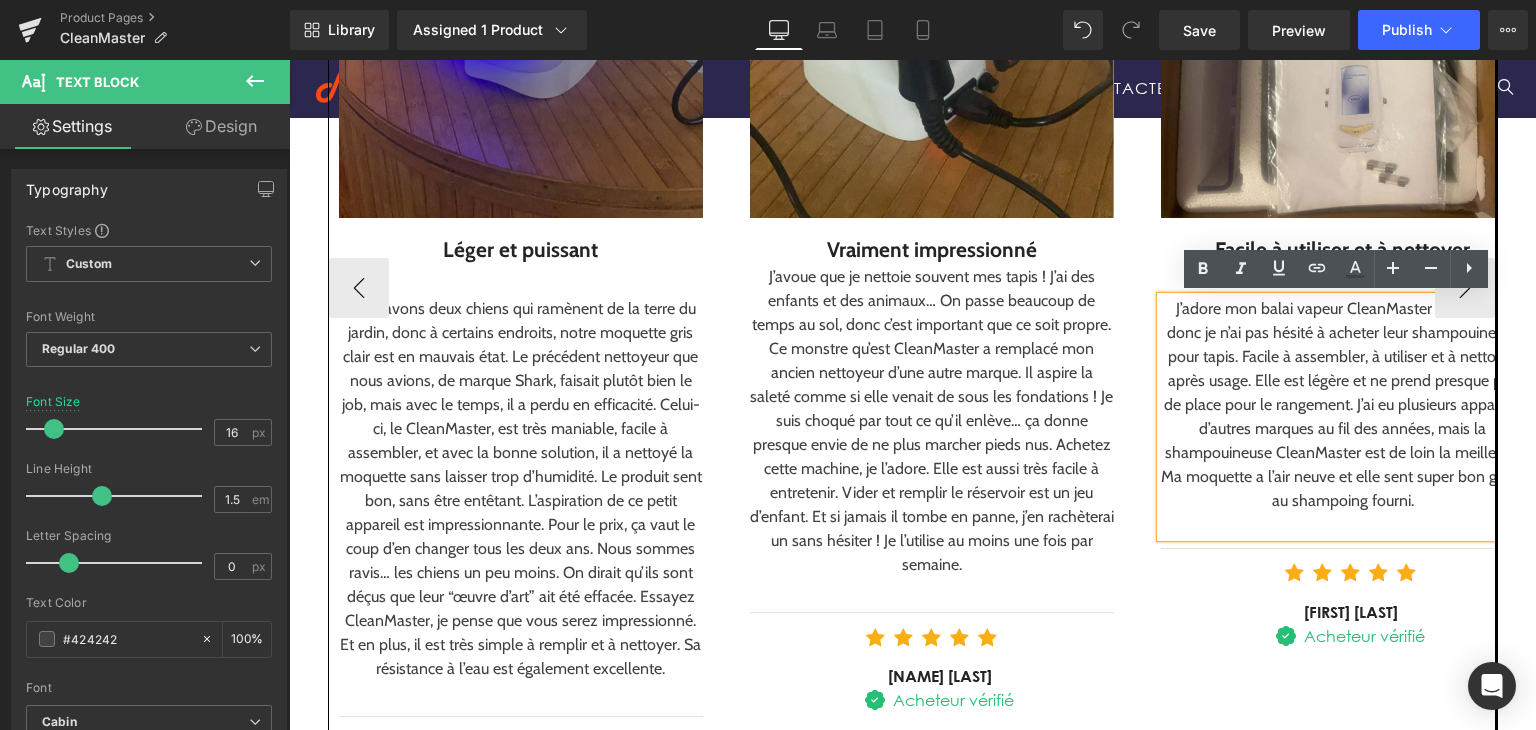click on "J’adore mon balai vapeur CleanMaster pour le sol, donc je n’ai pas hésité à acheter leur shampouineuse pour tapis. Facile à assembler, à utiliser et à nettoyer après usage. Elle est légère et ne prend presque pas de place pour le rangement. J’ai eu plusieurs appareils d’autres marques au fil des années, mais la shampouineuse CleanMaster est de loin la meilleure. Ma moquette a l’air neuve et elle sent super bon grâce au shampoing fourni." at bounding box center [1343, 405] 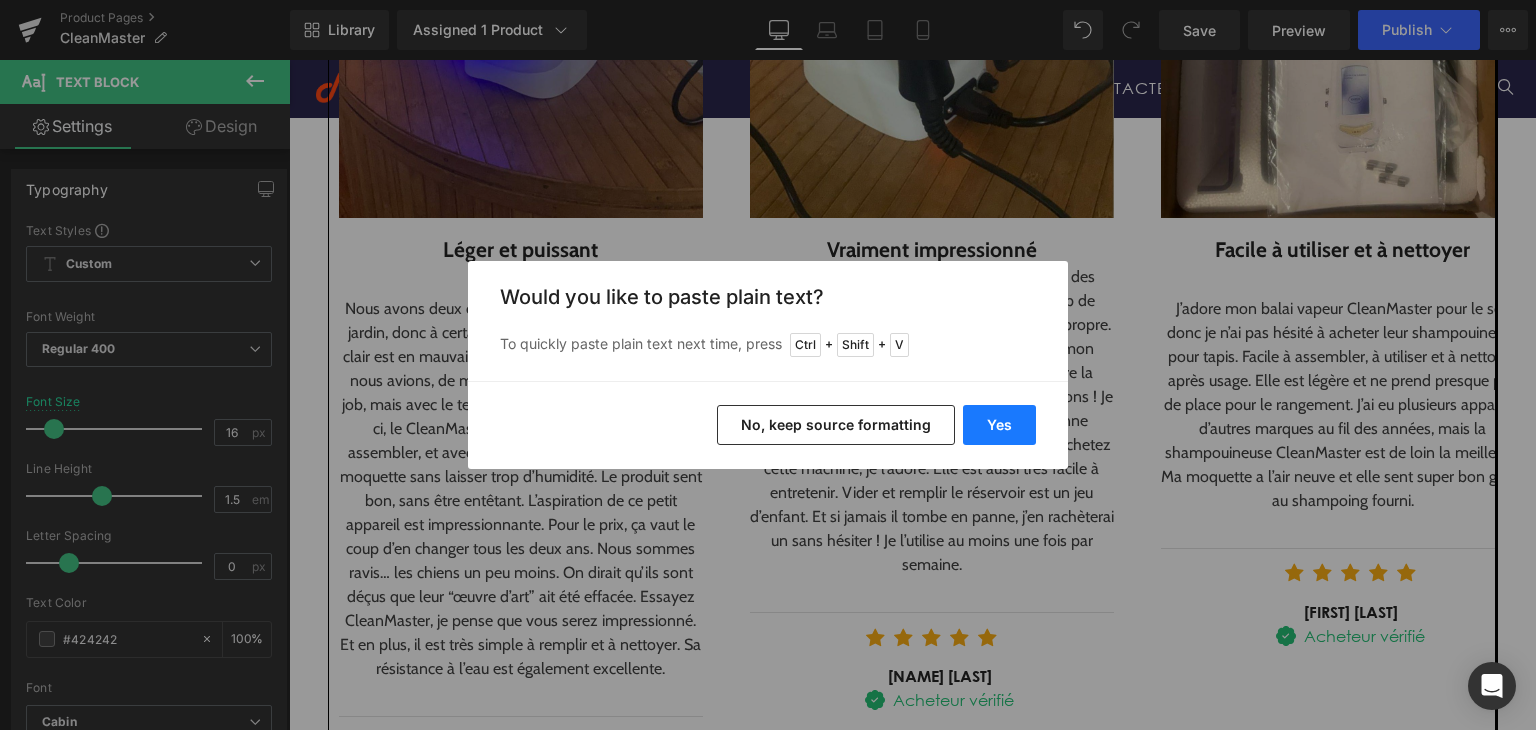 click on "Yes" at bounding box center [999, 425] 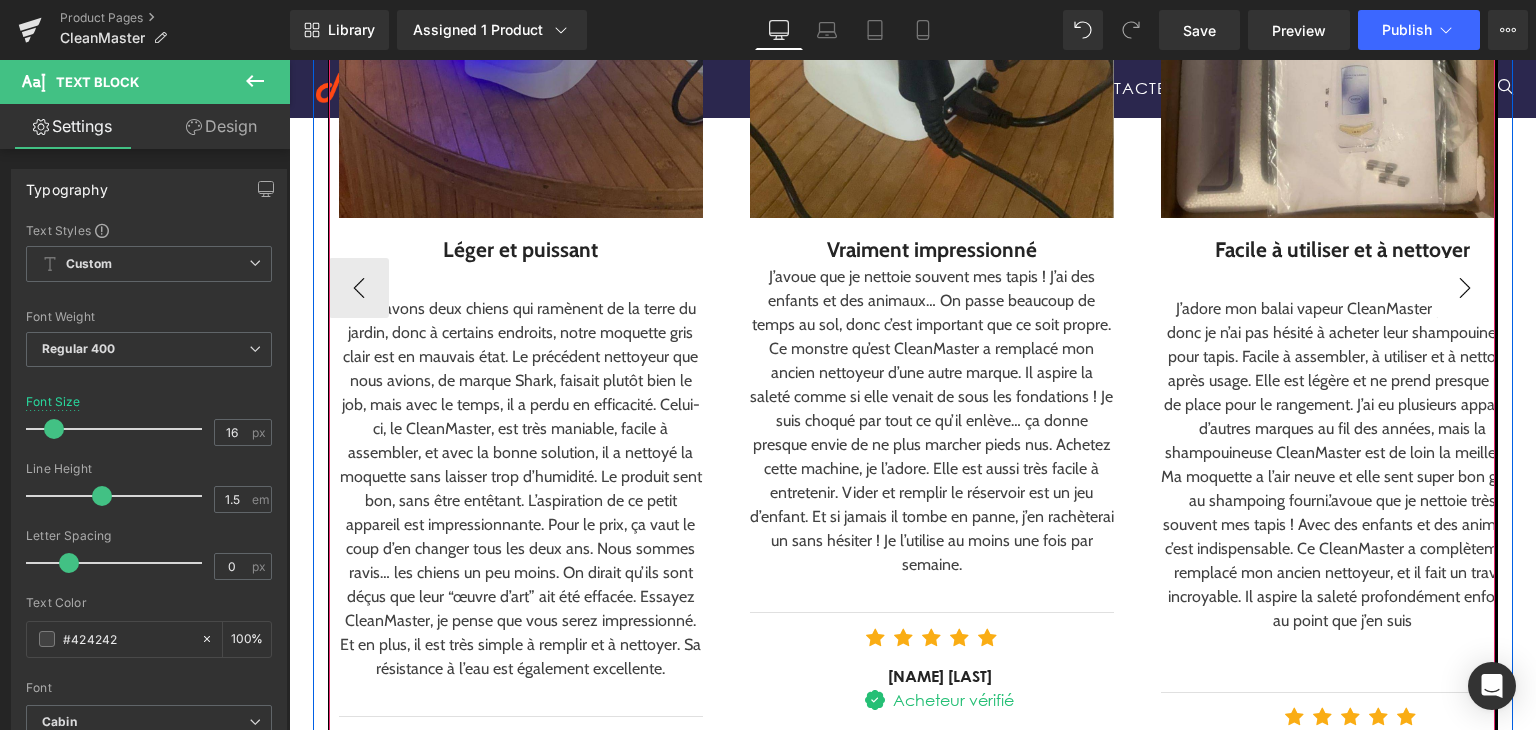 click on "›" at bounding box center (1465, 288) 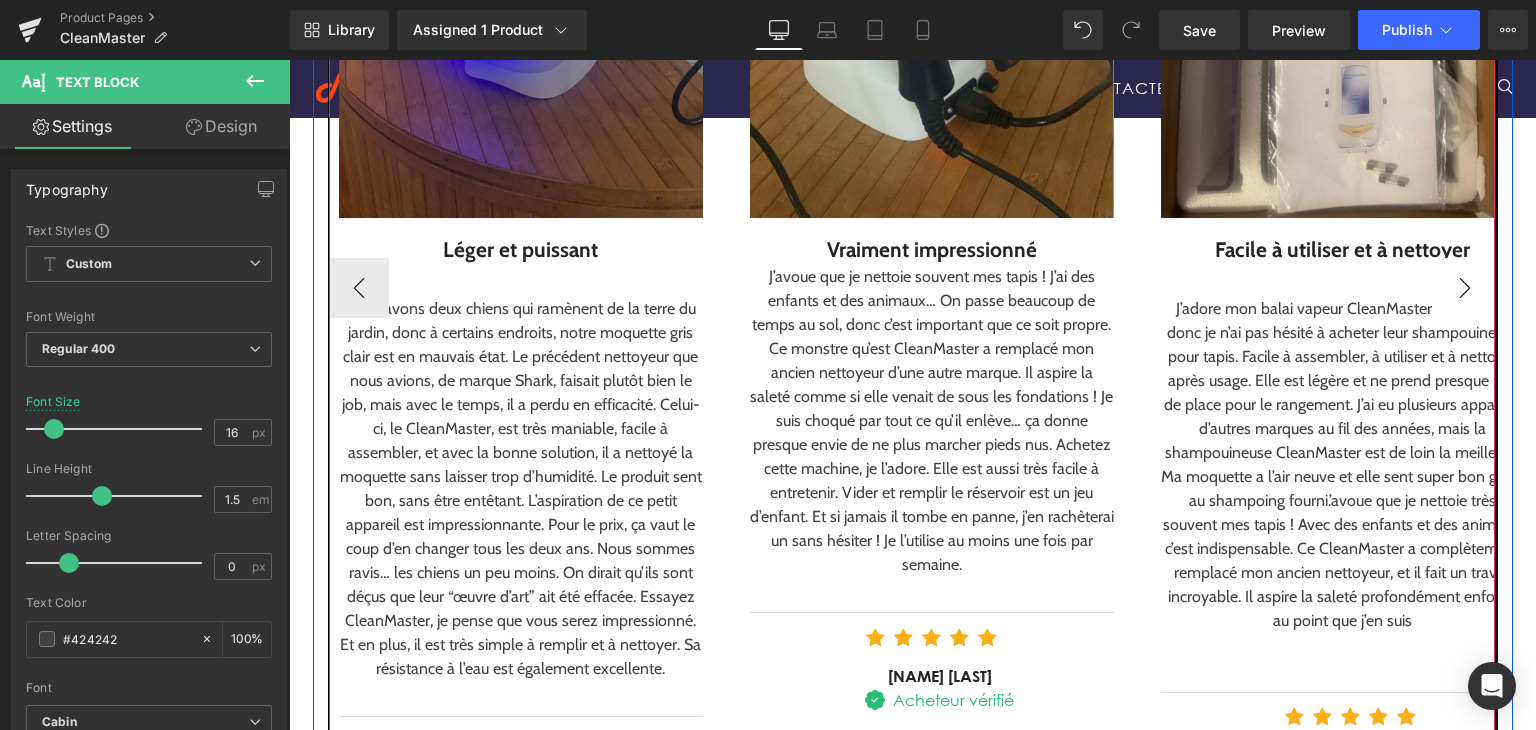 click on "›" at bounding box center (1465, 288) 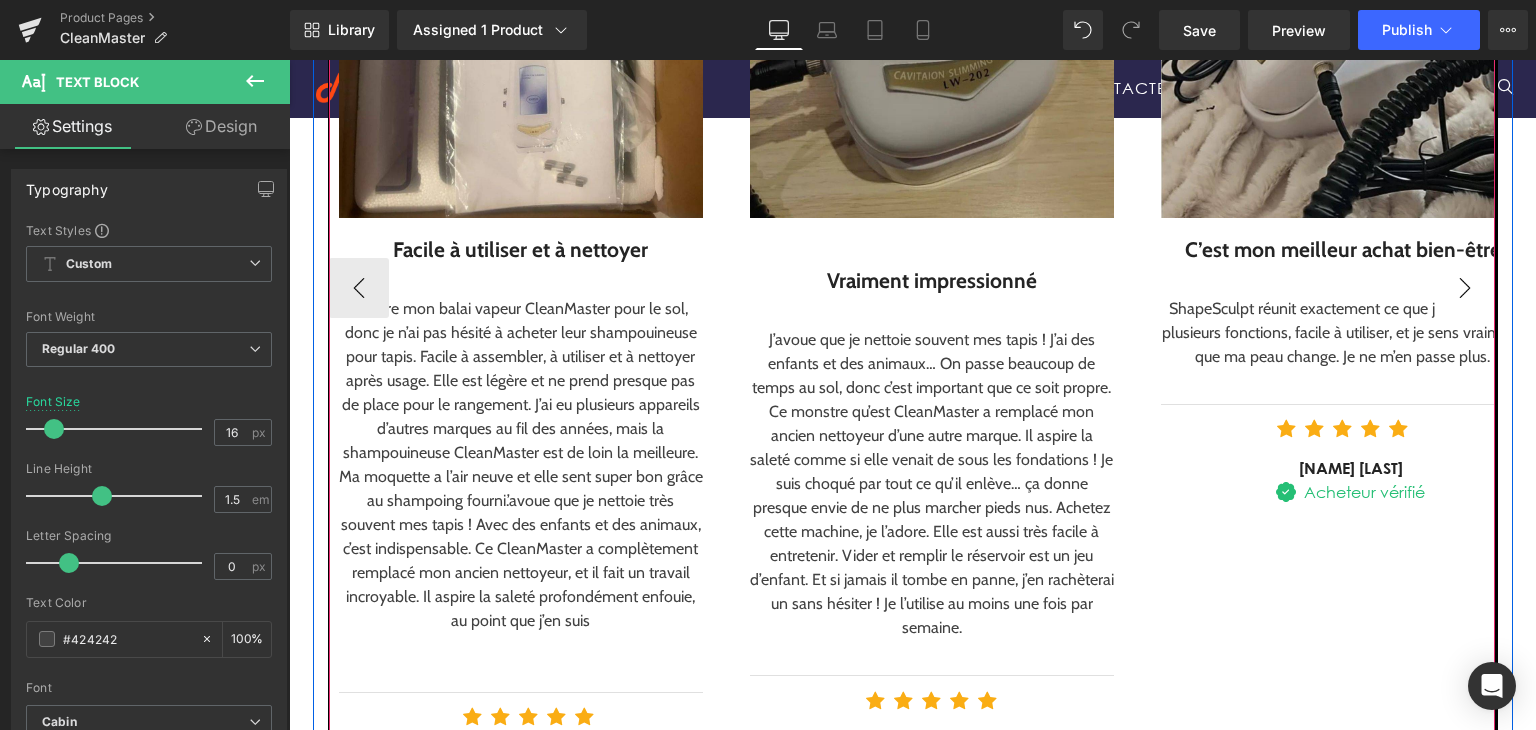click on "›" at bounding box center [1465, 288] 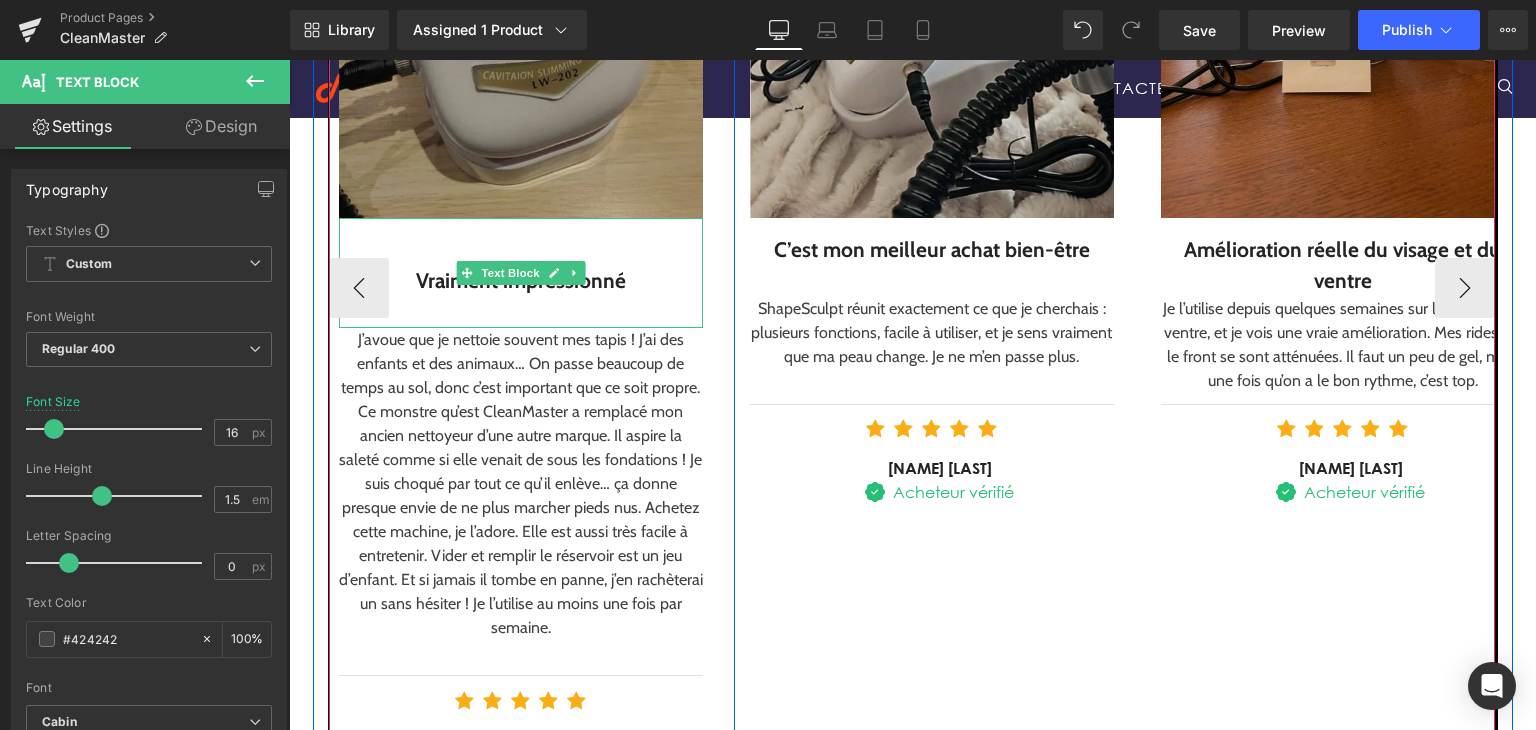 click on "Vraiment impressionné" at bounding box center [521, 281] 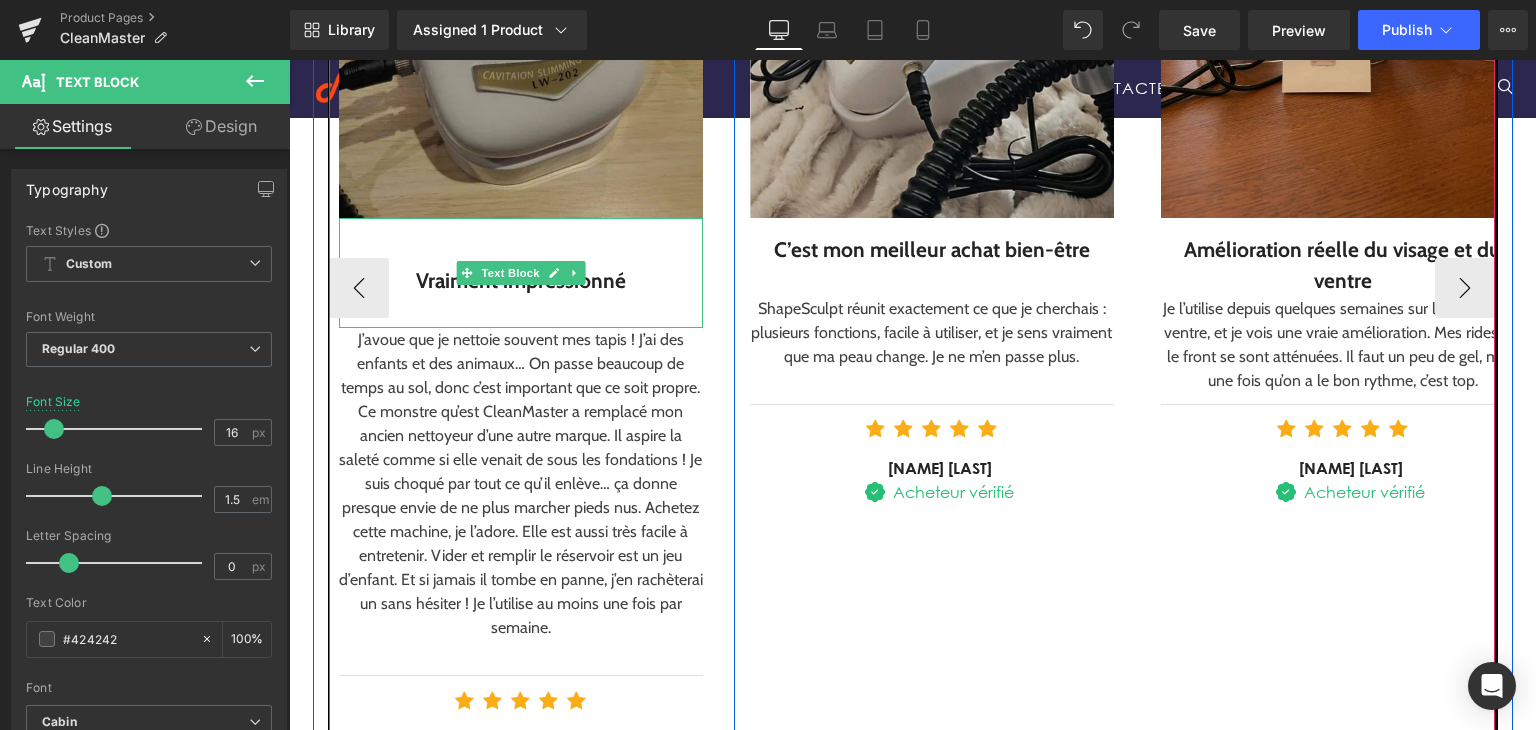 click on "Vraiment impressionné" at bounding box center (521, 281) 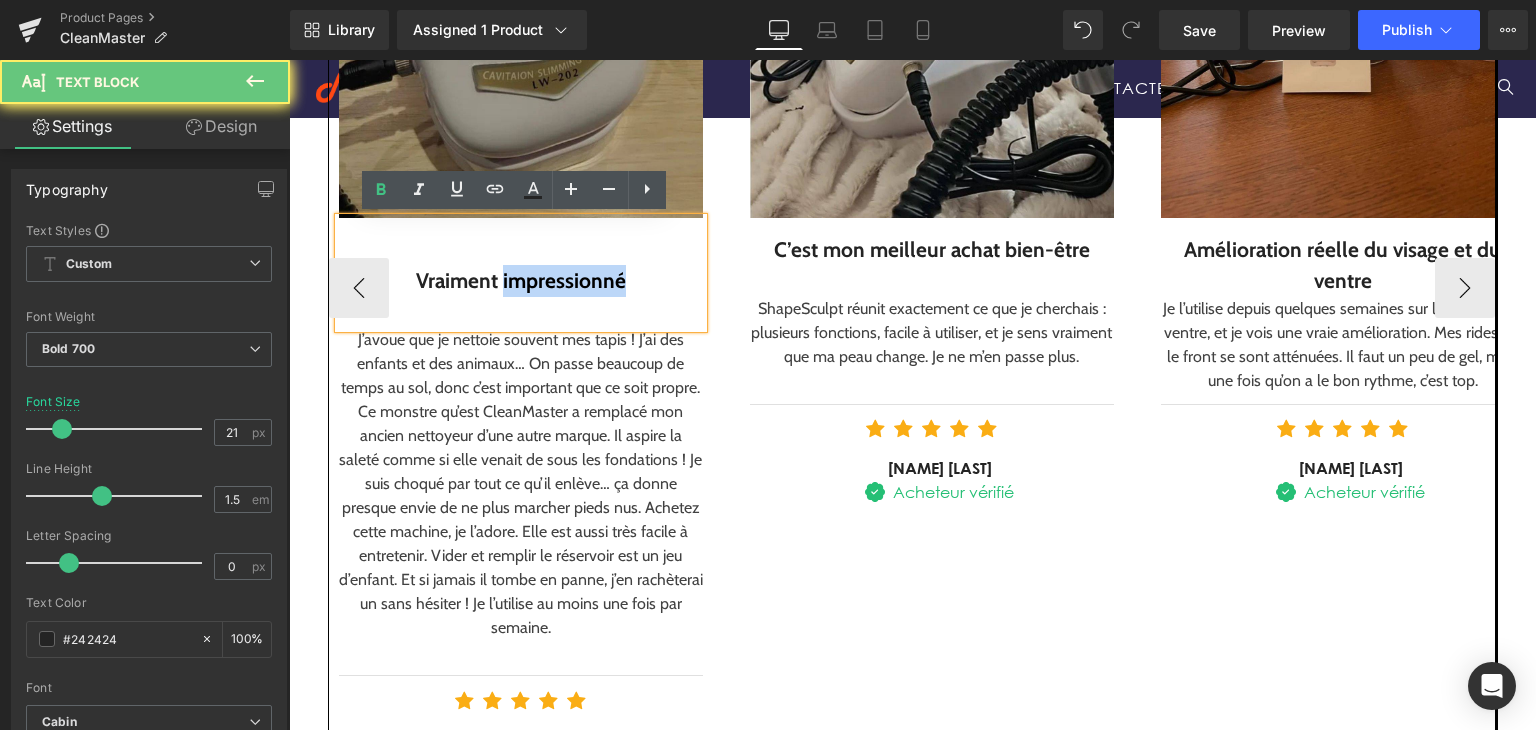 click on "Vraiment impressionné" at bounding box center (521, 281) 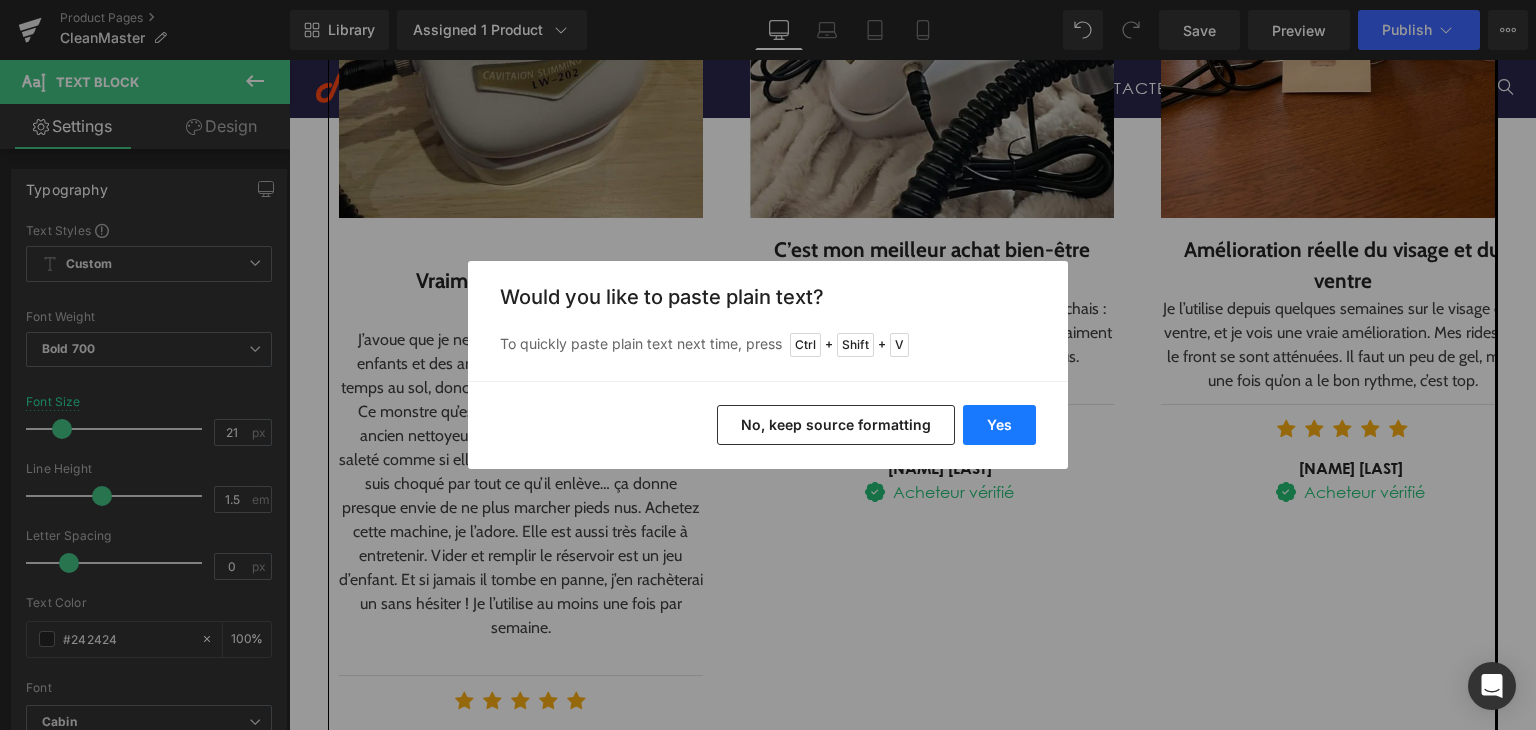 click on "Yes" at bounding box center (999, 425) 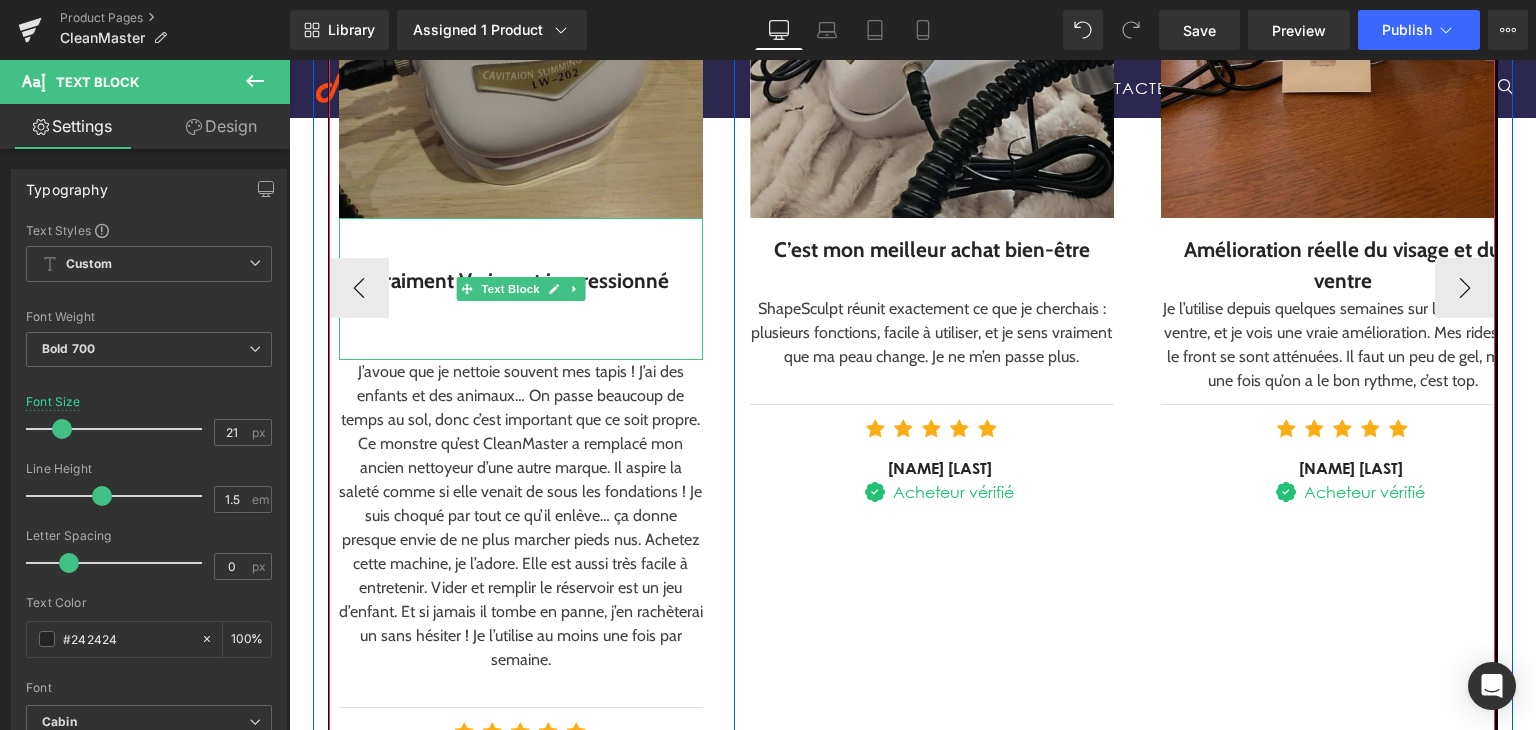 click at bounding box center (521, 313) 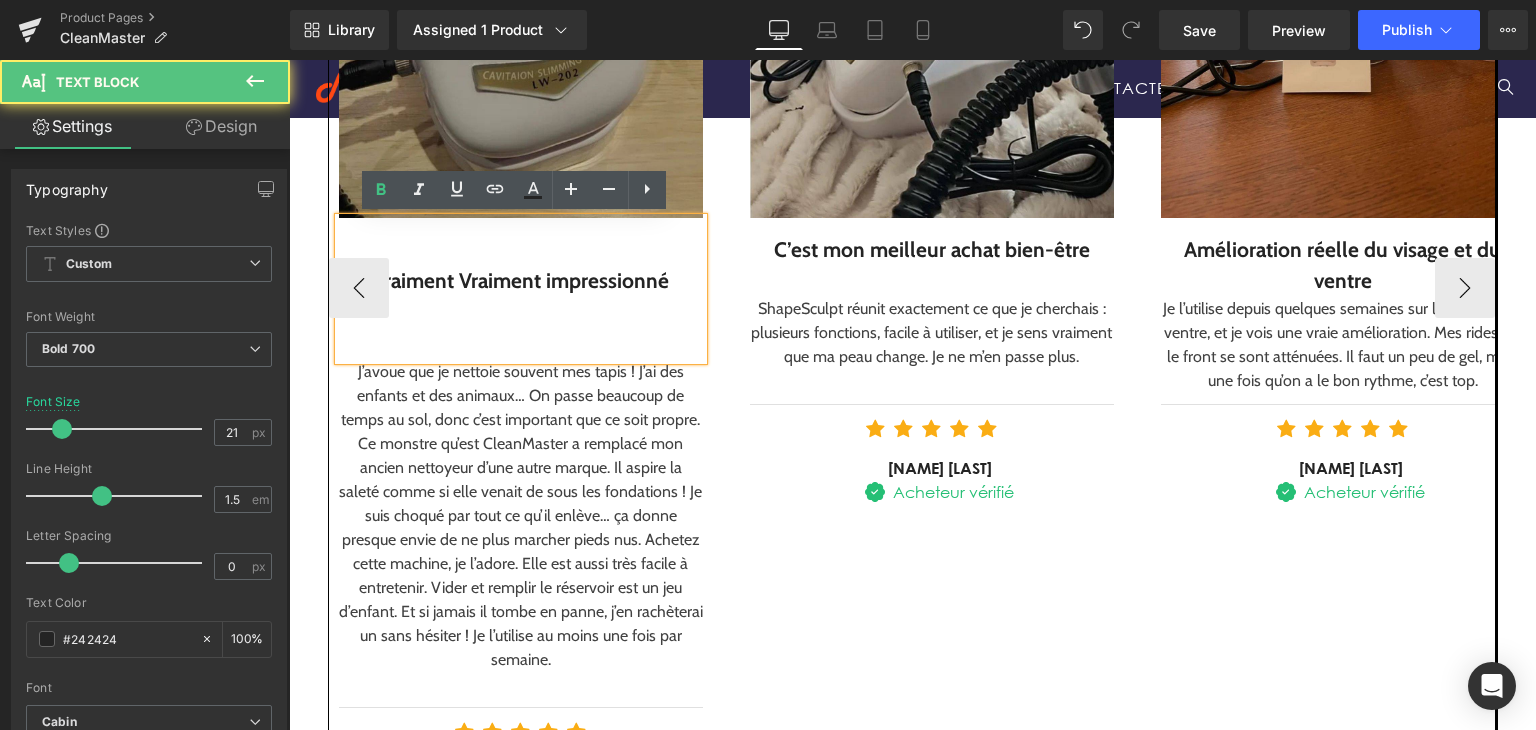 click at bounding box center (521, 313) 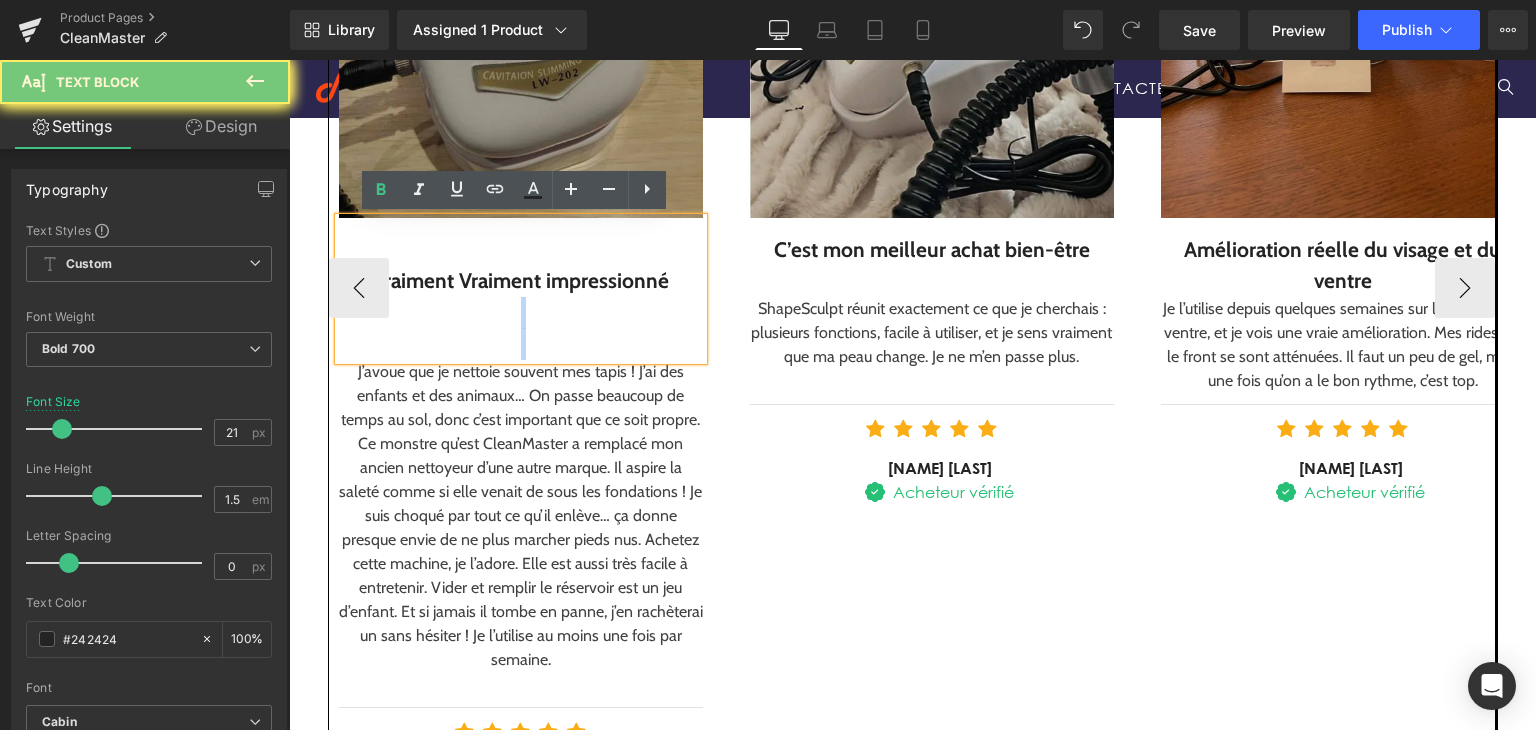 click at bounding box center (521, 313) 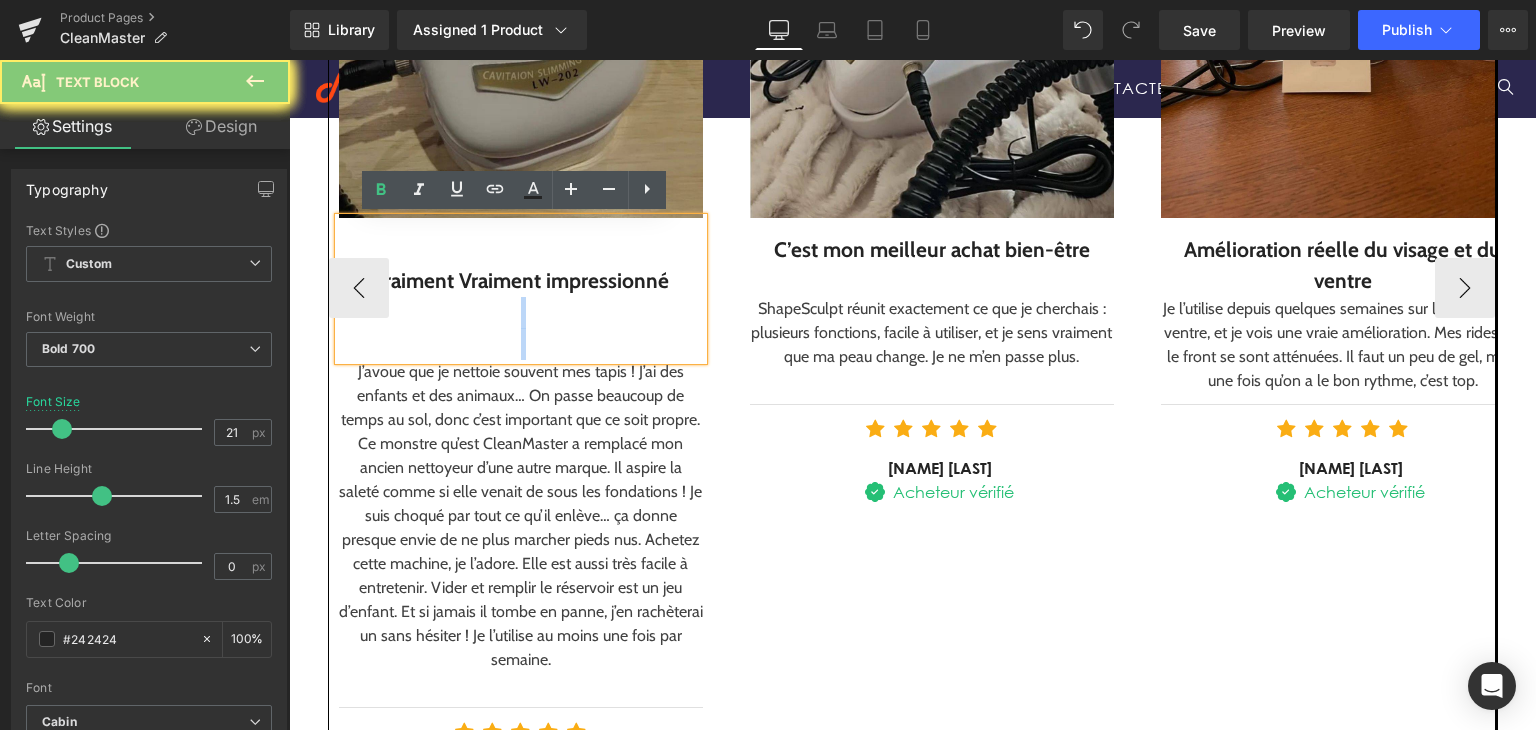 click at bounding box center (521, 313) 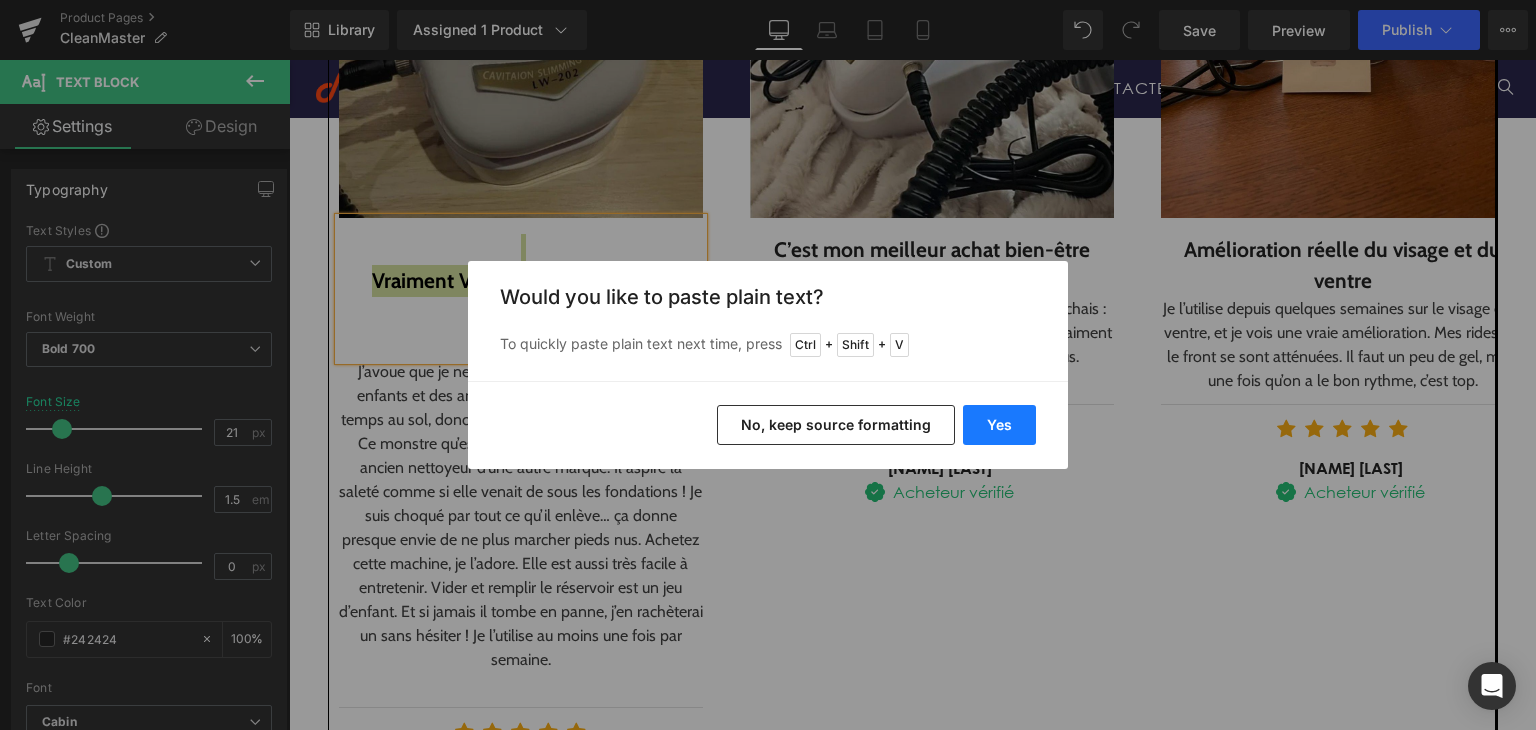 drag, startPoint x: 1016, startPoint y: 425, endPoint x: 727, endPoint y: 365, distance: 295.16266 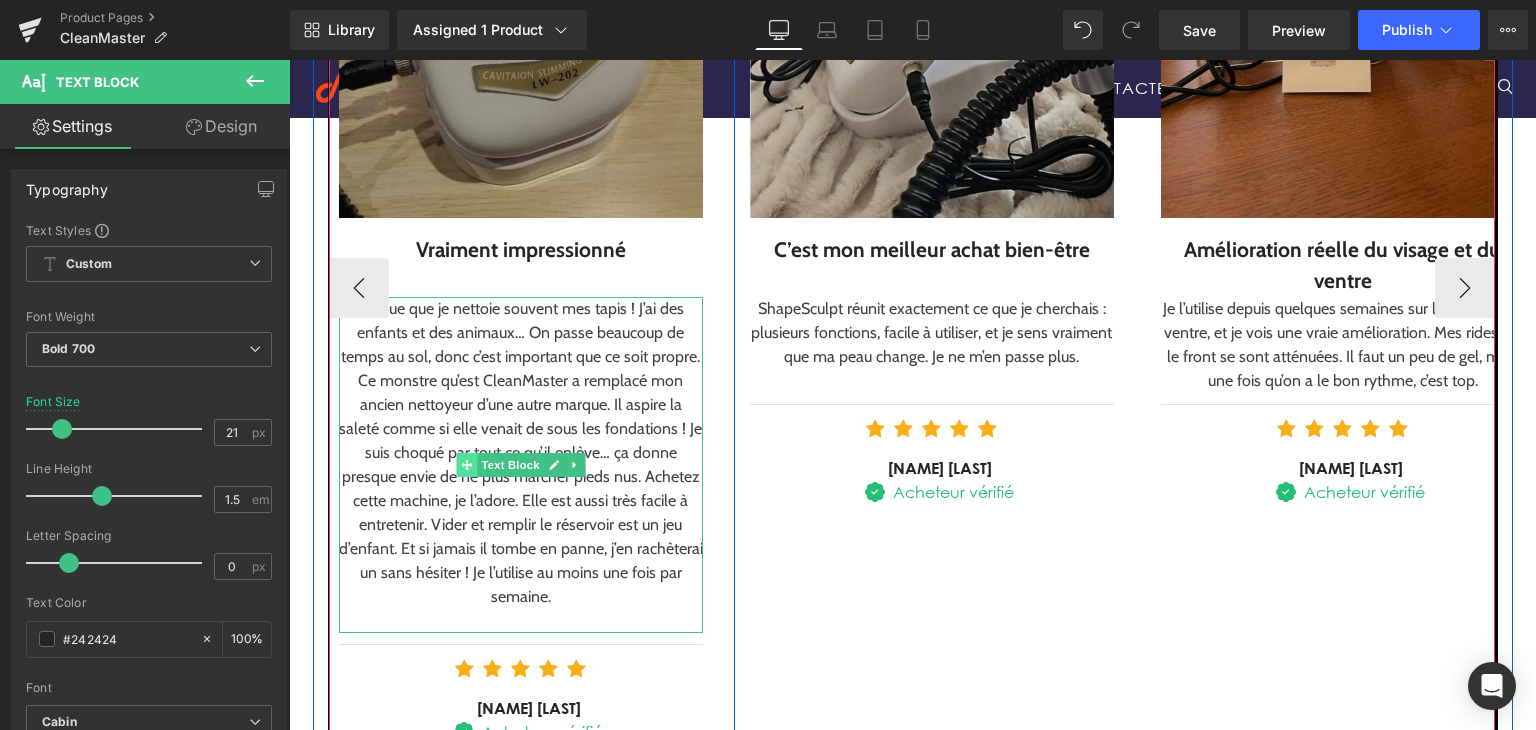 click at bounding box center (466, 465) 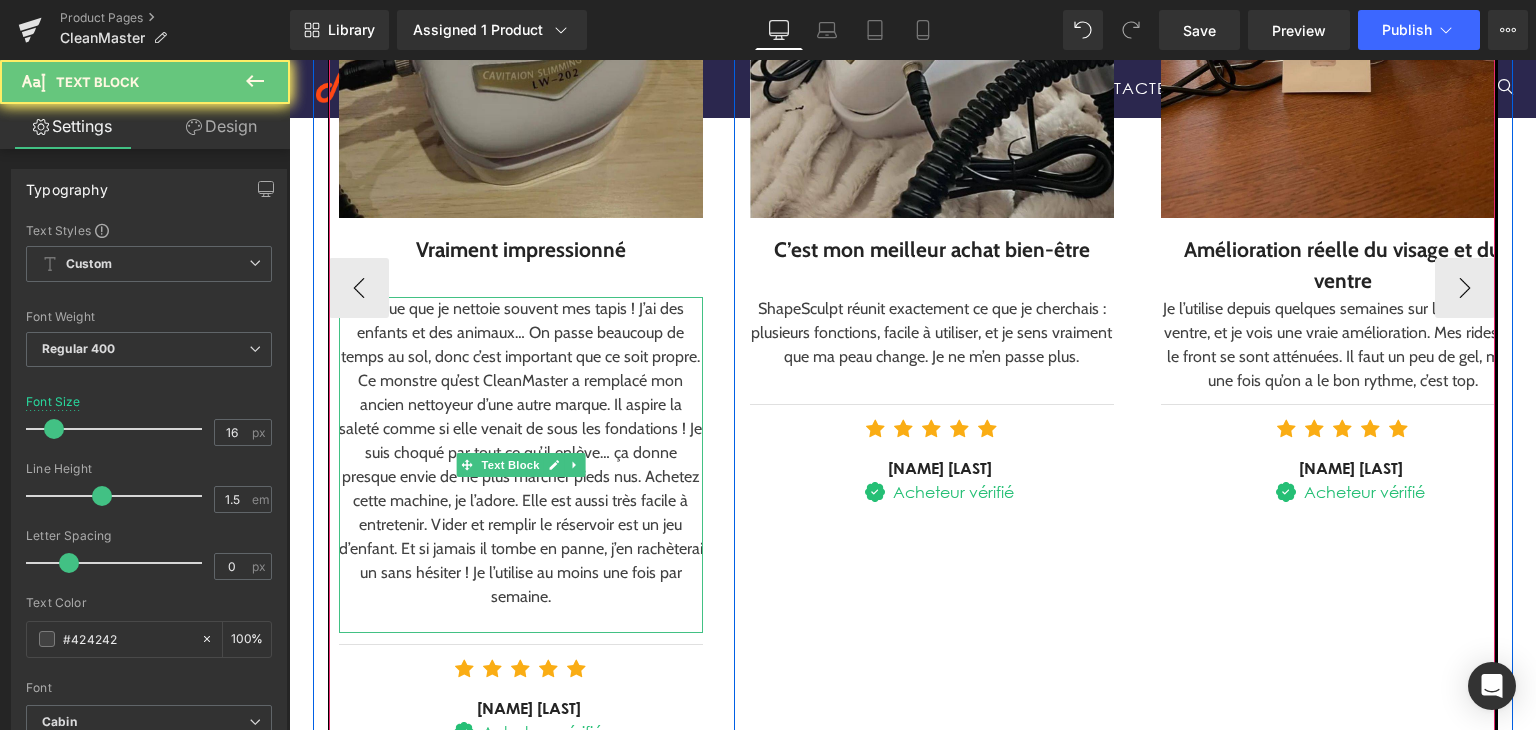 click on "J’avoue que je nettoie souvent mes tapis ! J’ai des enfants et des animaux… On passe beaucoup de temps au sol, donc c’est important que ce soit propre. Ce monstre qu’est CleanMaster a remplacé mon ancien nettoyeur d’une autre marque. Il aspire la saleté comme si elle venait de sous les fondations ! Je suis choqué par tout ce qu’il enlève… ça donne presque envie de ne plus marcher pieds nus. Achetez cette machine, je l’adore. Elle est aussi très facile à entretenir. Vider et remplir le réservoir est un jeu d’enfant. Et si jamais il tombe en panne, j’en rachèterai un sans hésiter ! Je l’utilise au moins une fois par semaine." at bounding box center [521, 453] 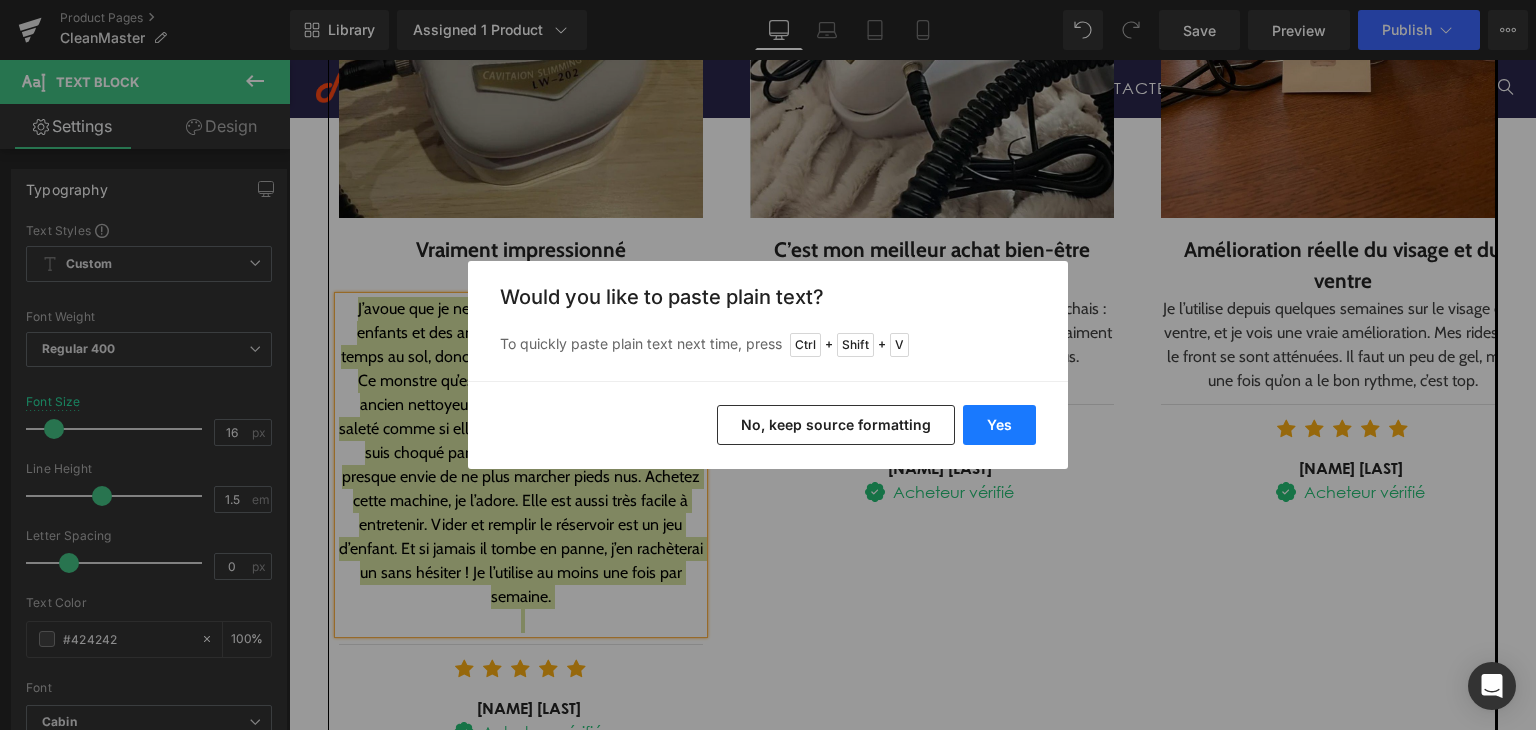 click on "Yes" at bounding box center (999, 425) 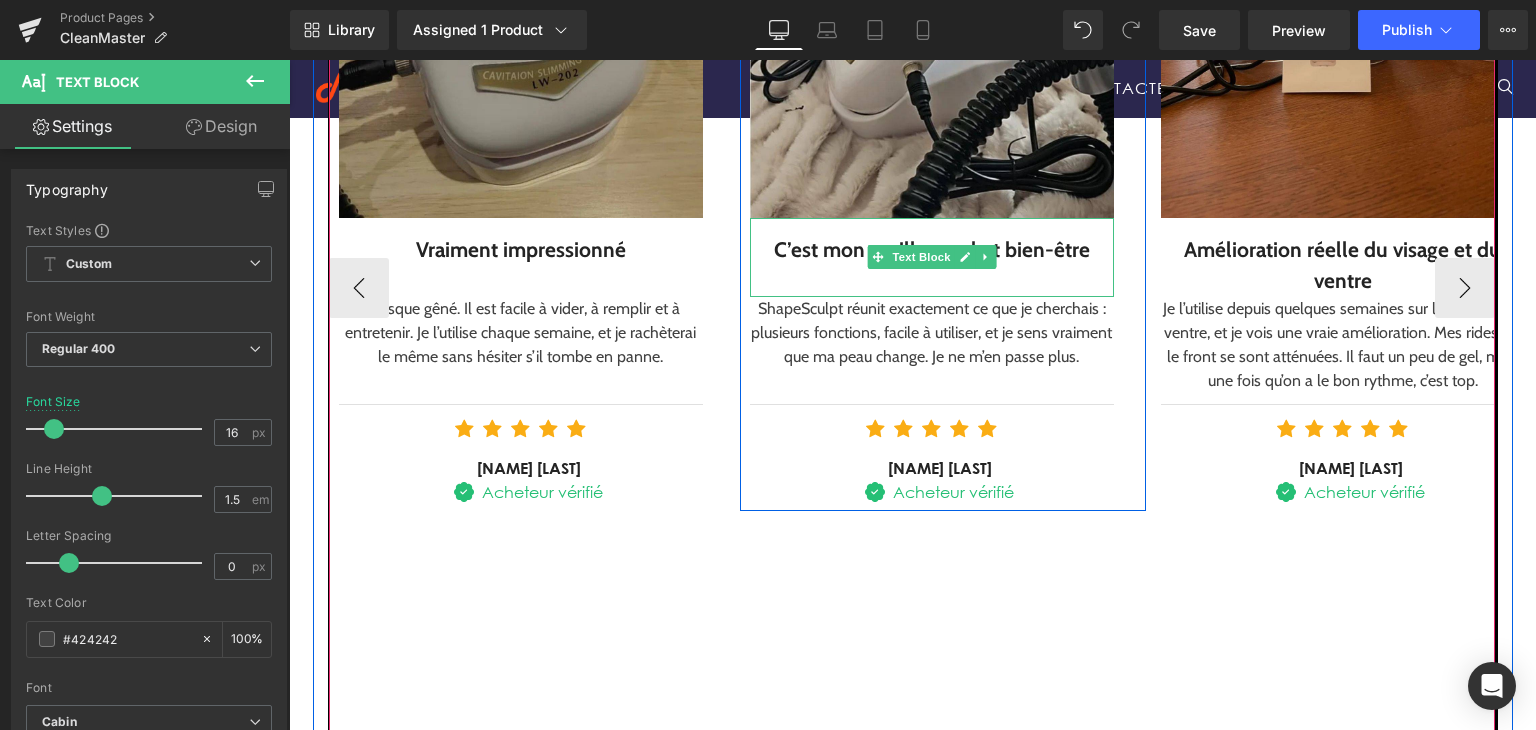 click on "C’est mon meilleur achat bien-être" at bounding box center (932, 250) 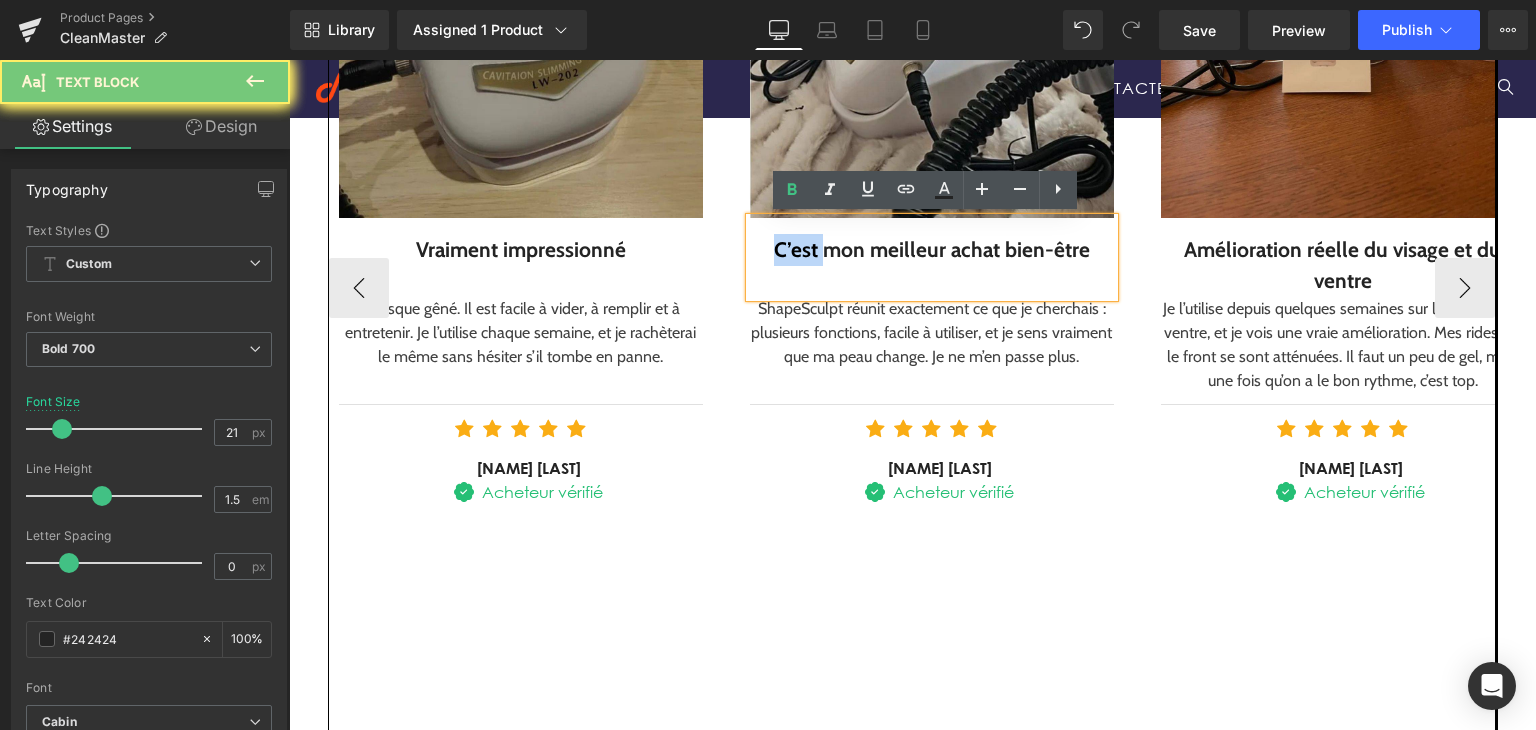 click on "C’est mon meilleur achat bien-être" at bounding box center (932, 250) 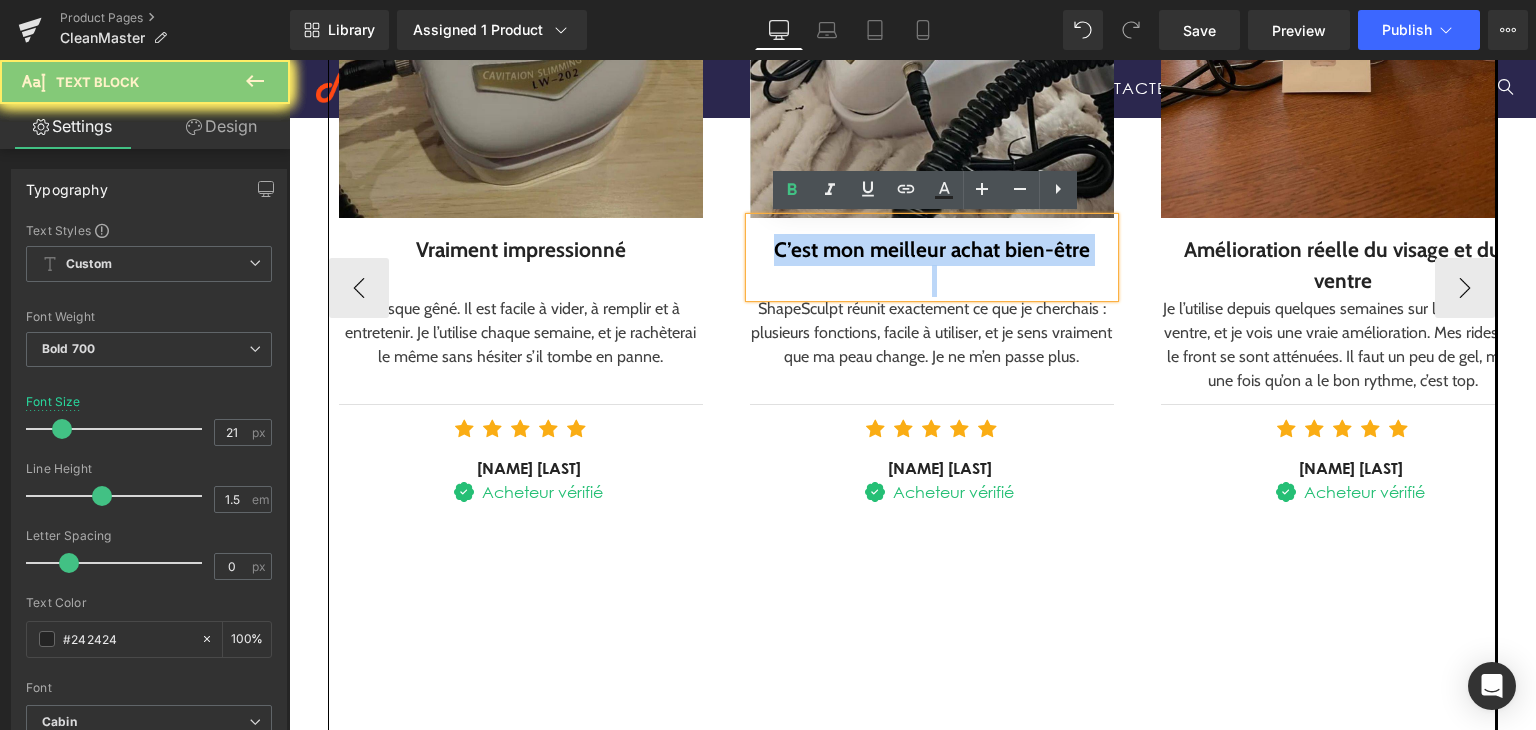 click on "C’est mon meilleur achat bien-être" at bounding box center (932, 250) 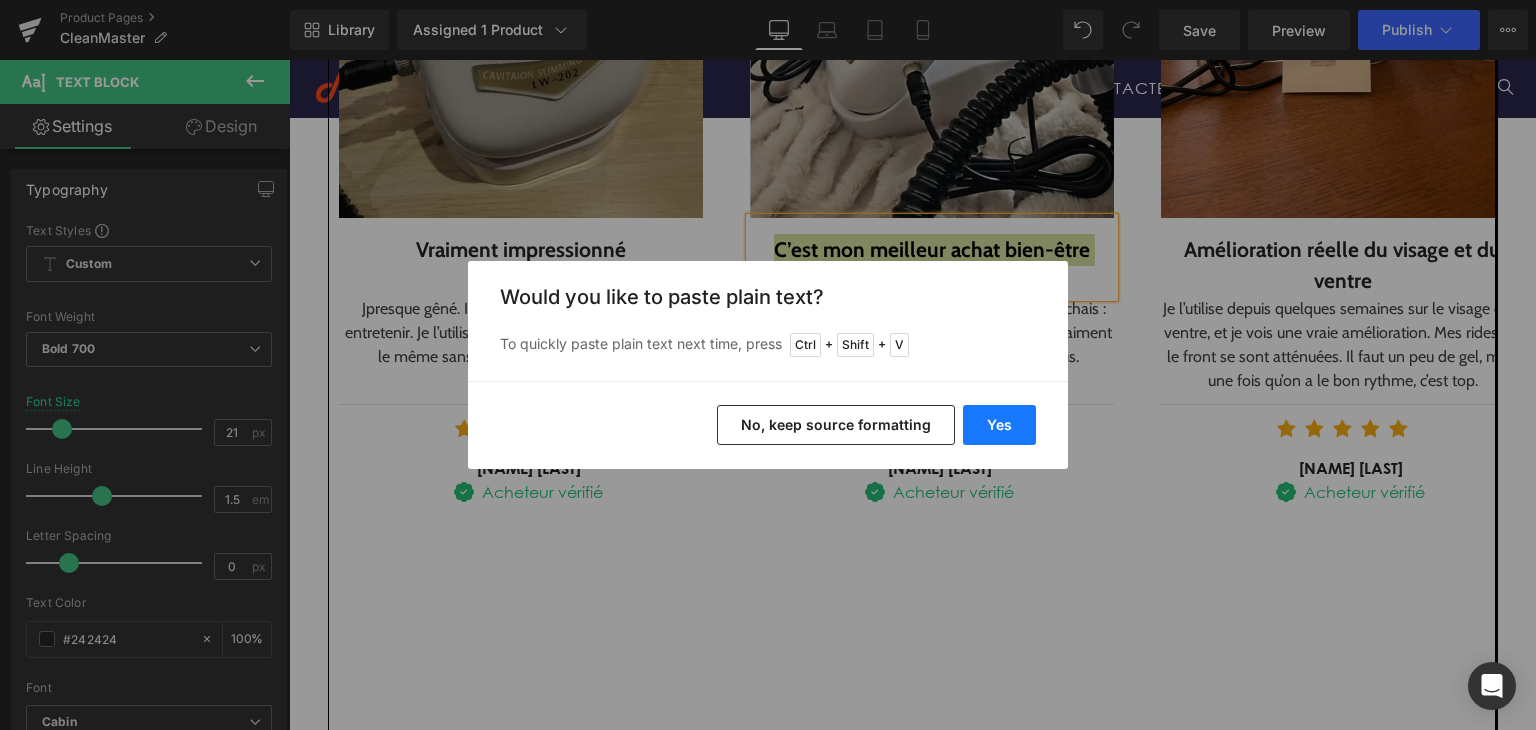 click on "Yes" at bounding box center [999, 425] 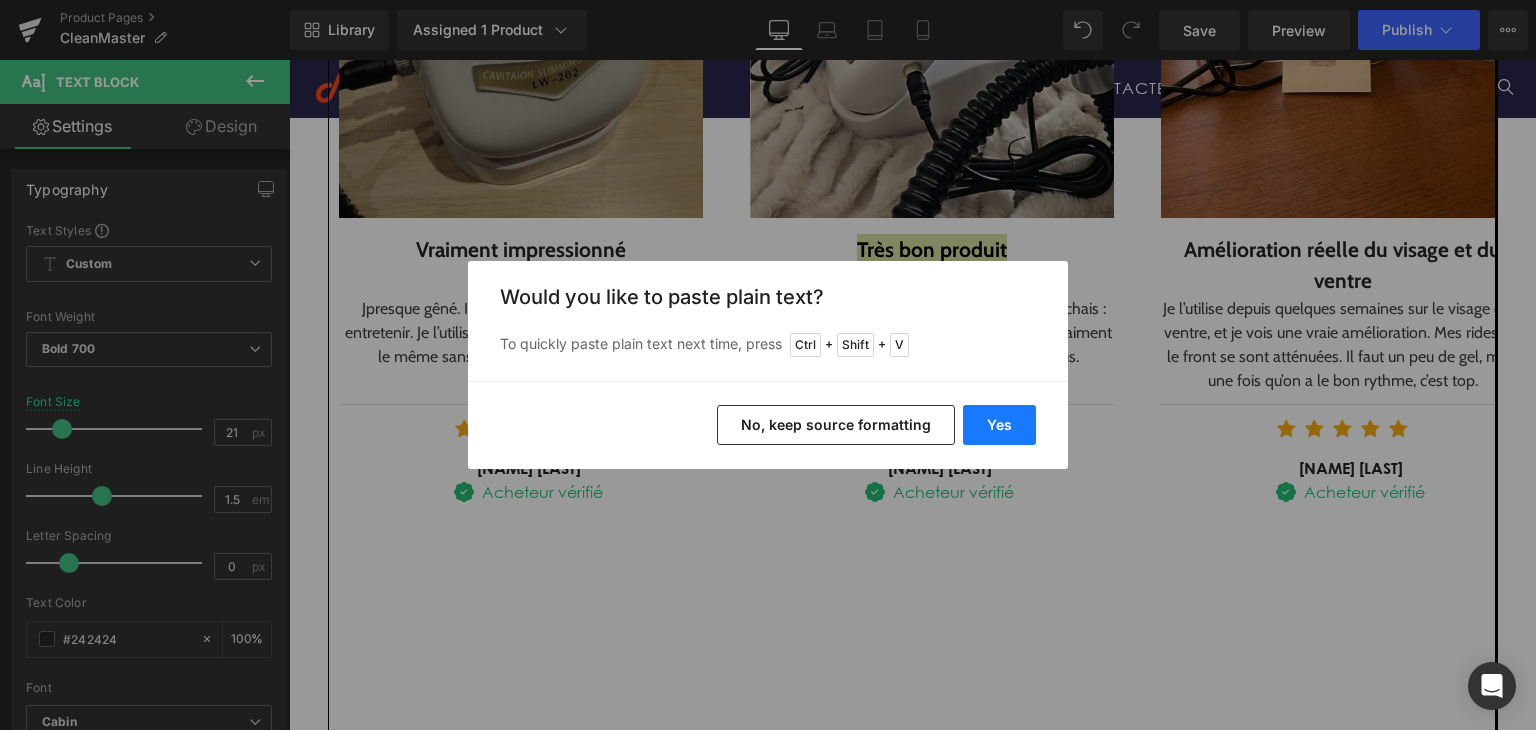 type 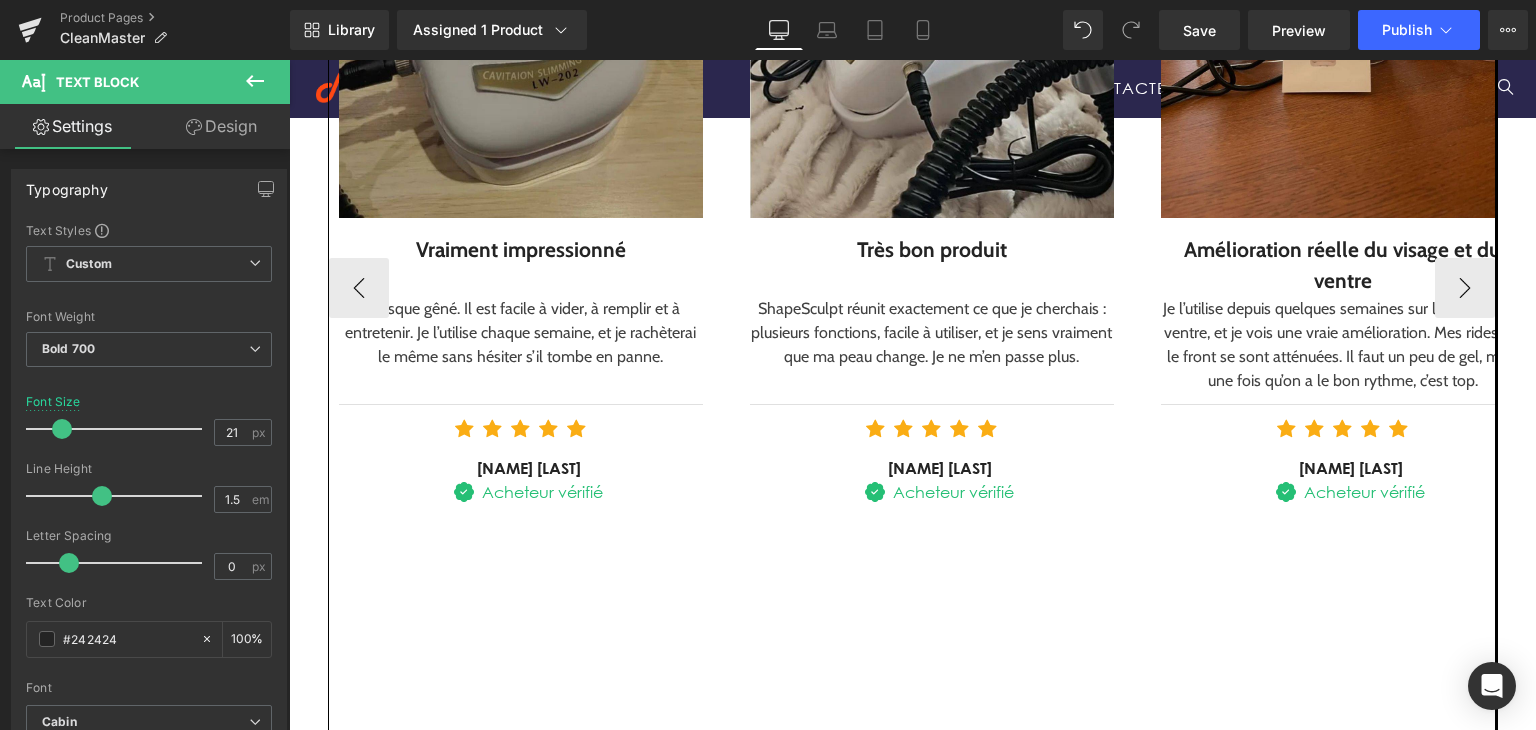 click on "ShapeSculpt réunit exactement ce que je cherchais : plusieurs fonctions, facile à utiliser, et je sens vraiment que ma peau change. Je ne m’en passe plus." at bounding box center [932, 333] 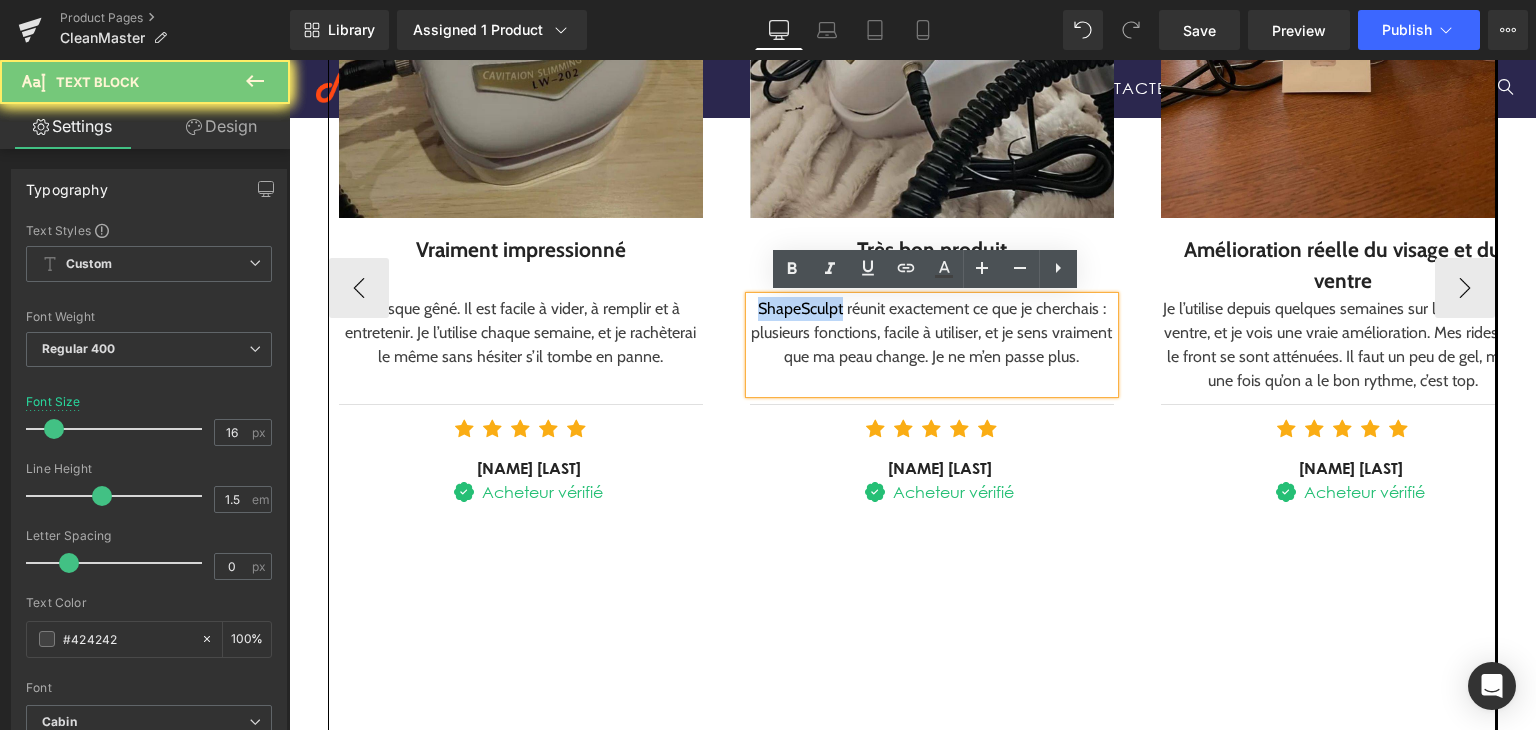 click on "ShapeSculpt réunit exactement ce que je cherchais : plusieurs fonctions, facile à utiliser, et je sens vraiment que ma peau change. Je ne m’en passe plus." at bounding box center (932, 333) 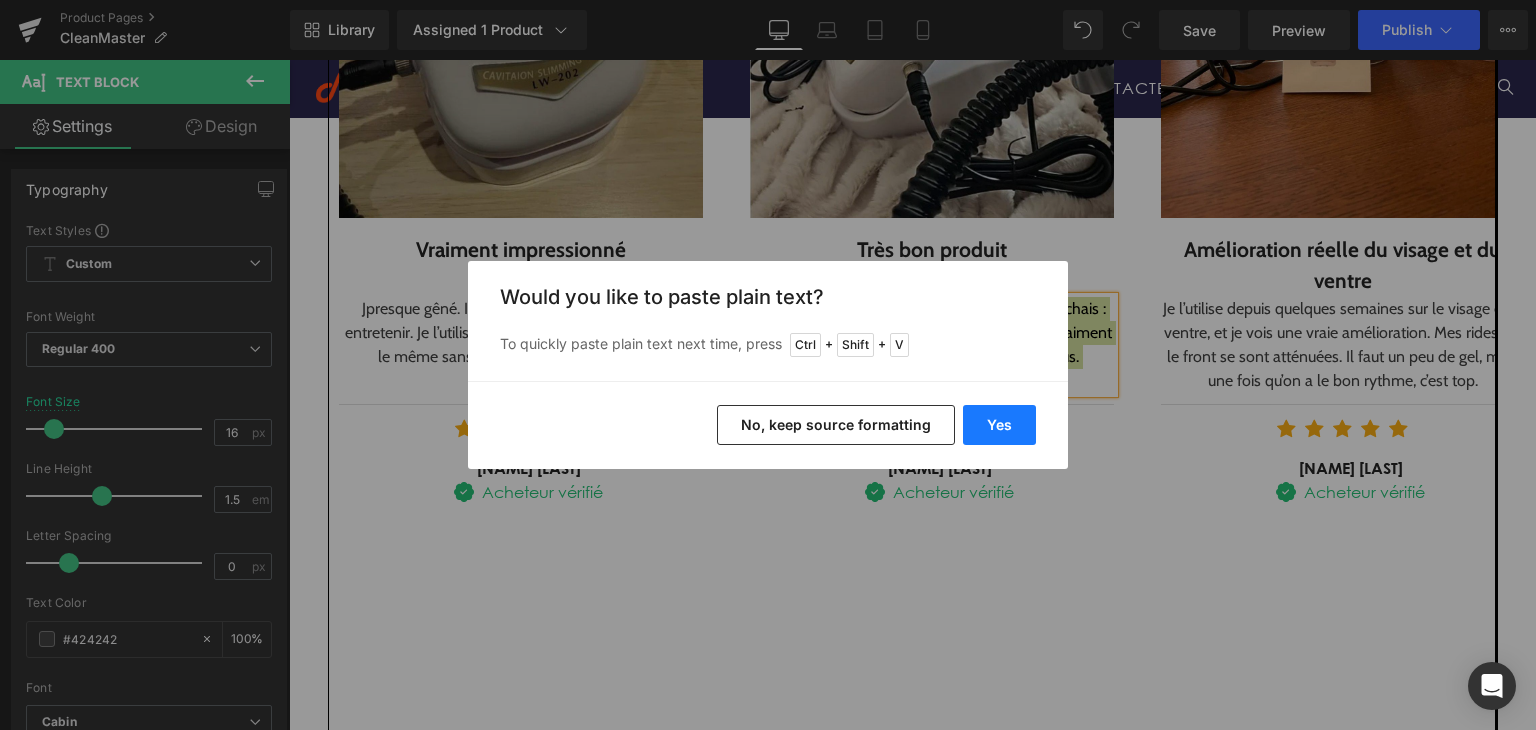 click on "Yes" at bounding box center (999, 425) 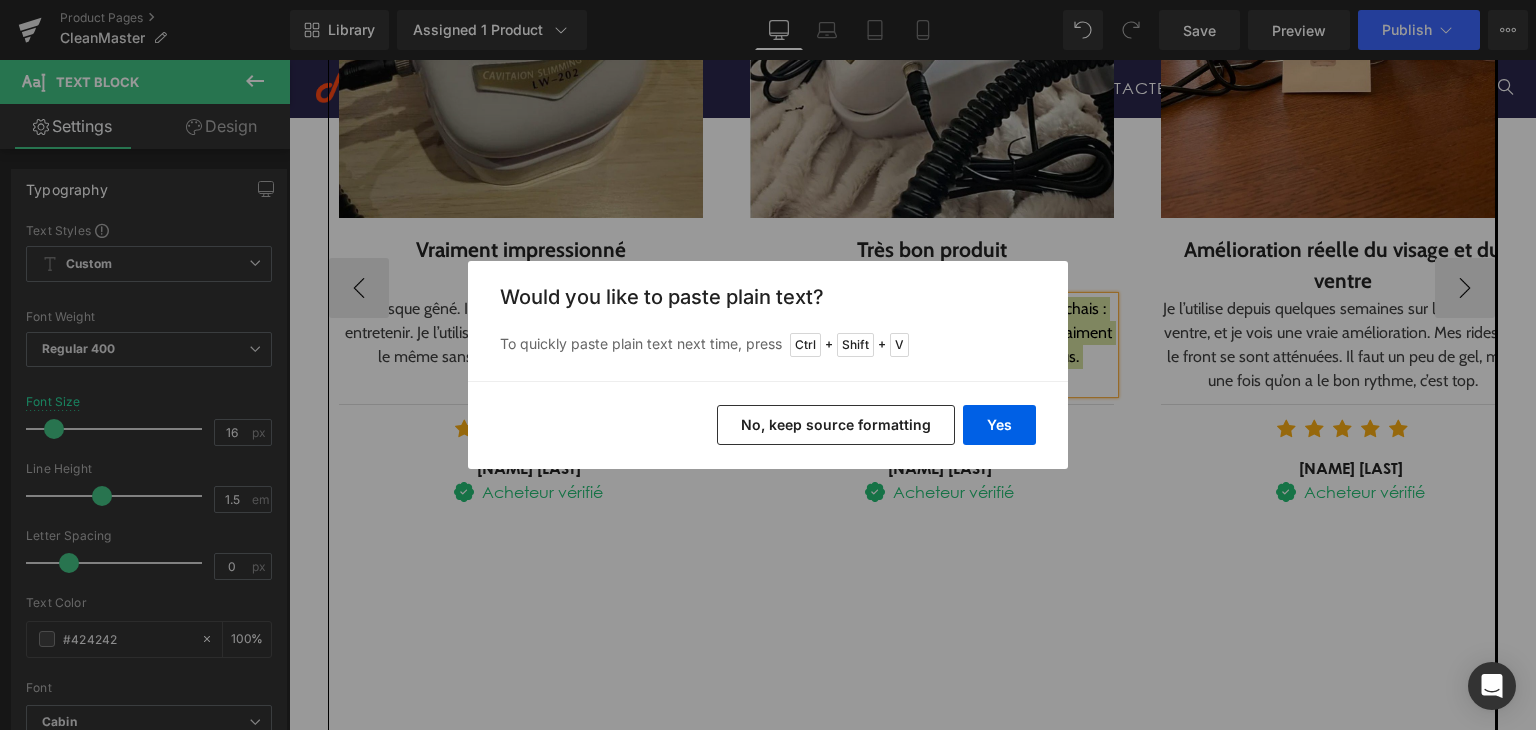type 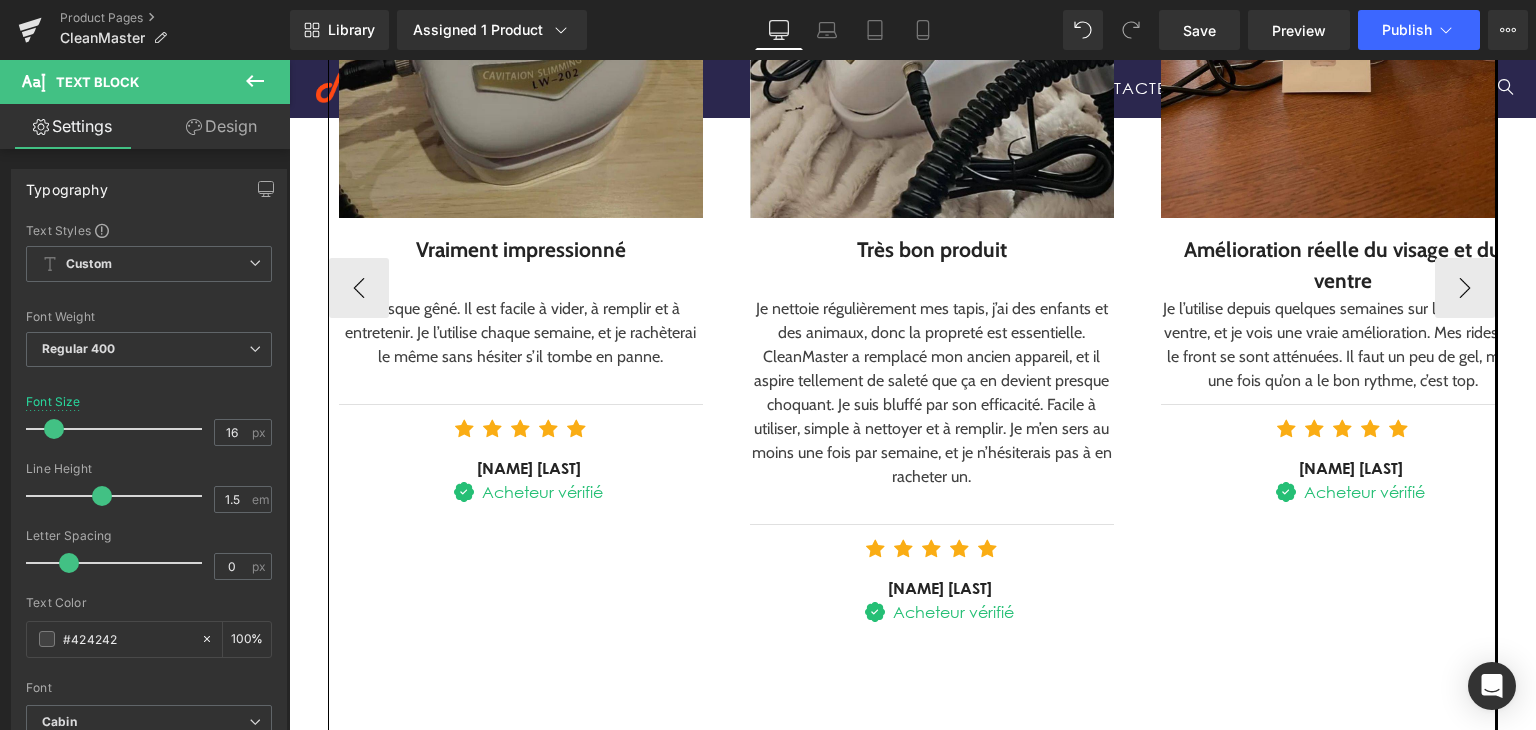 click on "Amélioration réelle du visage et du ventre" at bounding box center (1343, 265) 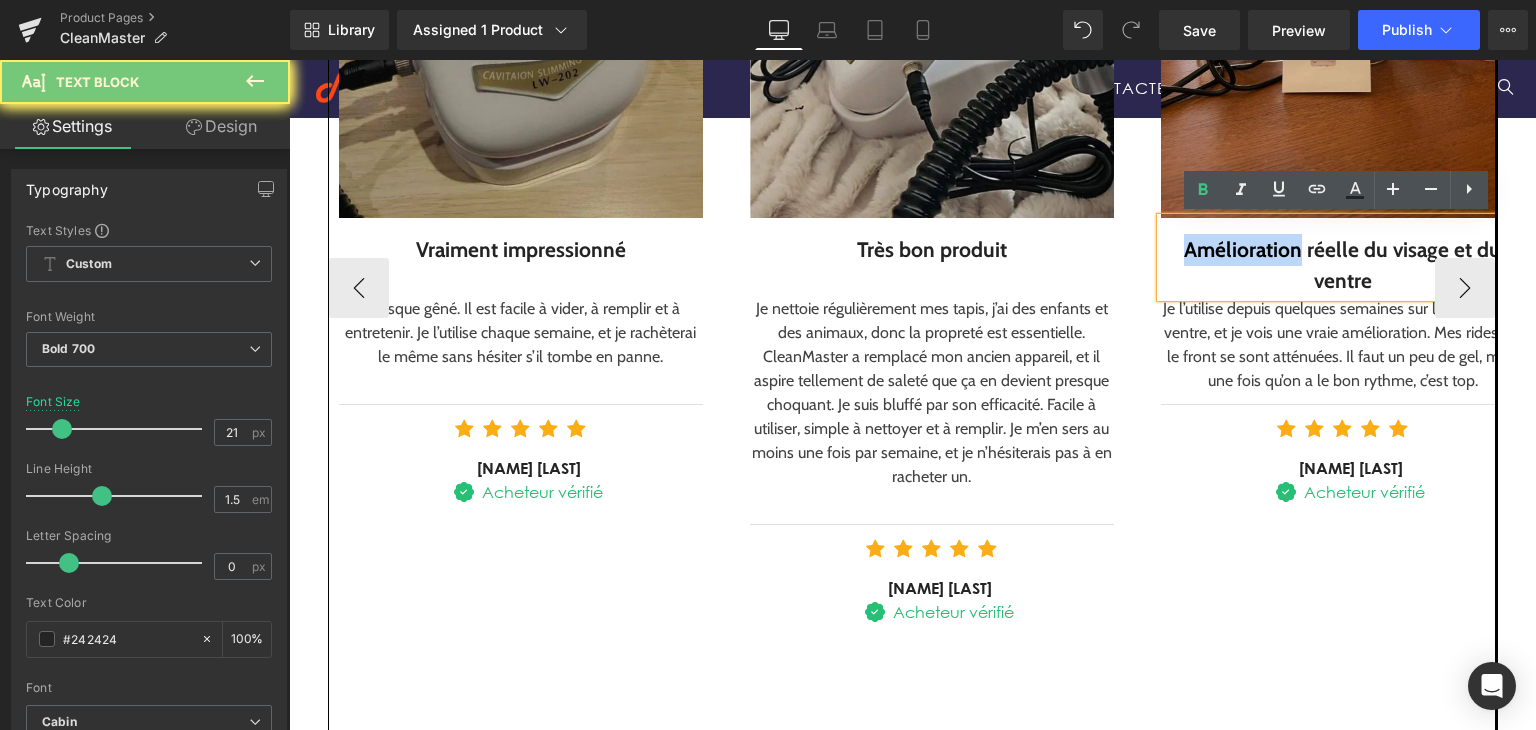 click on "Amélioration réelle du visage et du ventre" at bounding box center (1343, 265) 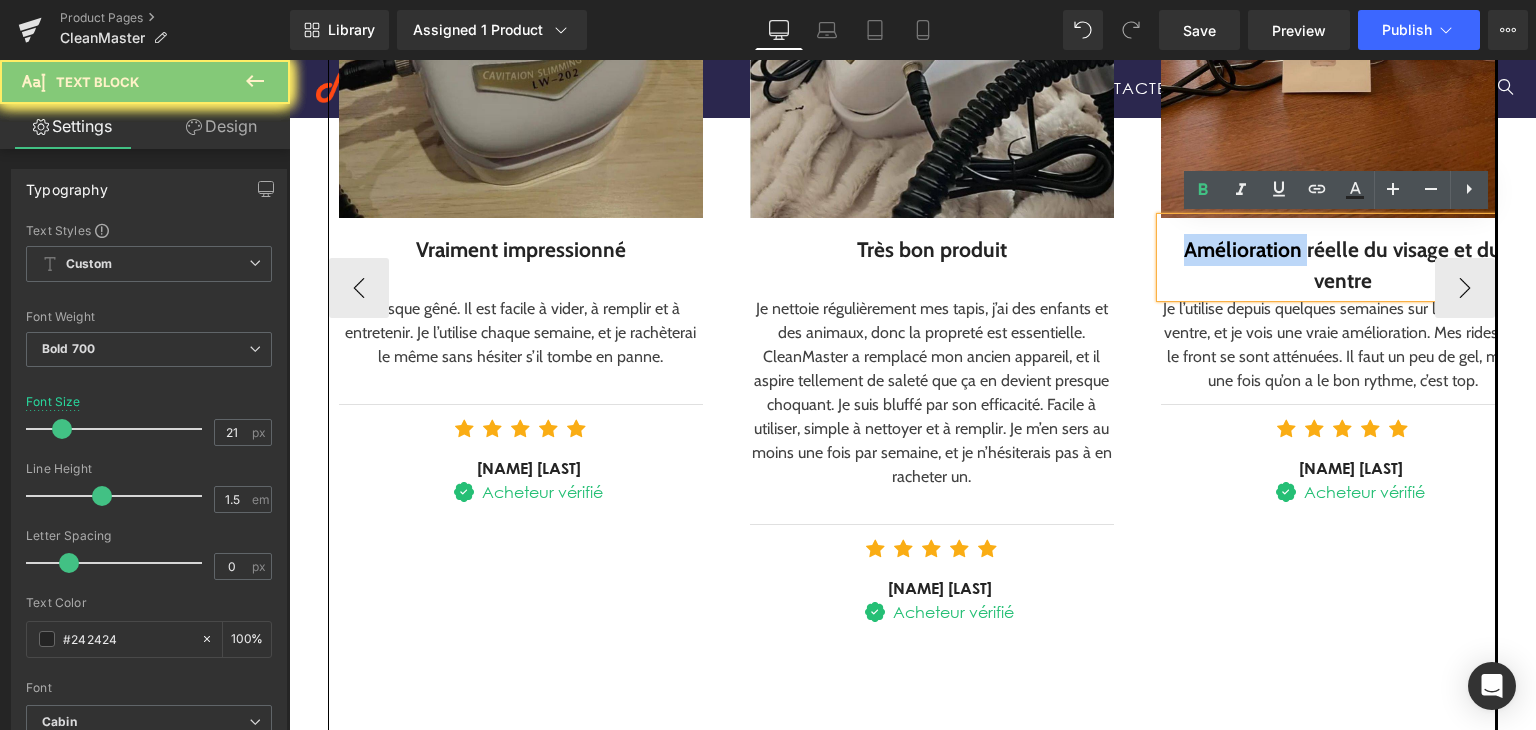 click on "Amélioration réelle du visage et du ventre" at bounding box center (1343, 265) 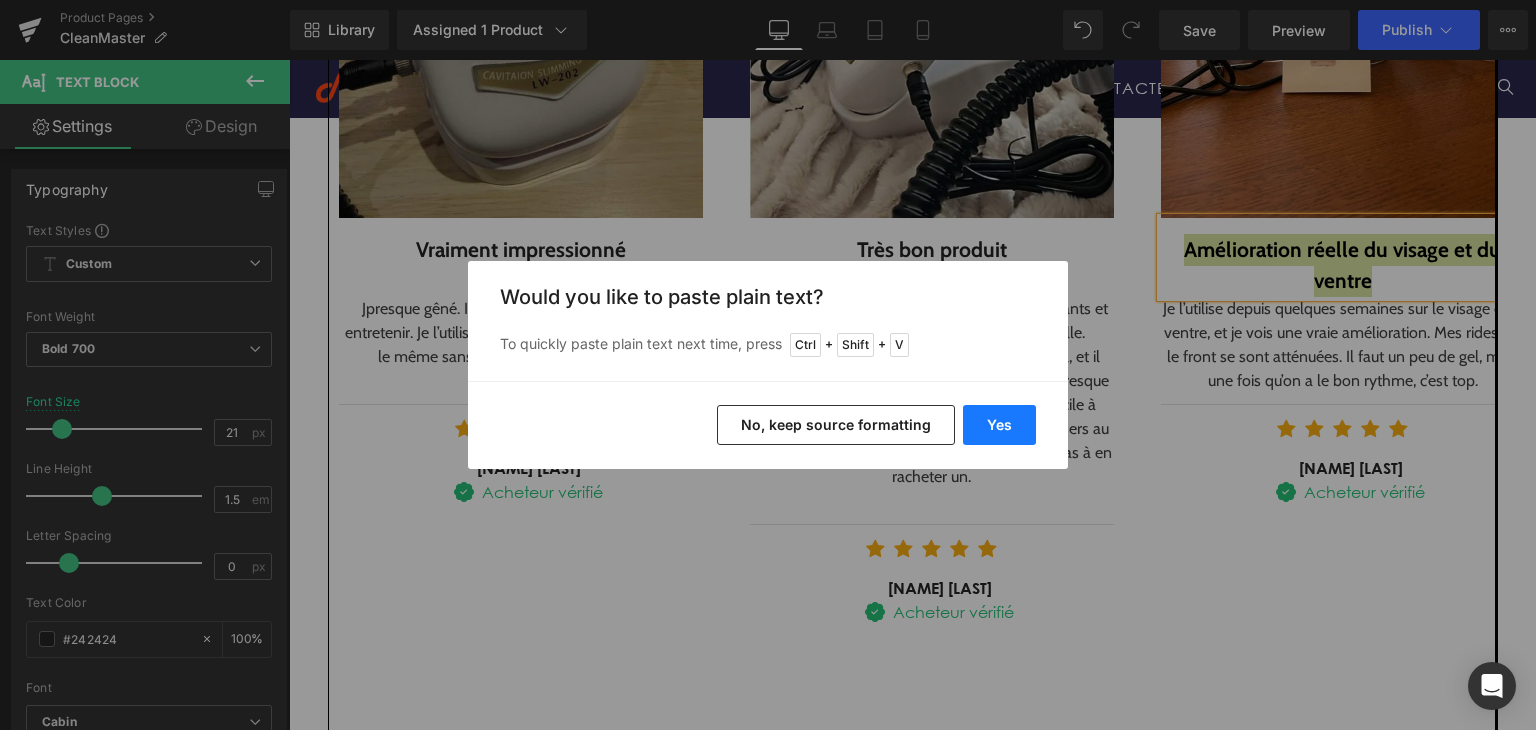 click on "Yes" at bounding box center [999, 425] 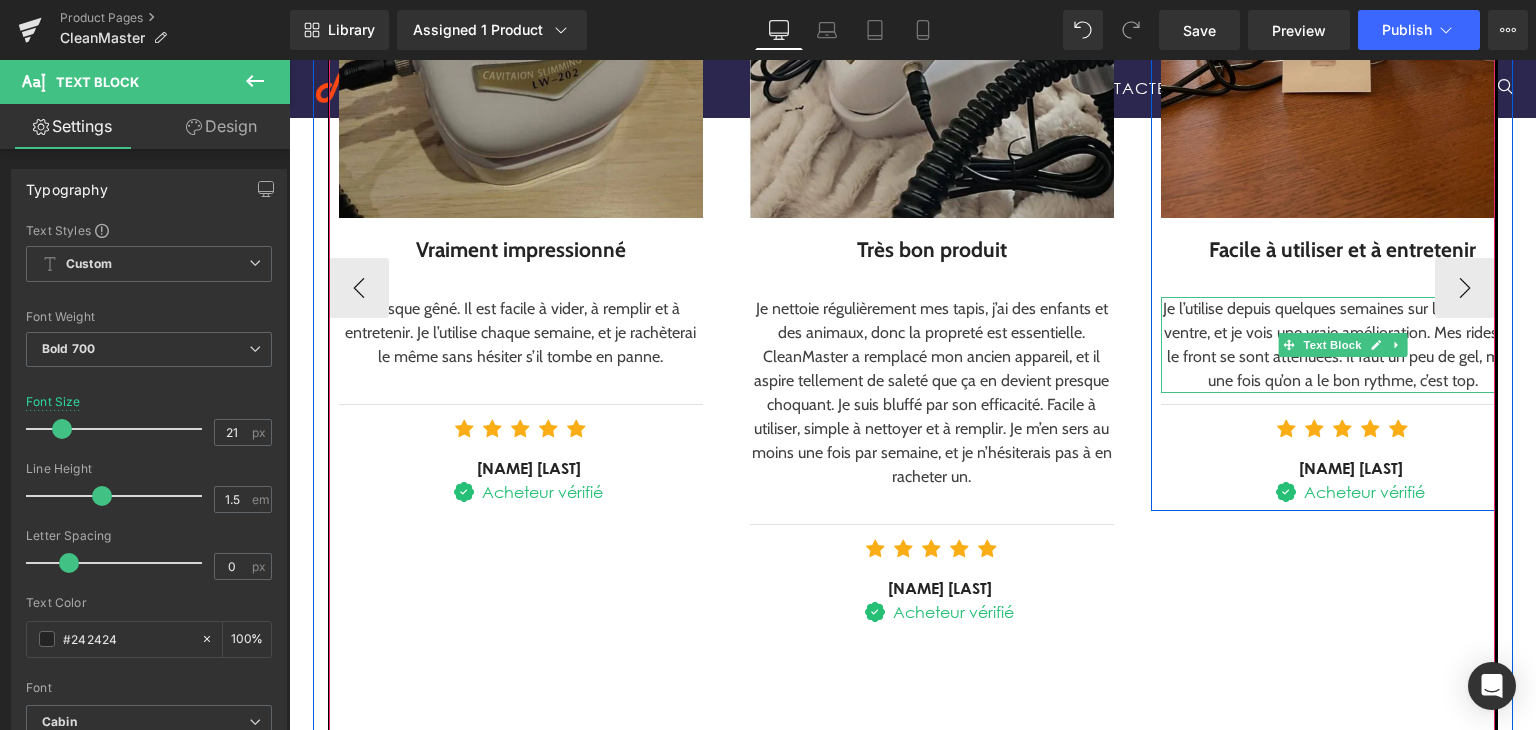 click on "Je l’utilise depuis quelques semaines sur le visage et le ventre, et je vois une vraie amélioration. Mes rides sur le front se sont atténuées. Il faut un peu de gel, mais une fois qu’on a le bon rythme, c’est top." at bounding box center (1343, 345) 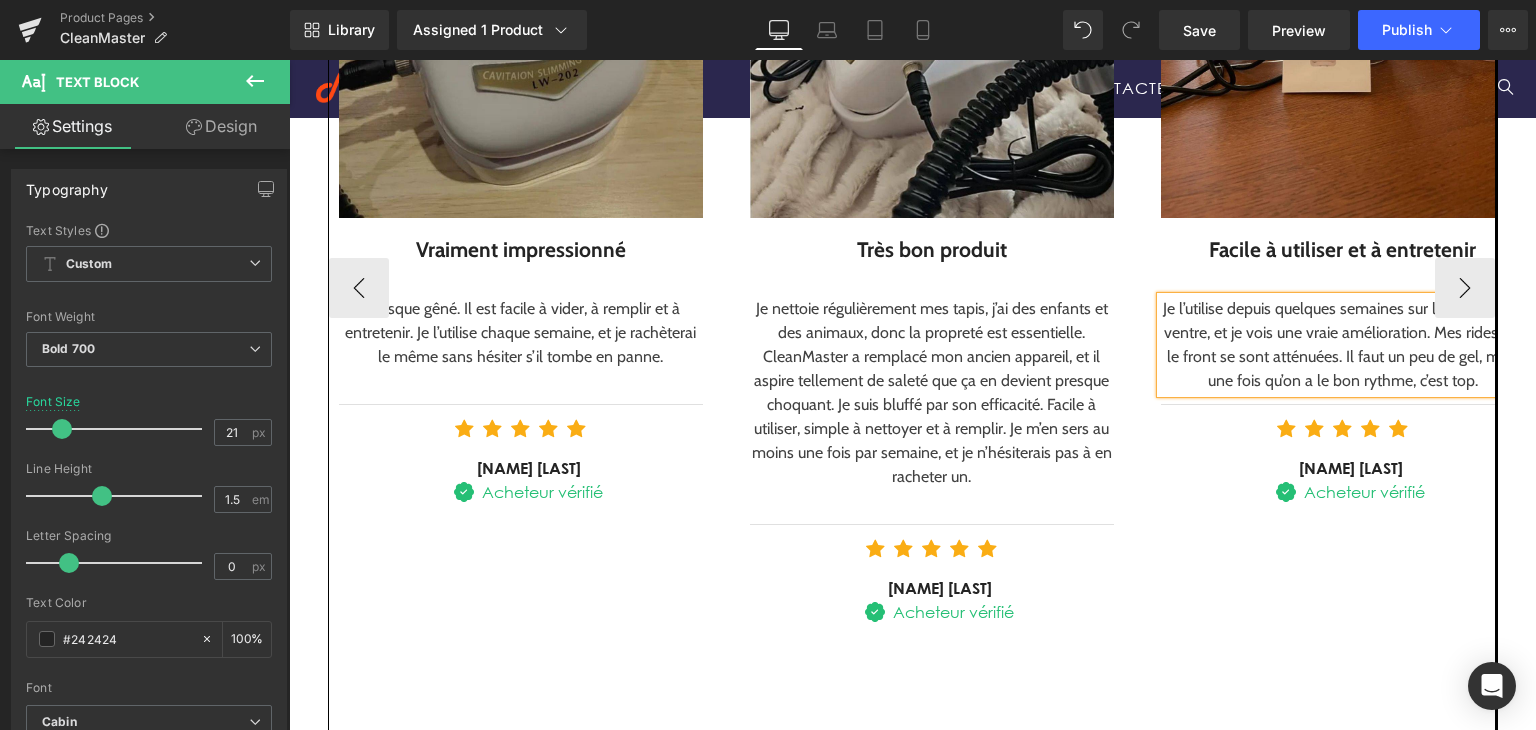 drag, startPoint x: 1214, startPoint y: 357, endPoint x: 1251, endPoint y: 363, distance: 37.48333 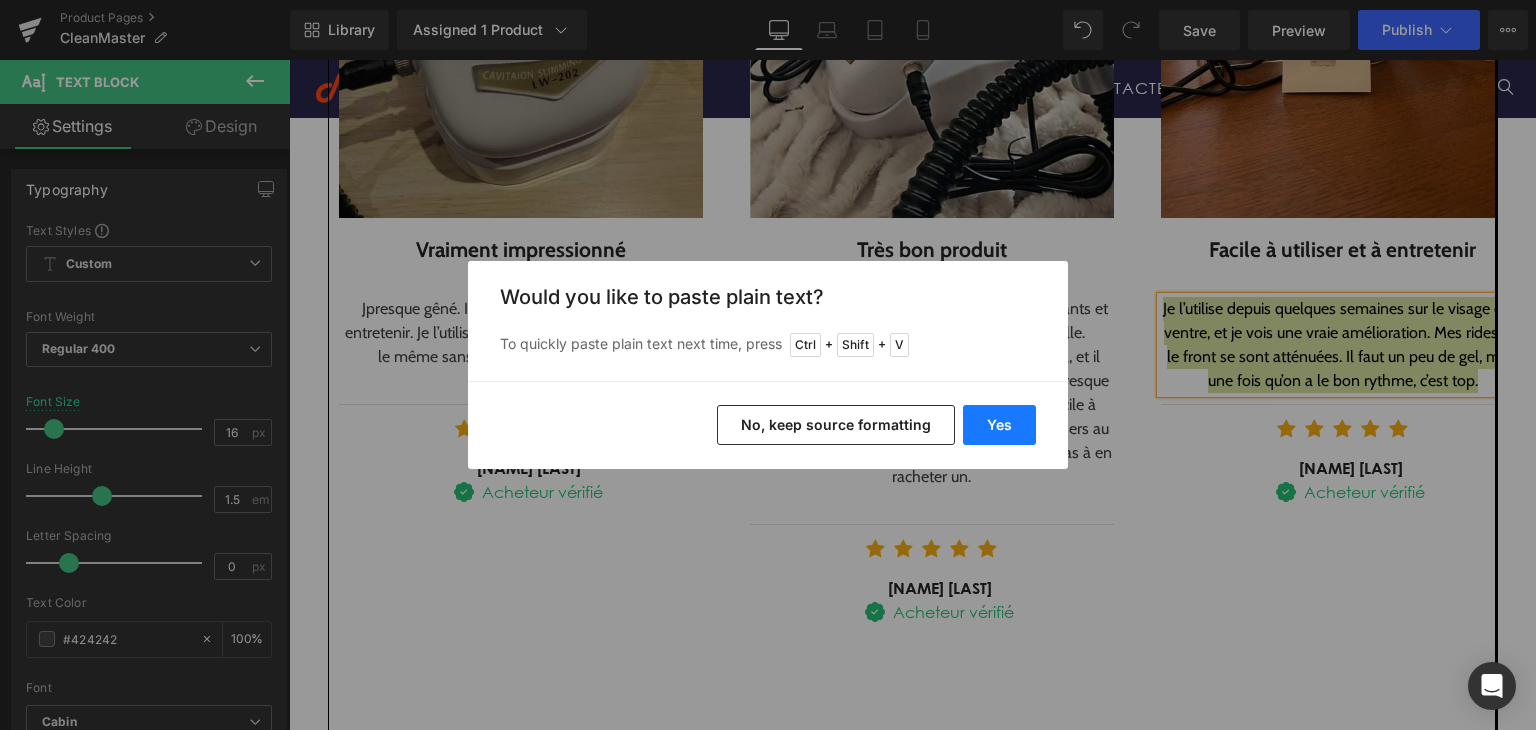 click on "Yes" at bounding box center (999, 425) 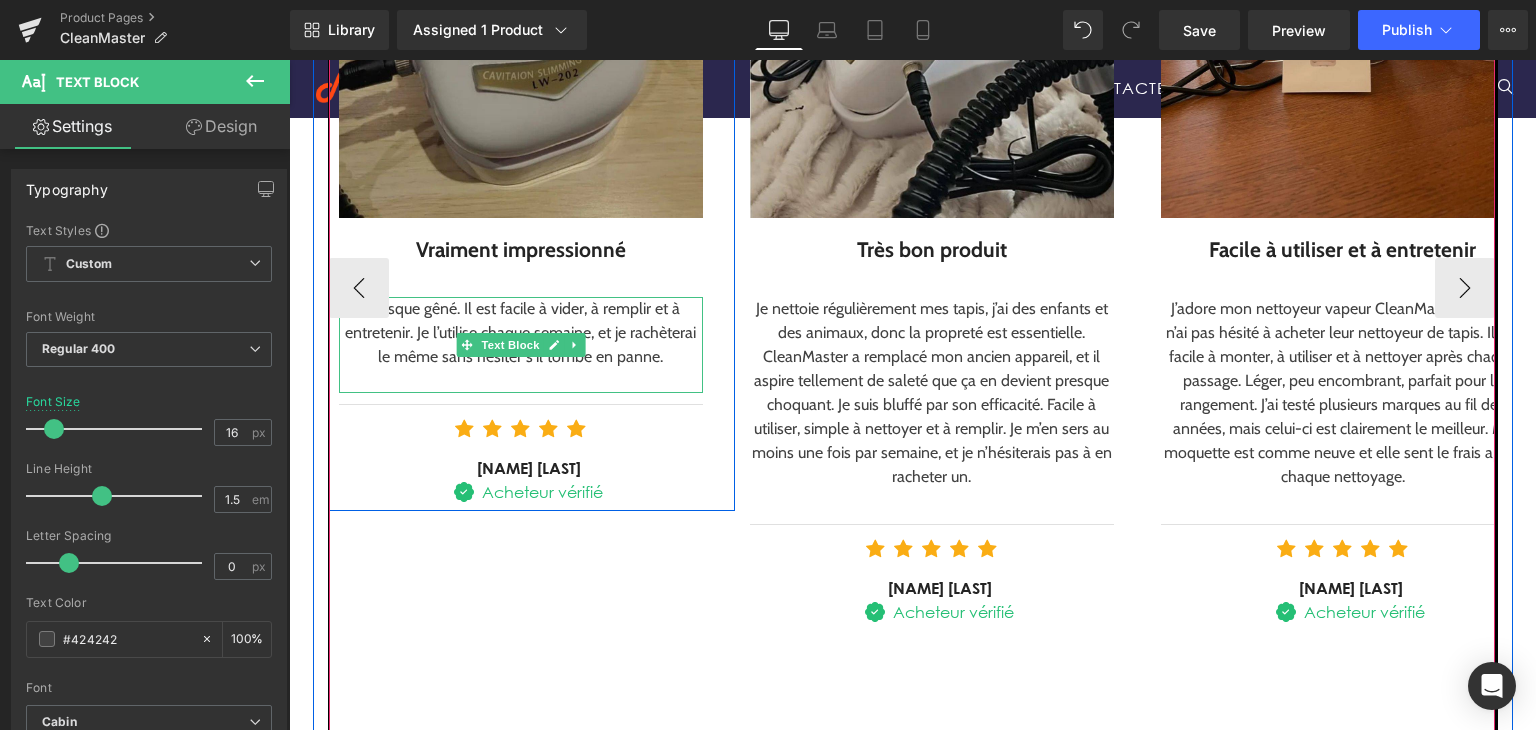 click at bounding box center (521, 381) 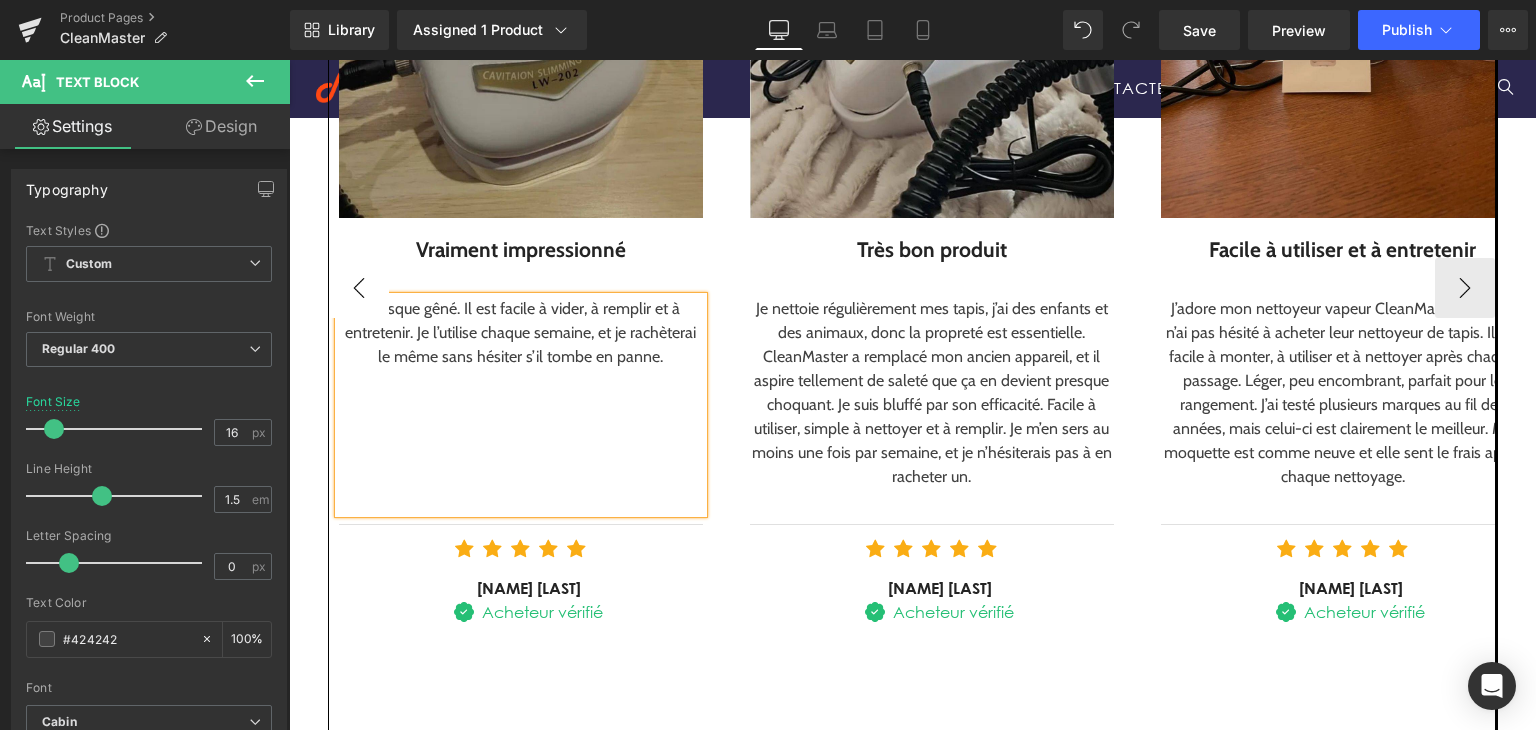 click on "‹" at bounding box center [359, 288] 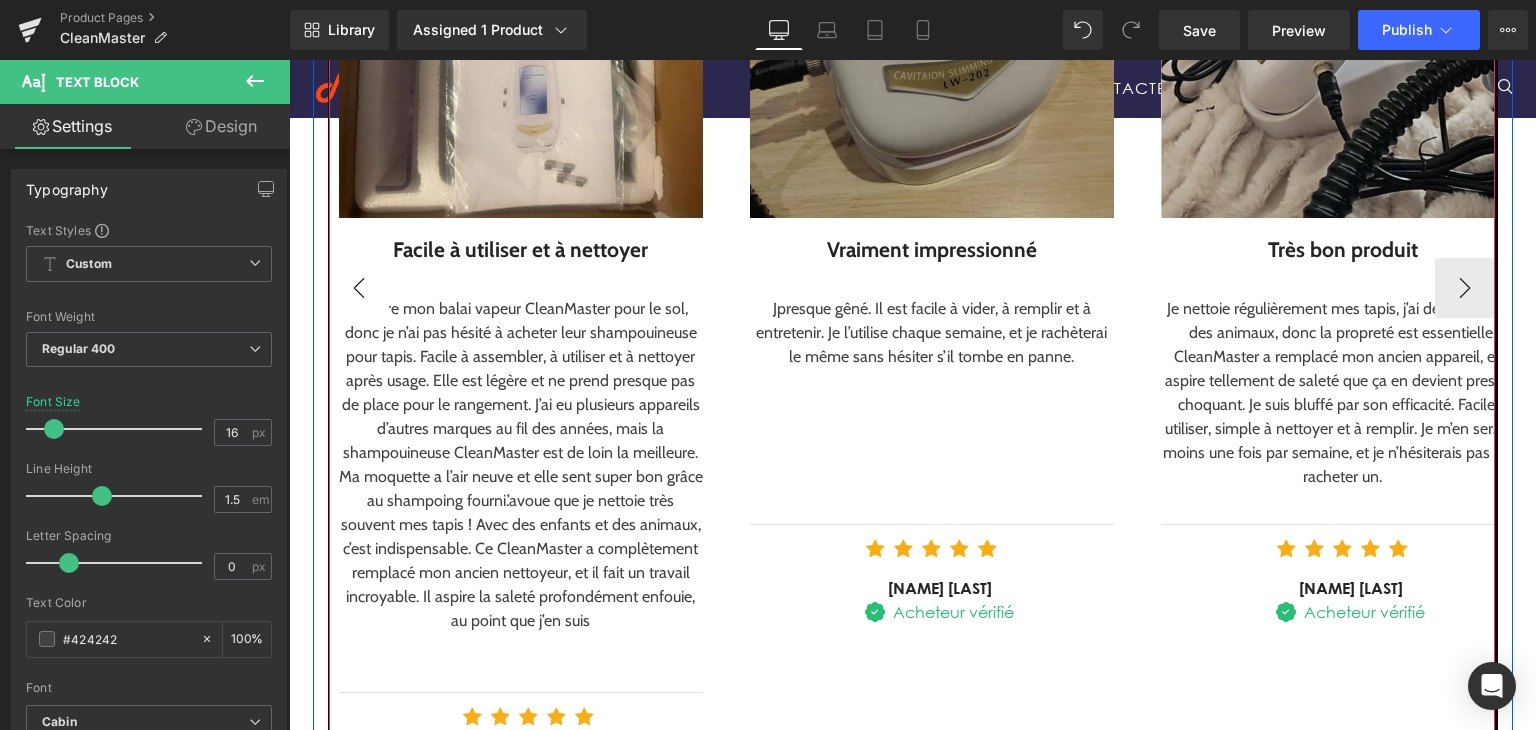 click on "‹" at bounding box center (359, 288) 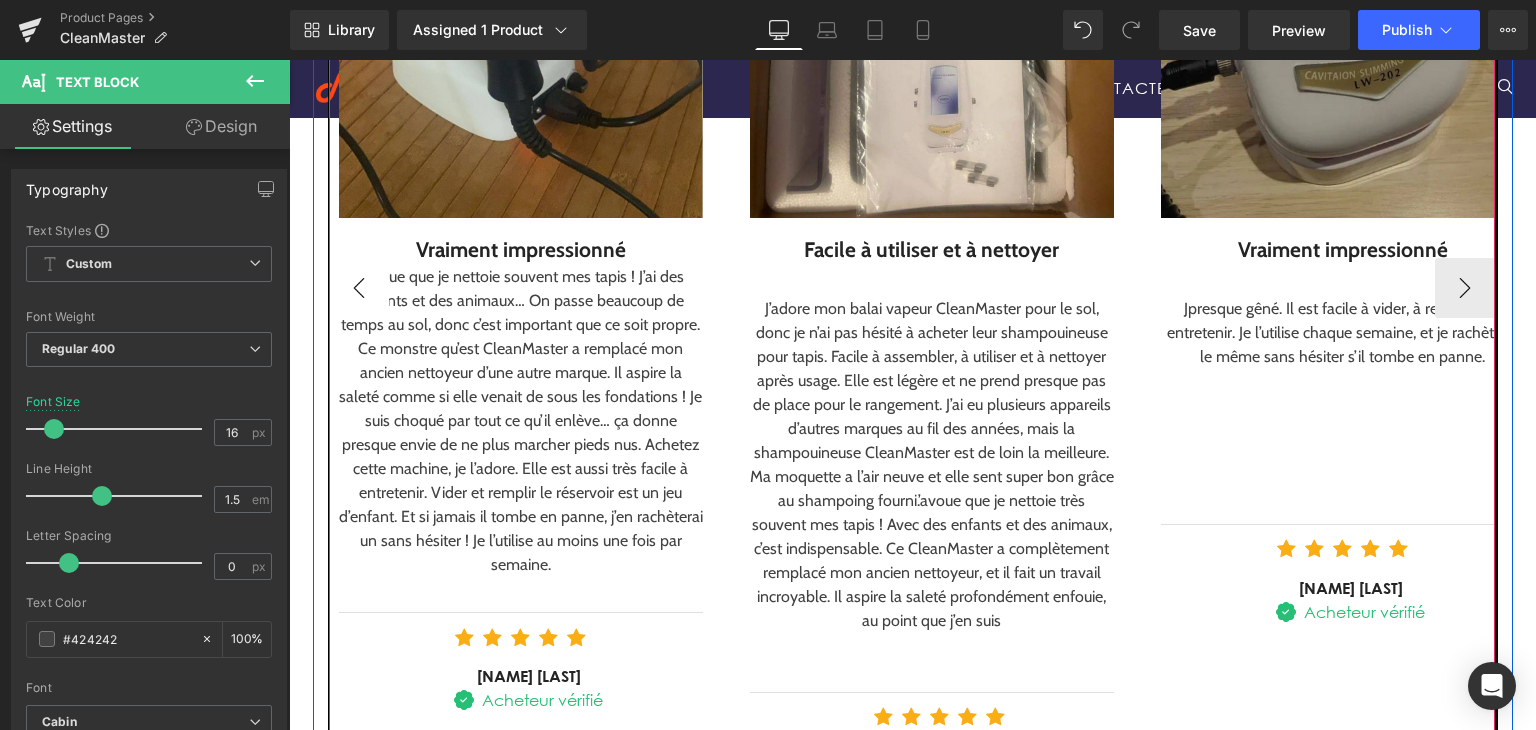 click on "‹" at bounding box center [359, 288] 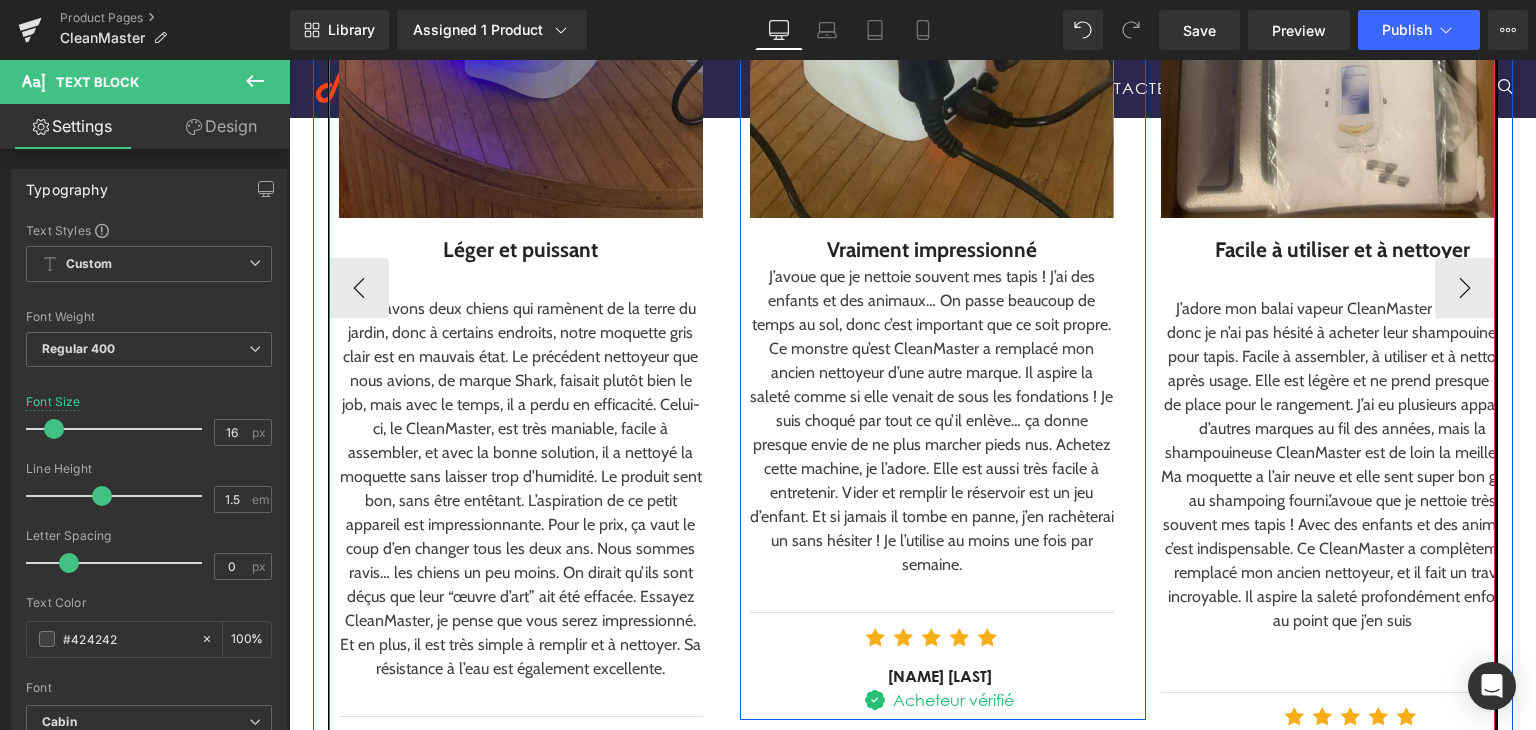 click on "Vraiment impressionné" at bounding box center [932, 250] 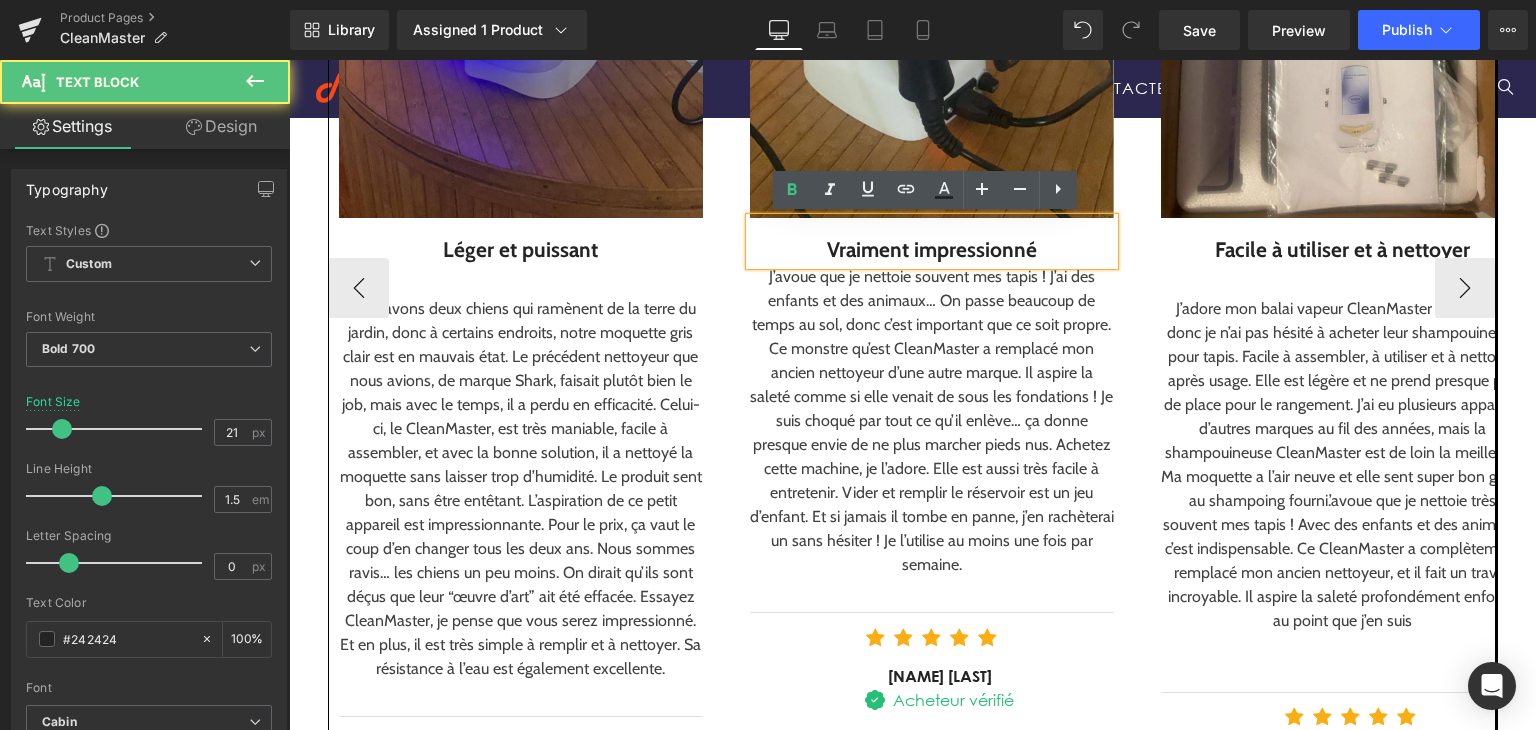 click on "Vraiment impressionné" at bounding box center [932, 250] 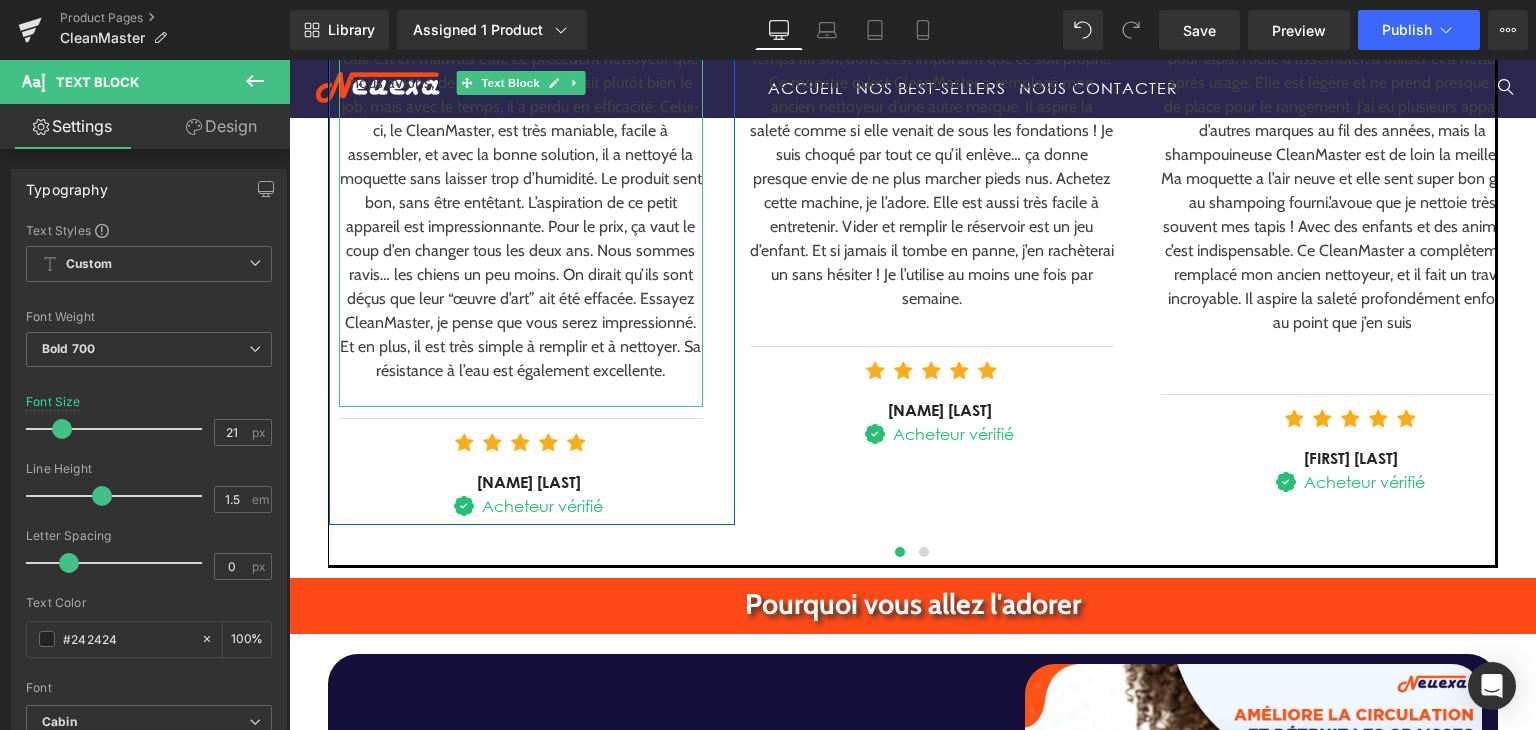 scroll, scrollTop: 2988, scrollLeft: 0, axis: vertical 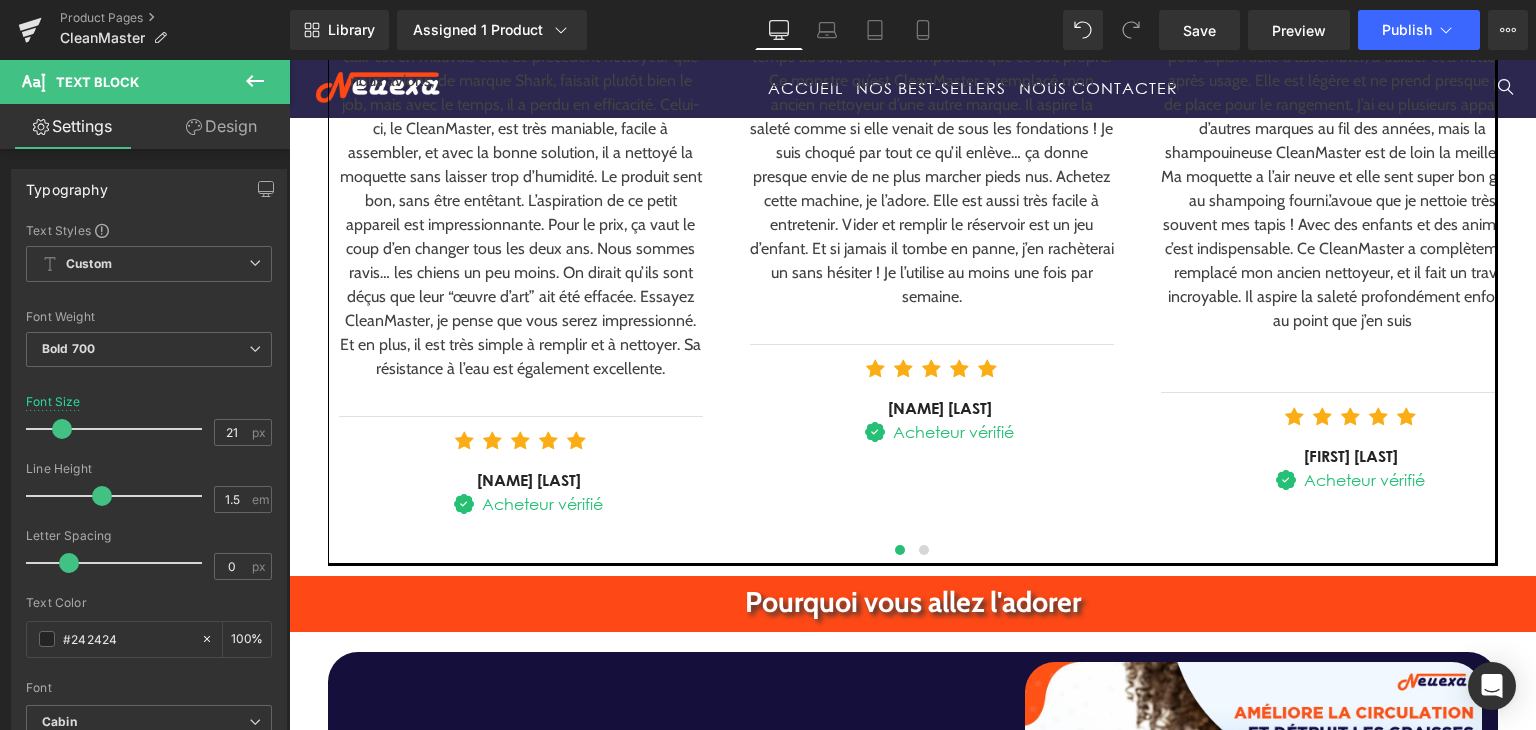 click on "J’avoue que je nettoie souvent mes tapis ! J’ai des enfants et des animaux… On passe beaucoup de temps au sol, donc c’est important que ce soit propre. Ce monstre qu’est CleanMaster a remplacé mon ancien nettoyeur d’une autre marque. Il aspire la saleté comme si elle venait de sous les fondations ! Je suis choqué par tout ce qu’il enlève… ça donne presque envie de ne plus marcher pieds nus. Achetez cette machine, je l’adore. Elle est aussi très facile à entretenir. Vider et remplir le réservoir est un jeu d’enfant. Et si jamais il tombe en panne, j’en rachèterai un sans hésiter ! Je l’utilise au moins une fois par semaine. Text Block" at bounding box center [932, 165] 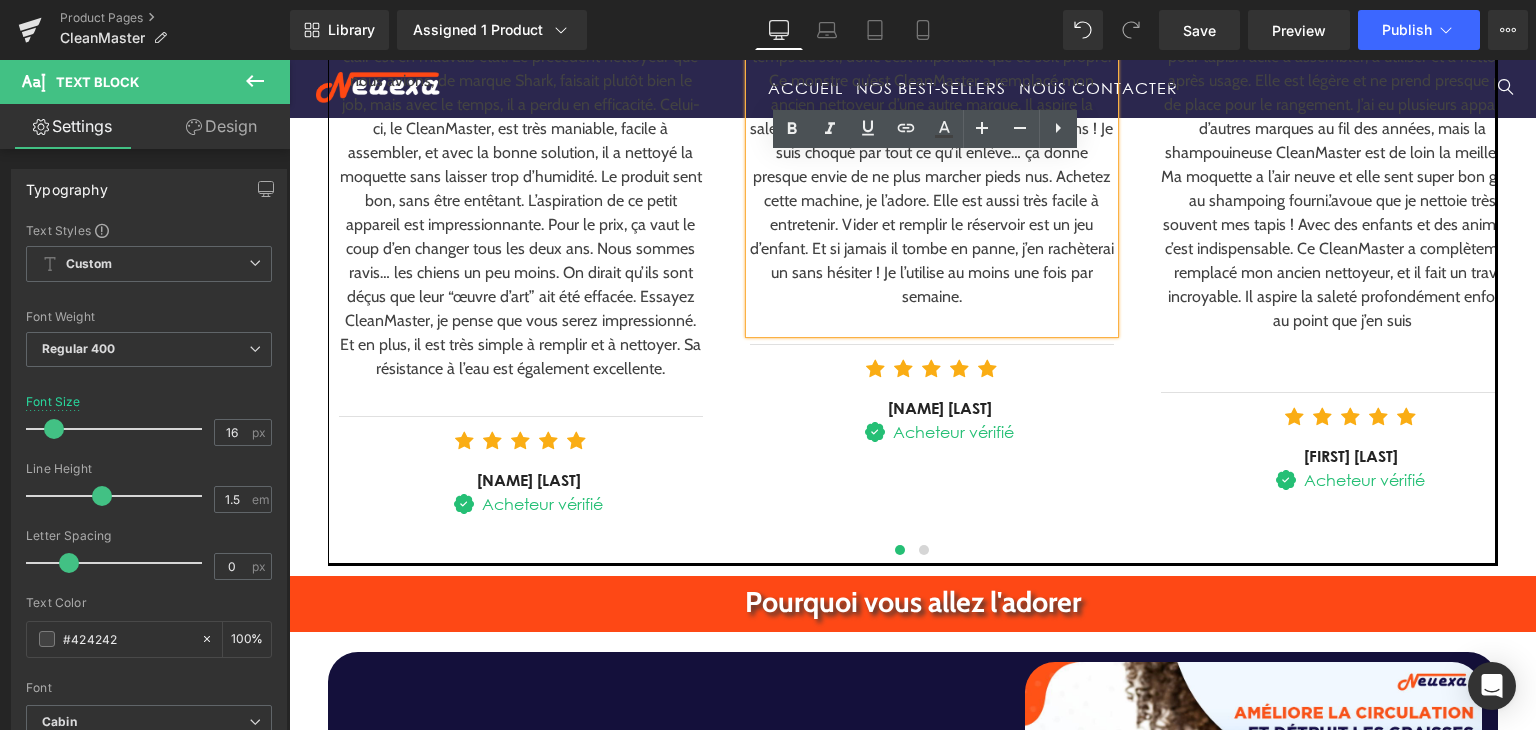 click at bounding box center (932, 321) 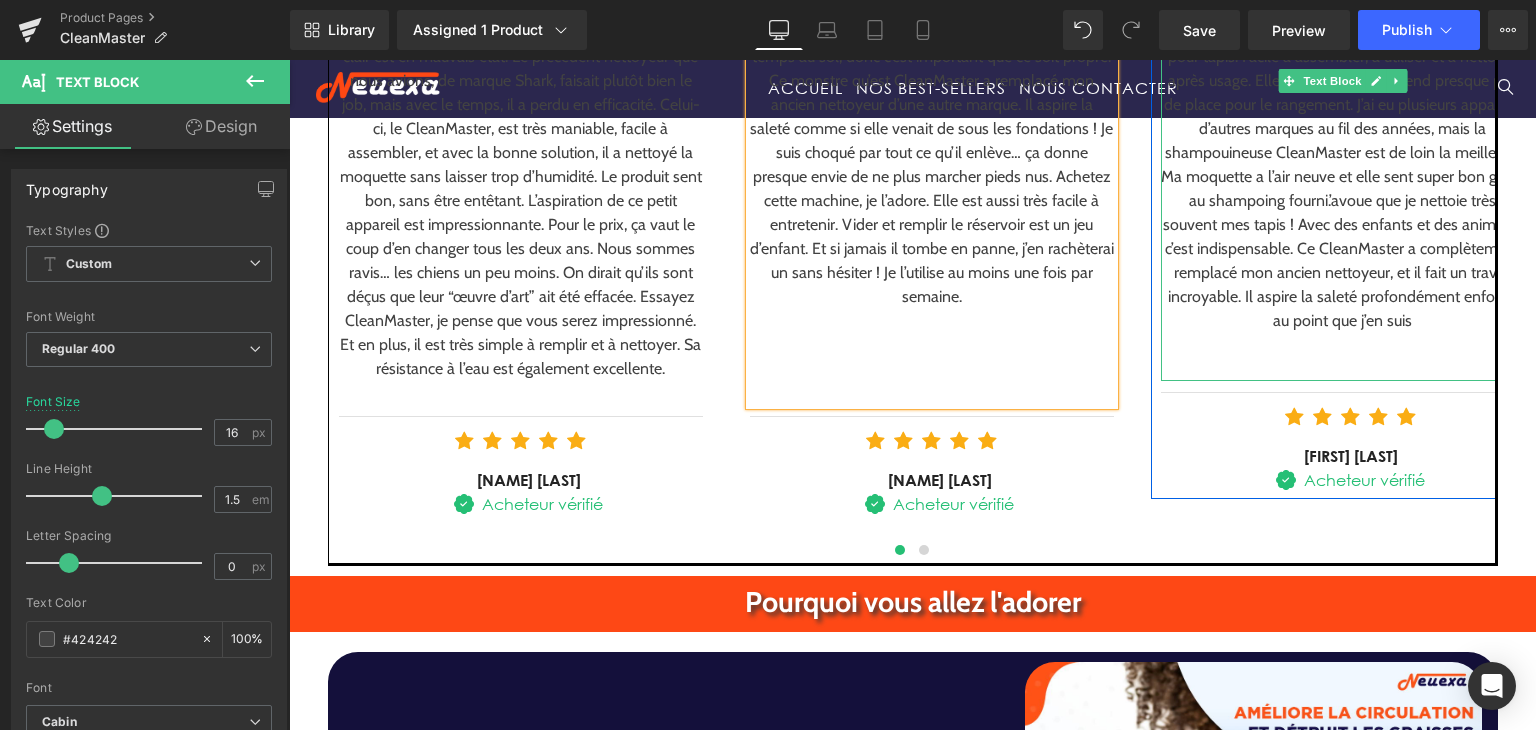 click at bounding box center (1343, 369) 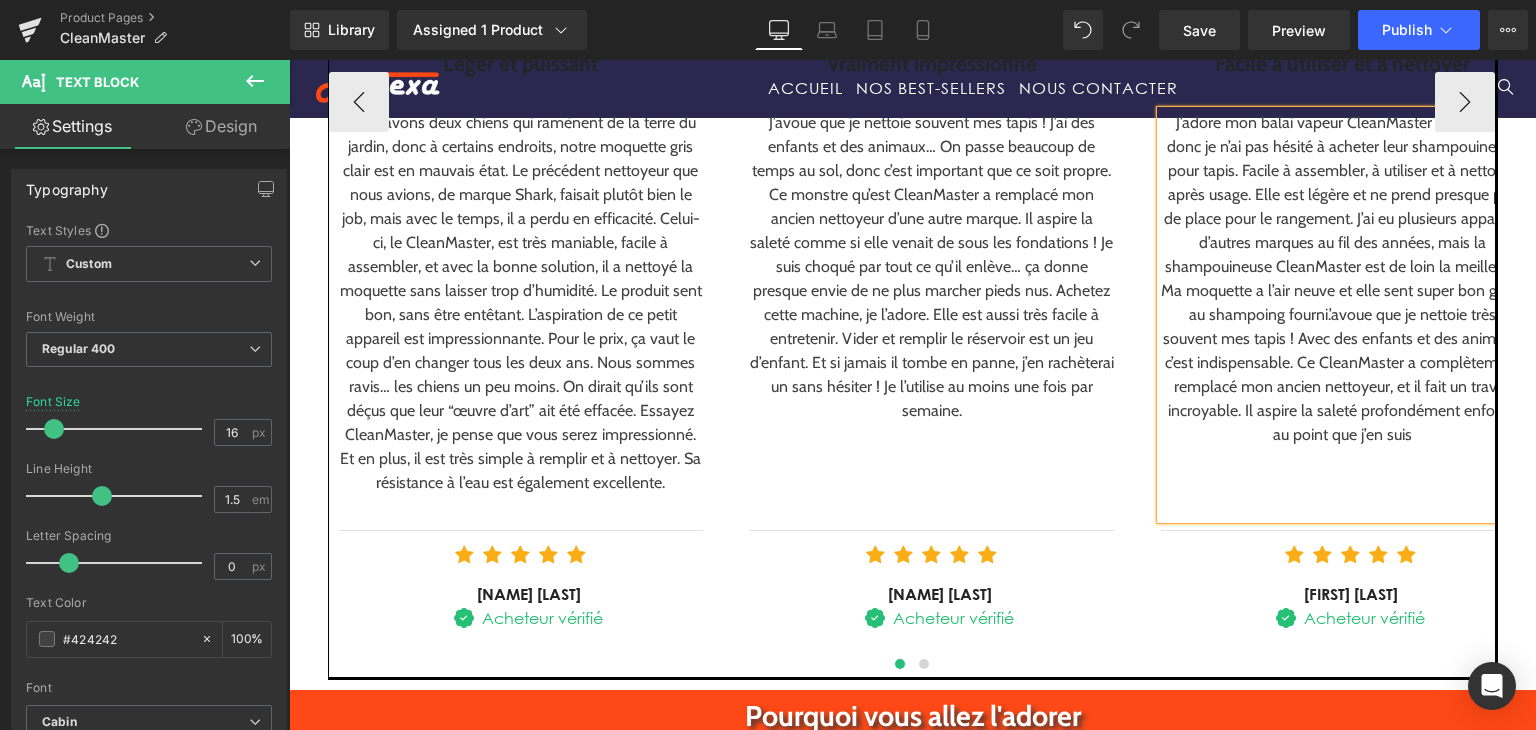 scroll, scrollTop: 2788, scrollLeft: 0, axis: vertical 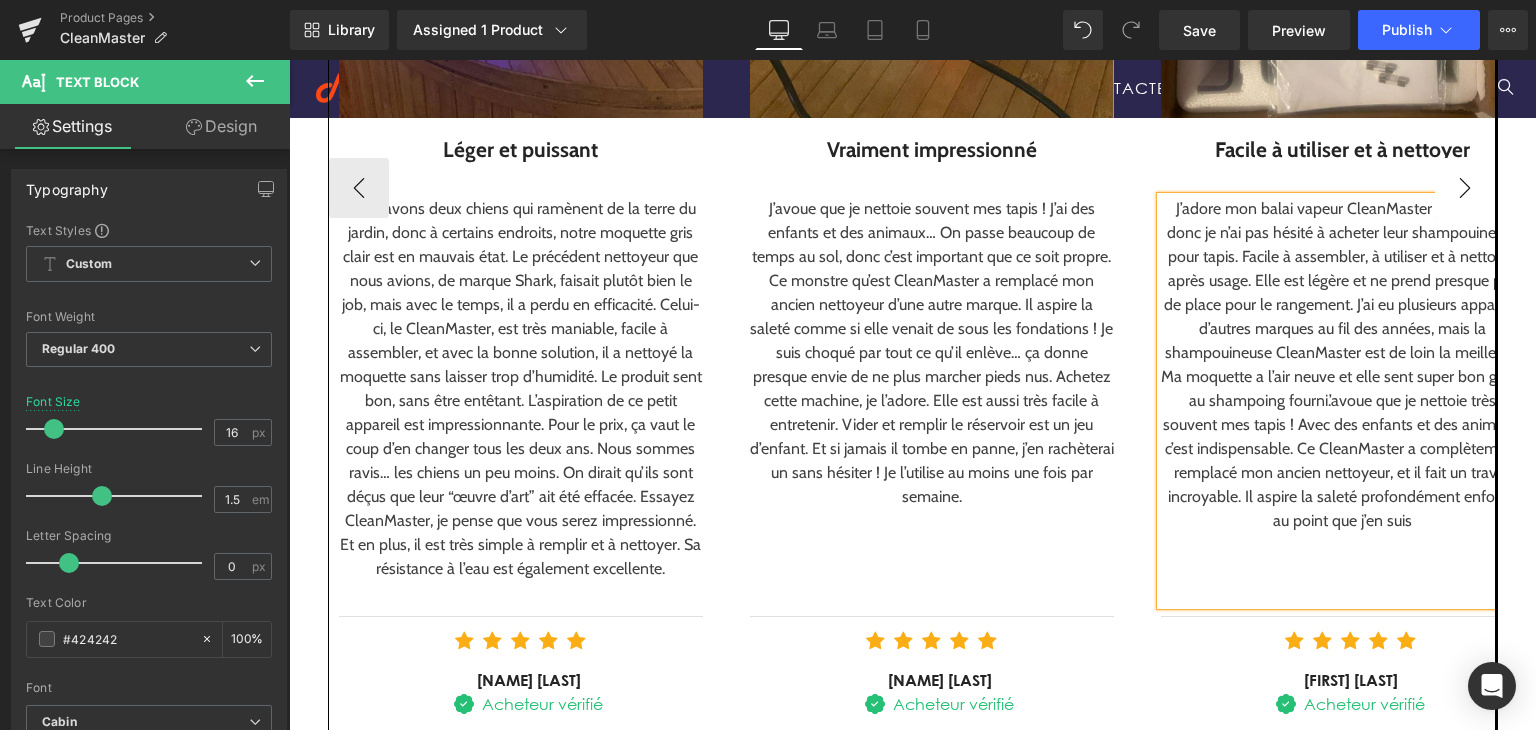 click on "›" at bounding box center [1465, 188] 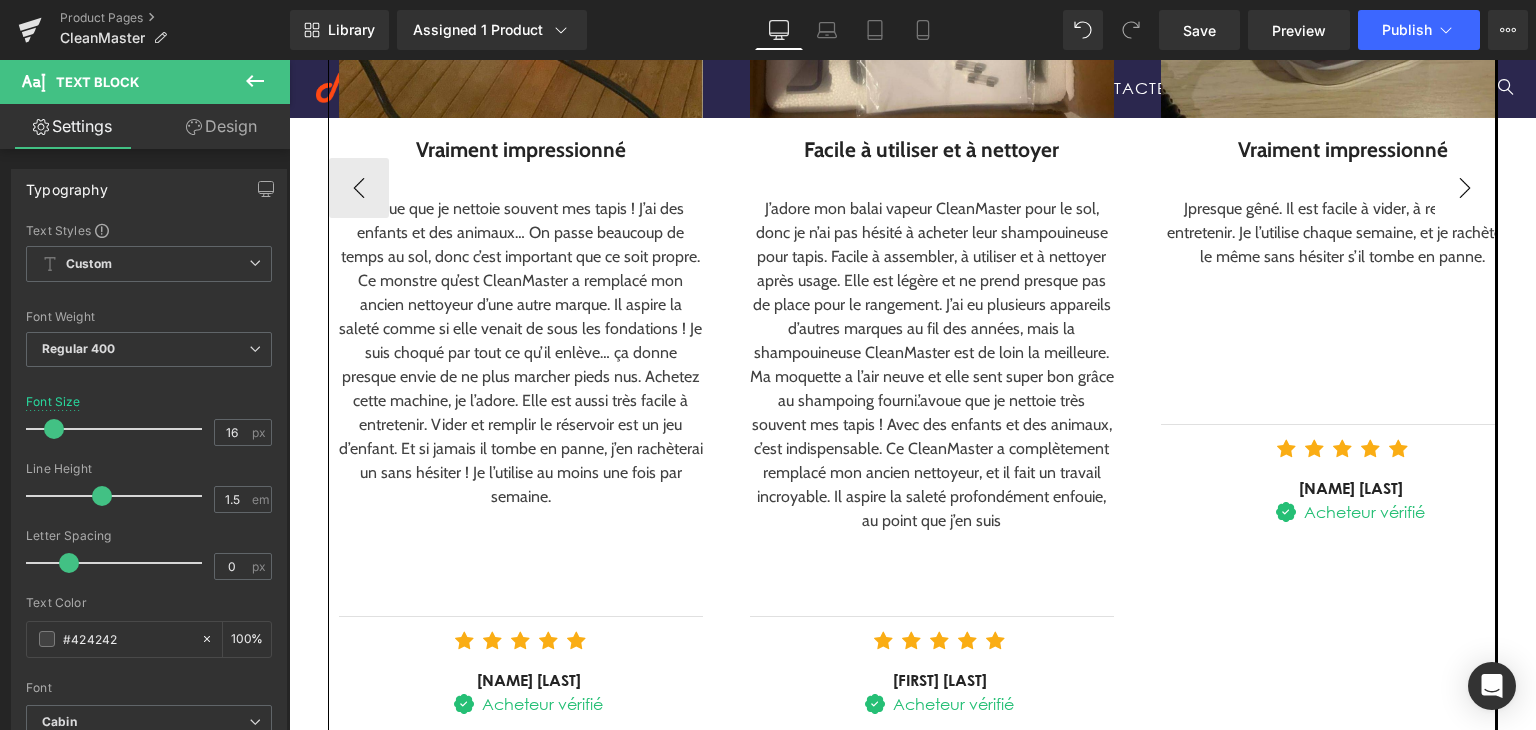 click on "›" at bounding box center (1465, 188) 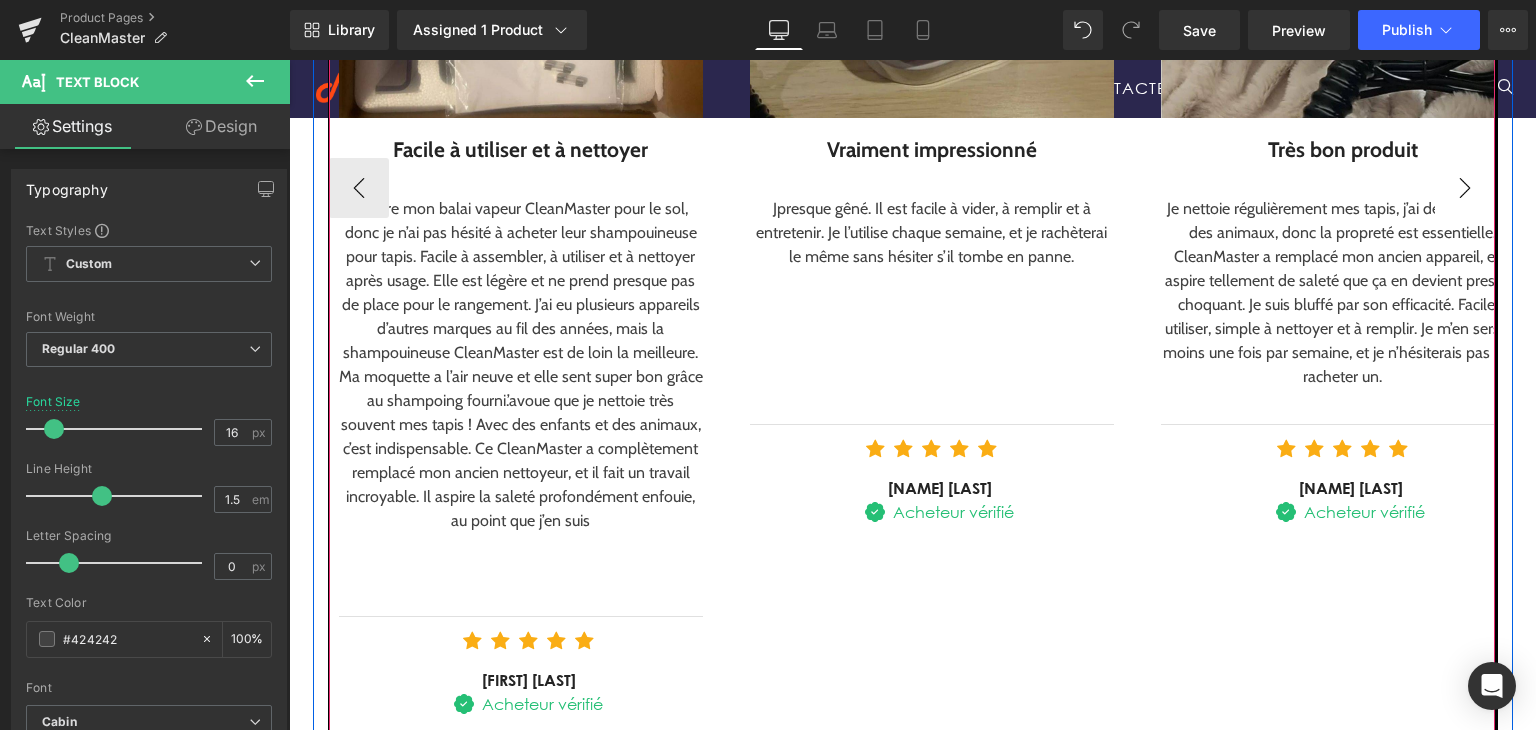 click on "›" at bounding box center [1465, 188] 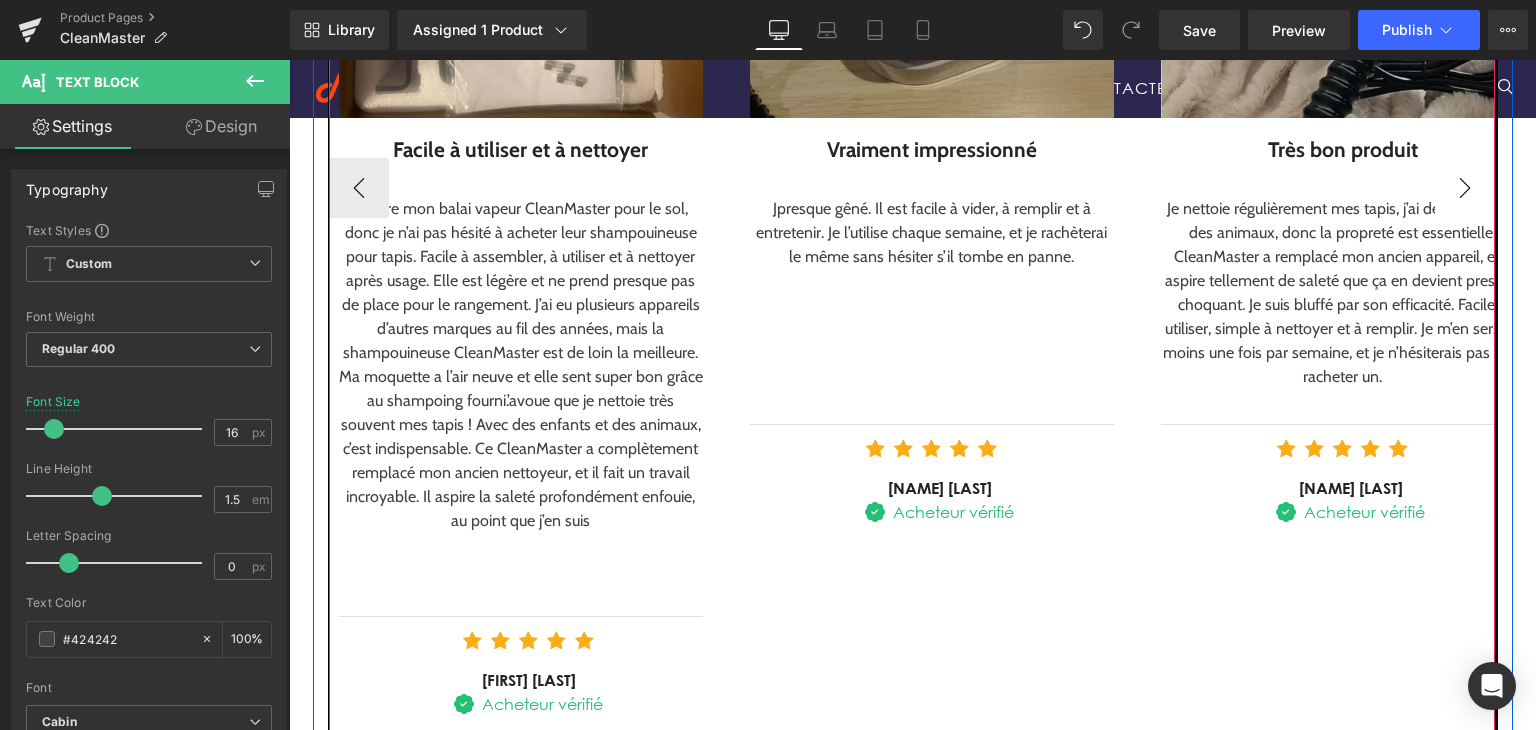 click on "Jpresque gêné. Il est facile à vider, à remplir et à entretenir. Je l’utilise chaque semaine, et je rachèterai le même sans hésiter s’il tombe en panne." at bounding box center (932, 233) 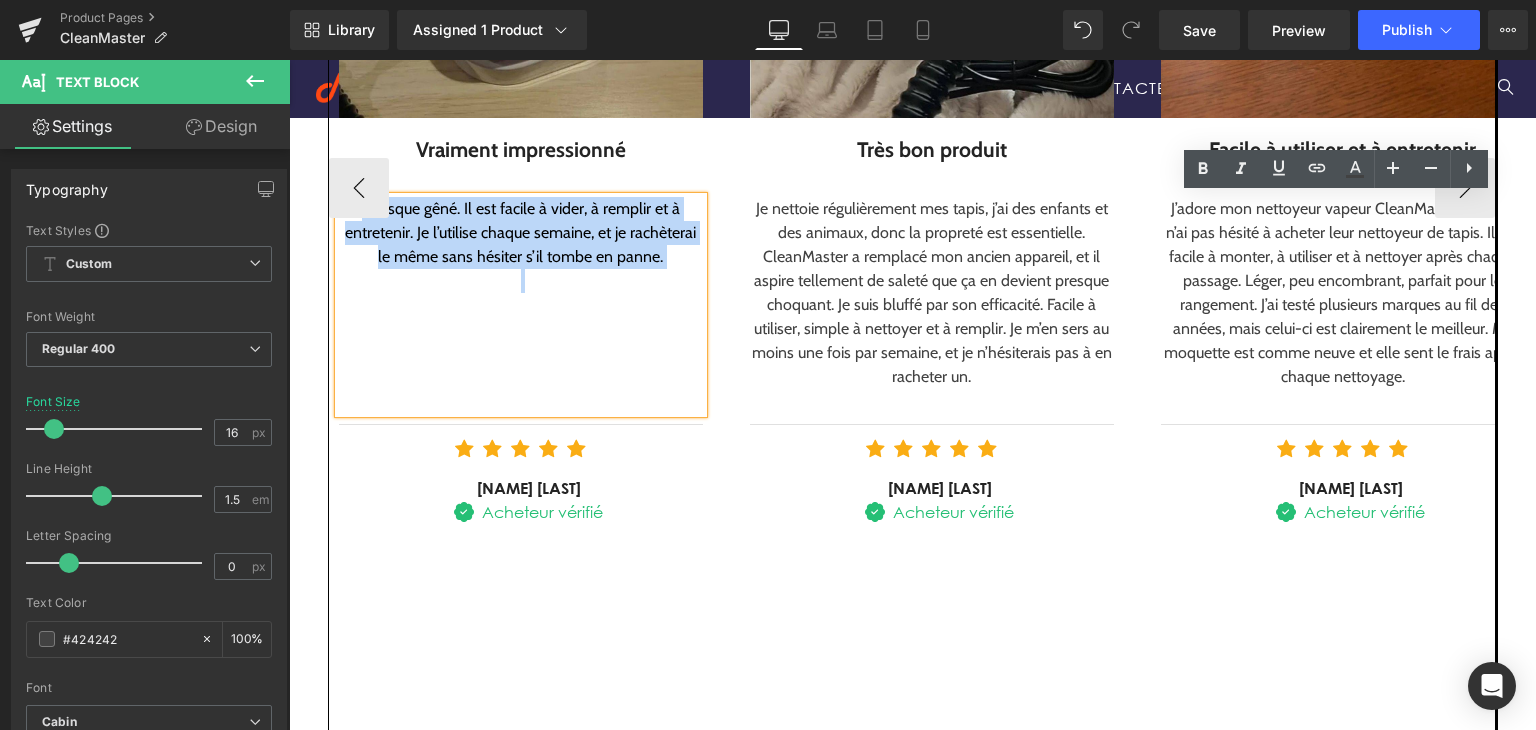 click at bounding box center [521, 377] 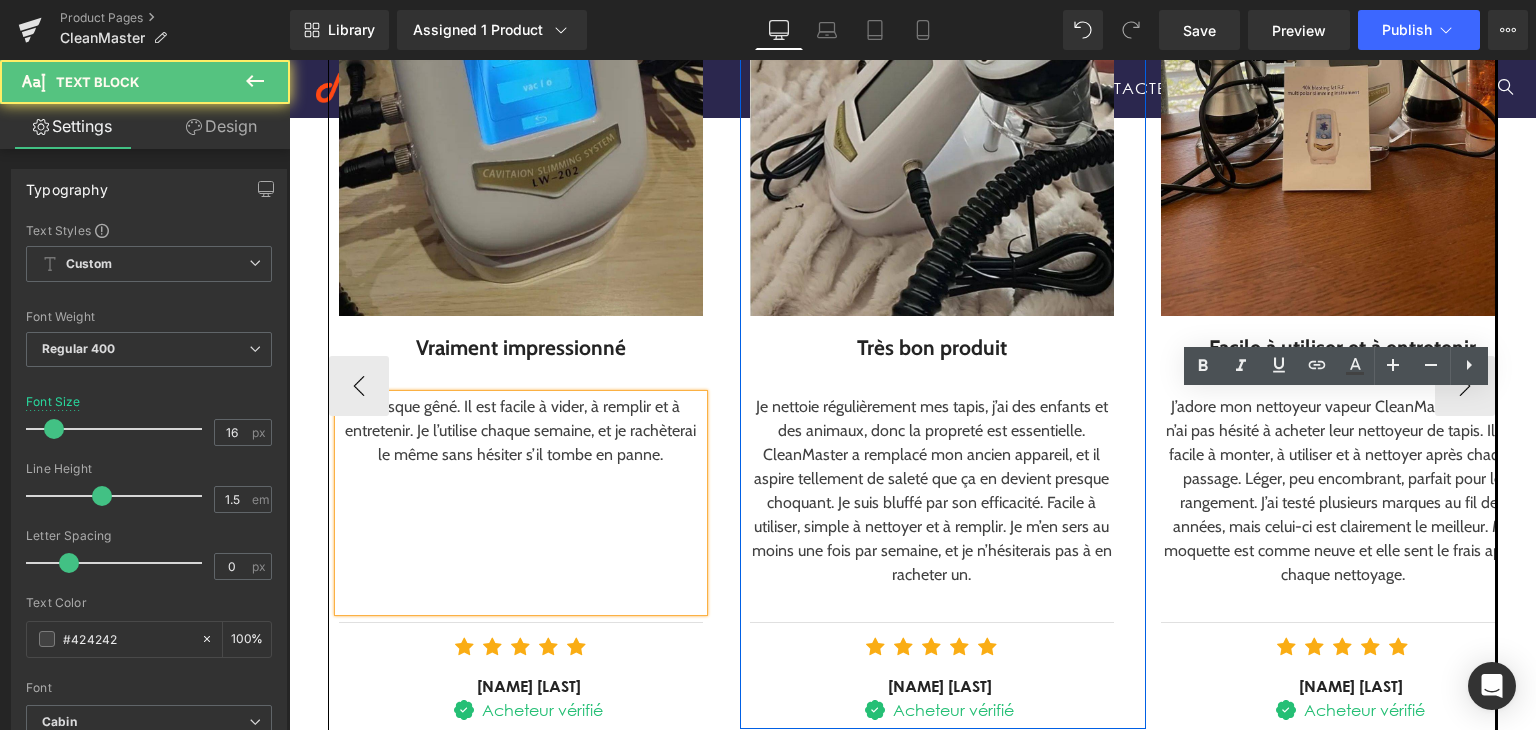 scroll, scrollTop: 2588, scrollLeft: 0, axis: vertical 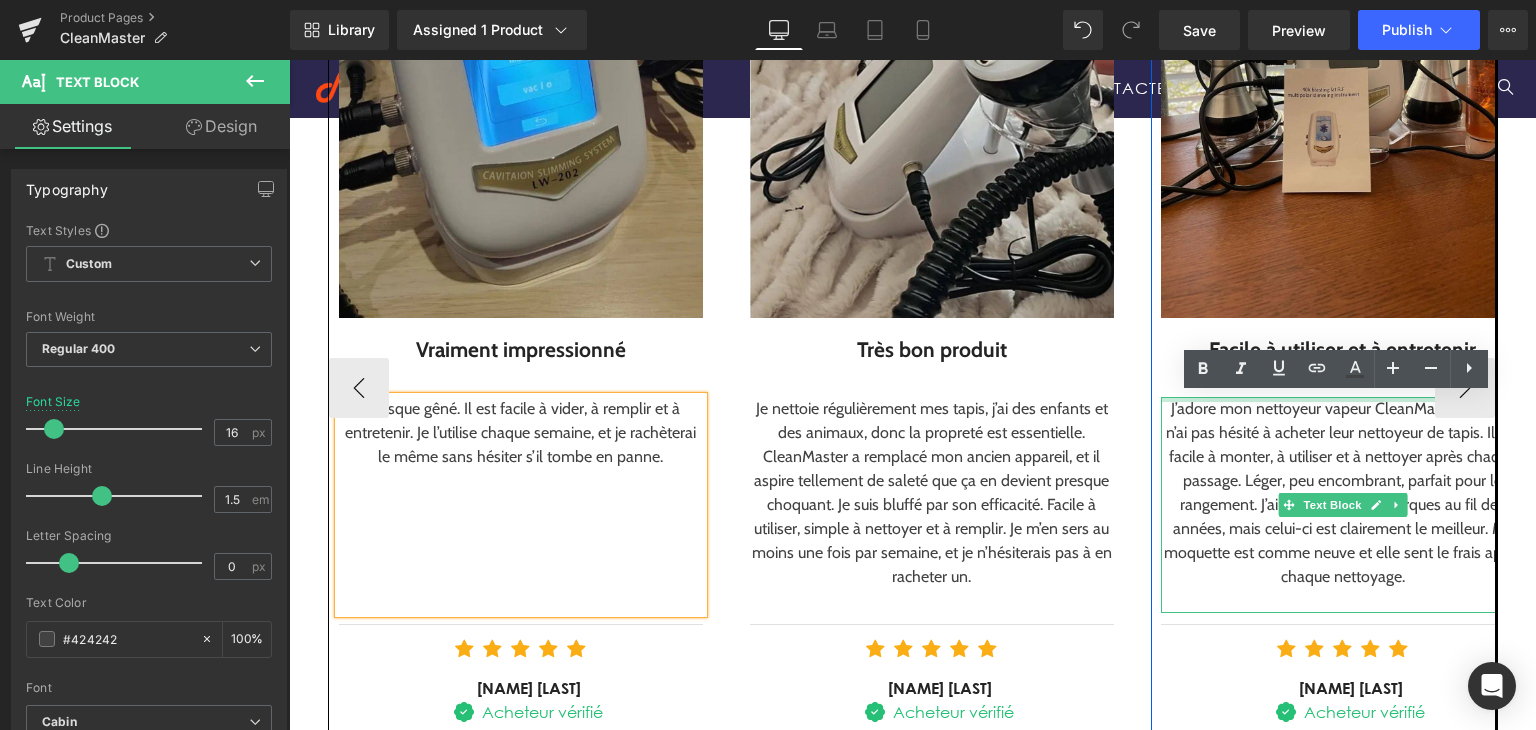 click at bounding box center (1343, 399) 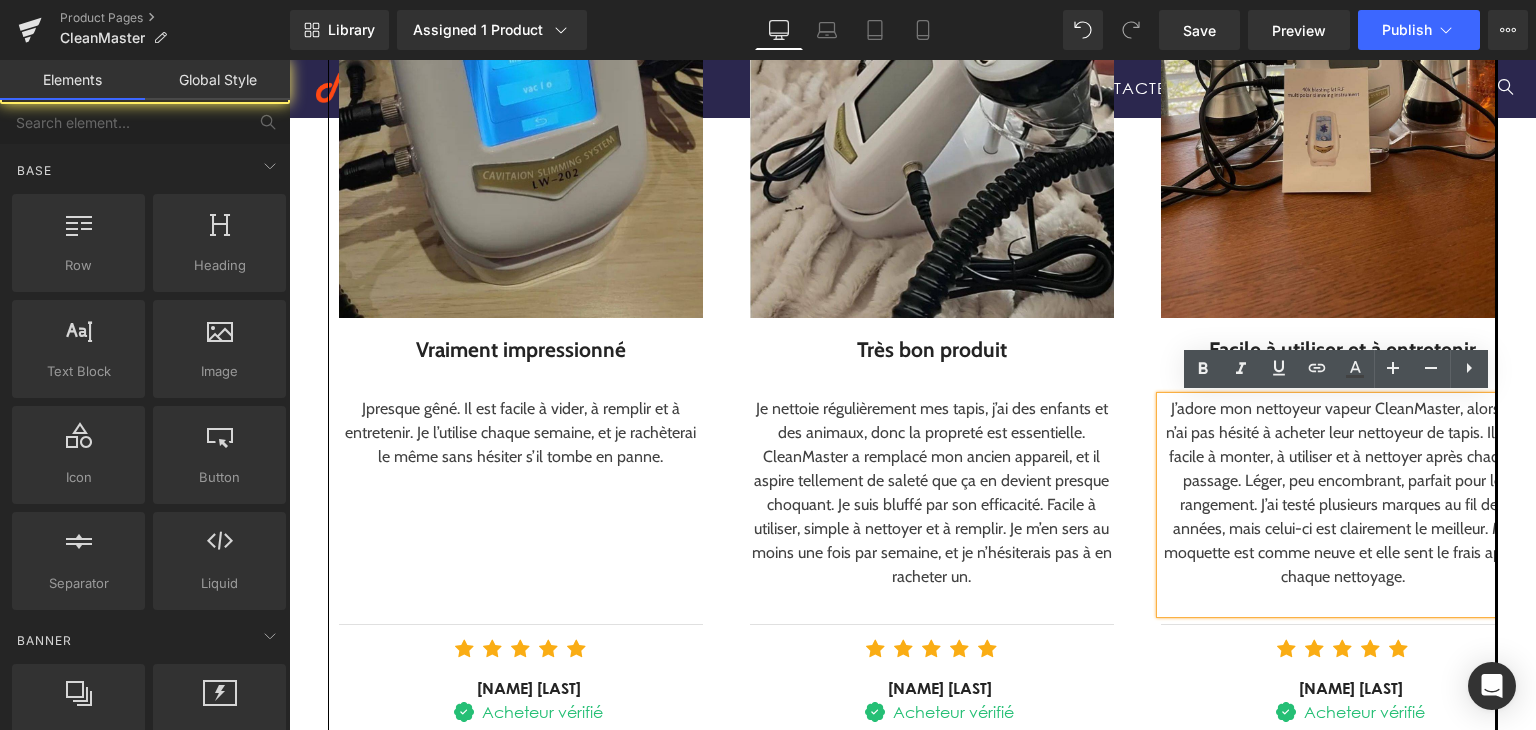 click on "Sale Off" at bounding box center [912, 1039] 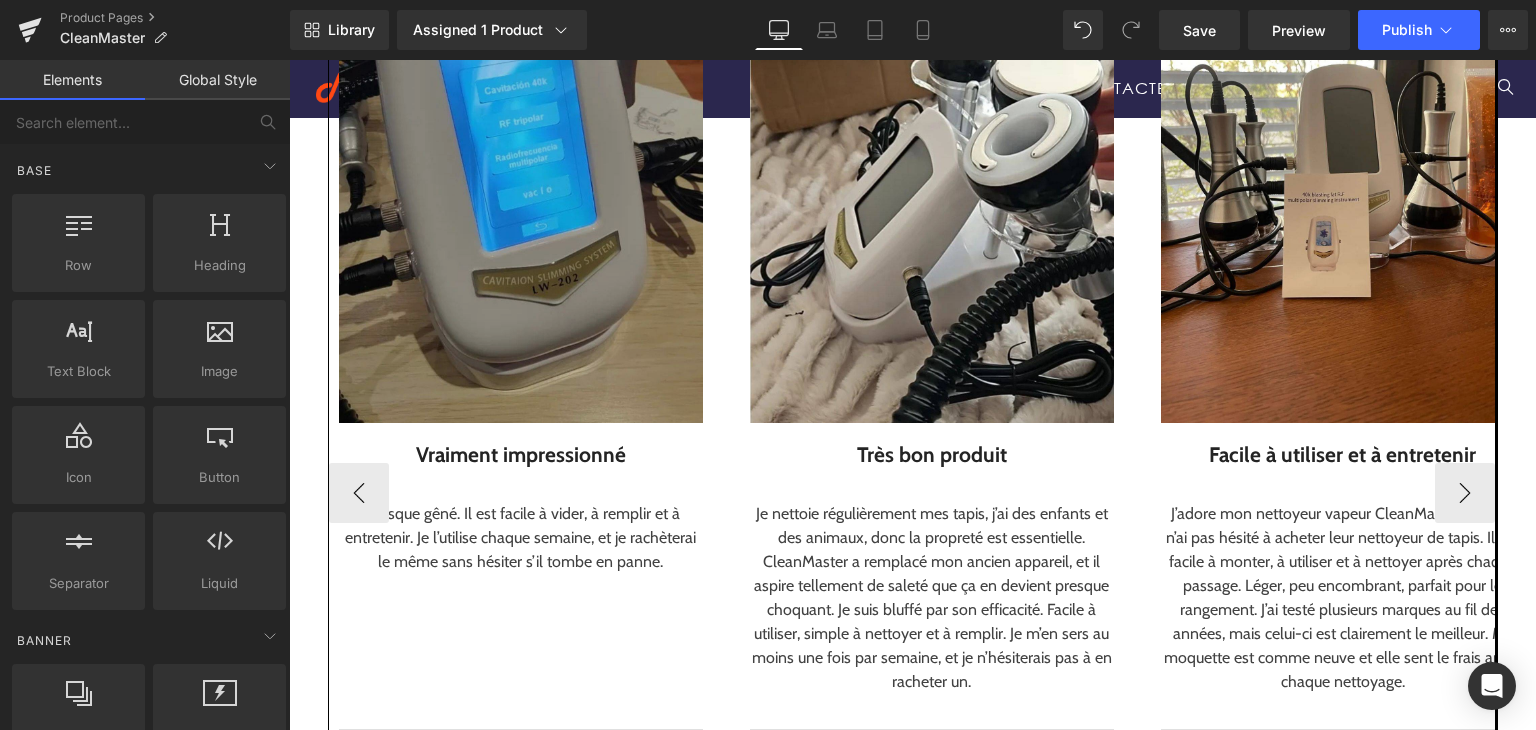 scroll, scrollTop: 2488, scrollLeft: 0, axis: vertical 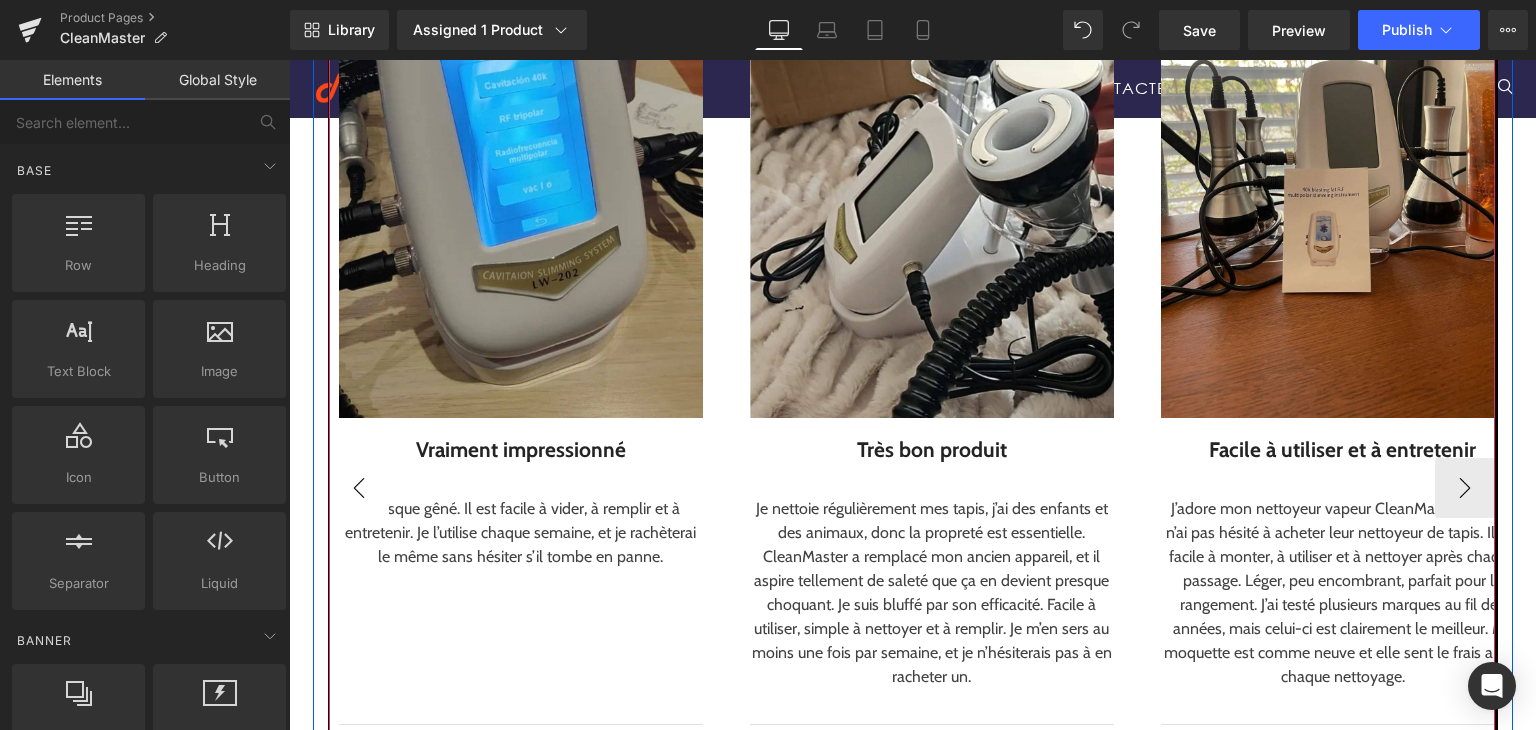 click on "‹" at bounding box center (359, 488) 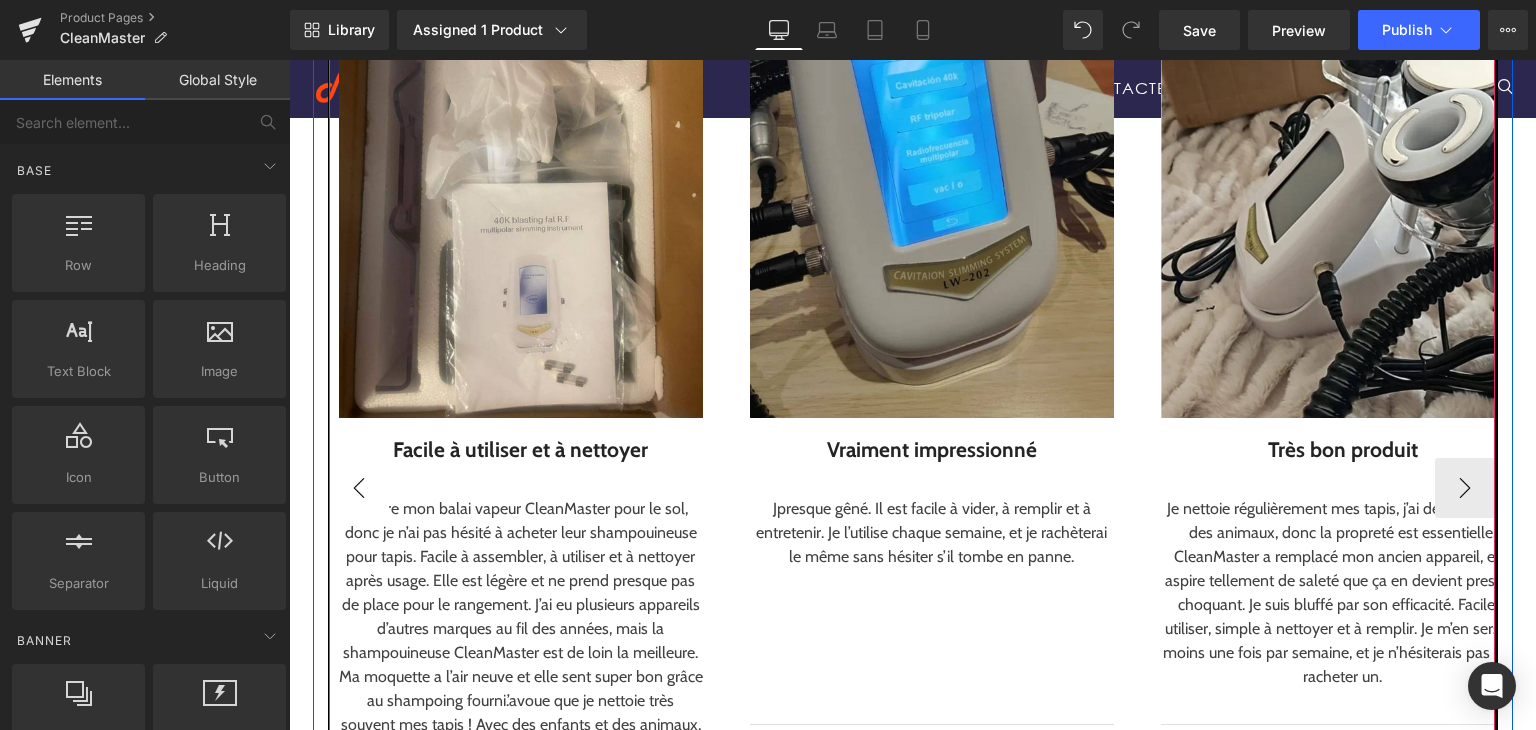 click on "‹" at bounding box center [359, 488] 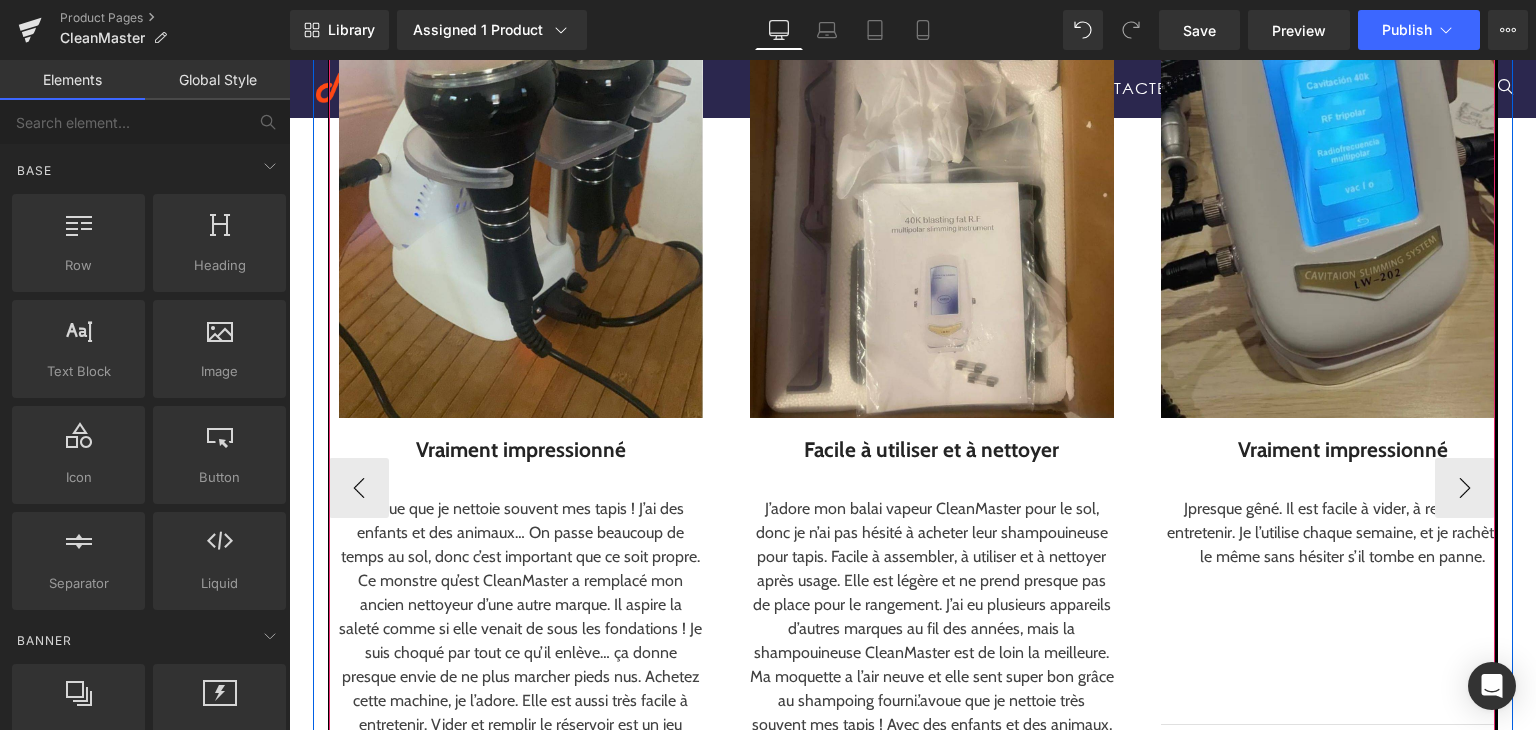 click on "‹" at bounding box center [359, 488] 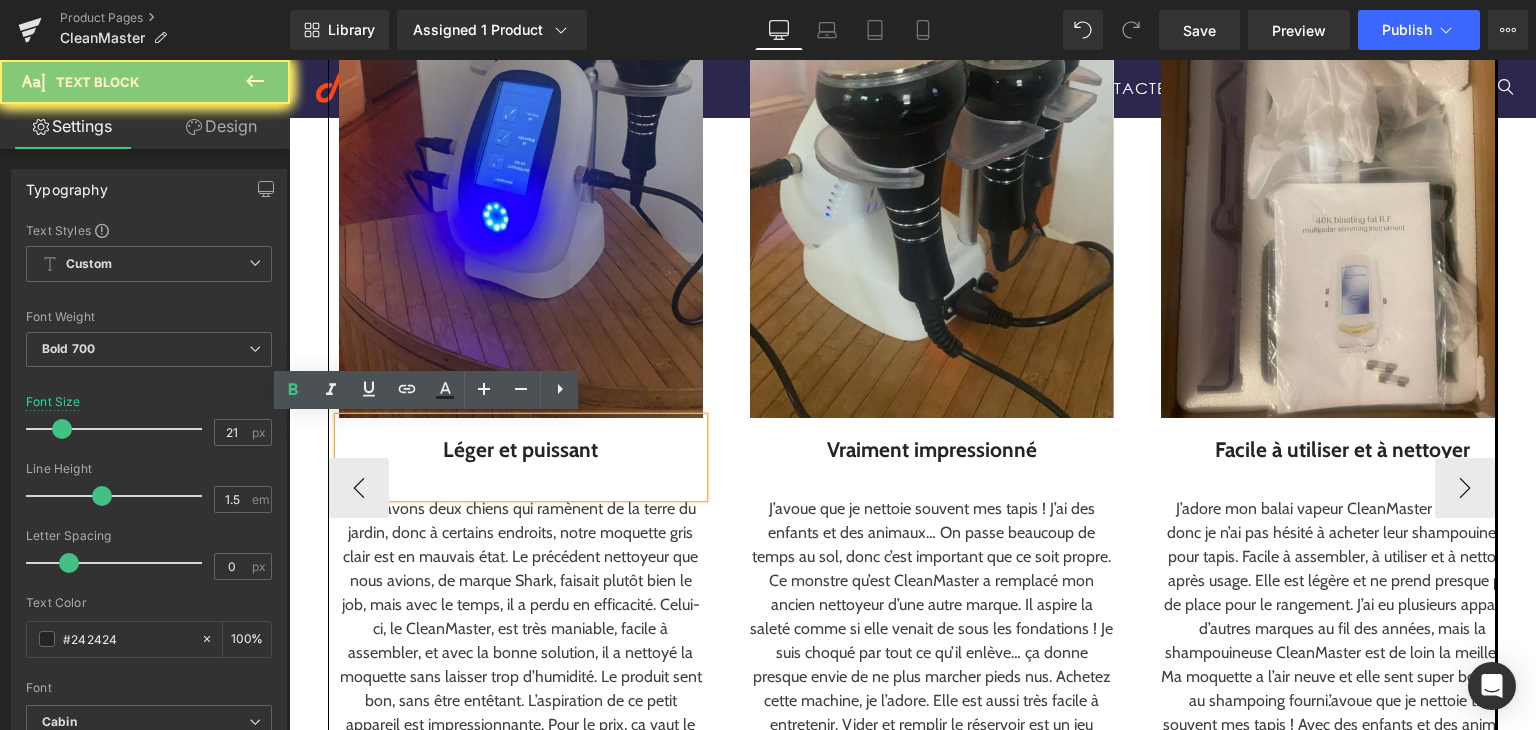 click at bounding box center (521, 481) 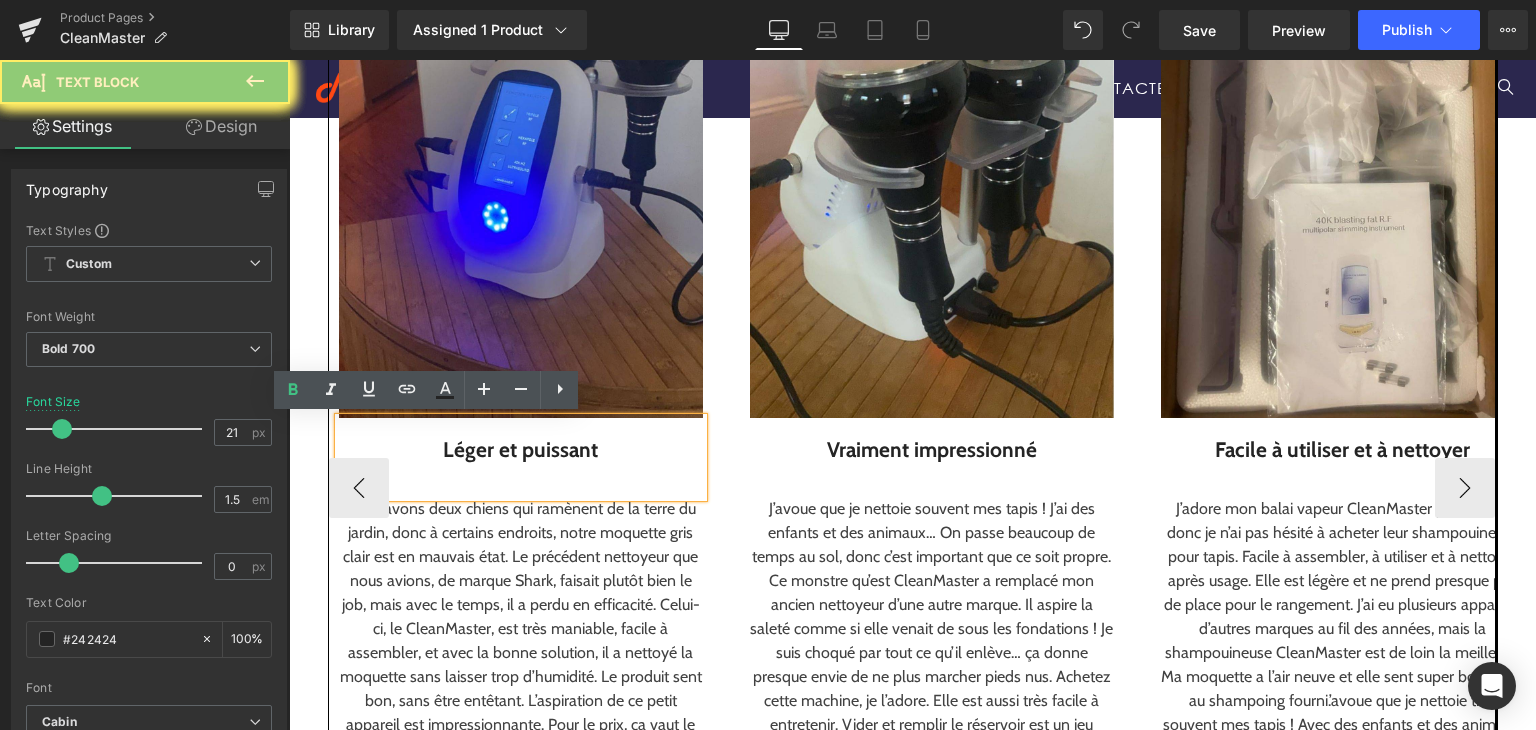 click at bounding box center [521, 481] 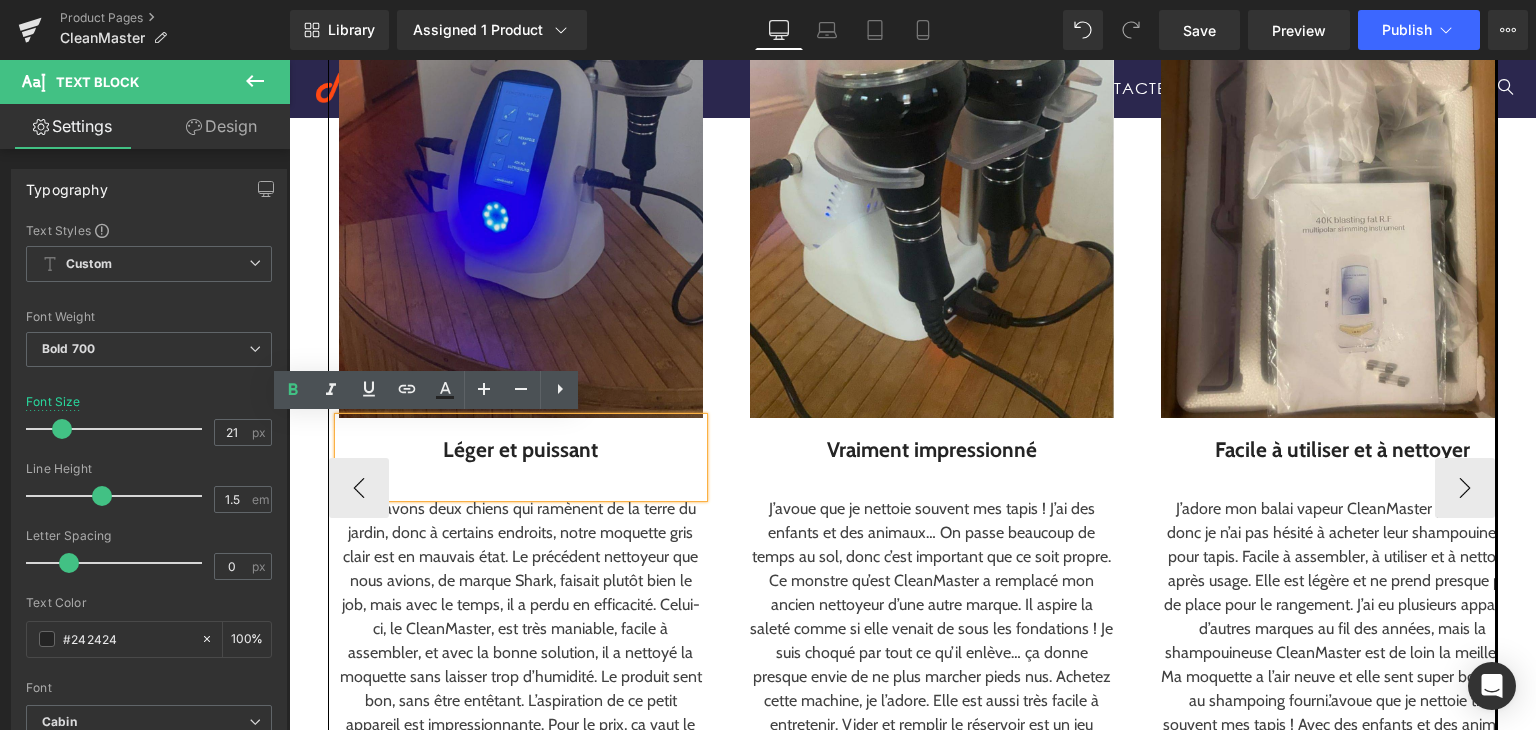click at bounding box center (521, 190) 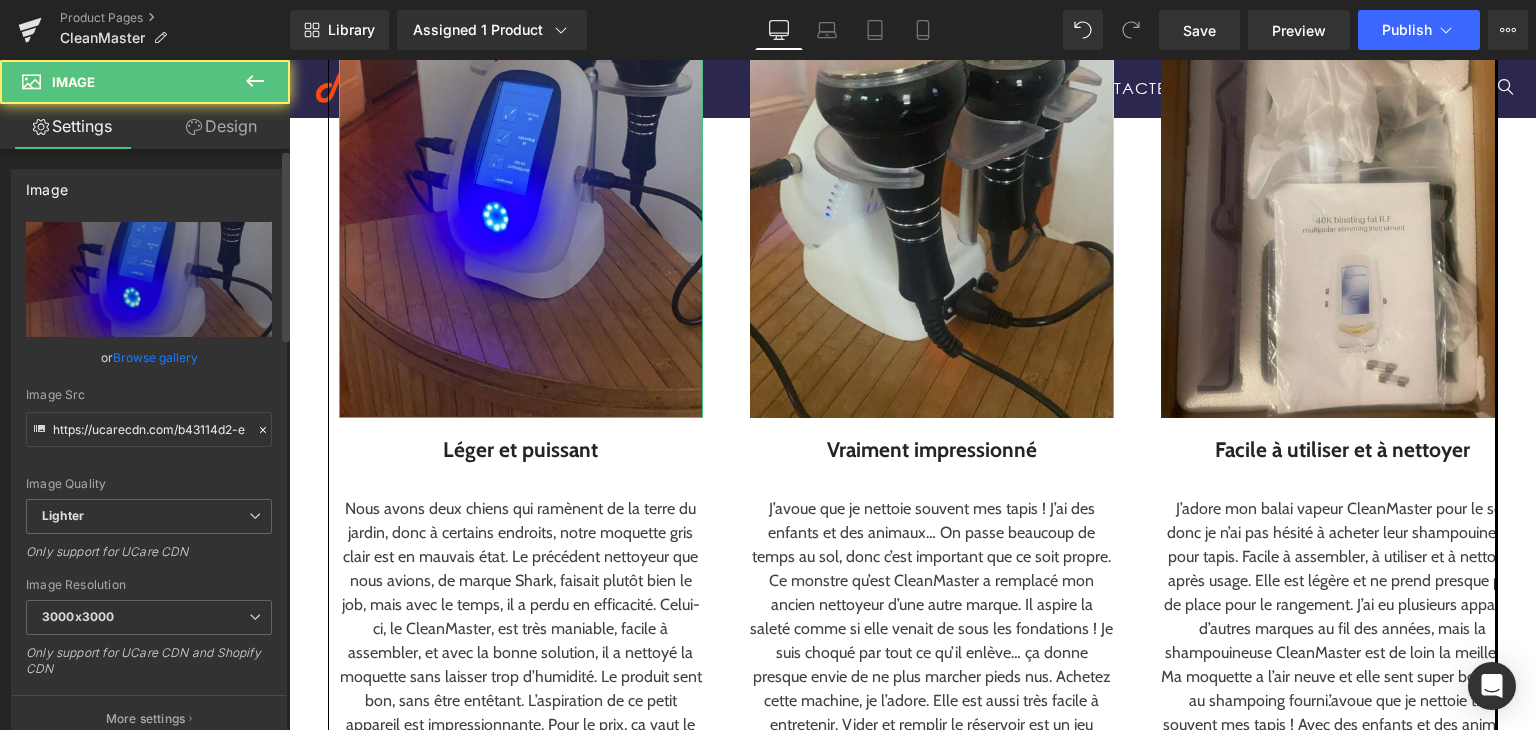 click on "Image Quality Lighter Lightest
Lighter
Lighter Lightest Only support for UCare CDN" at bounding box center [149, 360] 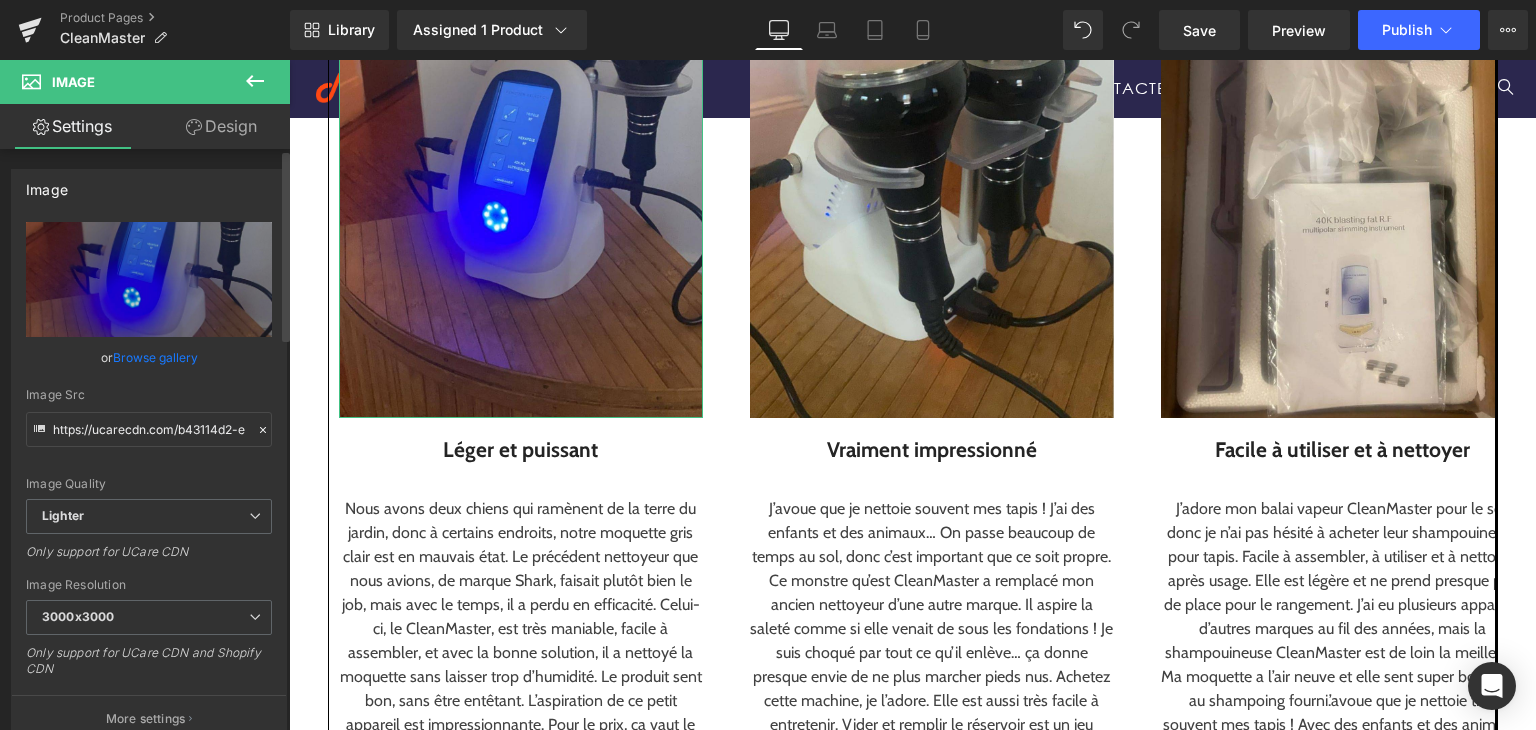 click on "Browse gallery" at bounding box center (155, 357) 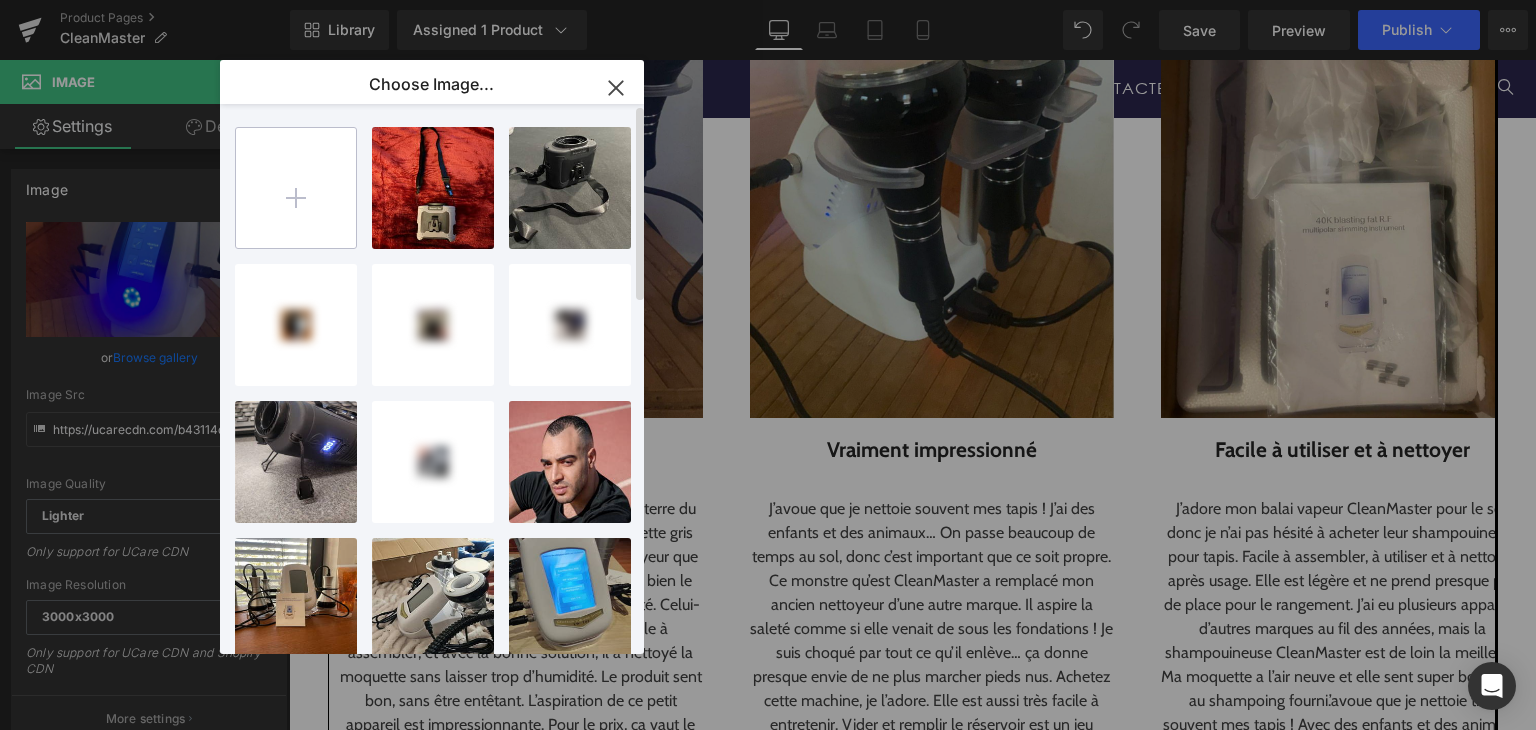 click at bounding box center [296, 188] 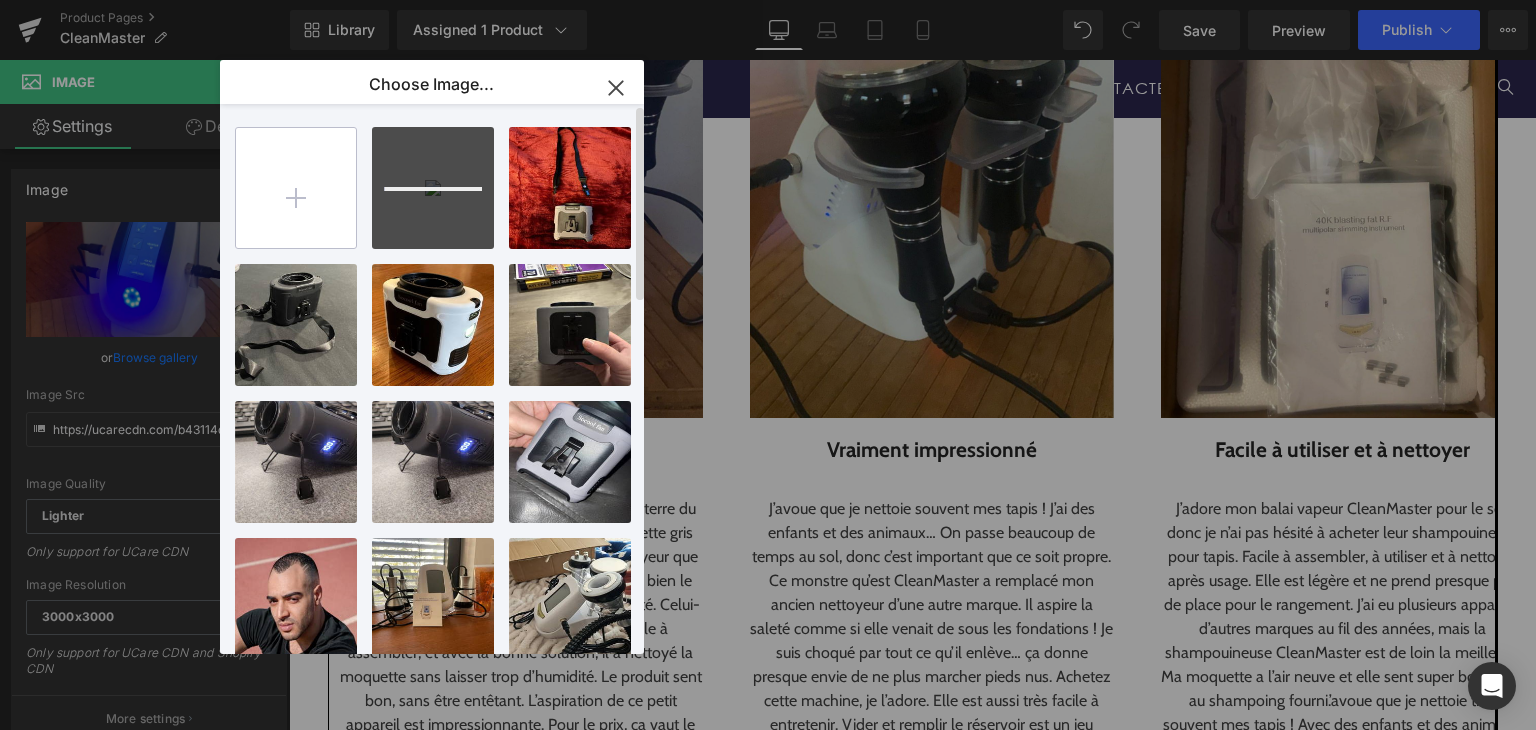 click at bounding box center (296, 188) 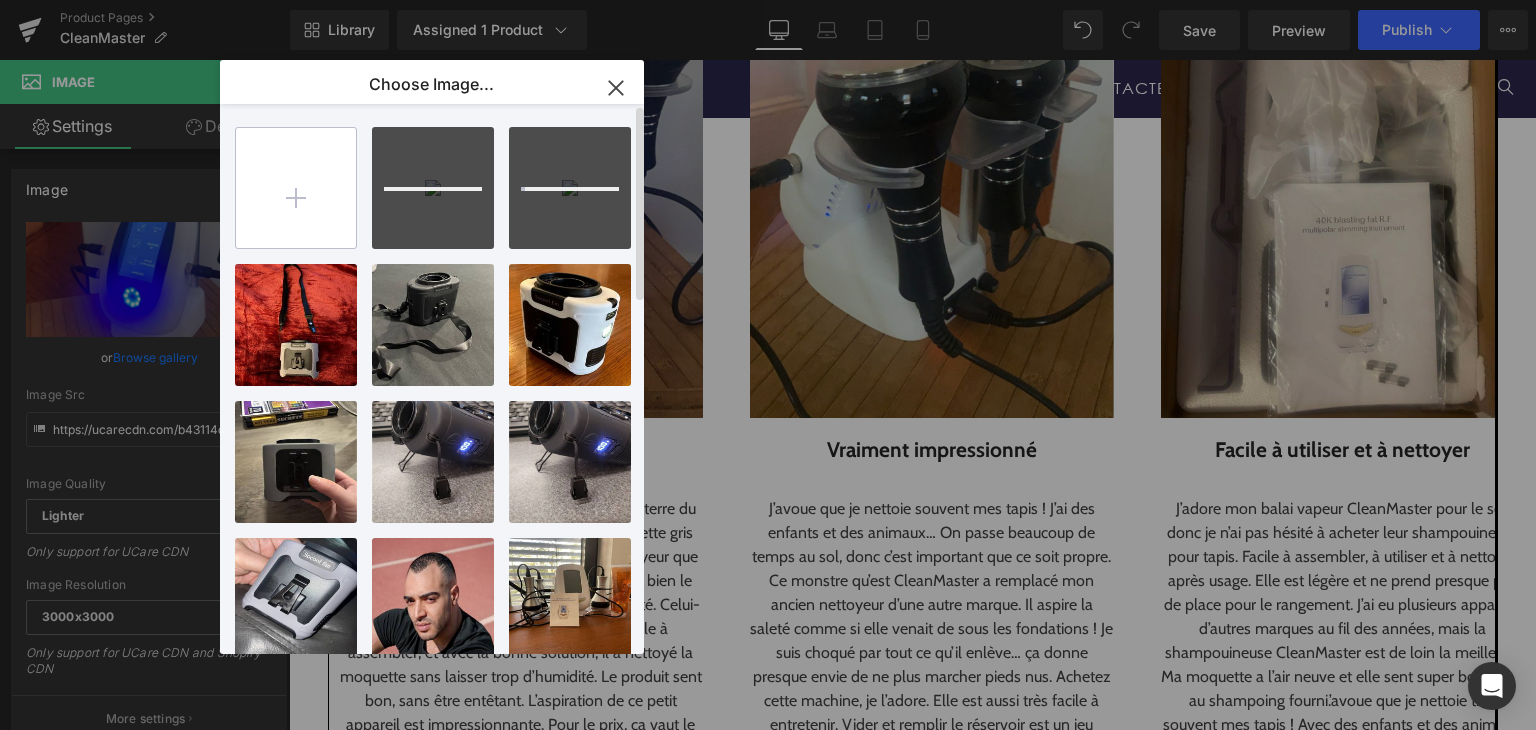 click at bounding box center (296, 188) 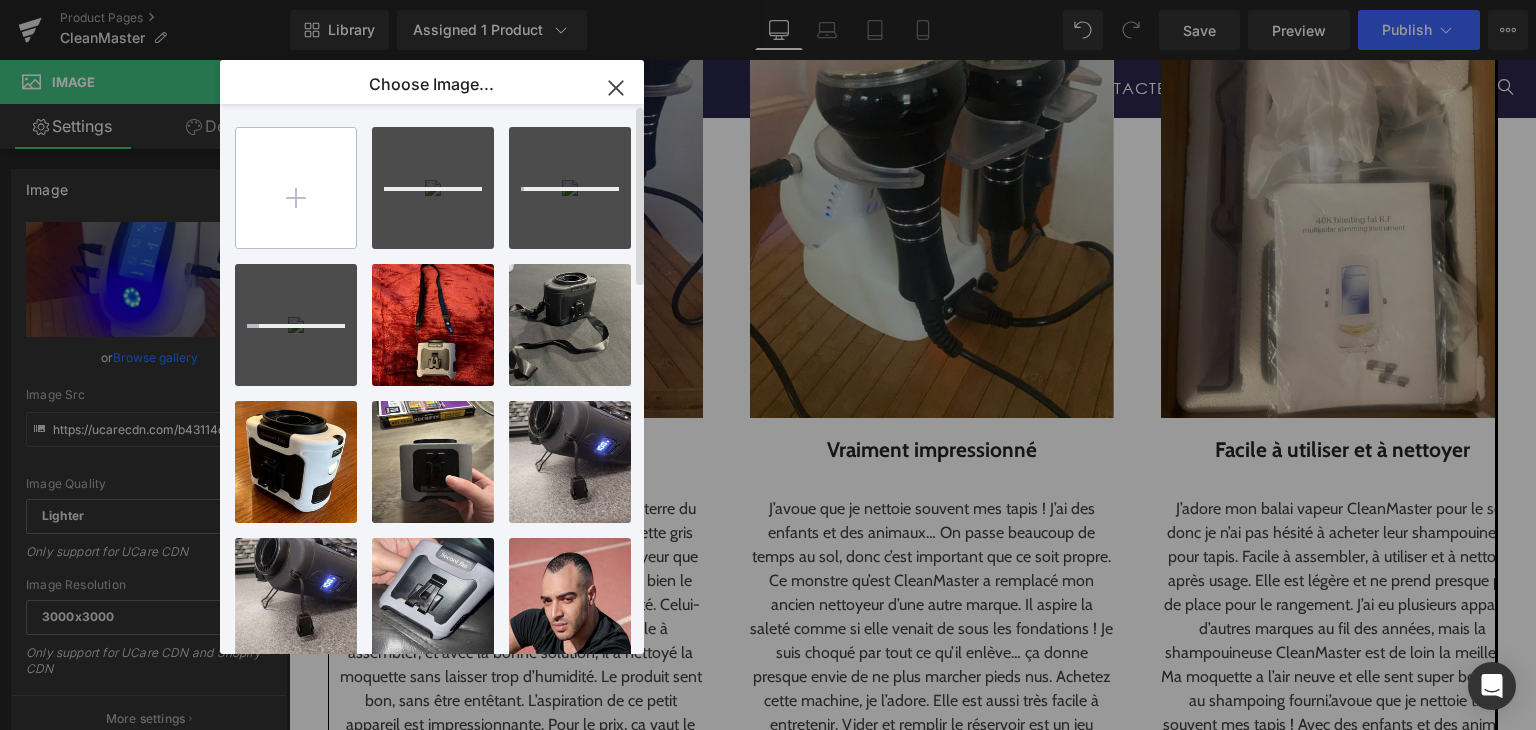 click at bounding box center [296, 188] 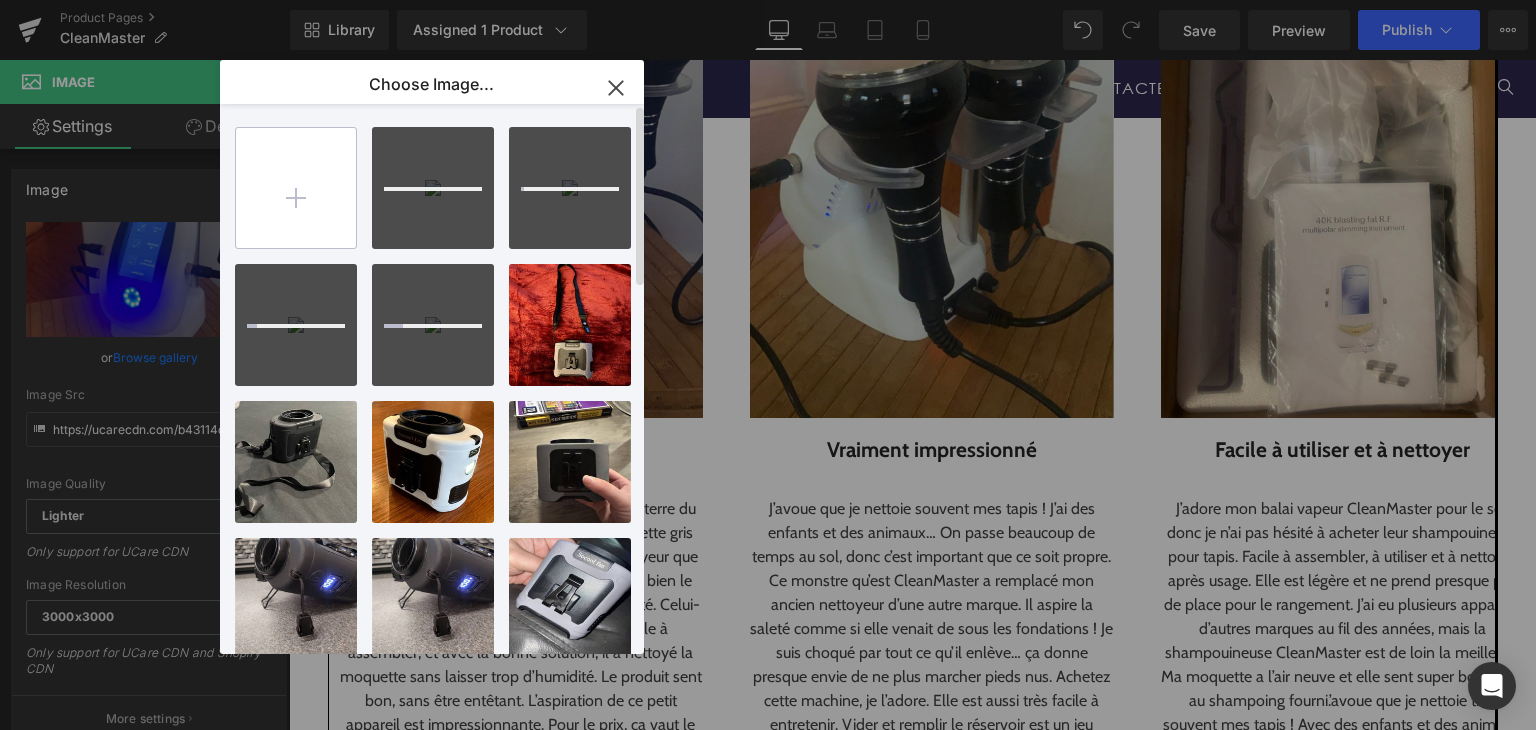 click at bounding box center [296, 188] 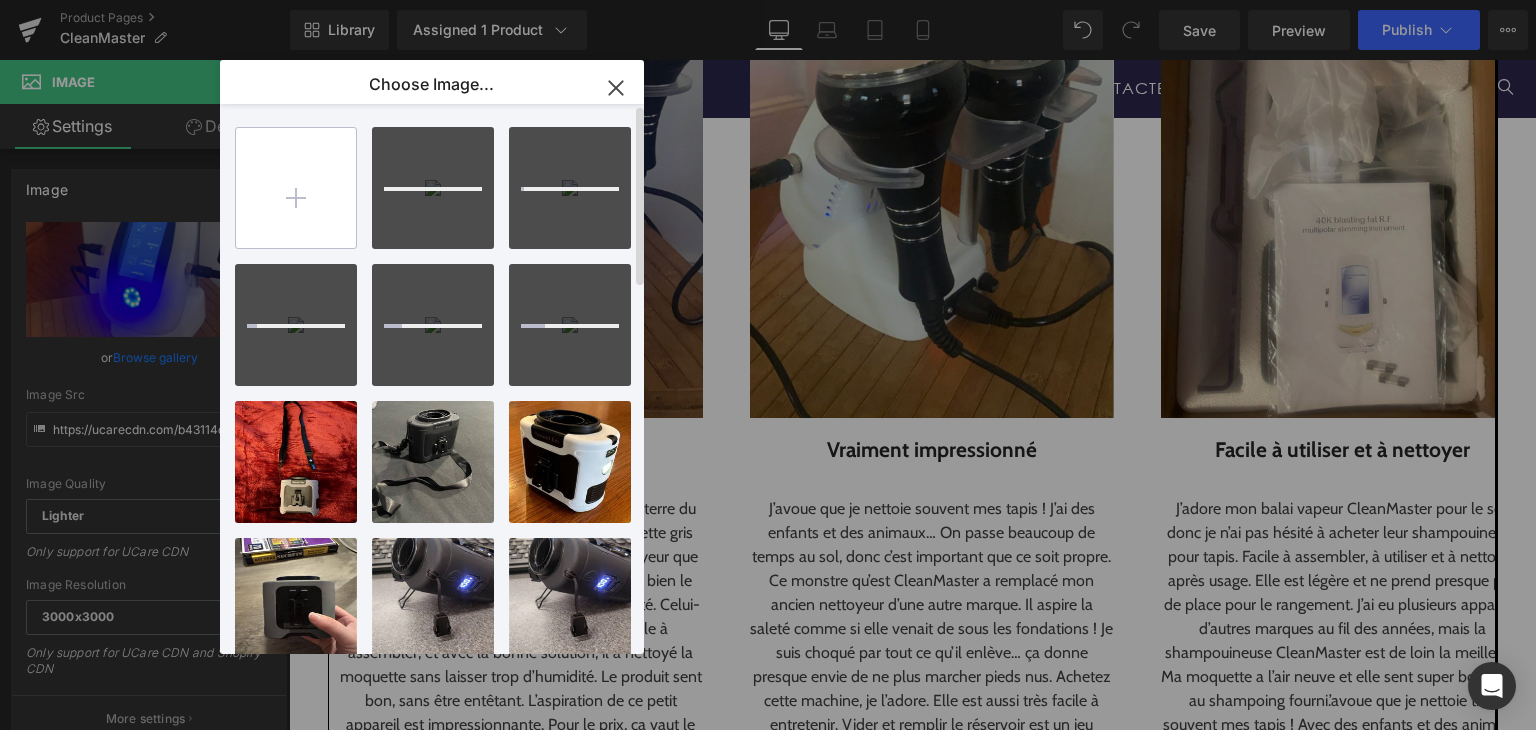 click at bounding box center [296, 188] 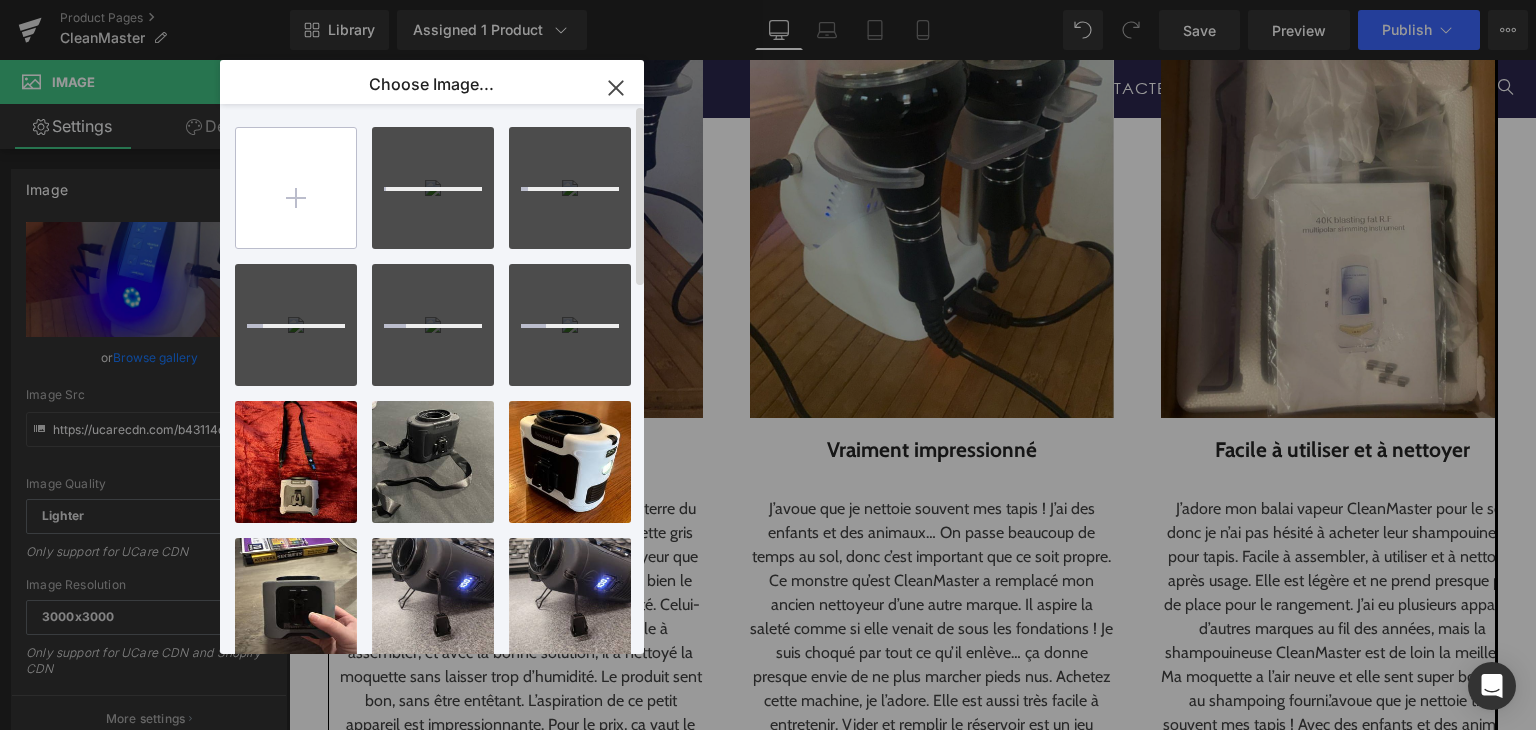 type on "C:\fakepath\6.png" 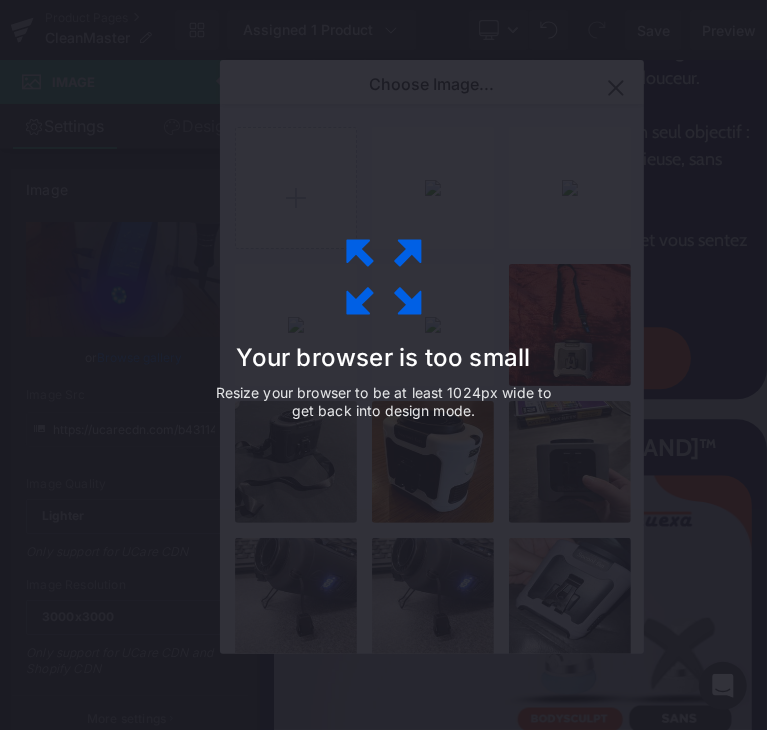 click on "Your browser is too small Resize your browser to be at least 1024px wide to get back into design mode." at bounding box center (384, 365) 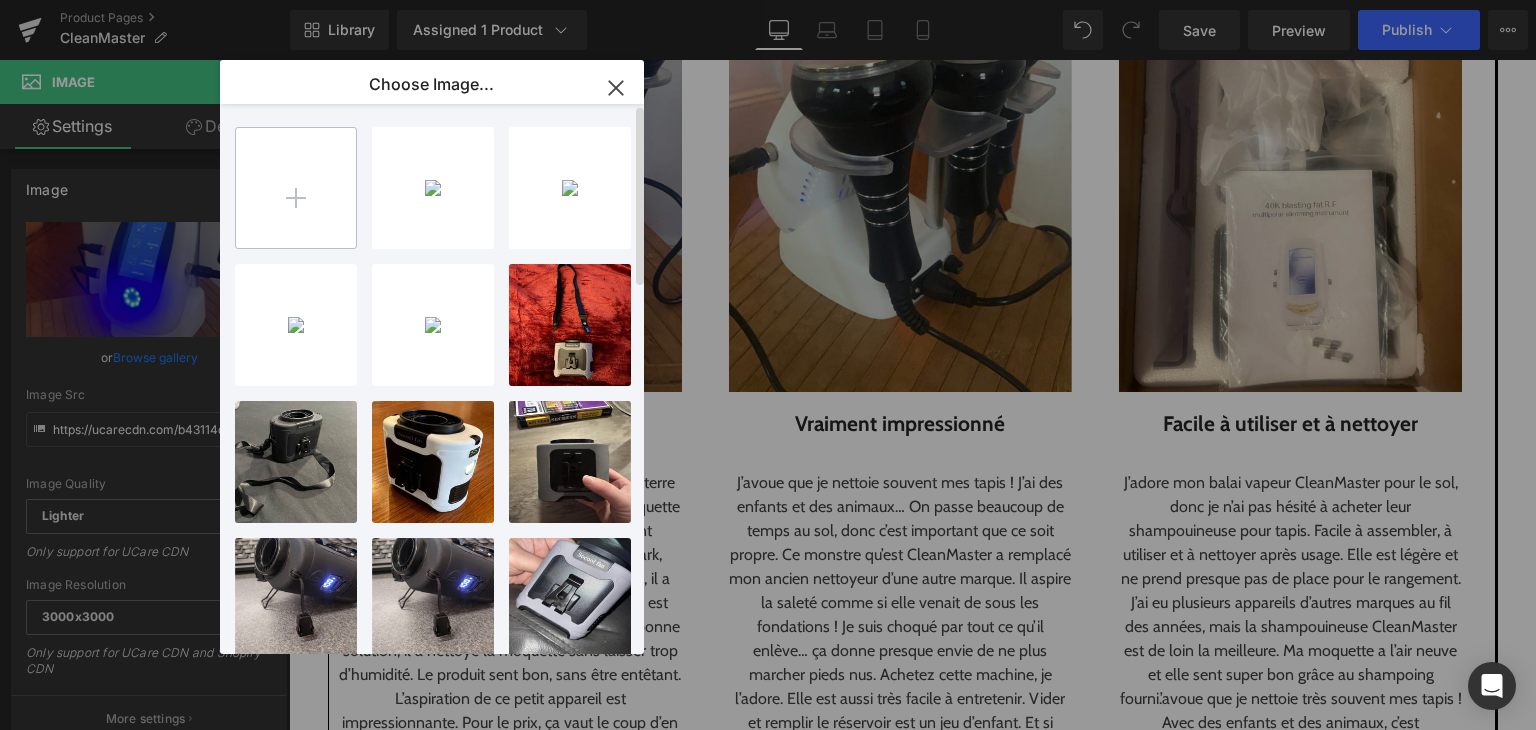 click at bounding box center (296, 188) 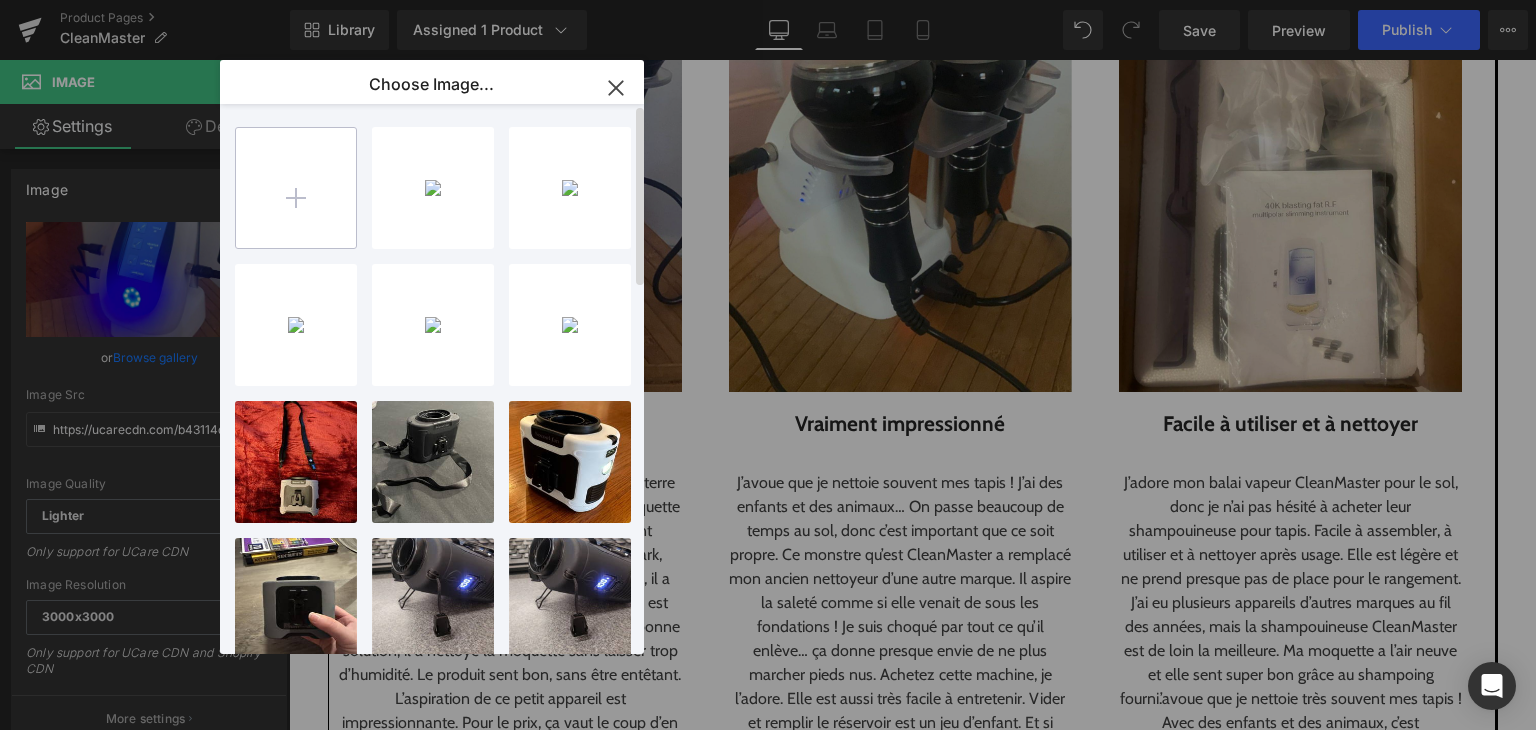 click at bounding box center (296, 188) 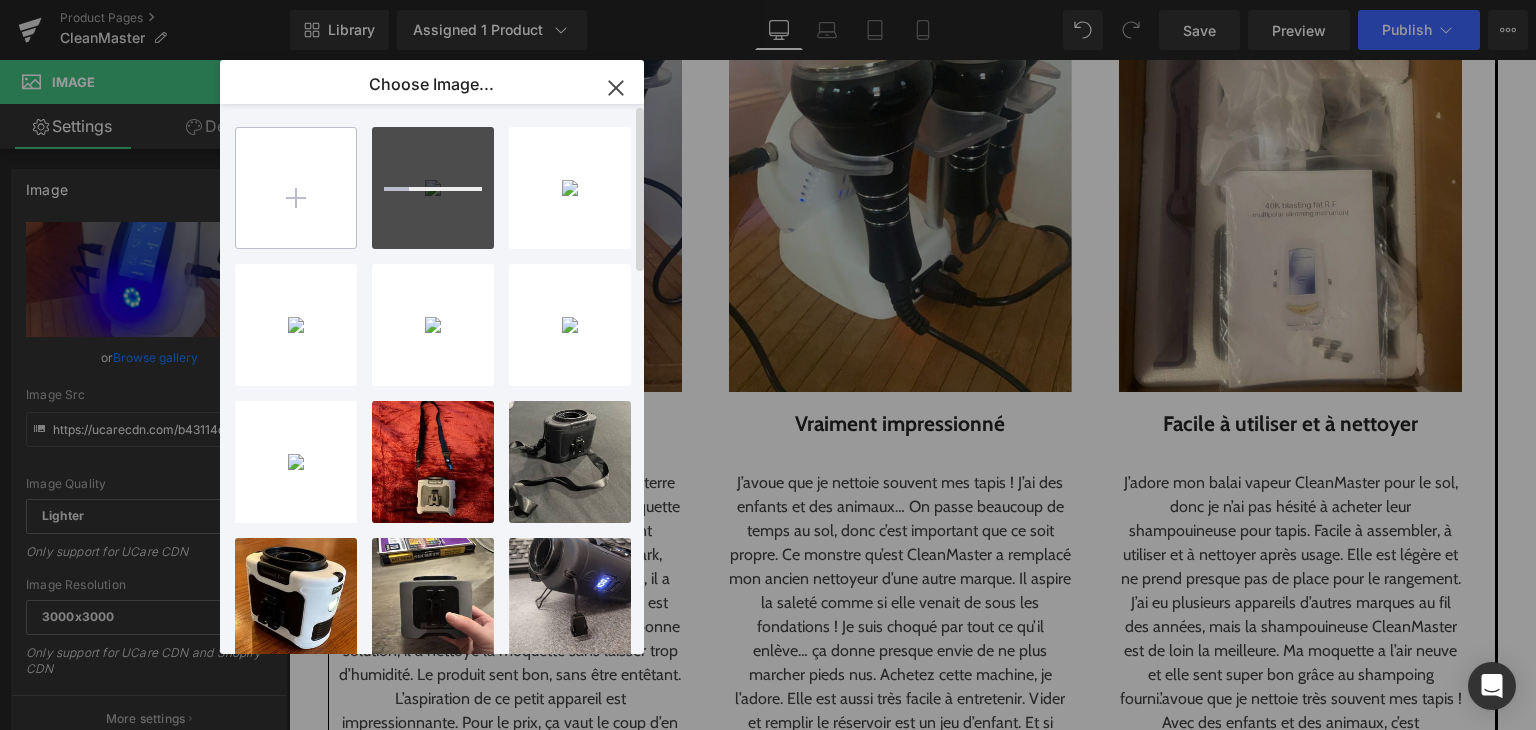 click at bounding box center [296, 188] 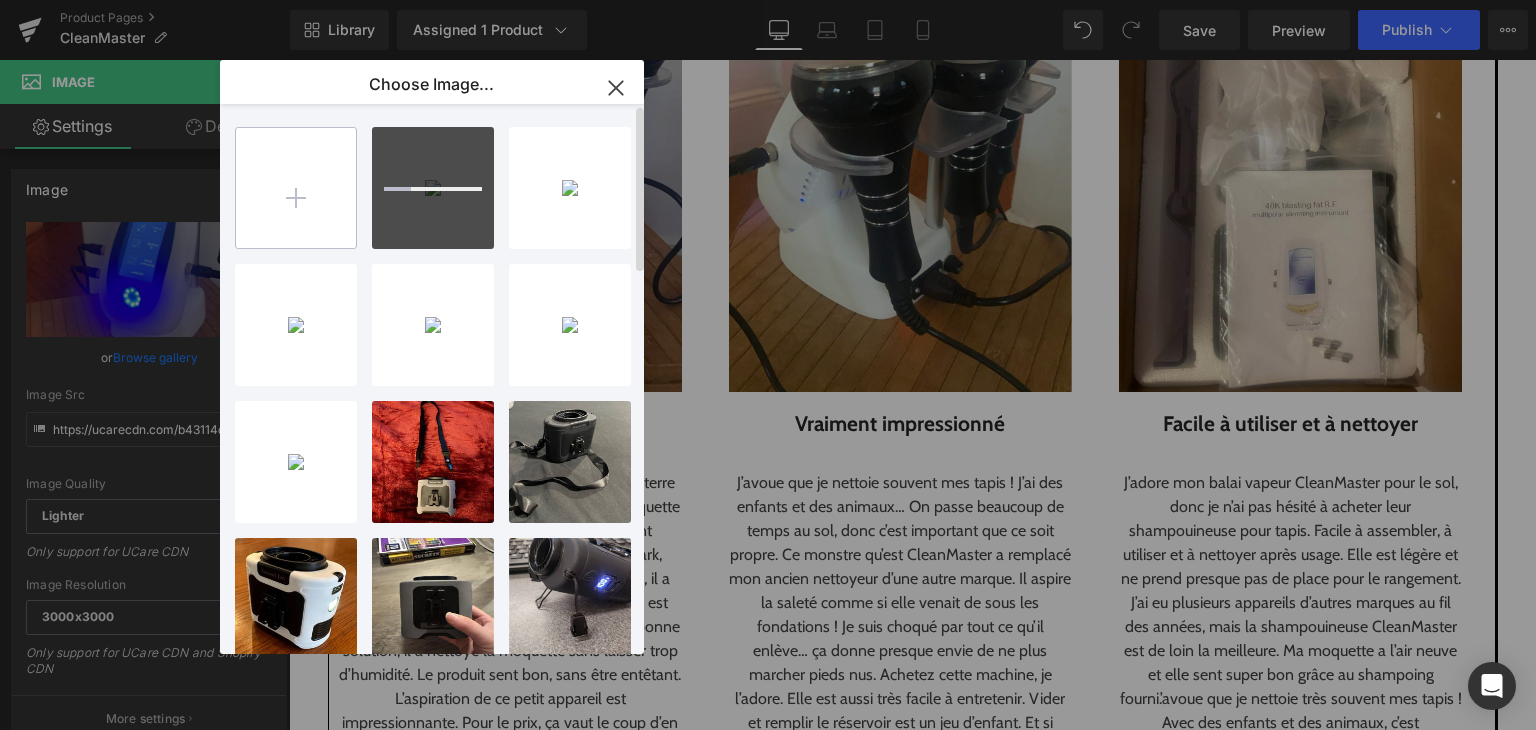 type on "C:\fakepath\3.png" 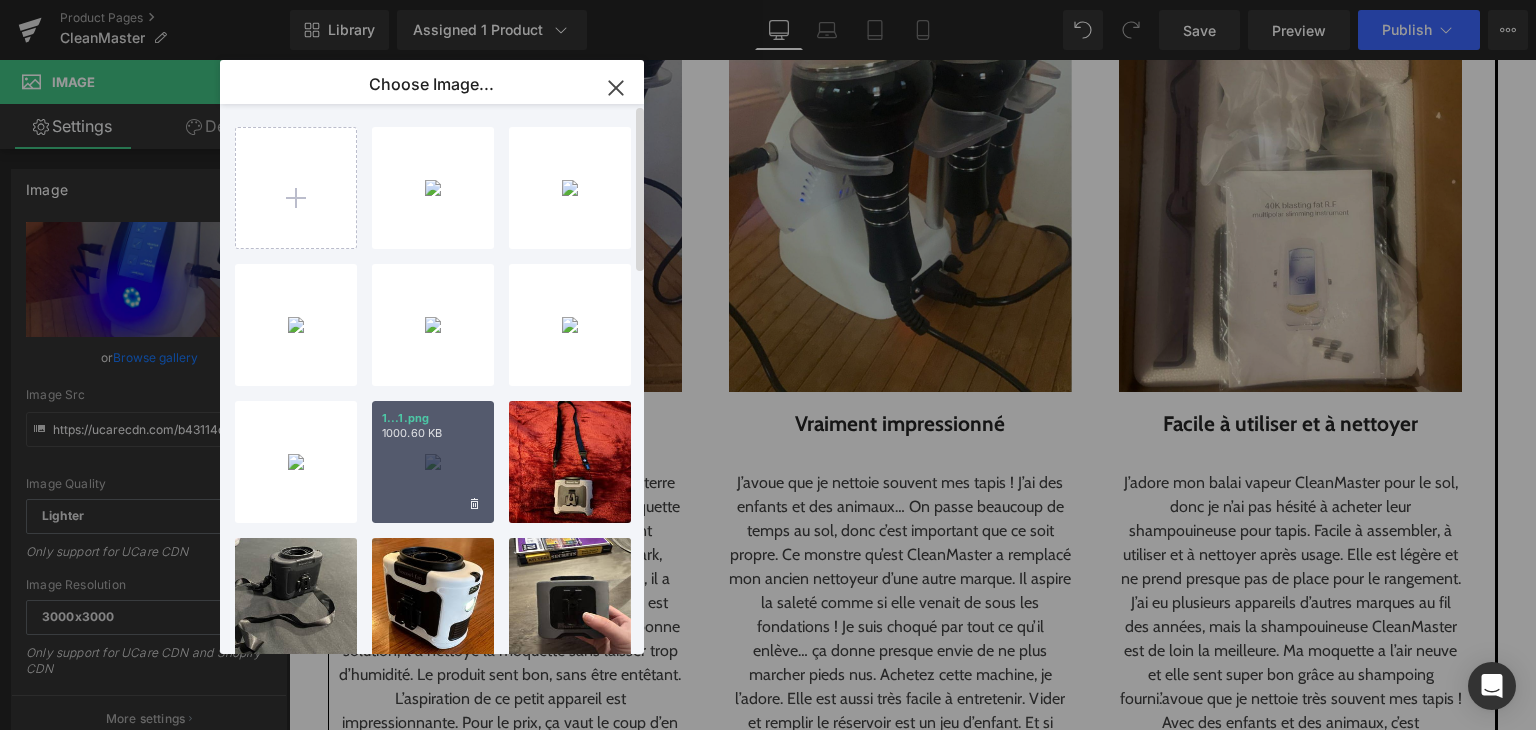click on "1...1.png 1000.60 KB" at bounding box center [433, 462] 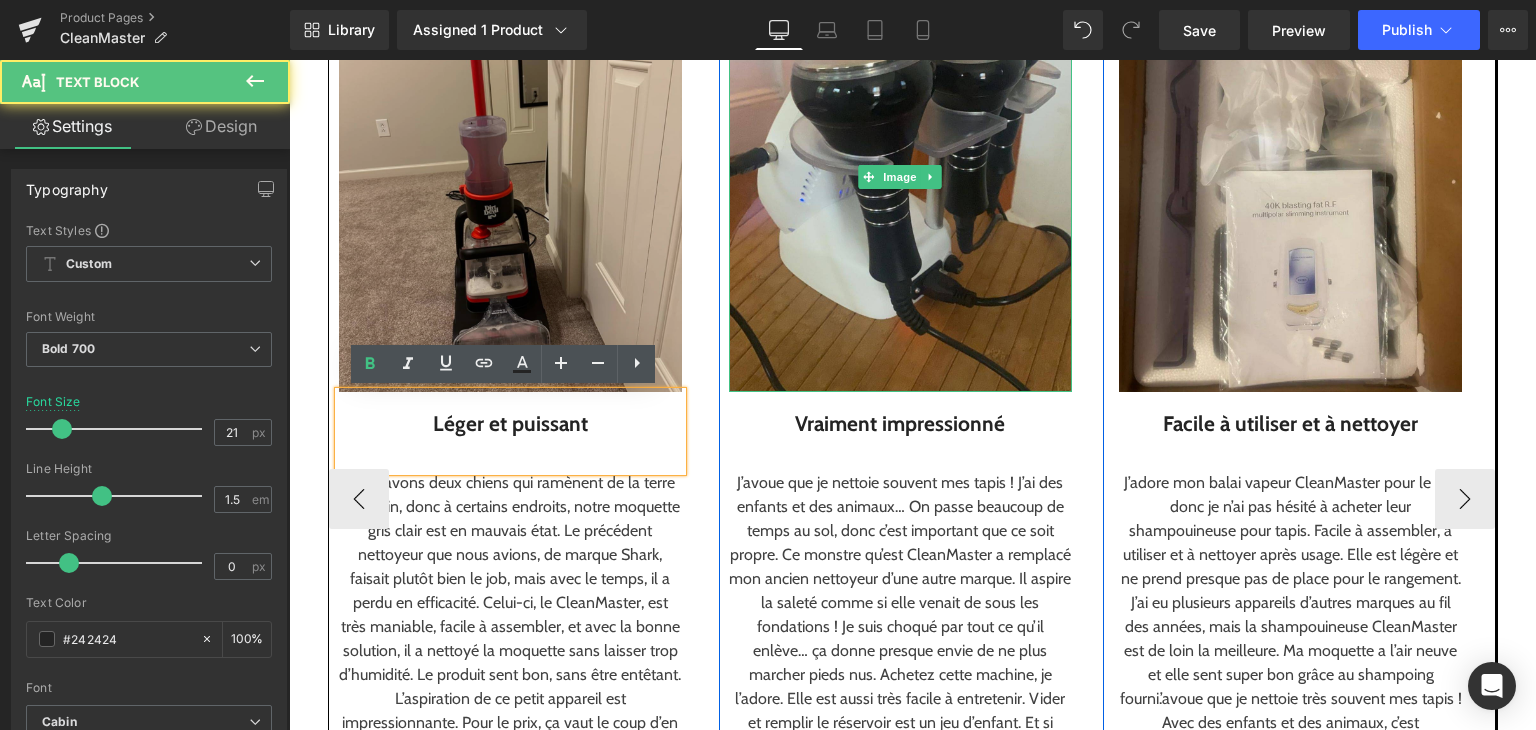 click at bounding box center [900, 177] 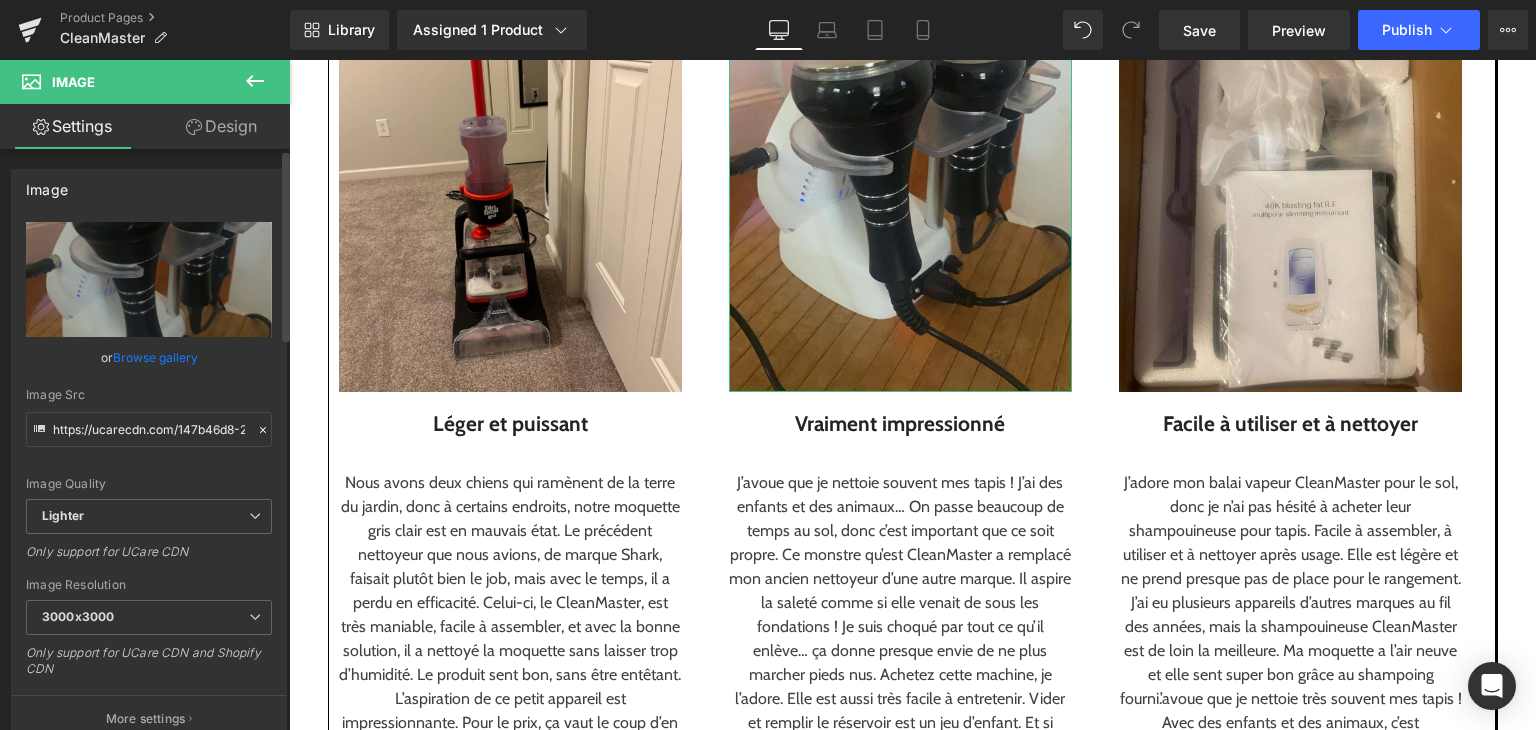 click on "Browse gallery" at bounding box center (155, 357) 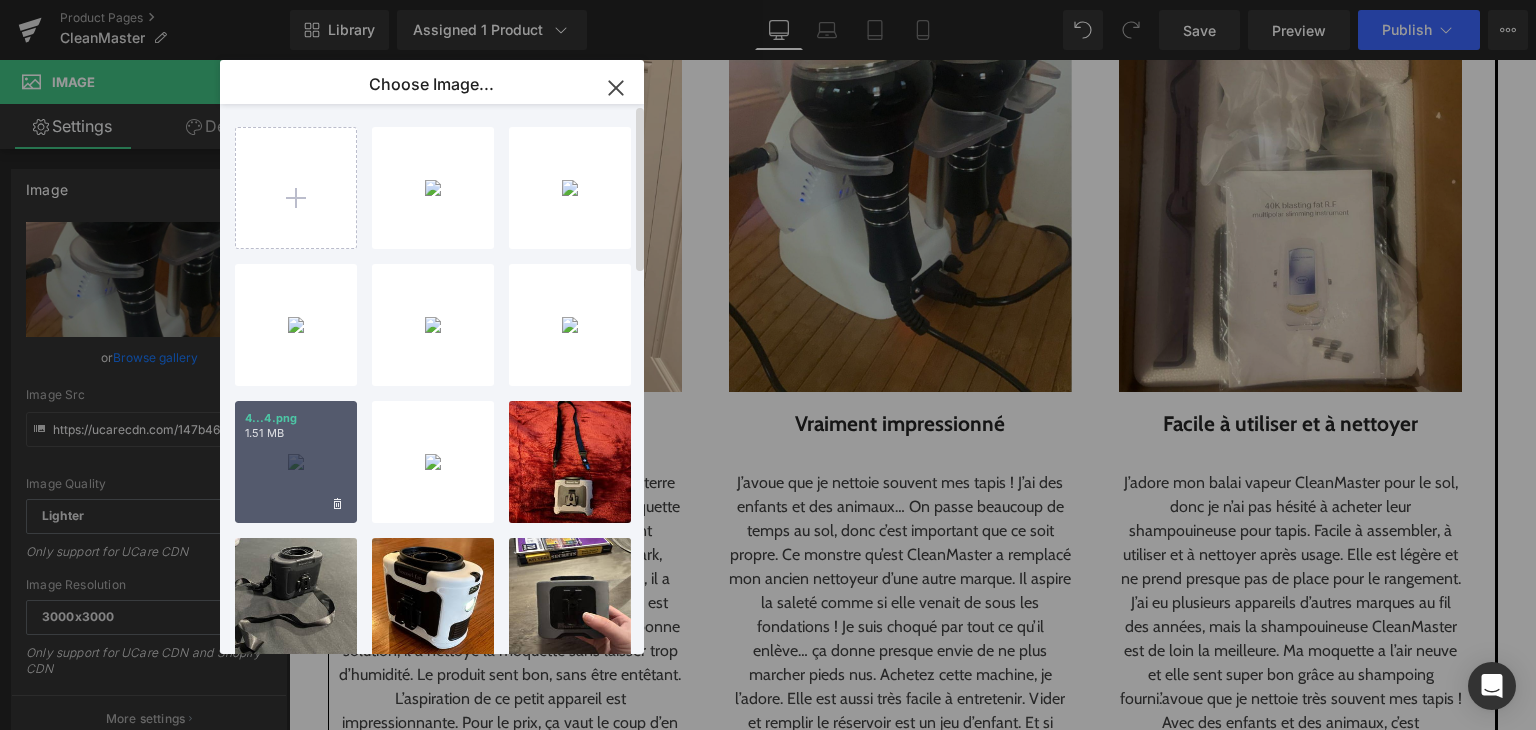 click on "4...4.png 1.51 MB" at bounding box center (296, 462) 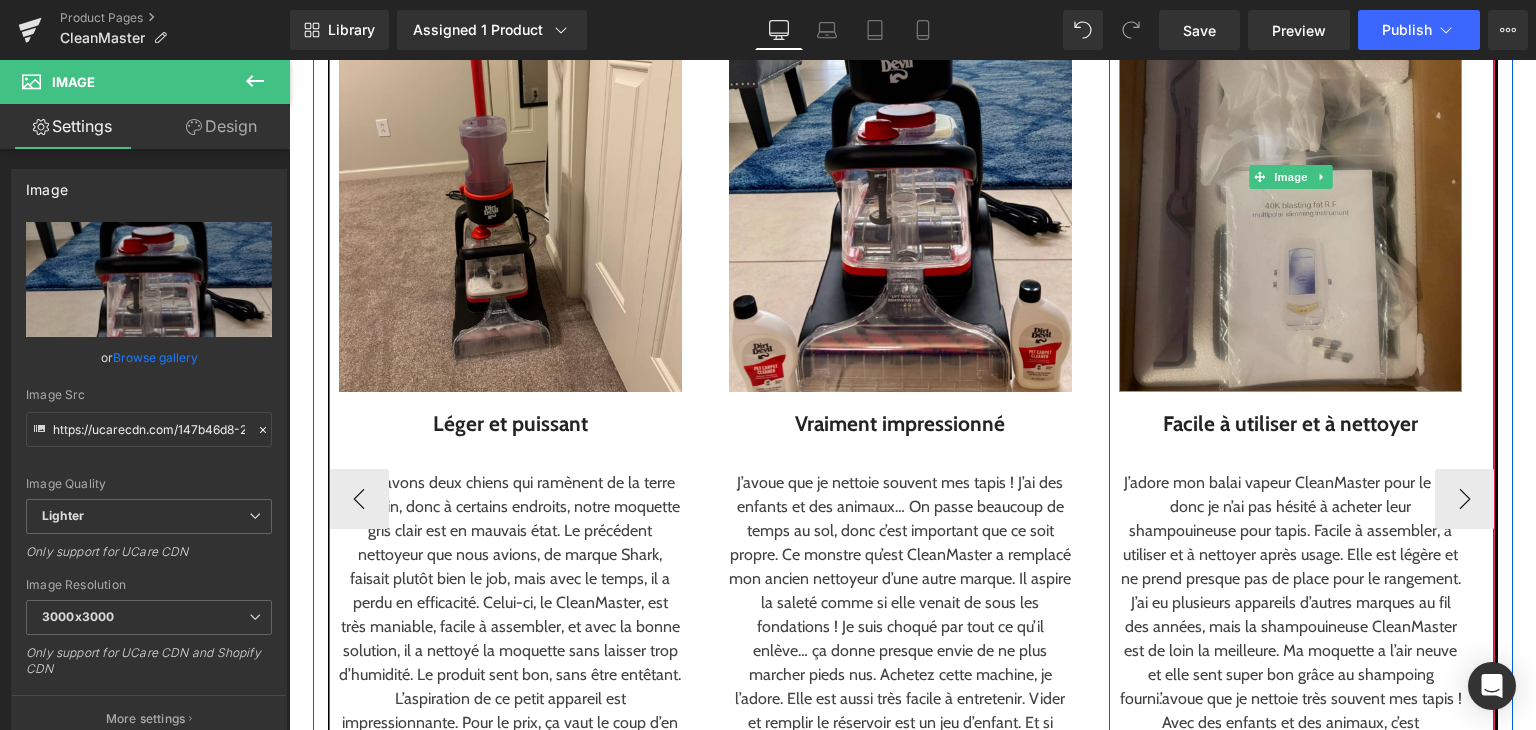 click at bounding box center [1290, 177] 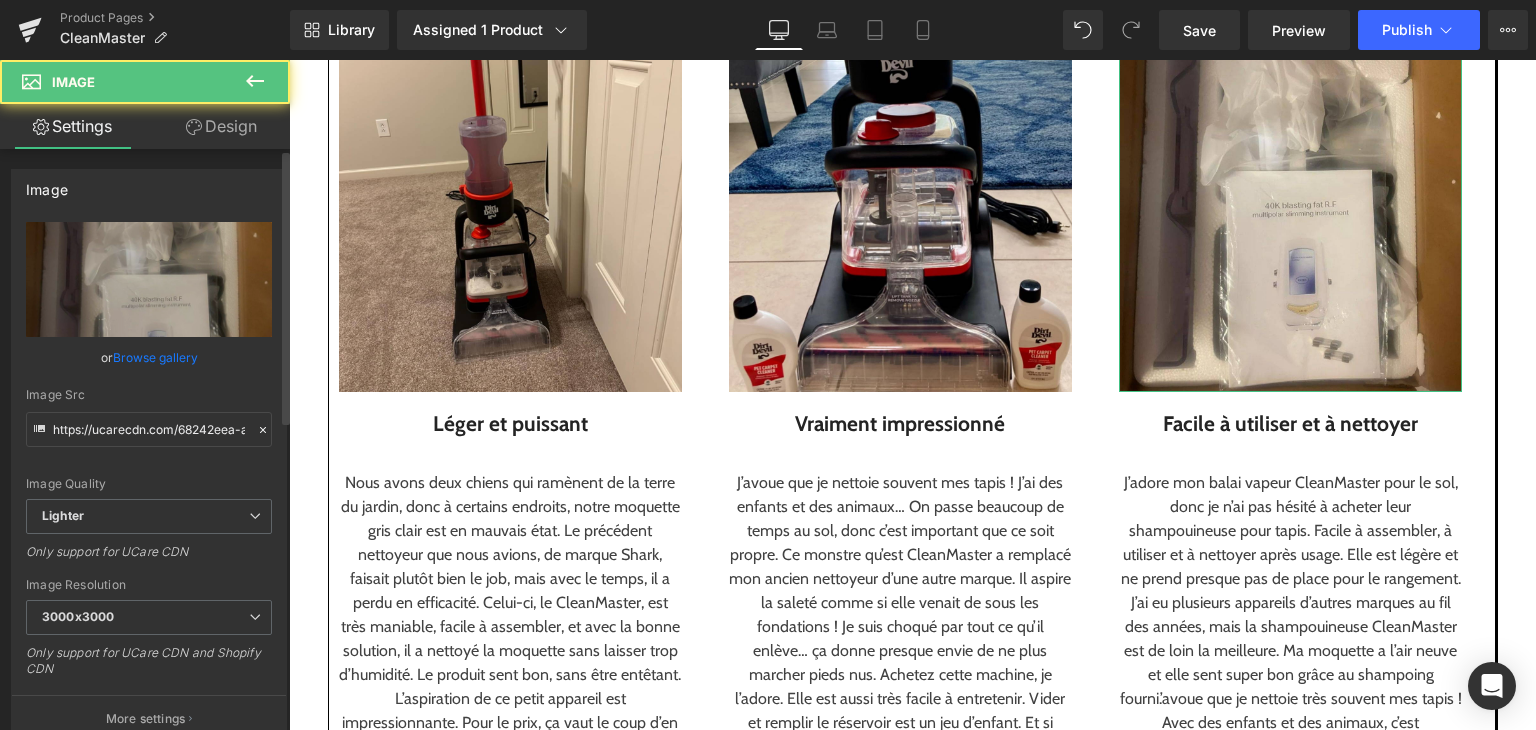 click on "Browse gallery" at bounding box center [155, 357] 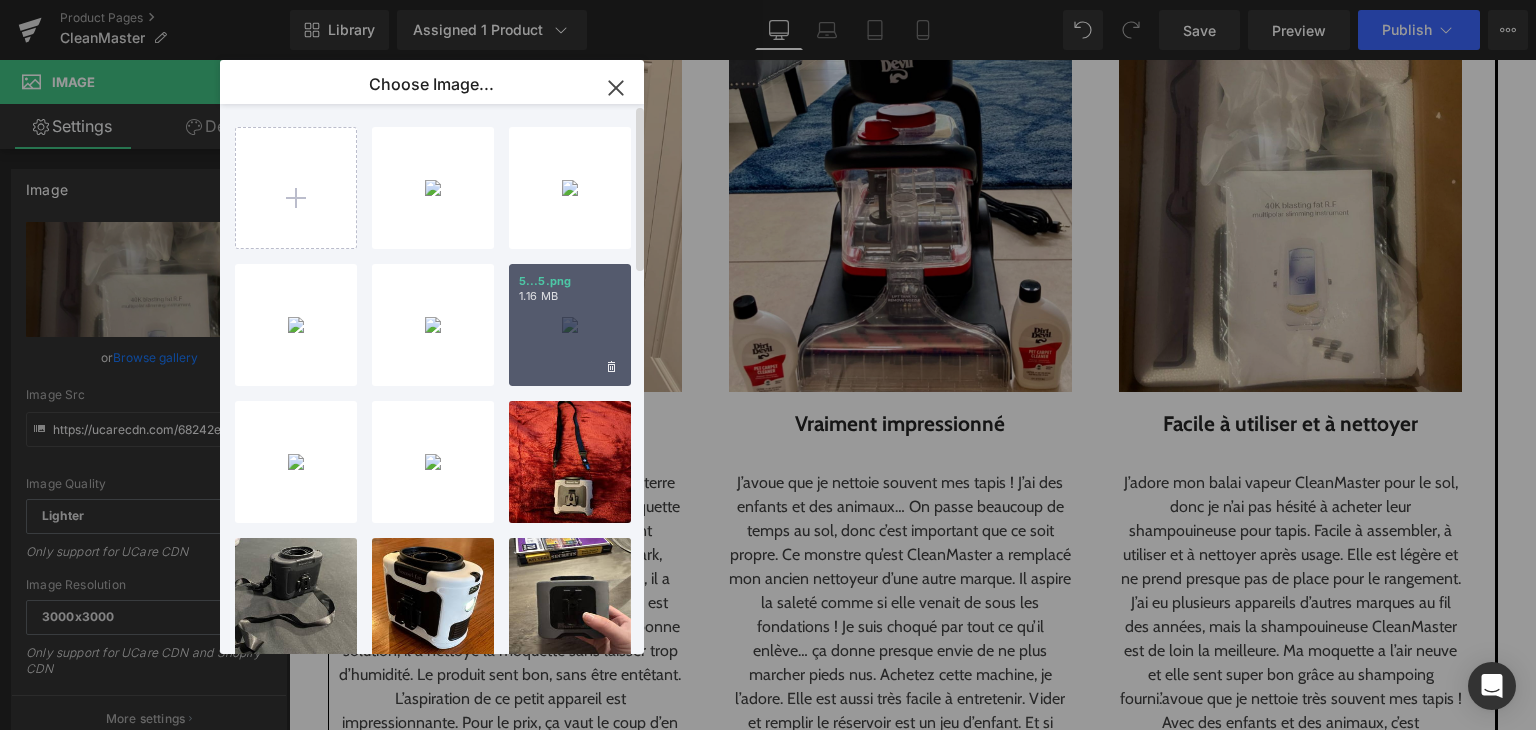 click on "5...5.png 1.16 MB" at bounding box center [570, 325] 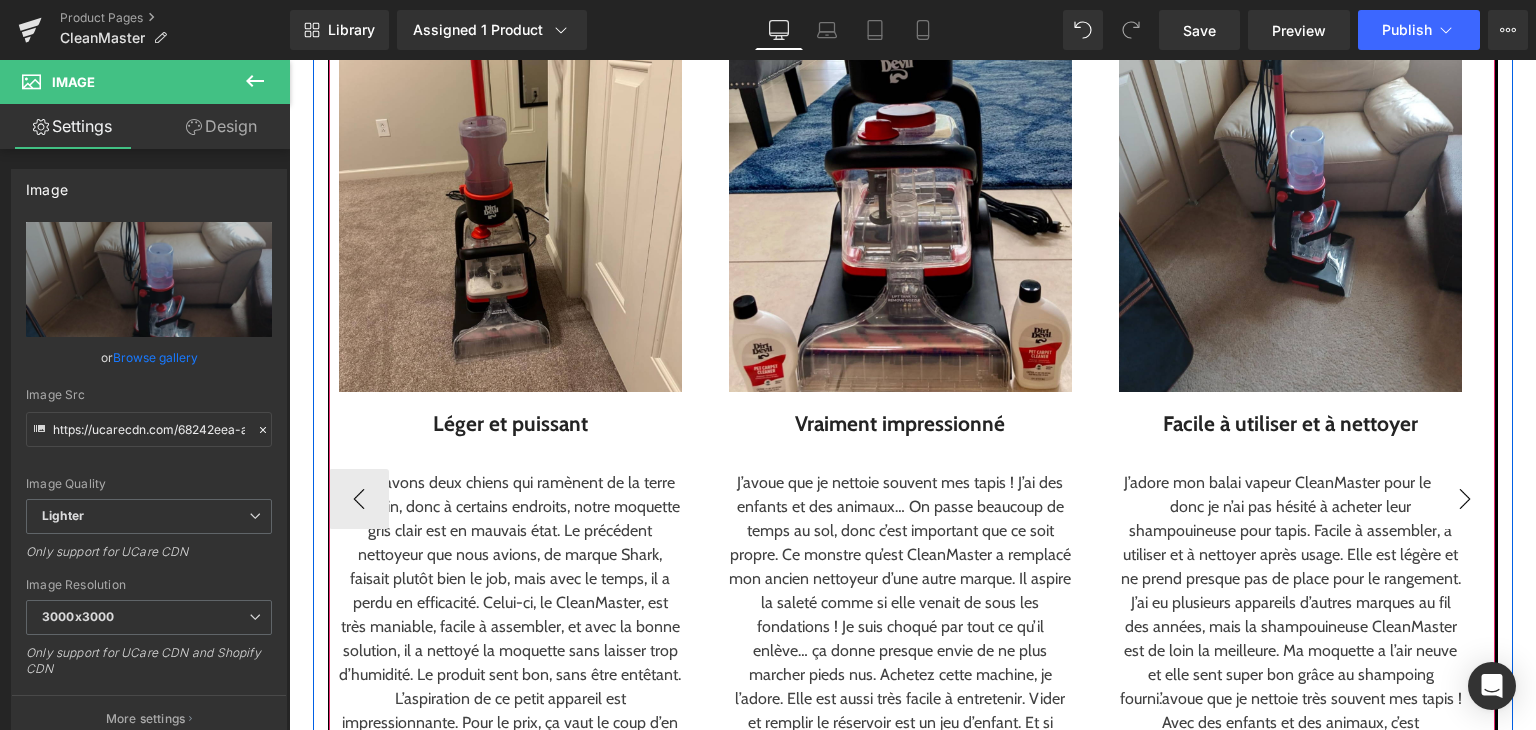 click on "›" at bounding box center (1465, 499) 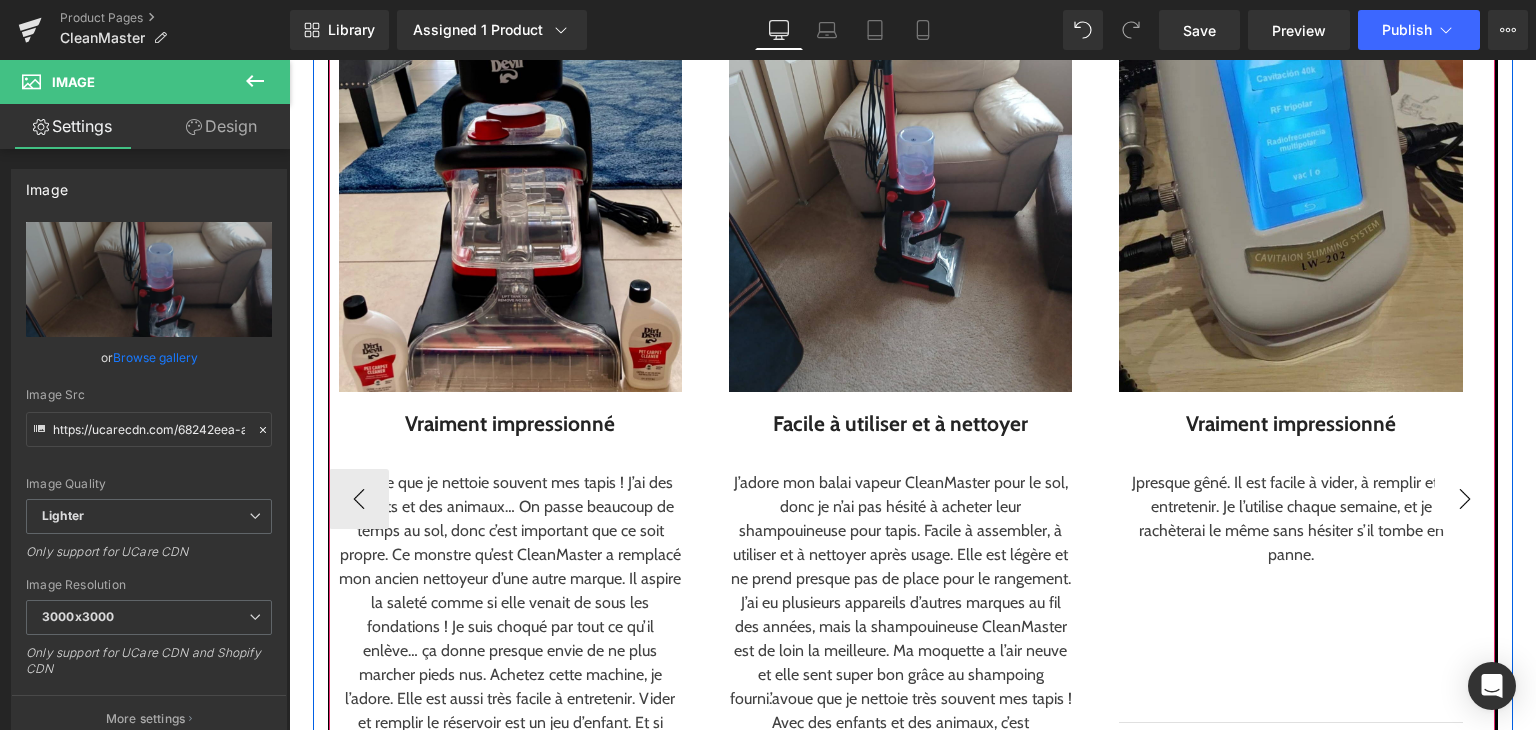 click on "›" at bounding box center [1465, 499] 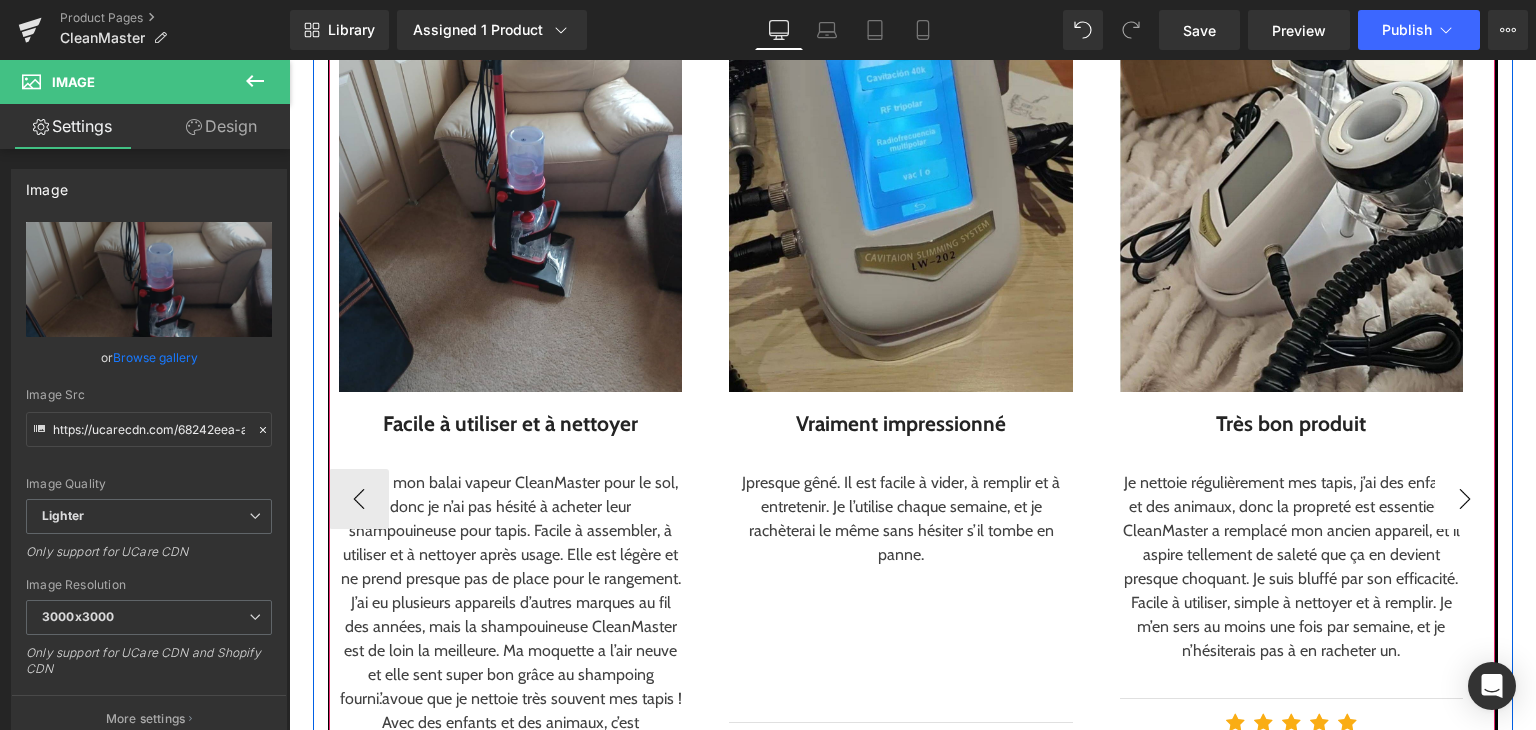 click on "›" at bounding box center (1465, 499) 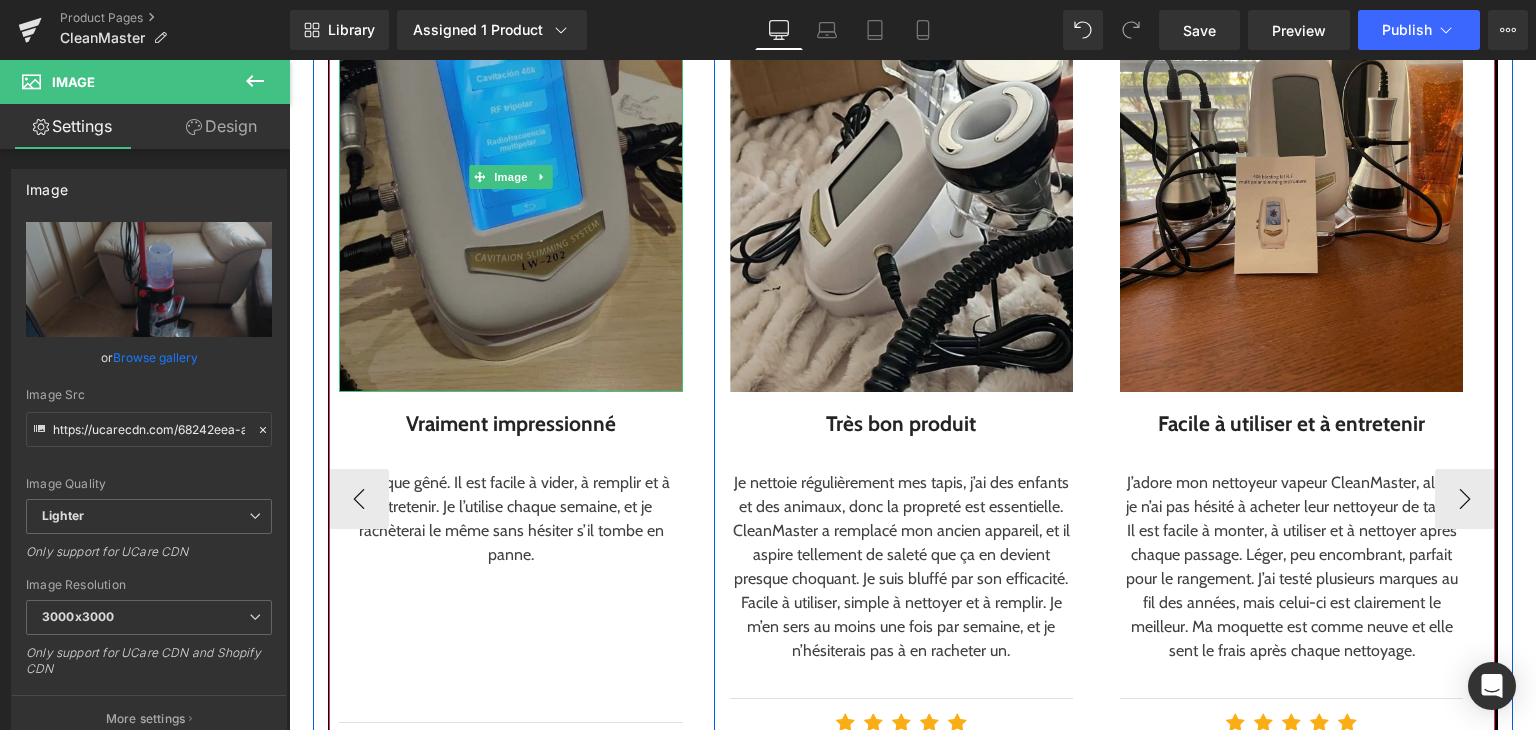 click at bounding box center [510, 177] 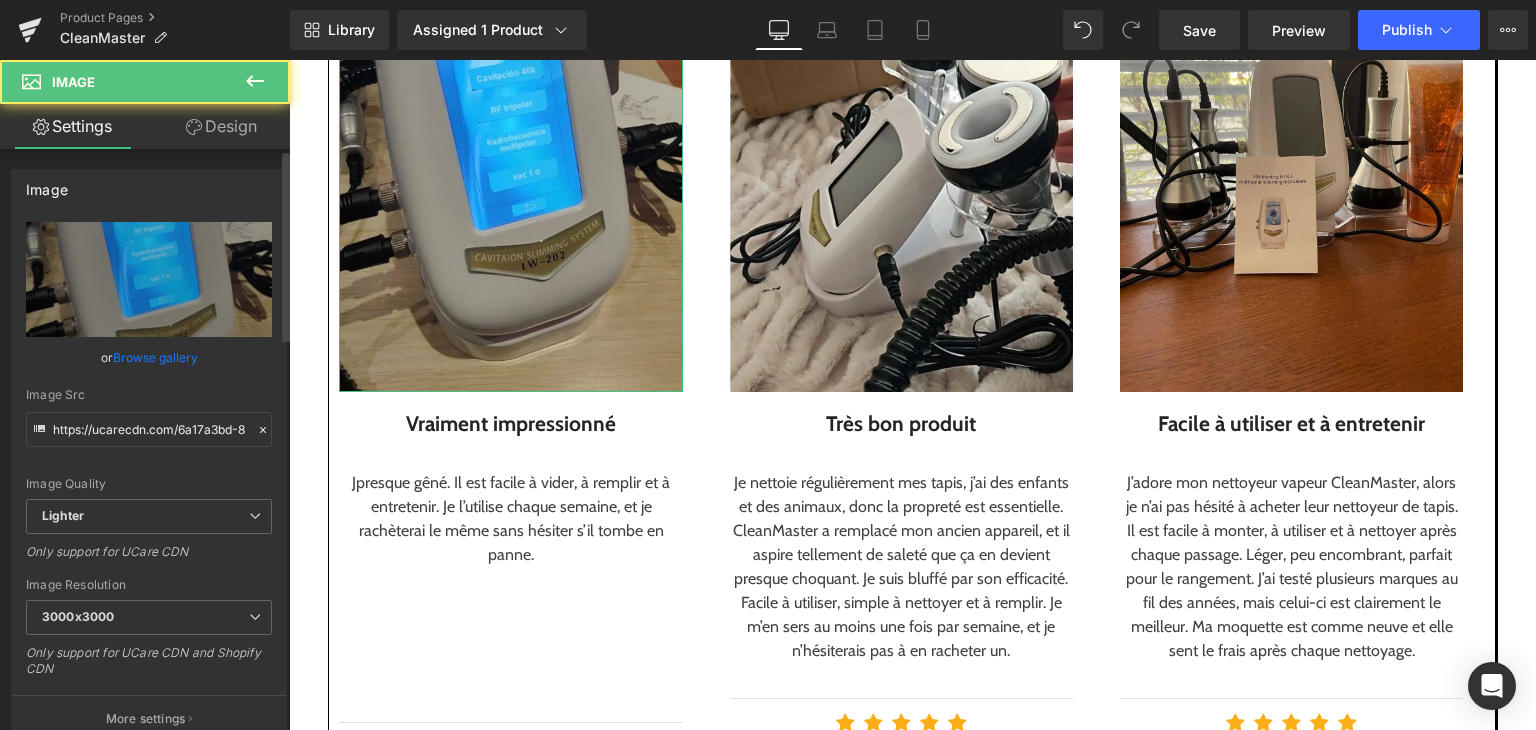 click on "Browse gallery" at bounding box center [155, 357] 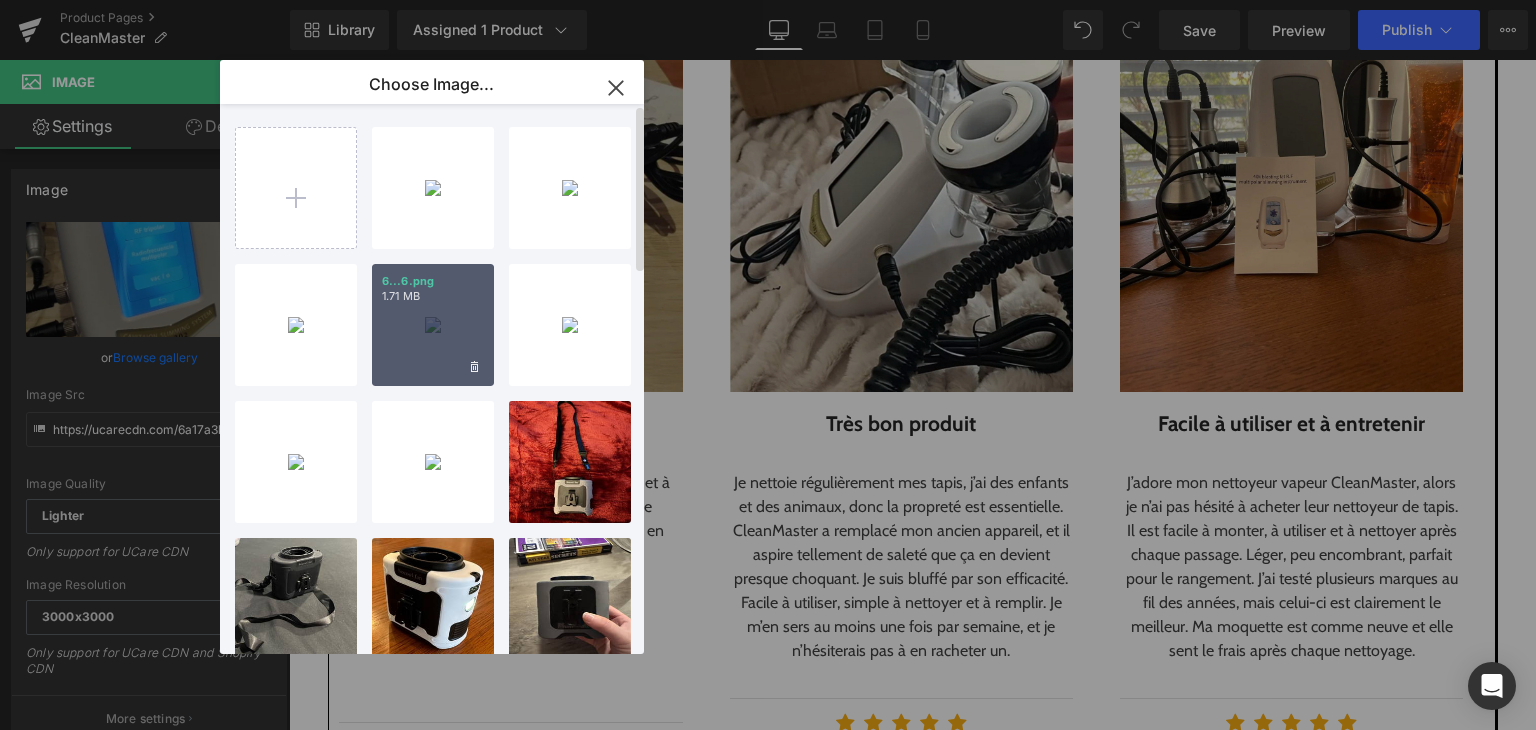 click on "6...6.png 1.71 MB" at bounding box center (433, 325) 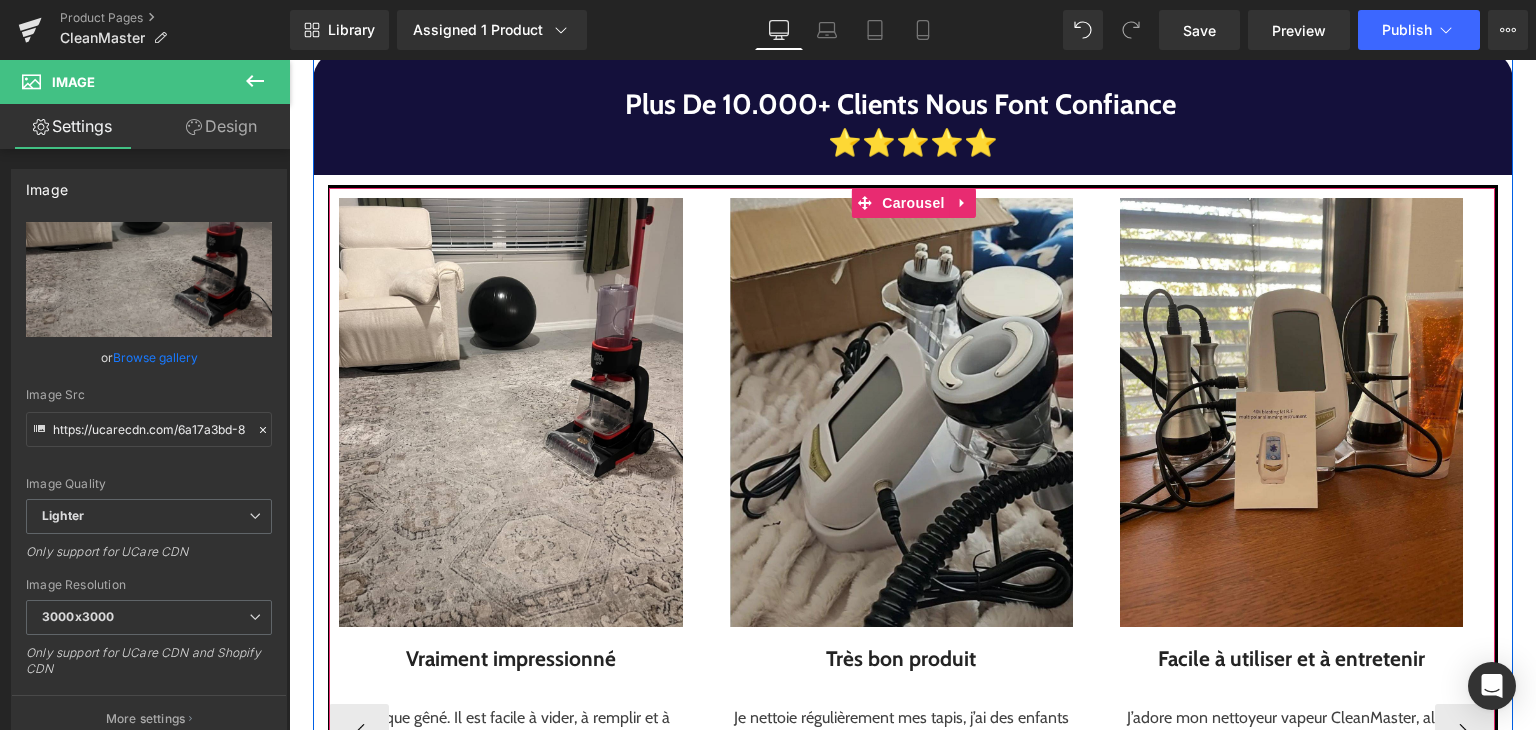 scroll, scrollTop: 2288, scrollLeft: 0, axis: vertical 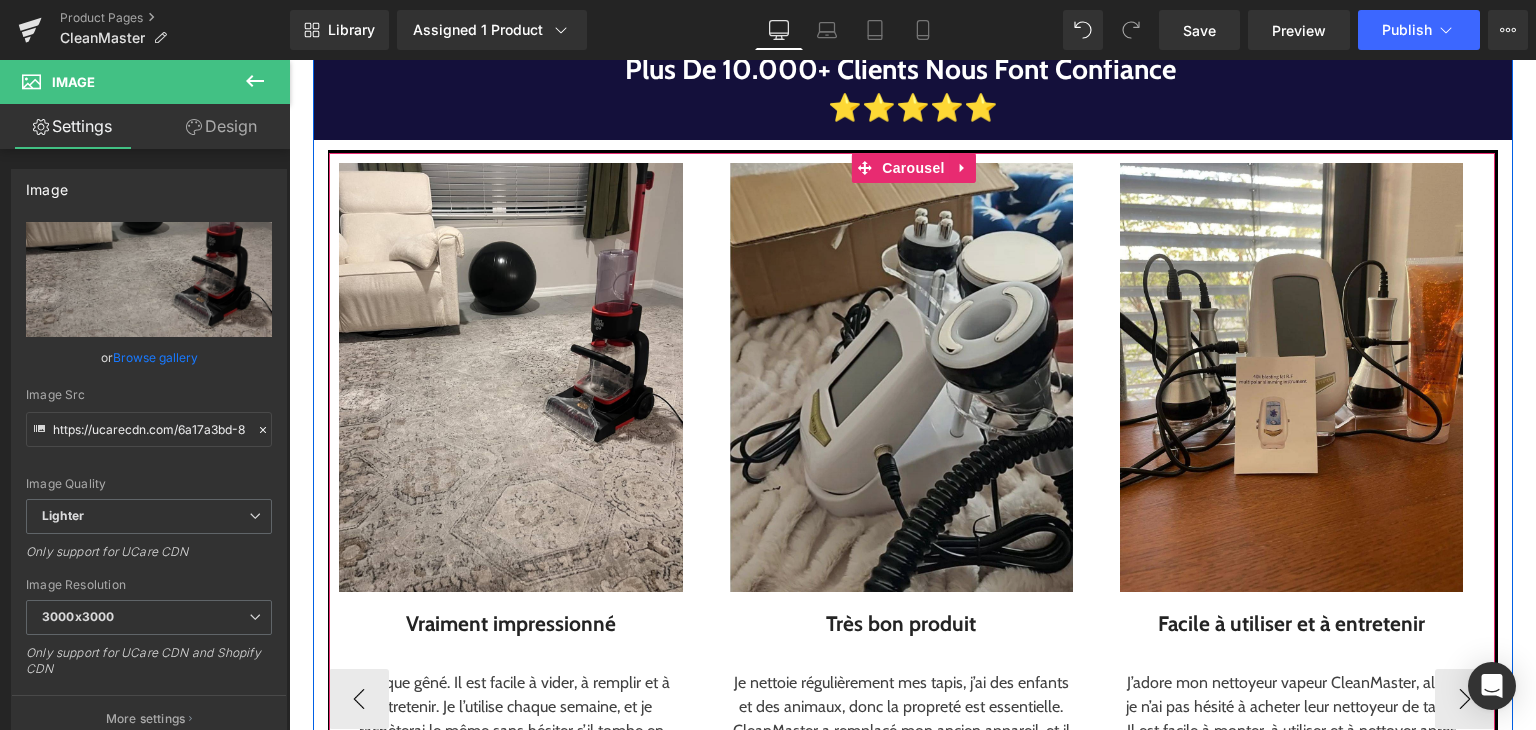 click at bounding box center [901, 377] 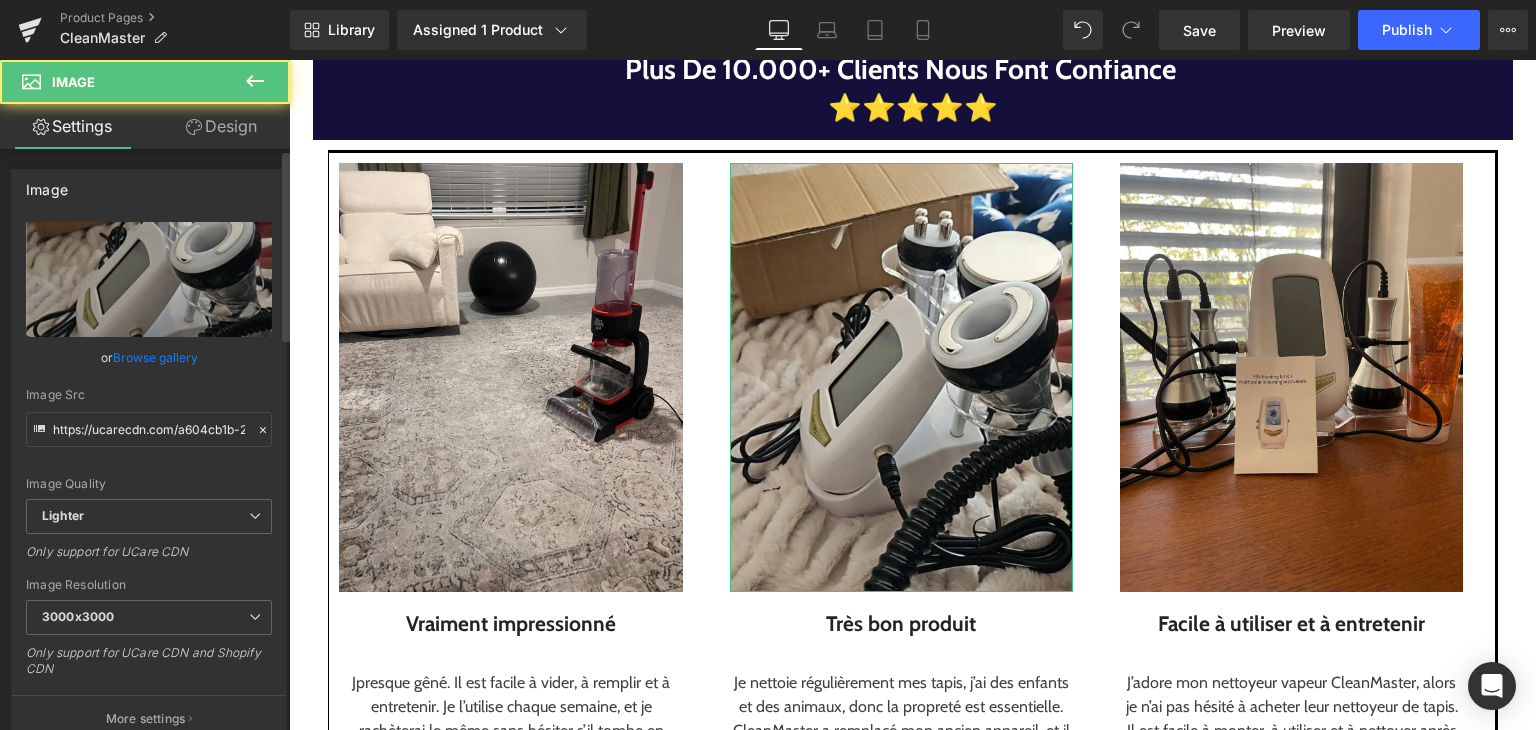 click on "Browse gallery" at bounding box center [155, 357] 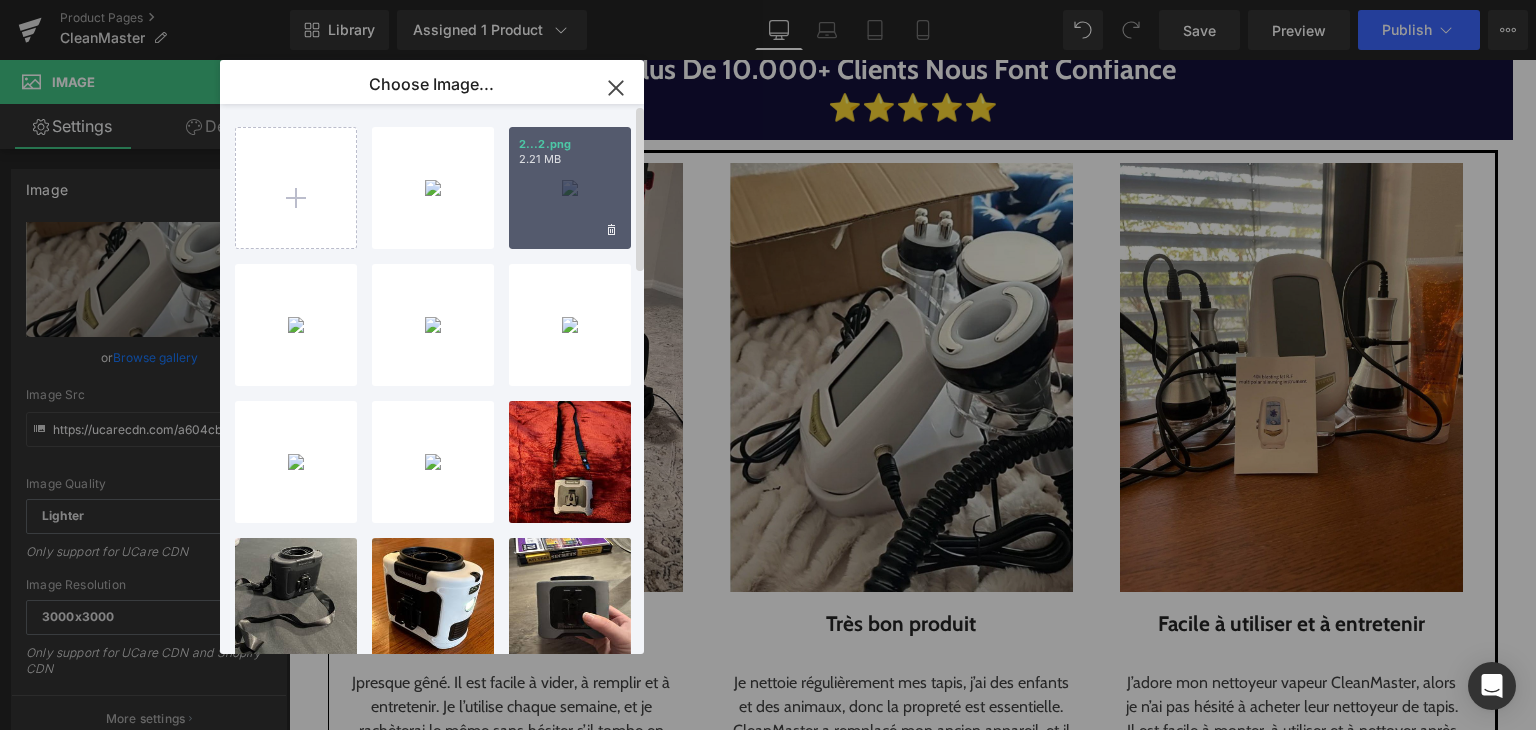 click on "2...2.png 2.21 MB" at bounding box center [570, 188] 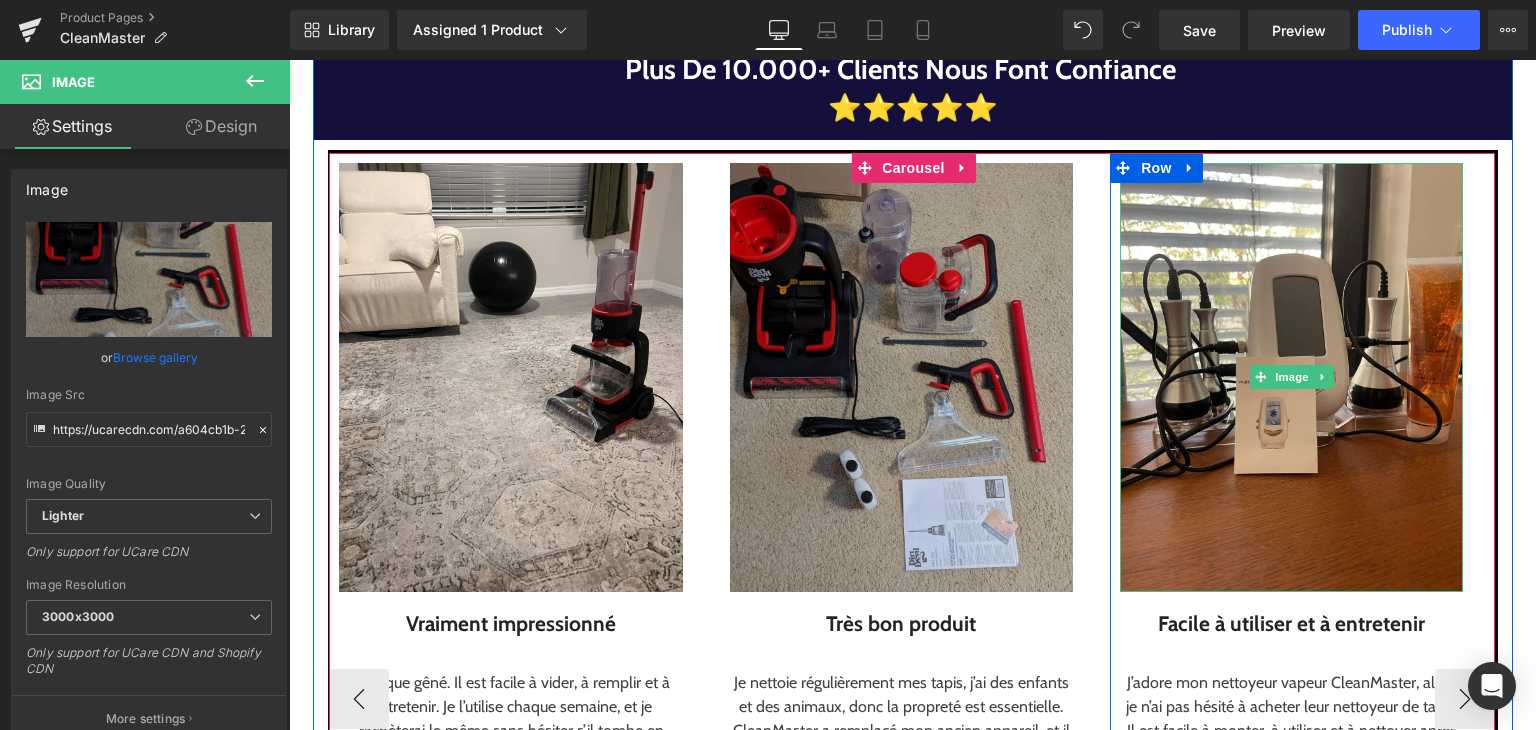 click at bounding box center (1291, 377) 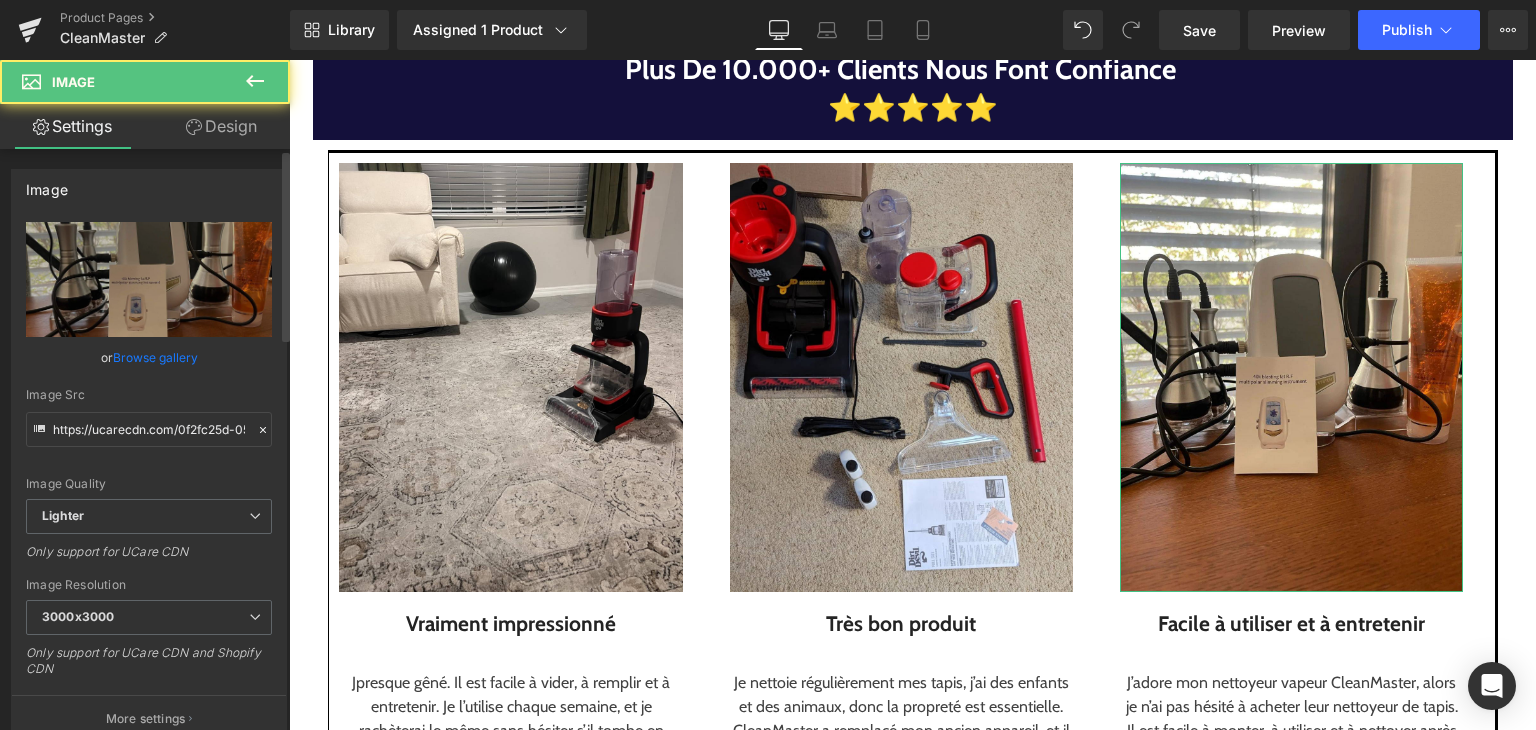 click on "Browse gallery" at bounding box center [155, 357] 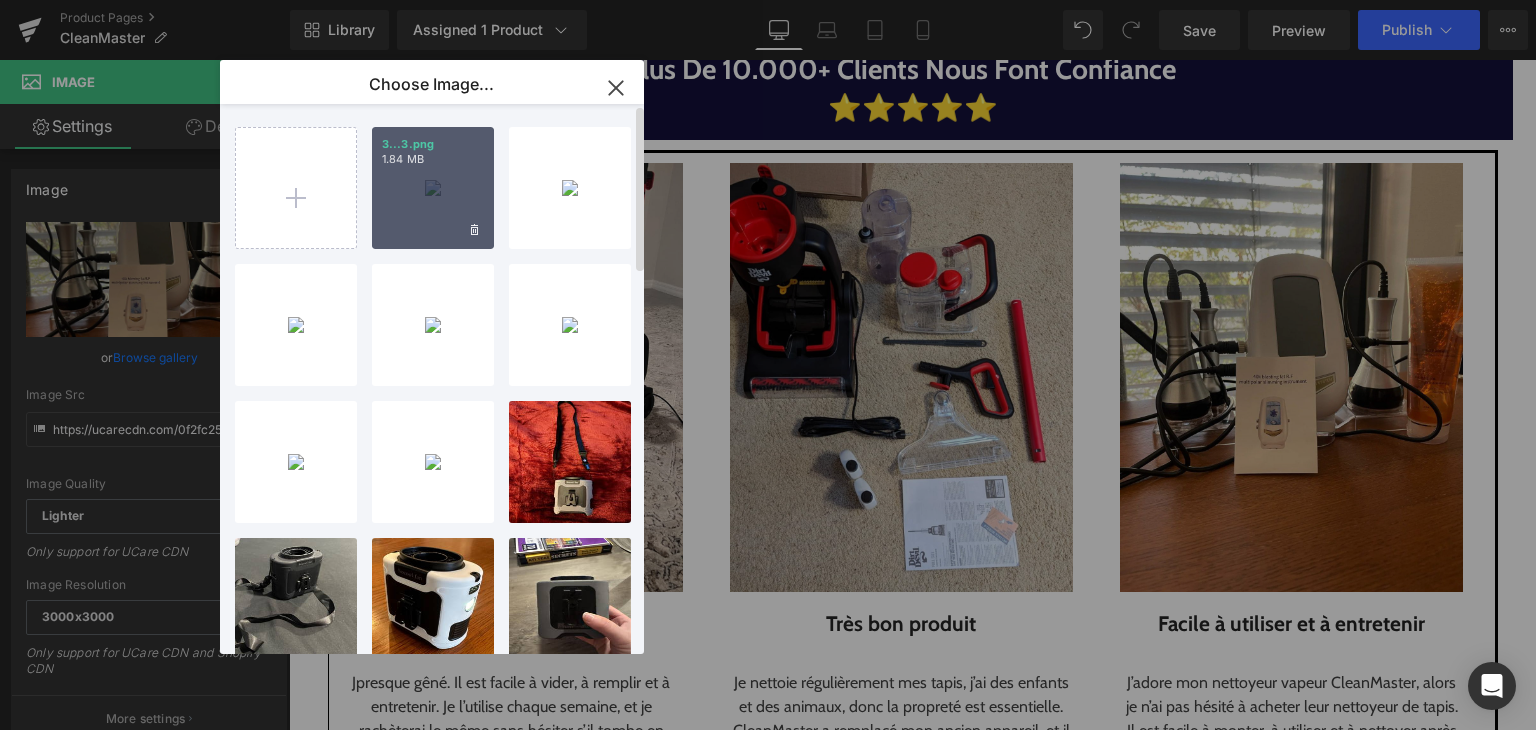 click on "3...3.png 1.84 MB" at bounding box center [433, 188] 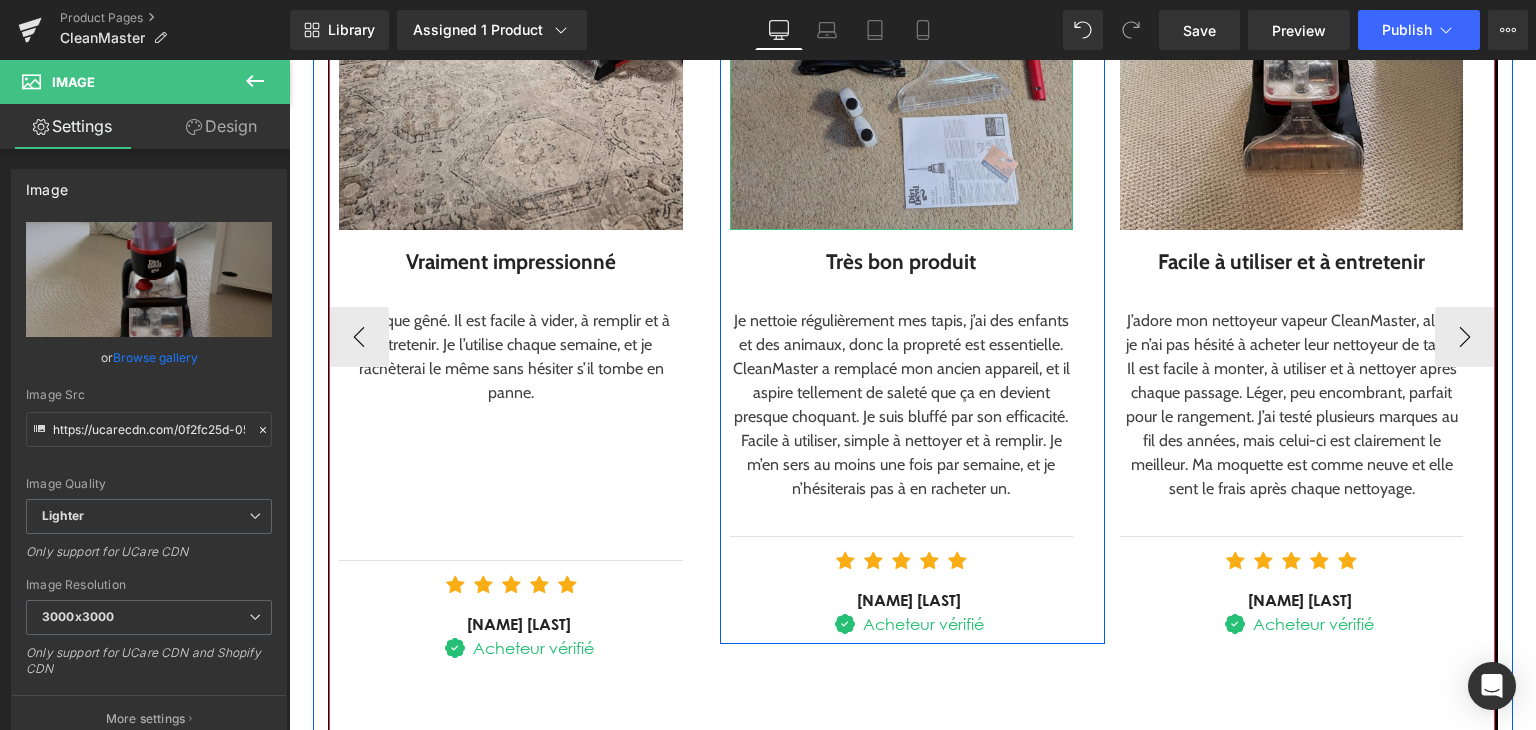 scroll, scrollTop: 2888, scrollLeft: 0, axis: vertical 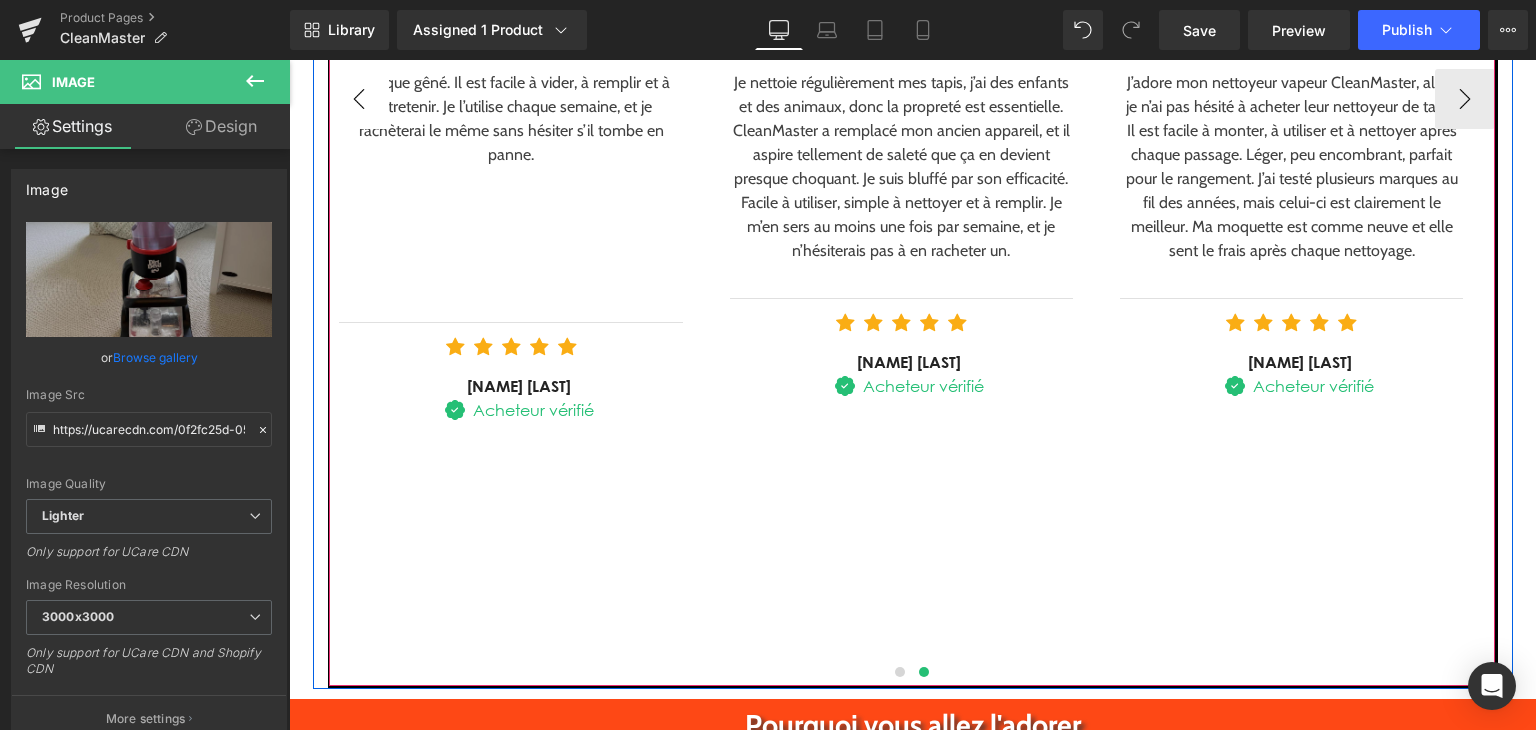 click on "‹" at bounding box center (359, 99) 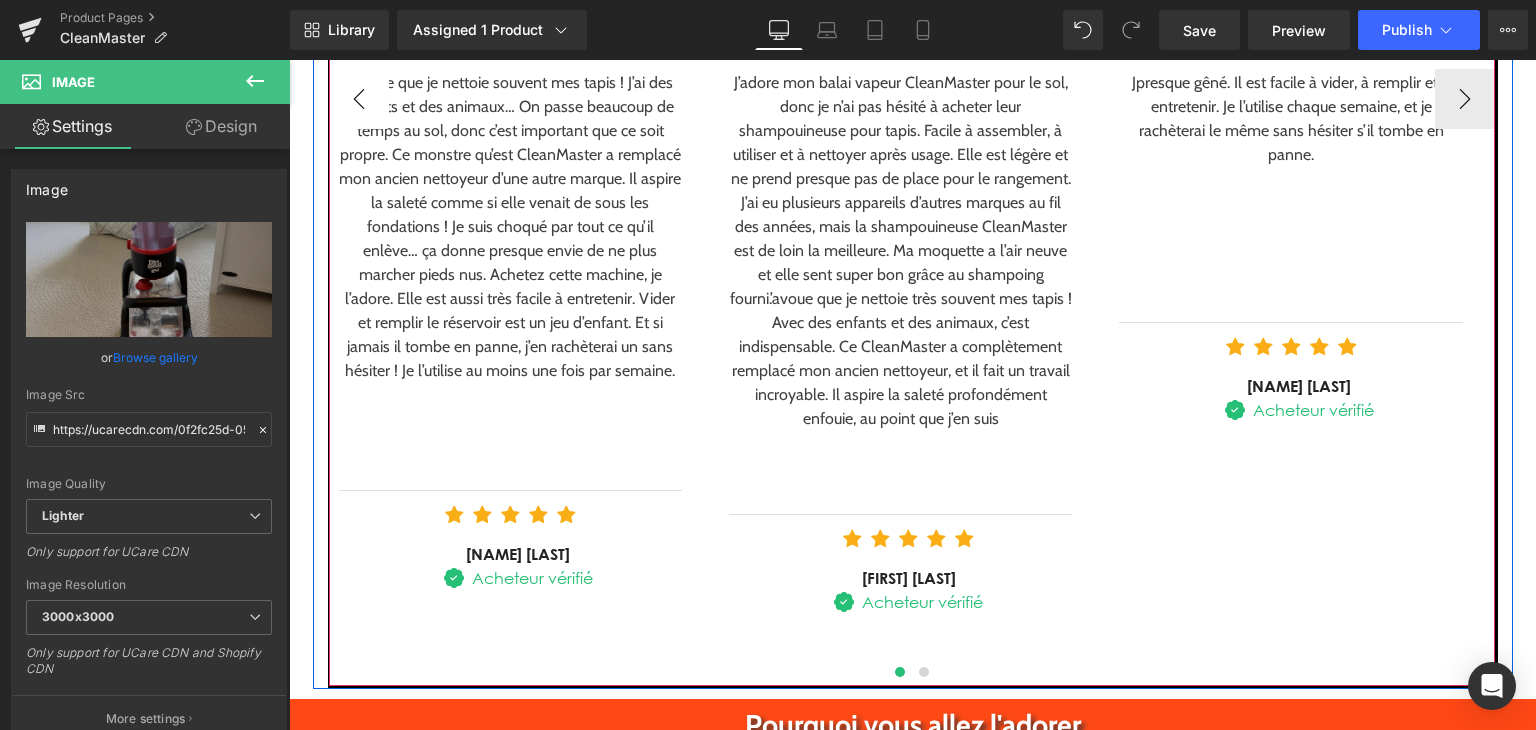click on "‹" at bounding box center (359, 99) 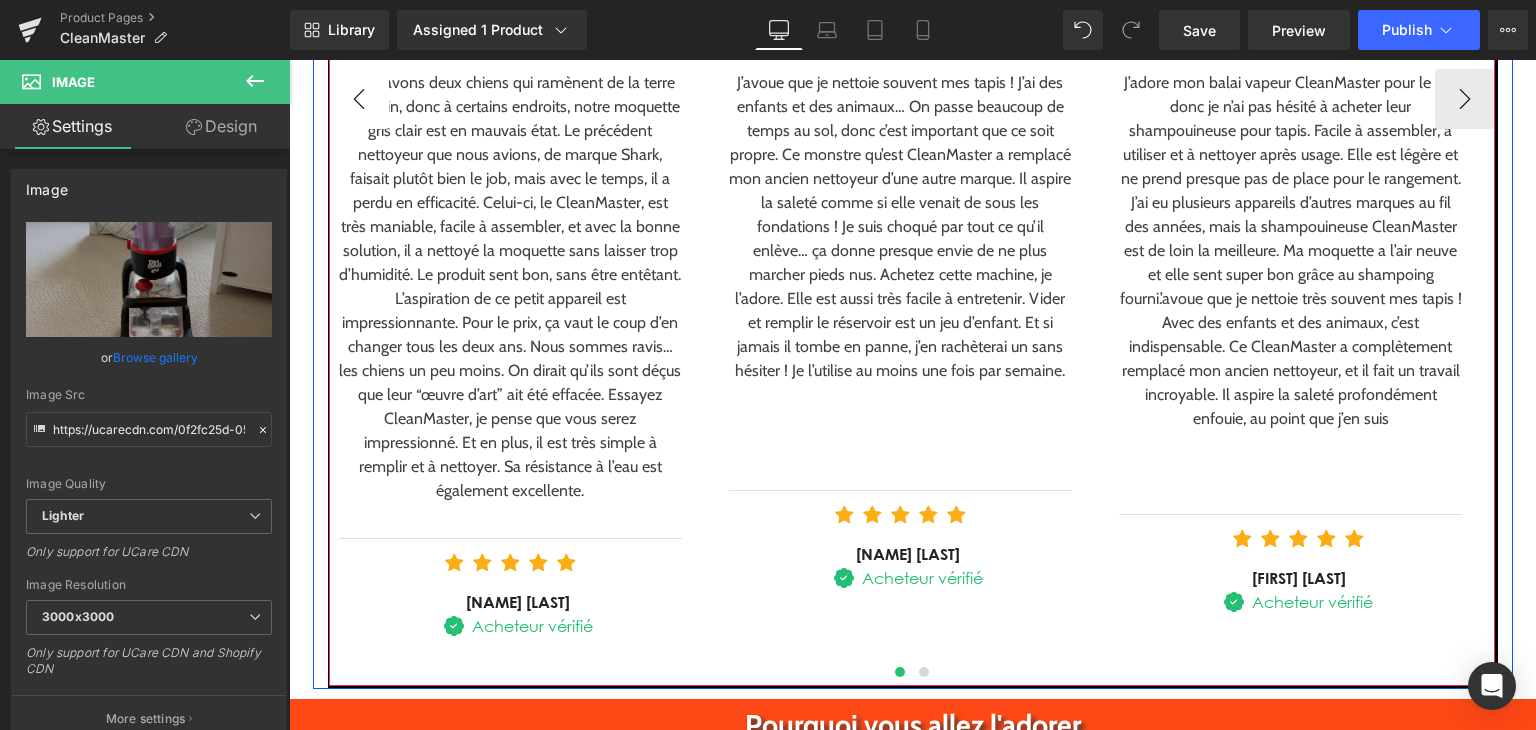 click on "Nous avons deux chiens qui ramènent de la terre du jardin, donc à certains endroits, notre moquette gris clair est en mauvais état. Le précédent nettoyeur que nous avions, de marque Shark, faisait plutôt bien le job, mais avec le temps, il a perdu en efficacité. Celui-ci, le CleanMaster, est très maniable, facile à assembler, et avec la bonne solution, il a nettoyé la moquette sans laisser trop d’humidité. Le produit sent bon, sans être entêtant. L’aspiration de ce petit appareil est impressionnante. Pour le prix, ça vaut le coup d’en changer tous les deux ans. Nous sommes ravis… les chiens un peu moins. On dirait qu’ils sont déçus que leur “œuvre d’art” ait été effacée. Essayez CleanMaster, je pense que vous serez impressionné. Et en plus, il est très simple à remplir et à nettoyer. Sa résistance à l’eau est également excellente." at bounding box center [510, 287] 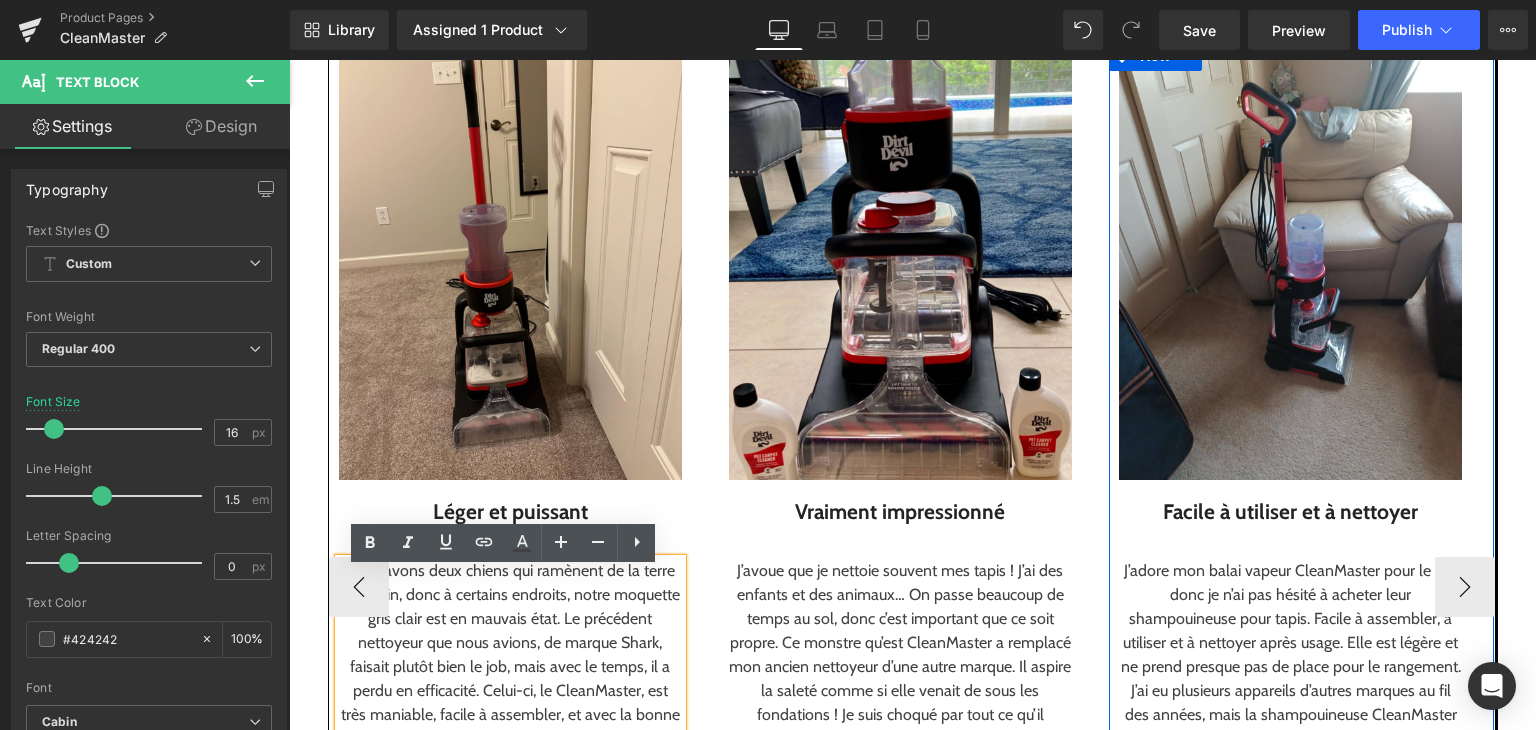 scroll, scrollTop: 2388, scrollLeft: 0, axis: vertical 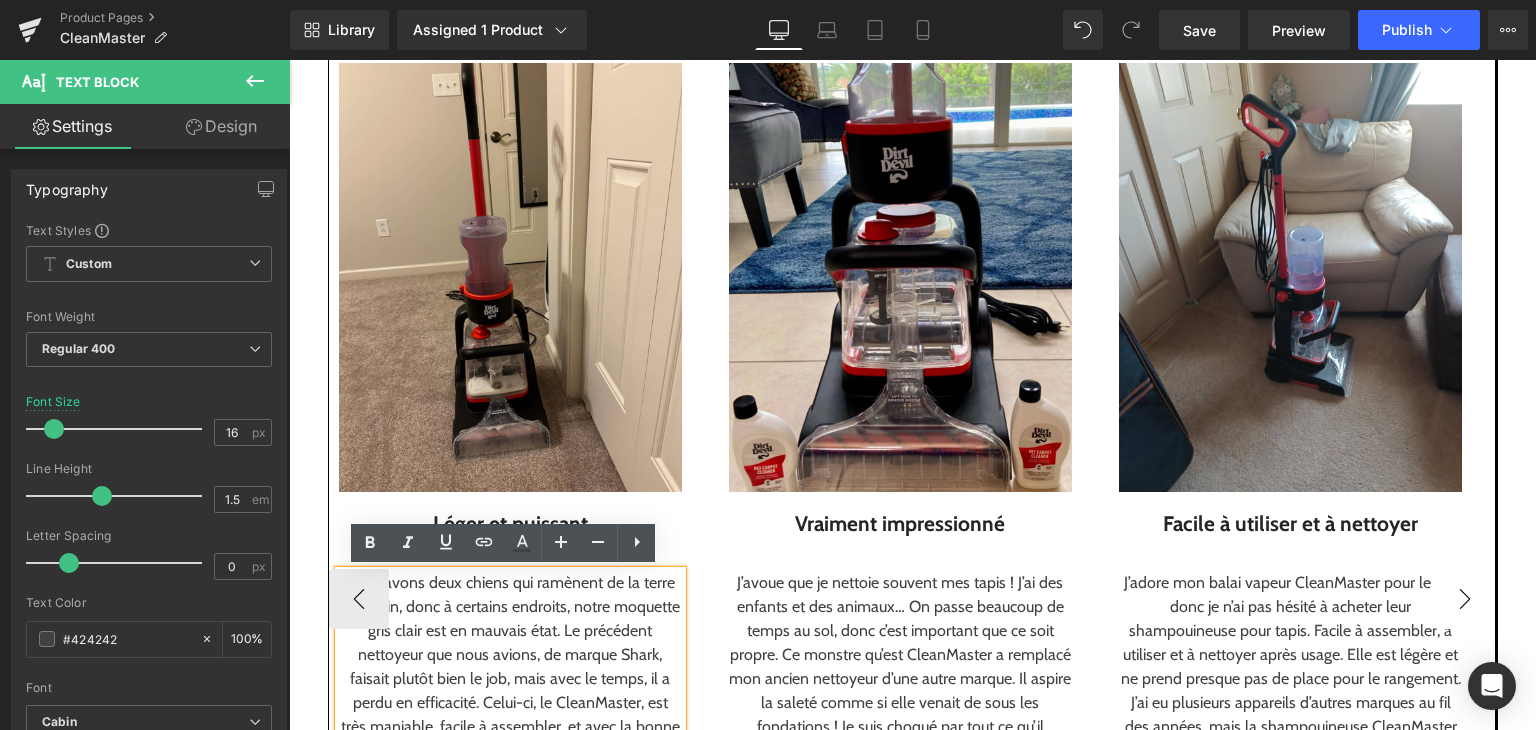 click on "›" at bounding box center (1465, 599) 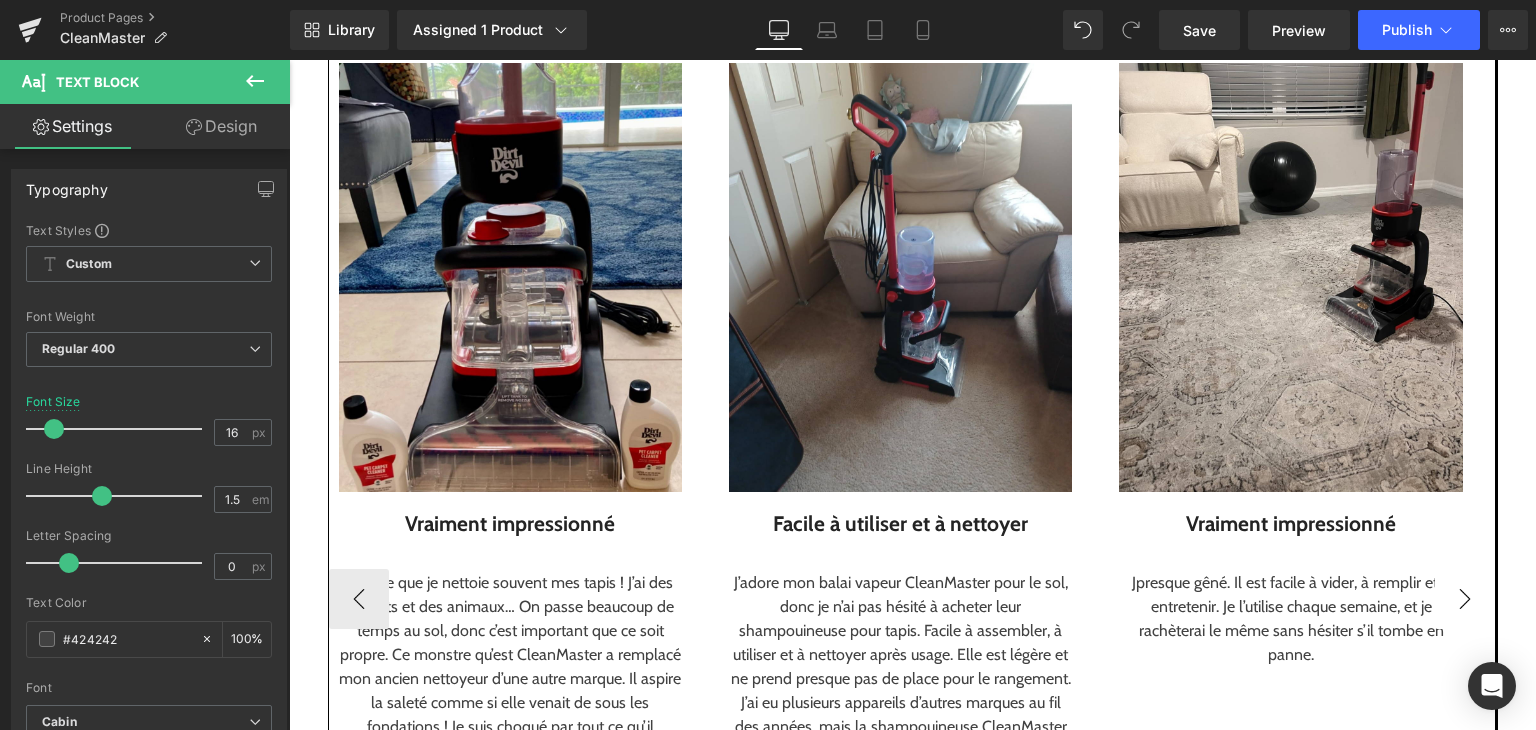 click on "›" at bounding box center [1465, 599] 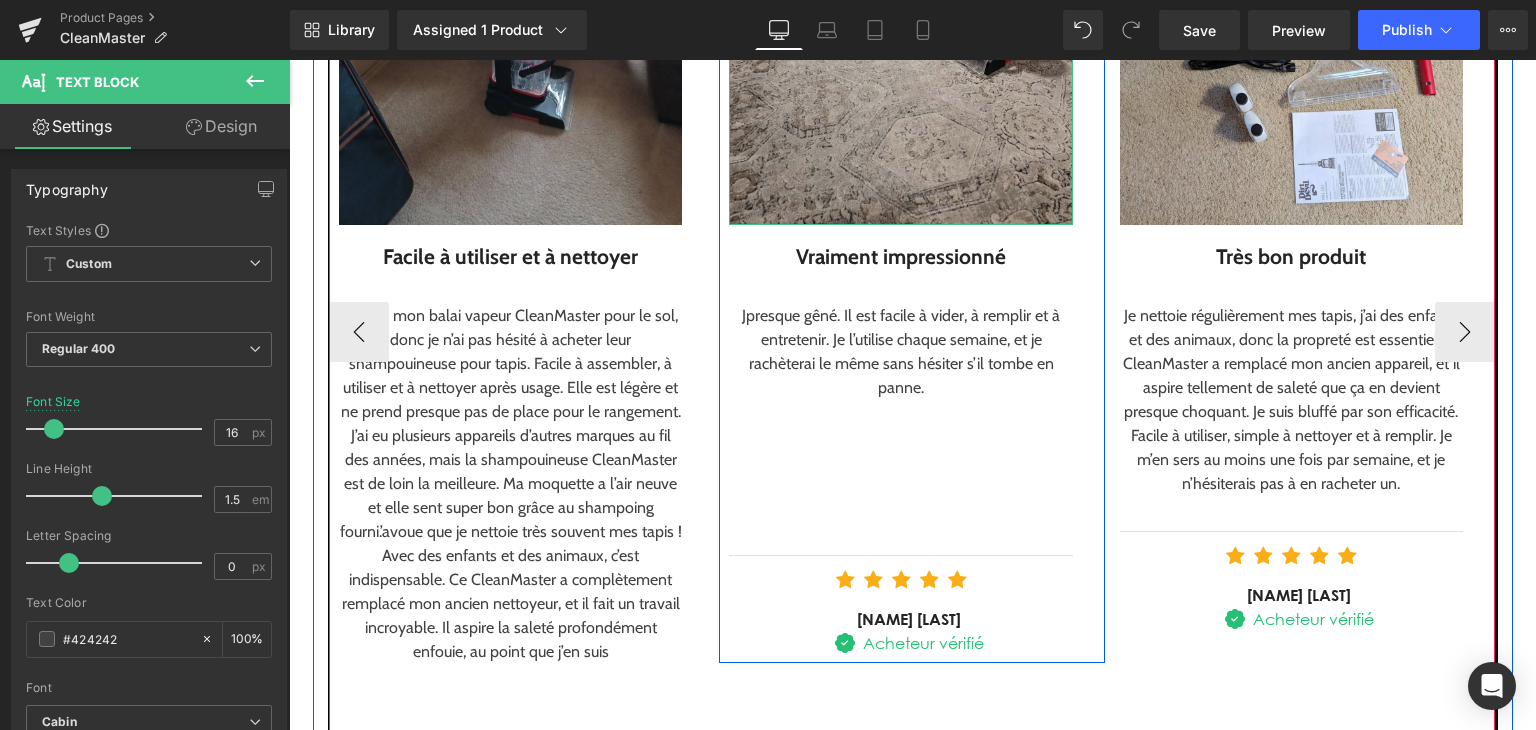 scroll, scrollTop: 2788, scrollLeft: 0, axis: vertical 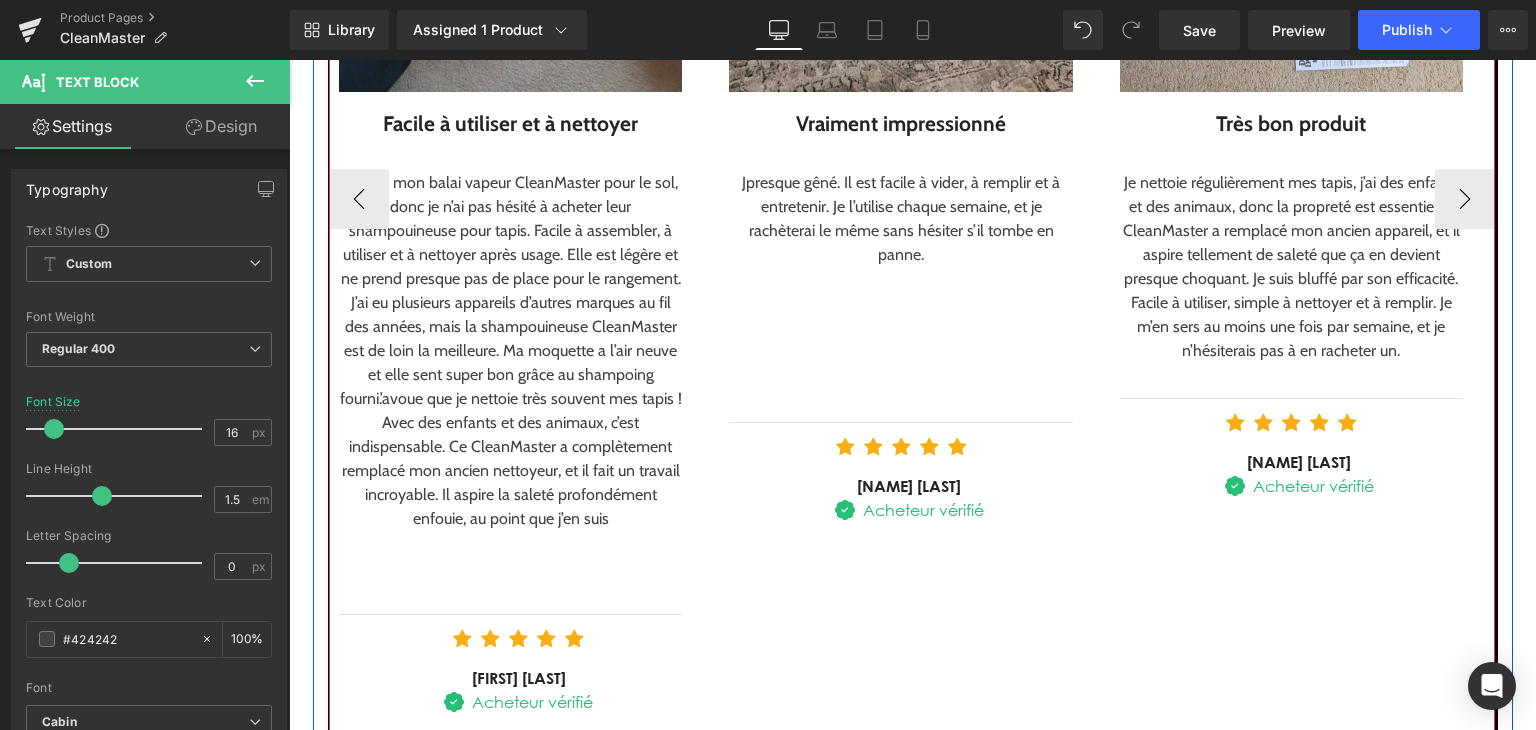 click on "›" at bounding box center [1465, 199] 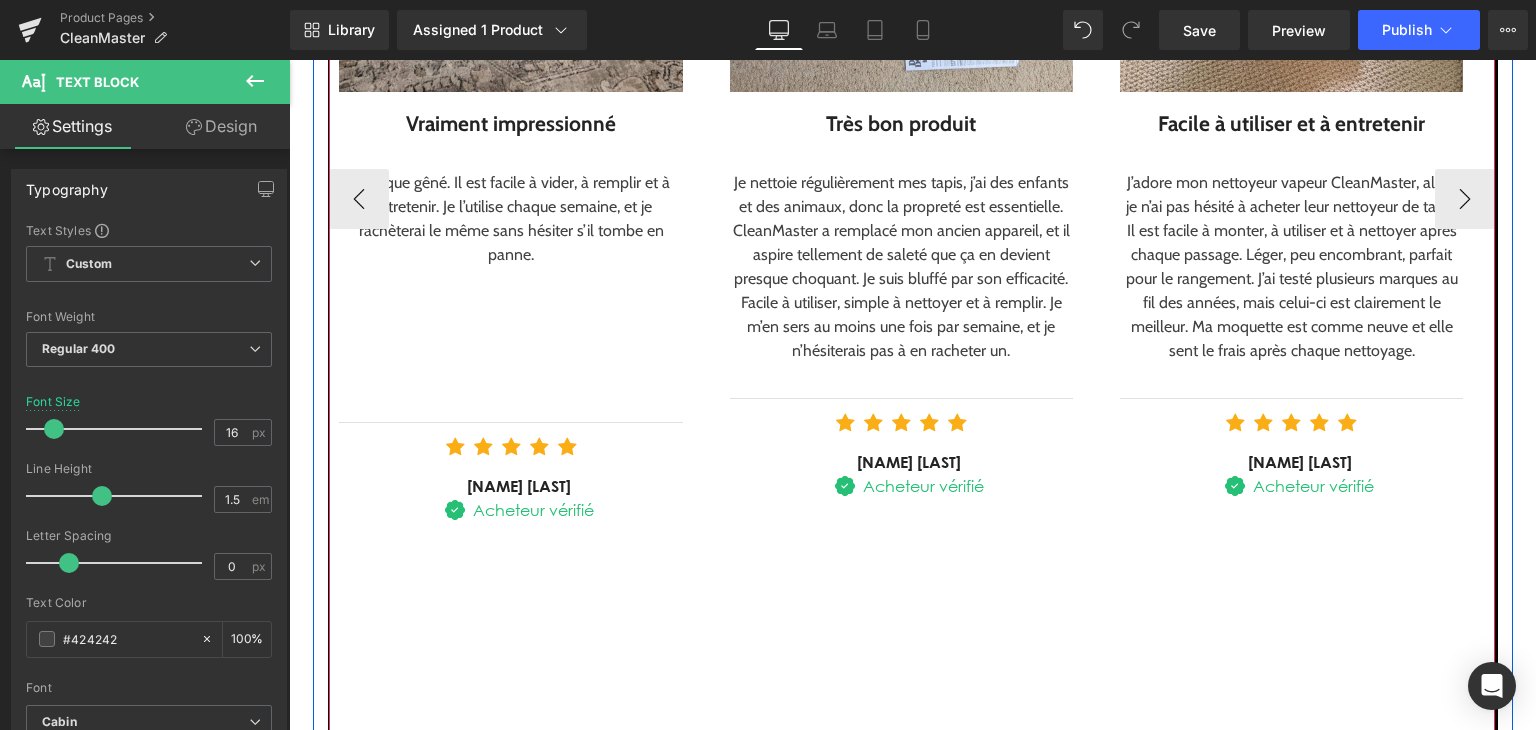 click on "J’adore mon nettoyeur vapeur CleanMaster, alors je n’ai pas hésité à acheter leur nettoyeur de tapis. Il est facile à monter, à utiliser et à nettoyer après chaque passage. Léger, peu encombrant, parfait pour le rangement. J’ai testé plusieurs marques au fil des années, mais celui-ci est clairement le meilleur. Ma moquette est comme neuve et elle sent le frais après chaque nettoyage." at bounding box center [1291, 267] 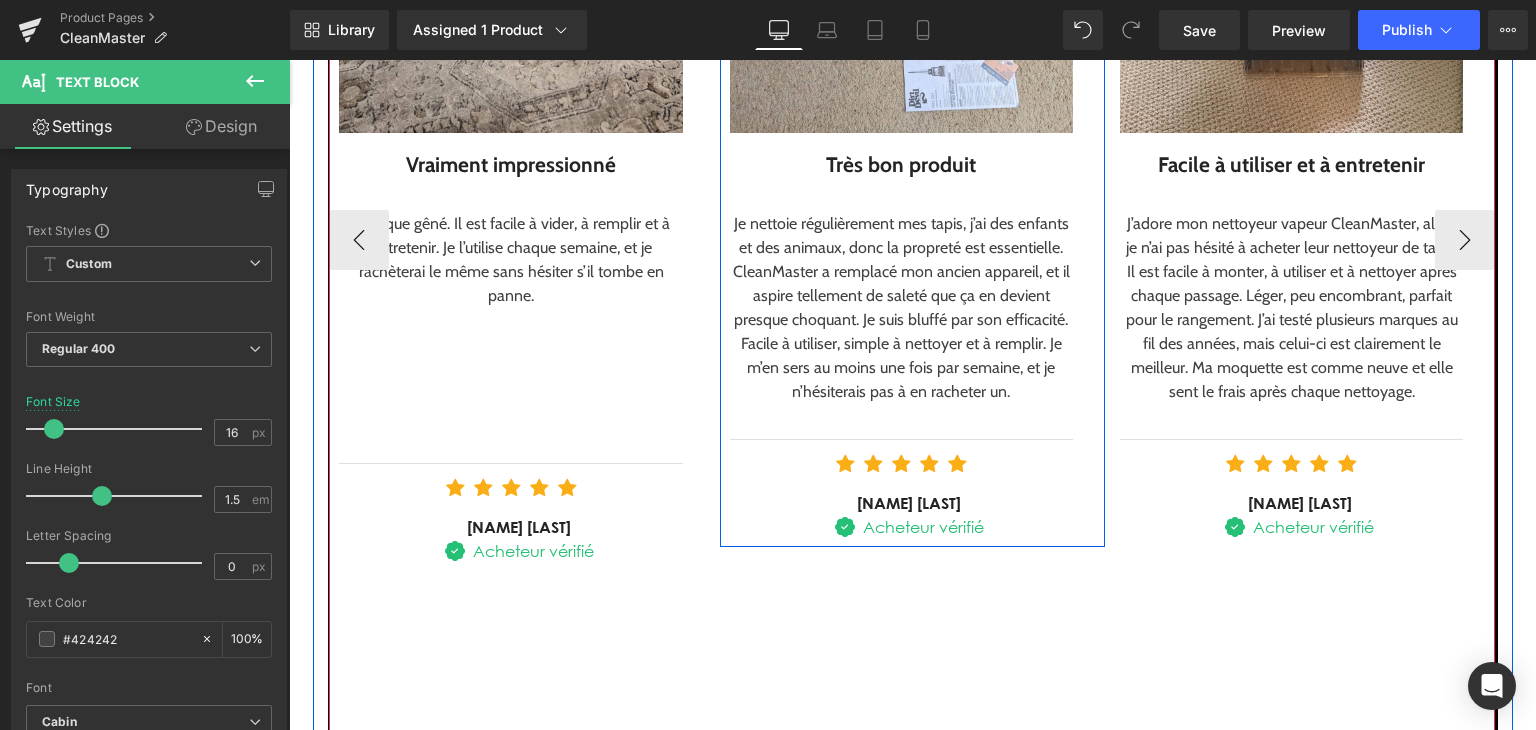 scroll, scrollTop: 2788, scrollLeft: 0, axis: vertical 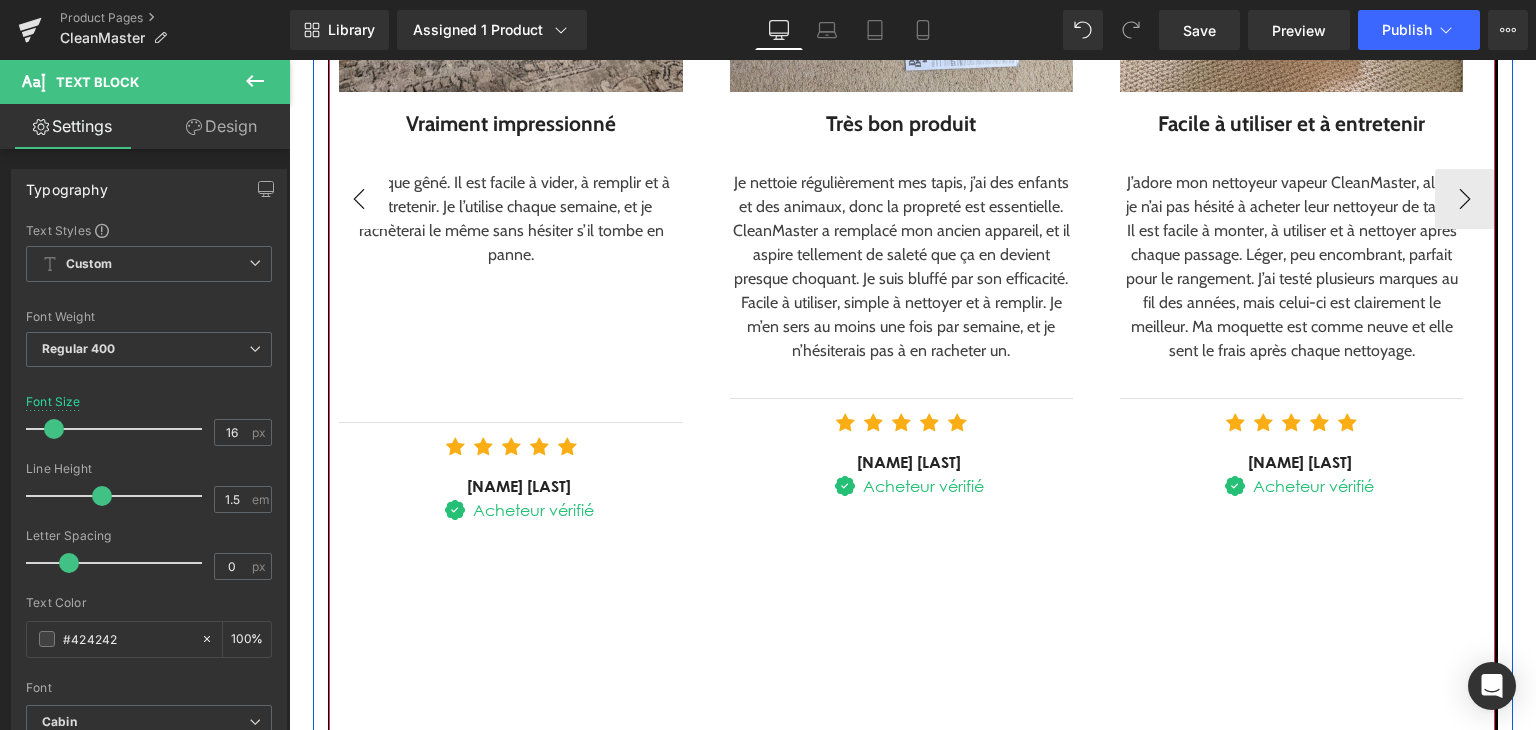 click on "‹" at bounding box center (359, 199) 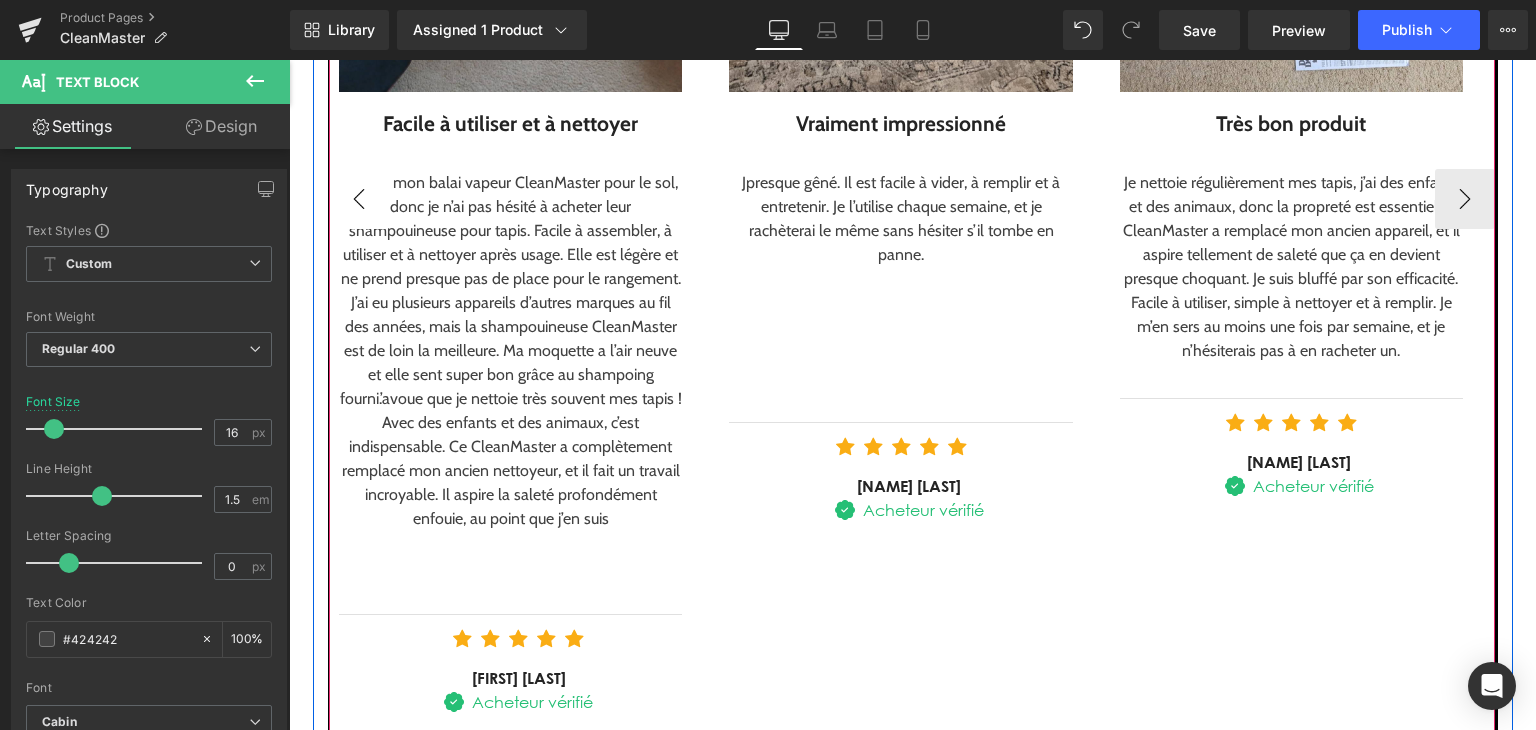 click on "‹" at bounding box center [359, 199] 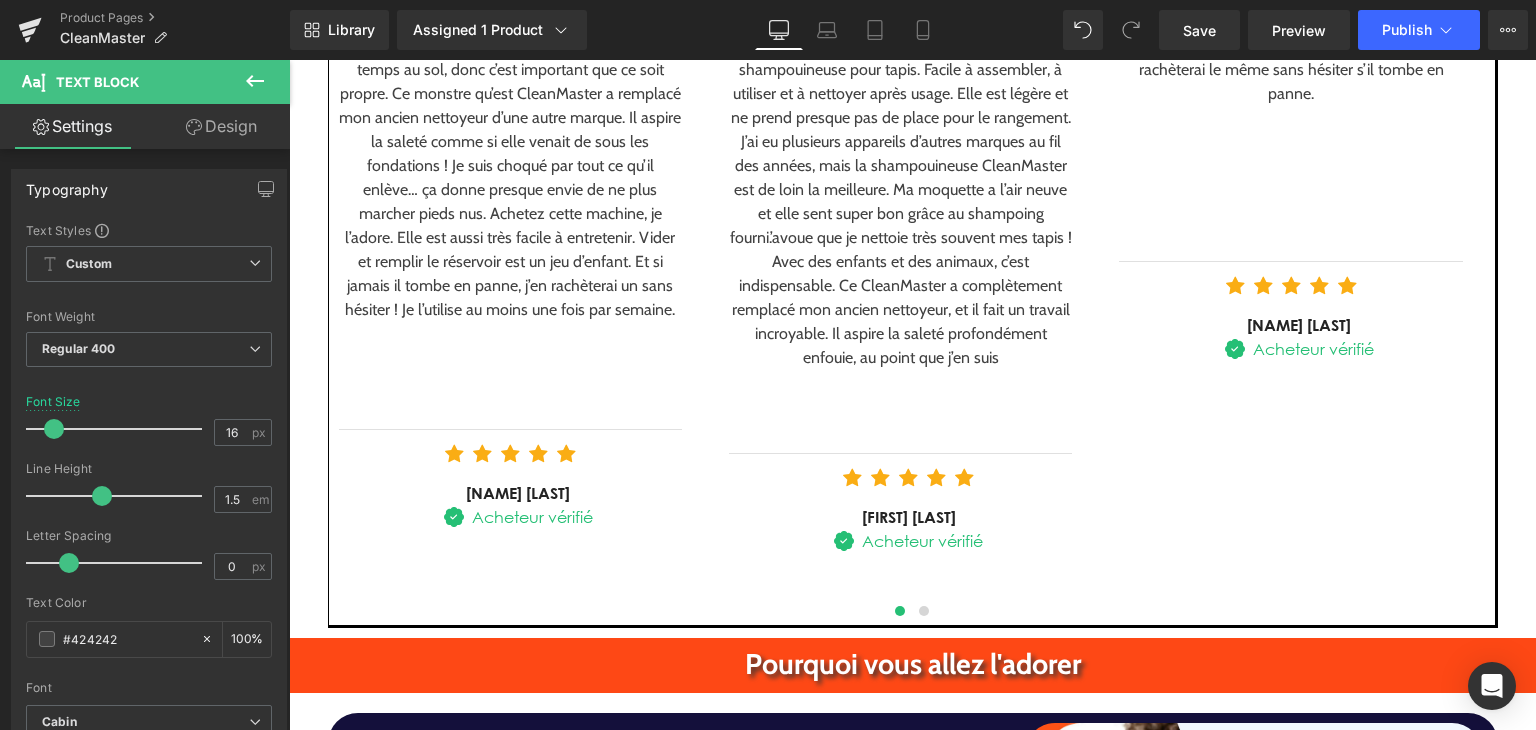 scroll, scrollTop: 3088, scrollLeft: 0, axis: vertical 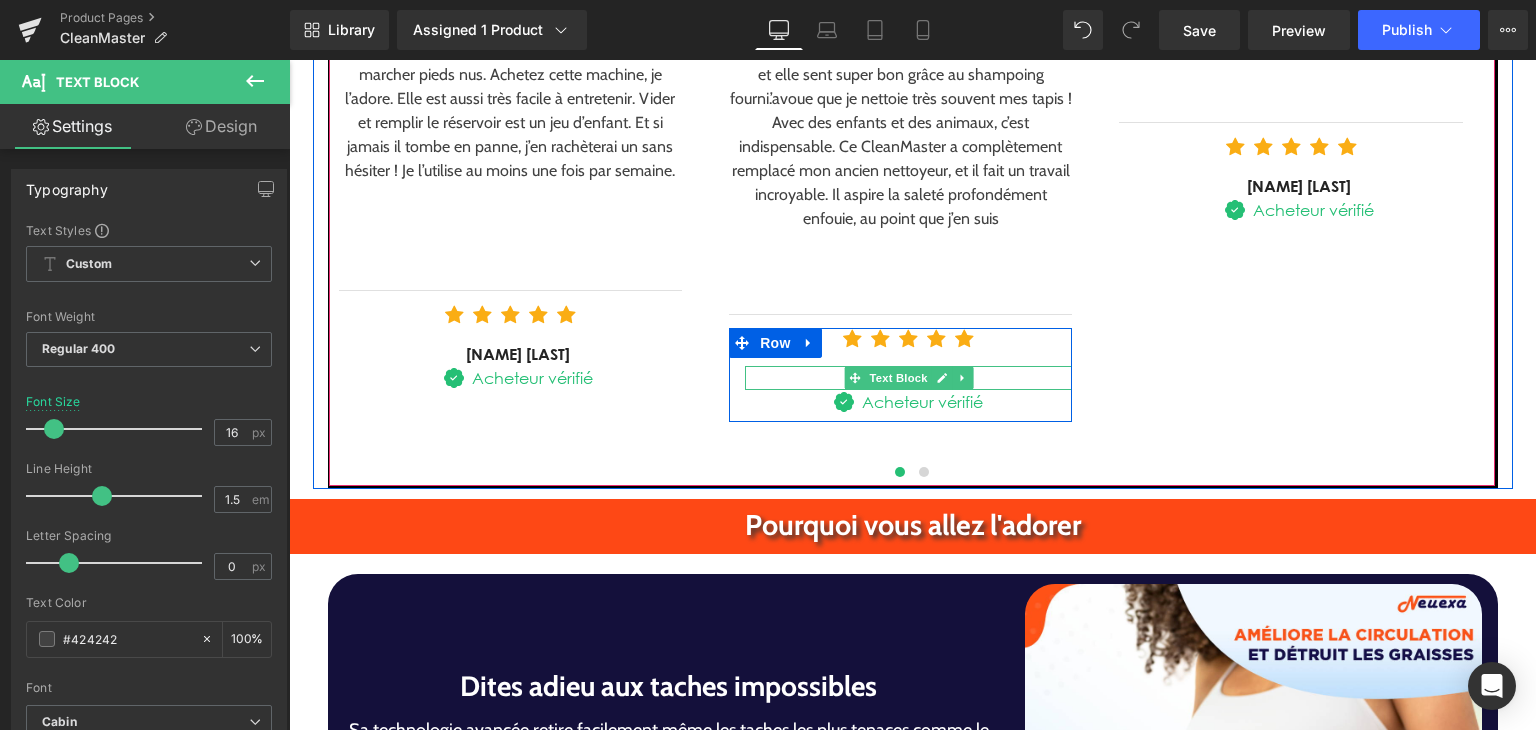 click on "Amina Belkacem" at bounding box center (908, 378) 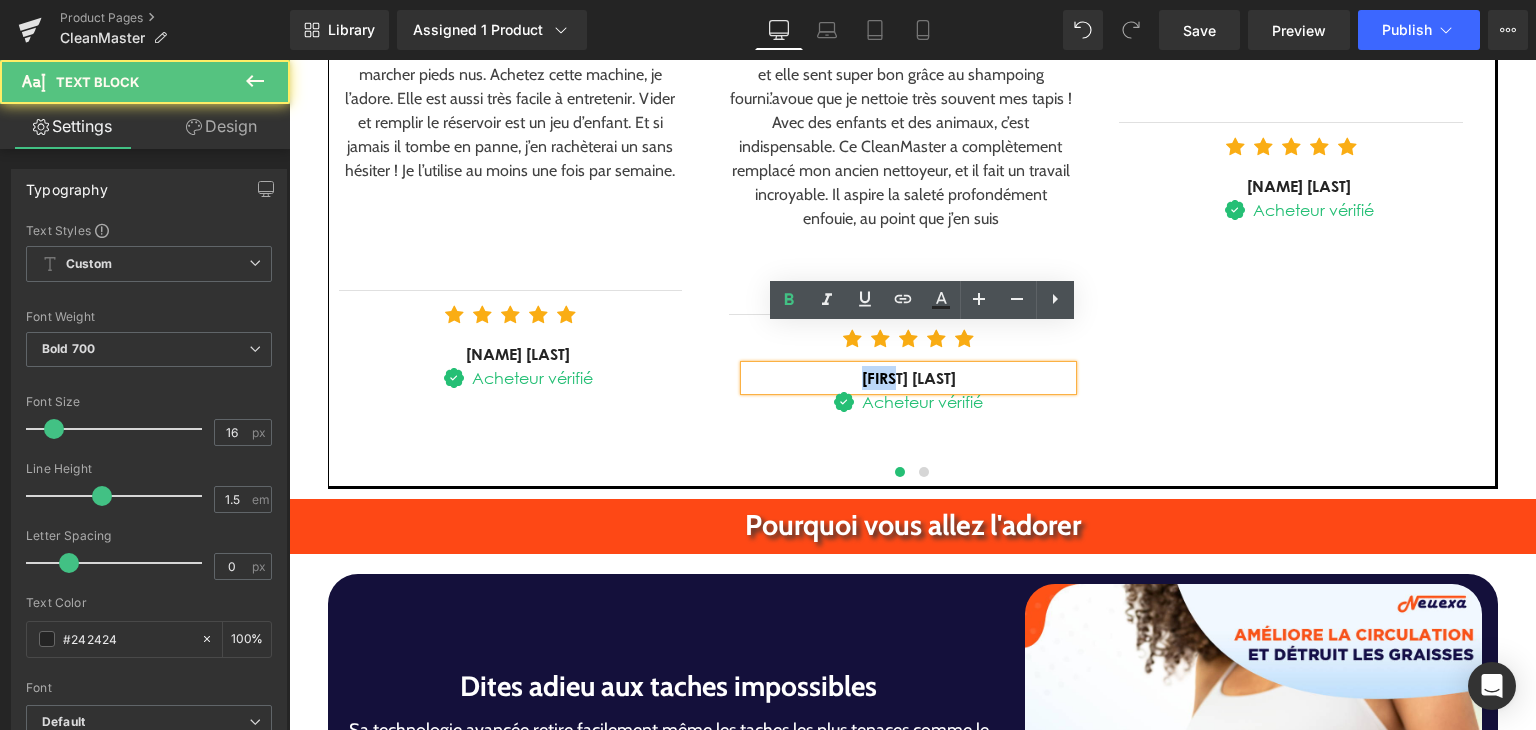 drag, startPoint x: 886, startPoint y: 373, endPoint x: 802, endPoint y: 379, distance: 84.21401 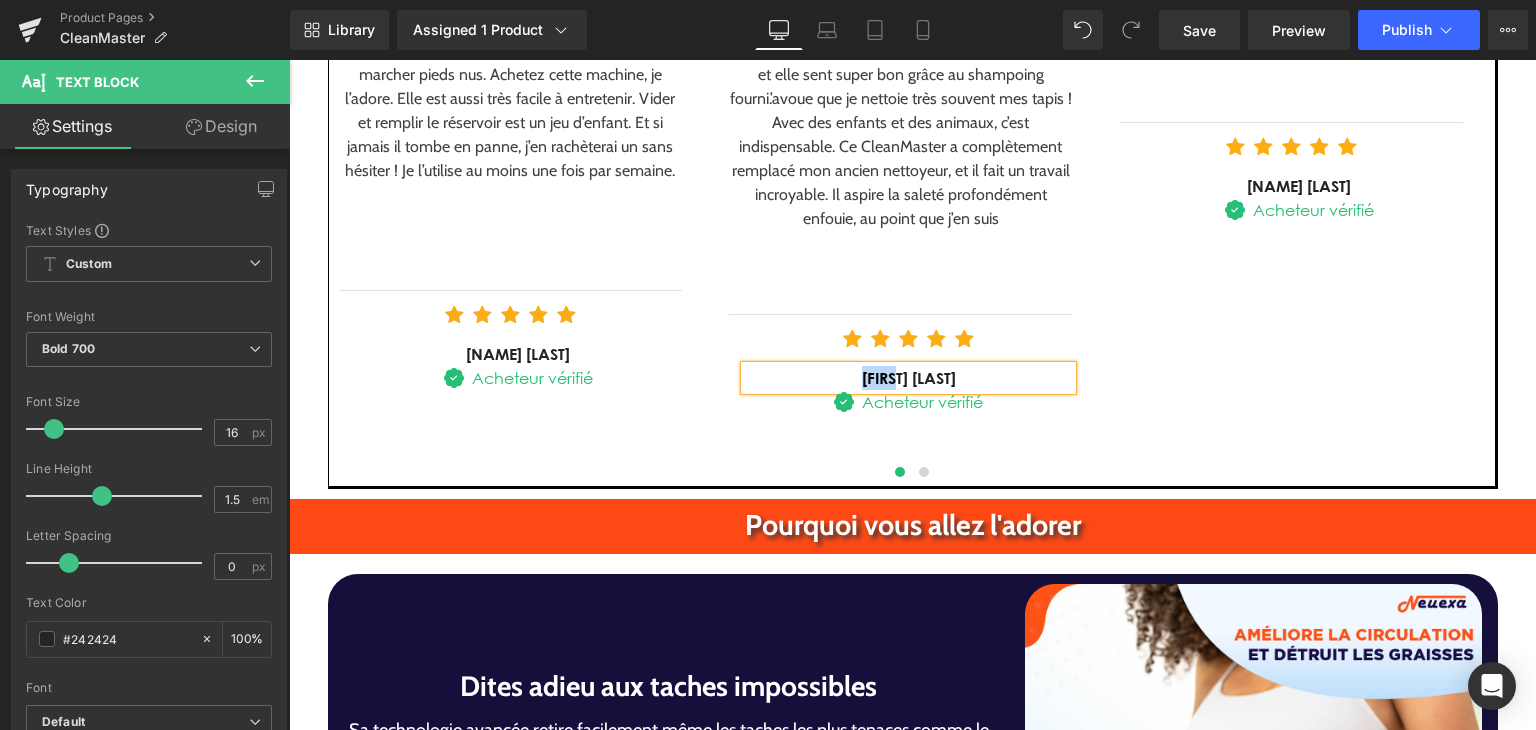 type 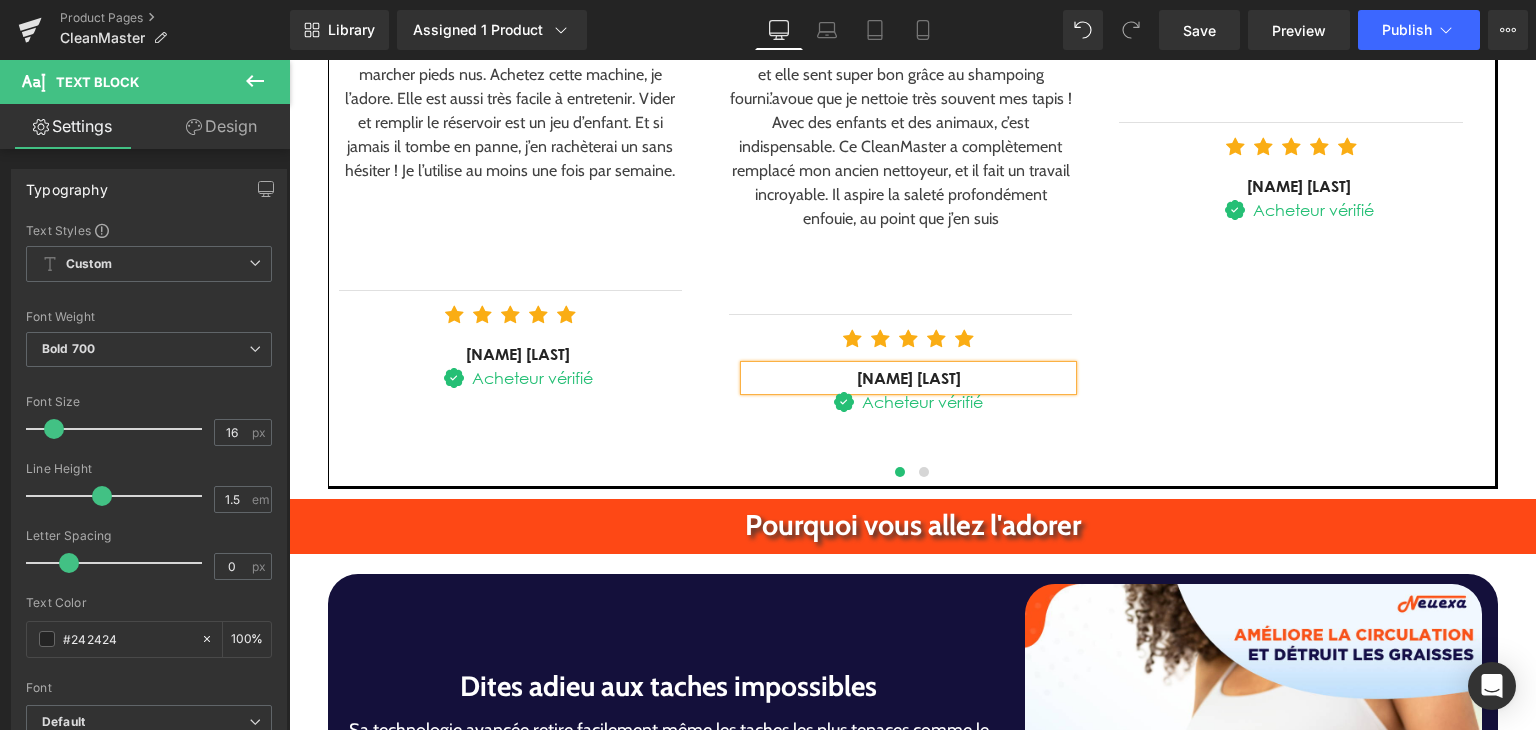 click on "Image         Léger et puissant Text Block         Text Block         Separator
Icon
Icon
Icon
Icon
Icon
Icon List Hoz
Nadia Amrani
Text Block
Image" at bounding box center [1110, -101] 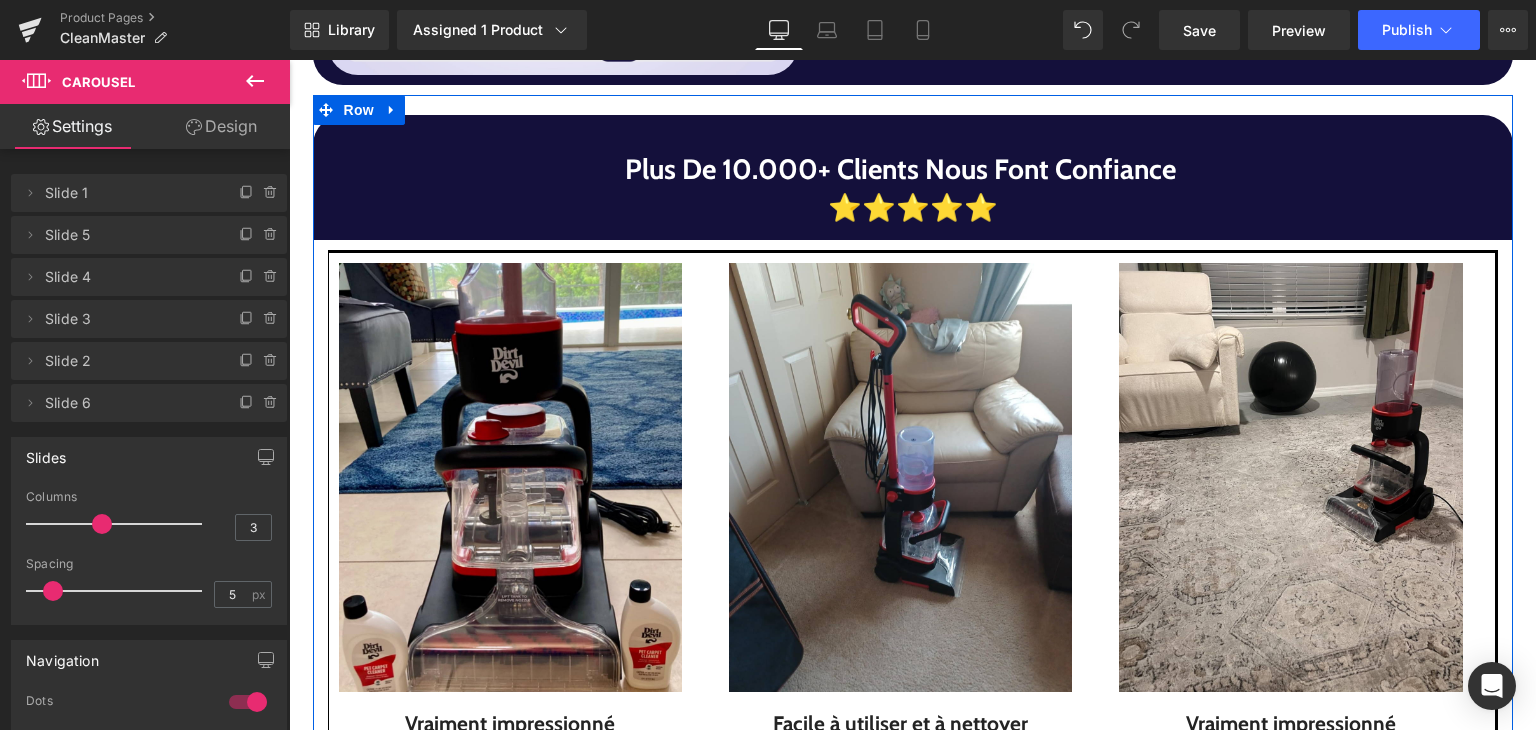 scroll, scrollTop: 2588, scrollLeft: 0, axis: vertical 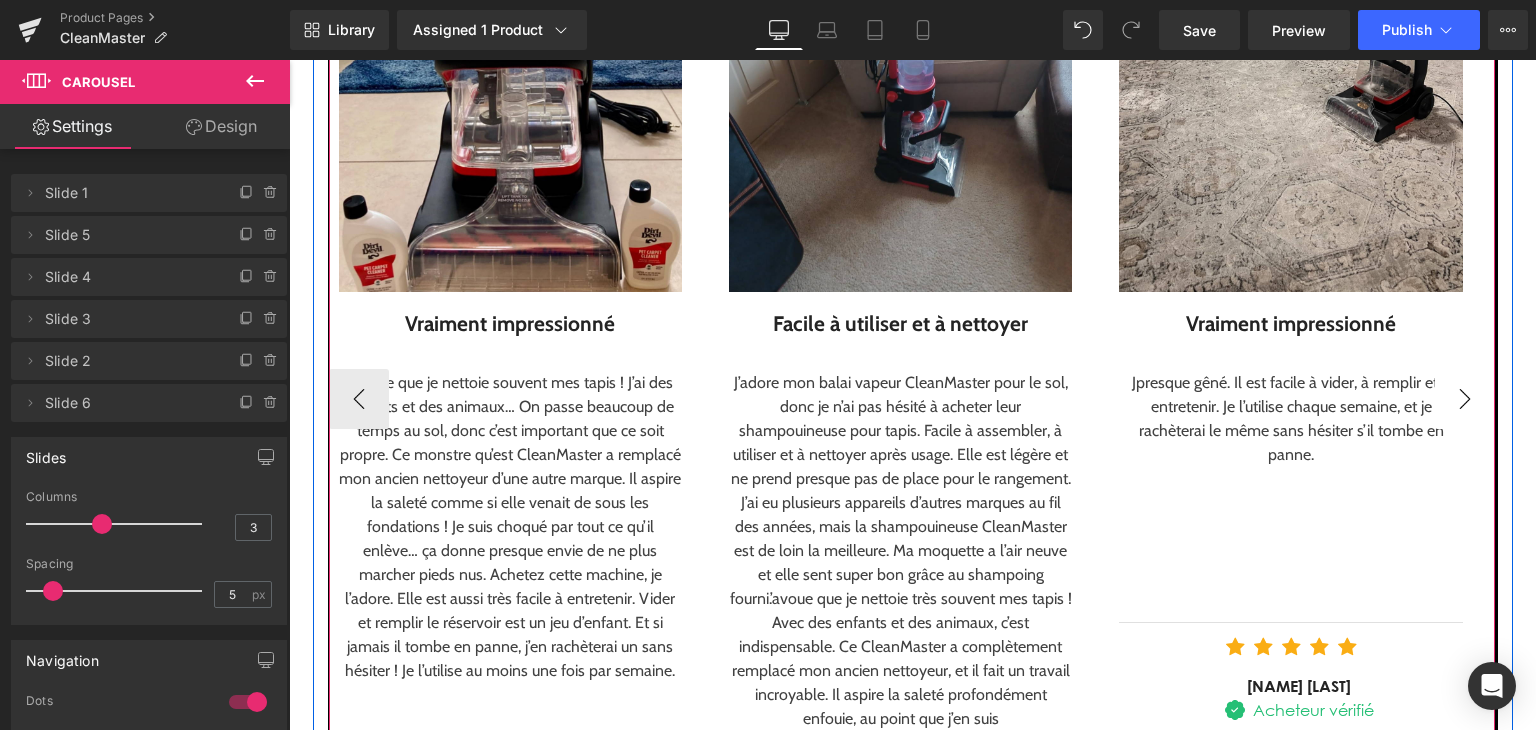 click on "›" at bounding box center [1465, 399] 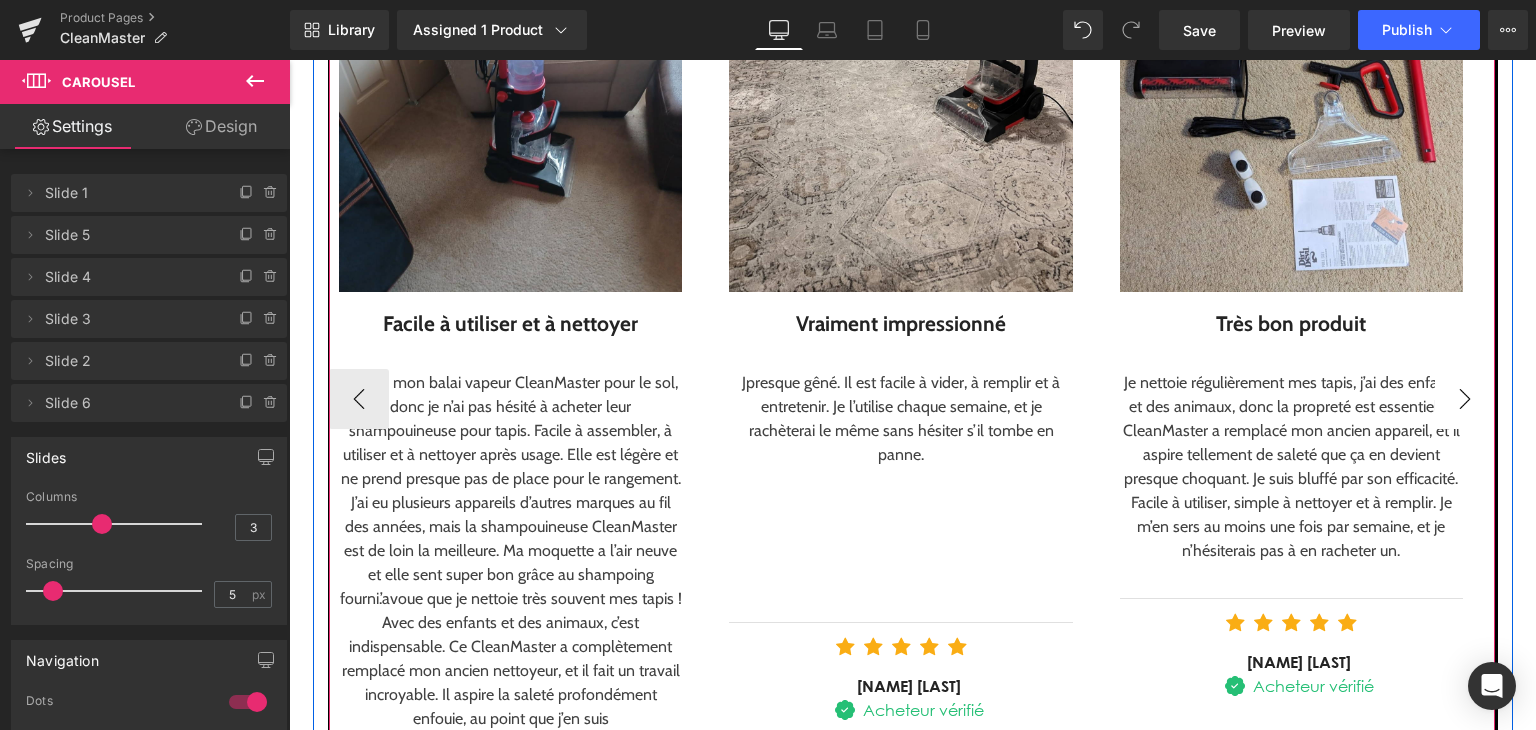click on "›" at bounding box center [1465, 399] 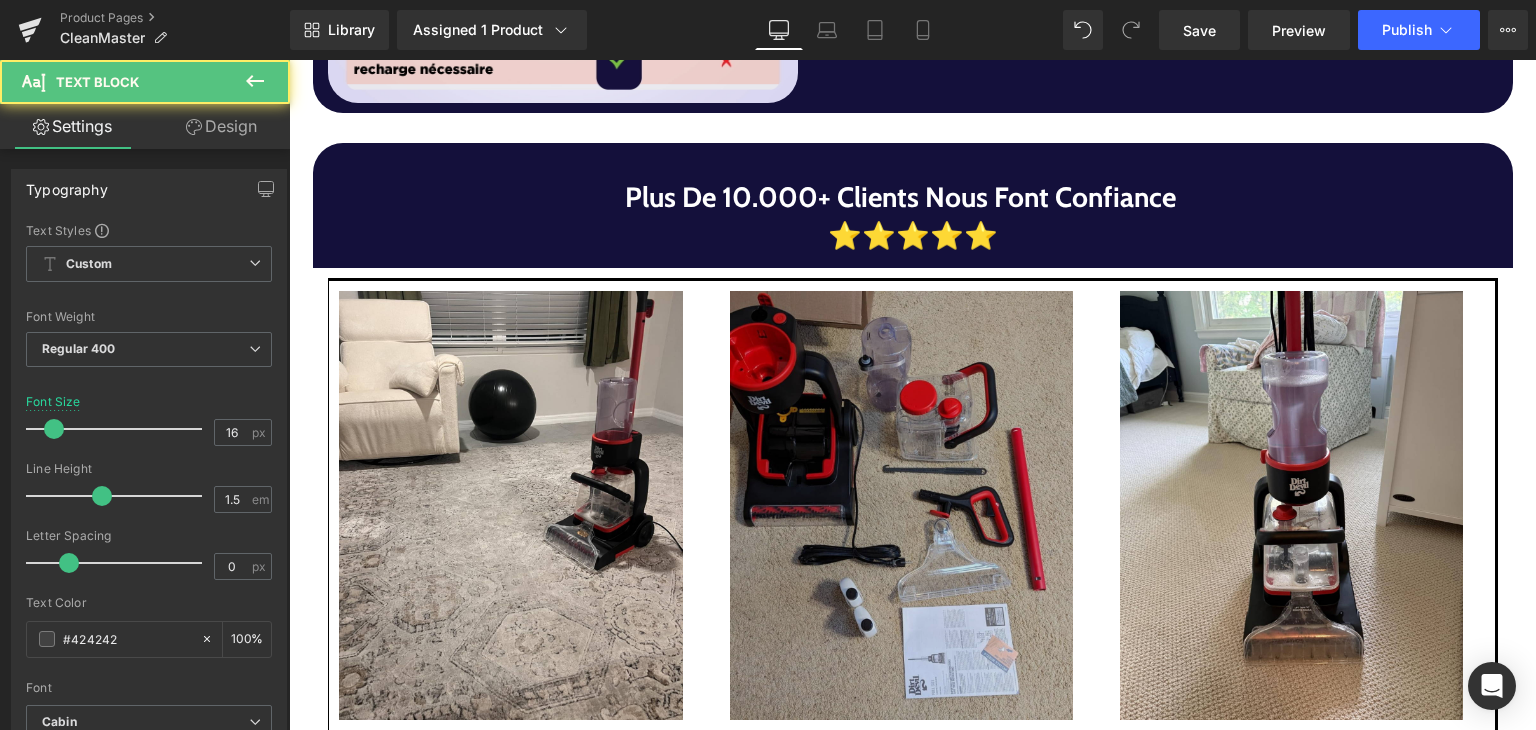 scroll, scrollTop: 1588, scrollLeft: 0, axis: vertical 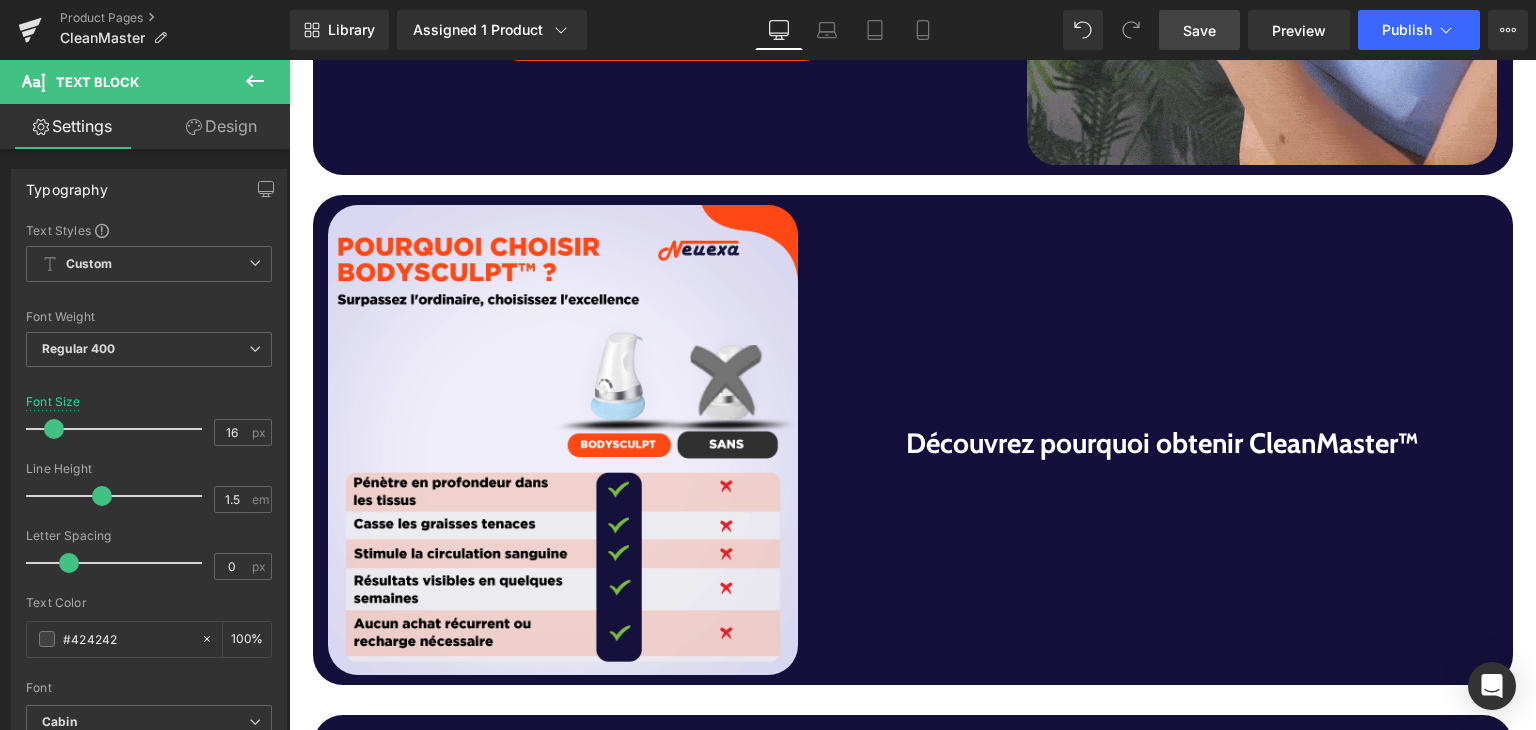 drag, startPoint x: 1204, startPoint y: 35, endPoint x: 683, endPoint y: 470, distance: 678.7238 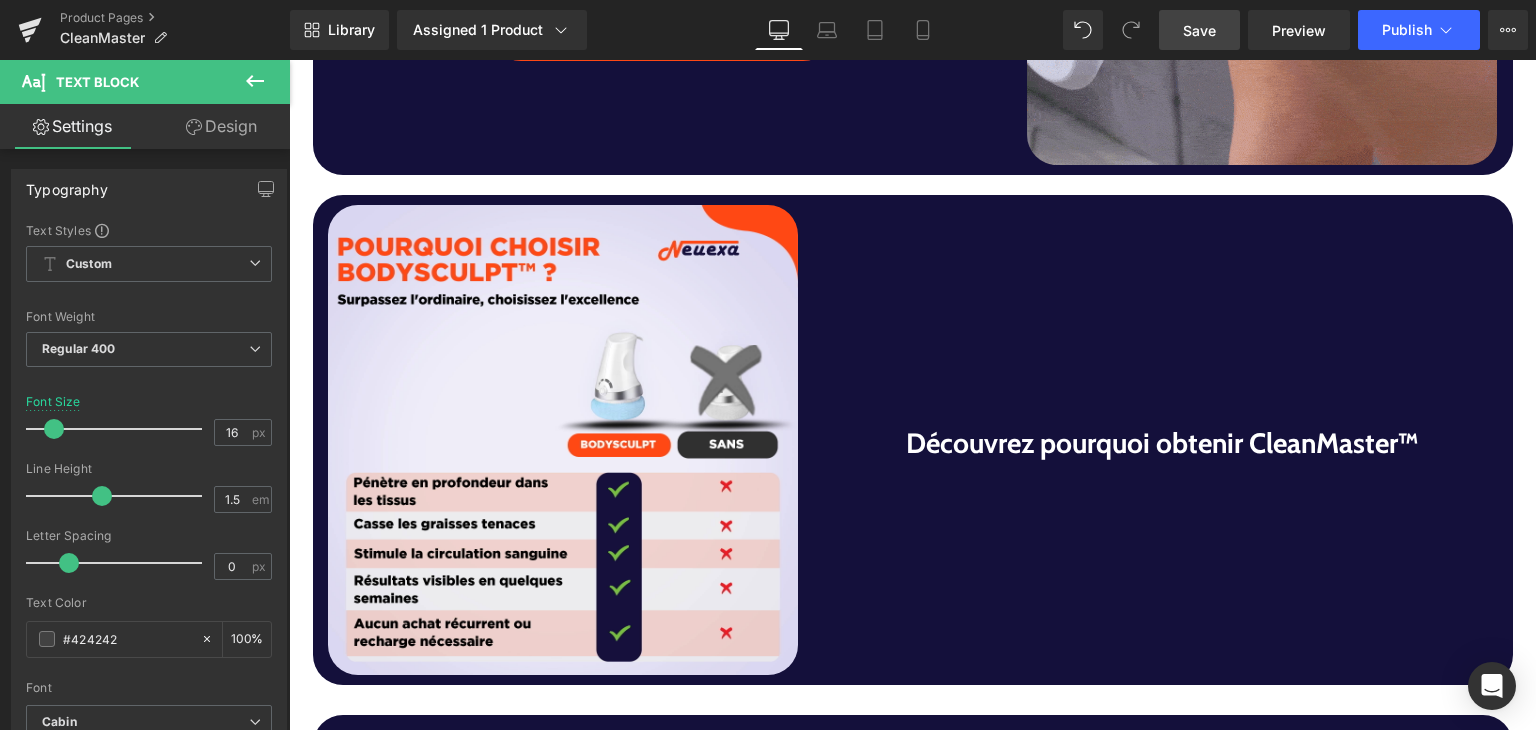 click on "Save" at bounding box center [1199, 30] 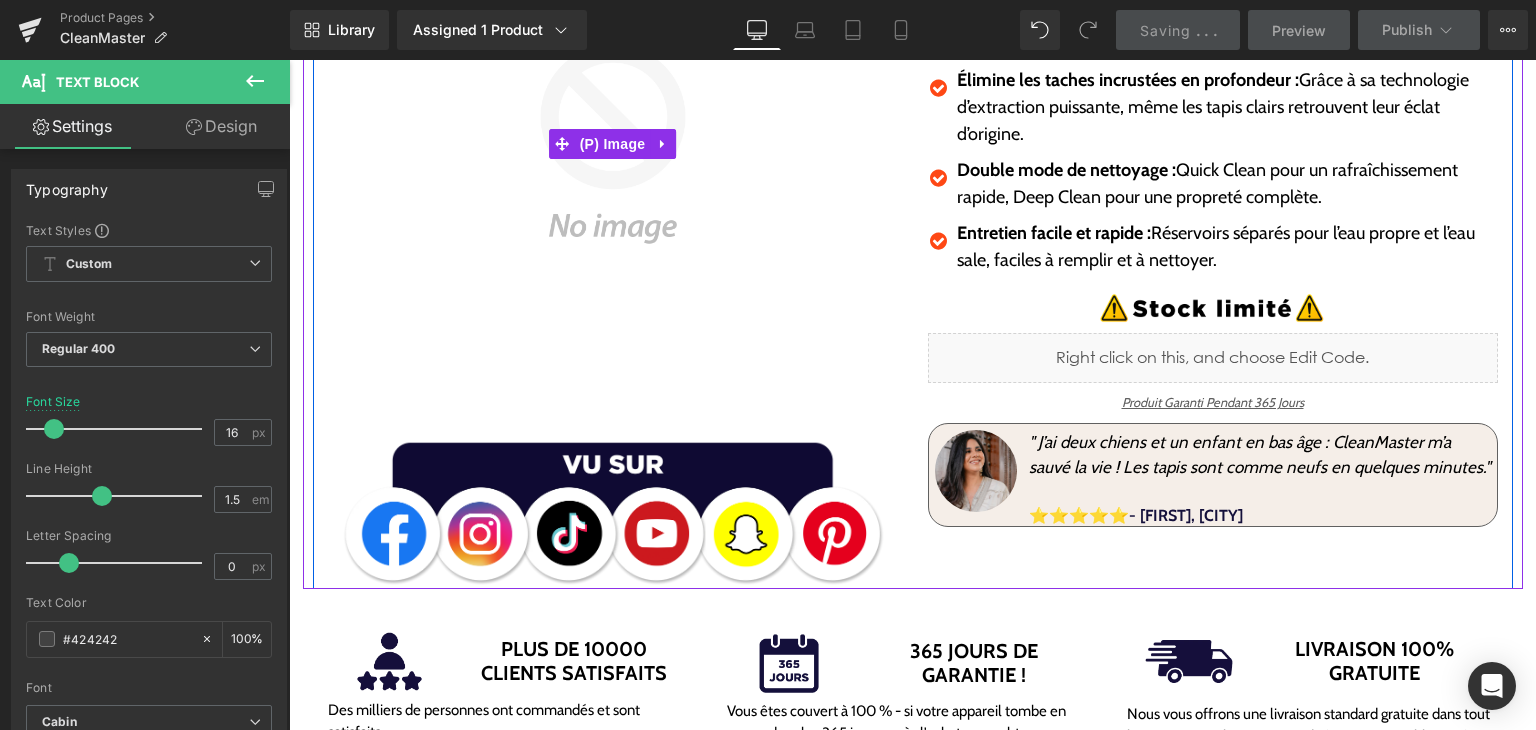 scroll, scrollTop: 400, scrollLeft: 0, axis: vertical 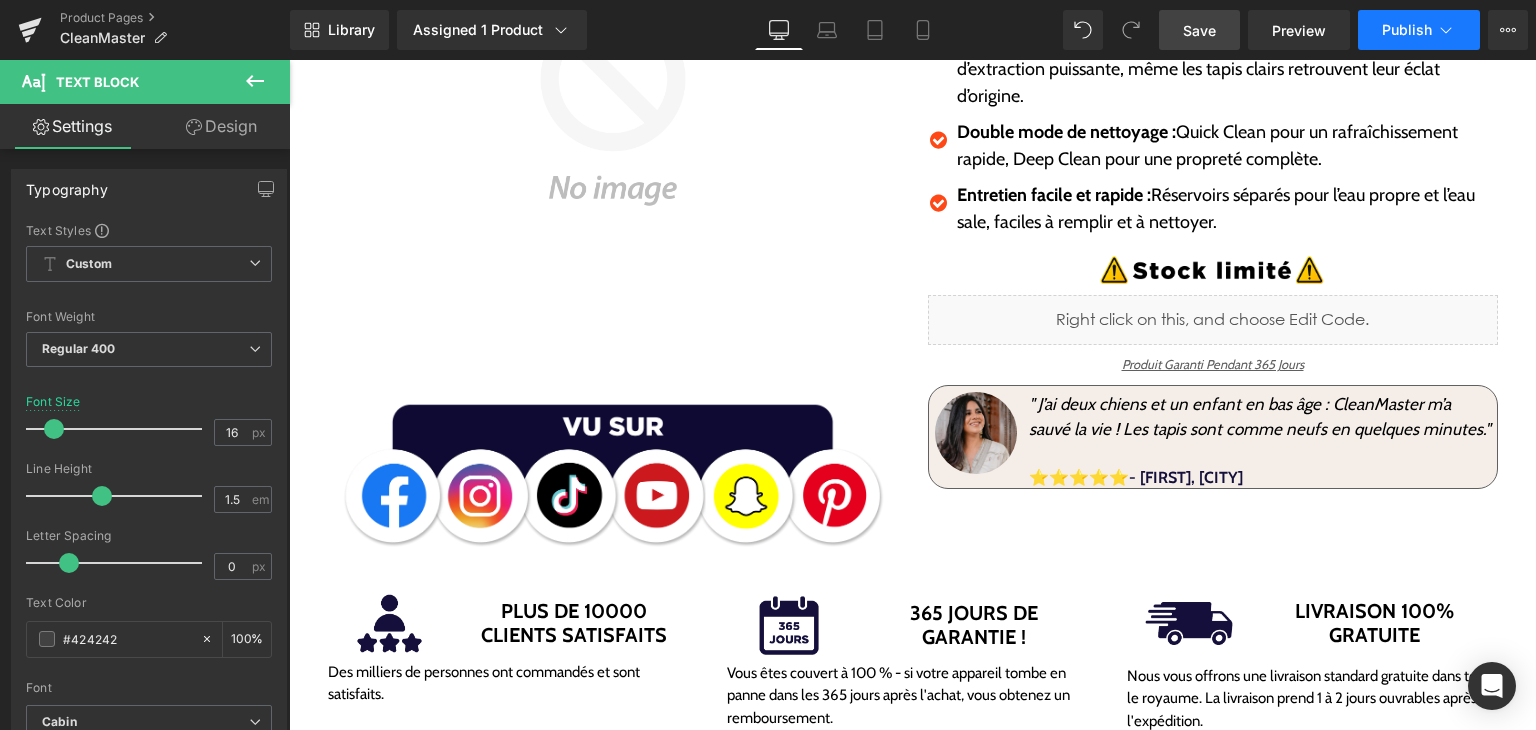 click on "Publish" at bounding box center [1407, 30] 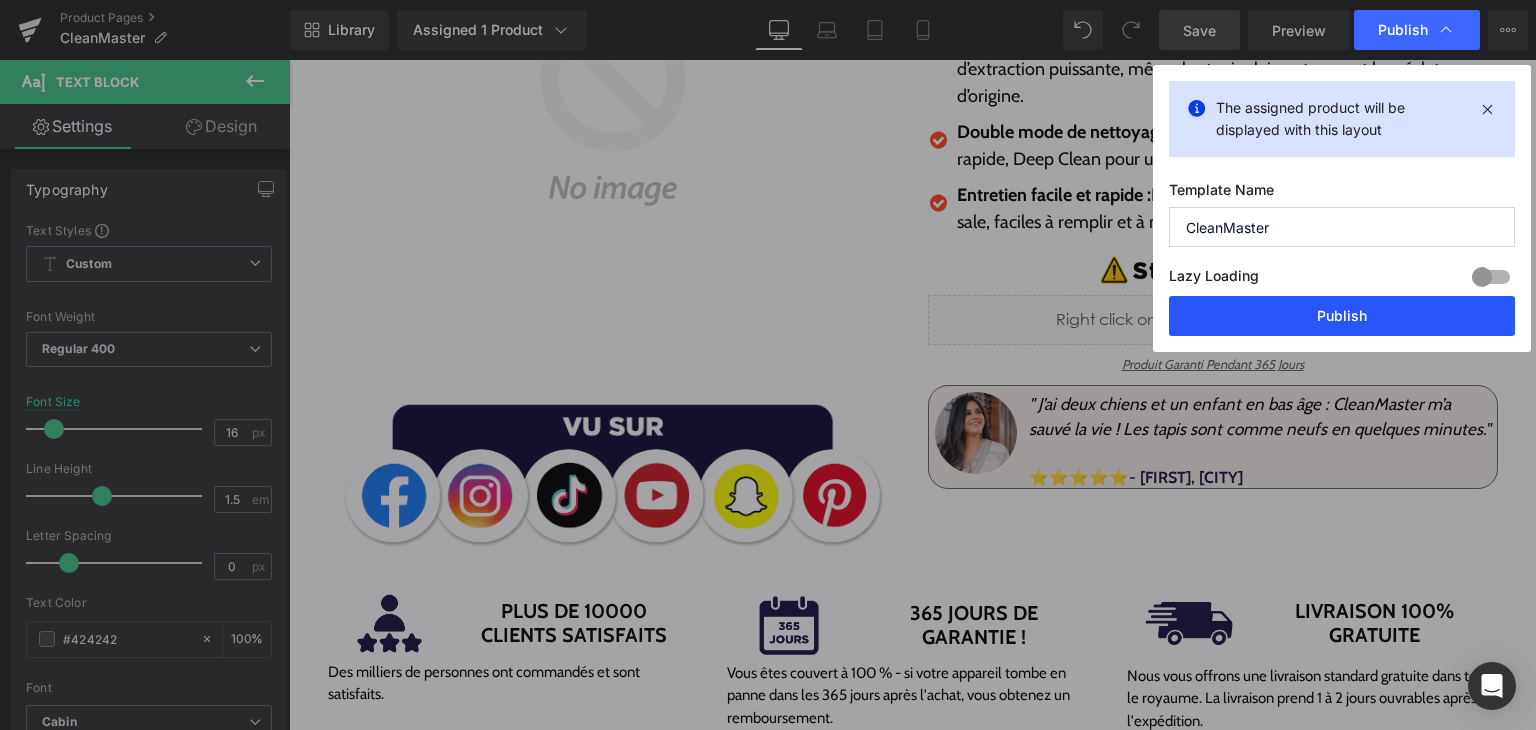 drag, startPoint x: 1285, startPoint y: 319, endPoint x: 706, endPoint y: 298, distance: 579.3807 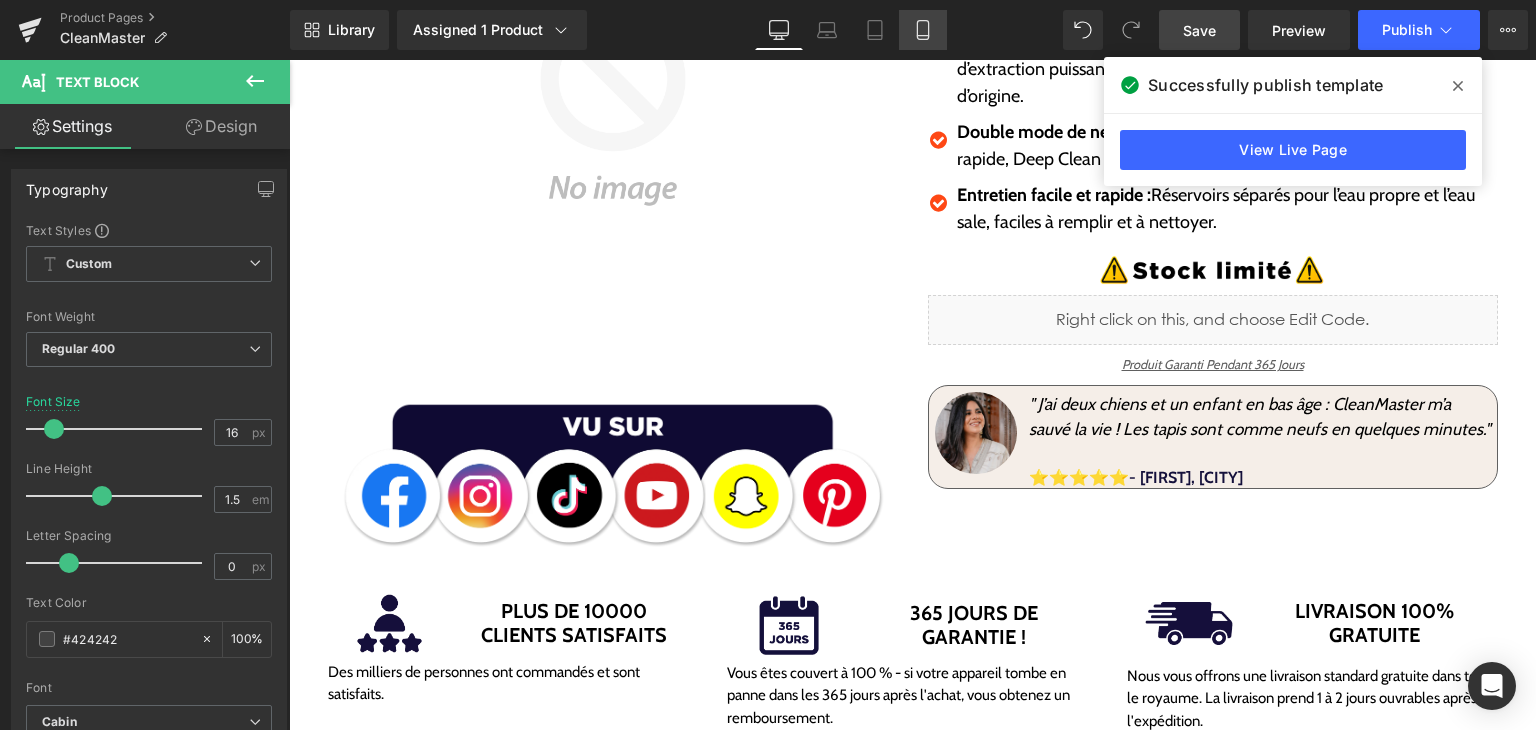 click on "Mobile" at bounding box center (923, 30) 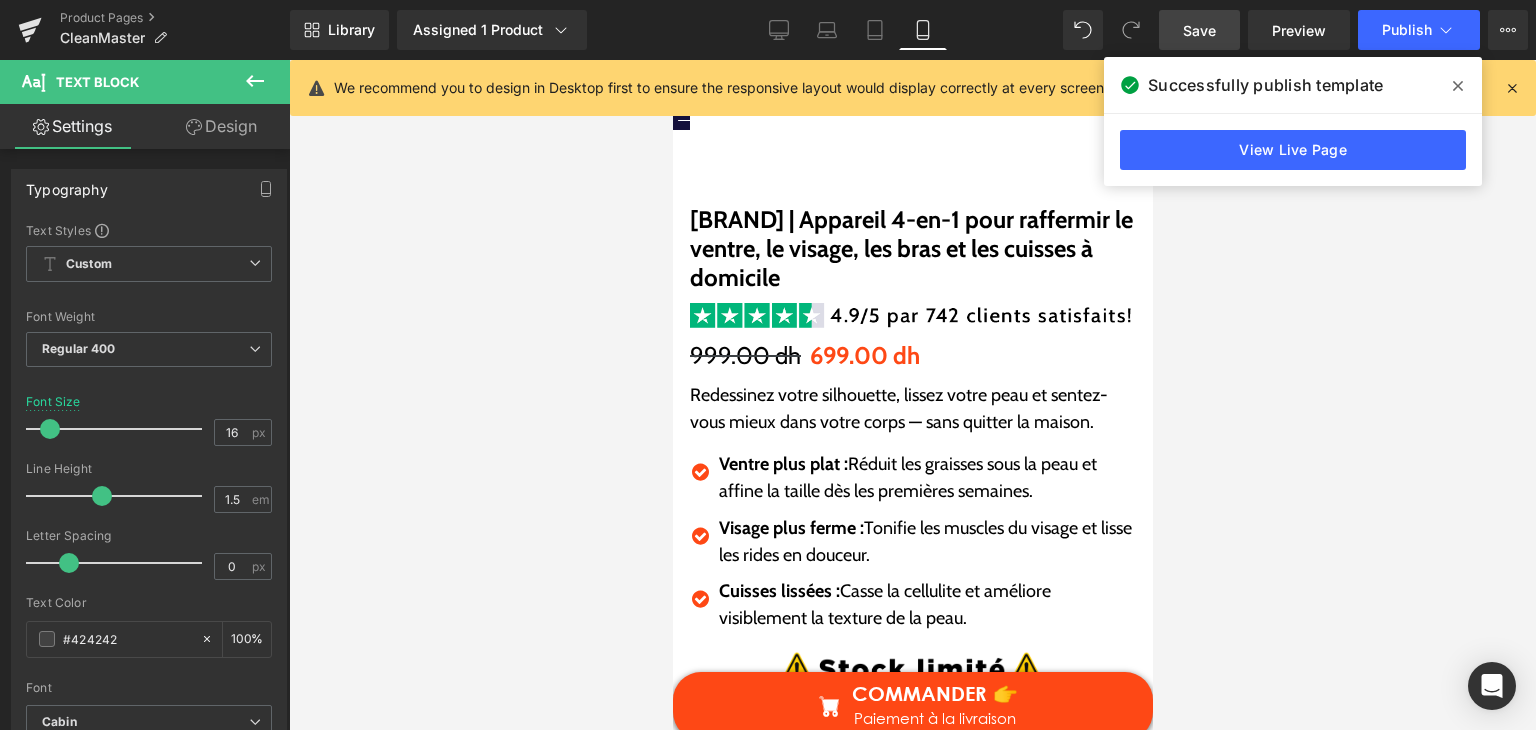 scroll, scrollTop: 3769, scrollLeft: 0, axis: vertical 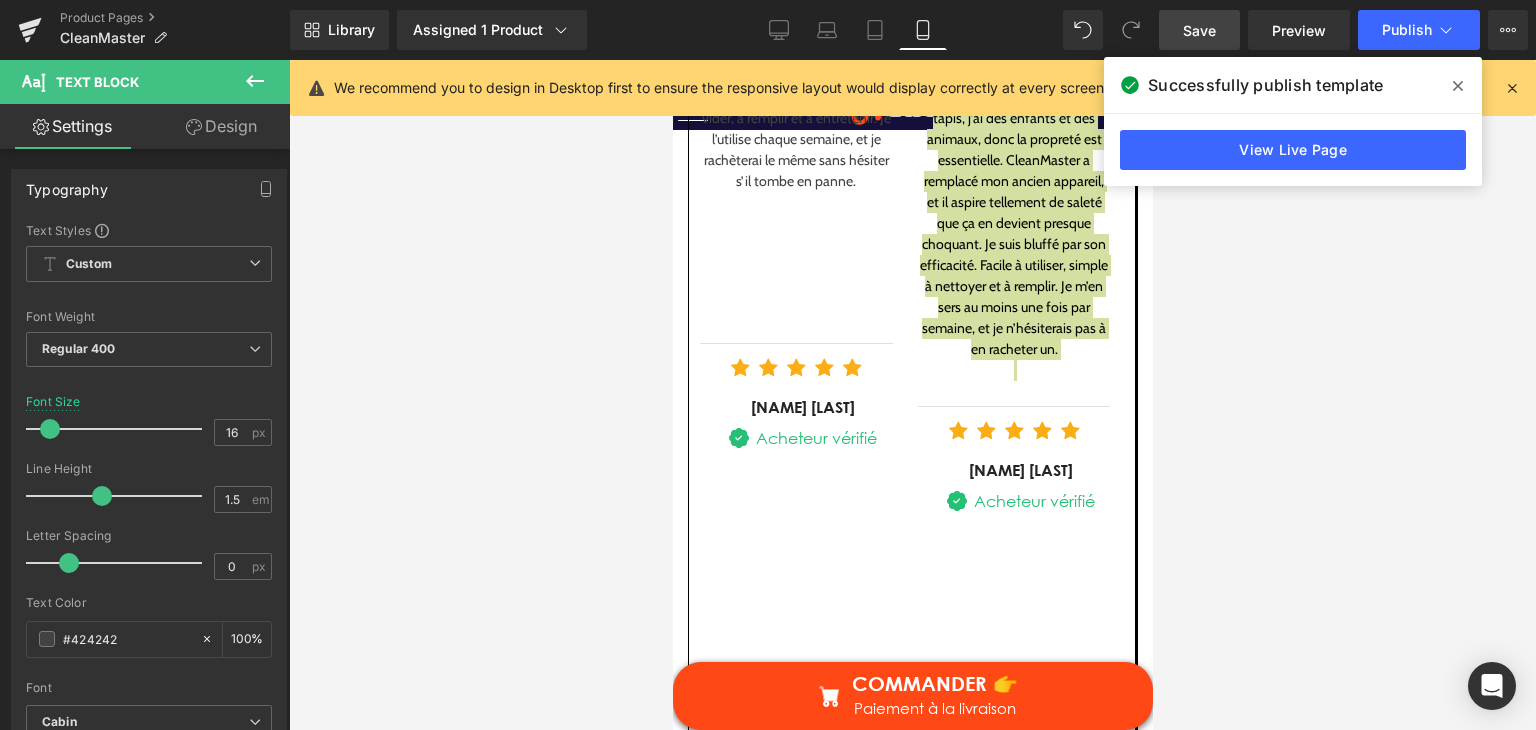 click 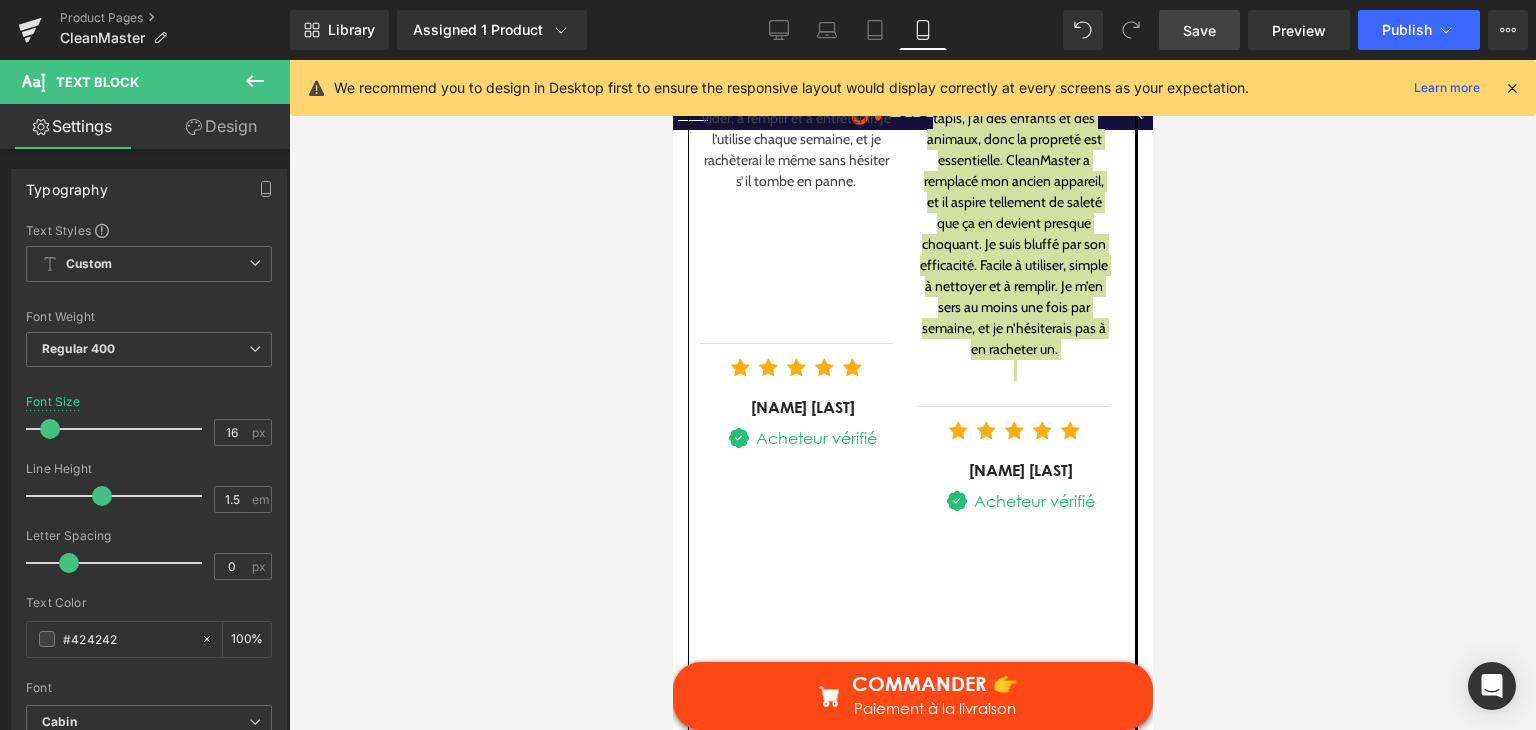 click at bounding box center [1512, 88] 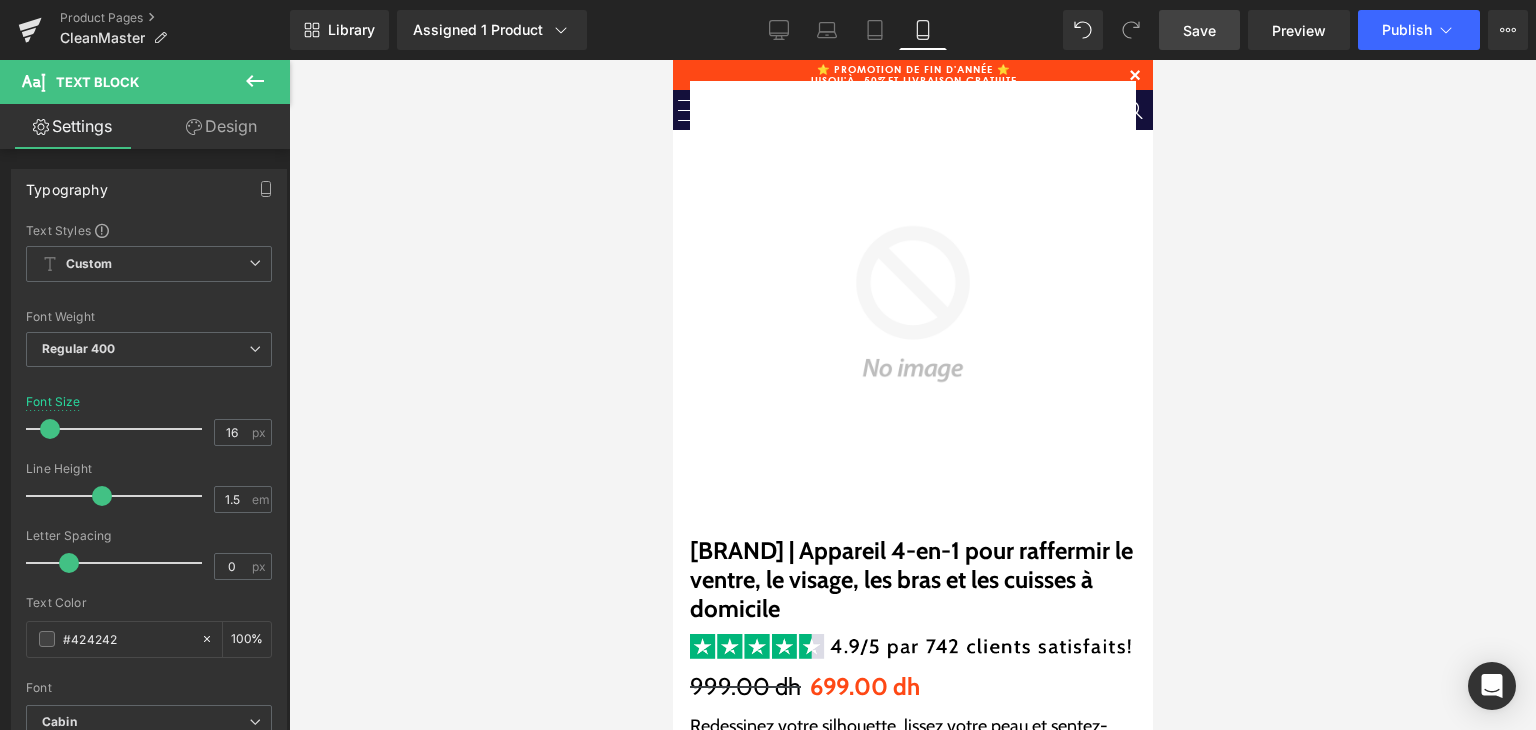 scroll, scrollTop: 0, scrollLeft: 0, axis: both 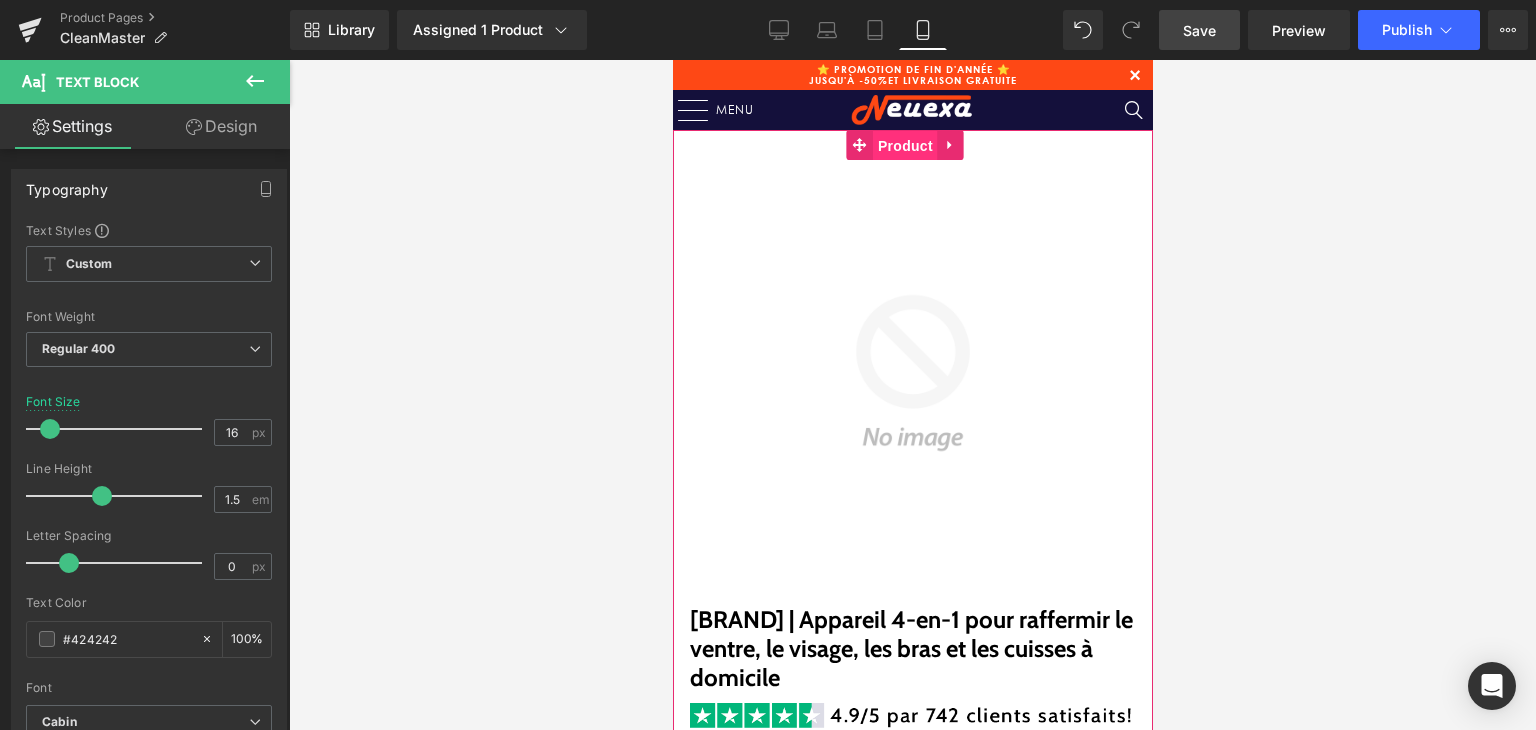 click on "Product" at bounding box center (904, 146) 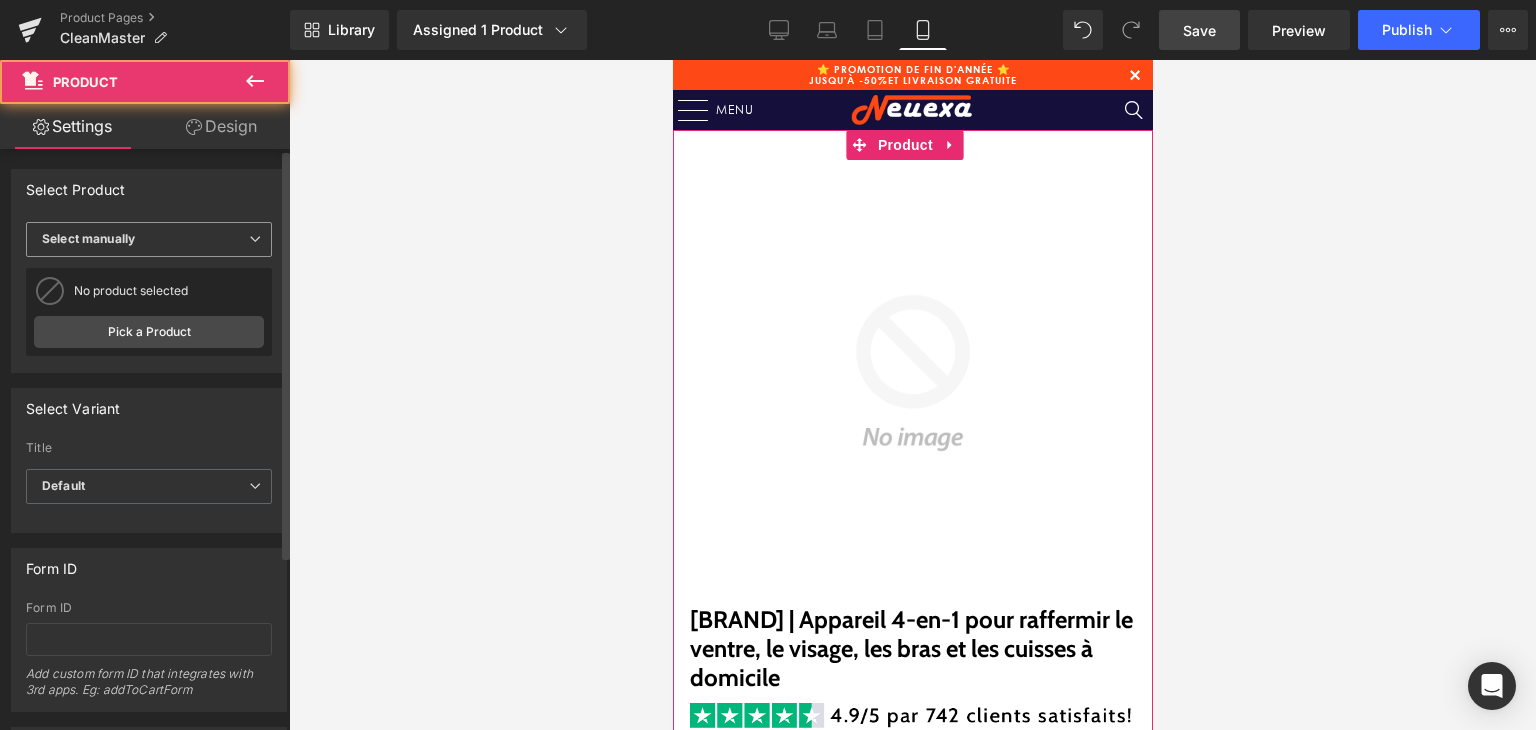 click on "Select manually" at bounding box center [149, 239] 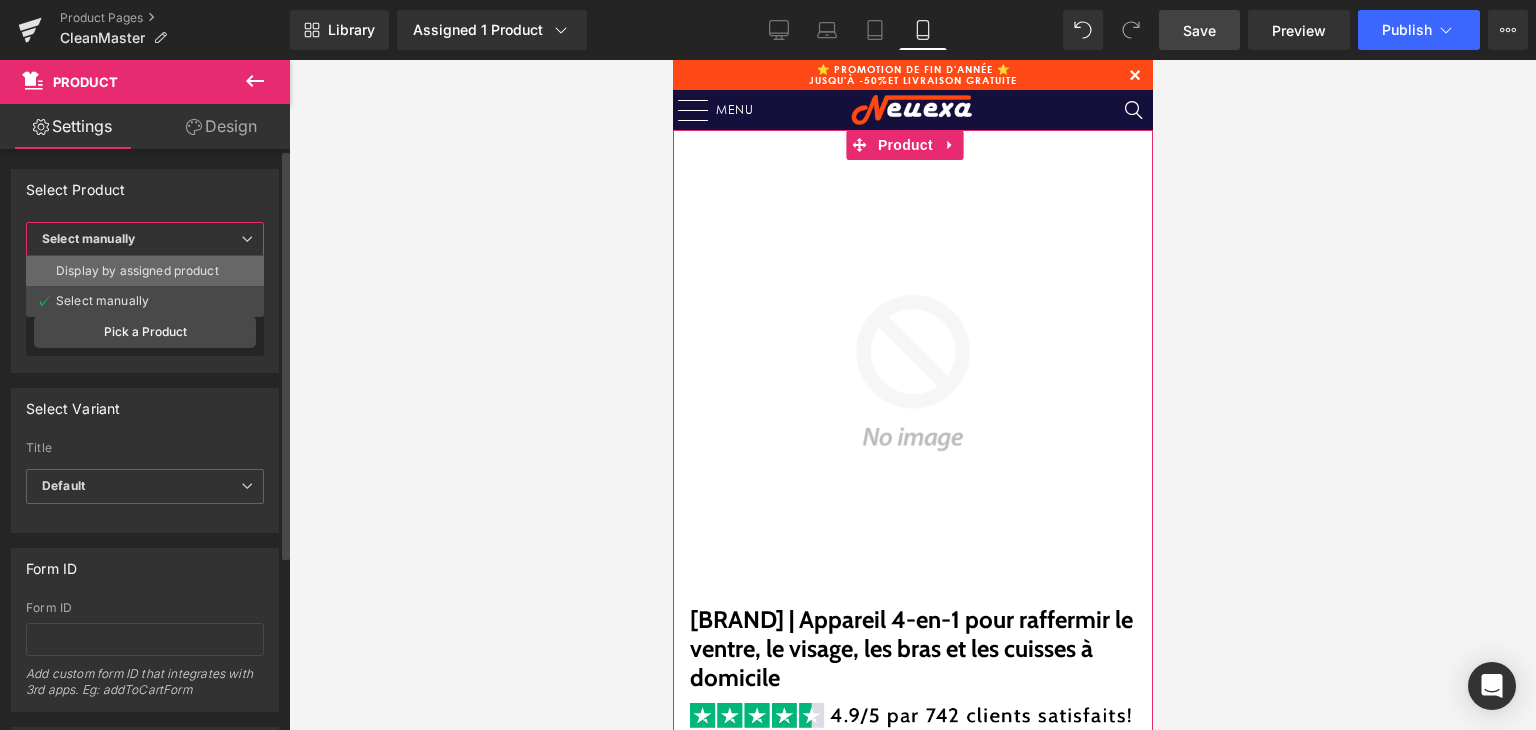drag, startPoint x: 188, startPoint y: 273, endPoint x: 86, endPoint y: 214, distance: 117.83463 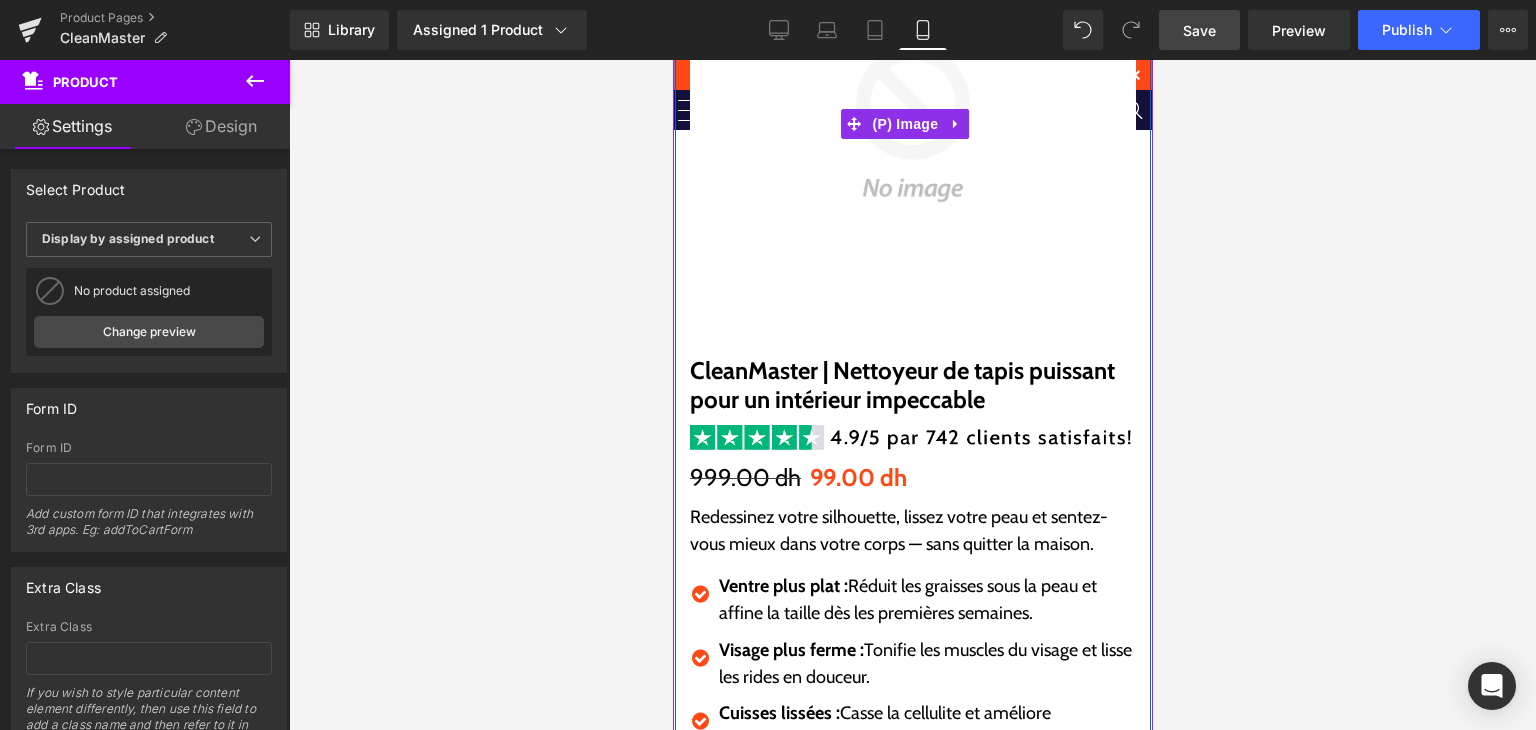scroll, scrollTop: 400, scrollLeft: 0, axis: vertical 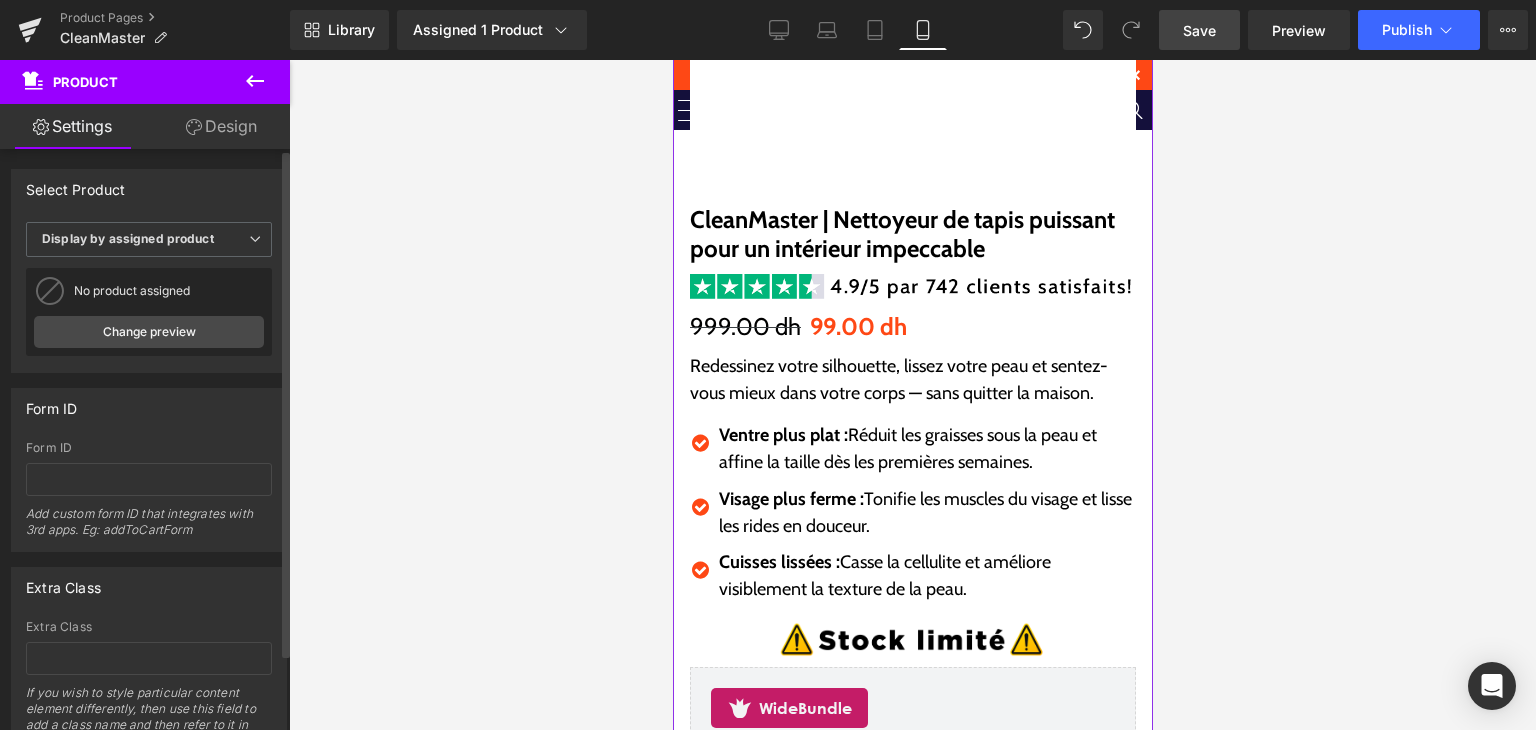drag, startPoint x: 254, startPoint y: 211, endPoint x: 243, endPoint y: 221, distance: 14.866069 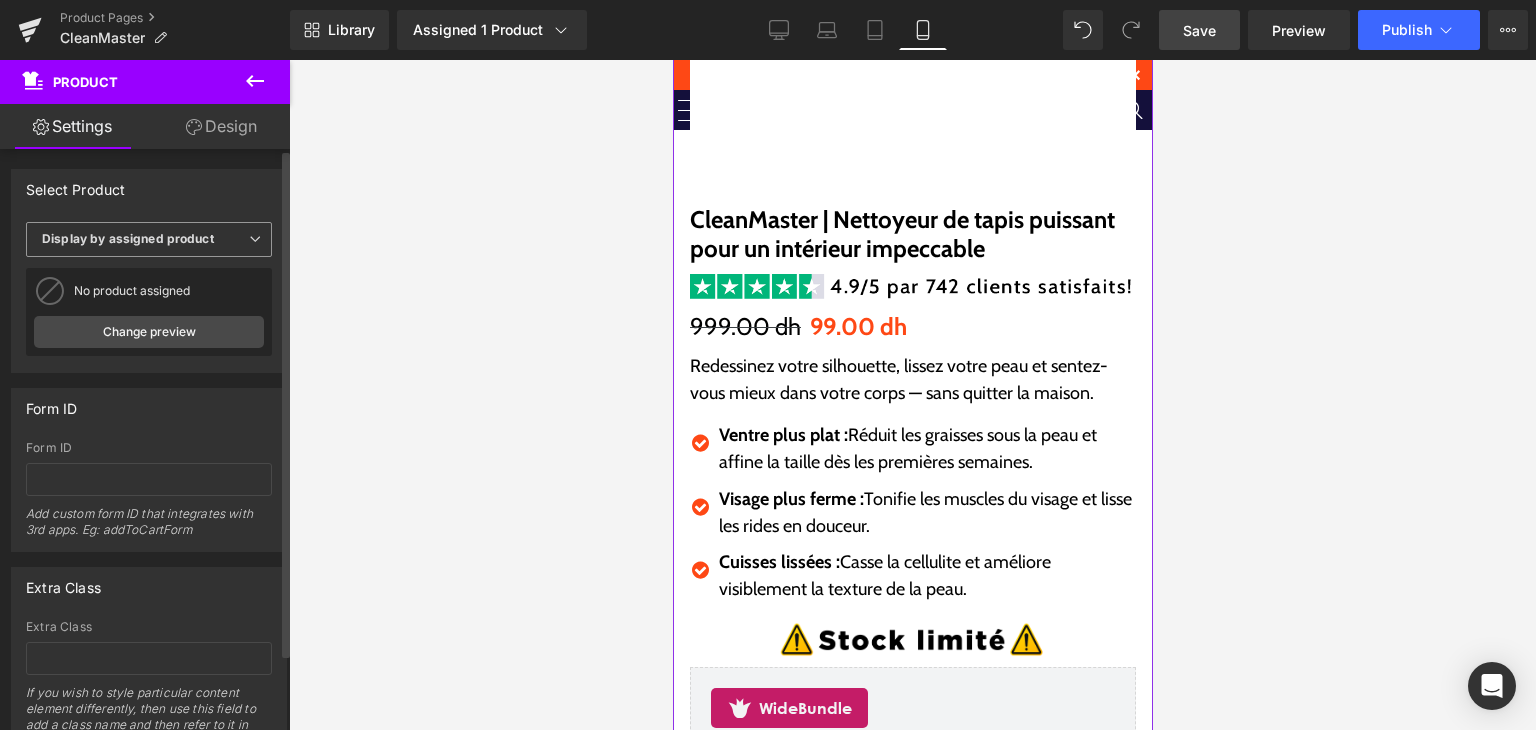 click on "Display by assigned product" at bounding box center (149, 239) 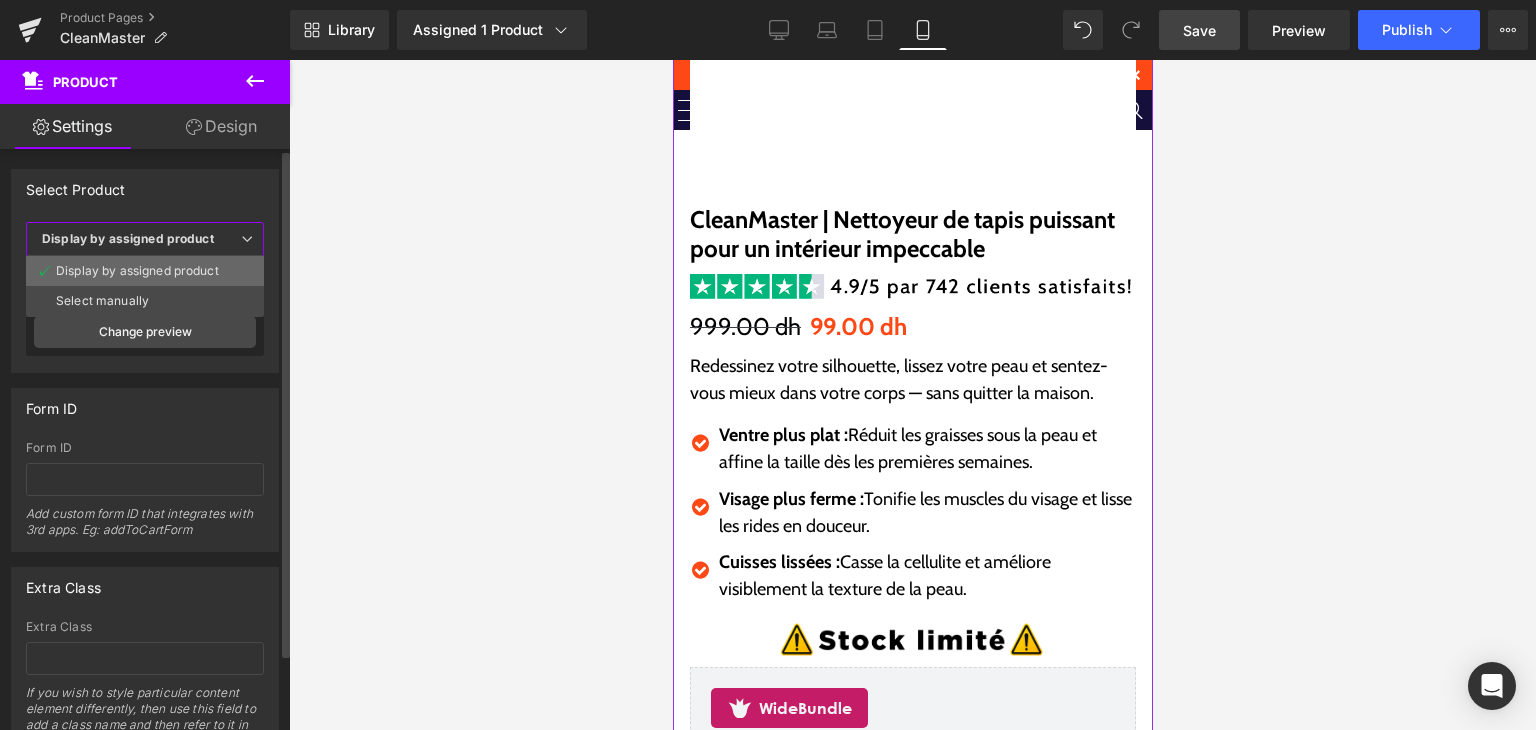 click on "Display by assigned product" at bounding box center (145, 271) 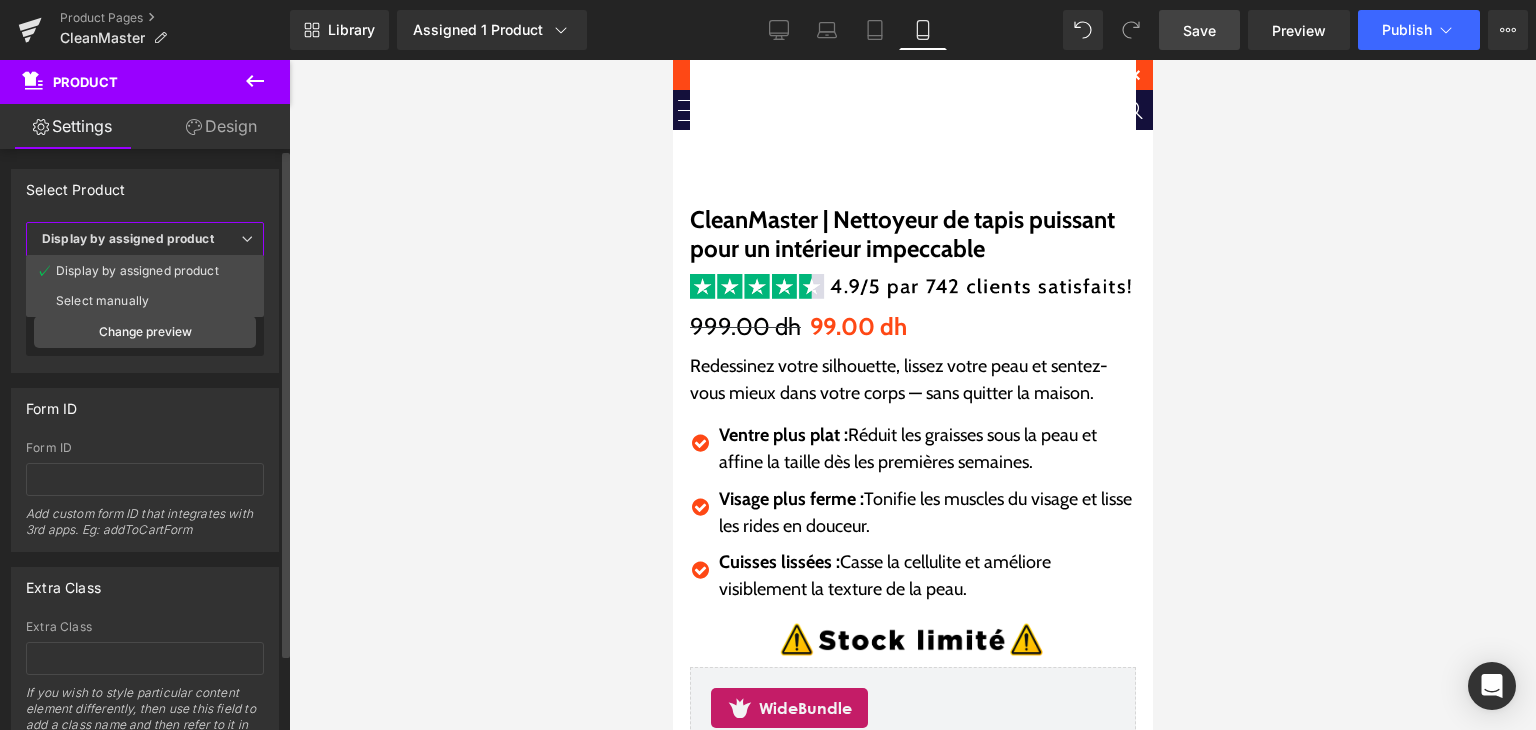 click on "Display by assigned product" at bounding box center [128, 238] 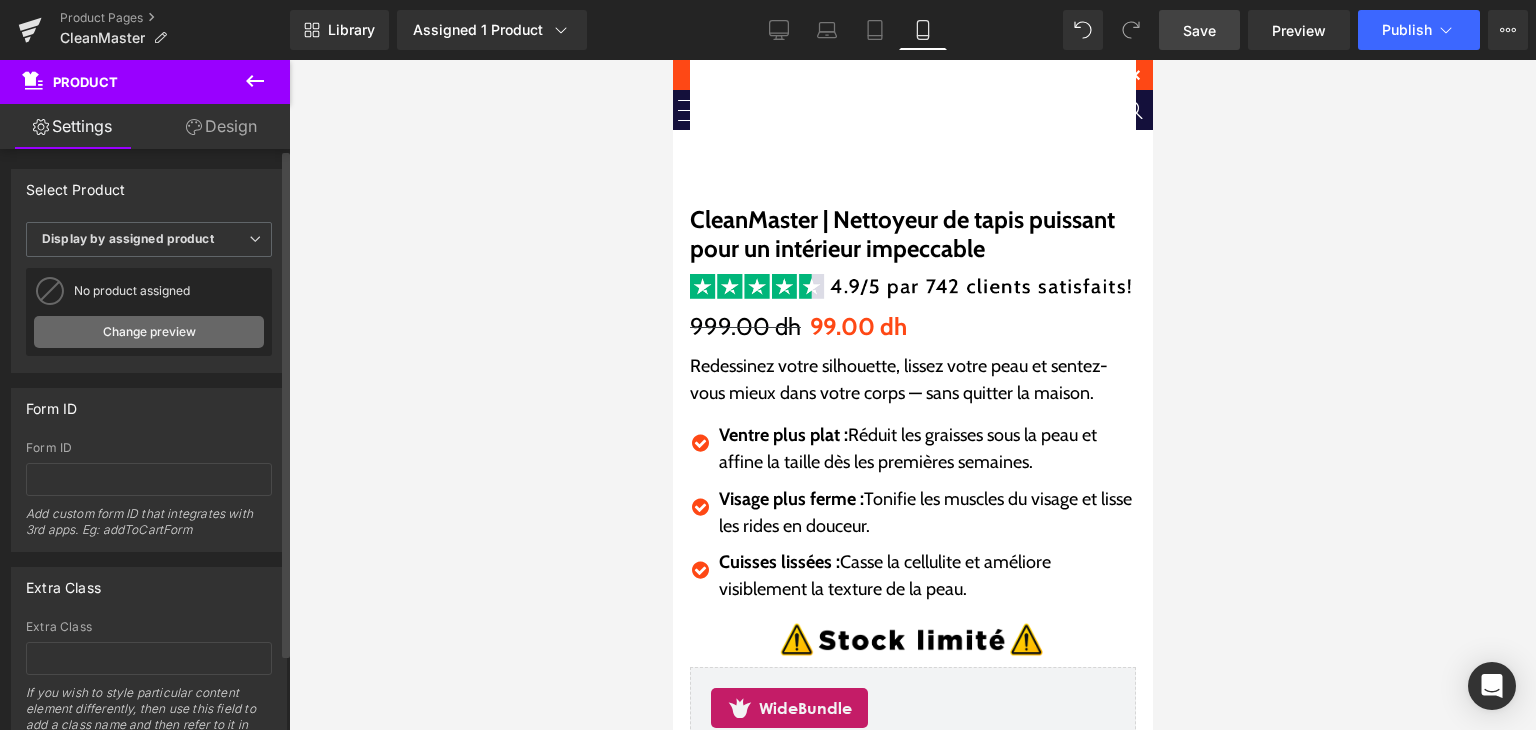 click on "Change preview" at bounding box center [149, 332] 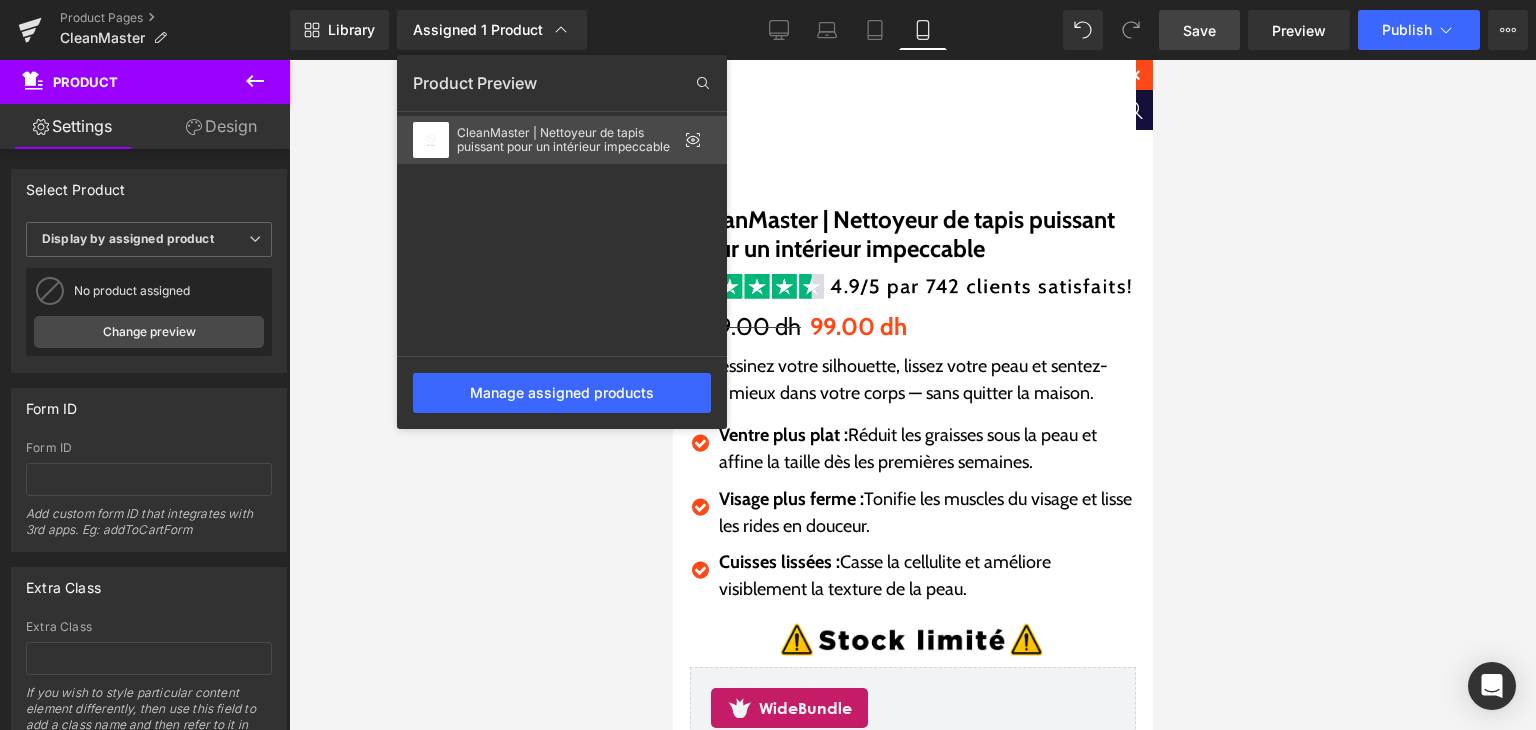 click on "CleanMaster | Nettoyeur de tapis puissant pour un intérieur impeccable" at bounding box center (567, 140) 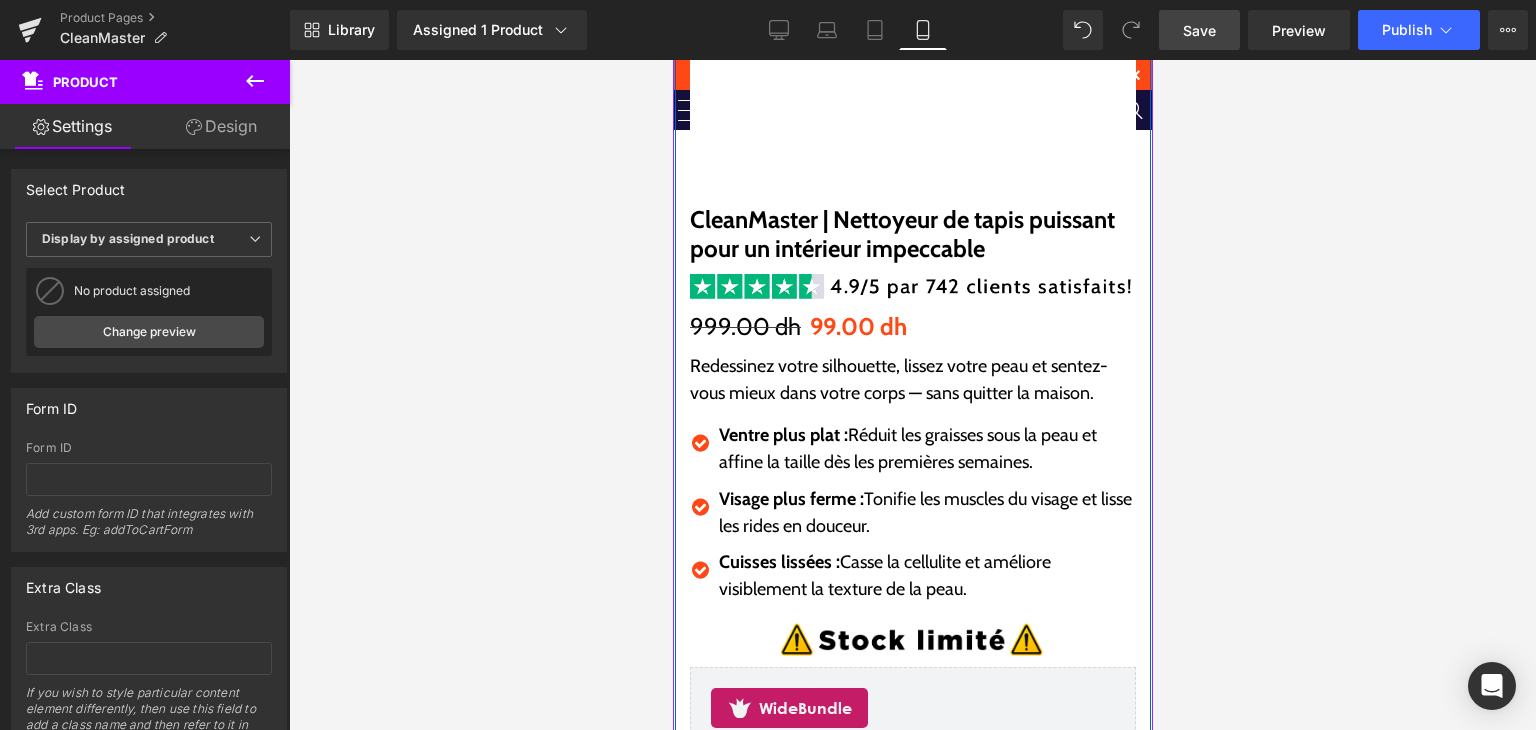 click on "Redessinez votre silhouette, lissez votre peau et sentez-vous mieux dans votre corps — sans quitter la maison." at bounding box center [912, 380] 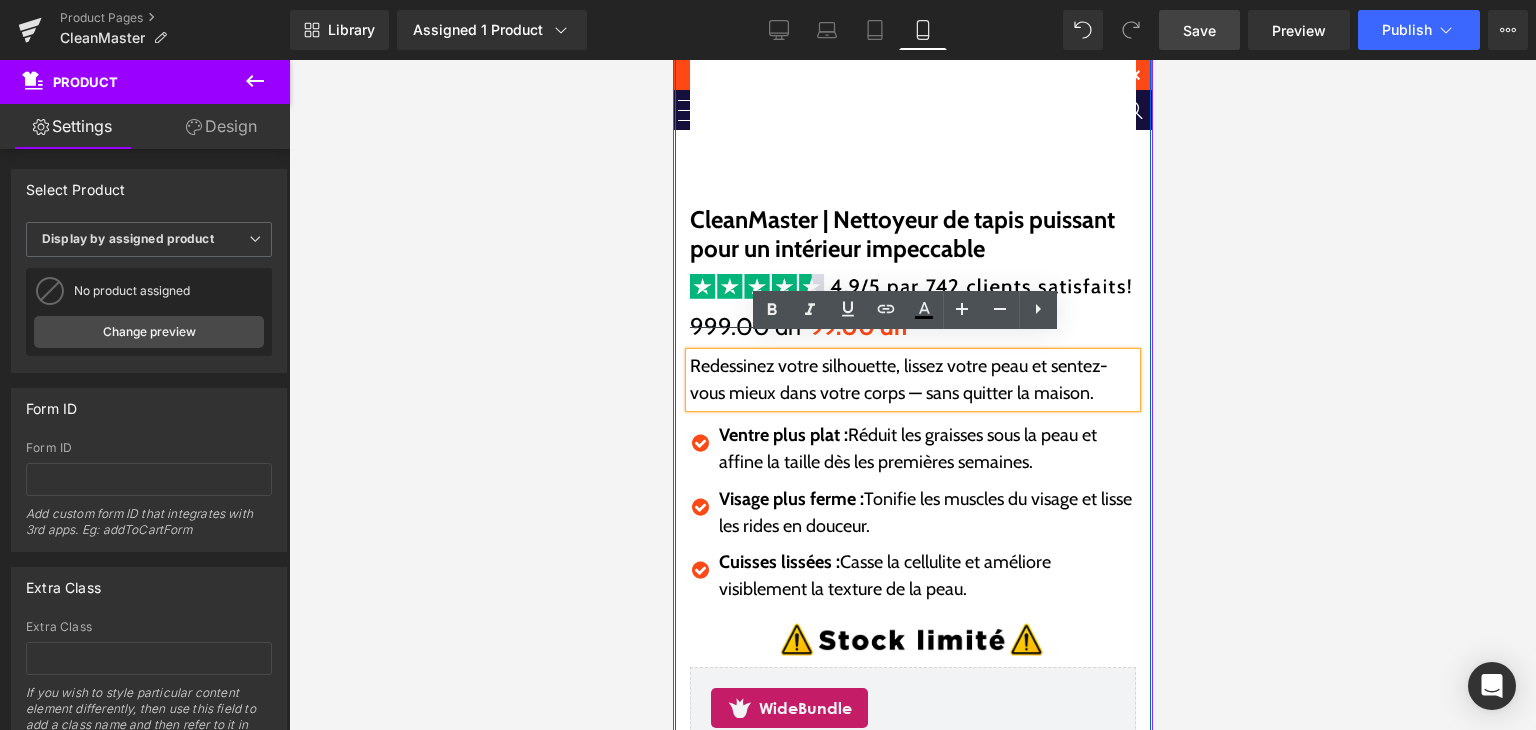 scroll, scrollTop: 410, scrollLeft: 0, axis: vertical 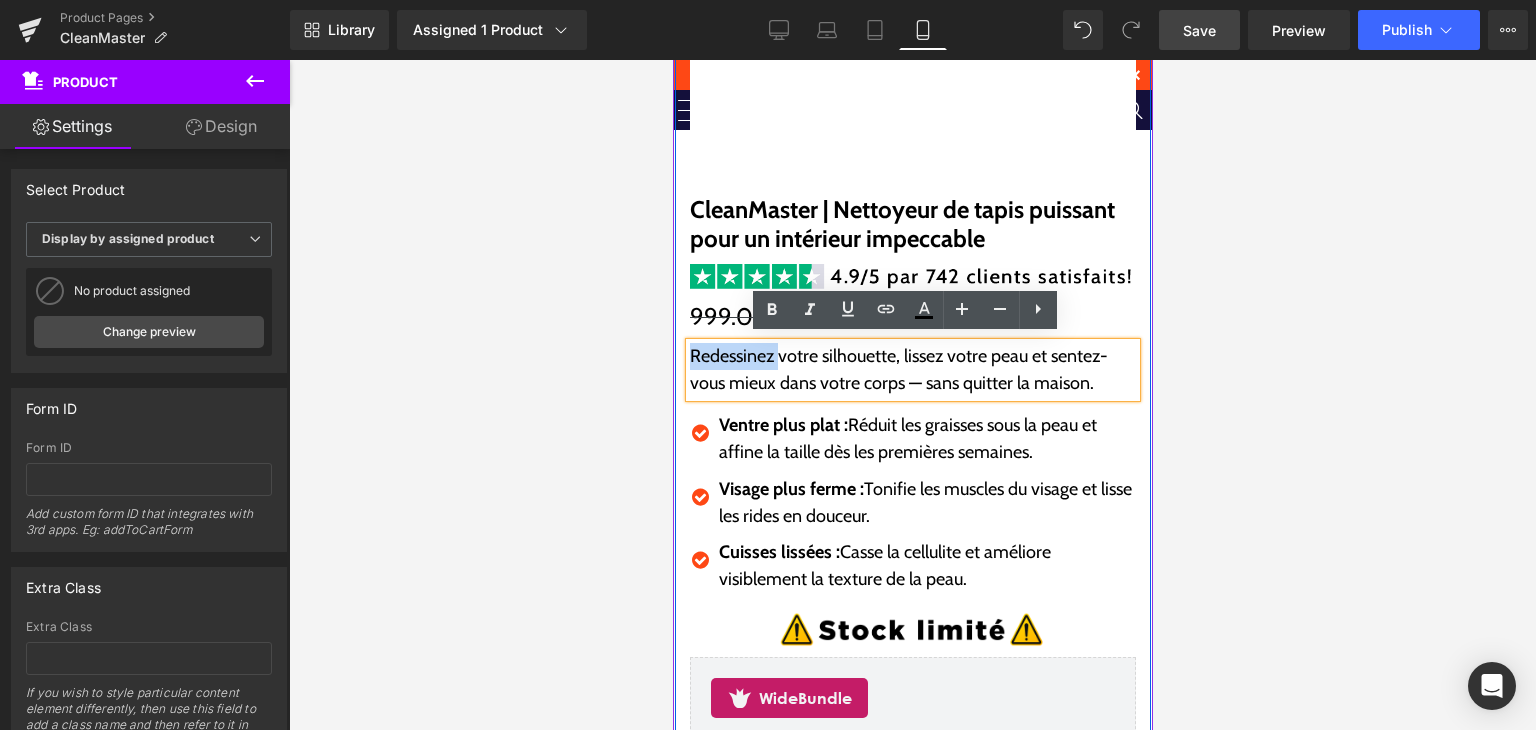 drag, startPoint x: 758, startPoint y: 363, endPoint x: 1228, endPoint y: 134, distance: 522.82025 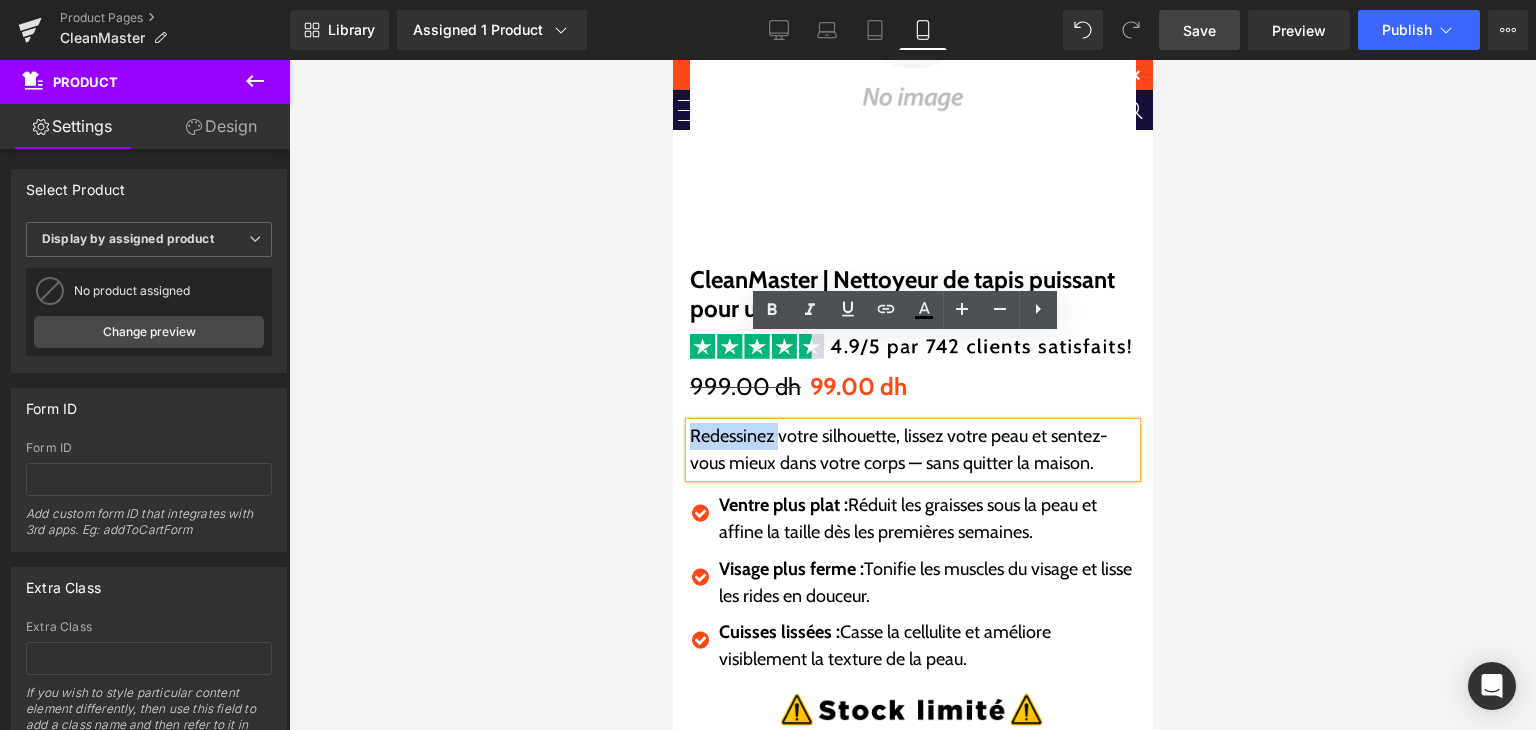 scroll, scrollTop: 310, scrollLeft: 0, axis: vertical 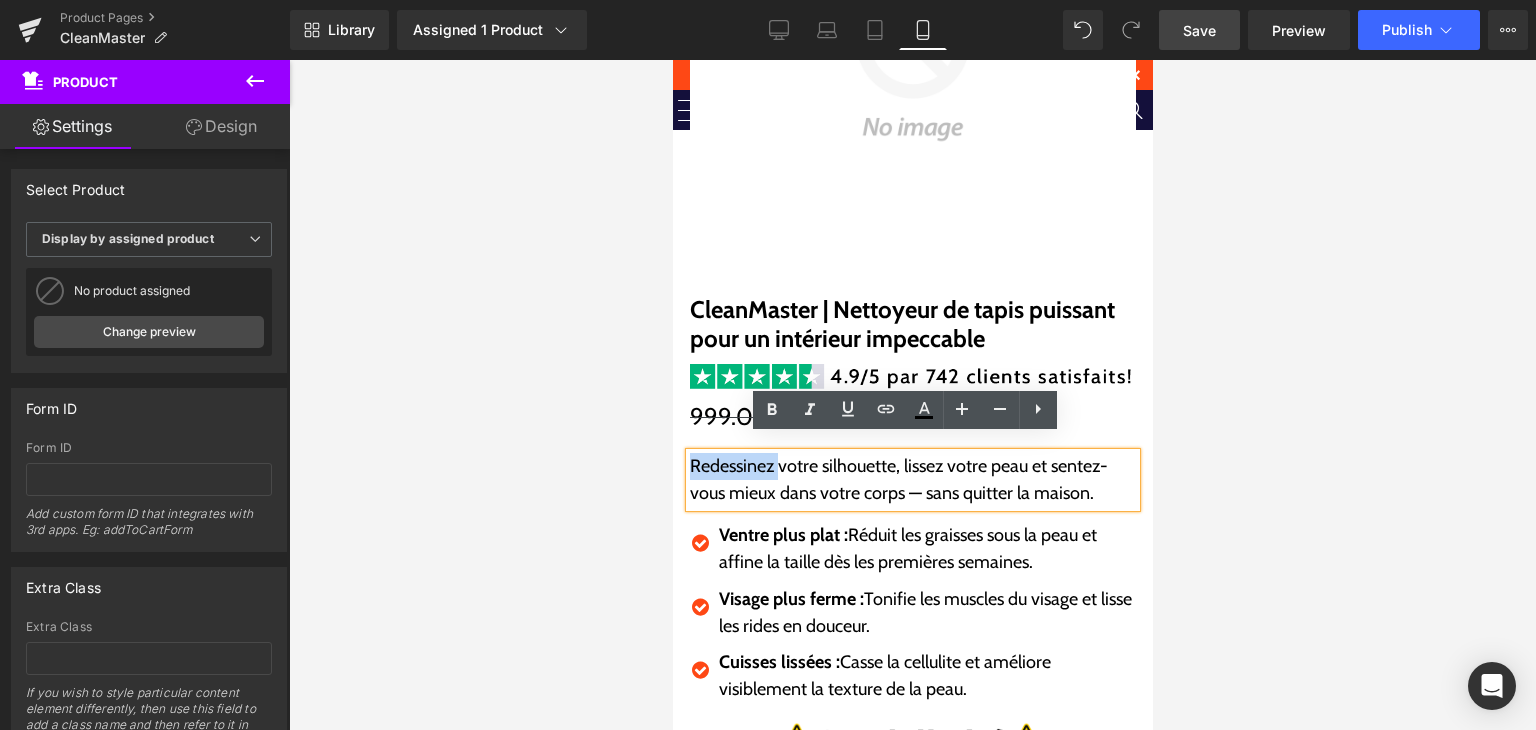 click on "Redessinez votre silhouette, lissez votre peau et sentez-vous mieux dans votre corps — sans quitter la maison." at bounding box center (912, 480) 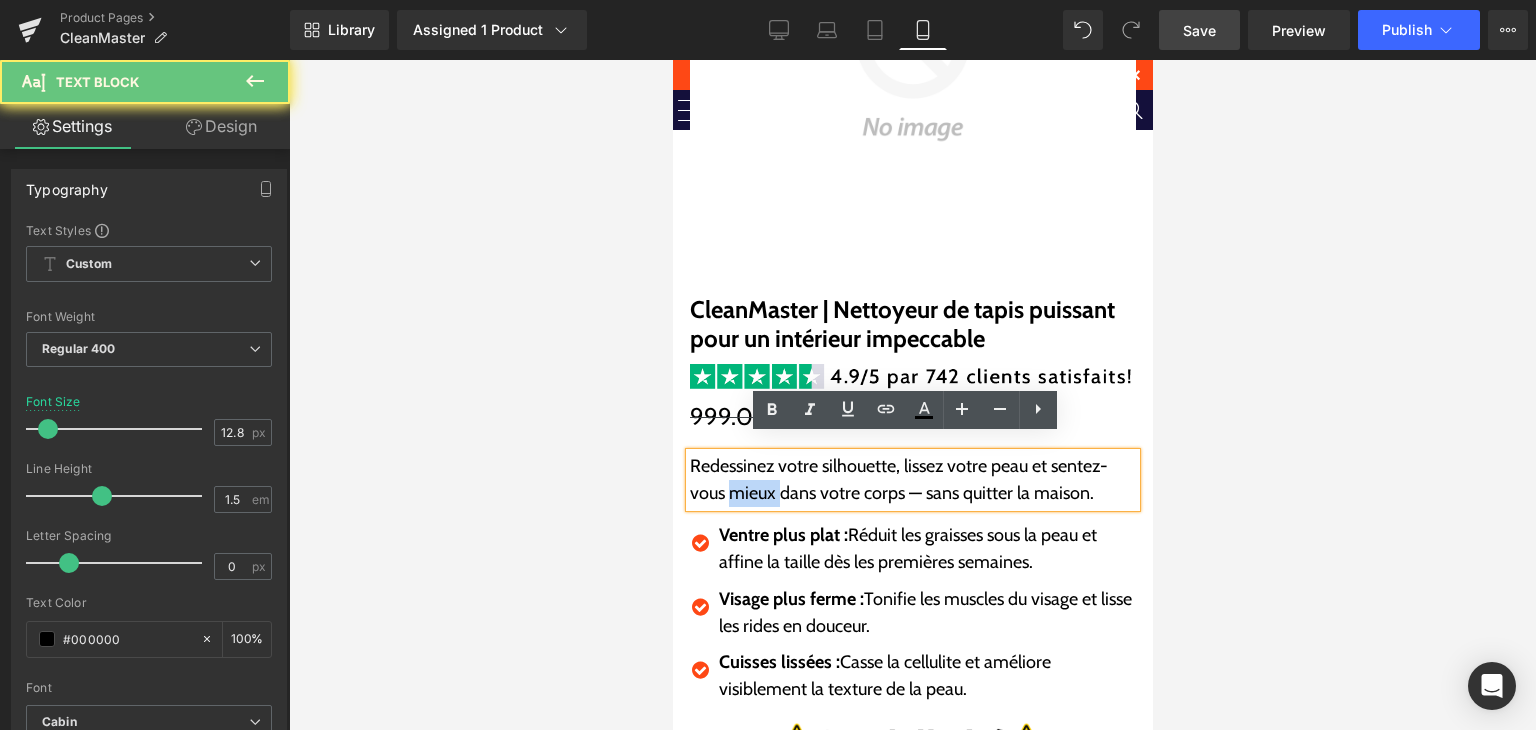 click on "Redessinez votre silhouette, lissez votre peau et sentez-vous mieux dans votre corps — sans quitter la maison." at bounding box center (912, 480) 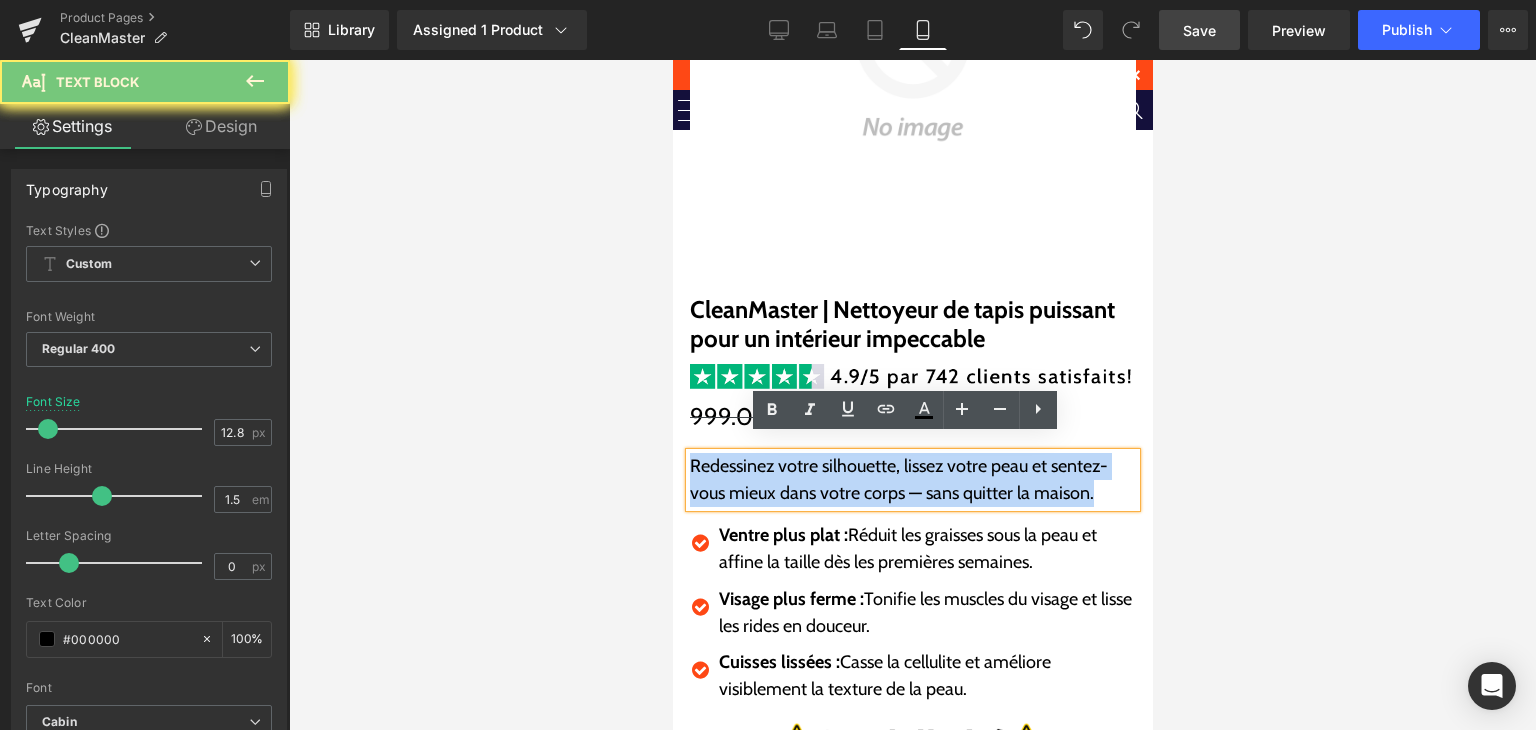click on "Redessinez votre silhouette, lissez votre peau et sentez-vous mieux dans votre corps — sans quitter la maison." at bounding box center (912, 480) 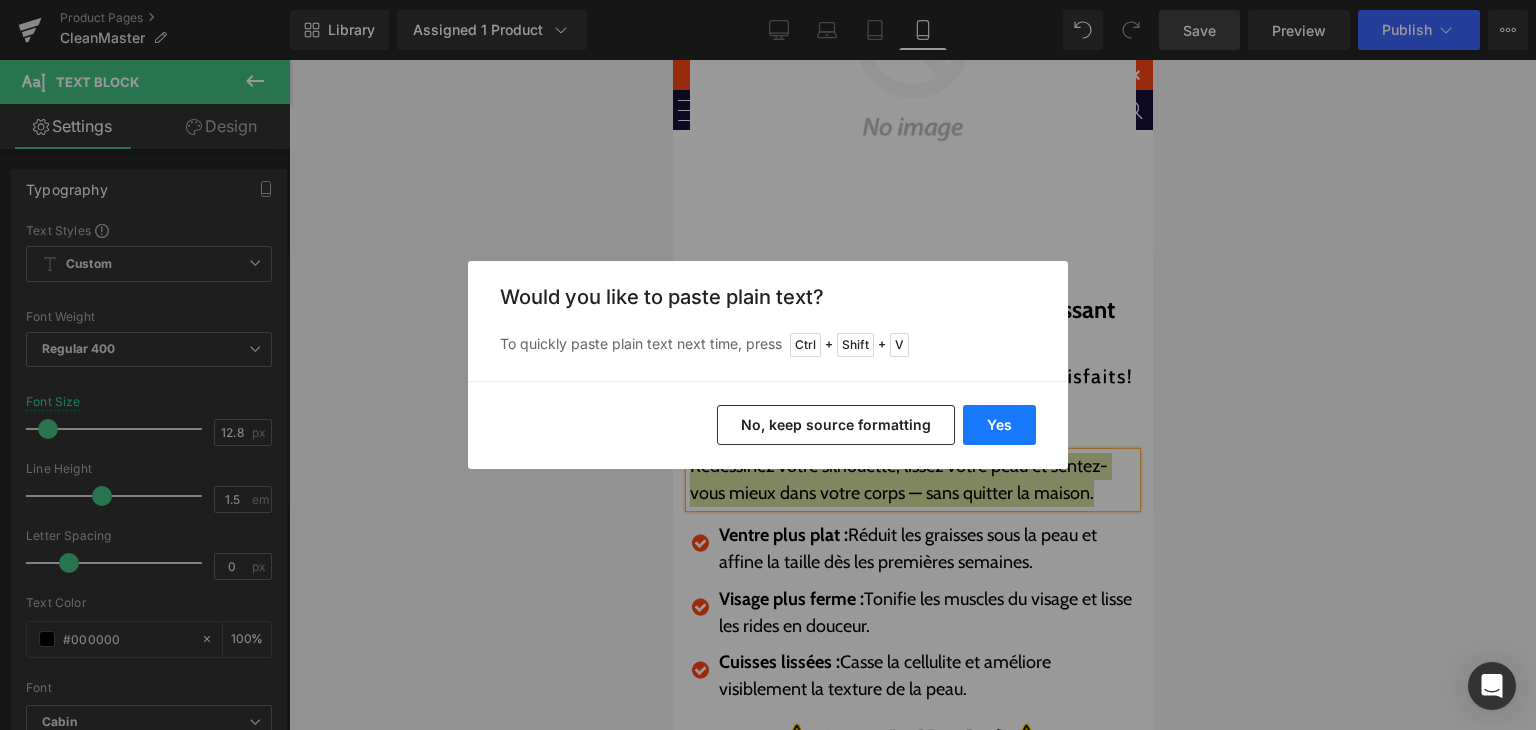 drag, startPoint x: 992, startPoint y: 419, endPoint x: 285, endPoint y: 349, distance: 710.4569 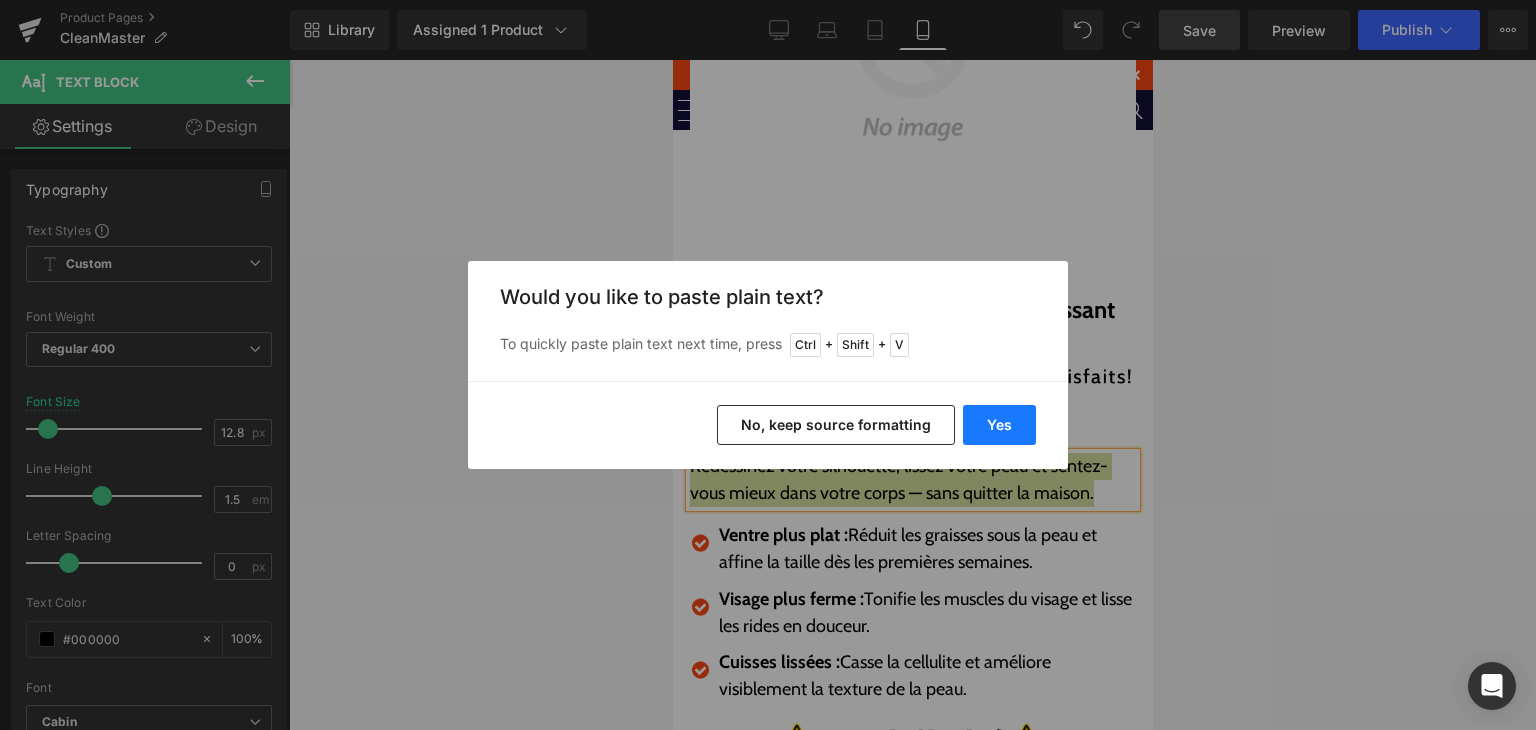 click on "Yes" at bounding box center [999, 425] 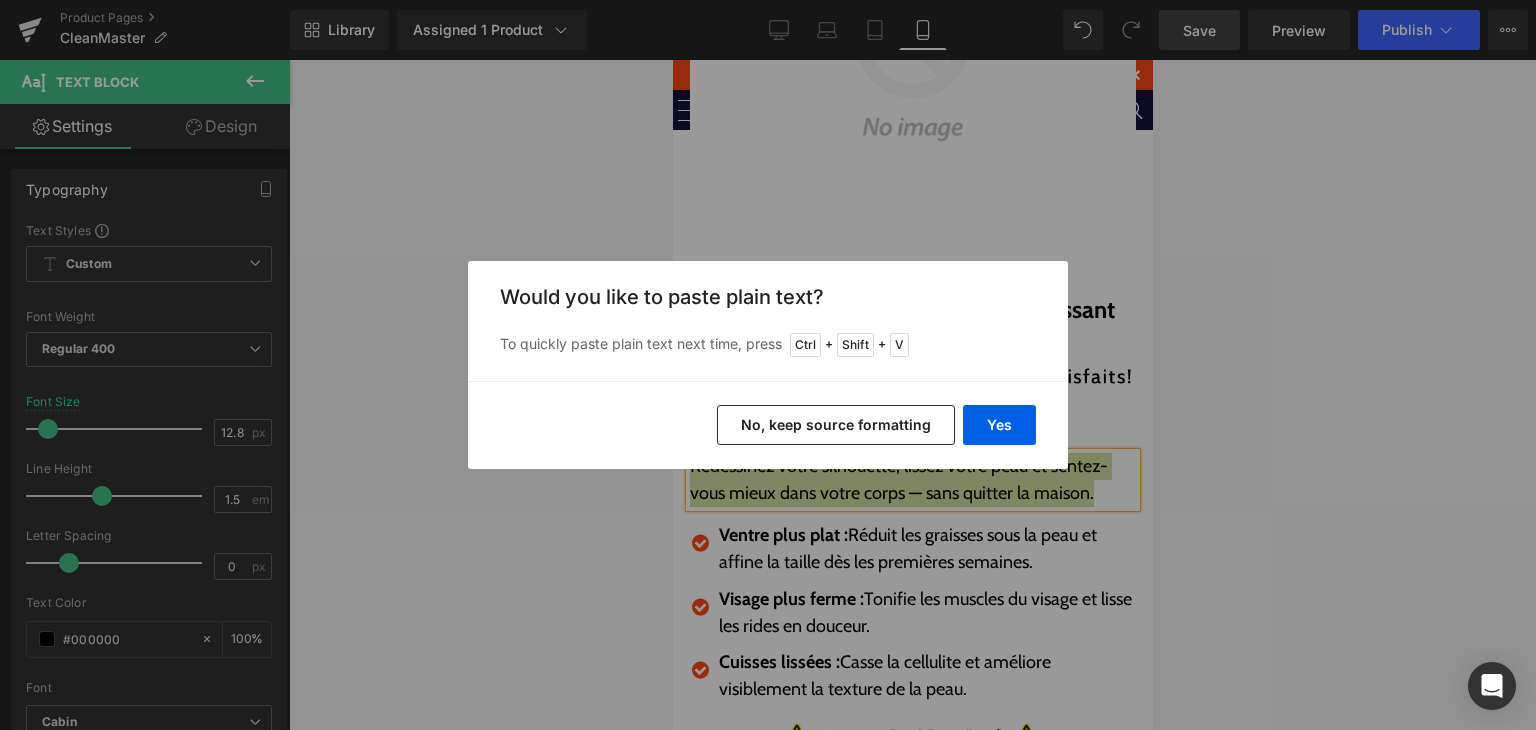type 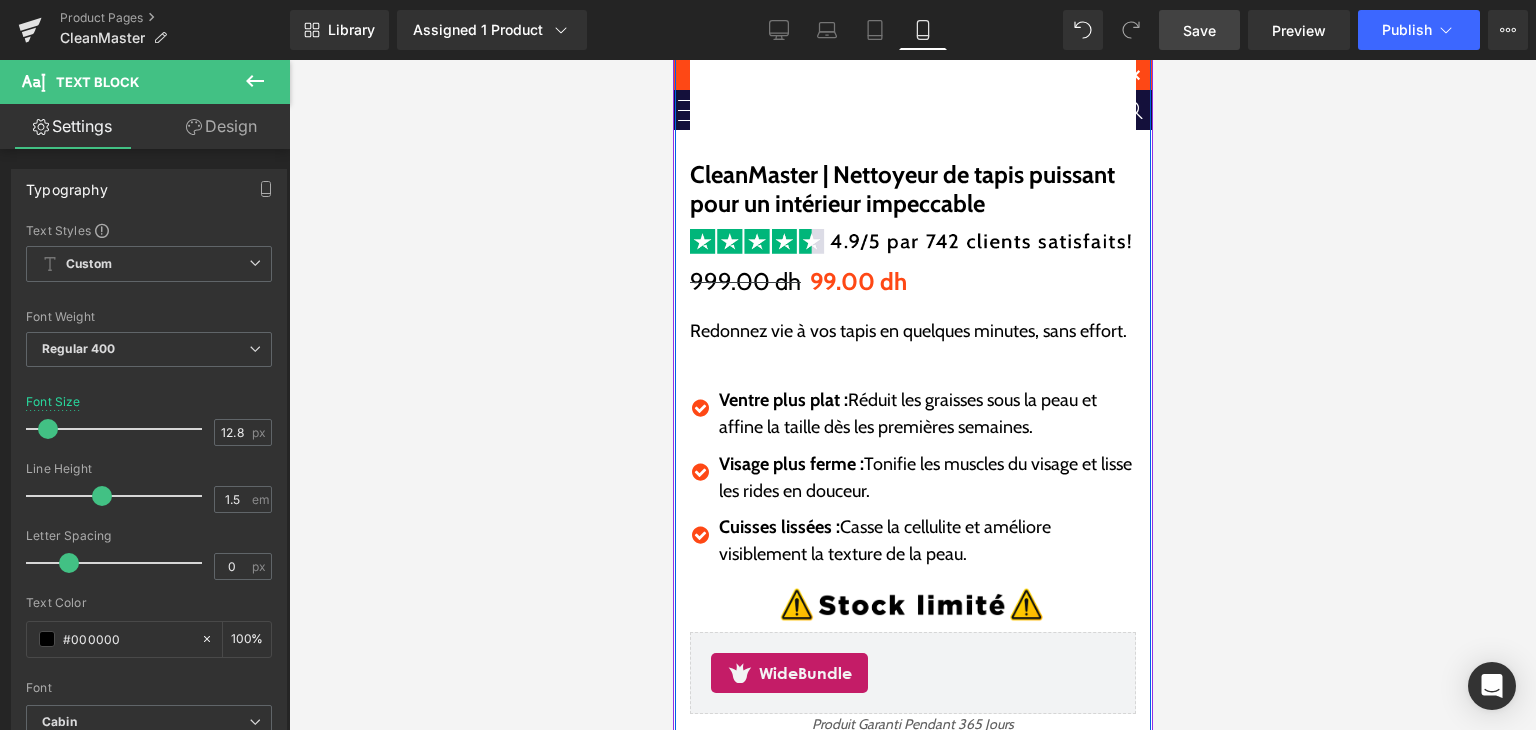 scroll, scrollTop: 510, scrollLeft: 0, axis: vertical 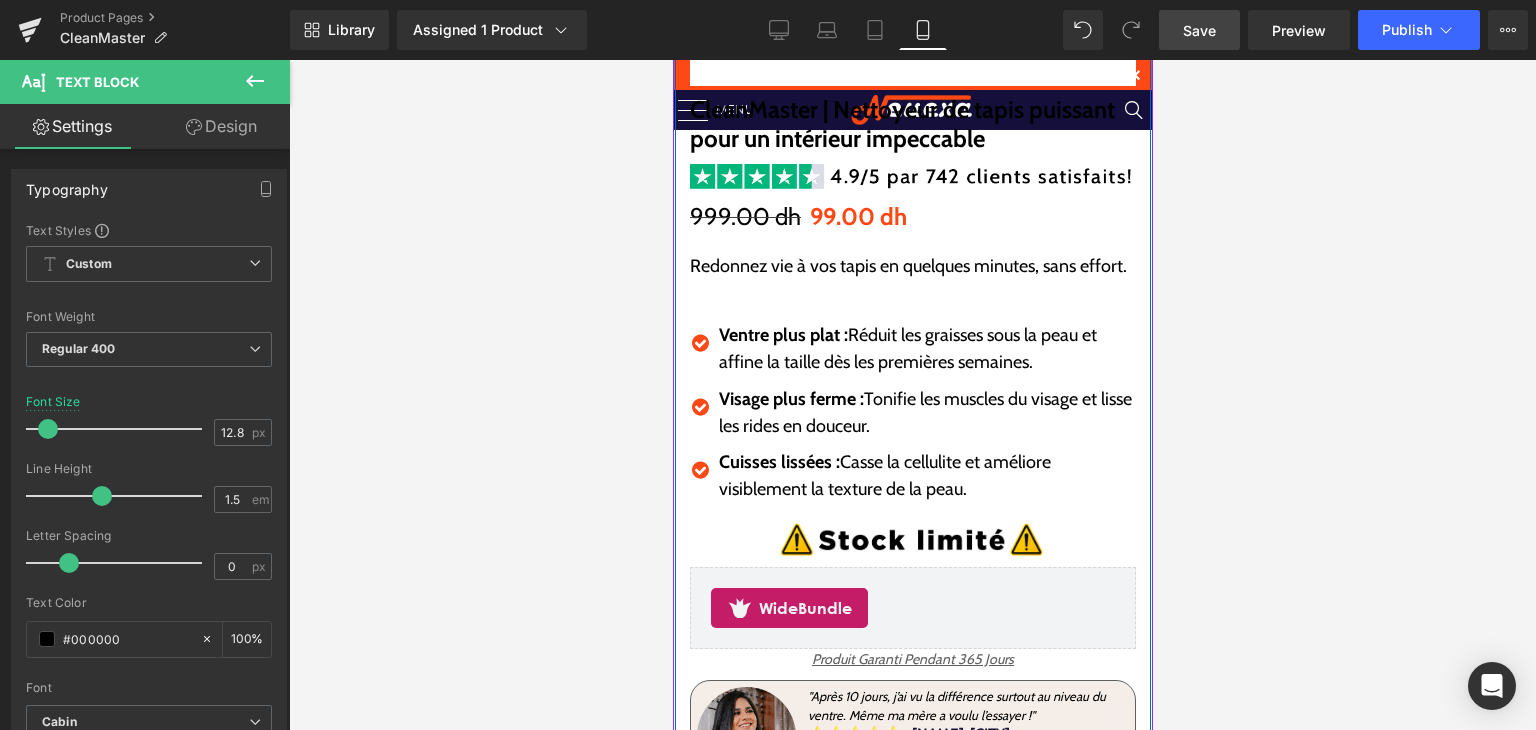 click on "Ventre plus plat :  Réduit les graisses sous la peau et affine la taille dès les premières semaines." at bounding box center (926, 349) 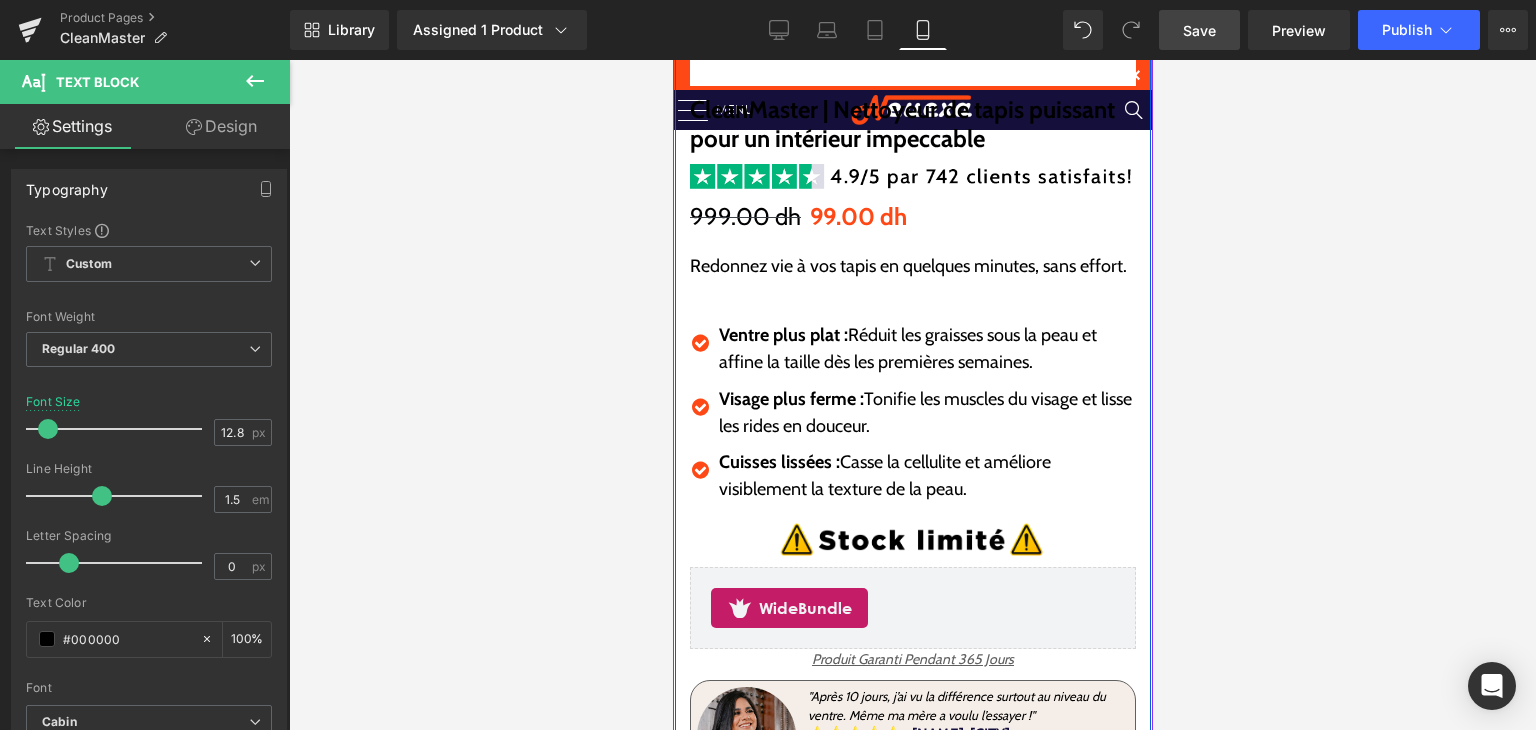 click on "Ventre plus plat :  Réduit les graisses sous la peau et affine la taille dès les premières semaines." at bounding box center [926, 349] 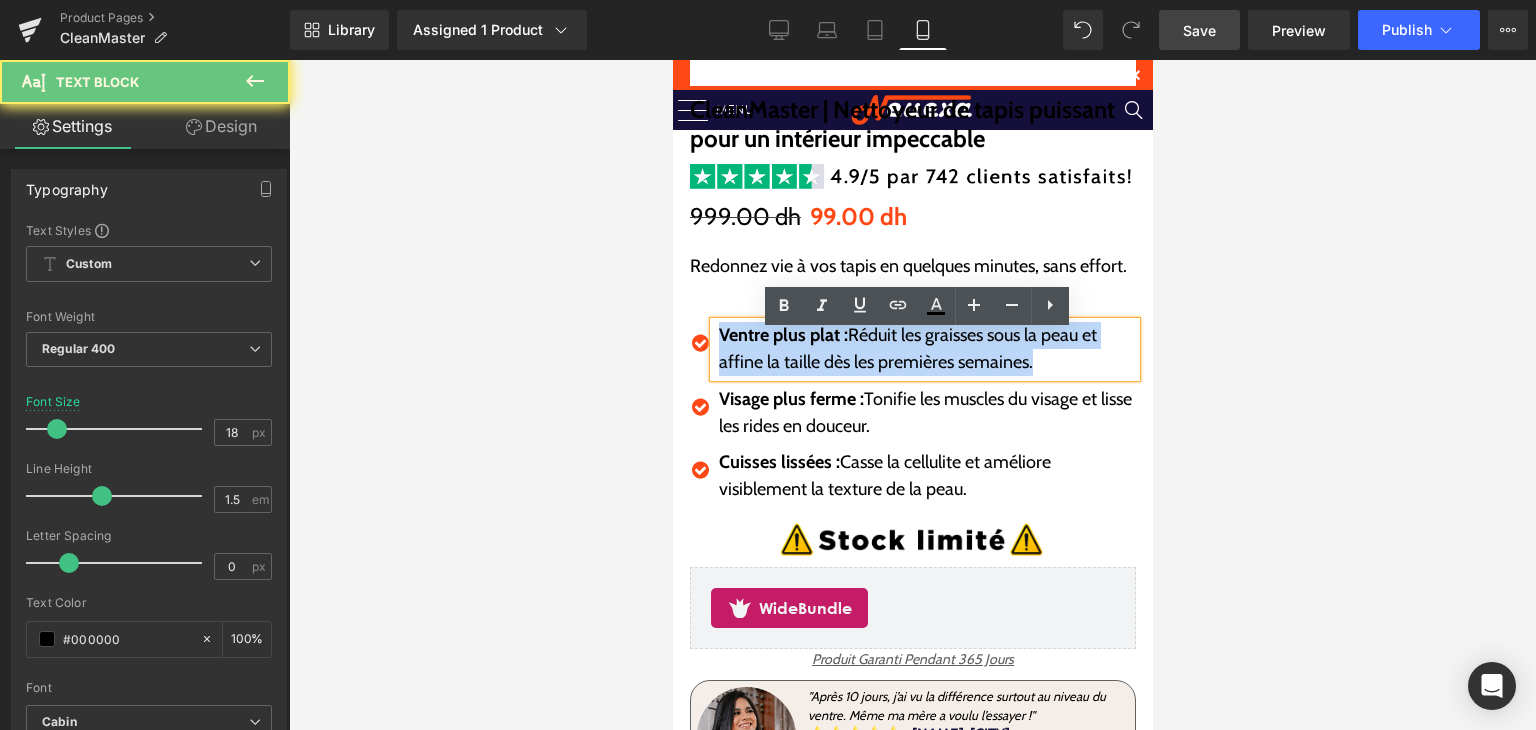 click on "Ventre plus plat :  Réduit les graisses sous la peau et affine la taille dès les premières semaines." at bounding box center [926, 349] 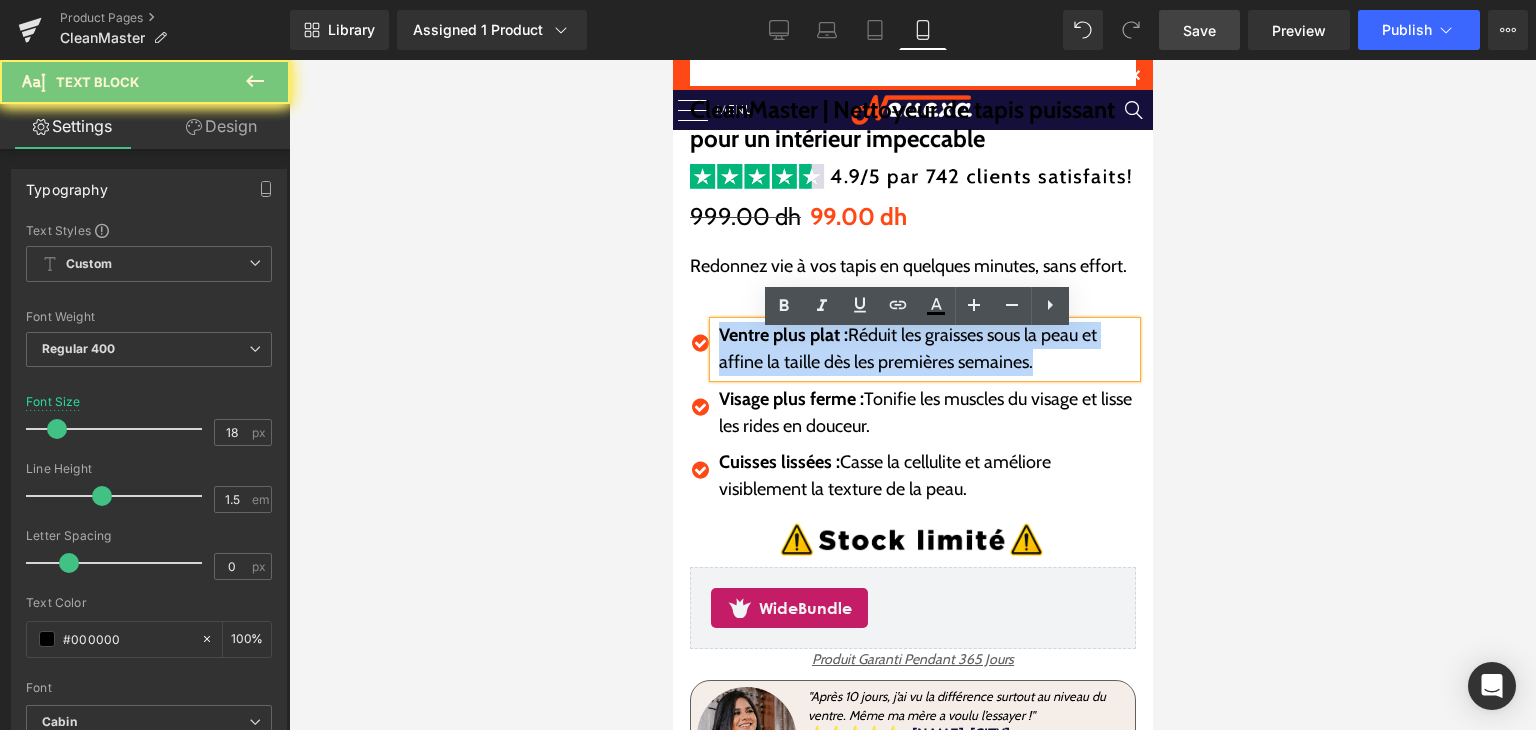 click on "Ventre plus plat :  Réduit les graisses sous la peau et affine la taille dès les premières semaines." at bounding box center (926, 349) 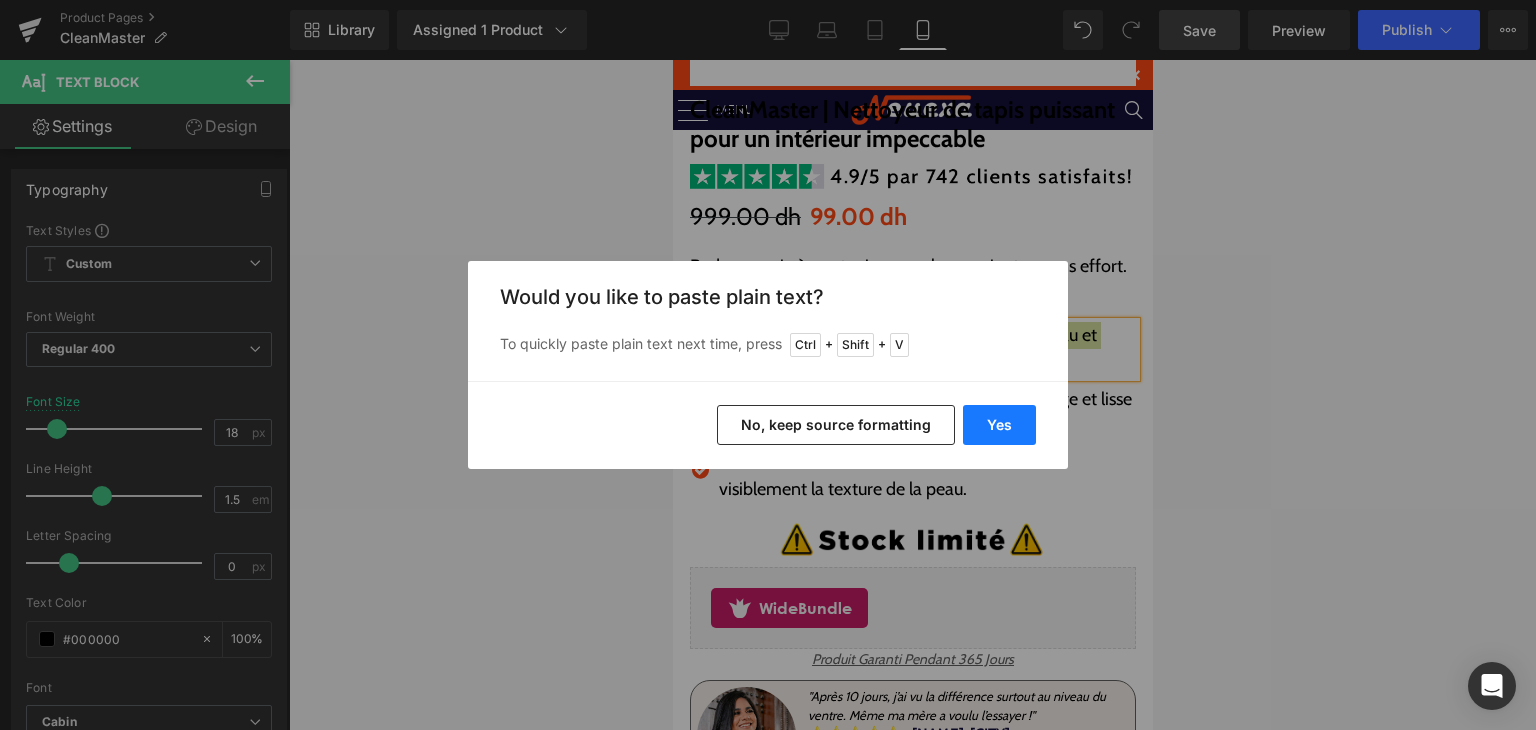 click on "Yes" at bounding box center [999, 425] 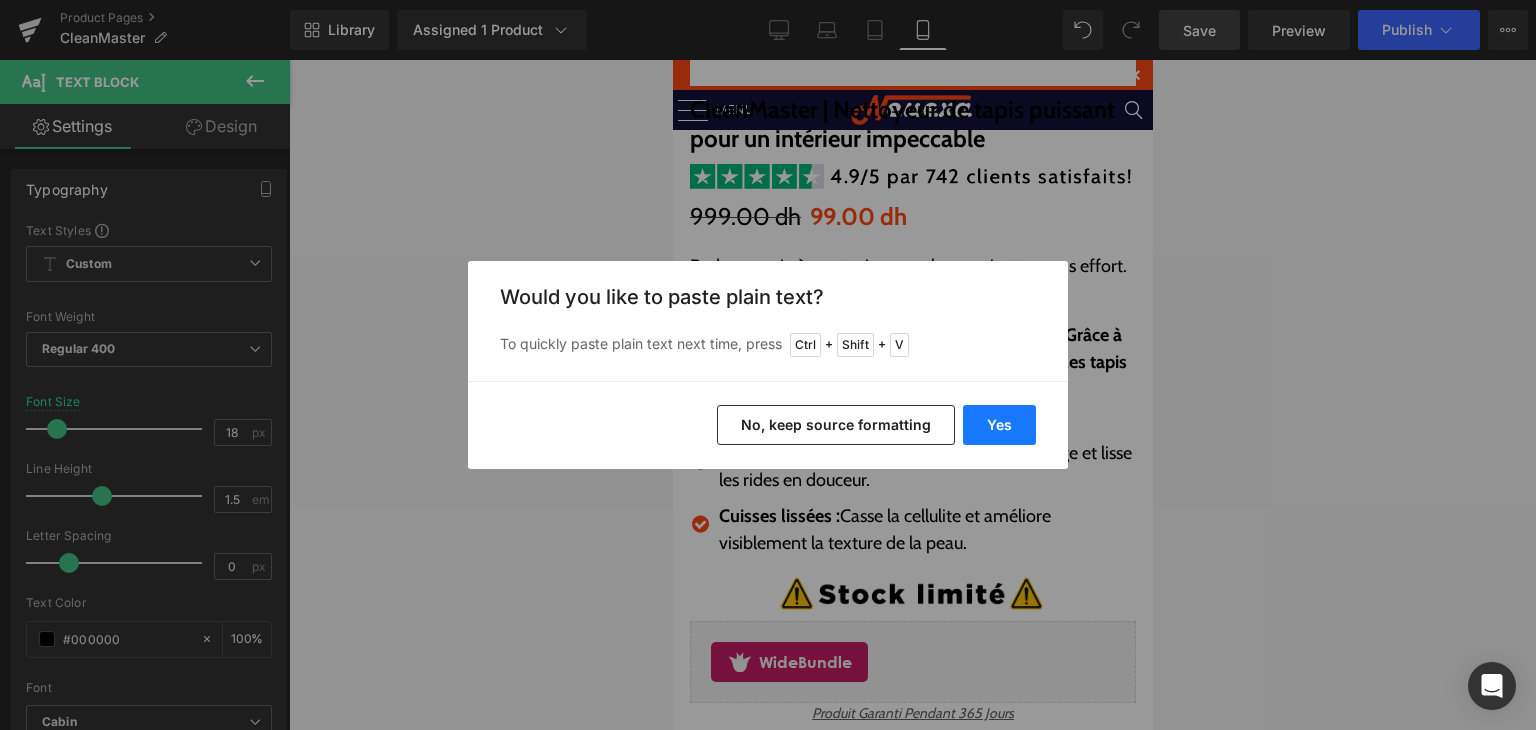 type 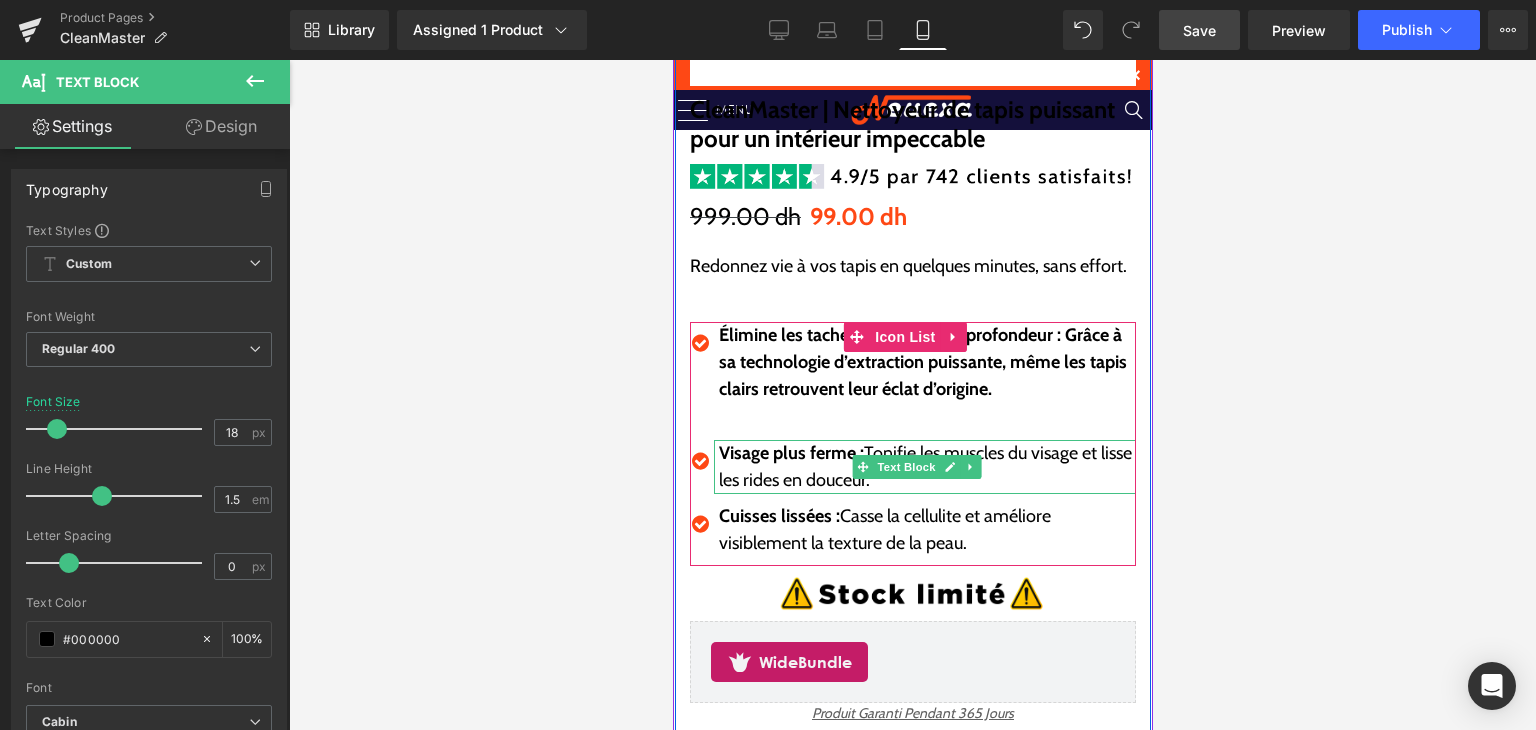 click on "Visage plus ferme :" at bounding box center [790, 453] 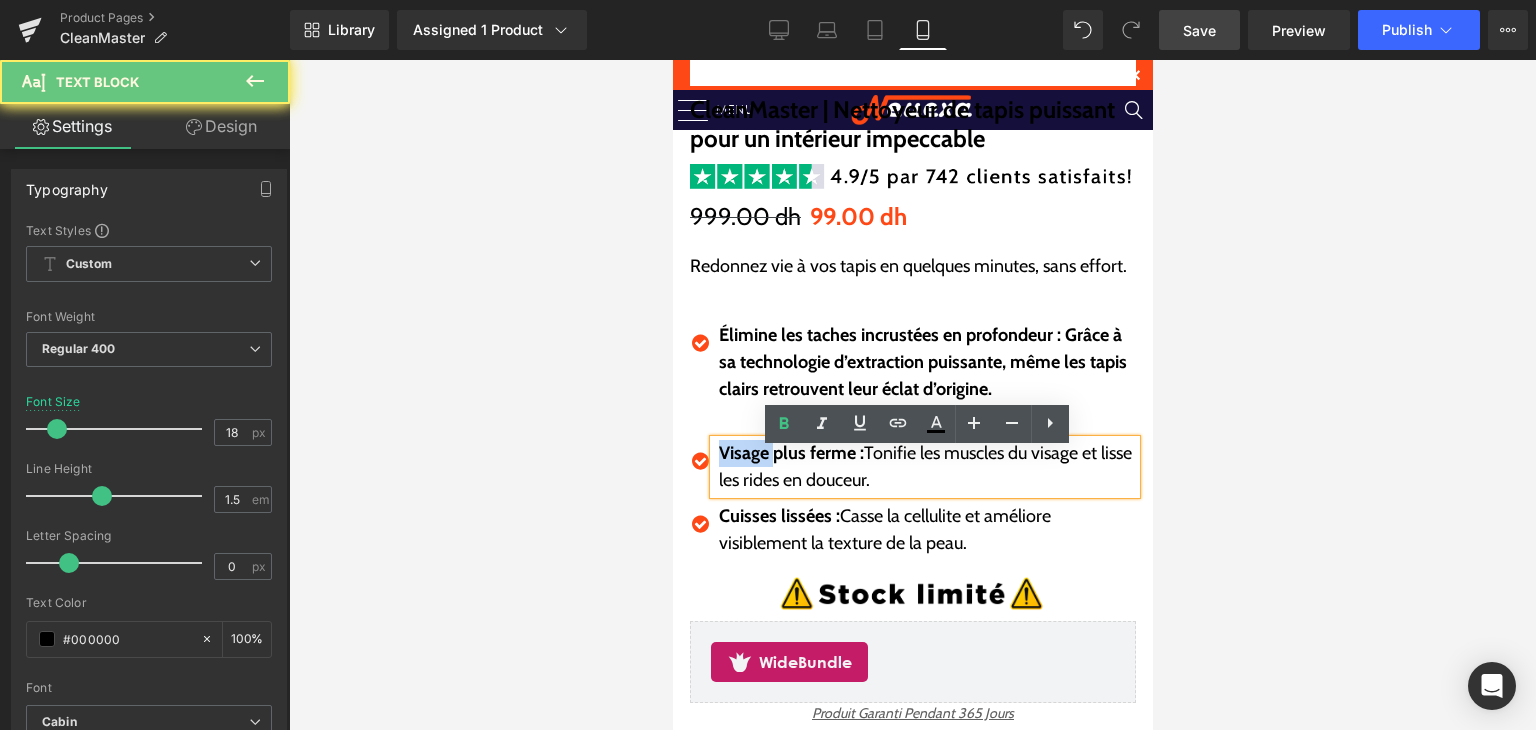 click on "Visage plus ferme :" at bounding box center (790, 453) 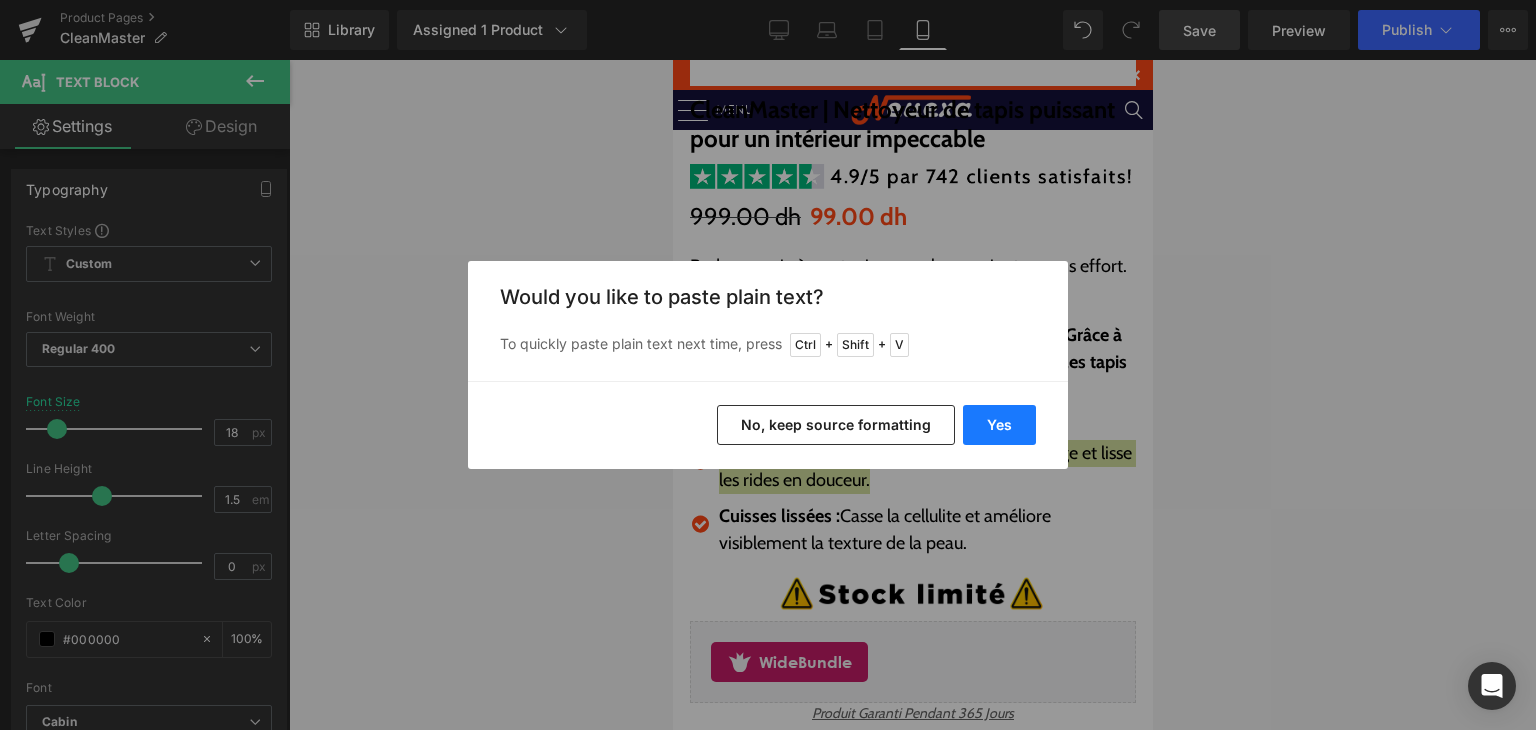 click on "Yes" at bounding box center [999, 425] 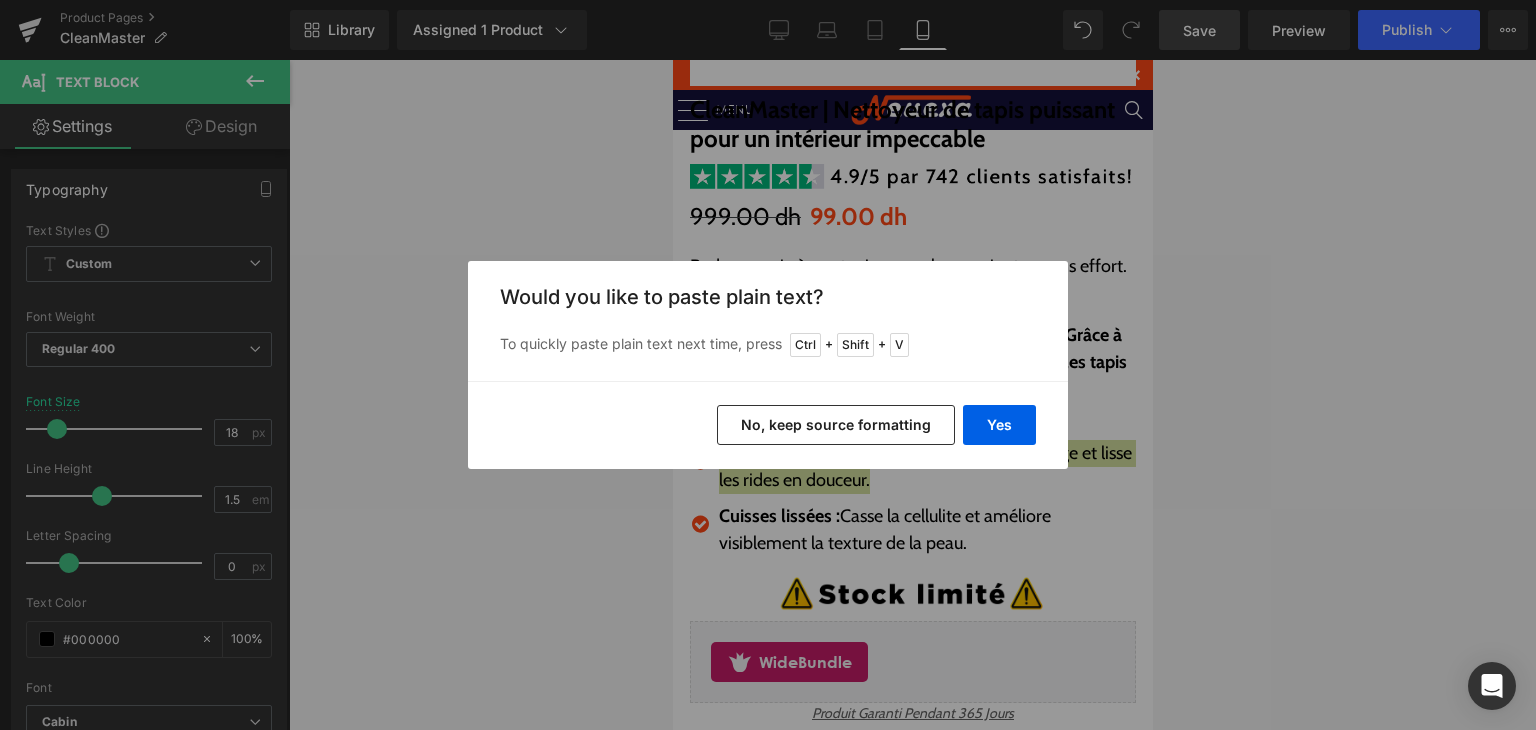 type 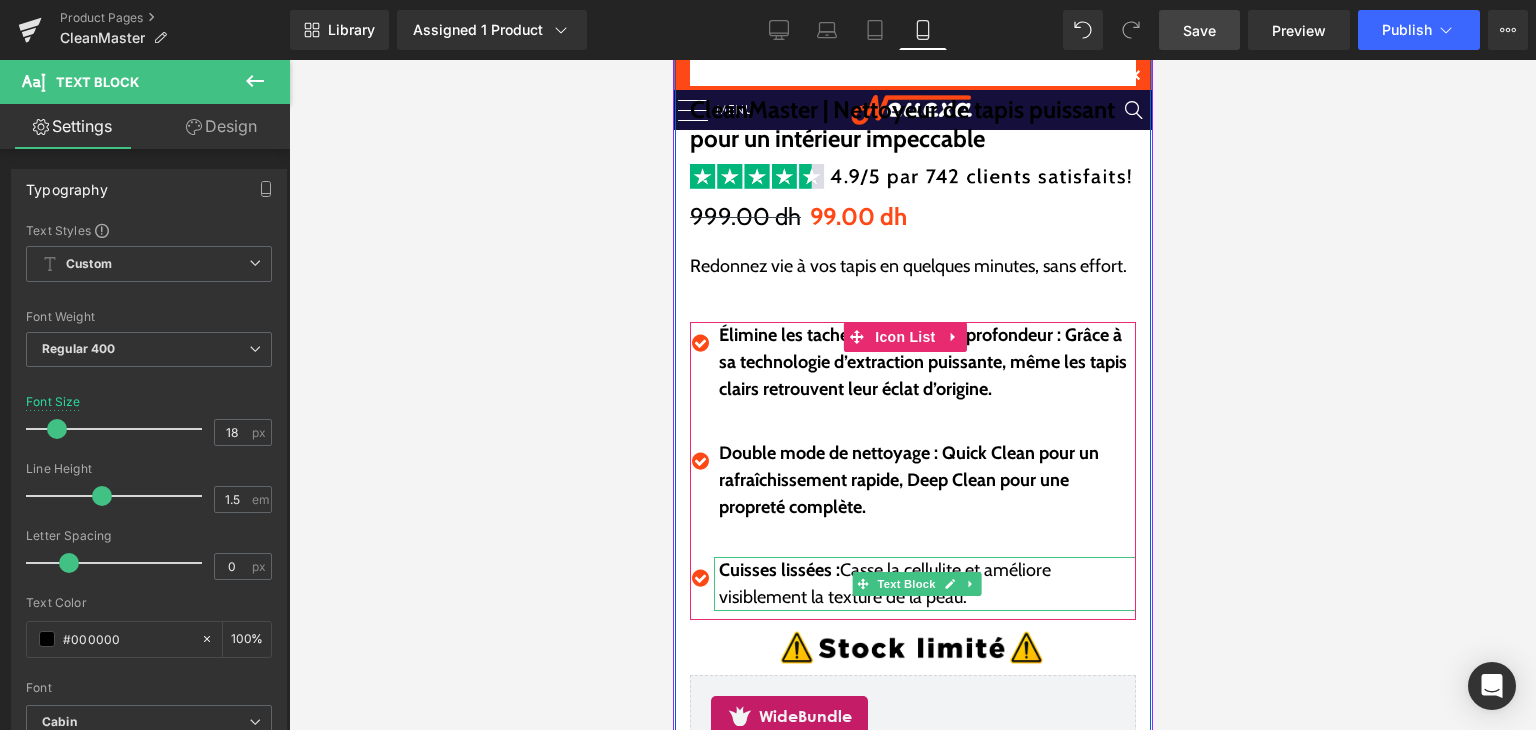 click on "Cuisses lissées :" at bounding box center (778, 570) 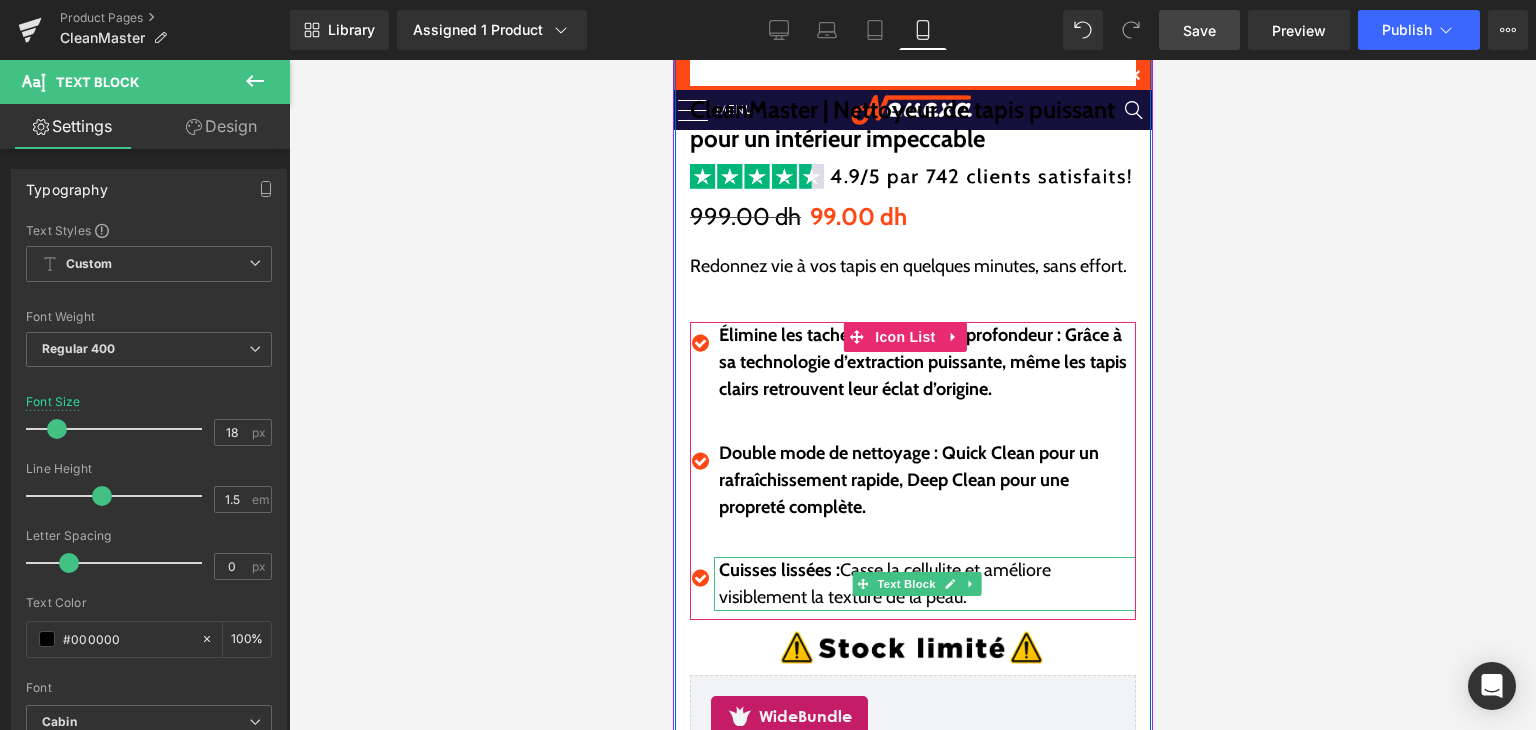 click on "Cuisses lissées :" at bounding box center (778, 570) 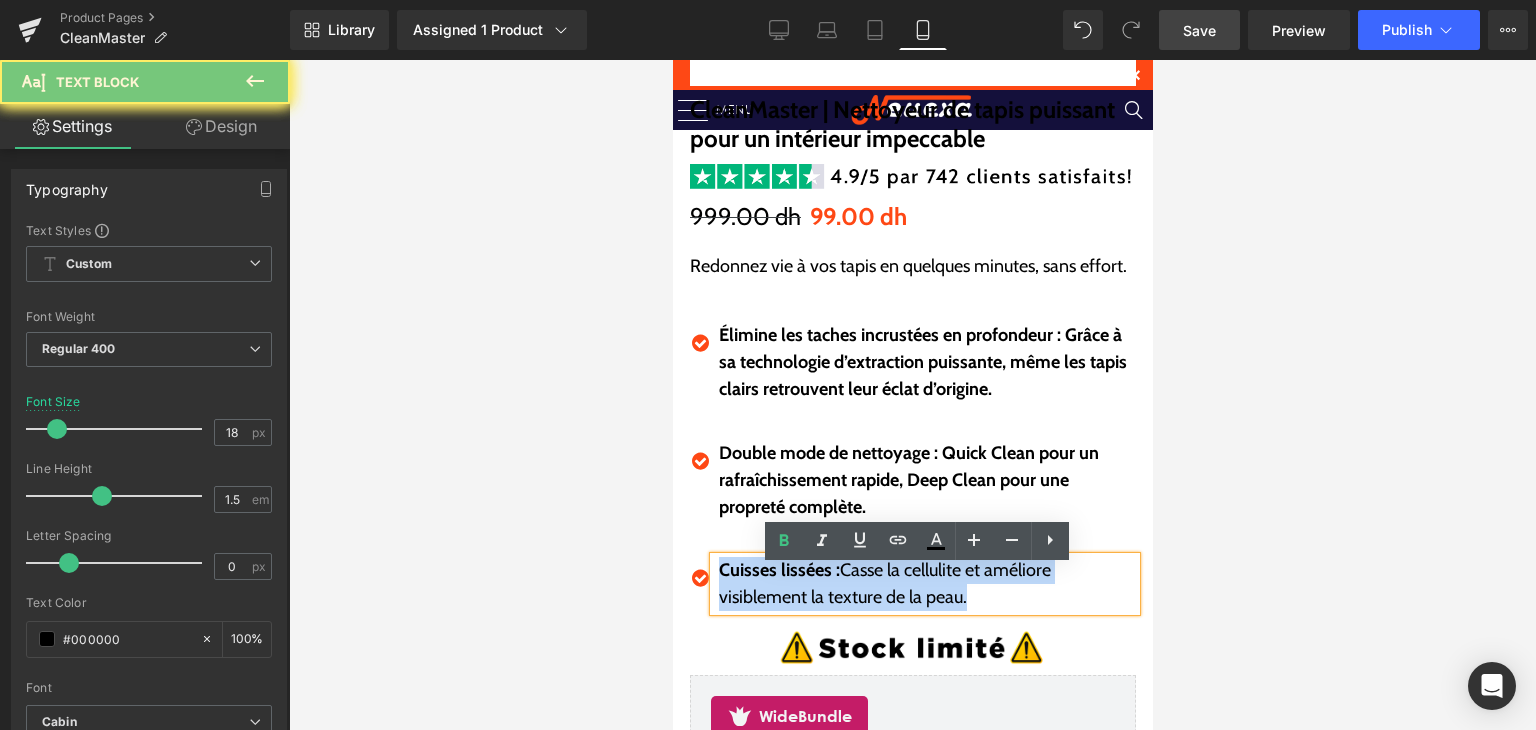 click on "Cuisses lissées :" at bounding box center (778, 570) 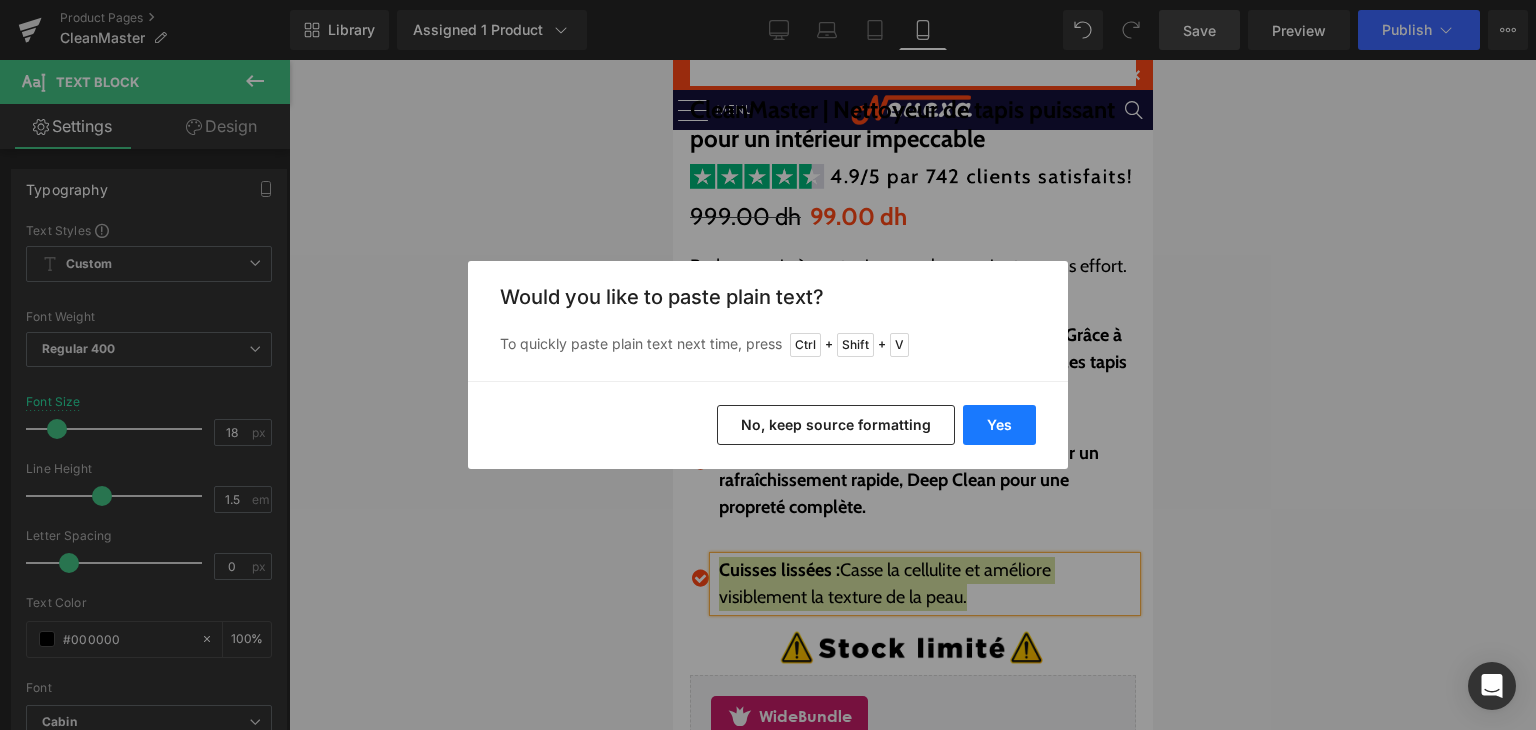 click on "Yes" at bounding box center [999, 425] 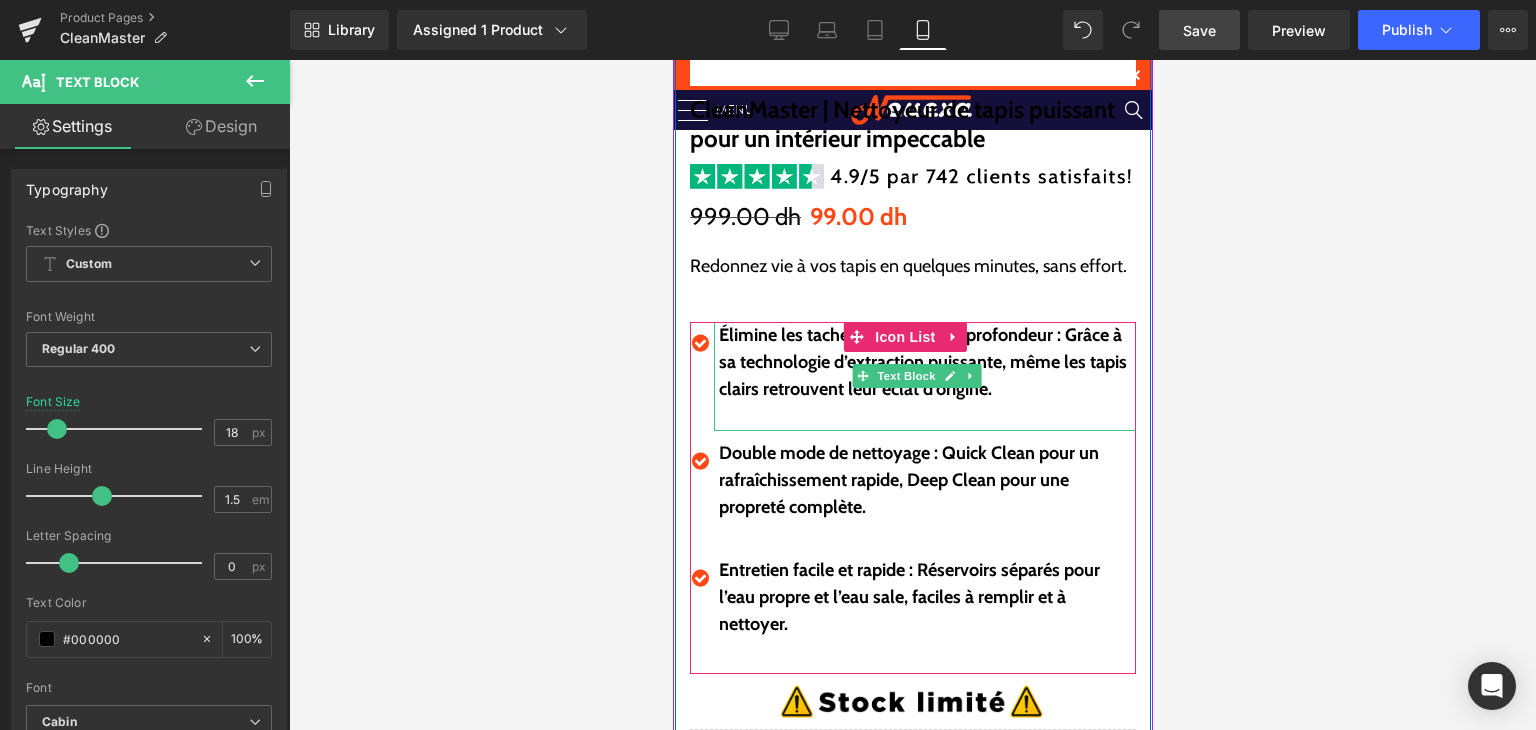 click at bounding box center [926, 416] 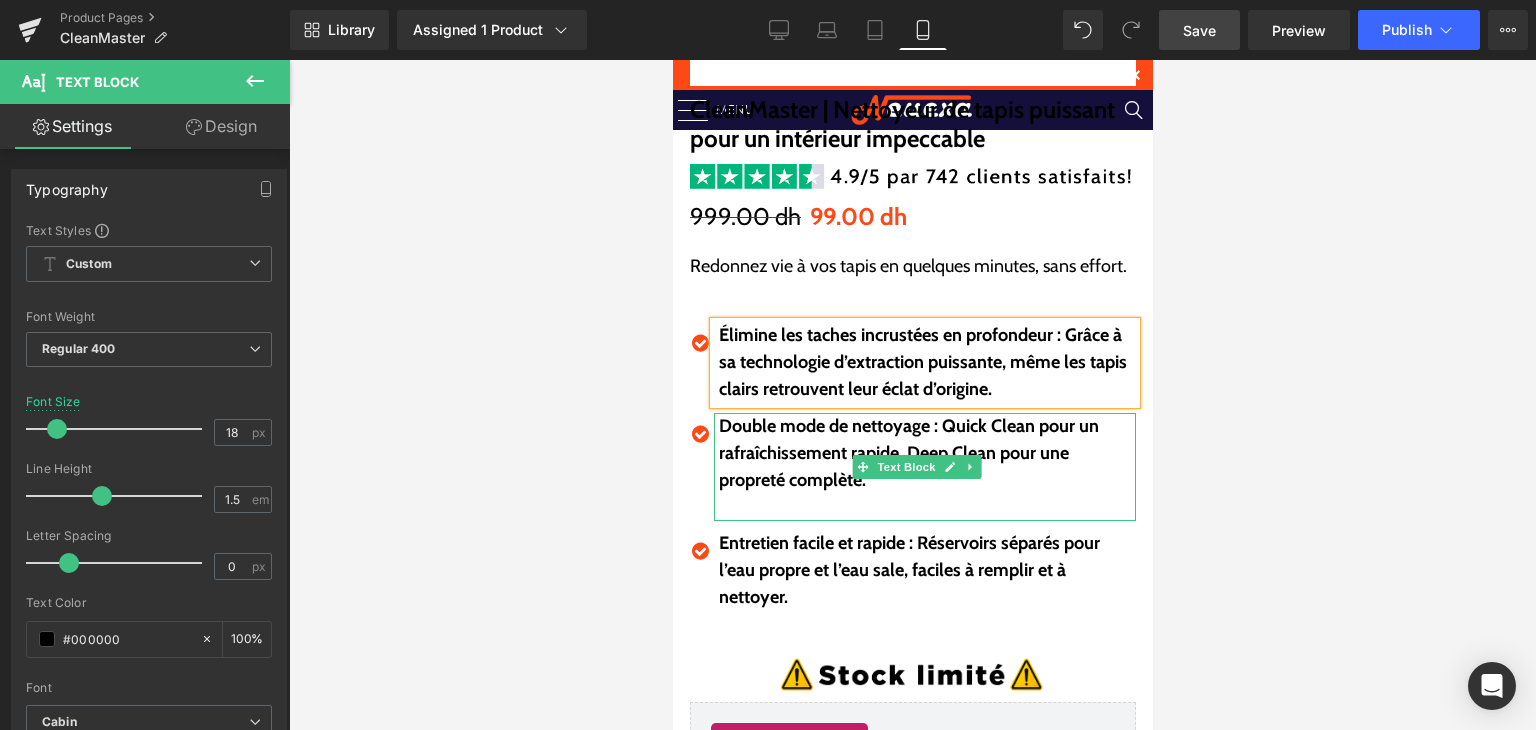 click at bounding box center (926, 507) 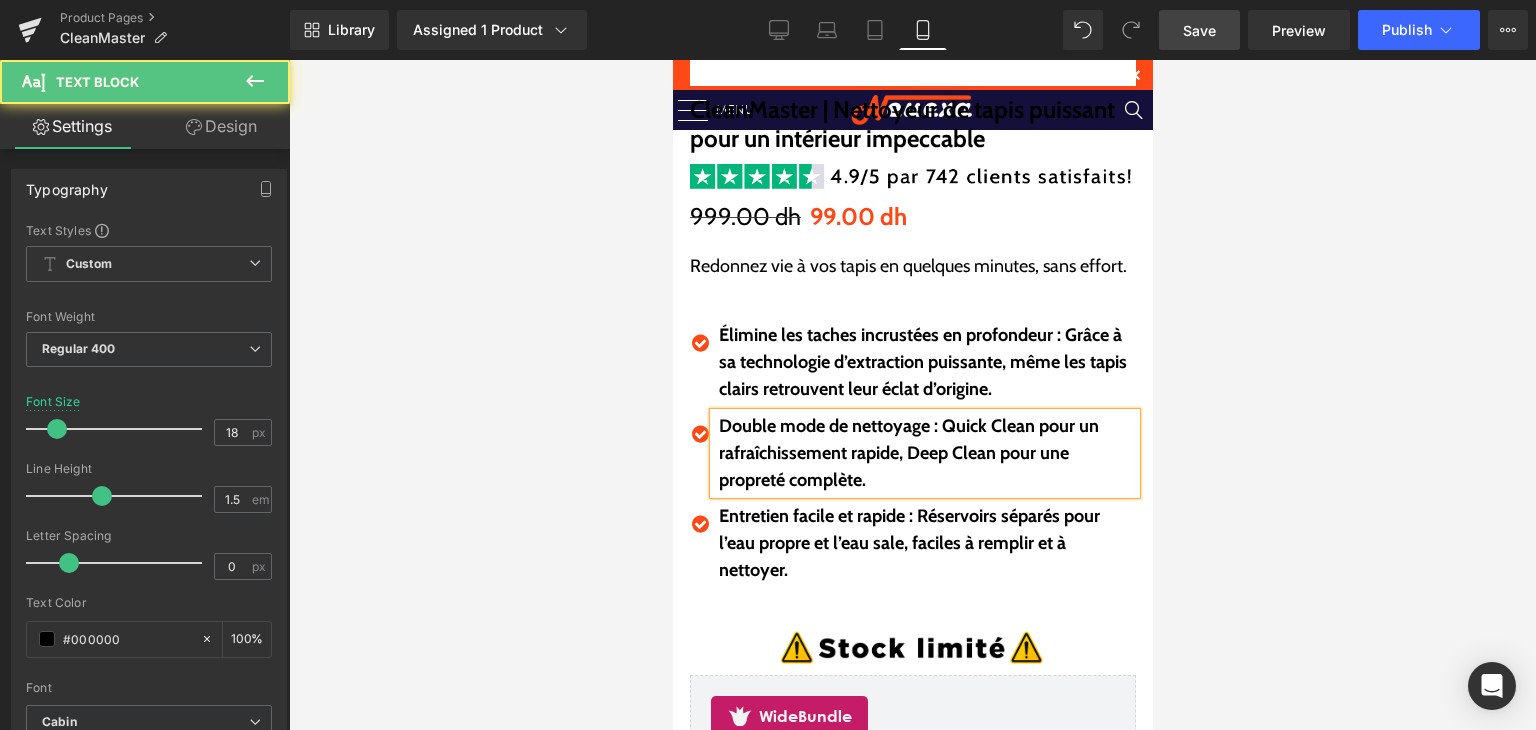 click on "Sale Off
(P) Image
CleanMaster | Nettoyeur de tapis puissant pour un intérieur impeccable
(P) Title
Image
999.00 dh
99.00 dh
(P) Price
Redonnez vie à vos tapis en quelques minutes, sans effort. Text Block
Text Block
Icon
Élimine les taches incrustées en profondeur : Grâce à sa technologie d’extraction puissante, même les tapis clairs retrouvent leur éclat d’origine.
Text Block
Icon" at bounding box center [912, 268] 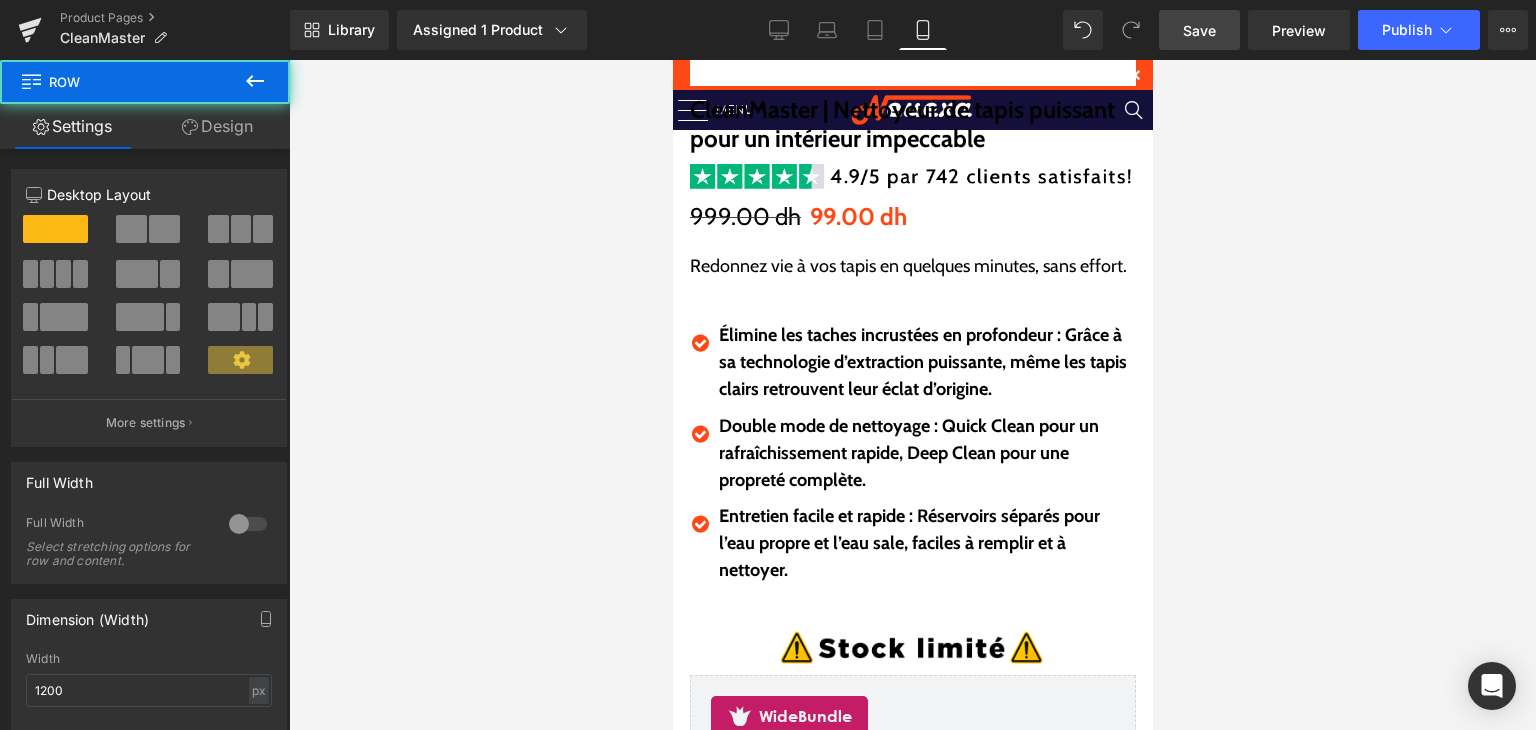 click at bounding box center (926, 597) 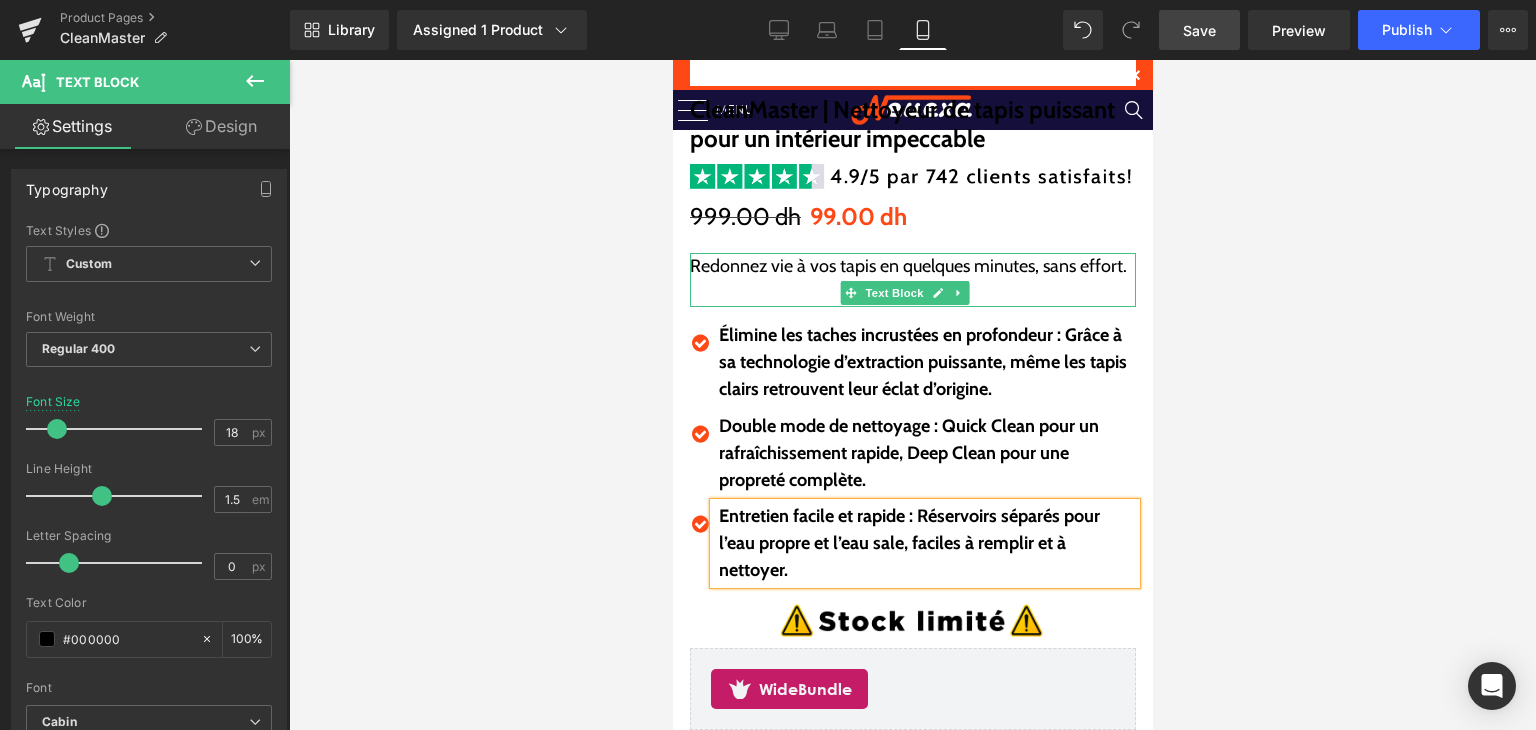 click at bounding box center (912, 293) 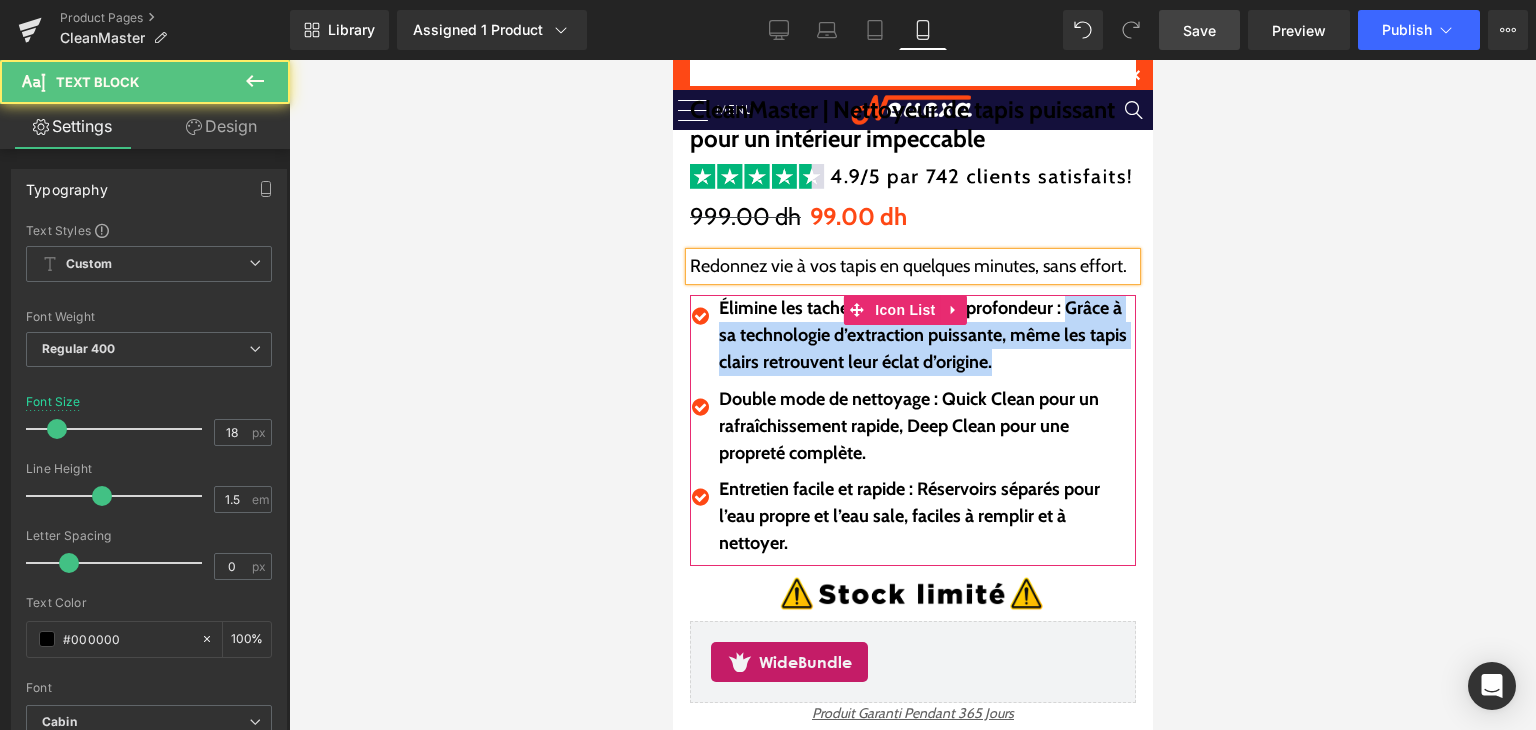 drag, startPoint x: 1065, startPoint y: 324, endPoint x: 1110, endPoint y: 391, distance: 80.70936 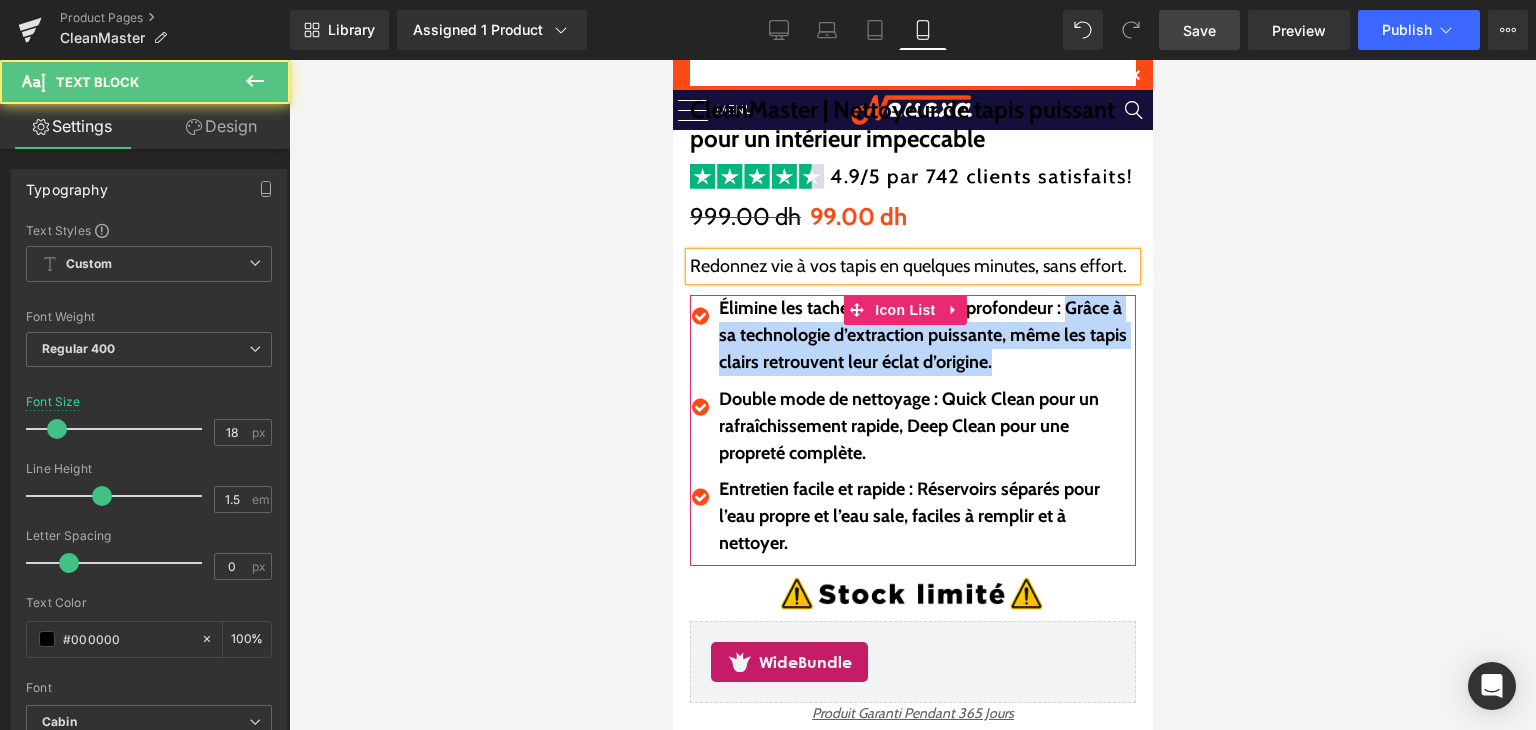 click on "Icon
Élimine les taches incrustées en profondeur : Grâce à sa technologie d’extraction puissante, même les tapis clairs retrouvent leur éclat d’origine.
Text Block
Icon
Double mode de nettoyage : Quick Clean pour un rafraîchissement rapide, Deep Clean pour une propreté complète.
Text Block" at bounding box center (912, 430) 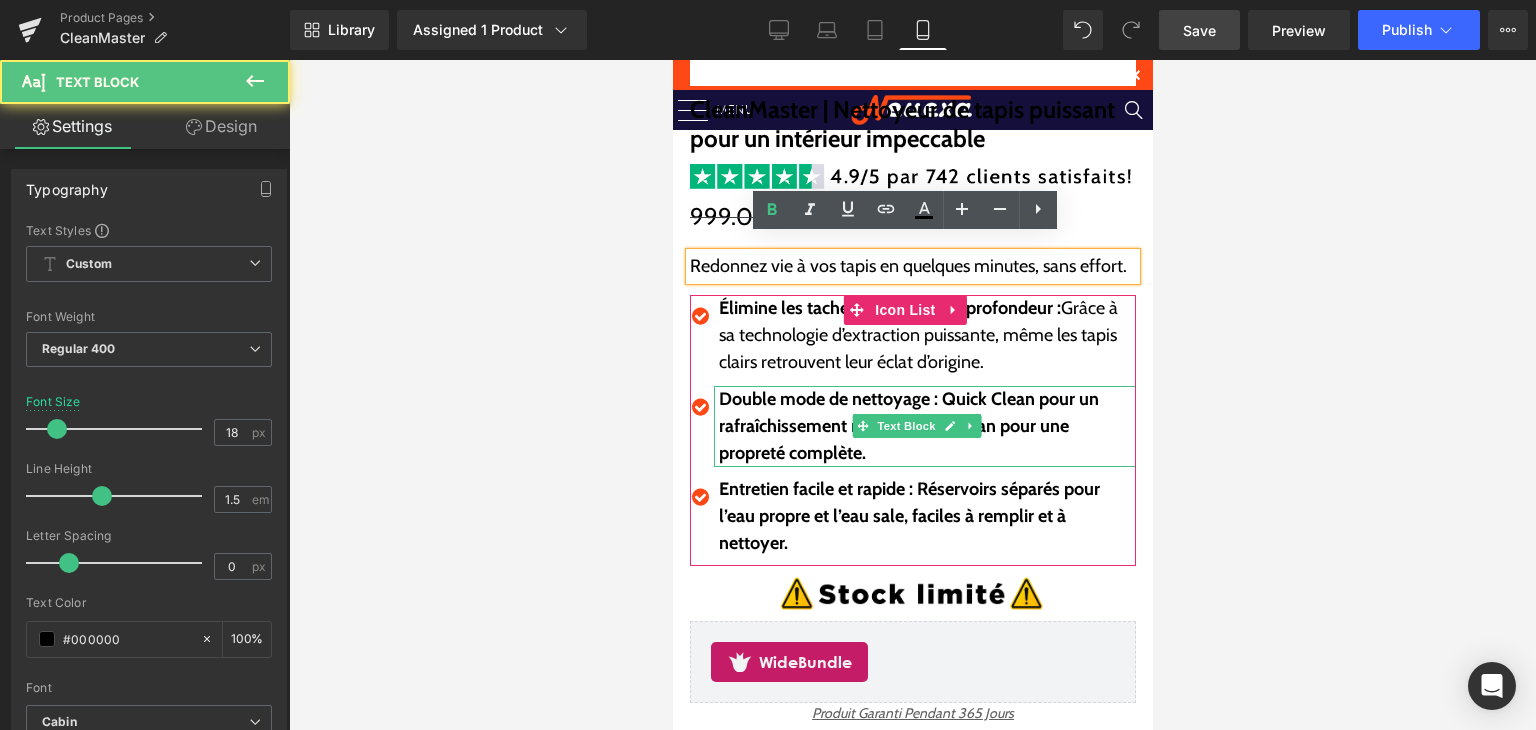 drag, startPoint x: 941, startPoint y: 411, endPoint x: 1000, endPoint y: 431, distance: 62.297672 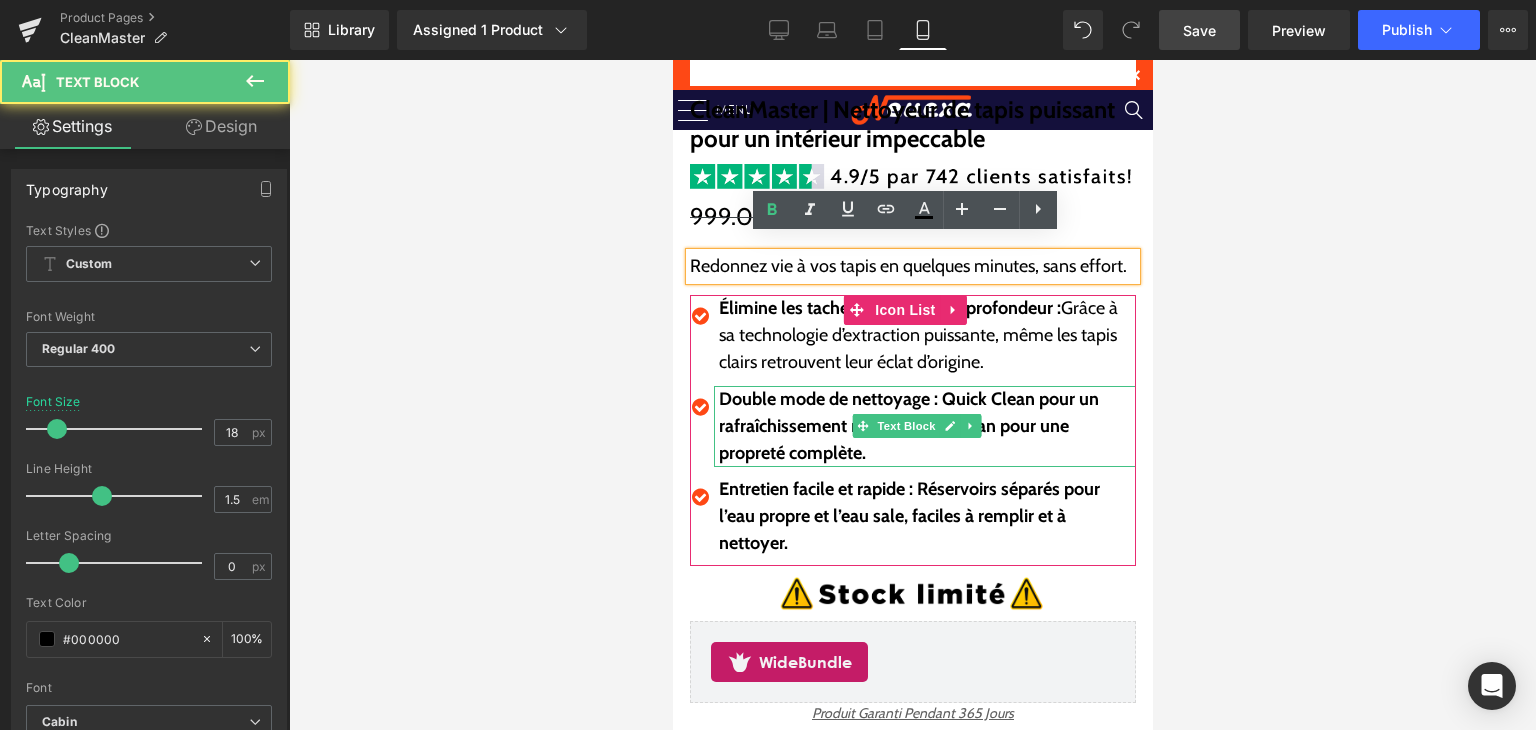 click on "Double mode de nettoyage : Quick Clean pour un rafraîchissement rapide, Deep Clean pour une propreté complète." at bounding box center (926, 426) 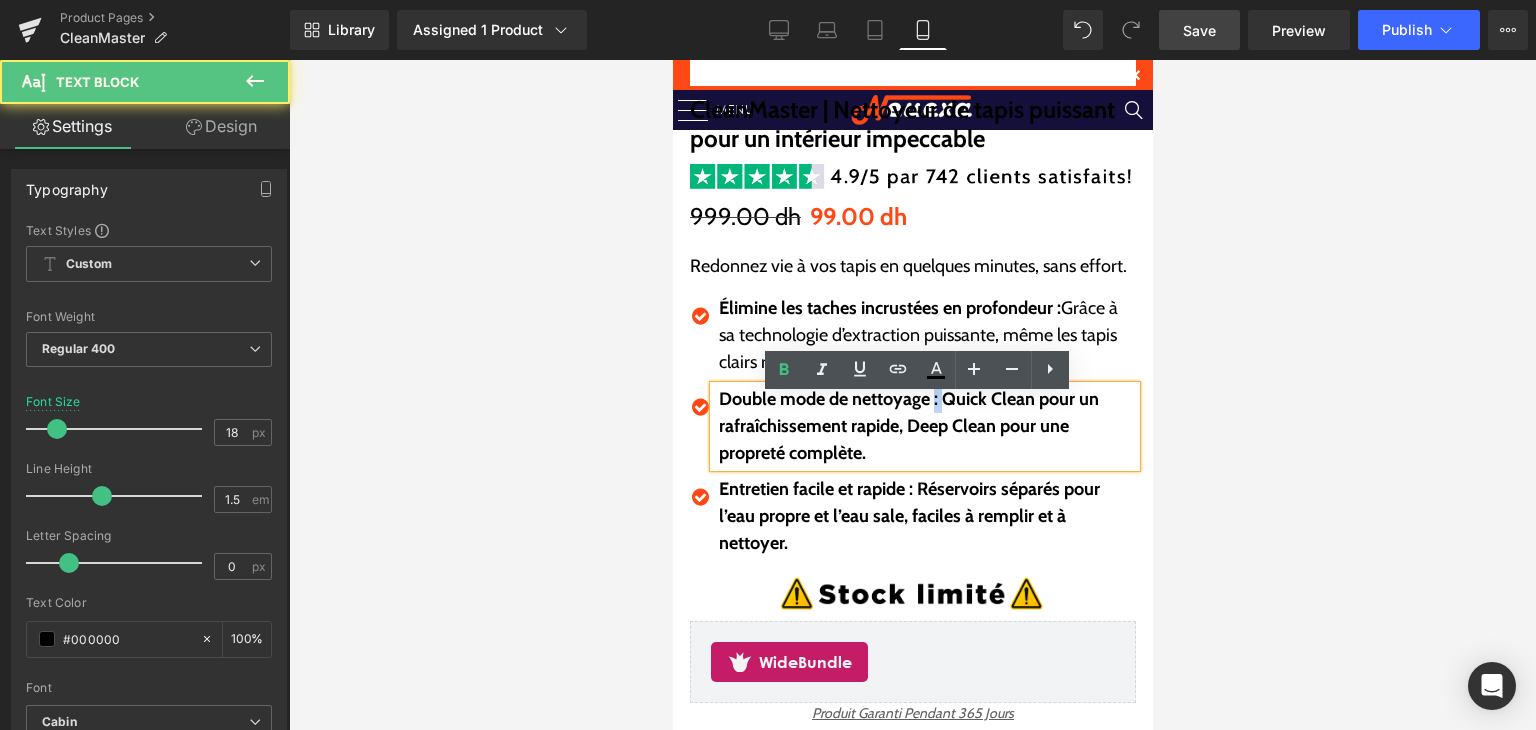 drag, startPoint x: 936, startPoint y: 413, endPoint x: 948, endPoint y: 413, distance: 12 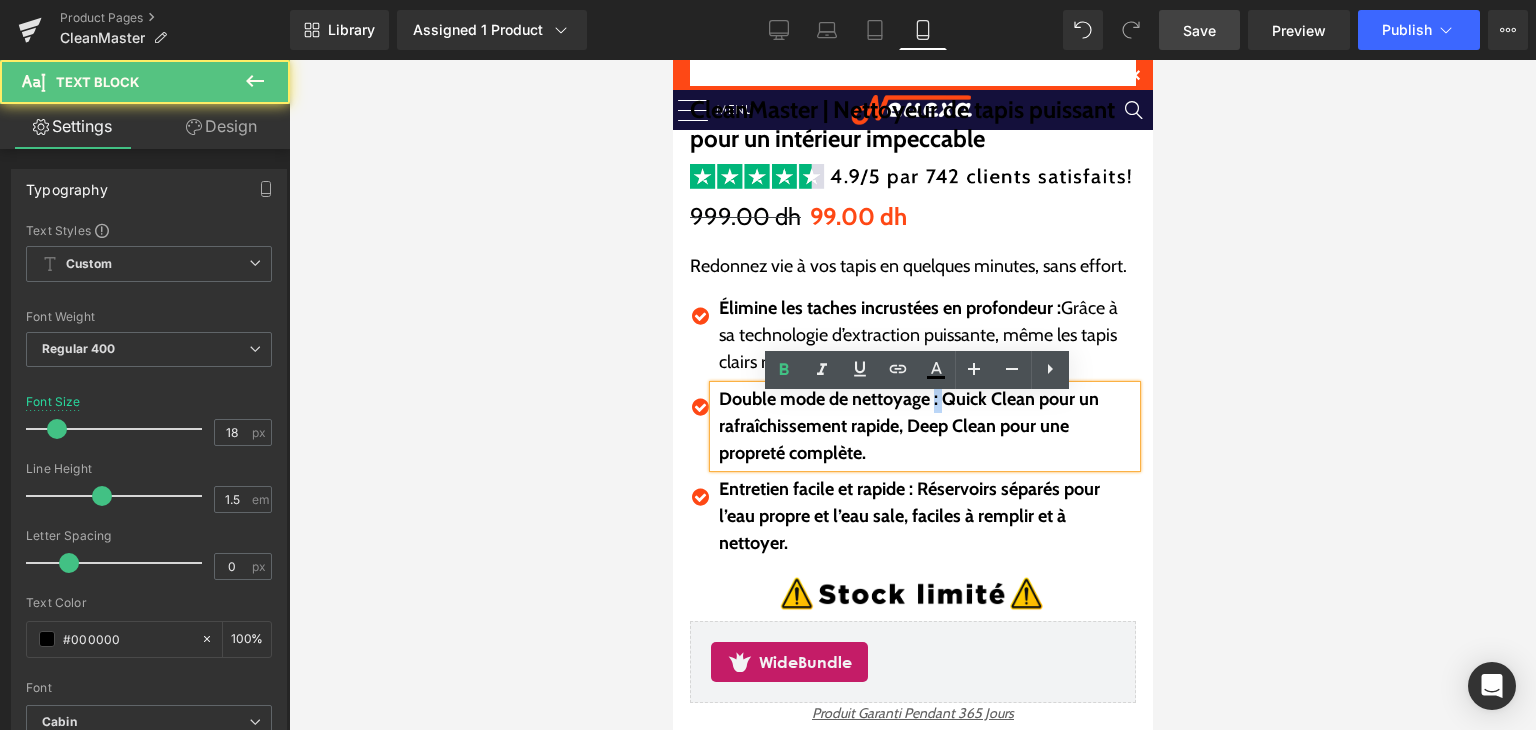 click on "Double mode de nettoyage : Quick Clean pour un rafraîchissement rapide, Deep Clean pour une propreté complète." at bounding box center [908, 426] 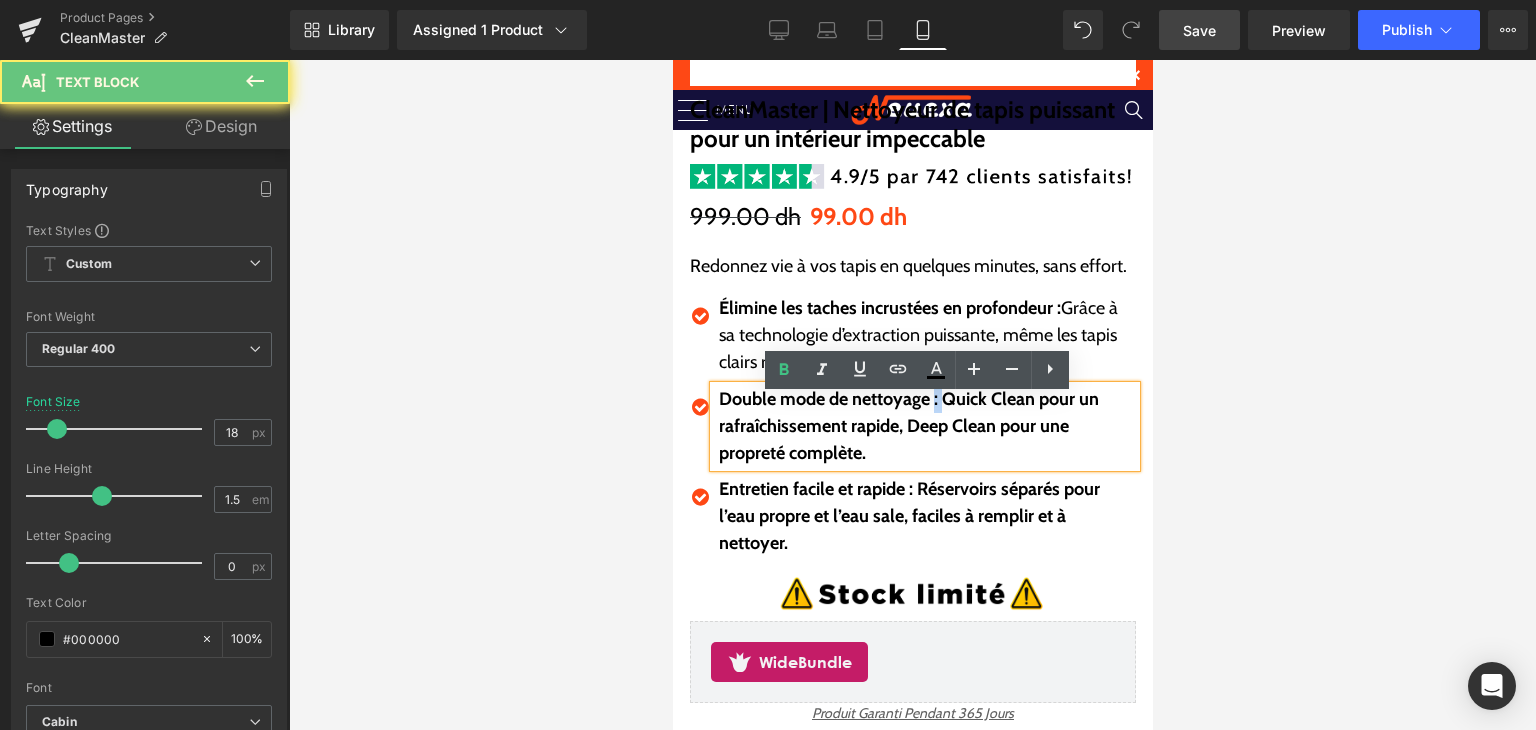 click on "Double mode de nettoyage : Quick Clean pour un rafraîchissement rapide, Deep Clean pour une propreté complète." at bounding box center [908, 426] 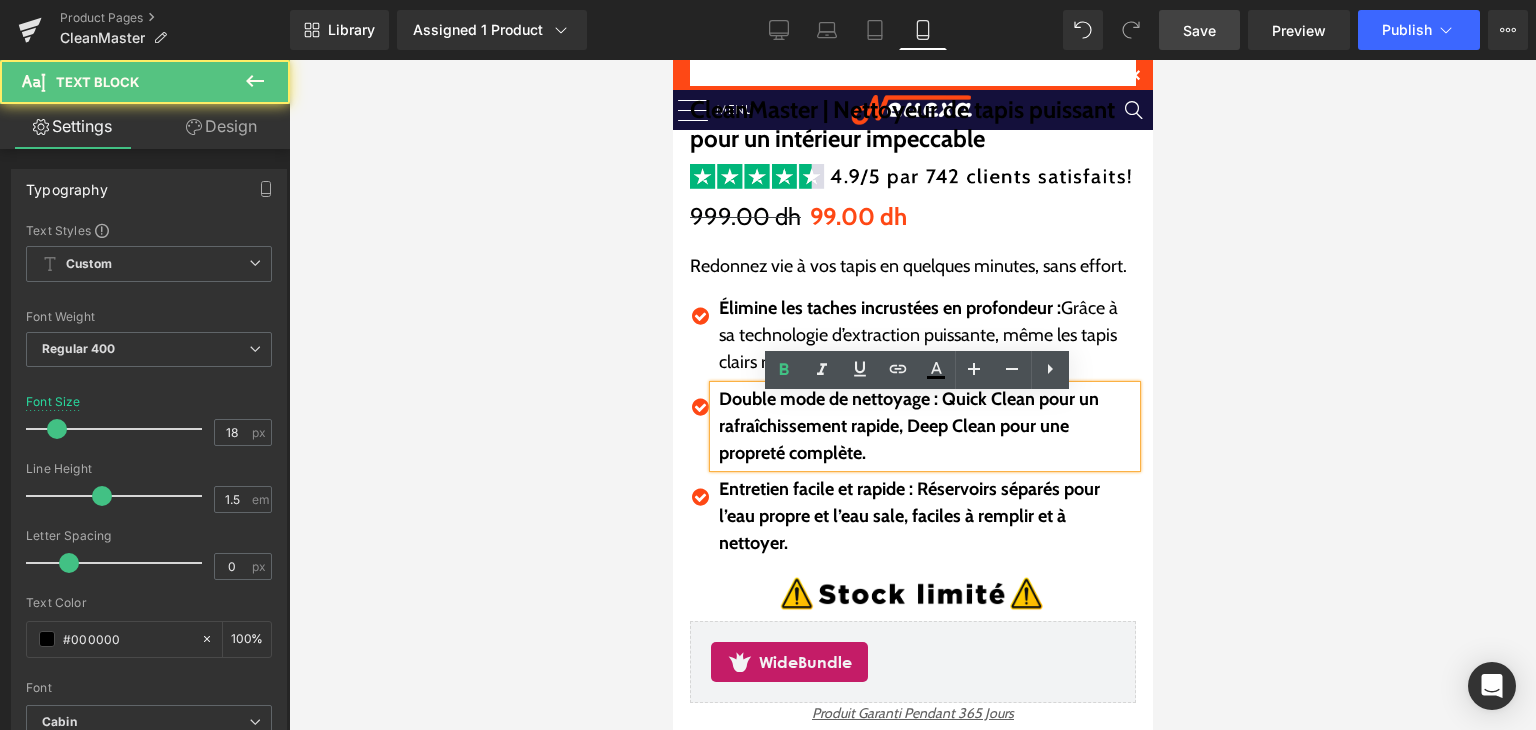 drag, startPoint x: 941, startPoint y: 409, endPoint x: 952, endPoint y: 416, distance: 13.038404 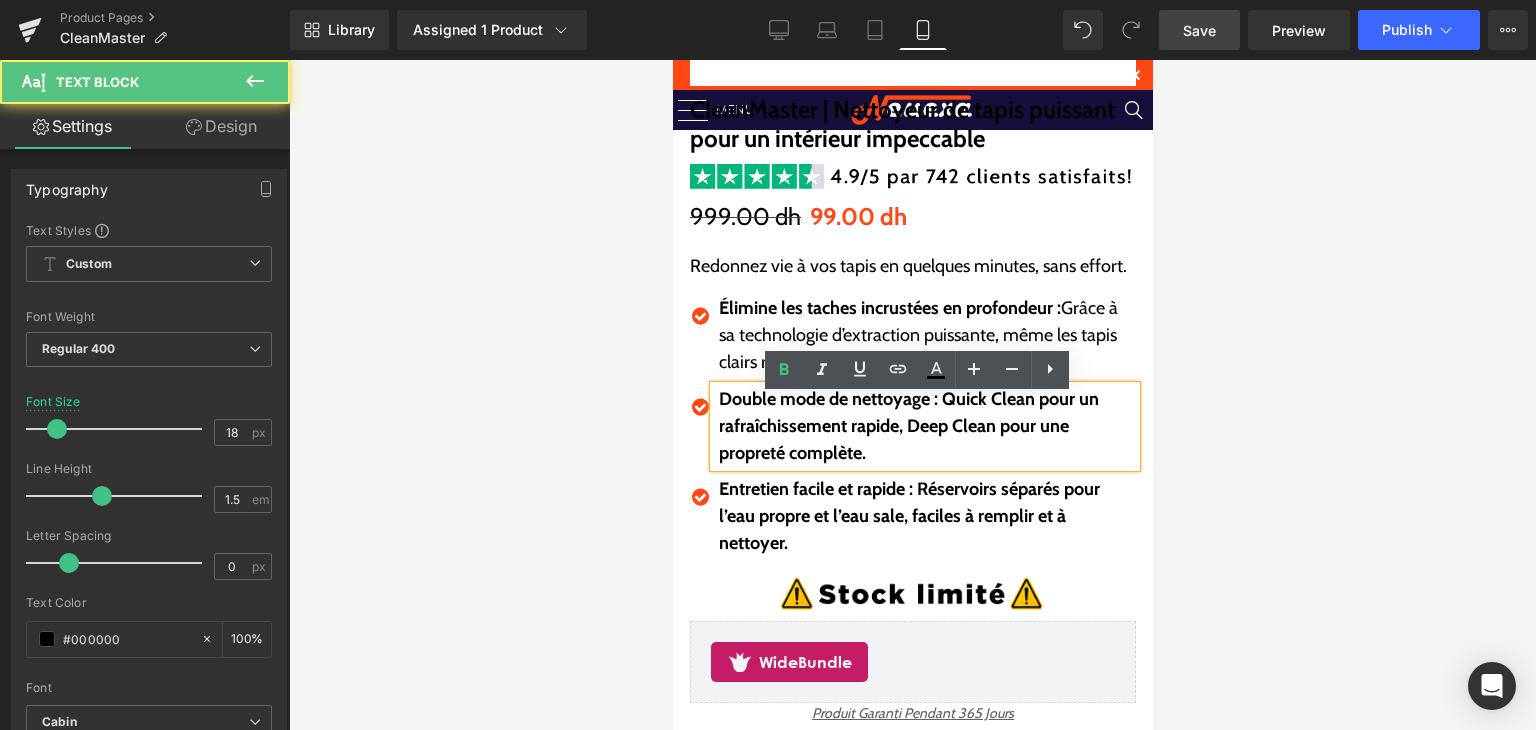 click on "Double mode de nettoyage : Quick Clean pour un rafraîchissement rapide, Deep Clean pour une propreté complète." at bounding box center [908, 426] 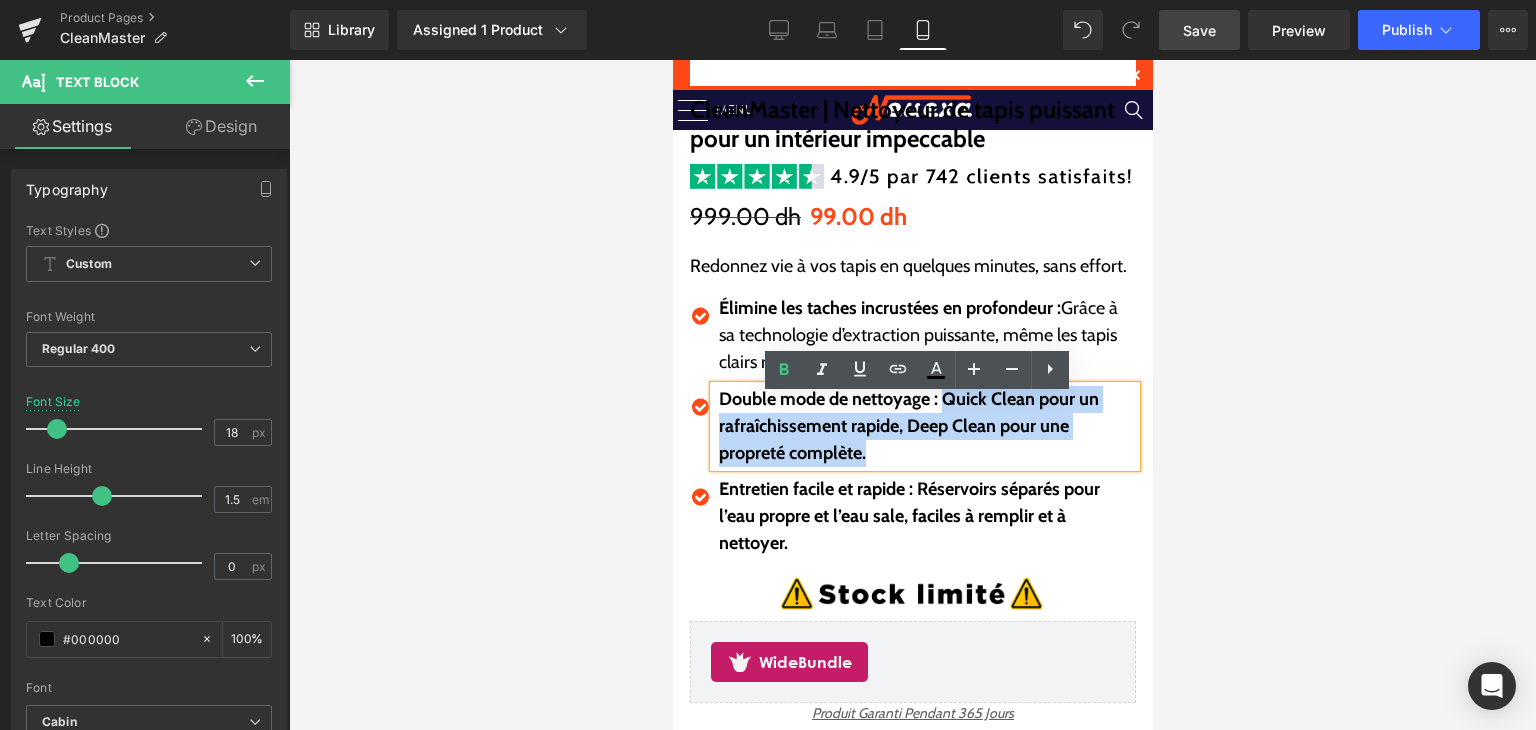 drag, startPoint x: 944, startPoint y: 412, endPoint x: 1018, endPoint y: 459, distance: 87.66413 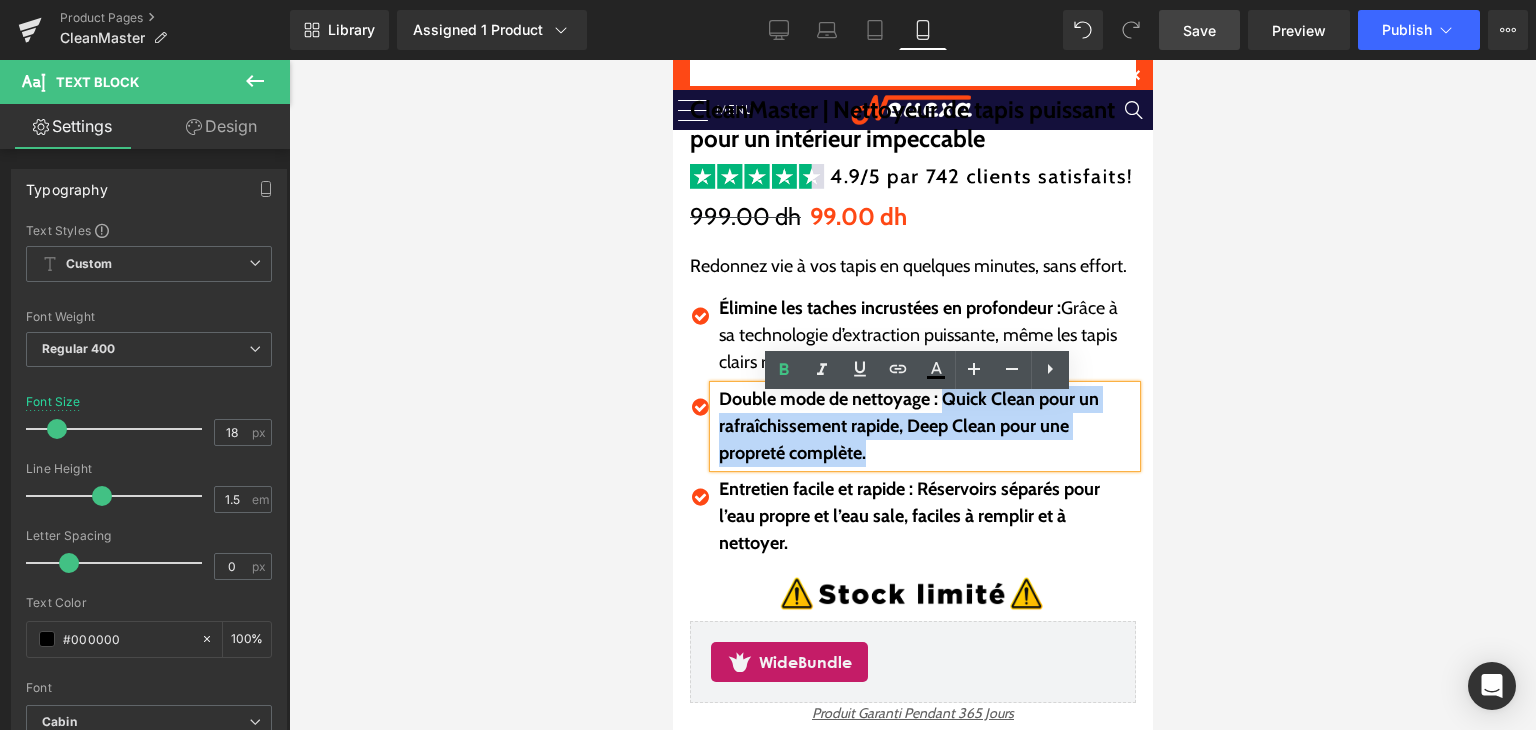 click on "Double mode de nettoyage : Quick Clean pour un rafraîchissement rapide, Deep Clean pour une propreté complète." at bounding box center (926, 426) 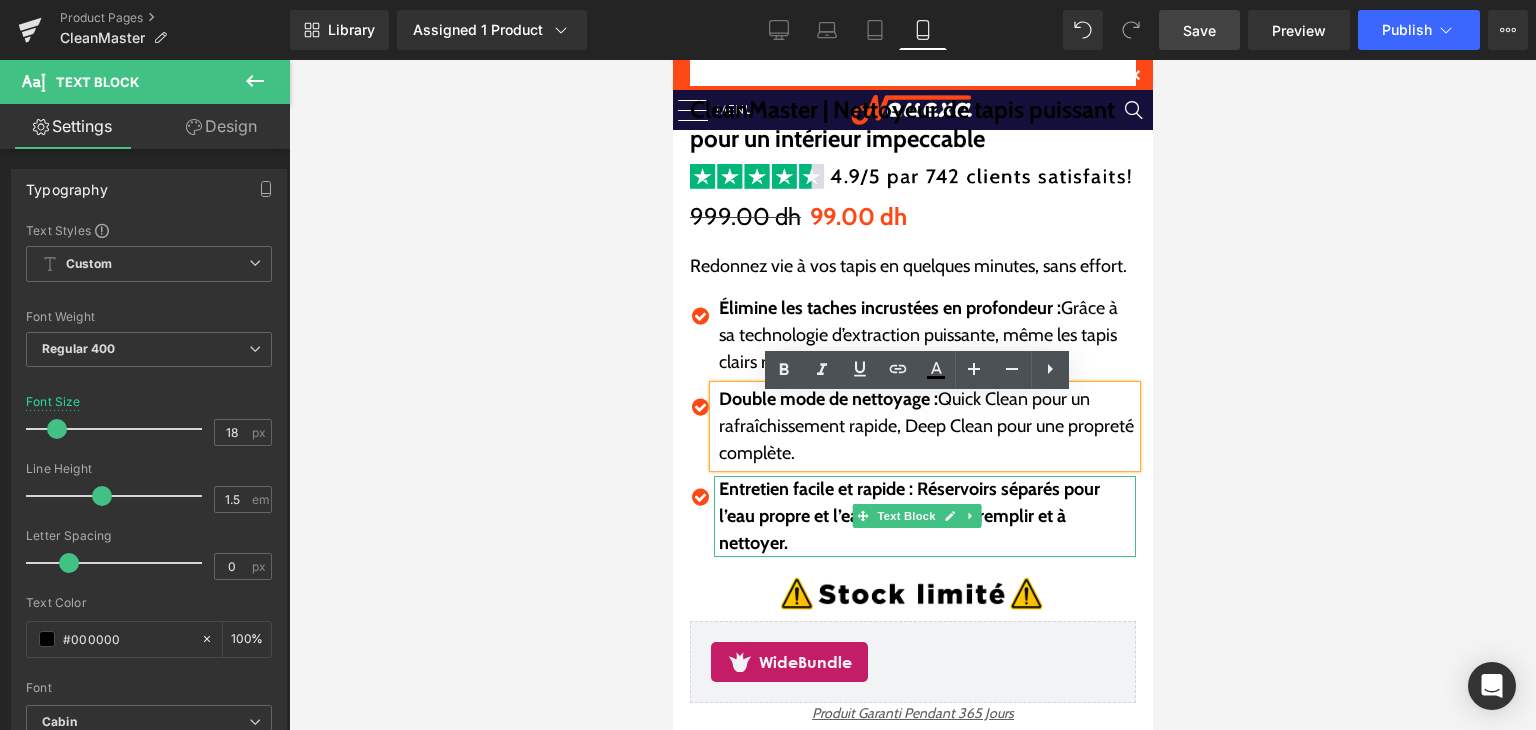 click on "Entretien facile et rapide : Réservoirs séparés pour l’eau propre et l’eau sale, faciles à remplir et à nettoyer." at bounding box center [908, 516] 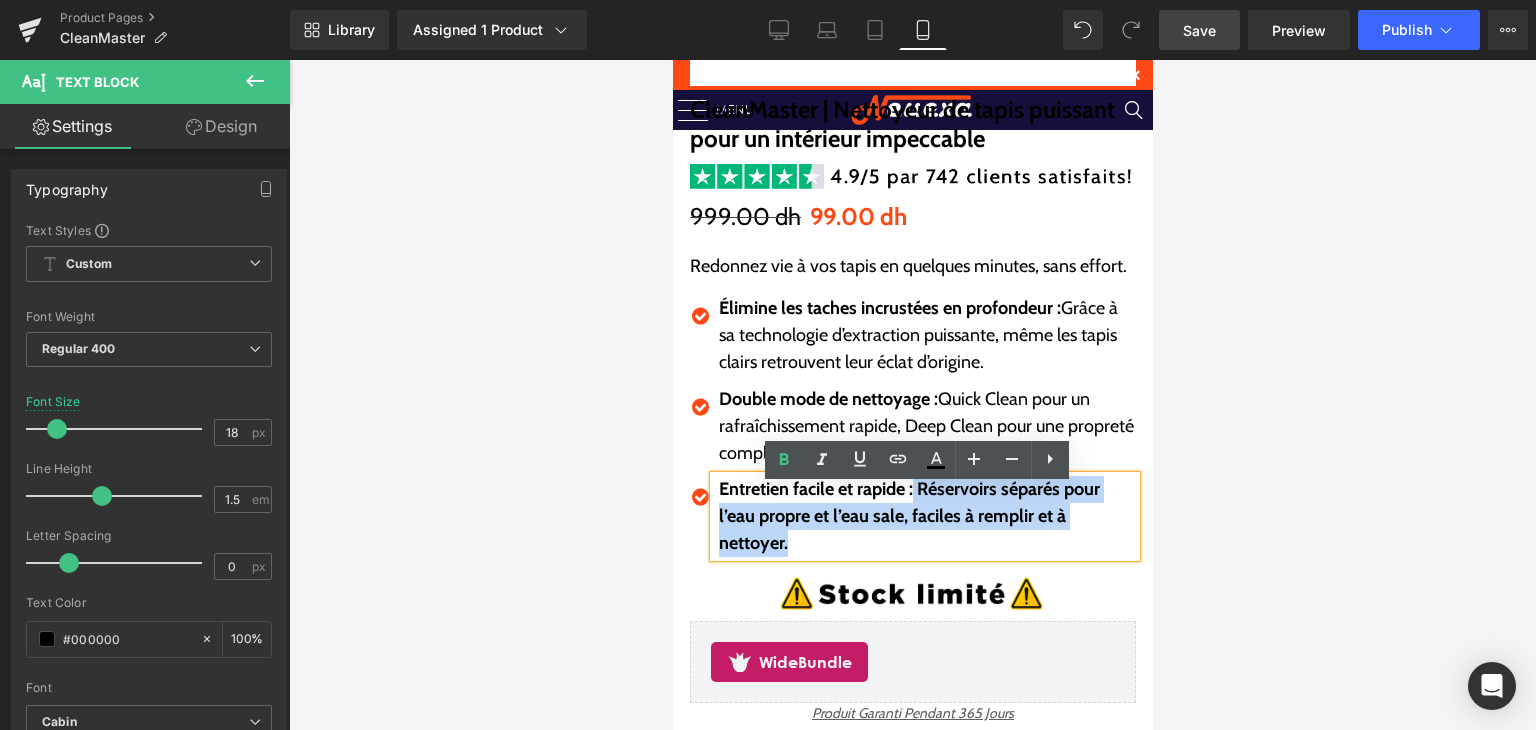 drag, startPoint x: 916, startPoint y: 497, endPoint x: 1000, endPoint y: 547, distance: 97.7548 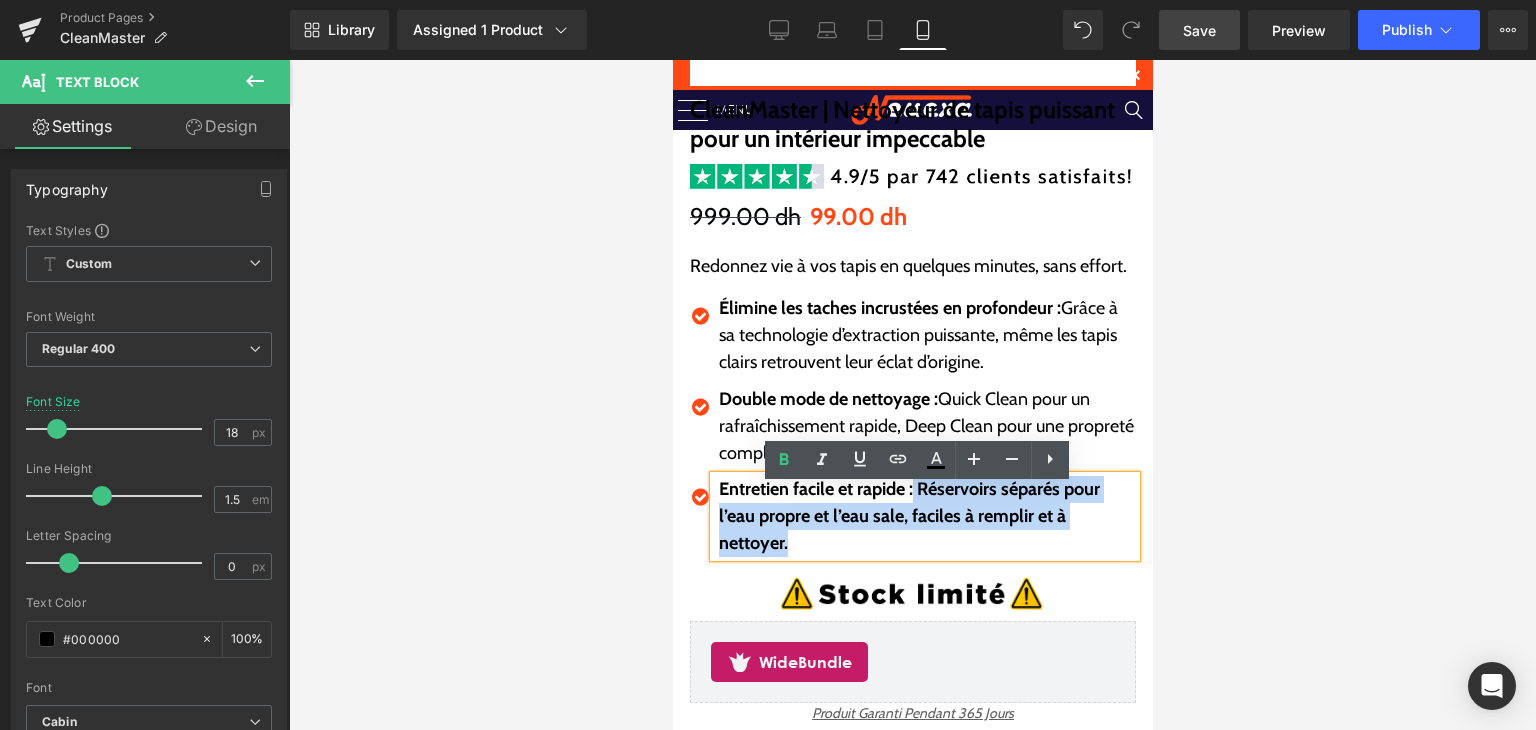 click on "Entretien facile et rapide : Réservoirs séparés pour l’eau propre et l’eau sale, faciles à remplir et à nettoyer." at bounding box center (926, 516) 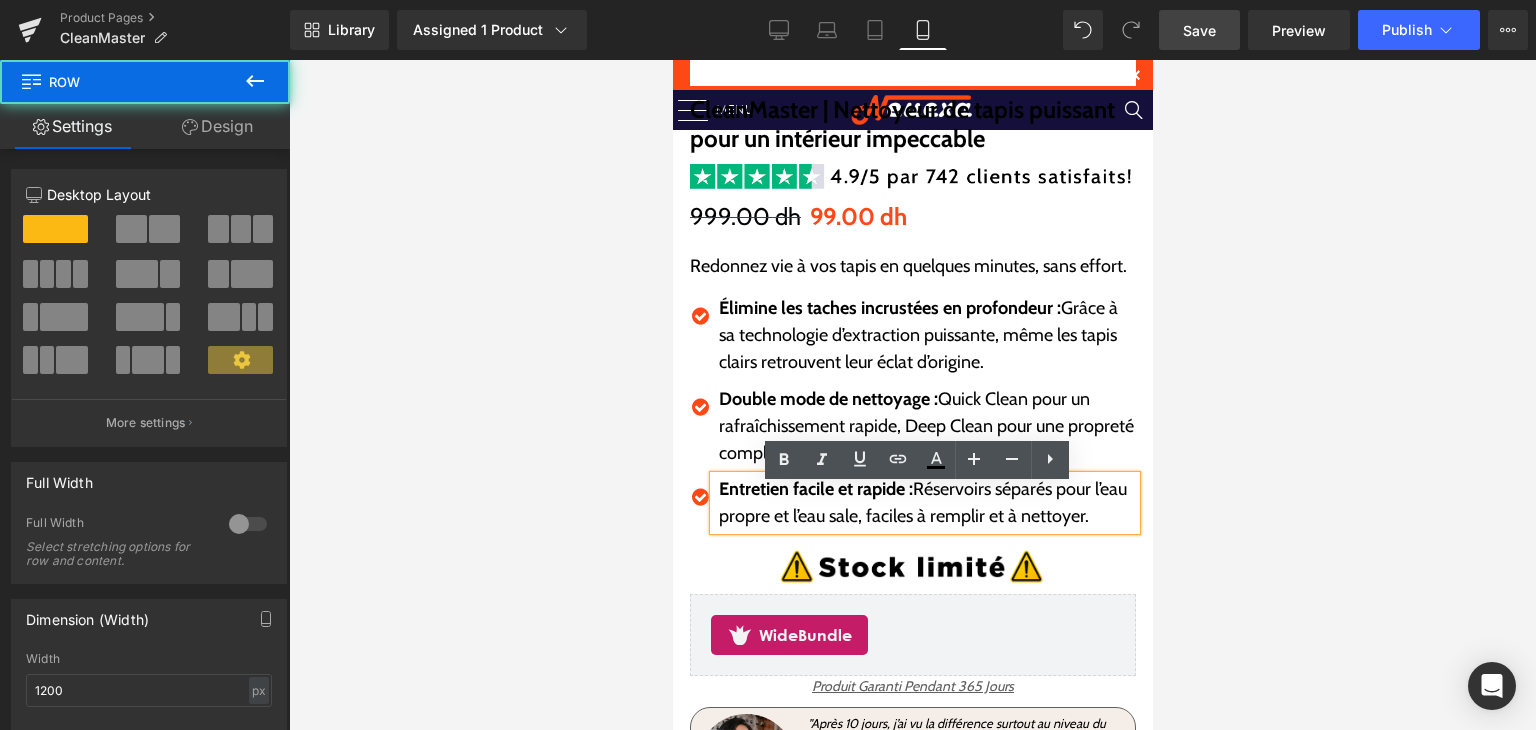 click on "Sale Off
(P) Image
CleanMaster | Nettoyeur de tapis puissant pour un intérieur impeccable
(P) Title
Image
999.00 dh
99.00 dh
(P) Price
Redonnez vie à vos tapis en quelques minutes, sans effort. Text Block
Text Block
Icon
Élimine les taches incrustées en profondeur :  Grâce à sa technologie d’extraction puissante, même les tapis clairs retrouvent leur éclat d’origine.
Text Block
Icon" at bounding box center [912, 227] 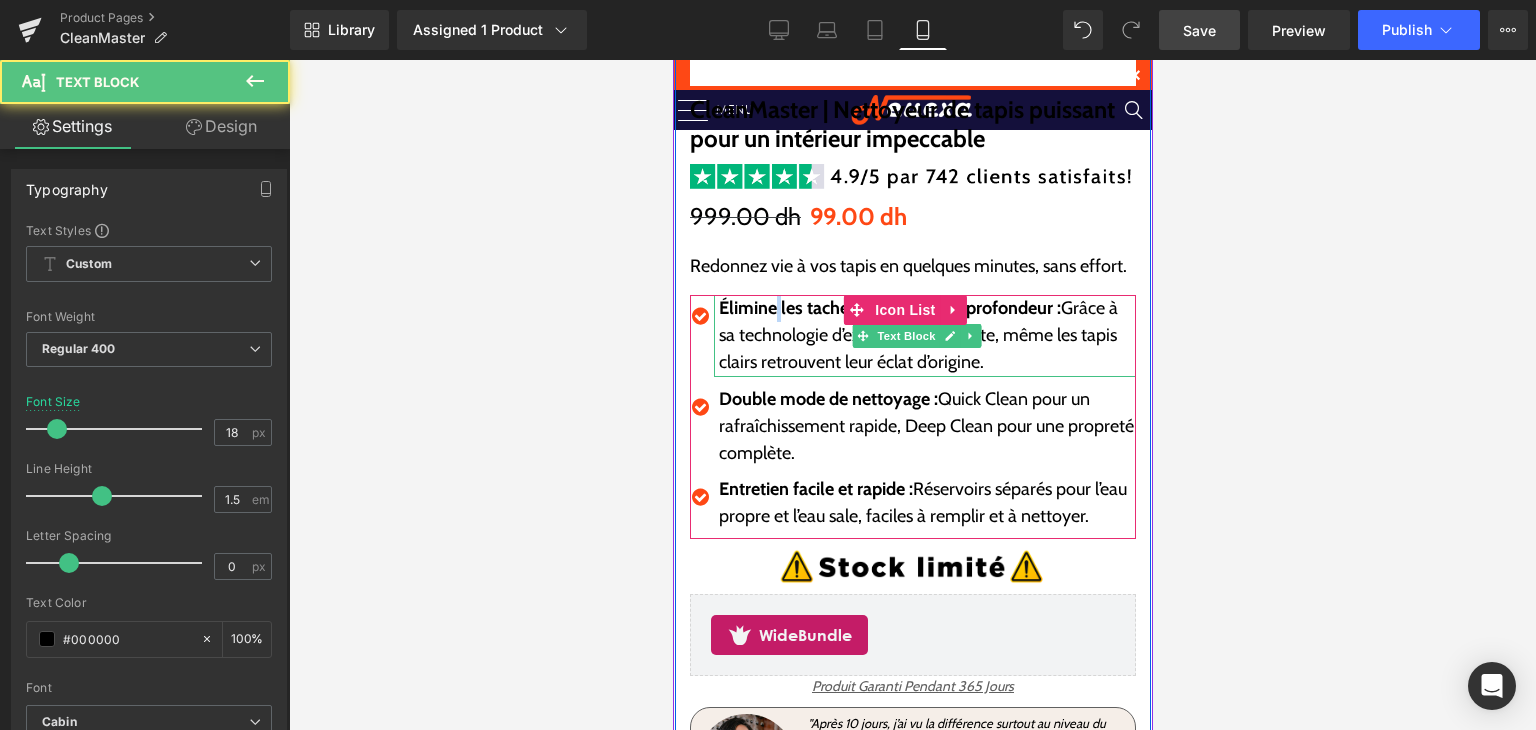 click on "Élimine les taches incrustées en profondeur :" at bounding box center [889, 308] 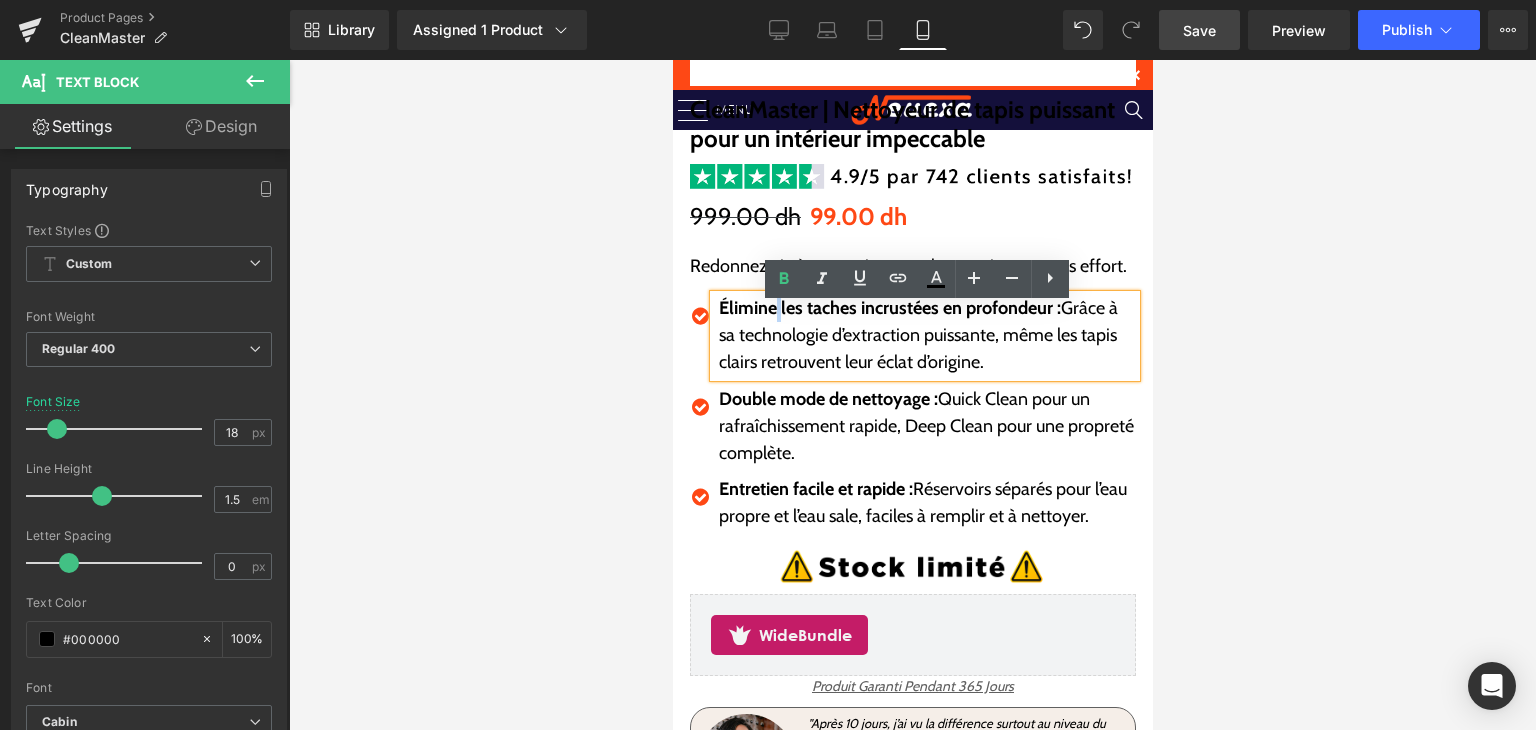 type 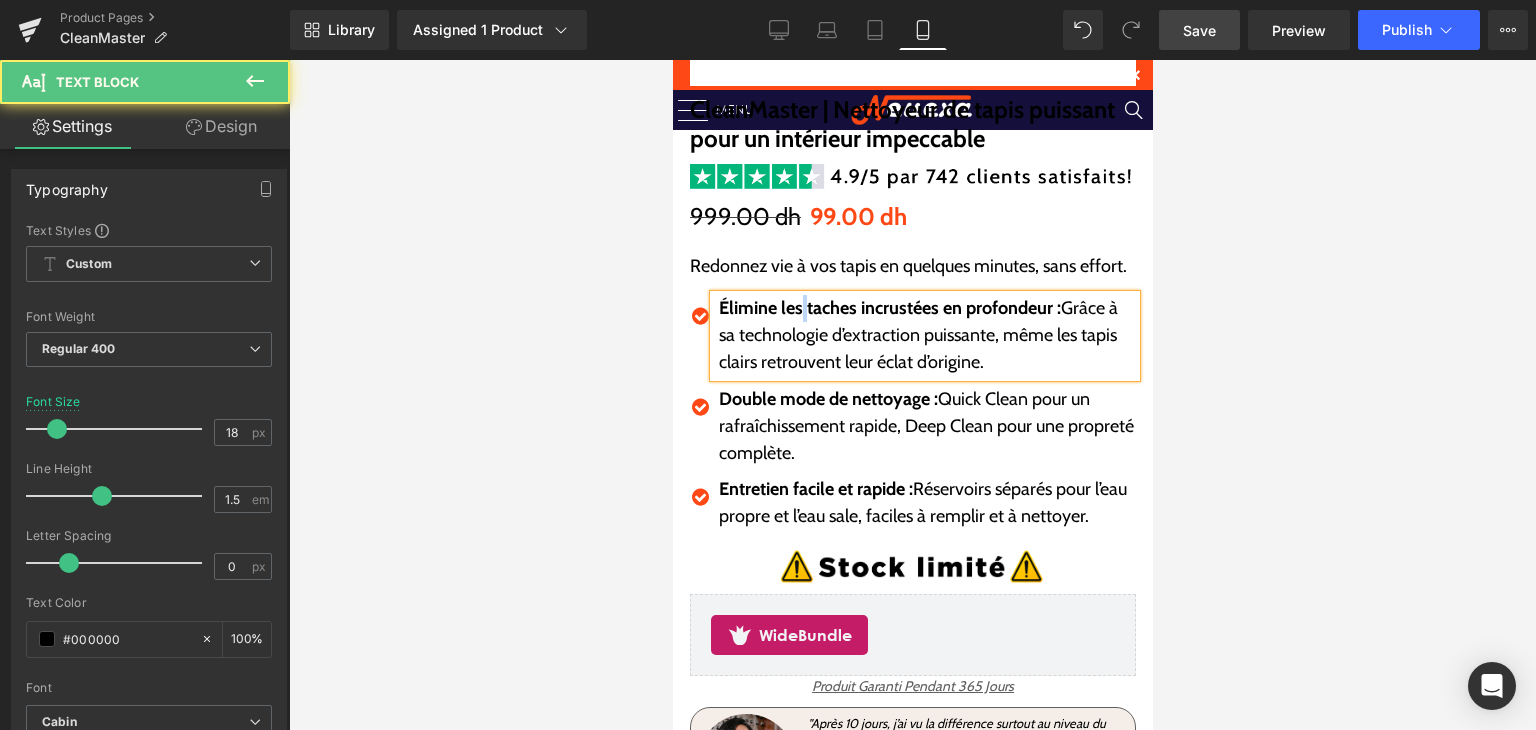 click on "Élimine les taches incrustées en profondeur :" at bounding box center (889, 308) 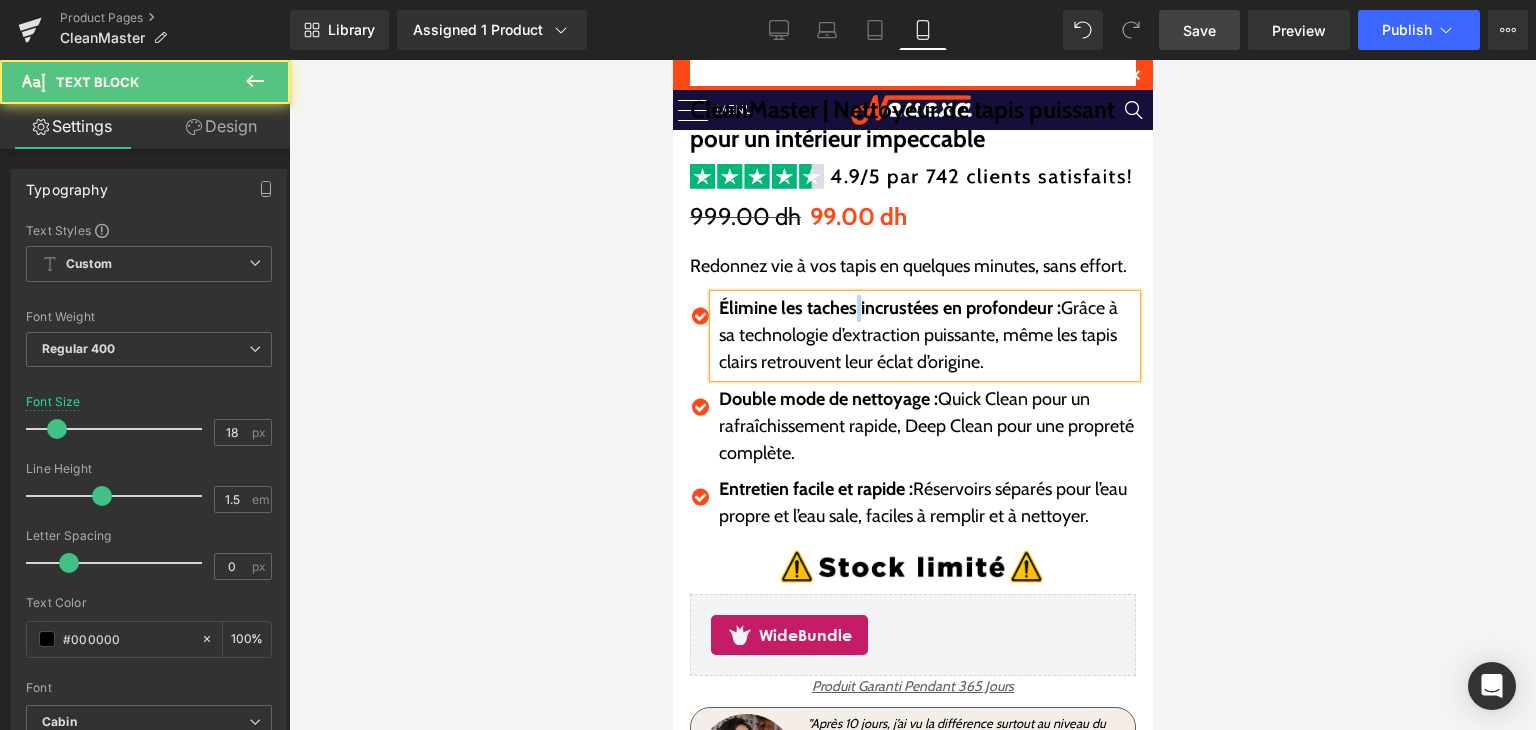 click on "Élimine les taches incrustées en profondeur :" at bounding box center [889, 308] 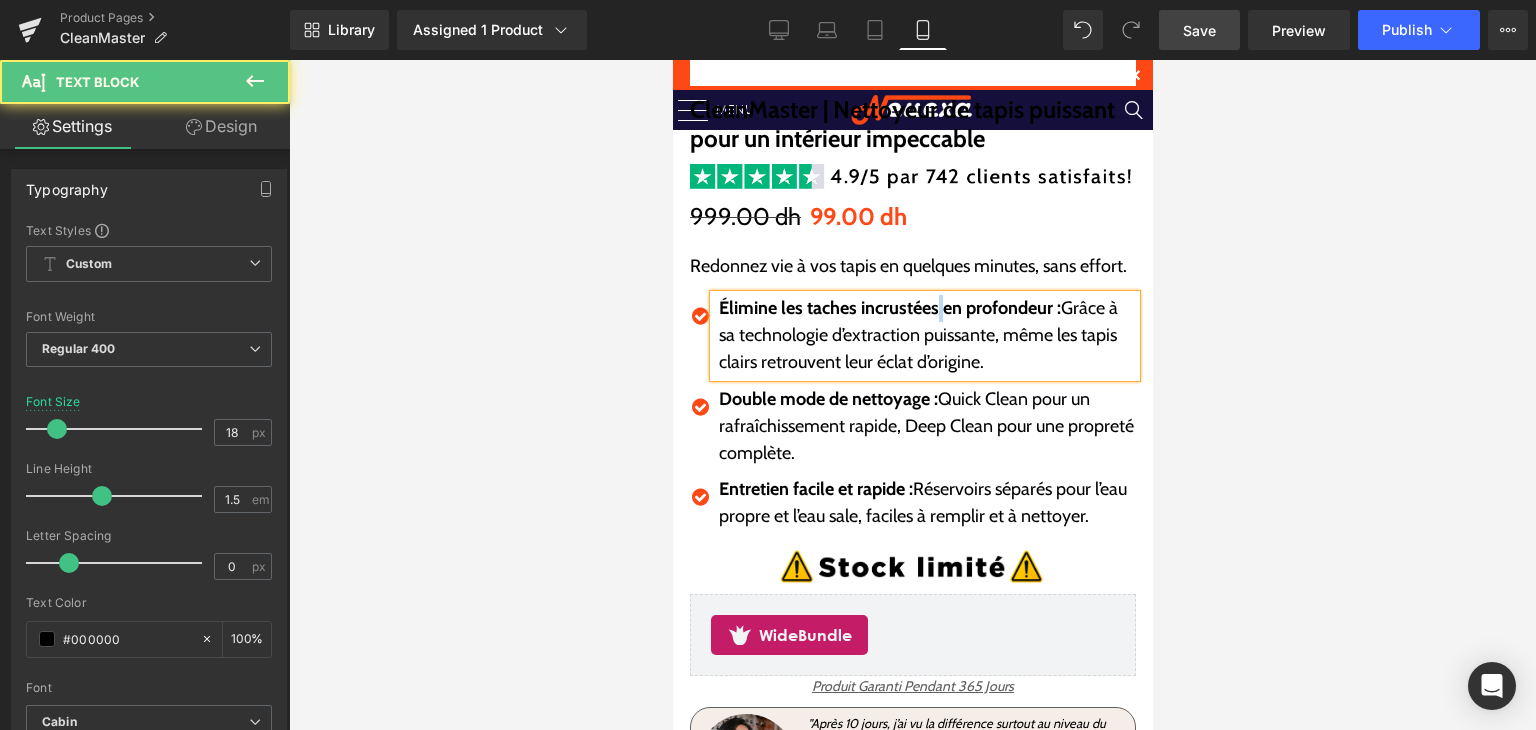 click on "Élimine les taches incrustées en profondeur :" at bounding box center (889, 308) 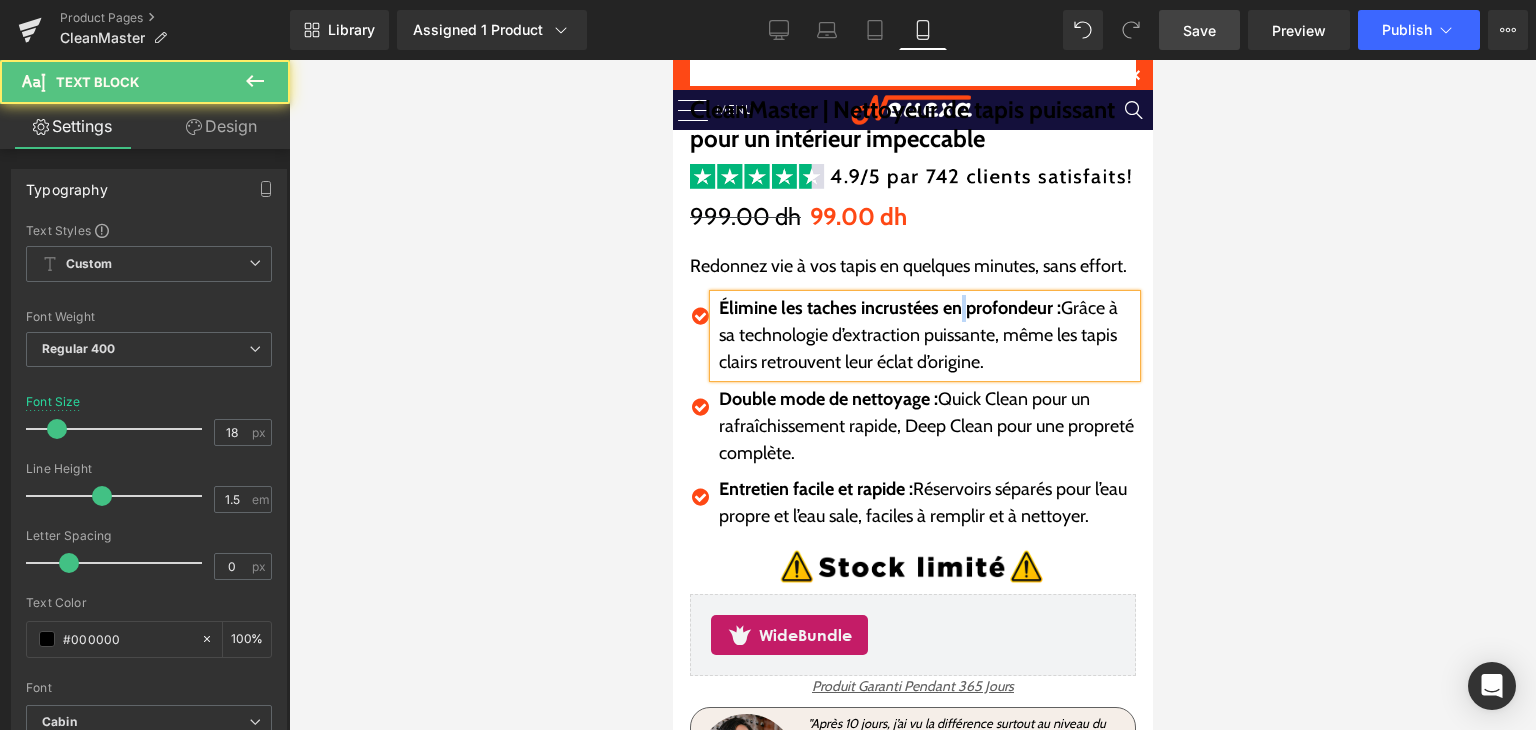 click on "Élimine les taches incrustées en profondeur :" at bounding box center [889, 308] 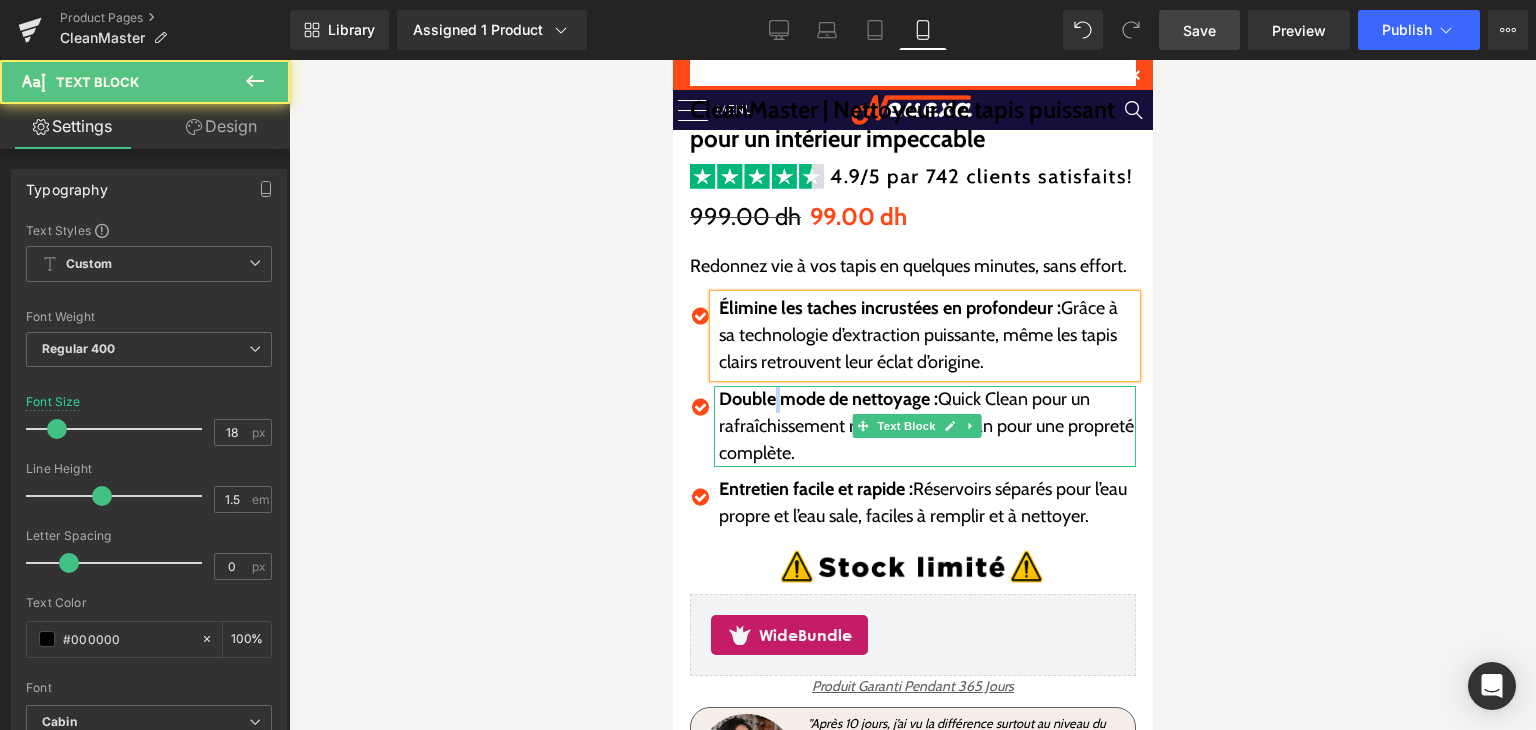 click on "Double mode de nettoyage :" at bounding box center (827, 399) 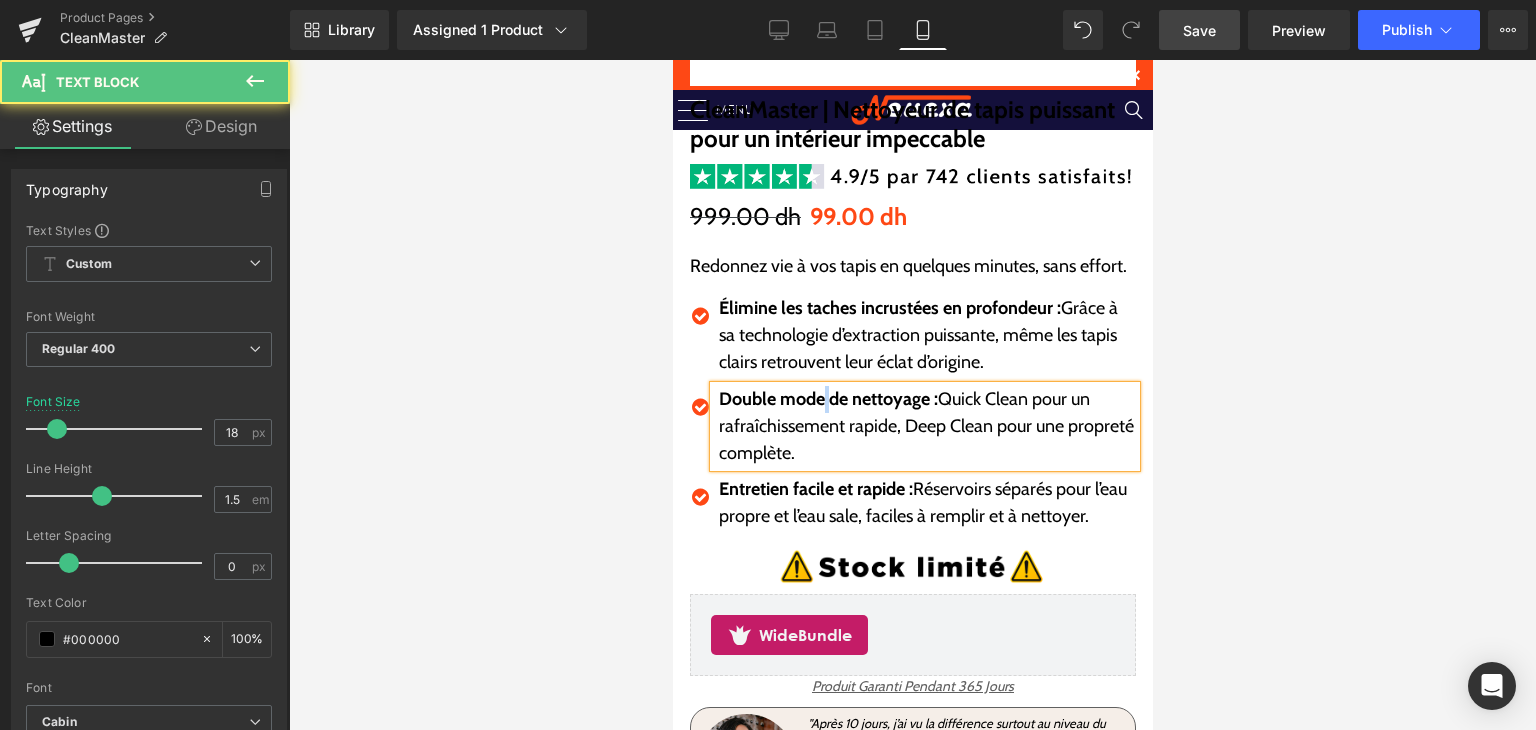 click on "Double mode de nettoyage :" at bounding box center (827, 399) 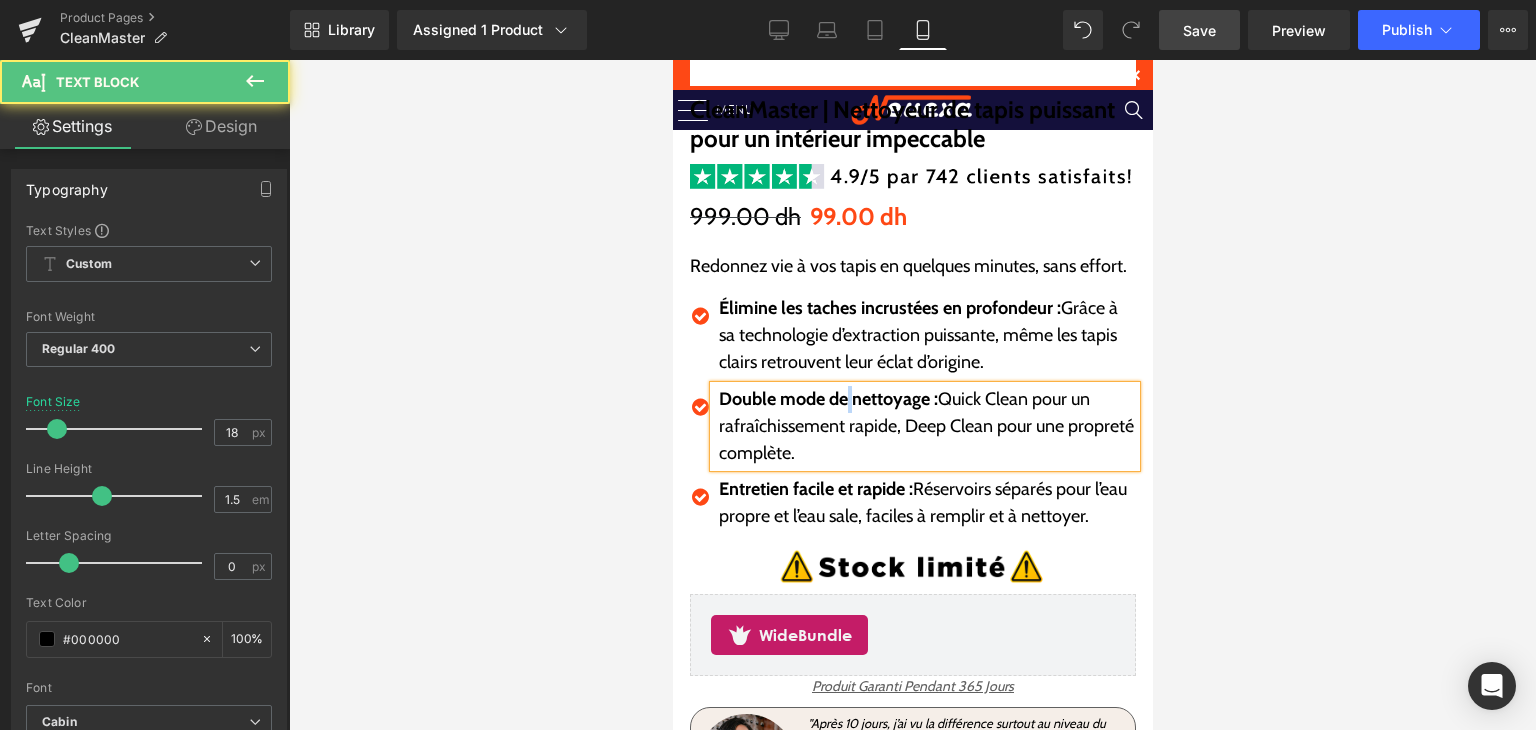 click on "Double mode de nettoyage :" at bounding box center [827, 399] 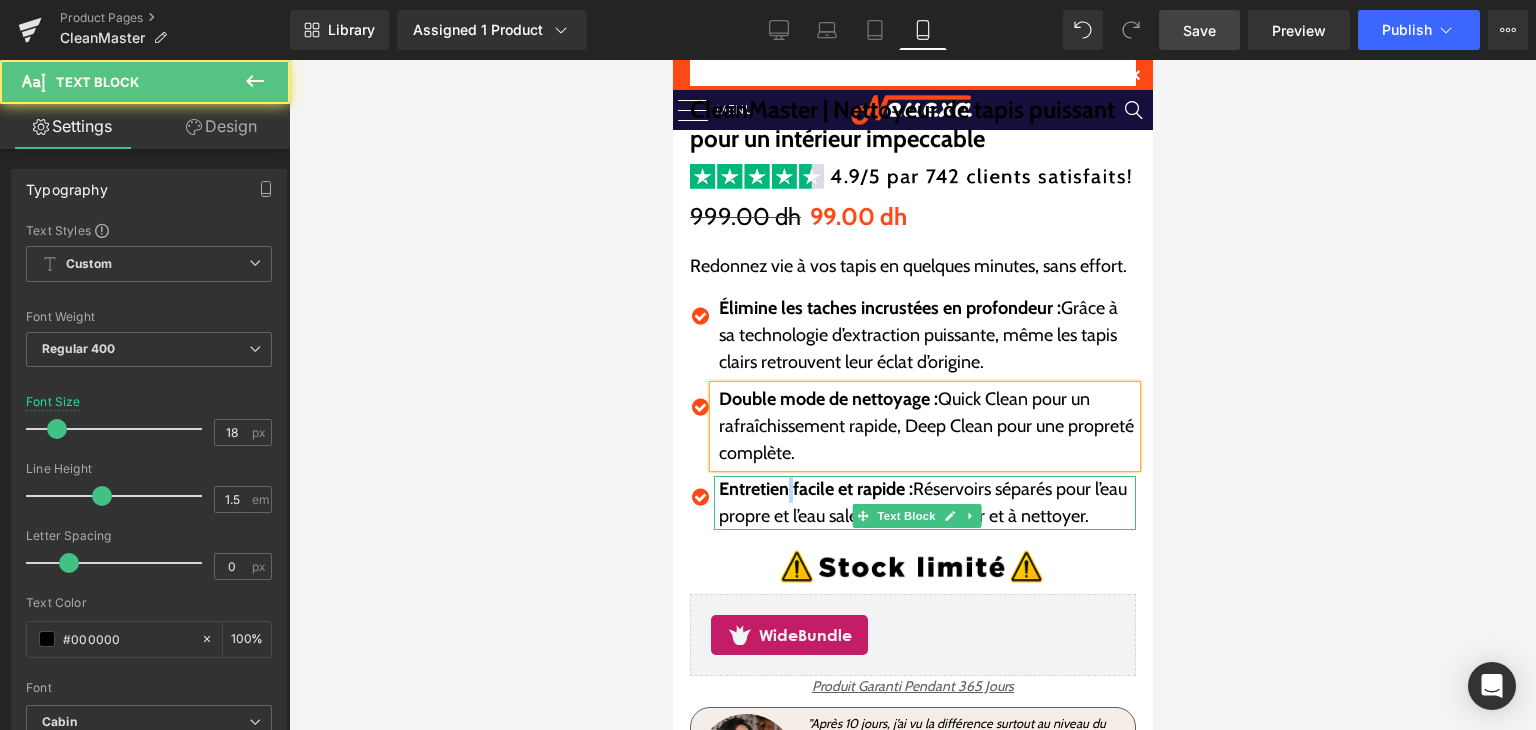 click on "Entretien facile et rapide :" at bounding box center (815, 489) 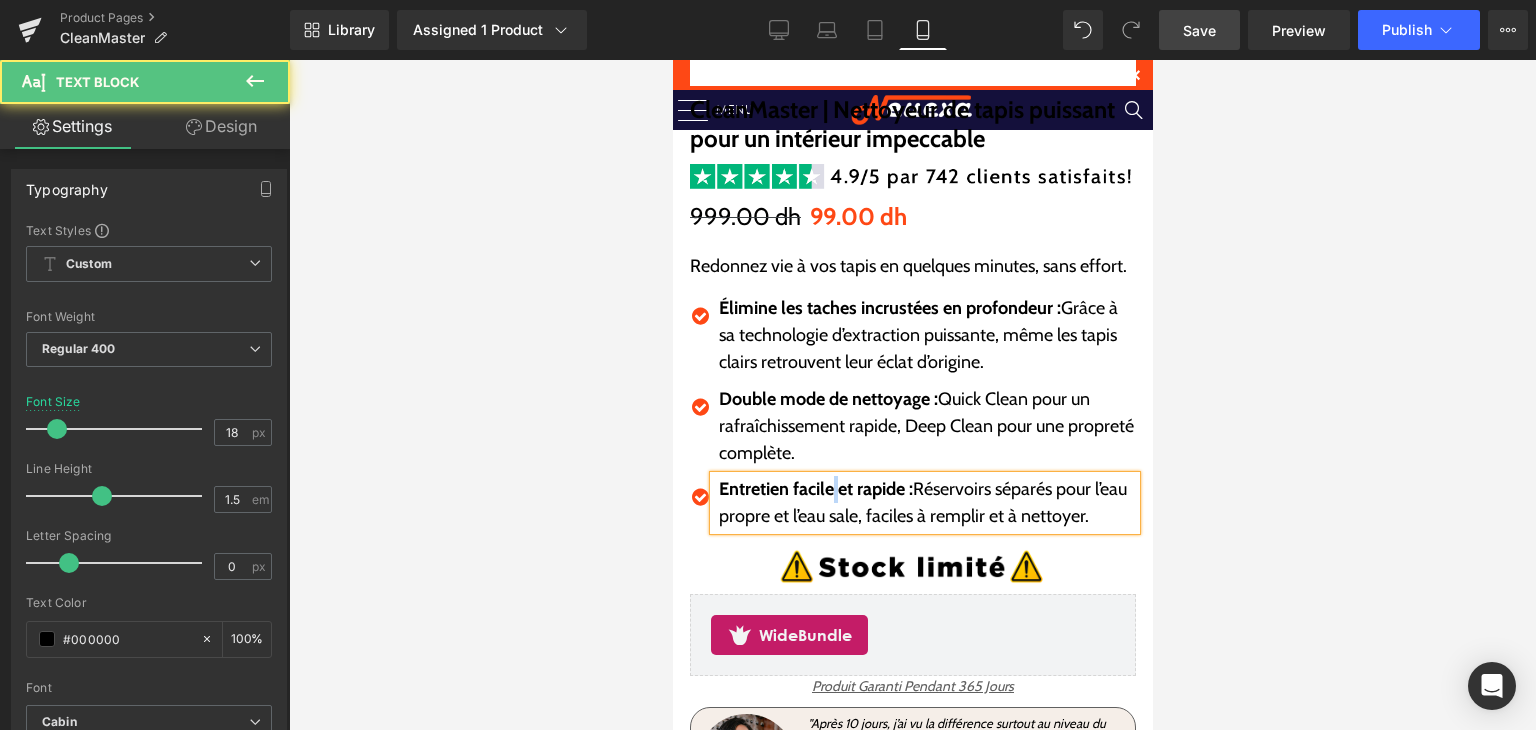 click on "Entretien facile et rapide :" at bounding box center [815, 489] 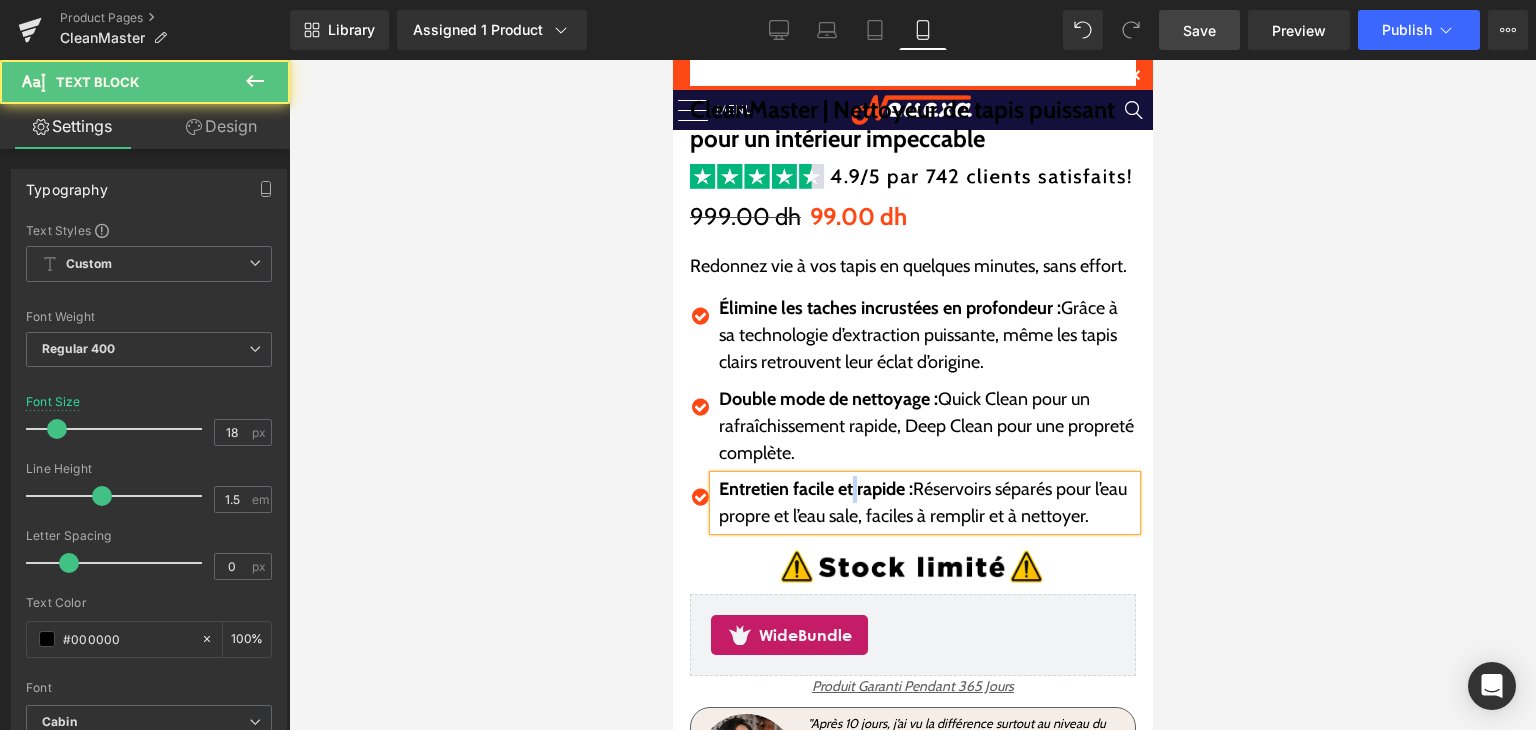 click on "Entretien facile et rapide :" at bounding box center [815, 489] 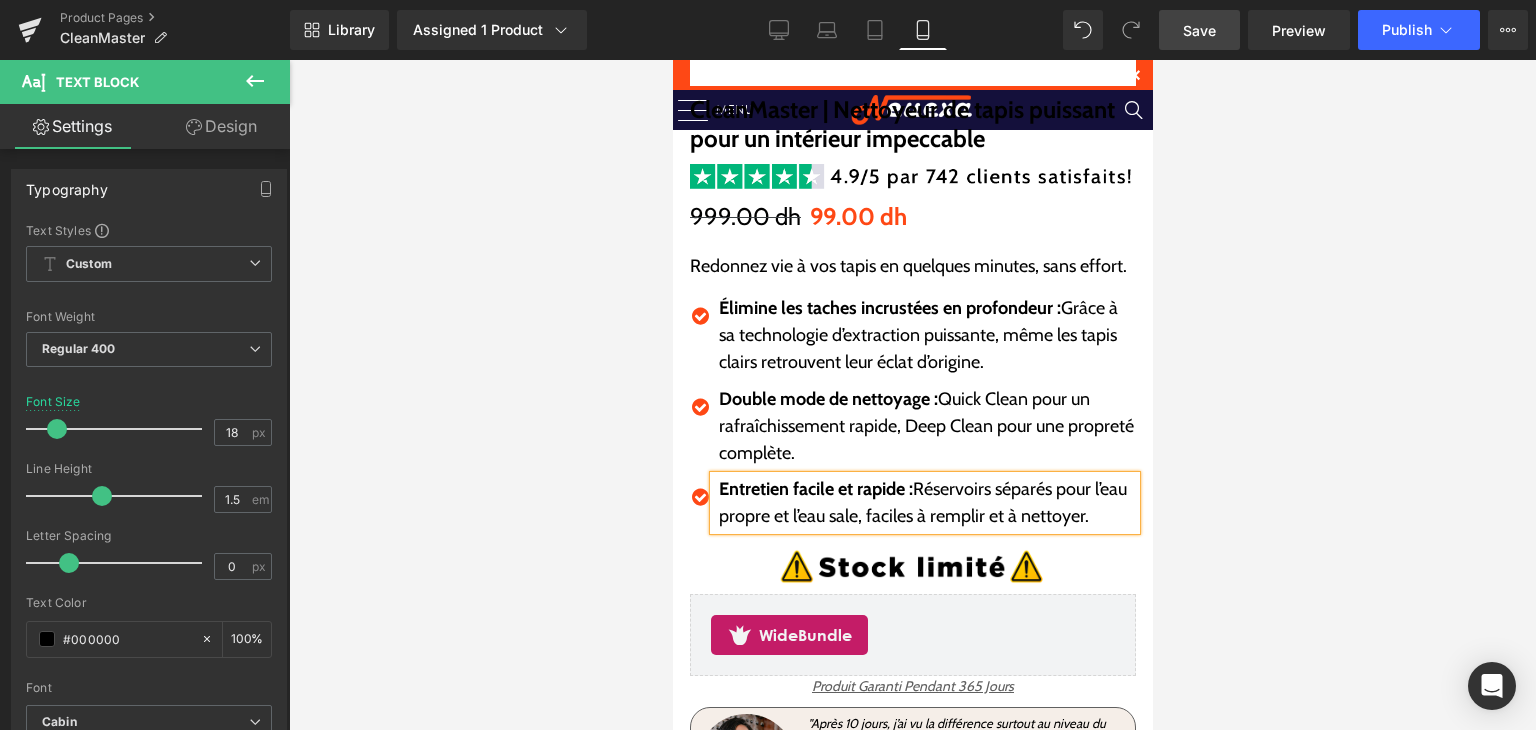 scroll, scrollTop: 710, scrollLeft: 0, axis: vertical 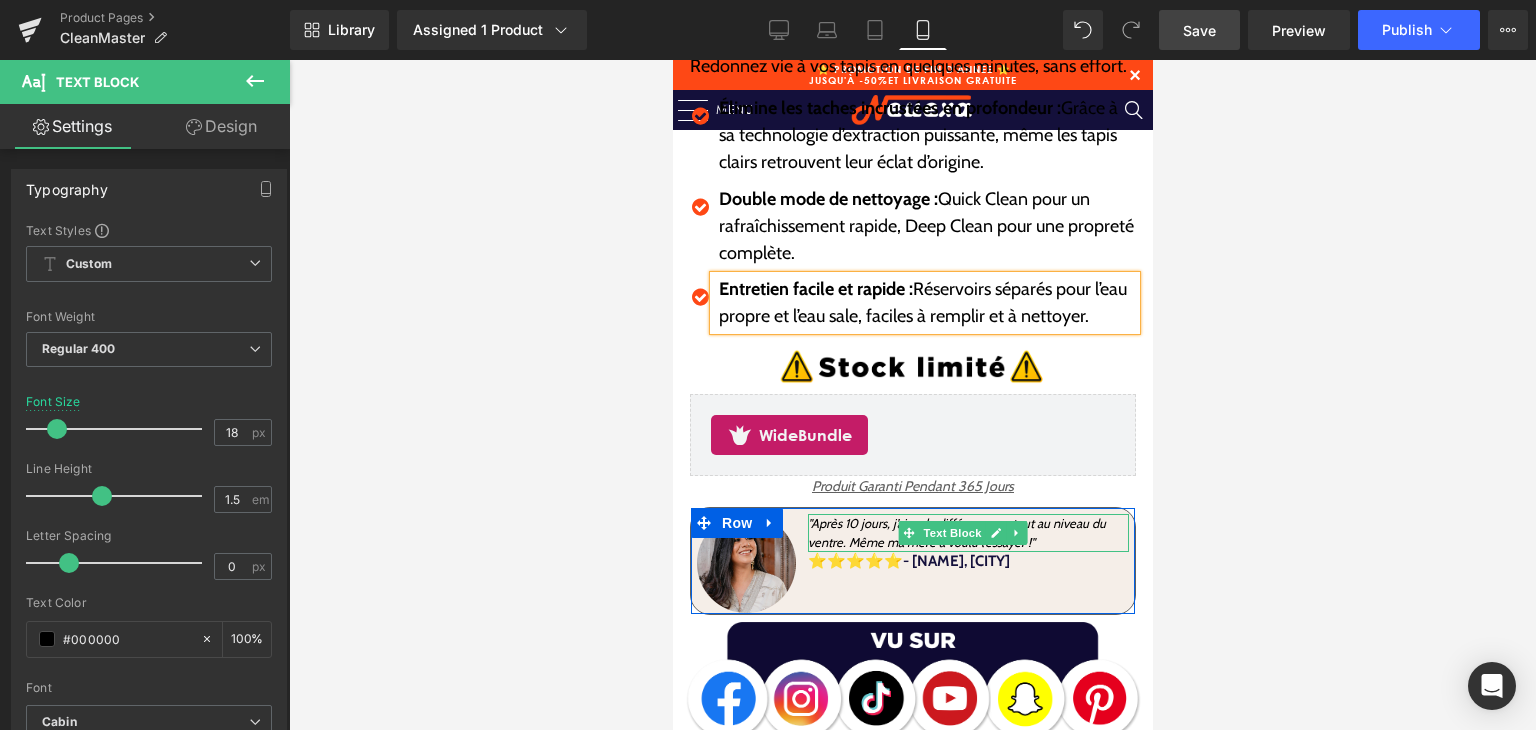 click on ""Après 10 jours, j’ai vu la différence surtout au niveau du ventre. Même ma mère a voulu l’essayer !"" at bounding box center [956, 533] 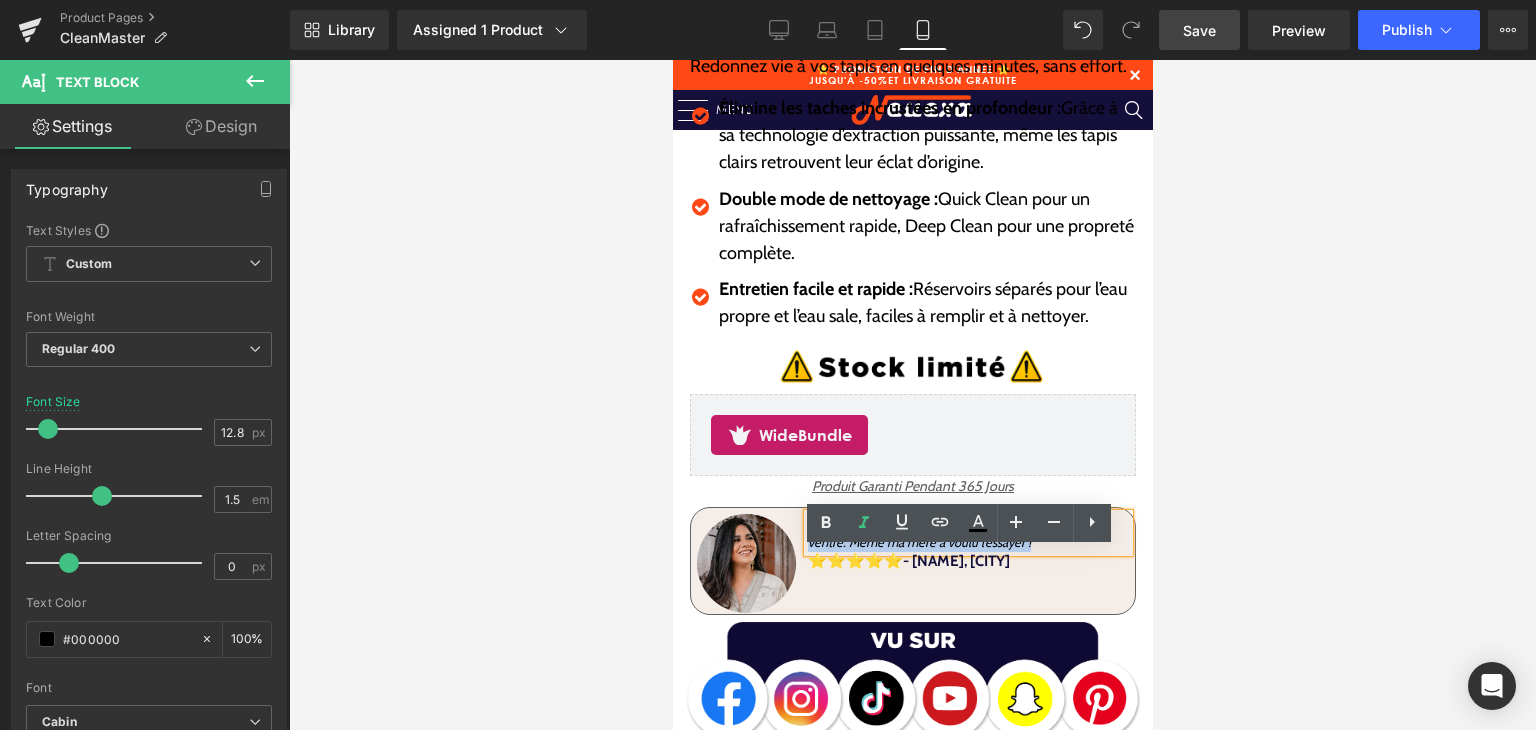 drag, startPoint x: 805, startPoint y: 561, endPoint x: 980, endPoint y: 569, distance: 175.18275 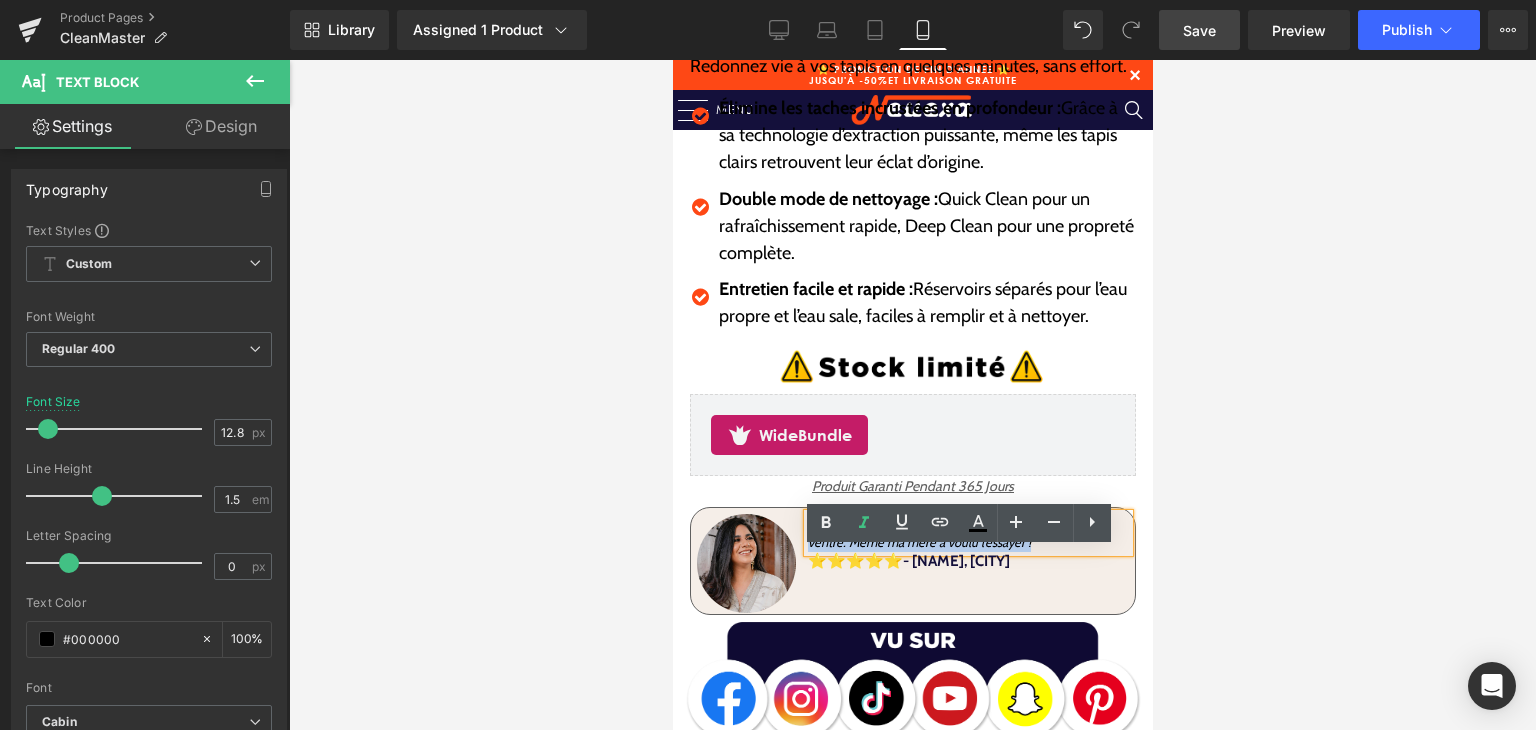 click on ""Après 10 jours, j’ai vu la différence surtout au niveau du ventre. Même ma mère a voulu l’essayer !"" at bounding box center [956, 533] 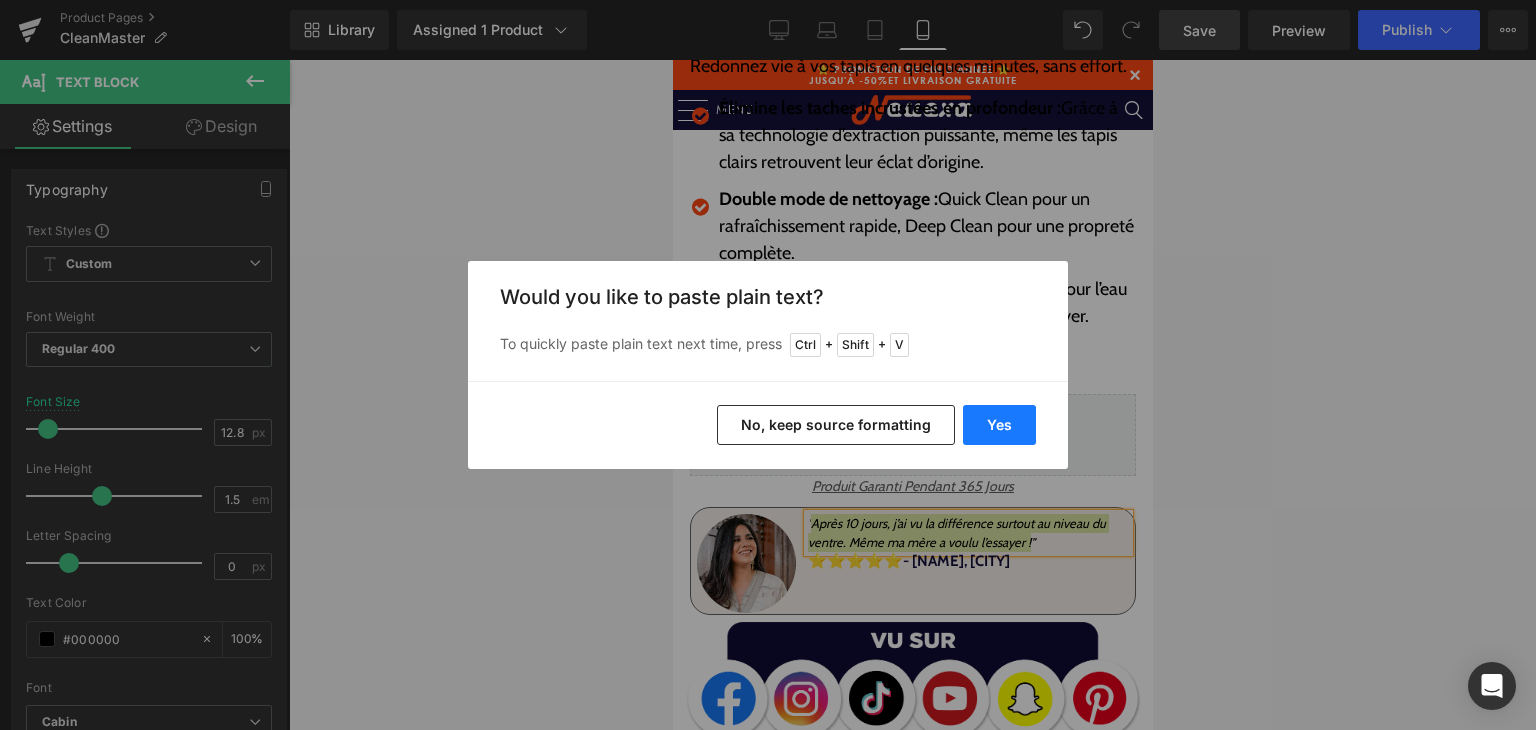 click on "Yes" at bounding box center [999, 425] 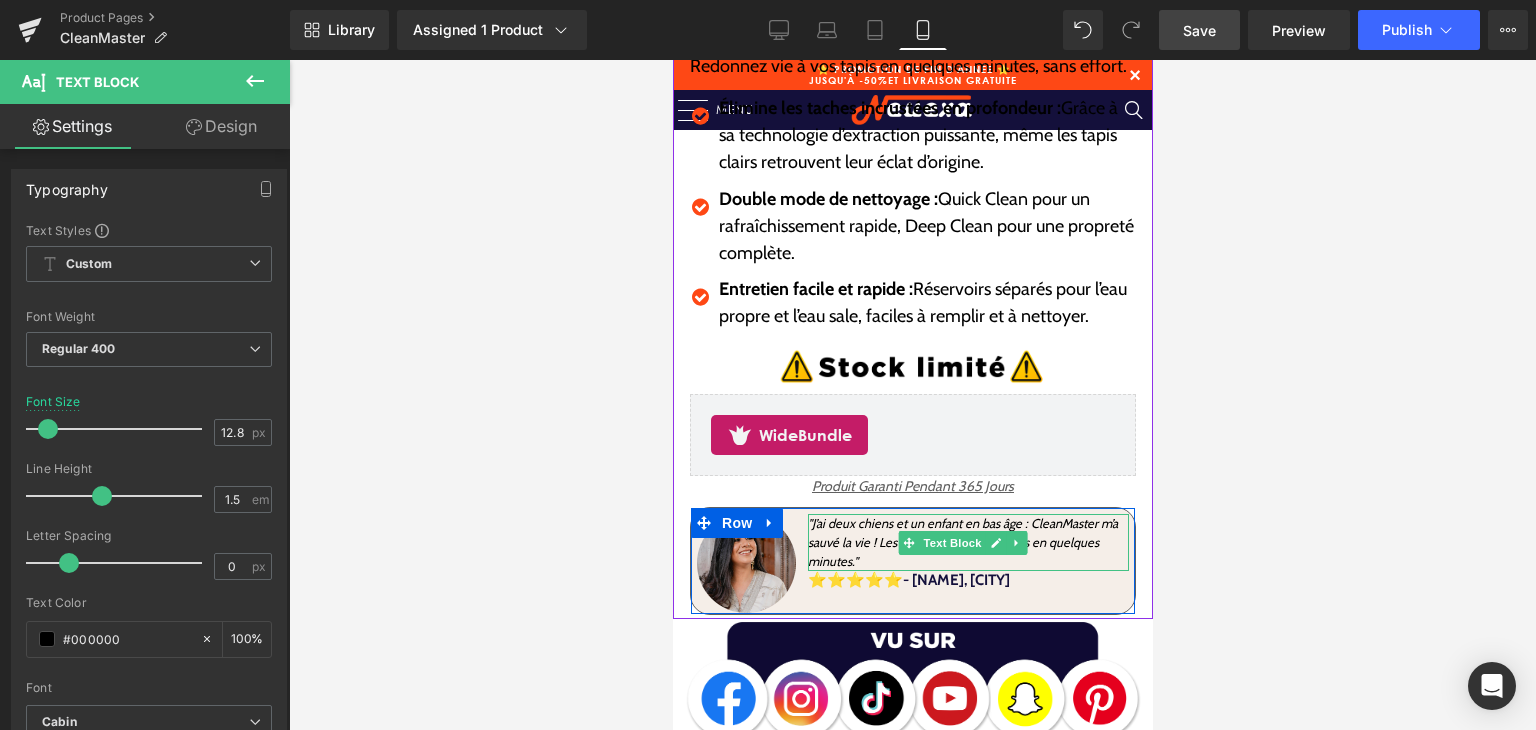 click on ""J’ai deux chiens et un enfant en bas âge : CleanMaster m’a sauvé la vie ! Les tapis sont comme neufs en quelques minutes."" at bounding box center (967, 543) 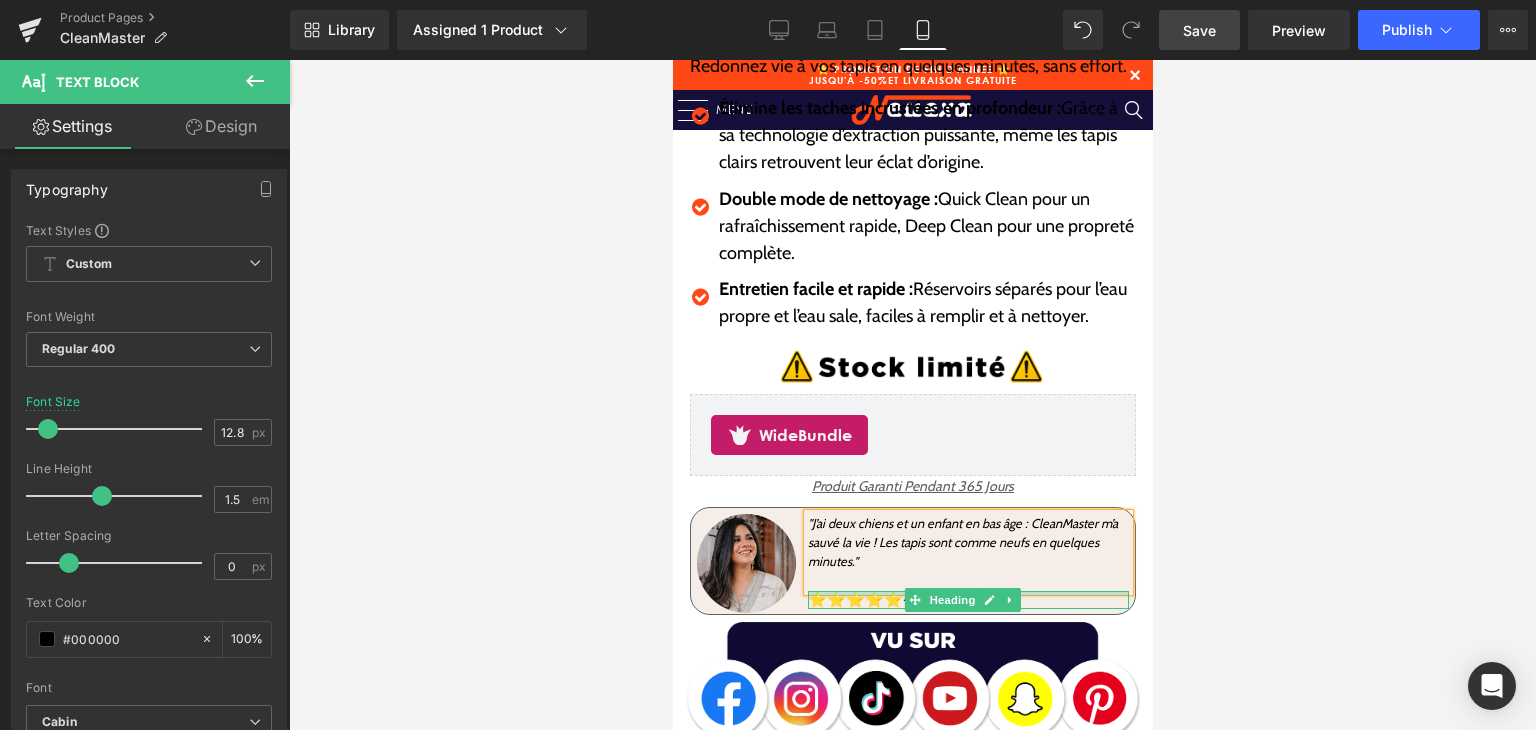 click on "⭐⭐⭐⭐⭐- Khadija, Casablanca." at bounding box center [967, 600] 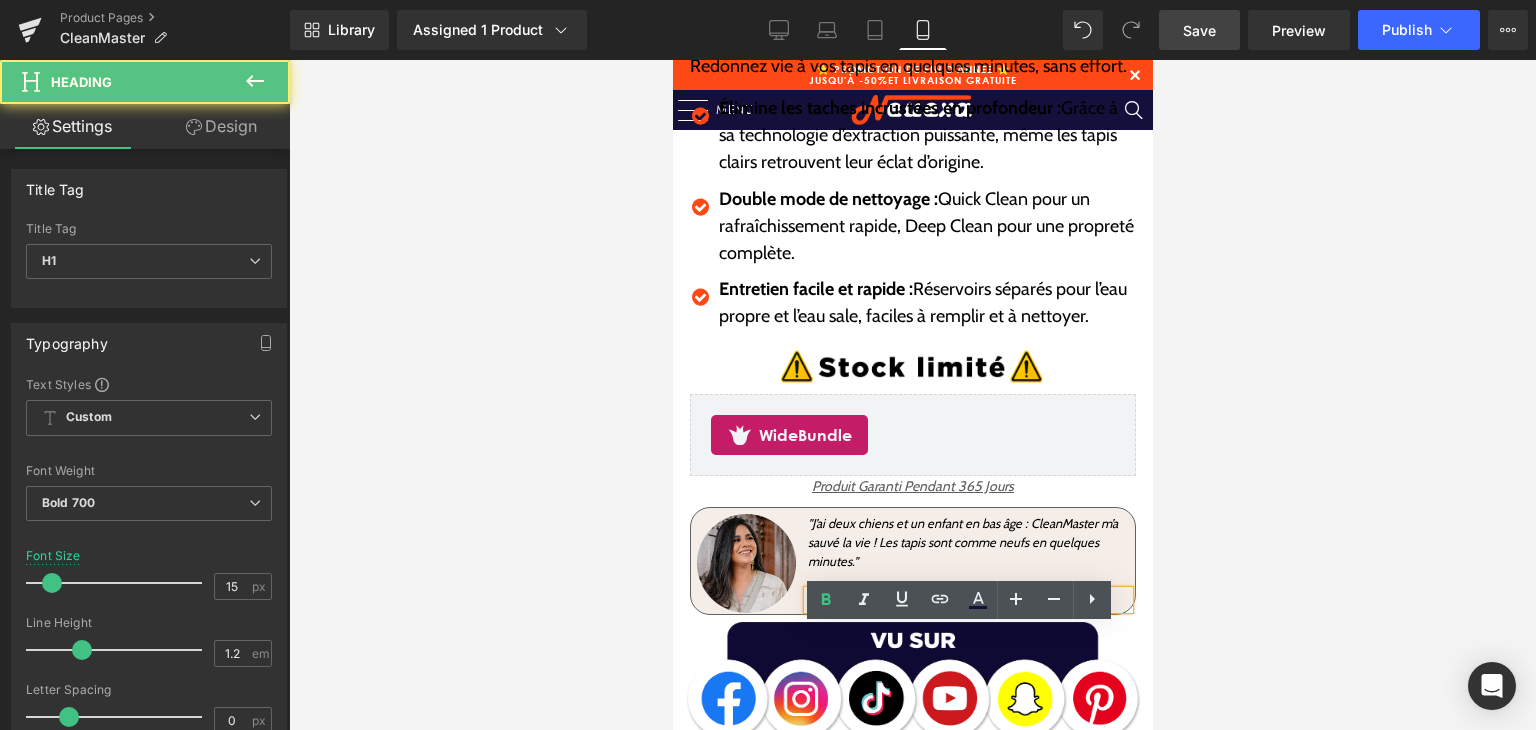 drag, startPoint x: 914, startPoint y: 640, endPoint x: 962, endPoint y: 637, distance: 48.09366 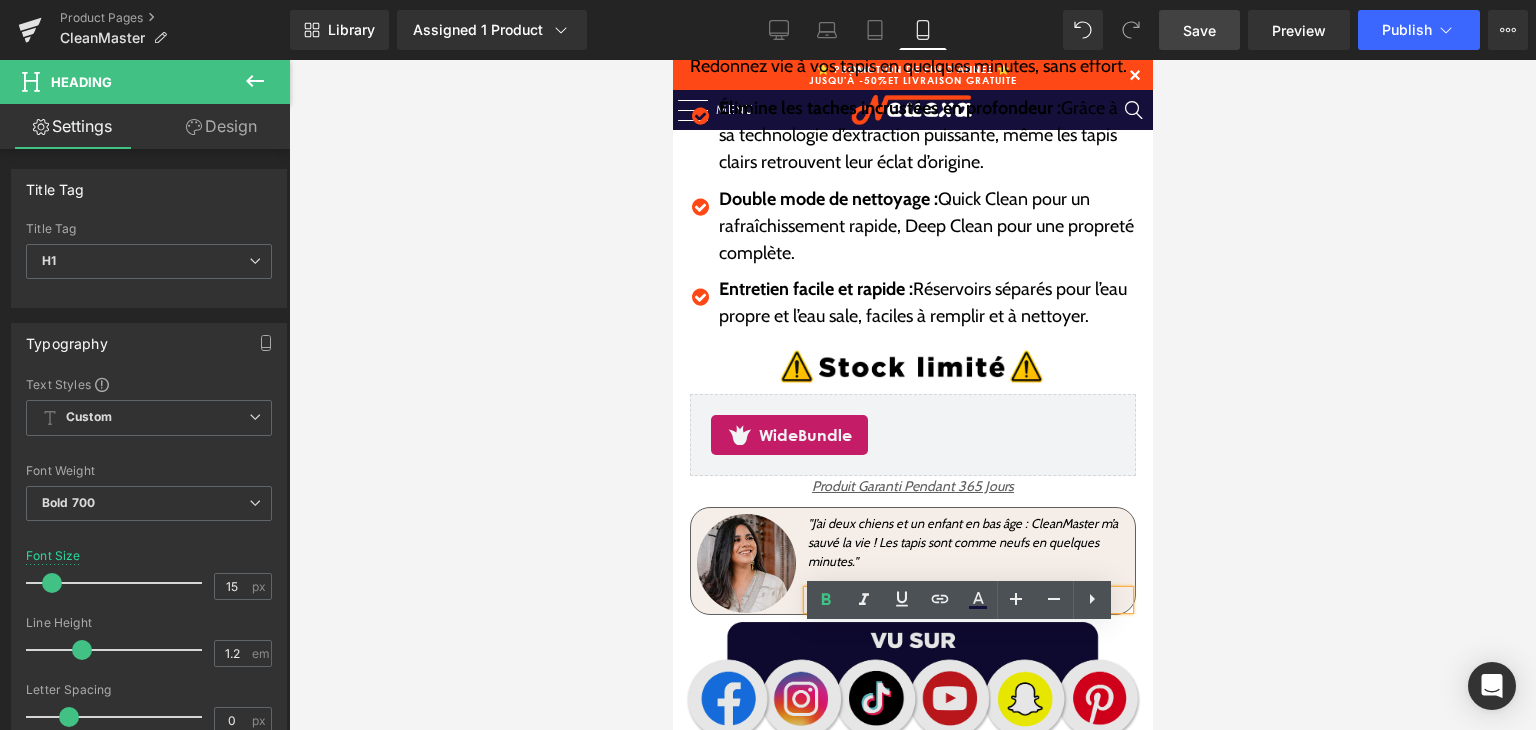 type 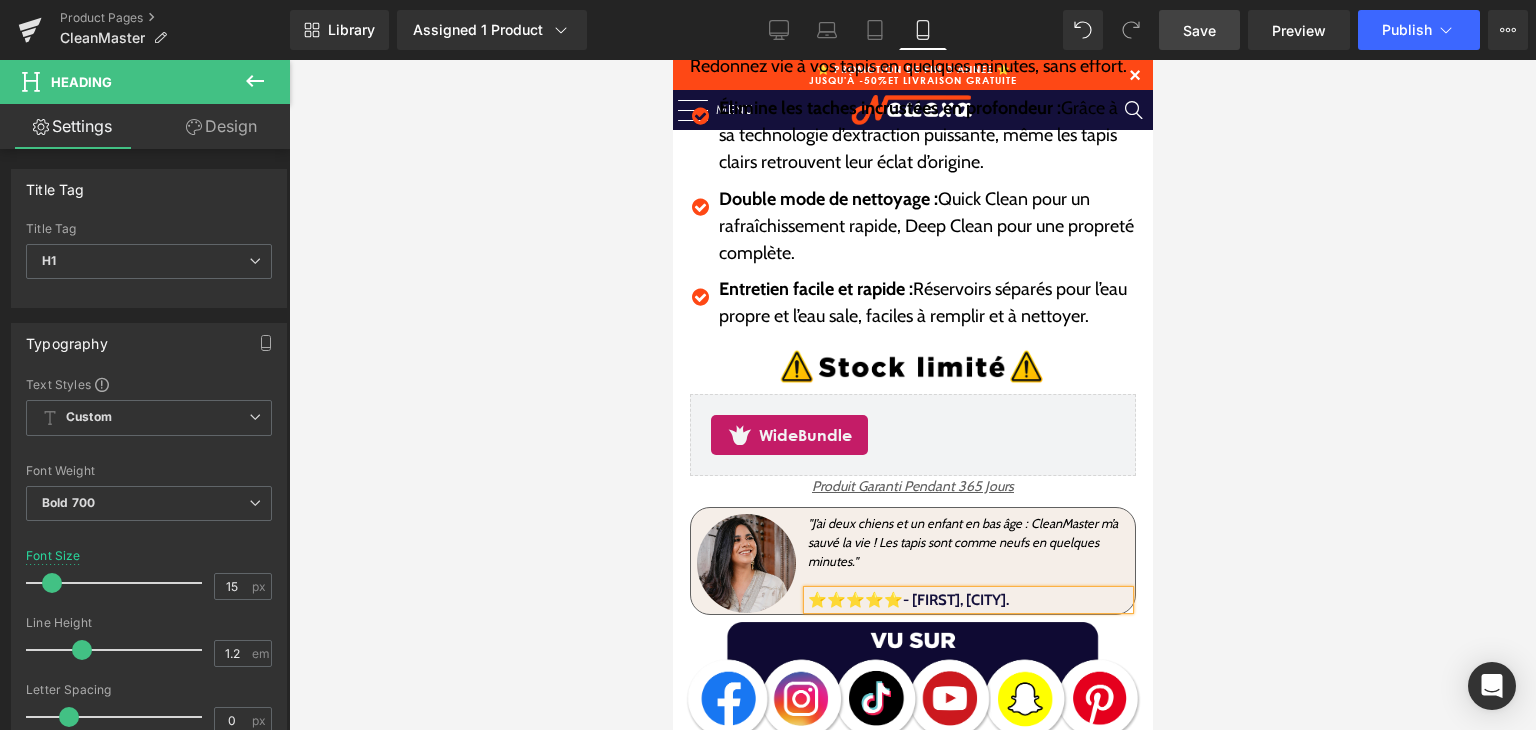 click on "⭐⭐⭐⭐⭐- Ahlam, Casablanca." at bounding box center (967, 600) 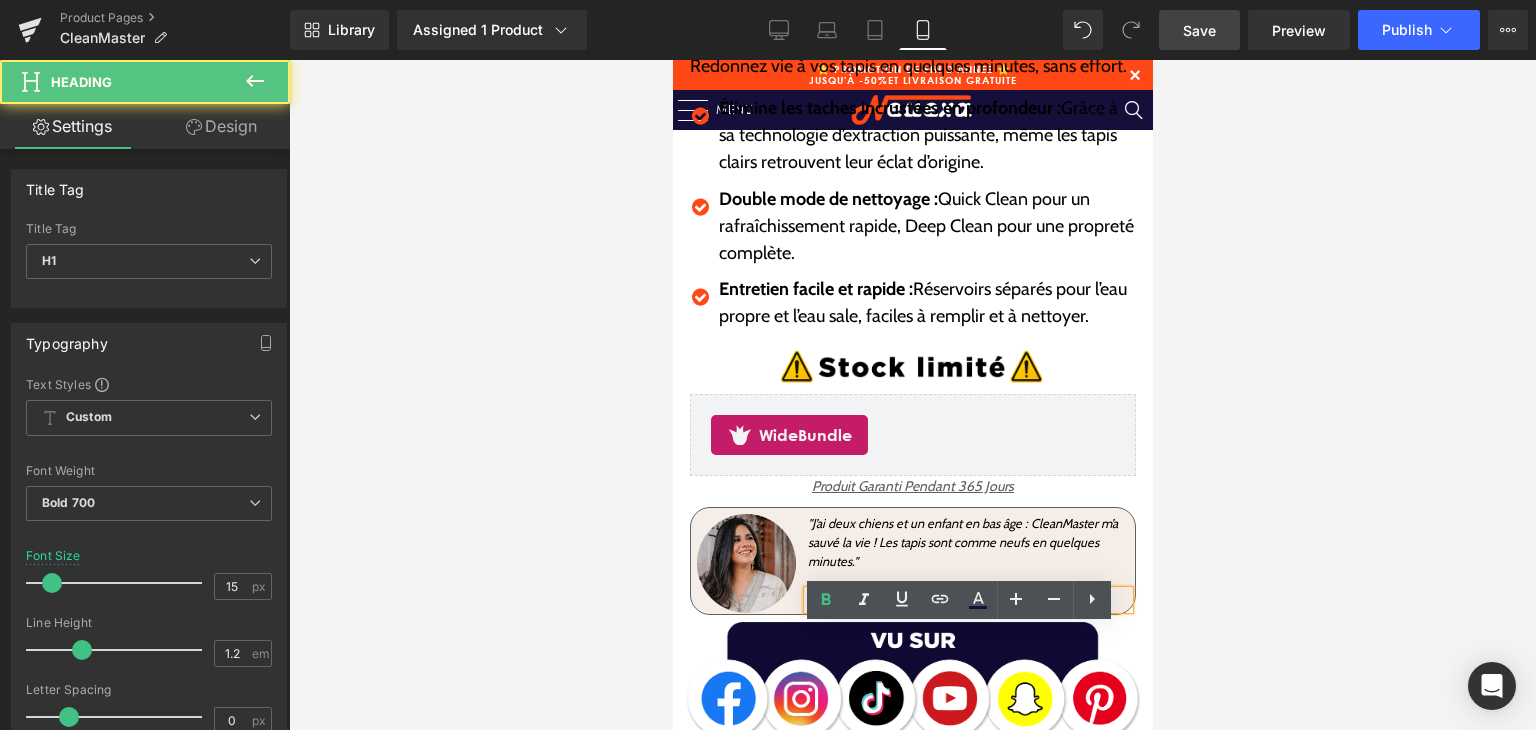 drag, startPoint x: 1040, startPoint y: 634, endPoint x: 963, endPoint y: 636, distance: 77.02597 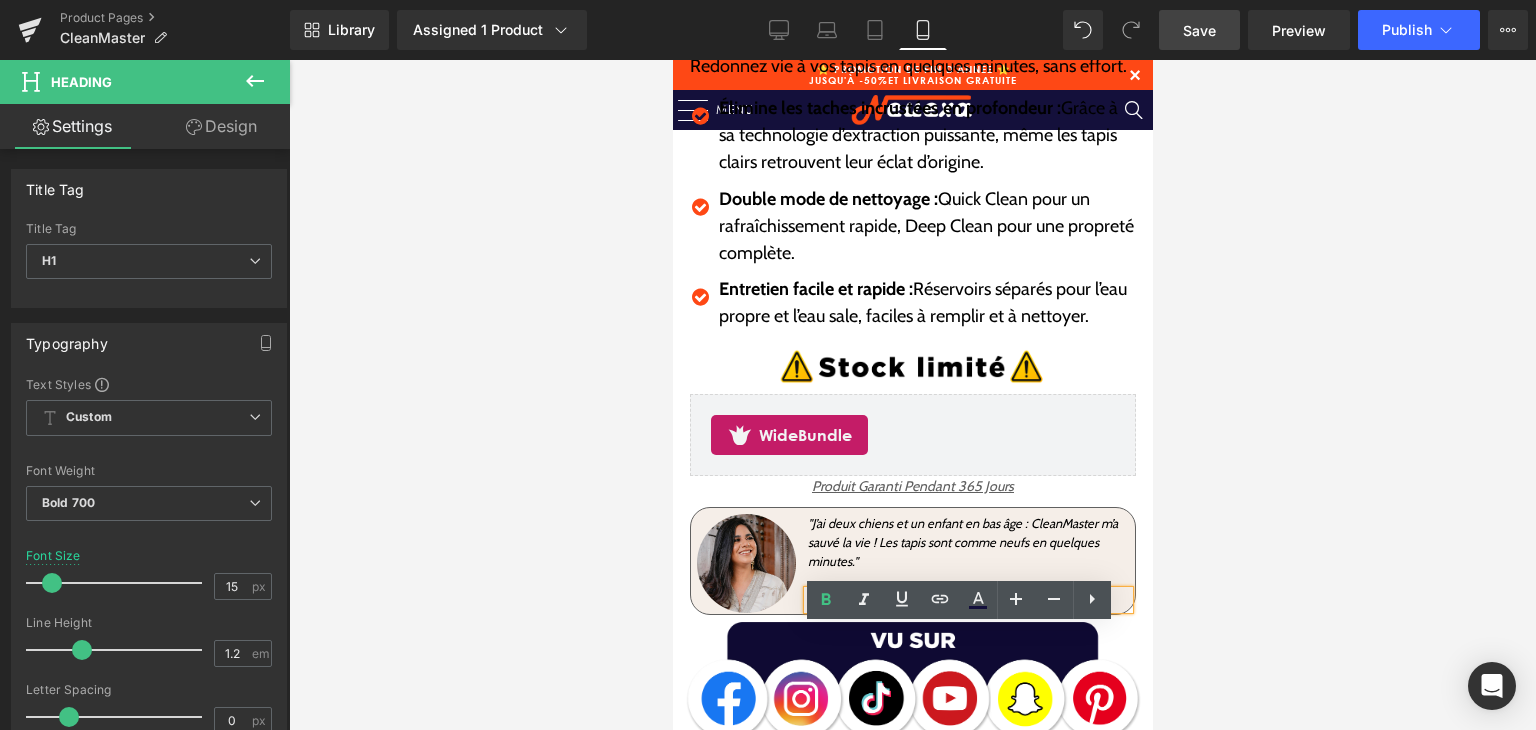 drag, startPoint x: 969, startPoint y: 636, endPoint x: 1027, endPoint y: 648, distance: 59.22837 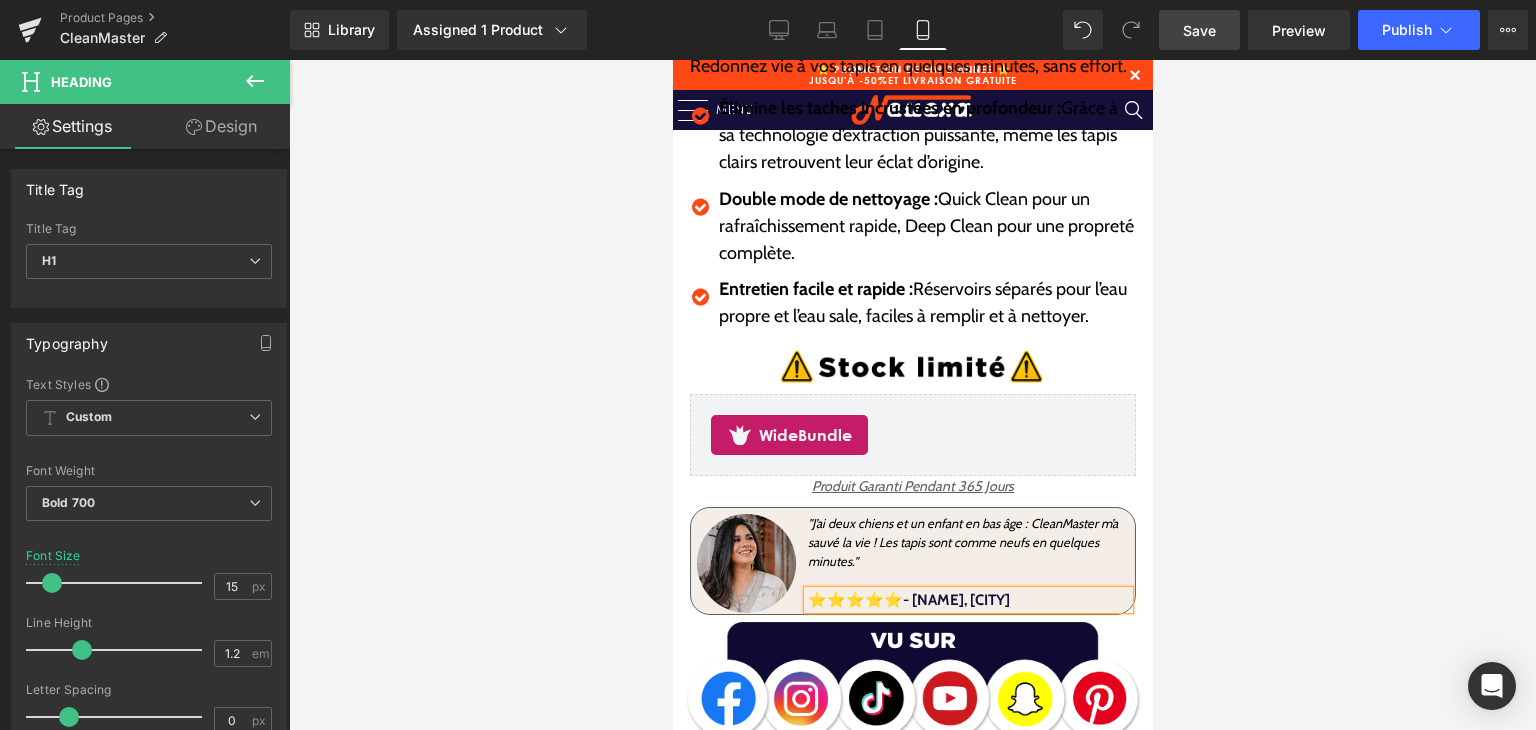click at bounding box center (912, 395) 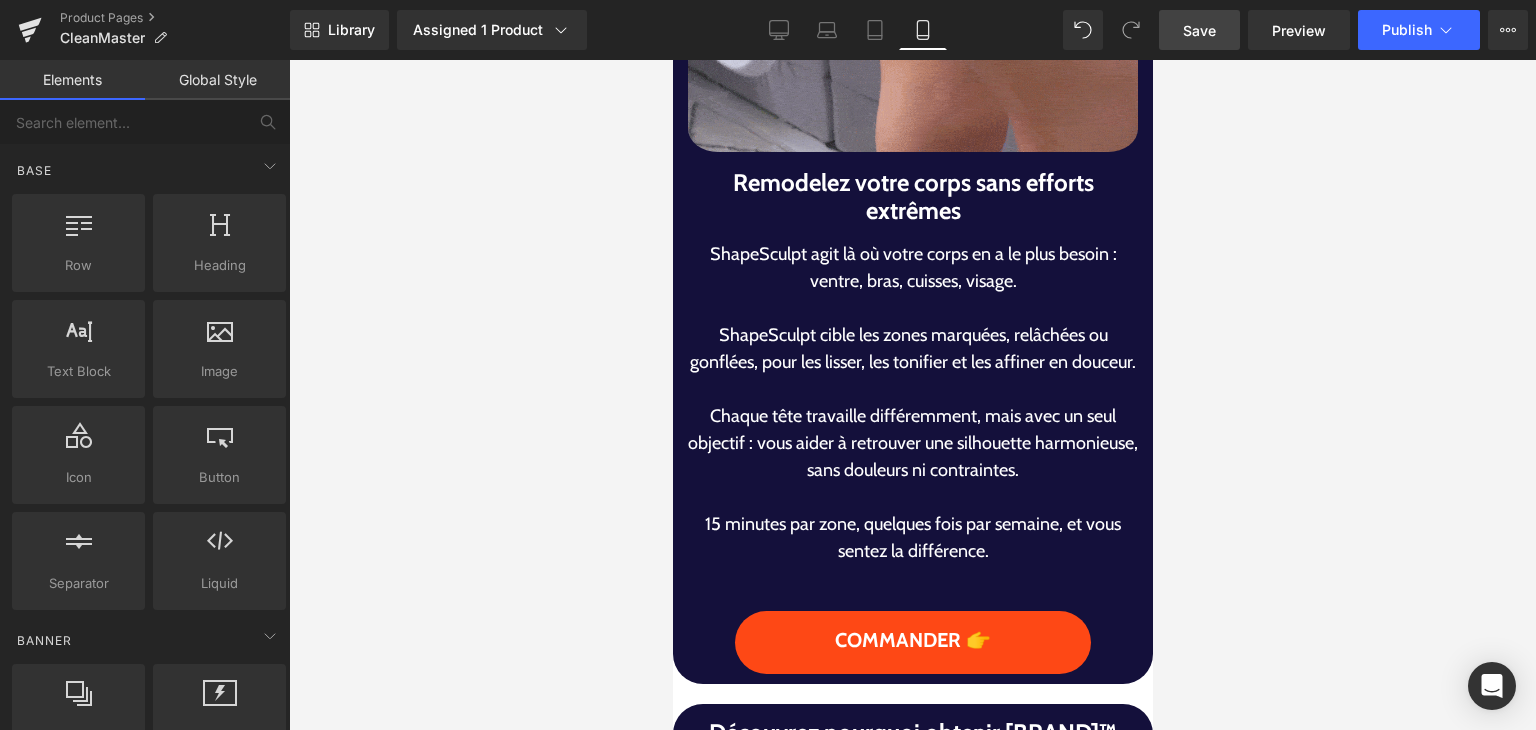 scroll, scrollTop: 2210, scrollLeft: 0, axis: vertical 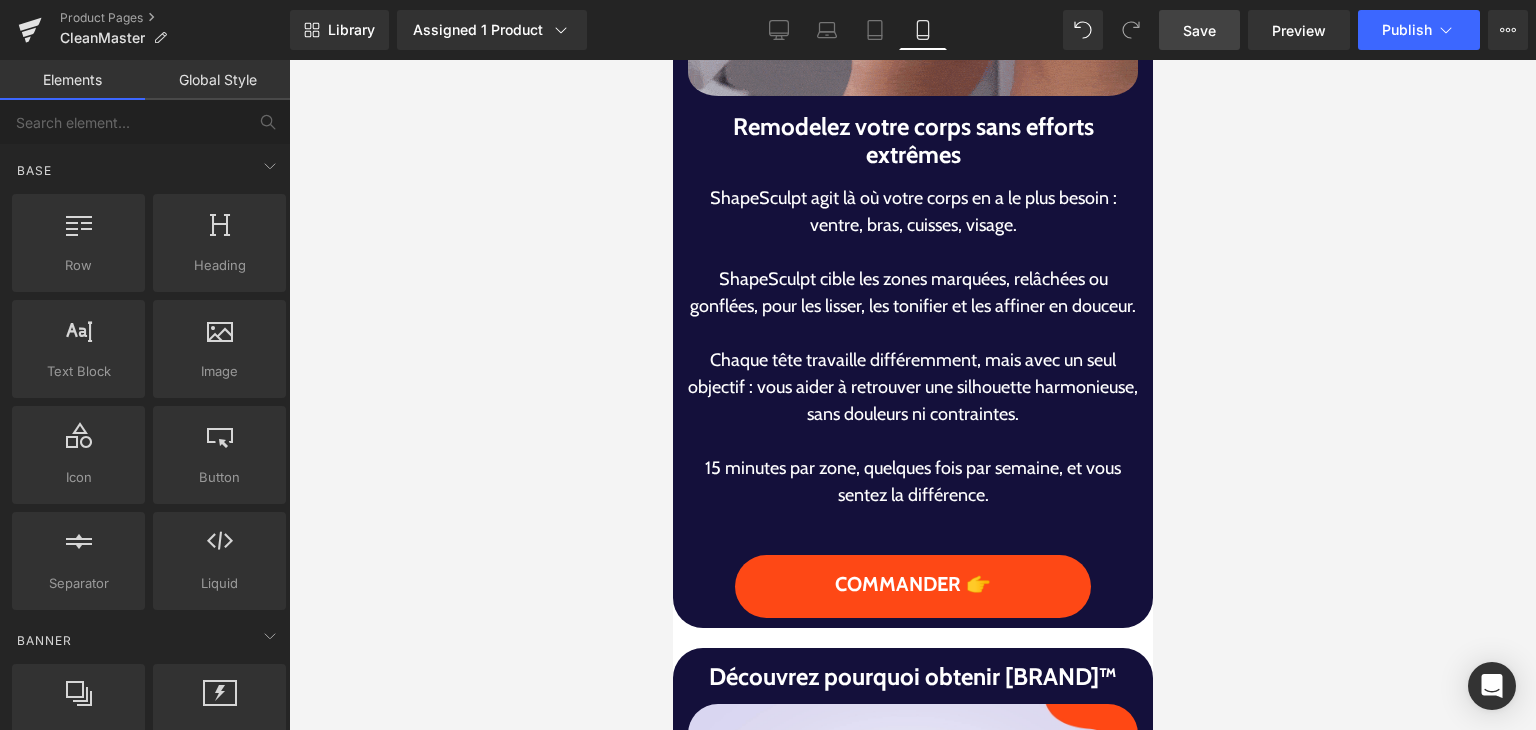 click on "Remodelez votre corps sans efforts extrêmes" at bounding box center (912, 142) 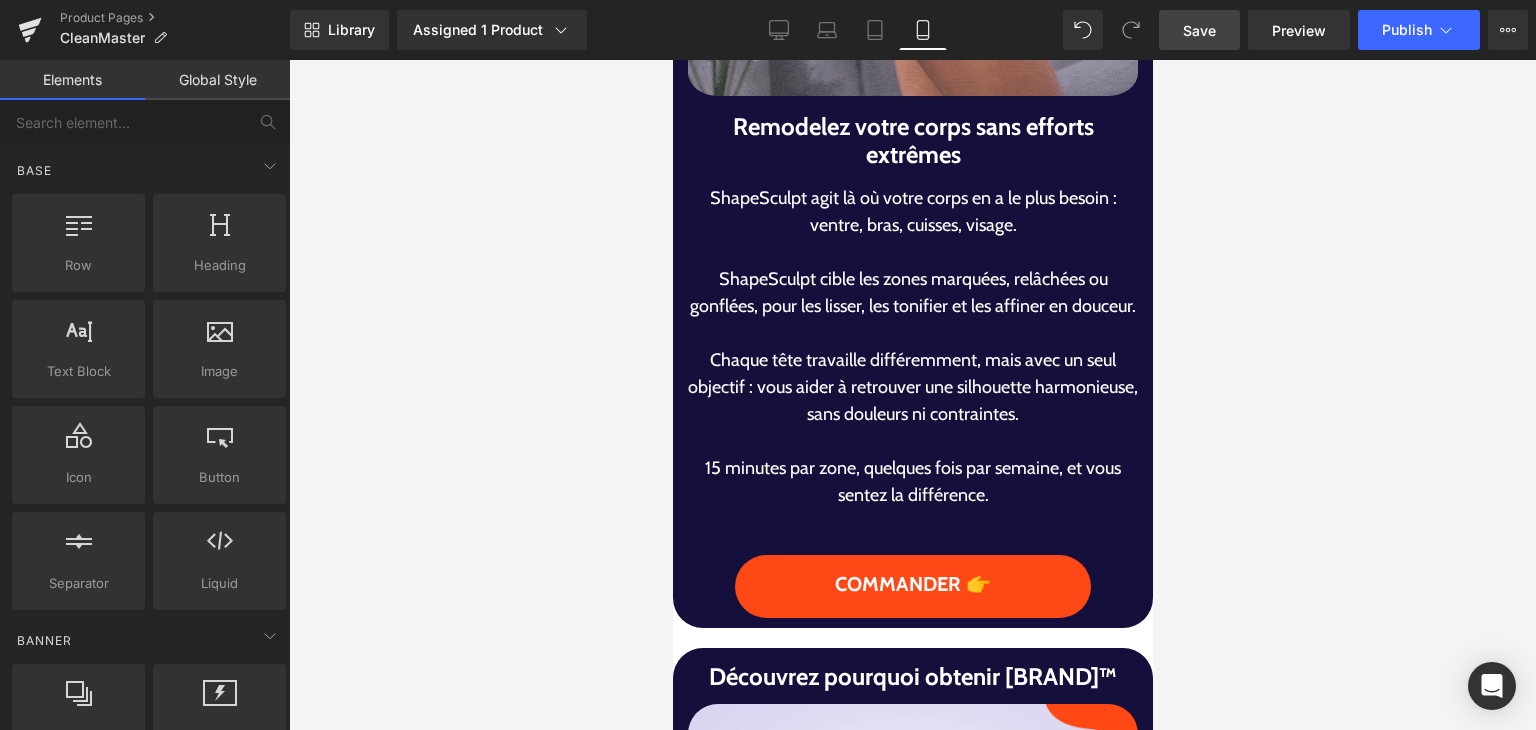 click on "Remodelez votre corps sans efforts extrêmes" at bounding box center (912, 142) 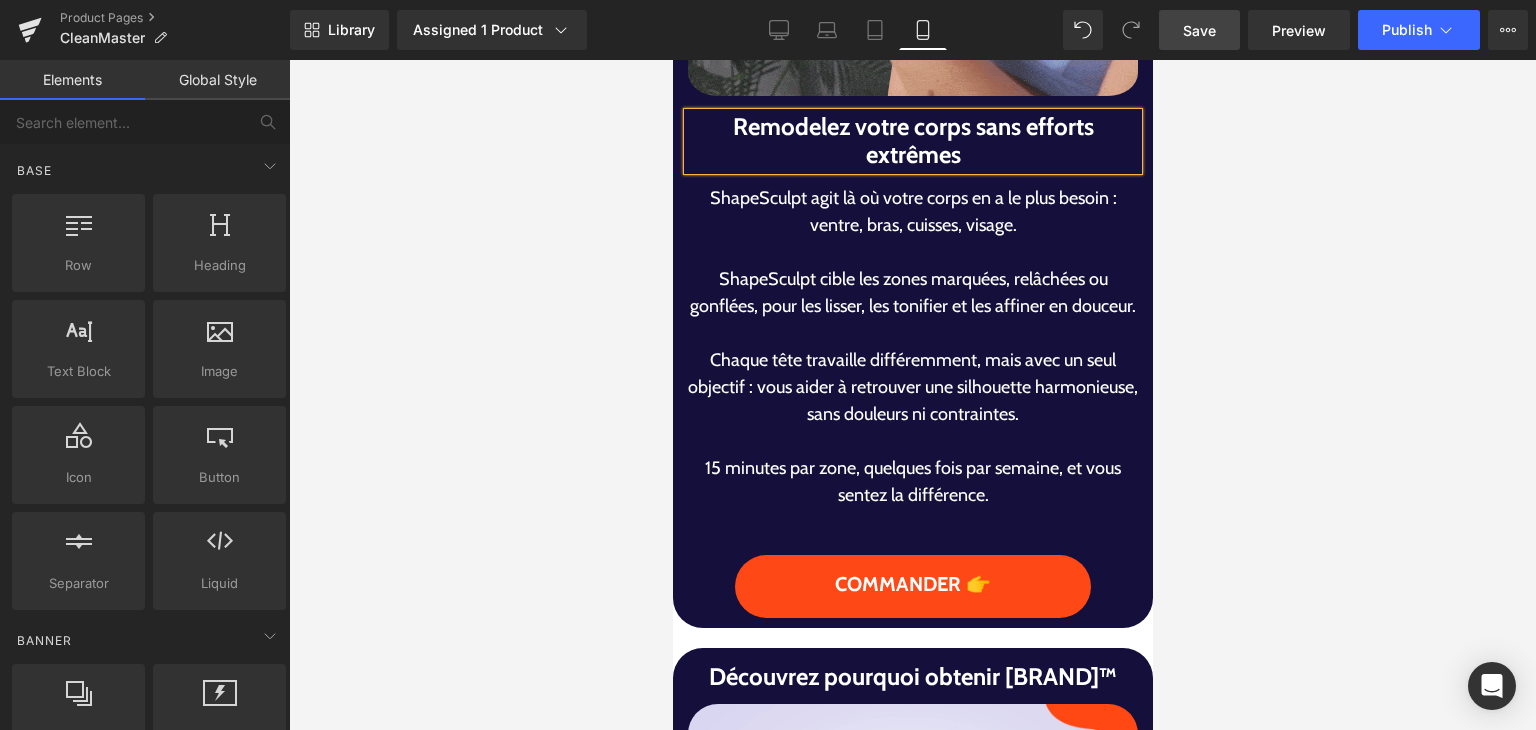 click on "Remodelez votre corps sans efforts extrêmes" at bounding box center (912, 142) 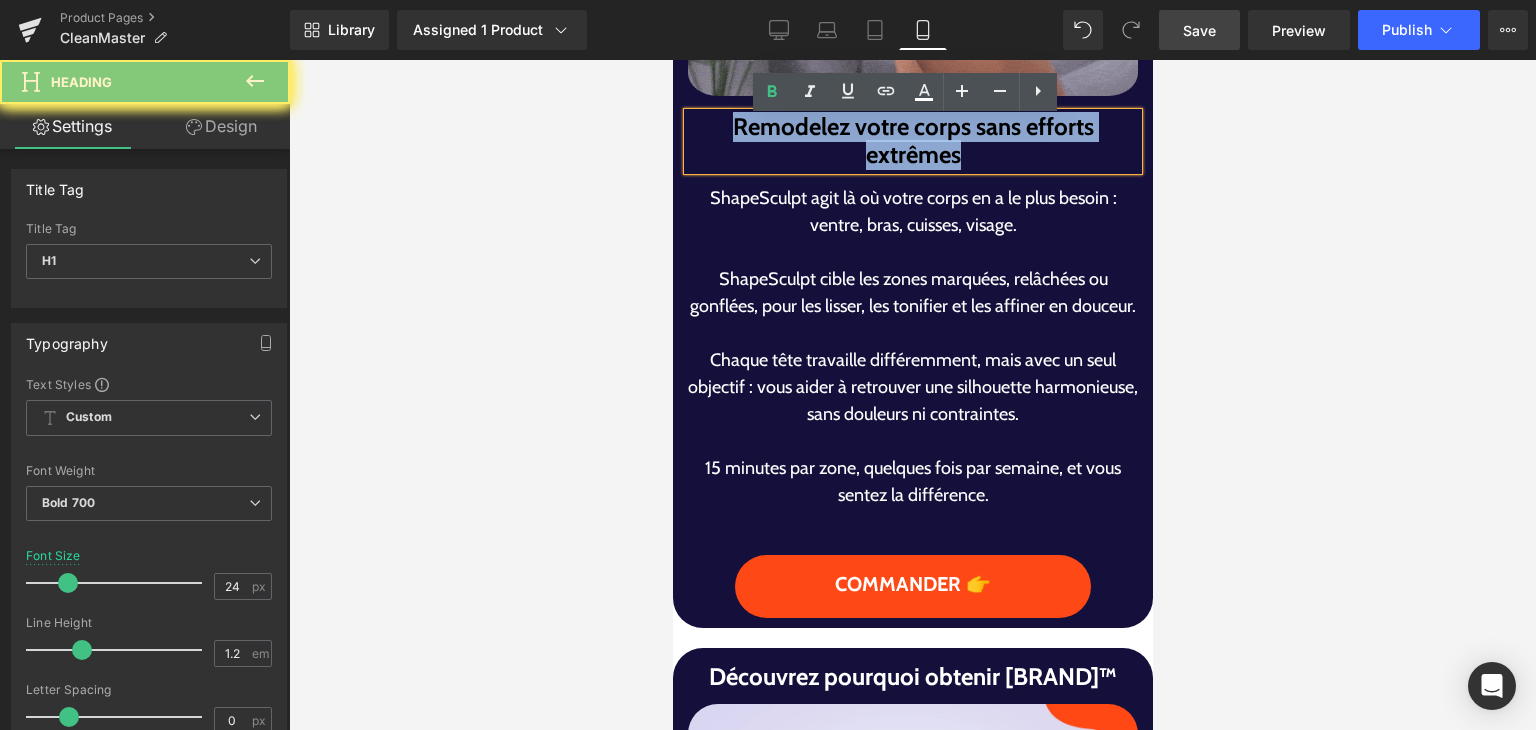 click on "Remodelez votre corps sans efforts extrêmes" at bounding box center [912, 142] 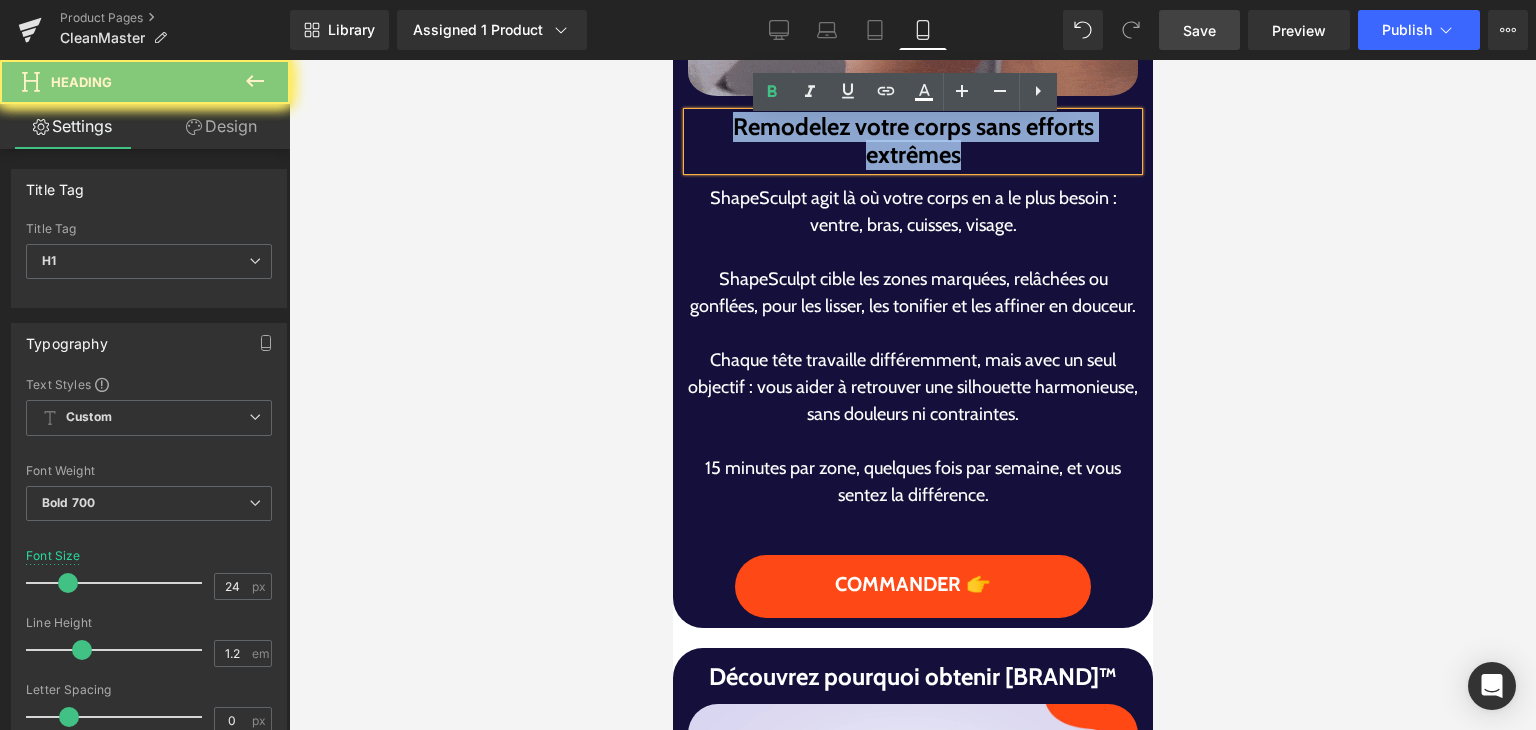 paste 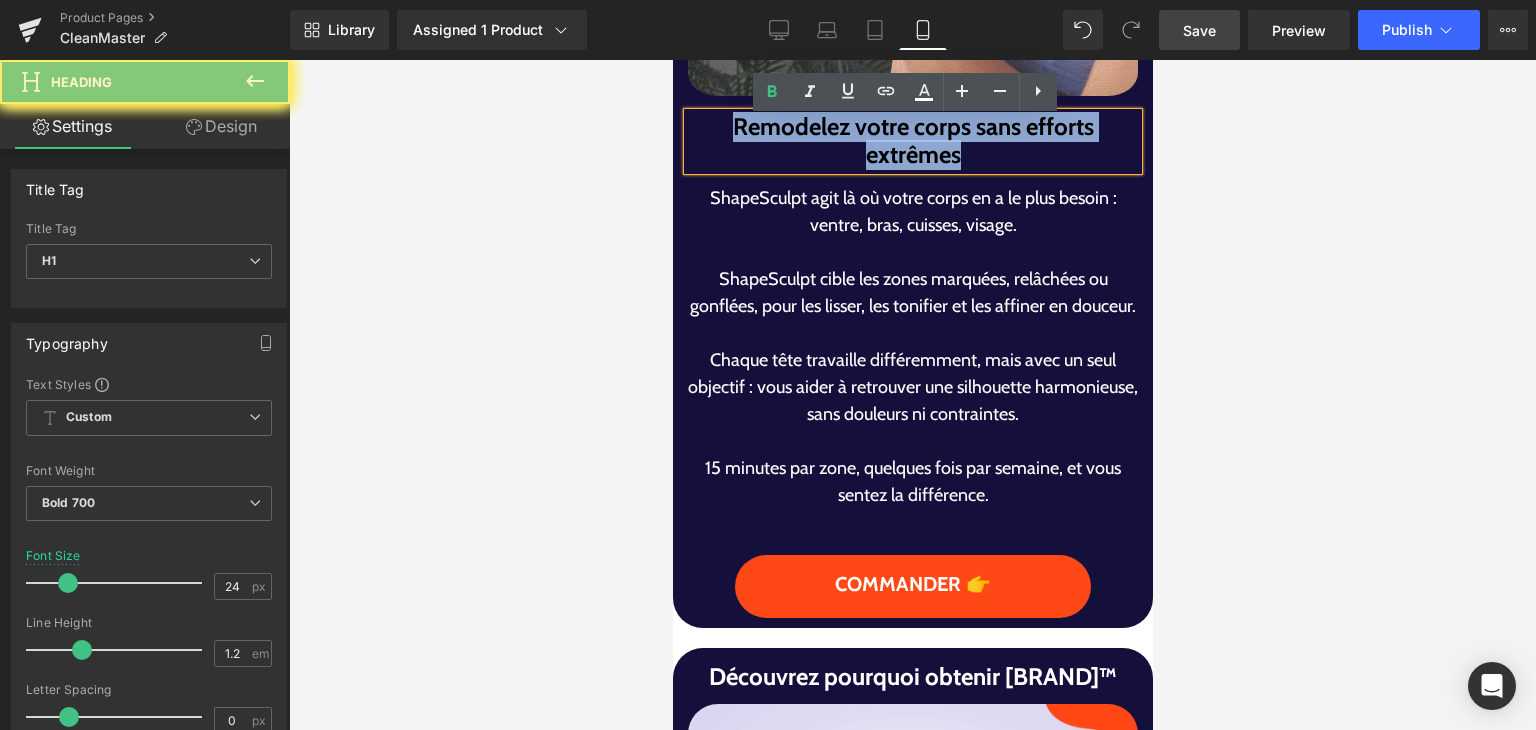 type 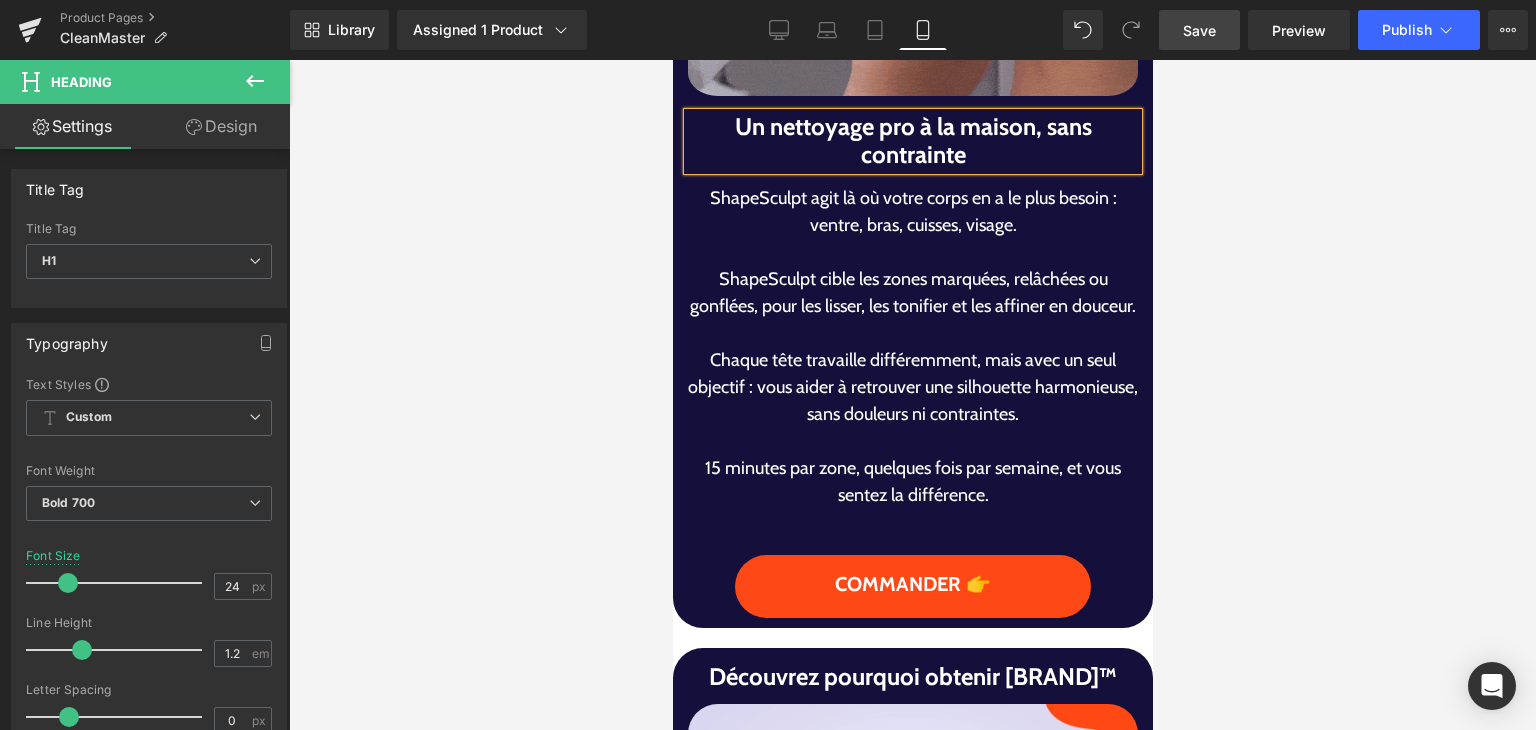 click at bounding box center (912, 333) 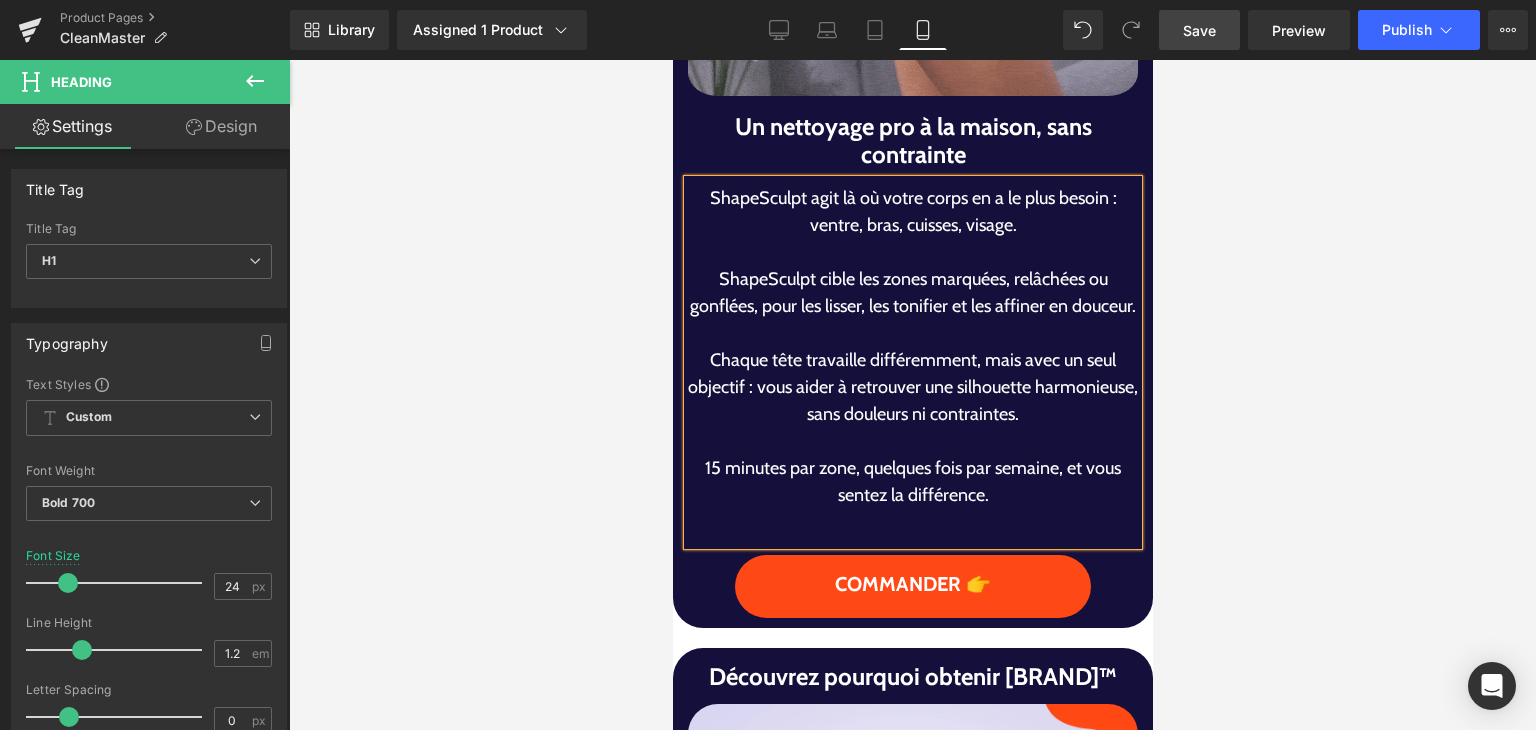 click on "ShapeSculpt cible les zones marquées, relâchées ou gonflées, pour les lisser, les tonifier et les affiner en douceur." at bounding box center [912, 293] 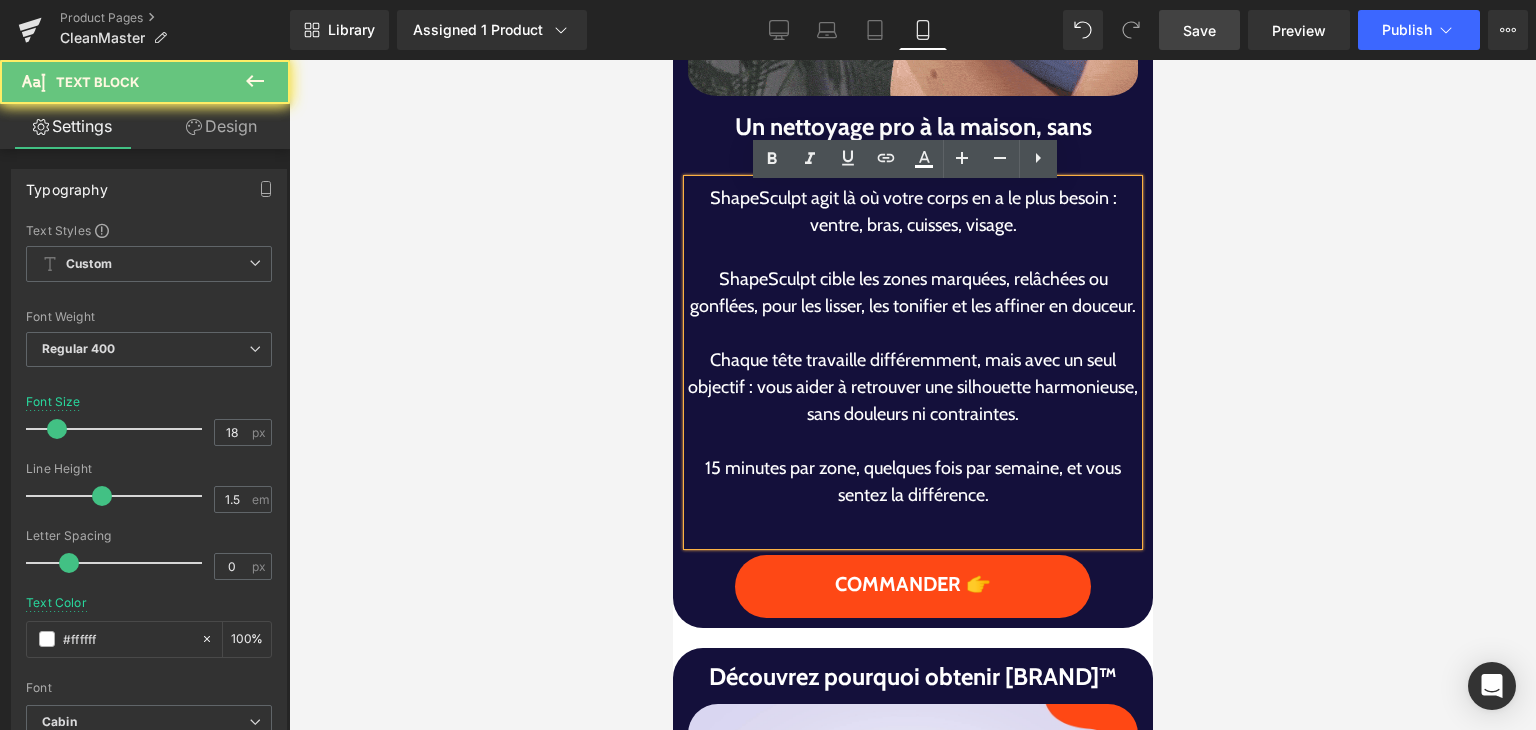 drag, startPoint x: 797, startPoint y: 307, endPoint x: 831, endPoint y: 322, distance: 37.161808 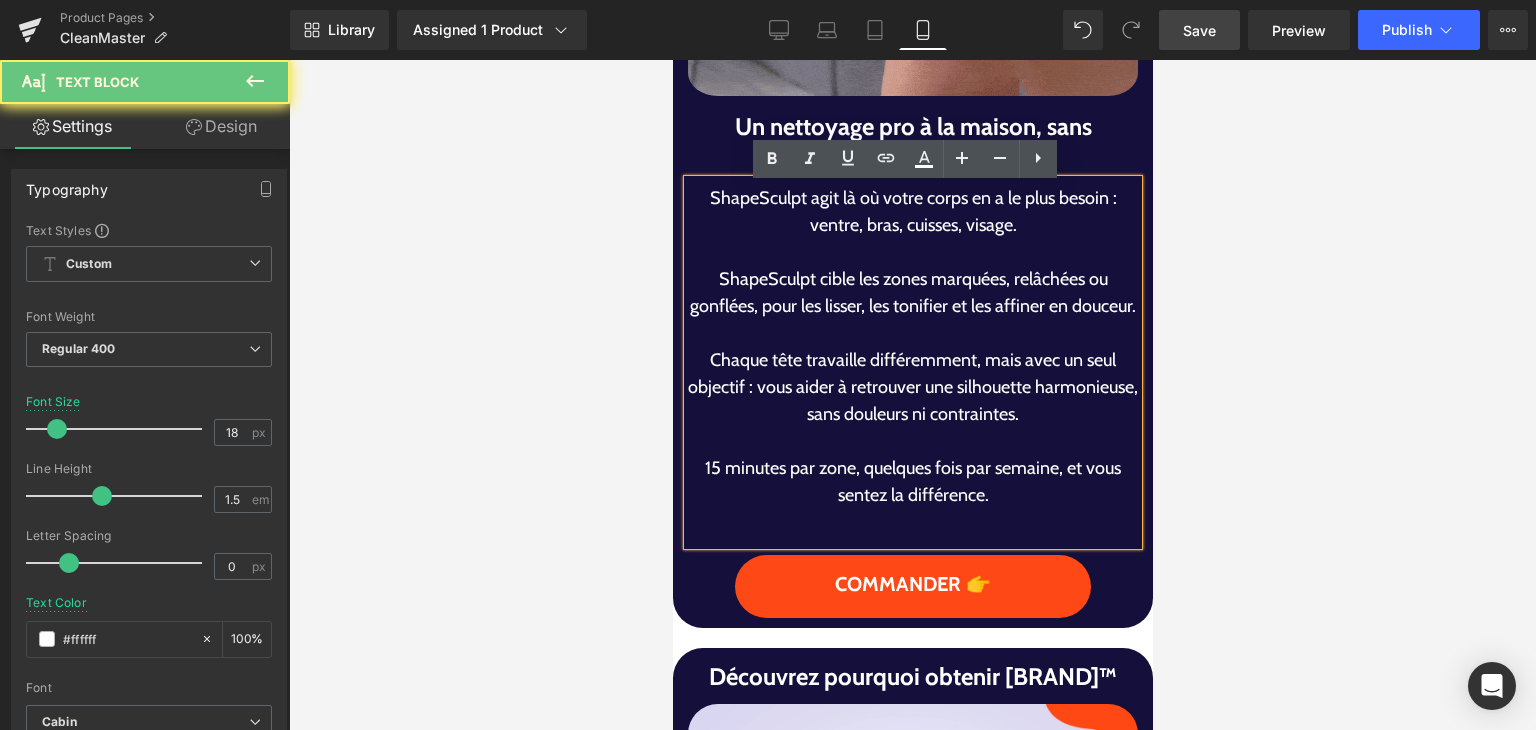 click on "ShapeSculpt cible les zones marquées, relâchées ou gonflées, pour les lisser, les tonifier et les affiner en douceur." at bounding box center [912, 293] 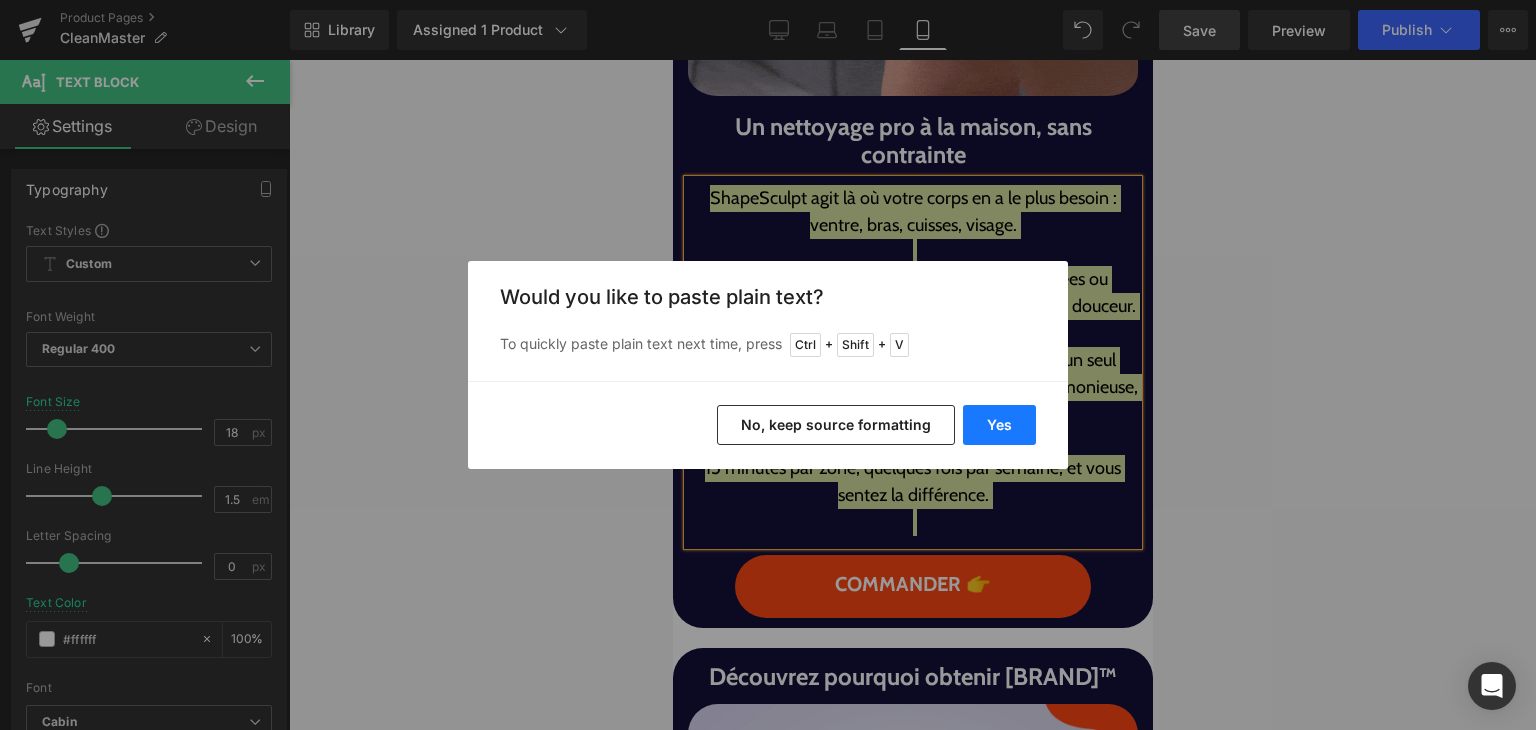 click on "Yes" at bounding box center (999, 425) 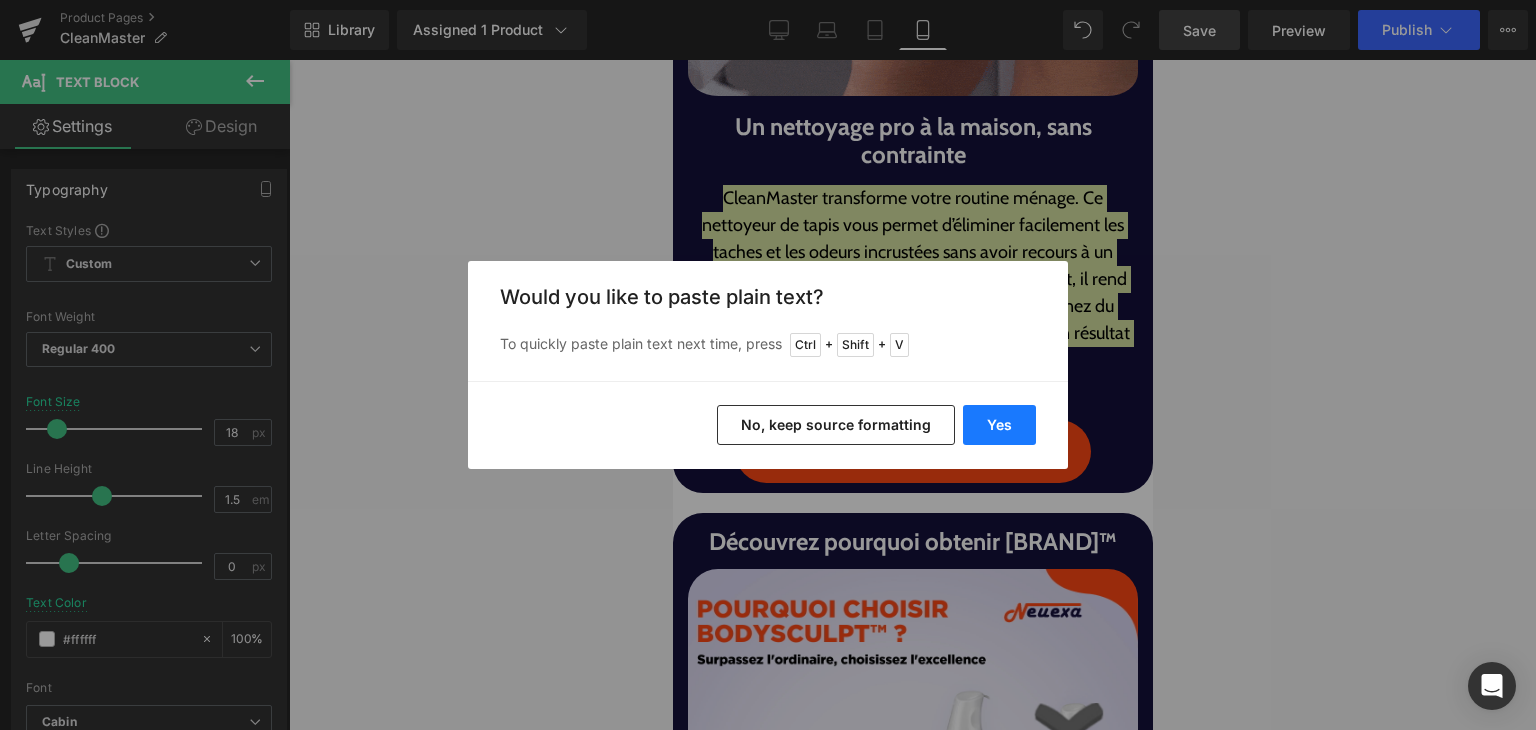 type 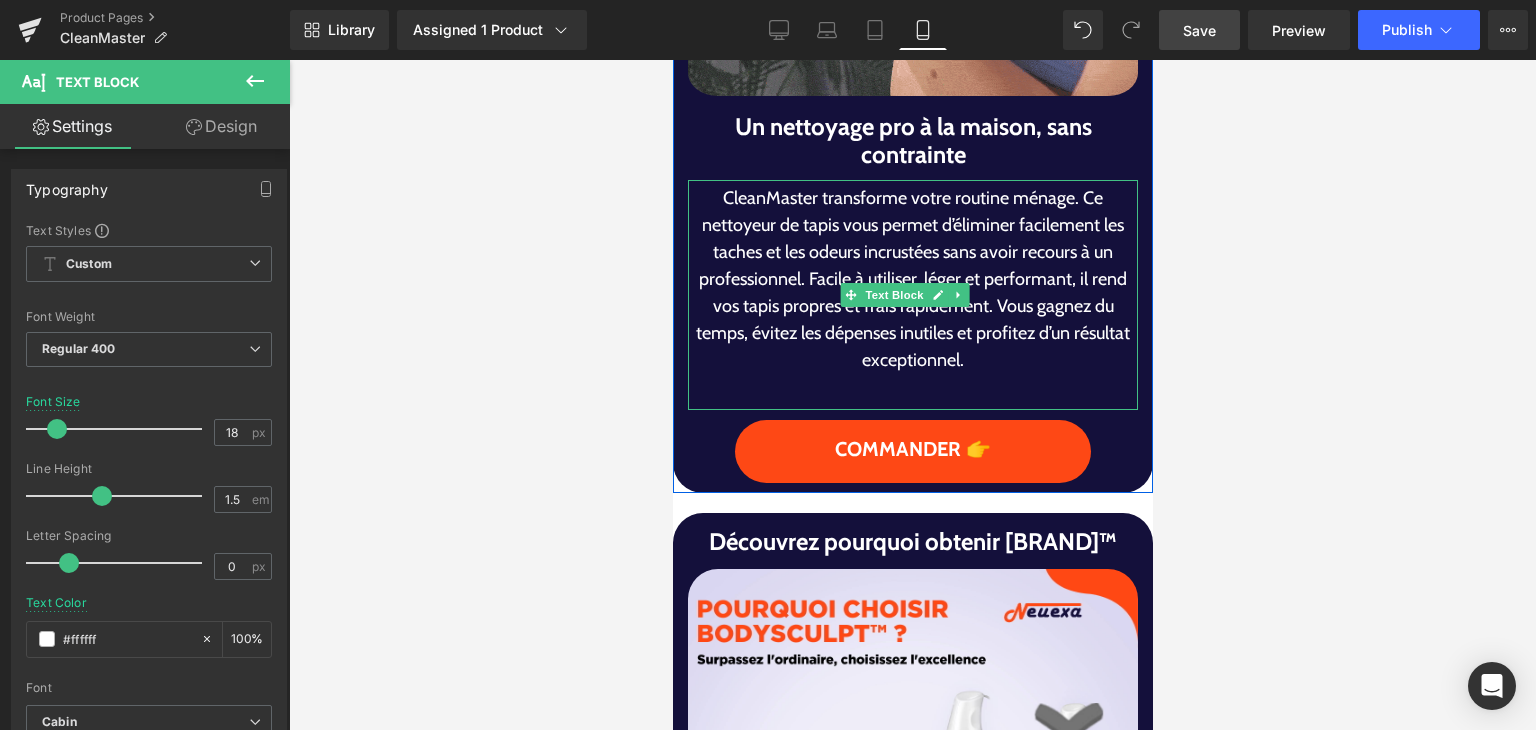 click on "CleanMaster transforme votre routine ménage. Ce nettoyeur de tapis vous permet d’éliminer facilement les taches et les odeurs incrustées sans avoir recours à un professionnel. Facile à utiliser, léger et performant, il rend vos tapis propres et frais rapidement. Vous gagnez du temps, évitez les dépenses inutiles et profitez d’un résultat exceptionnel." at bounding box center [912, 279] 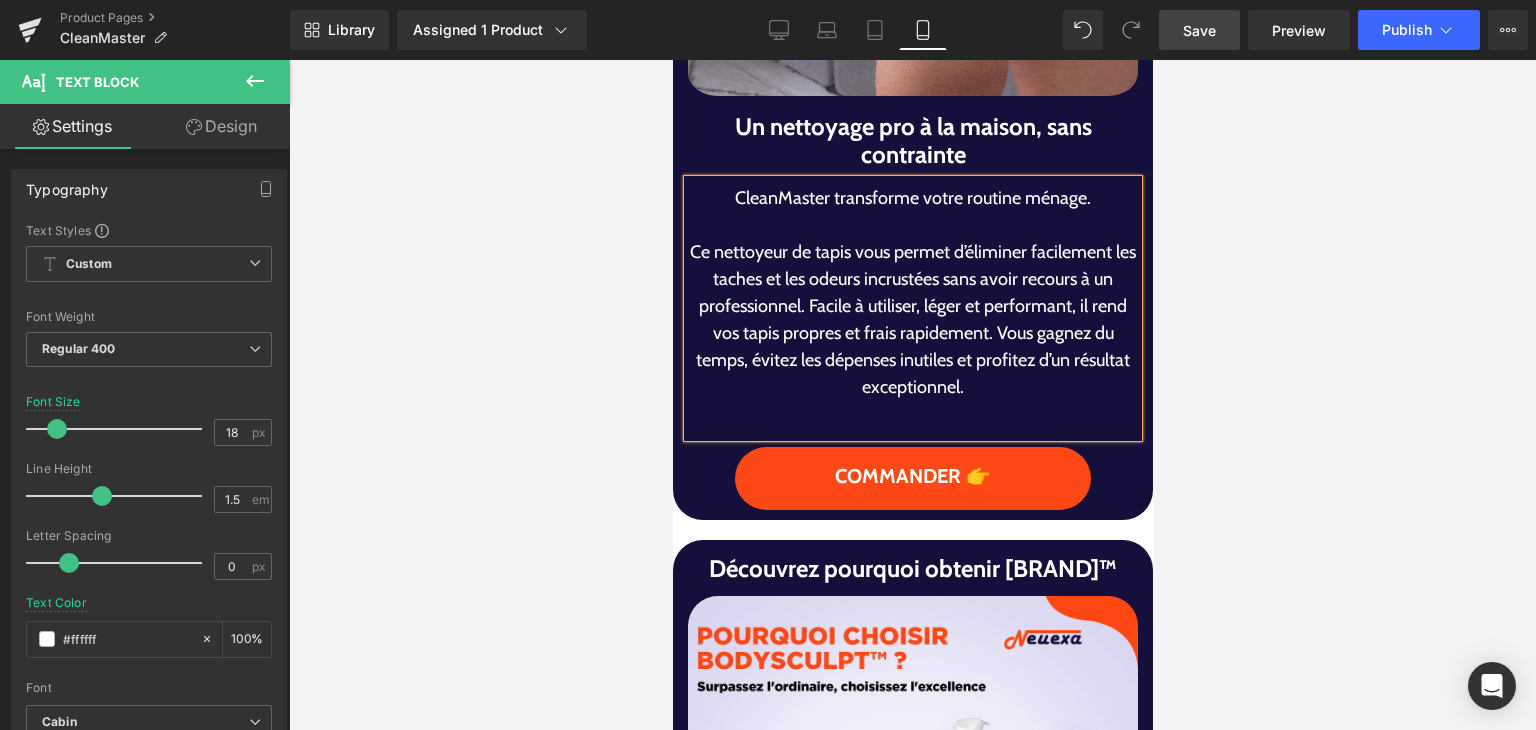 click on "Ce nettoyeur de tapis vous permet d’éliminer facilement les taches et les odeurs incrustées sans avoir recours à un professionnel. Facile à utiliser, léger et performant, il rend vos tapis propres et frais rapidement. Vous gagnez du temps, évitez les dépenses inutiles et profitez d’un résultat exceptionnel." at bounding box center [912, 320] 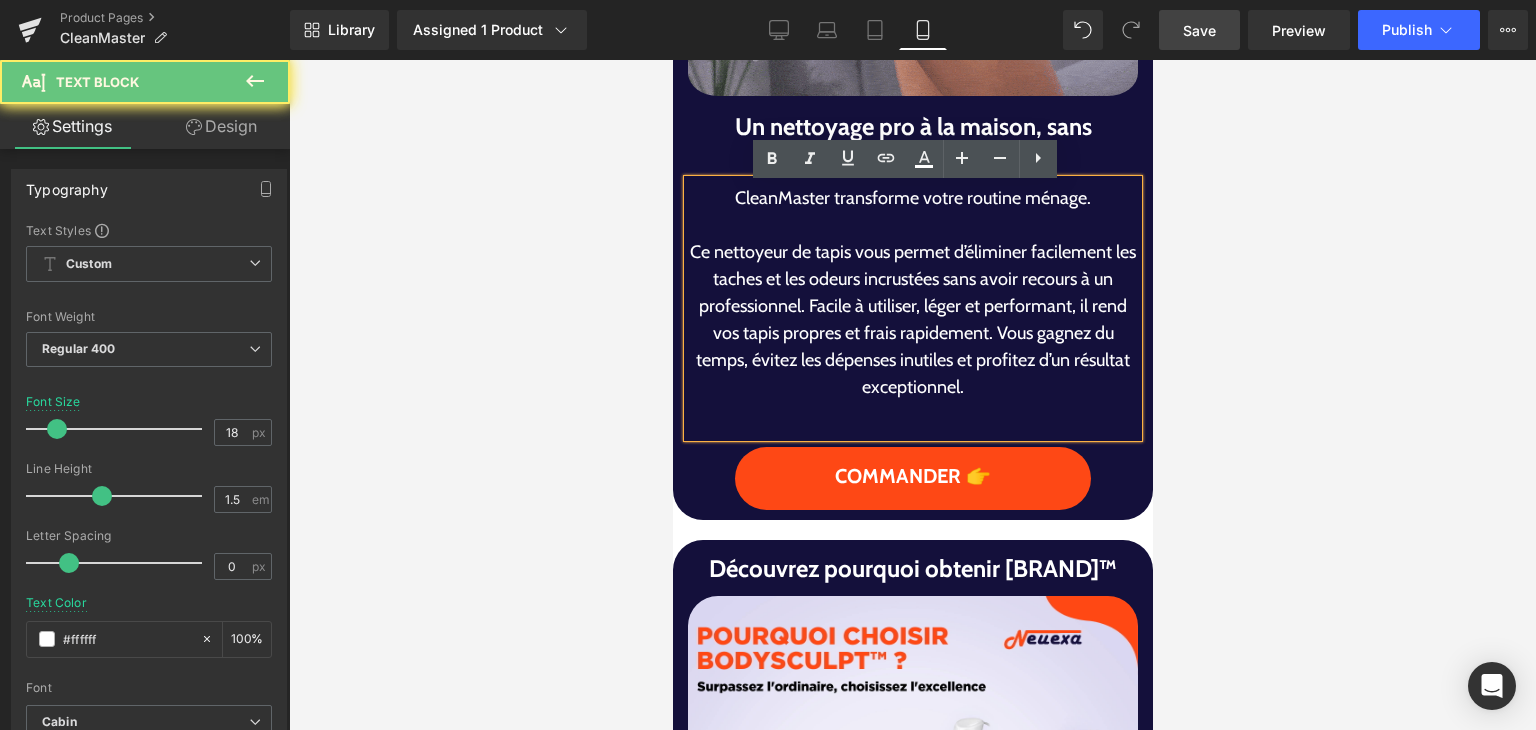 click on "Ce nettoyeur de tapis vous permet d’éliminer facilement les taches et les odeurs incrustées sans avoir recours à un professionnel. Facile à utiliser, léger et performant, il rend vos tapis propres et frais rapidement. Vous gagnez du temps, évitez les dépenses inutiles et profitez d’un résultat exceptionnel." at bounding box center [912, 320] 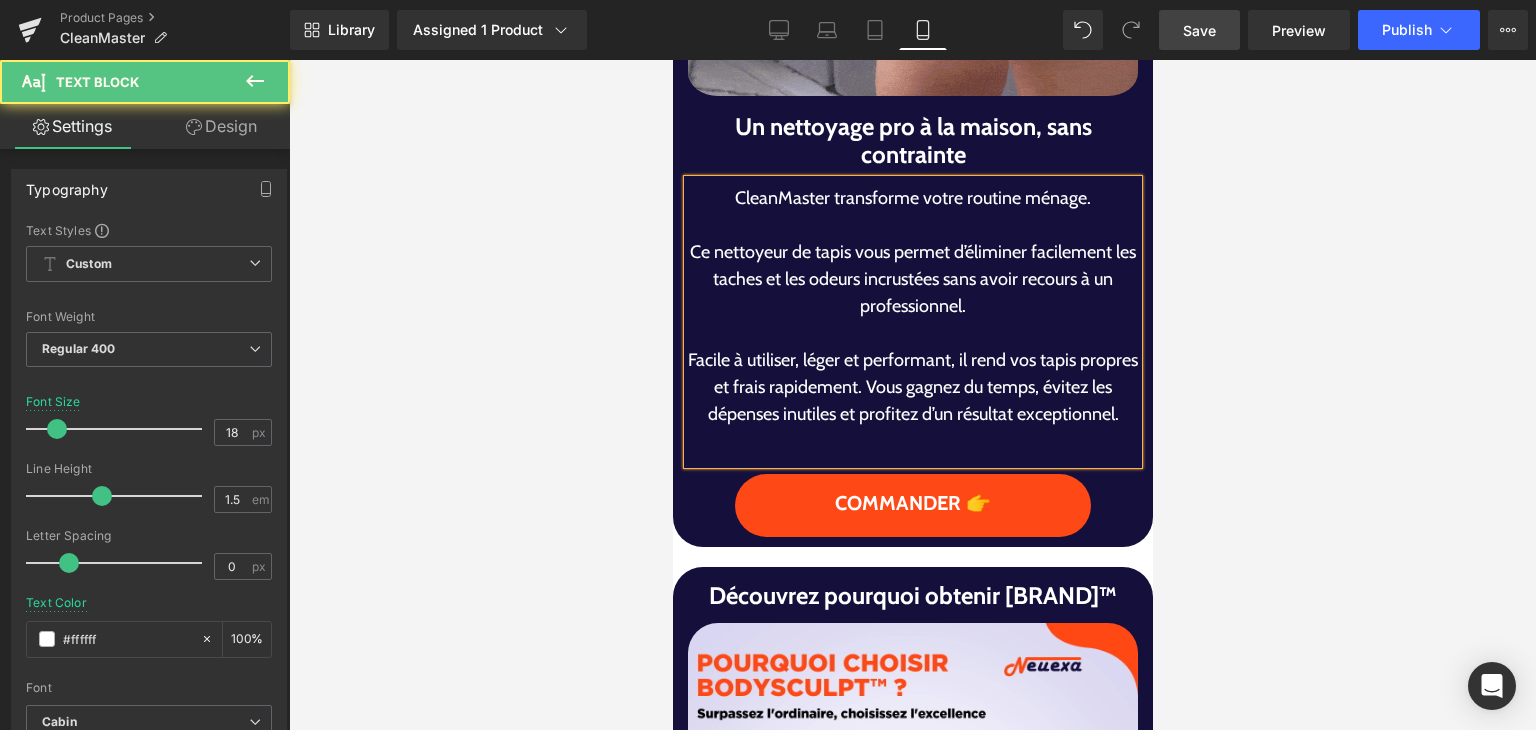 click on "Facile à utiliser, léger et performant, il rend vos tapis propres et frais rapidement. Vous gagnez du temps, évitez les dépenses inutiles et profitez d’un résultat exceptionnel." at bounding box center (912, 387) 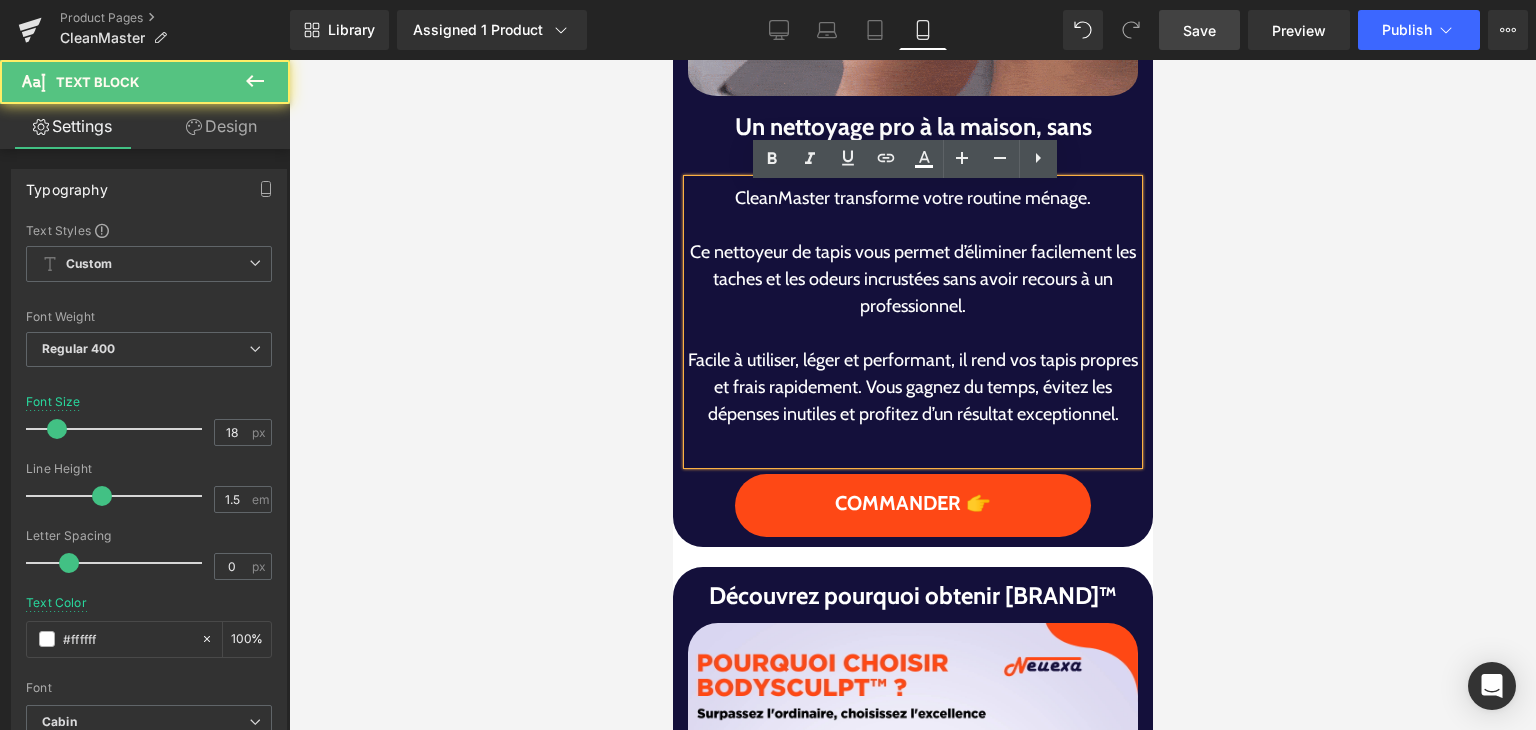 click on "Facile à utiliser, léger et performant, il rend vos tapis propres et frais rapidement. Vous gagnez du temps, évitez les dépenses inutiles et profitez d’un résultat exceptionnel." at bounding box center [912, 387] 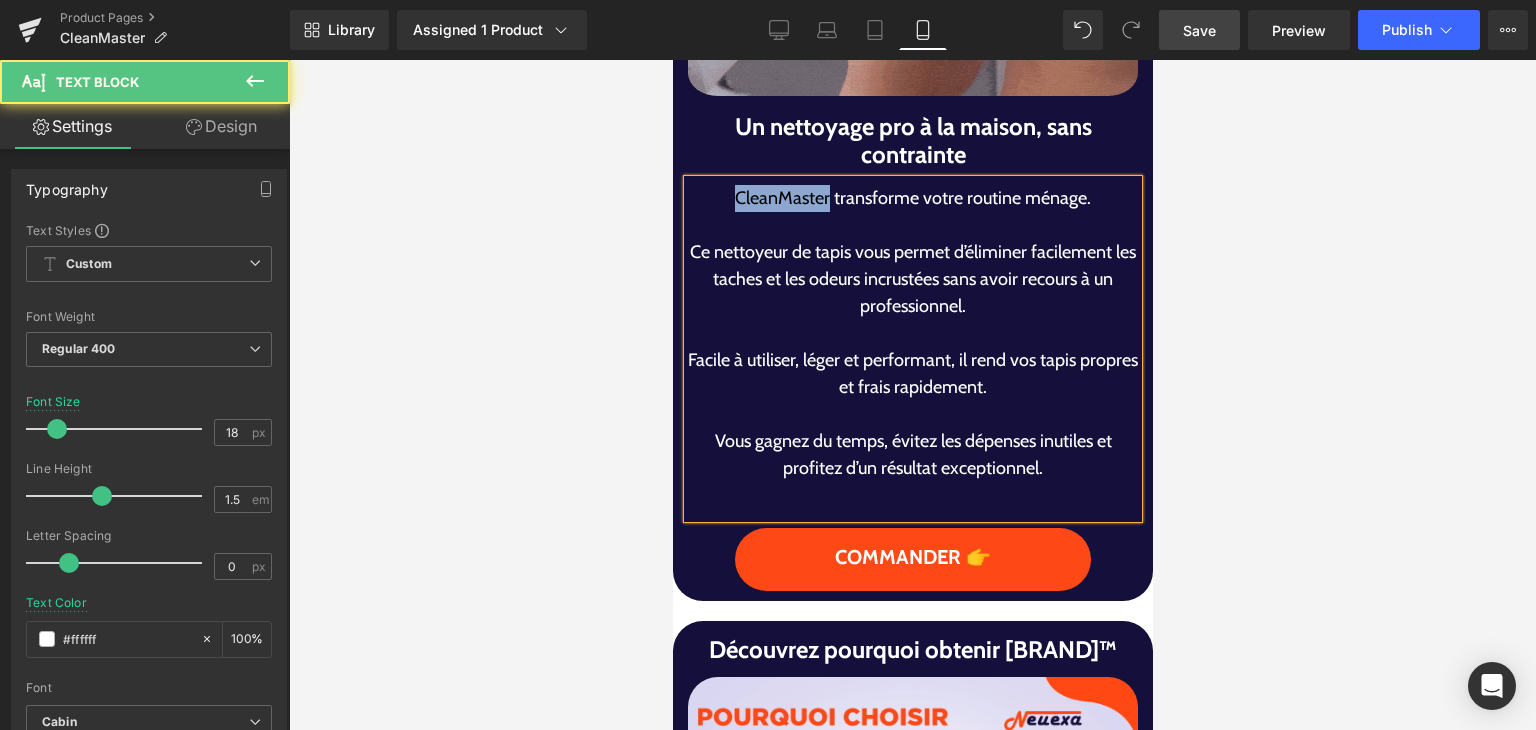 drag, startPoint x: 820, startPoint y: 196, endPoint x: 727, endPoint y: 204, distance: 93.34345 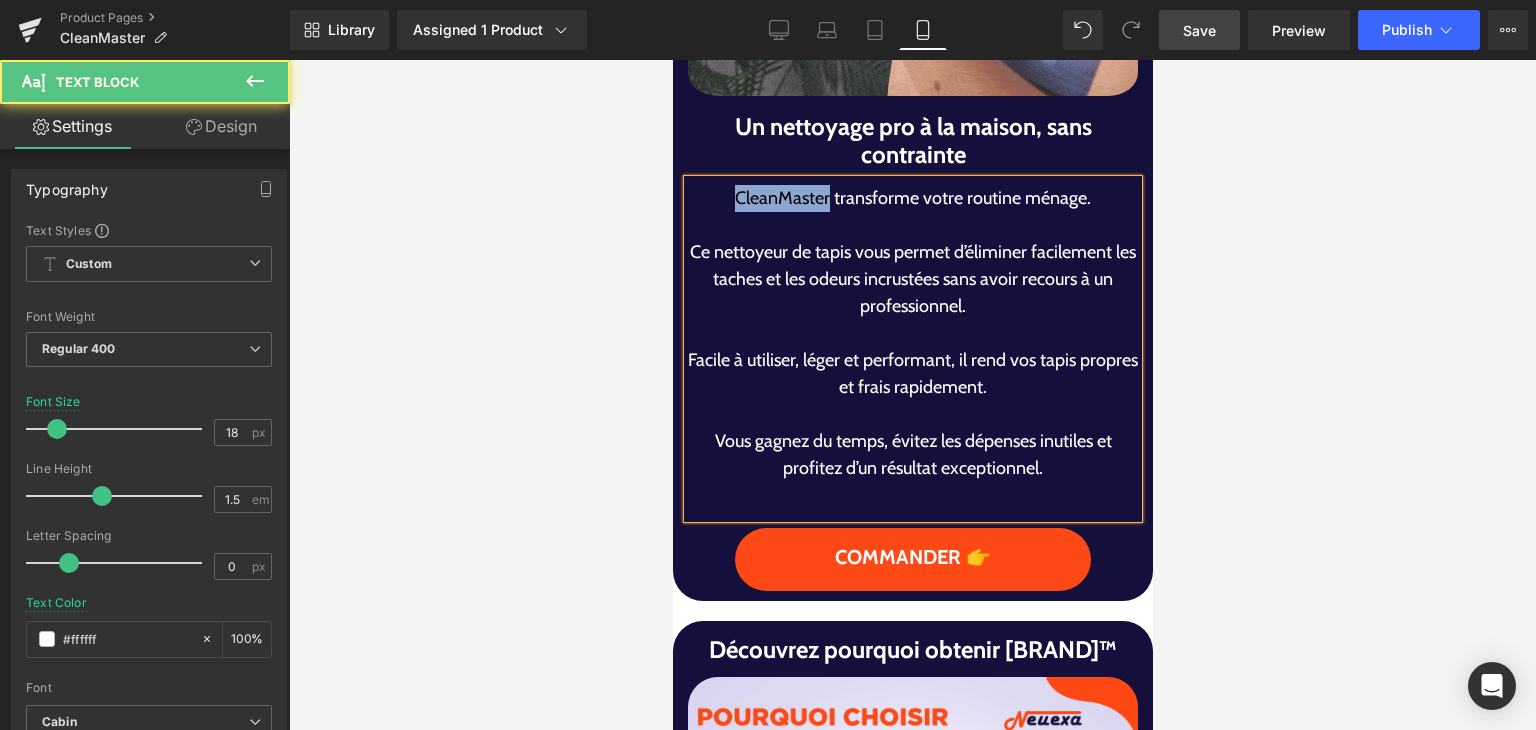 click on "CleanMaster transforme votre routine ménage." at bounding box center [912, 198] 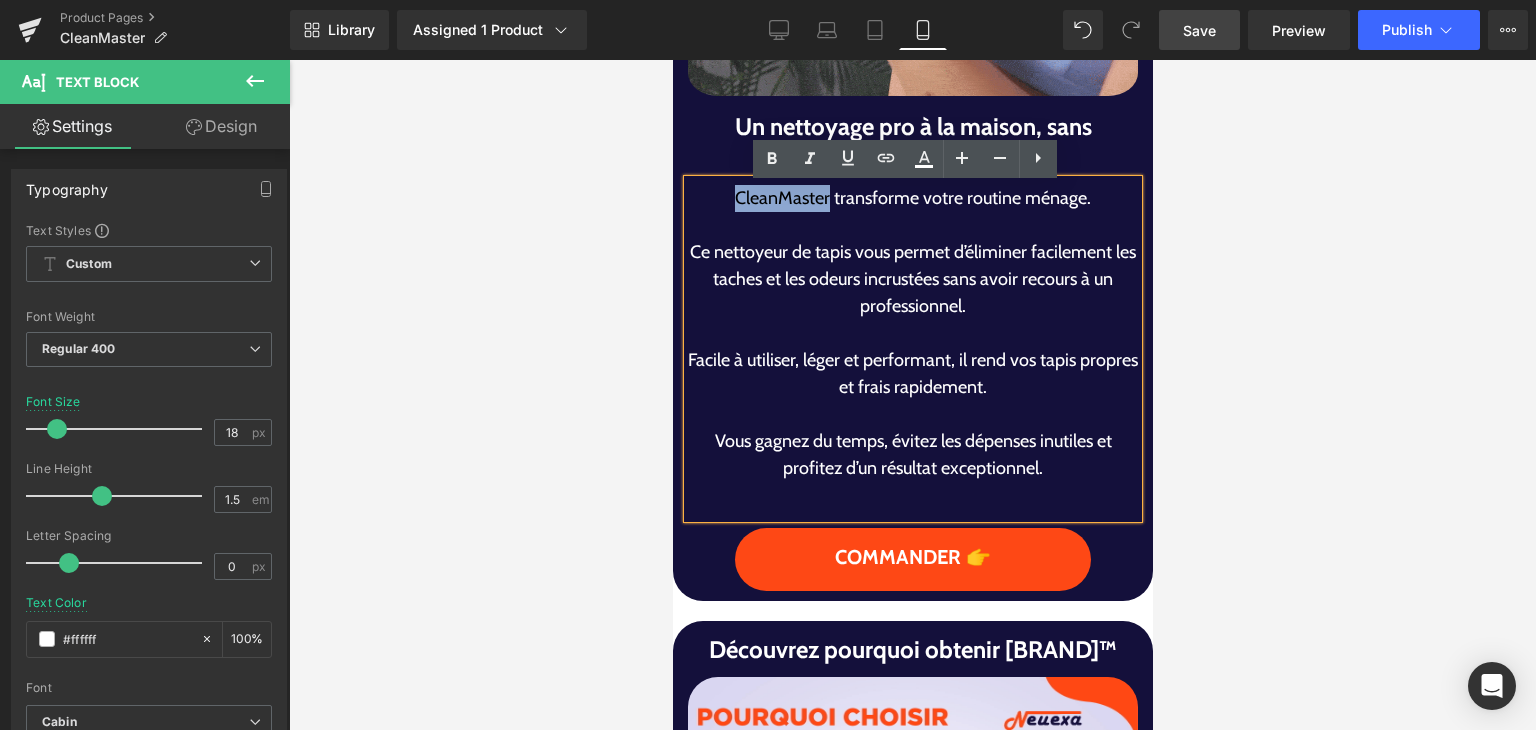 copy on "CleanMaster" 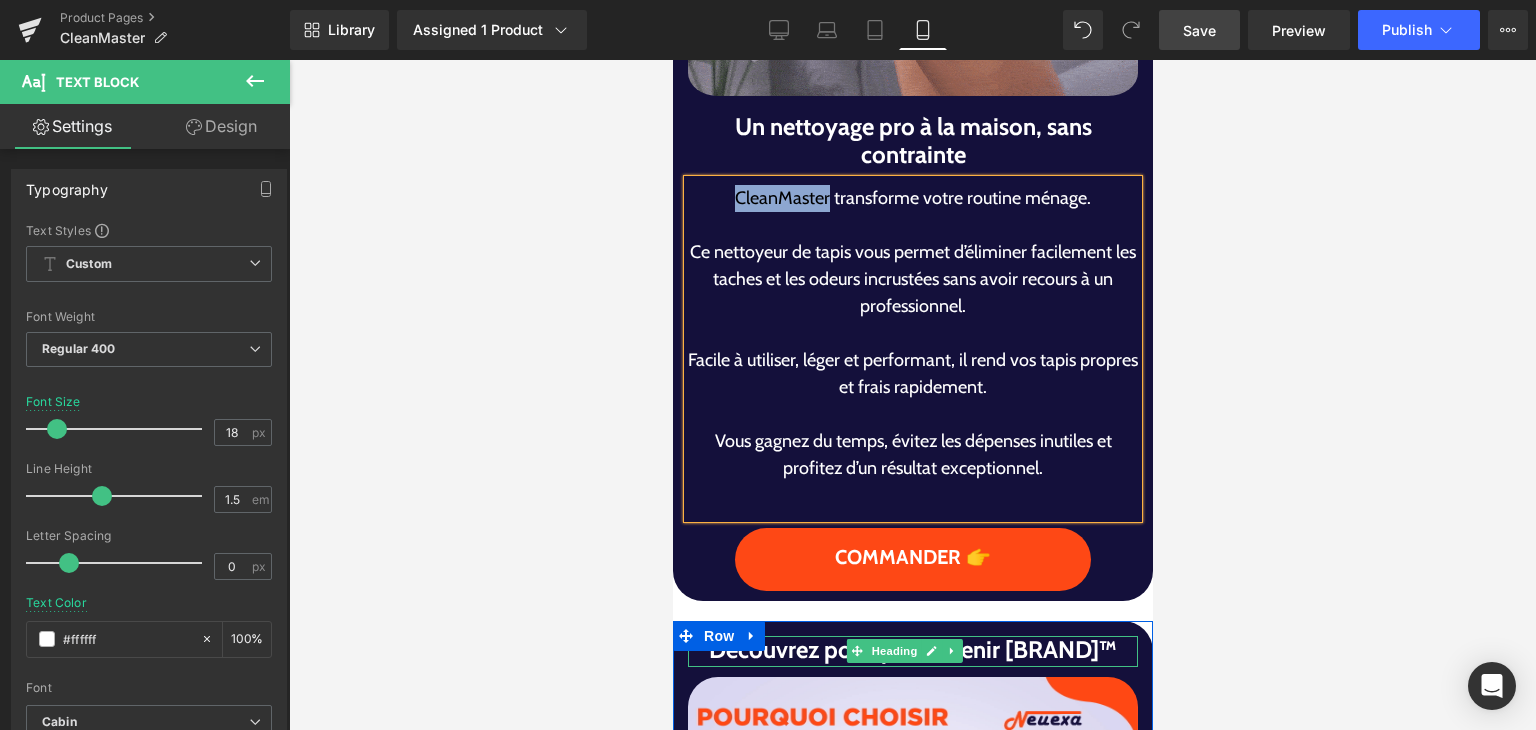 click on "Découvrez pourquoi obtenir ShapeSculpt™" at bounding box center [912, 650] 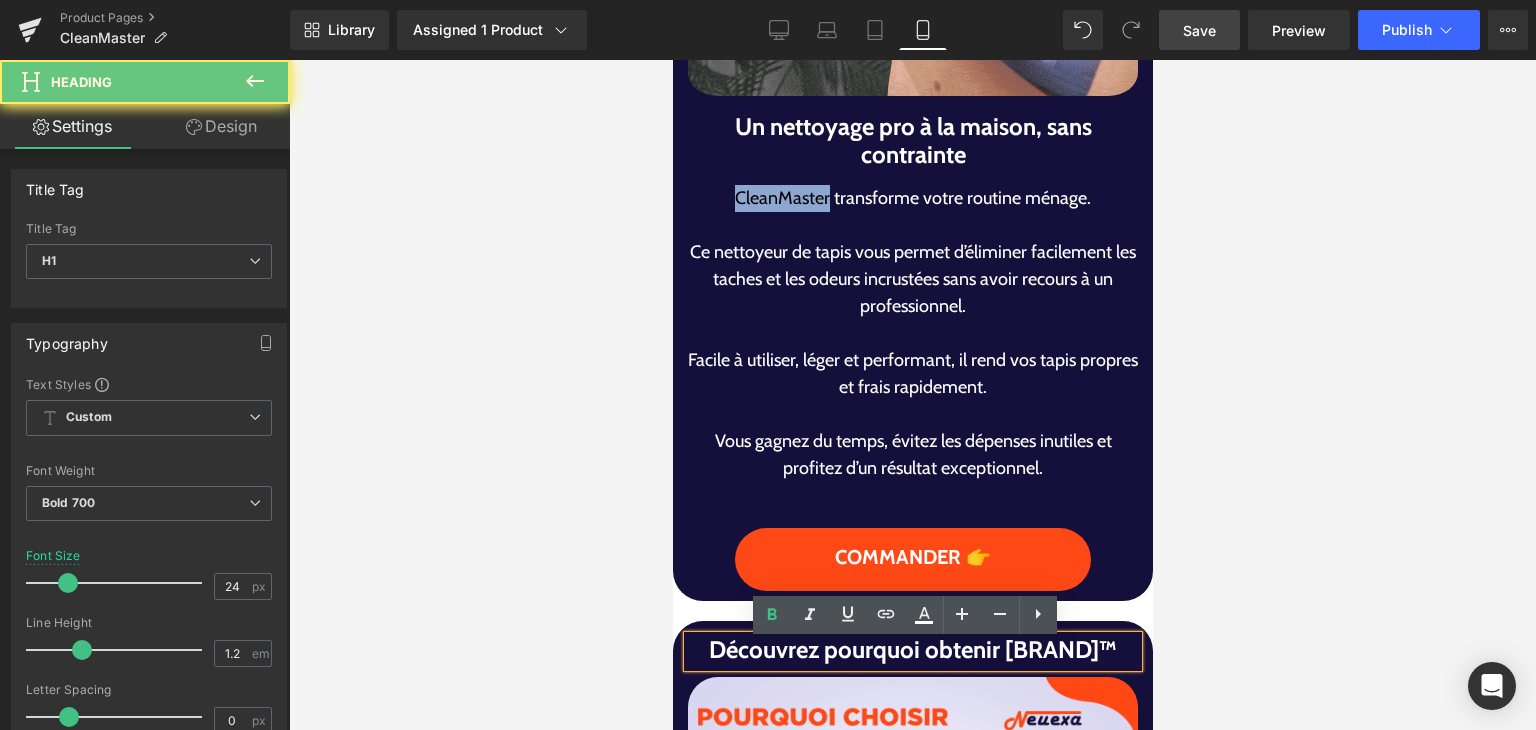 drag, startPoint x: 830, startPoint y: 681, endPoint x: 846, endPoint y: 681, distance: 16 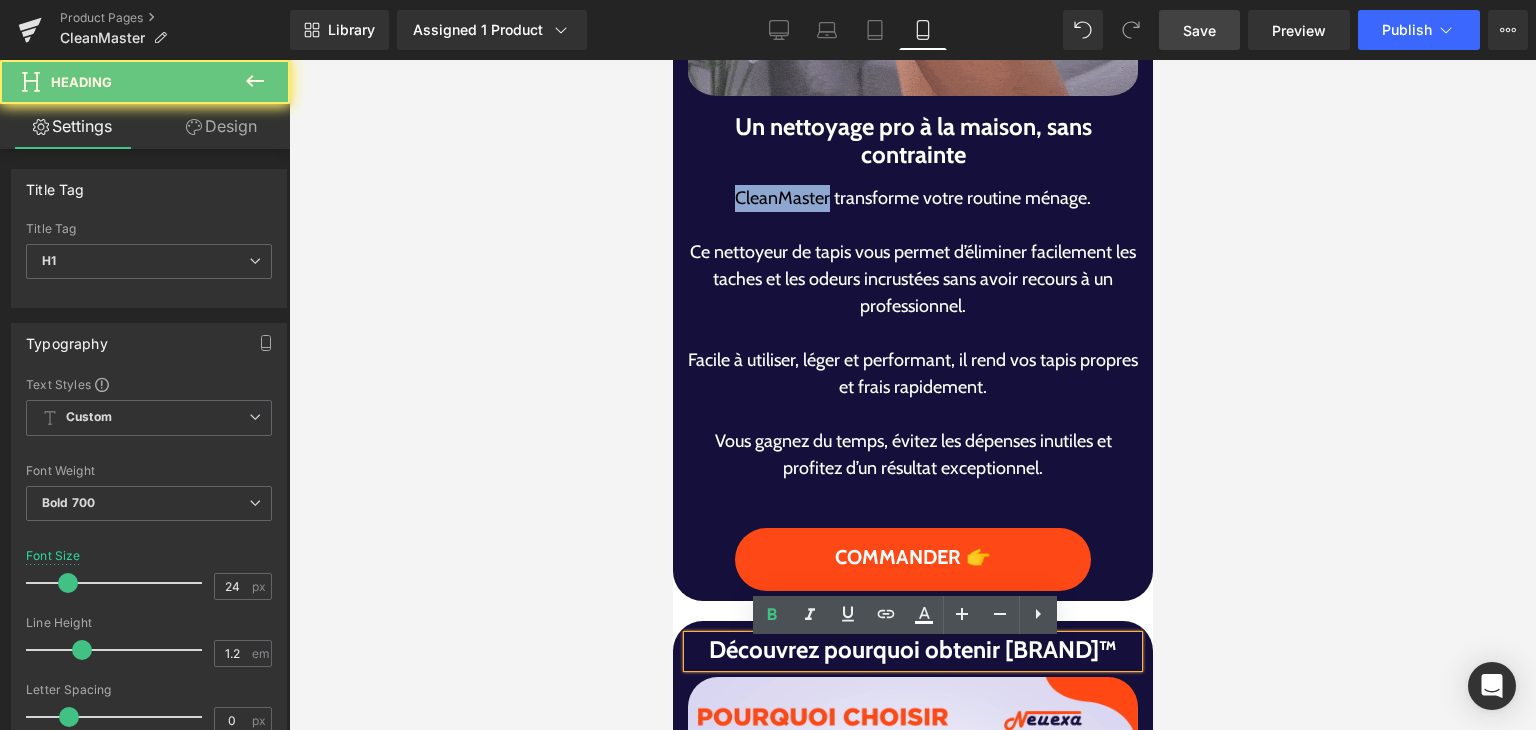 click on "Découvrez pourquoi obtenir ShapeSculpt™" at bounding box center [912, 650] 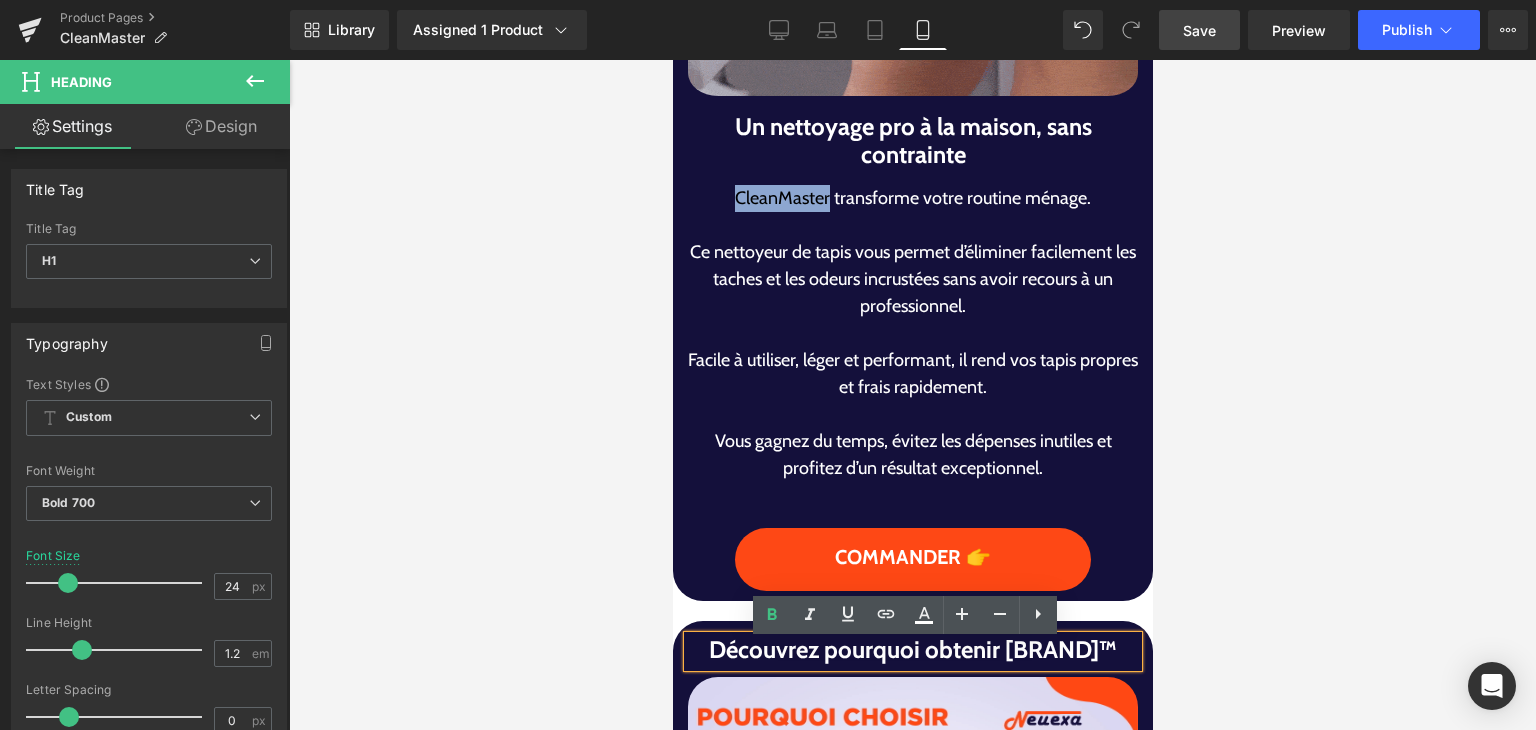 paste 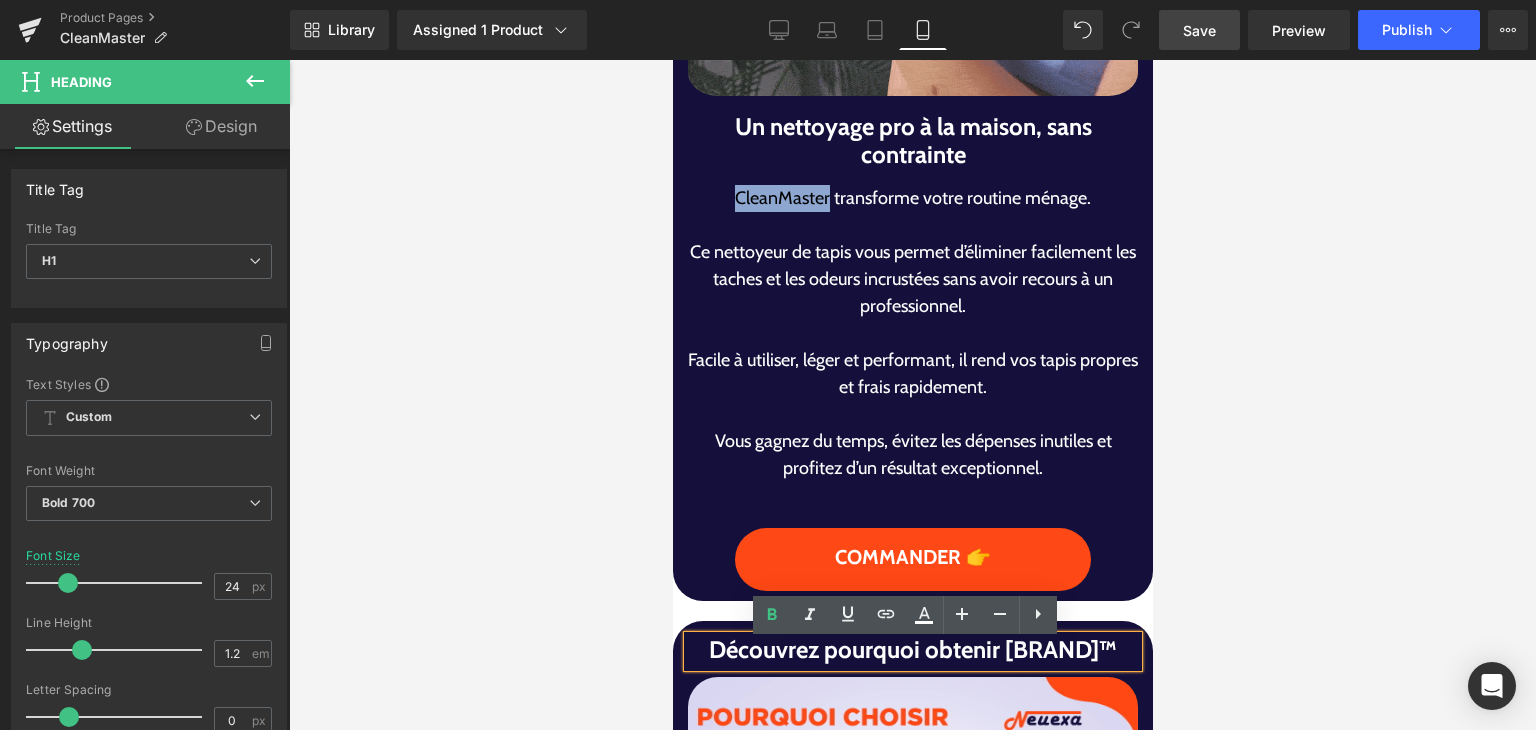 type 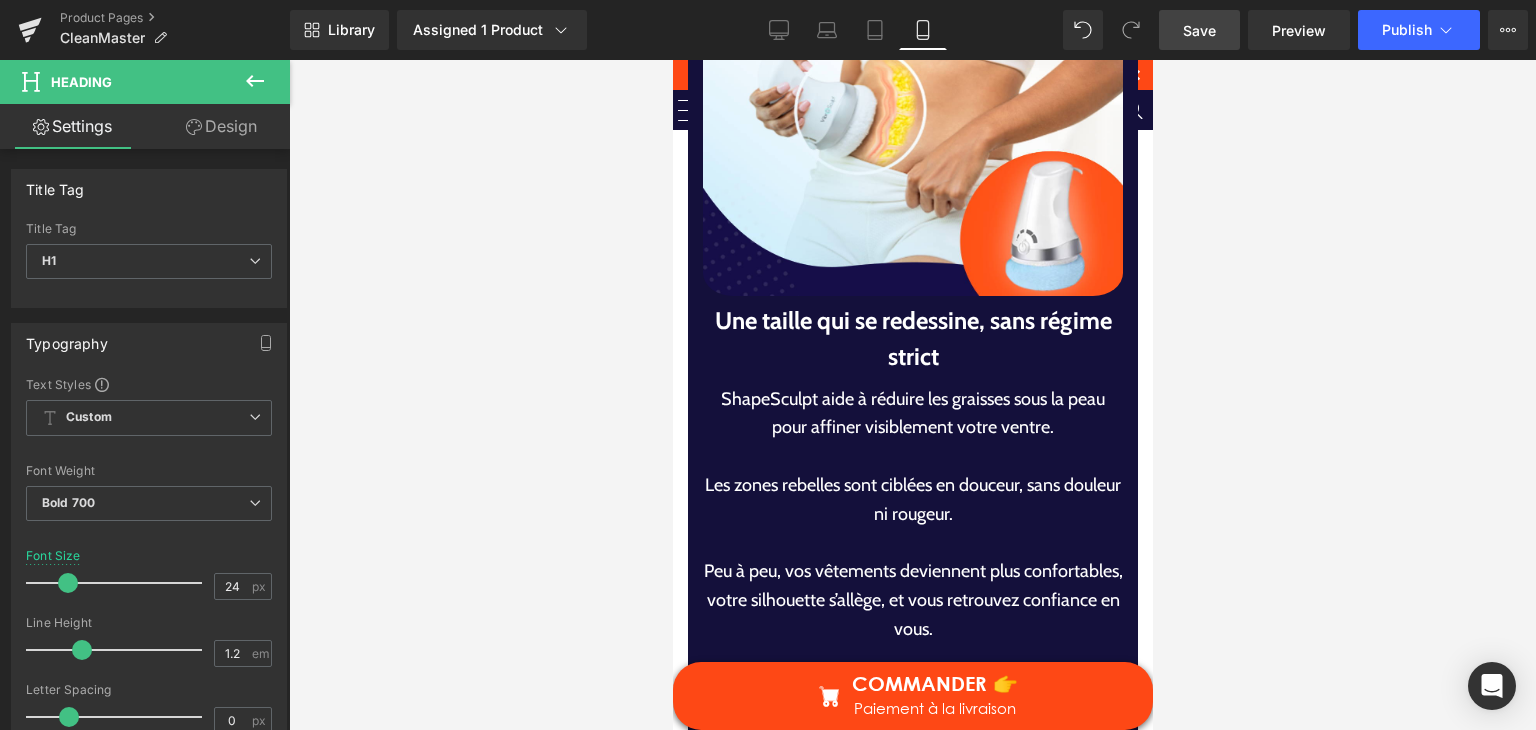 scroll, scrollTop: 5010, scrollLeft: 0, axis: vertical 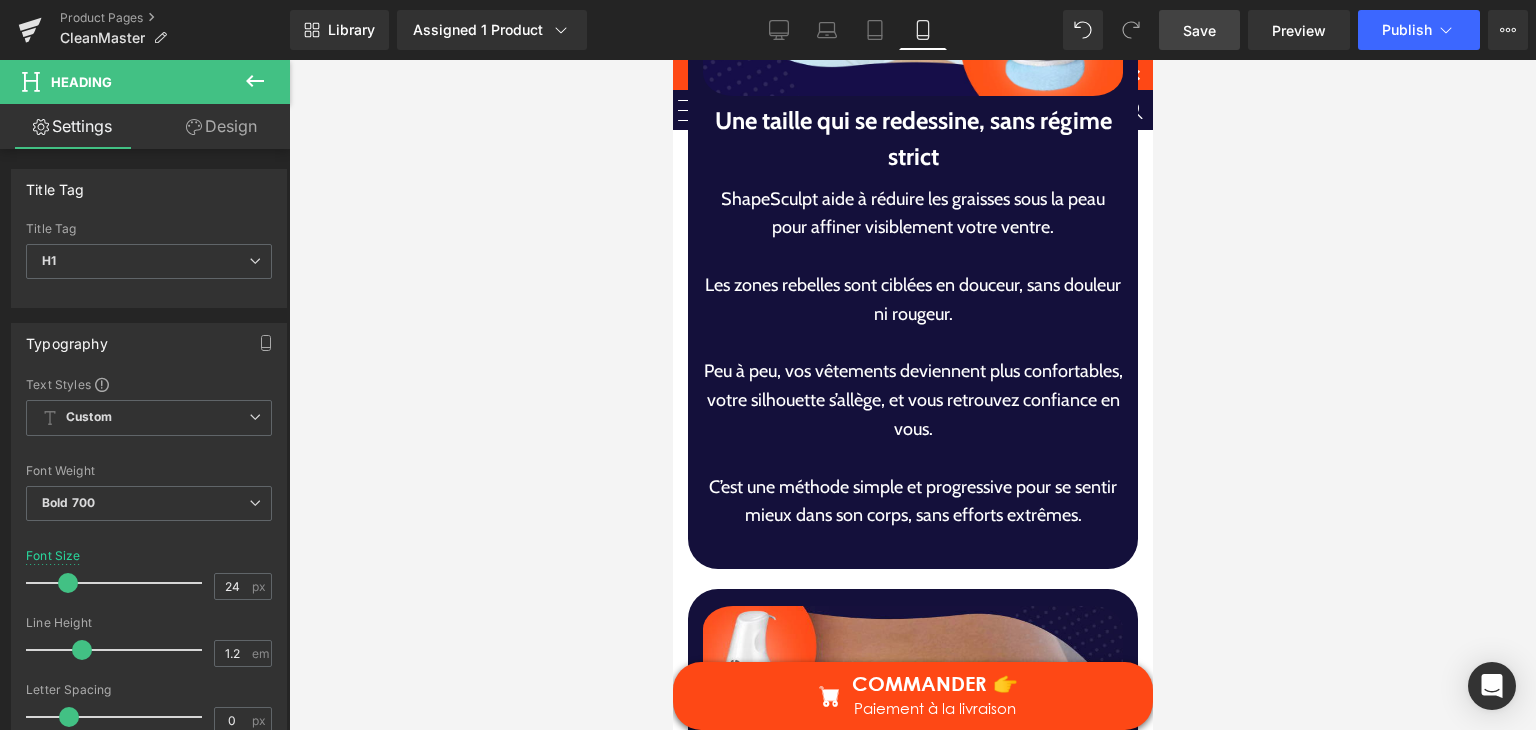 click on "Une taille qui se redessine, sans régime strict" at bounding box center (912, 139) 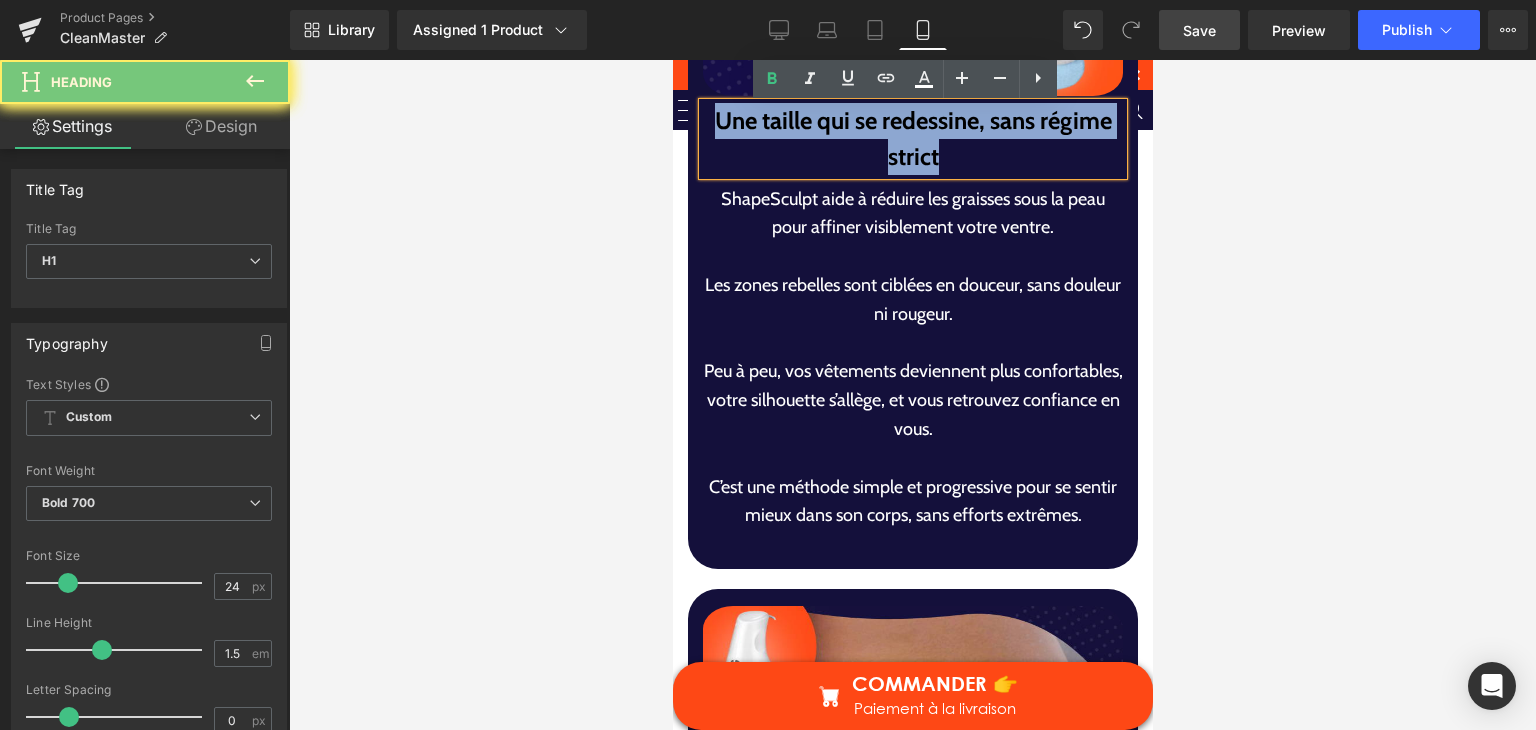 click on "Une taille qui se redessine, sans régime strict" at bounding box center (912, 139) 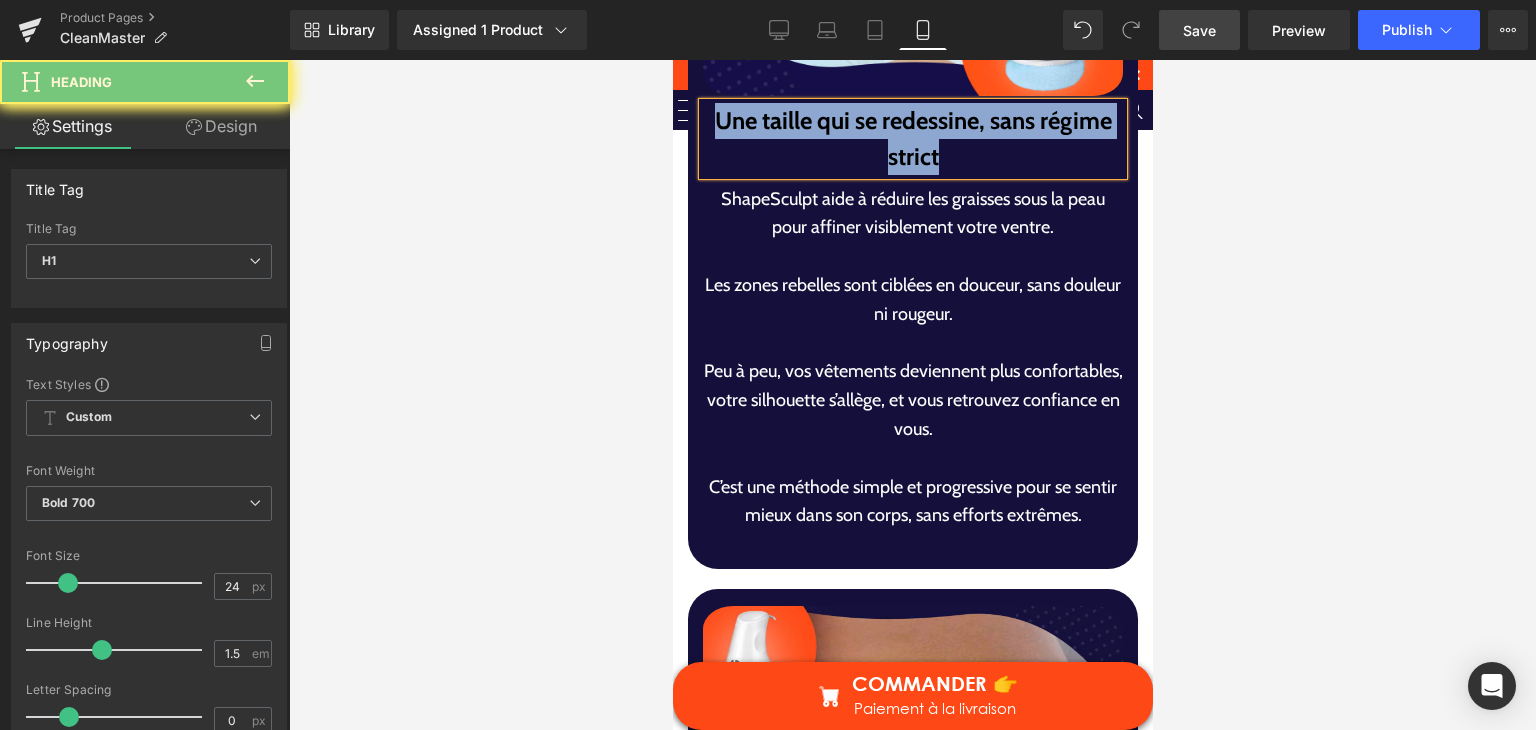 paste 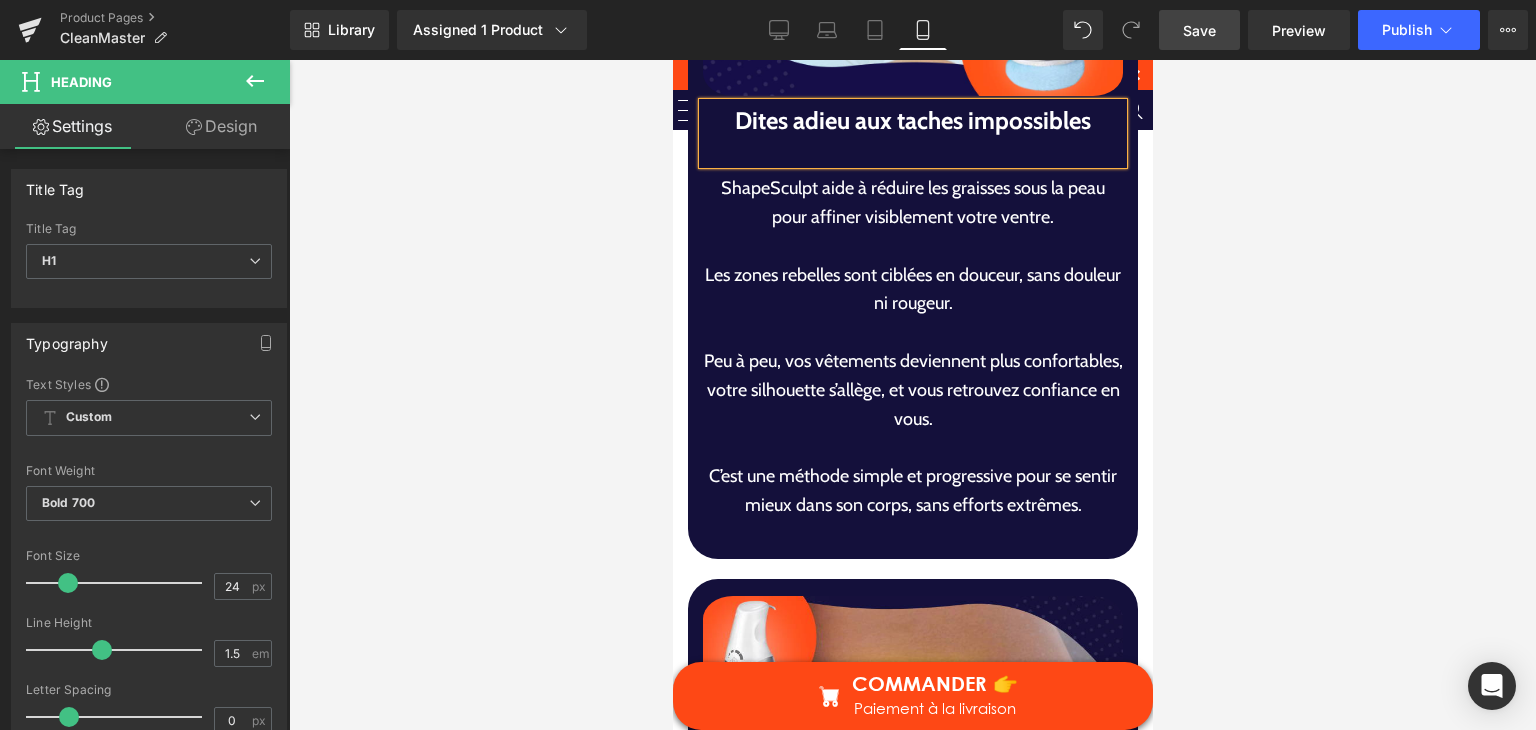 click at bounding box center [912, 152] 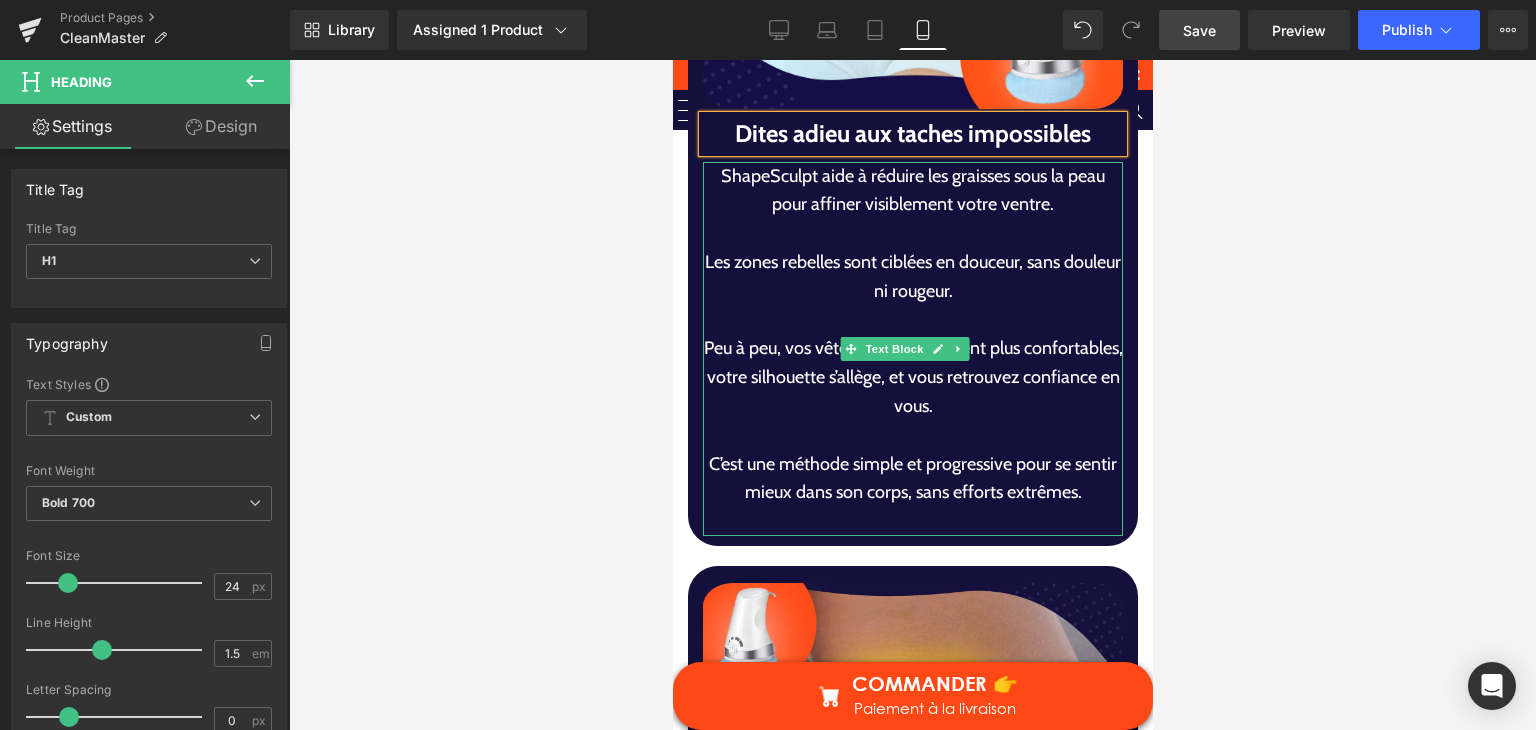 scroll, scrollTop: 5010, scrollLeft: 0, axis: vertical 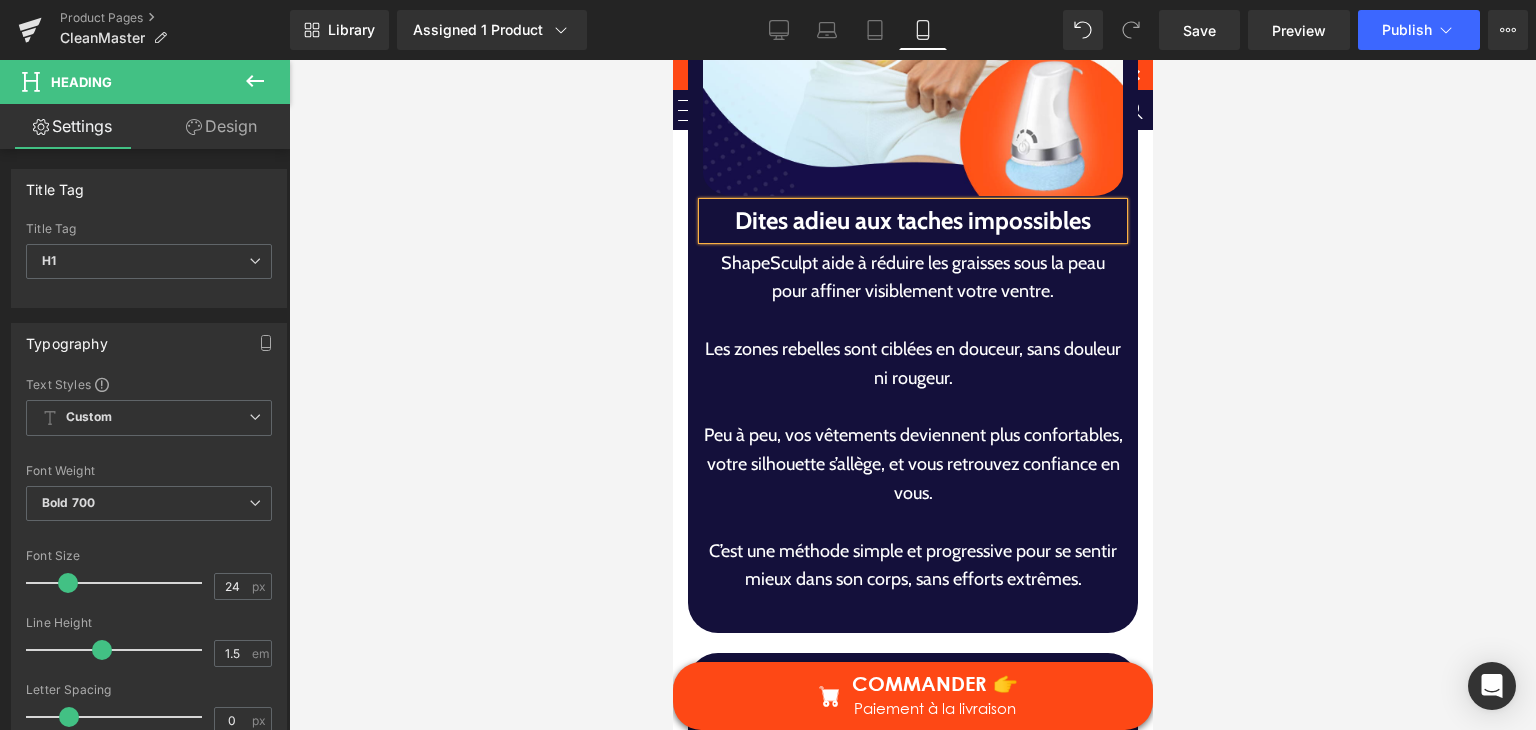 click at bounding box center (912, 320) 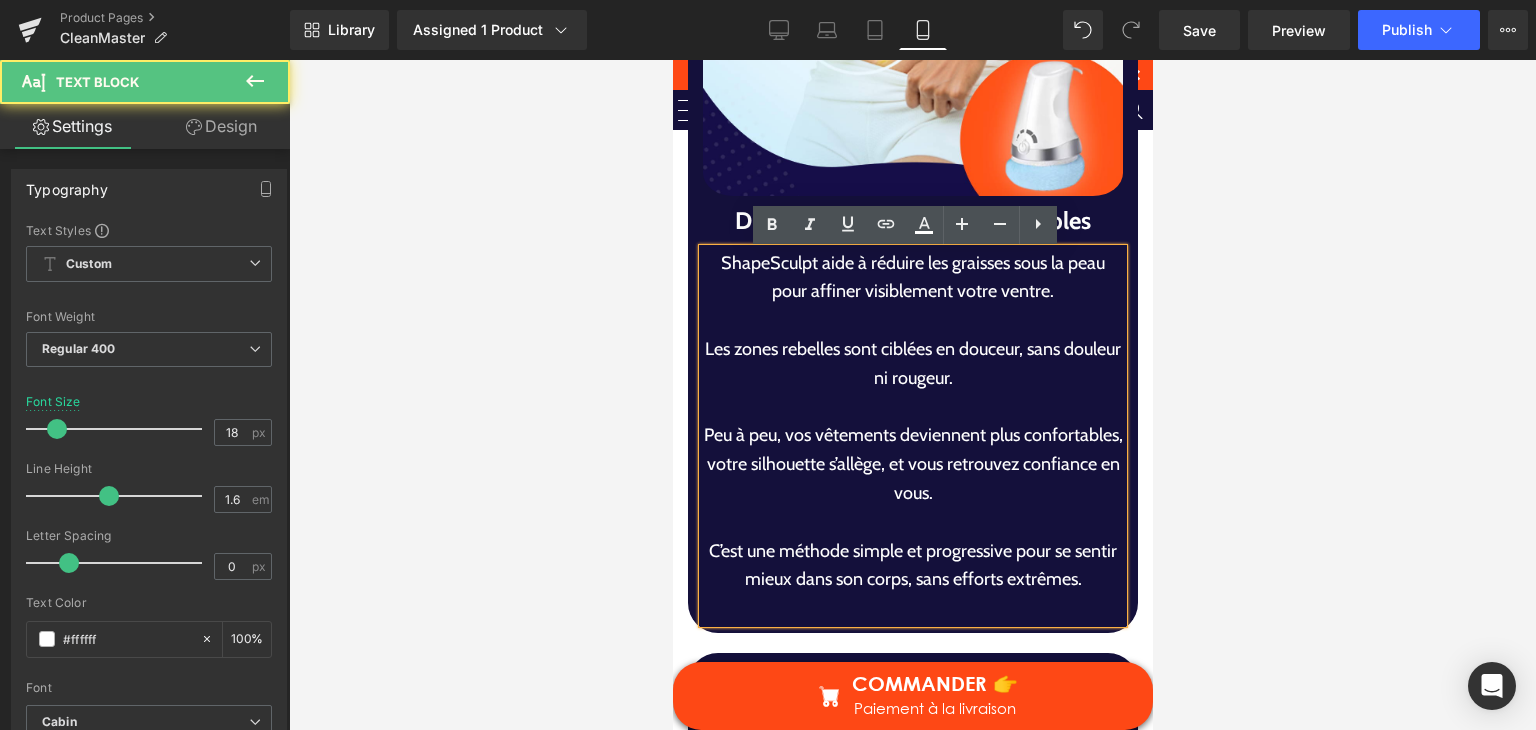 click on "Les zones rebelles sont ciblées en douceur, sans douleur ni rougeur." at bounding box center [912, 364] 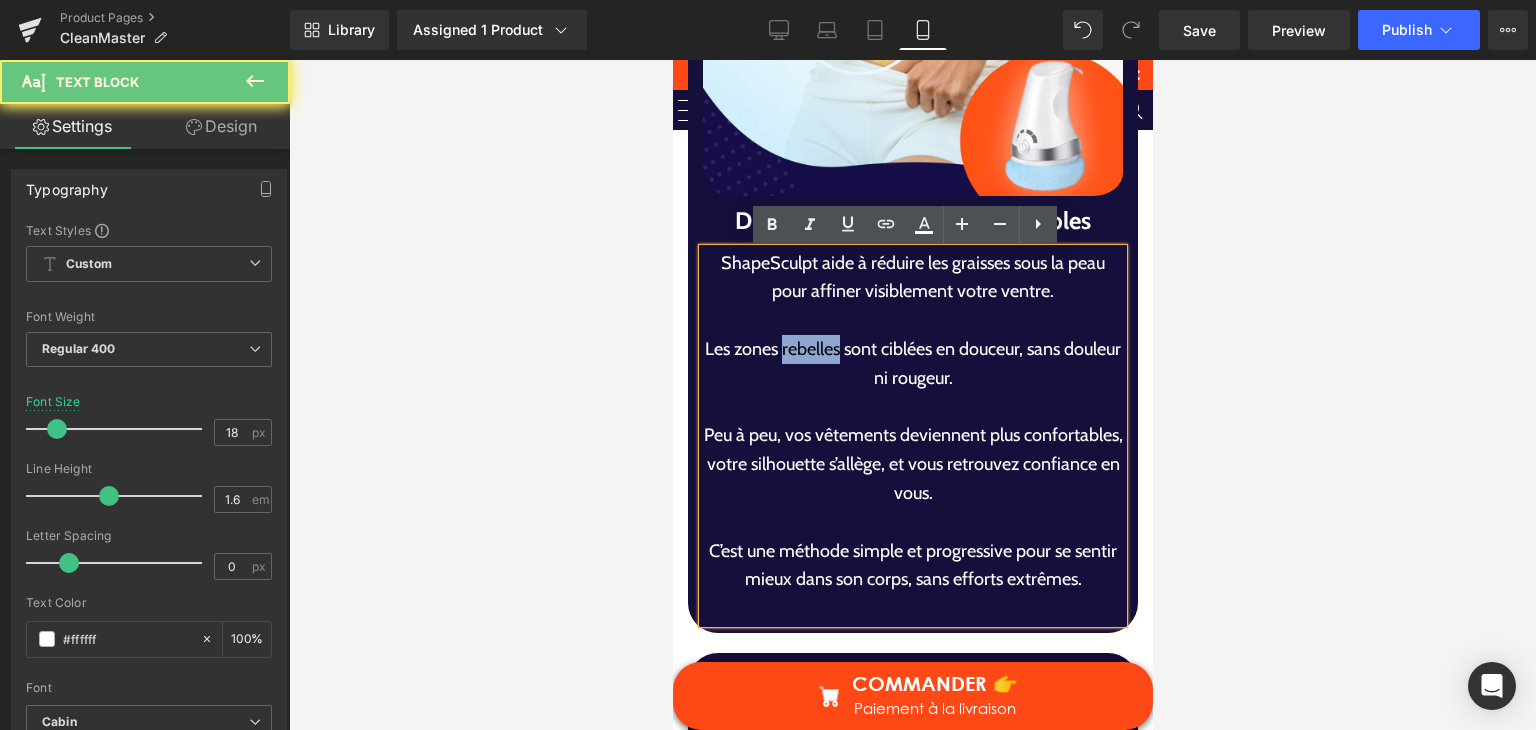 drag, startPoint x: 832, startPoint y: 341, endPoint x: 866, endPoint y: 351, distance: 35.44009 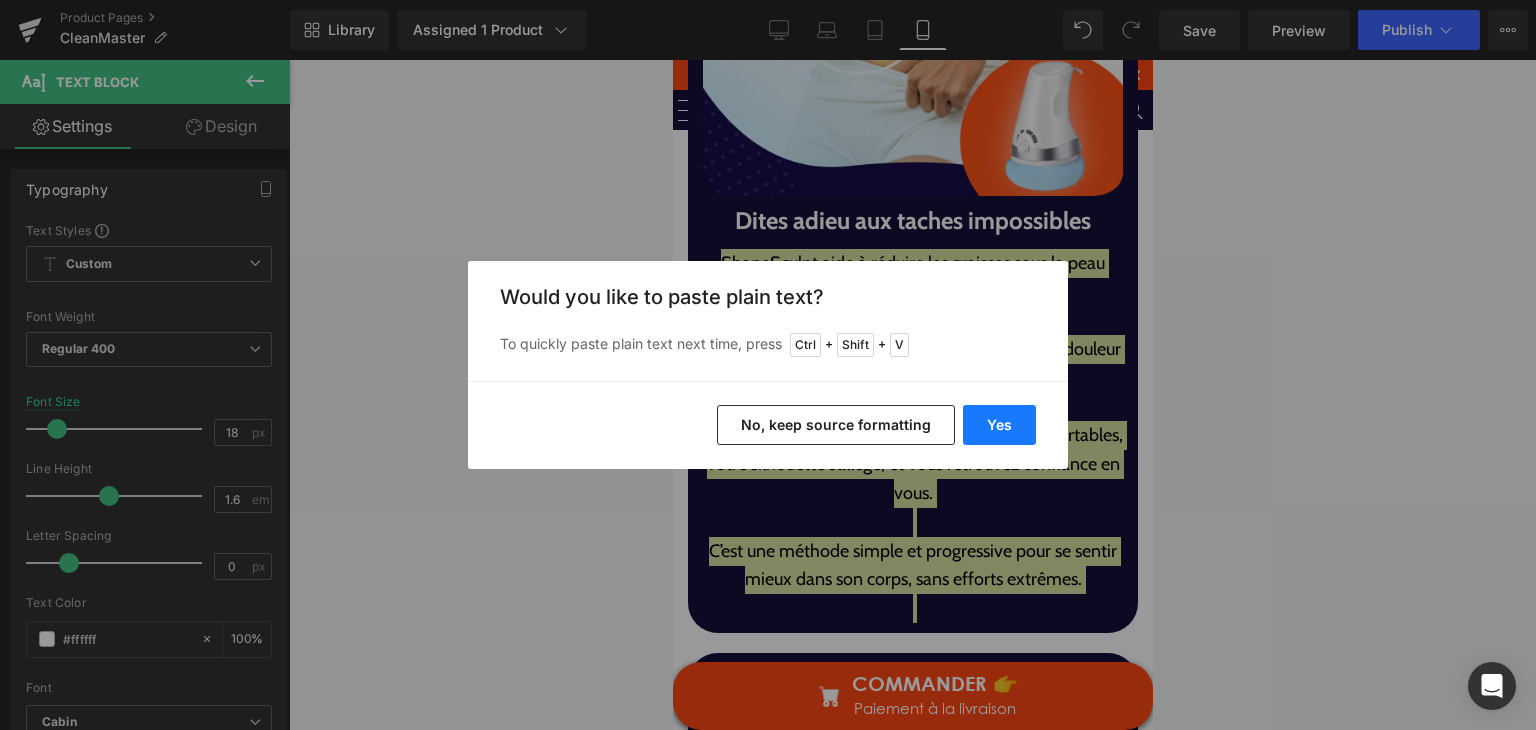 click on "Yes" at bounding box center (999, 425) 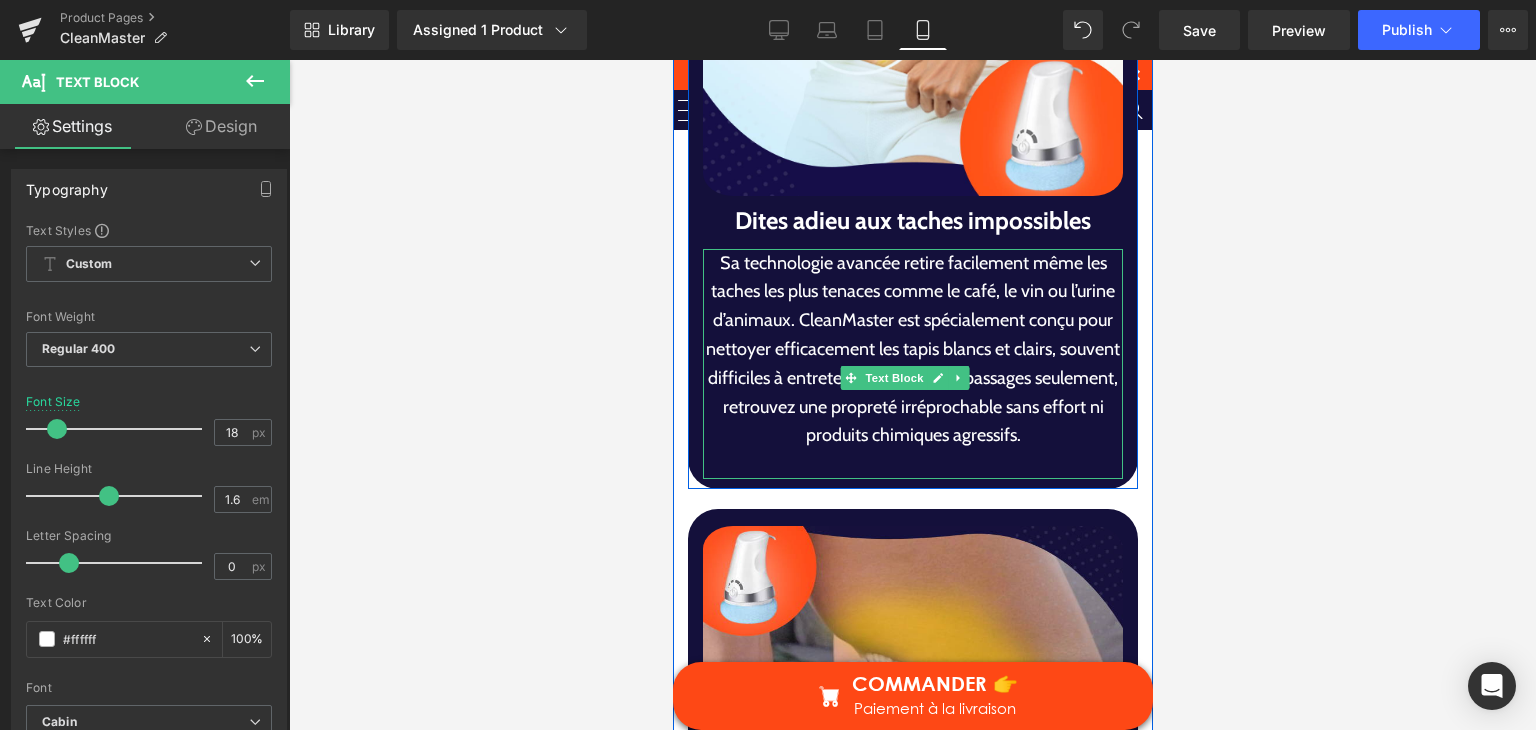 click on "Sa technologie avancée retire facilement même les taches les plus tenaces comme le café, le vin ou l’urine d’animaux. CleanMaster est spécialement conçu pour nettoyer efficacement les tapis blancs et clairs, souvent difficiles à entretenir. En quelques passages seulement, retrouvez une propreté irréprochable sans effort ni produits chimiques agressifs." at bounding box center (912, 350) 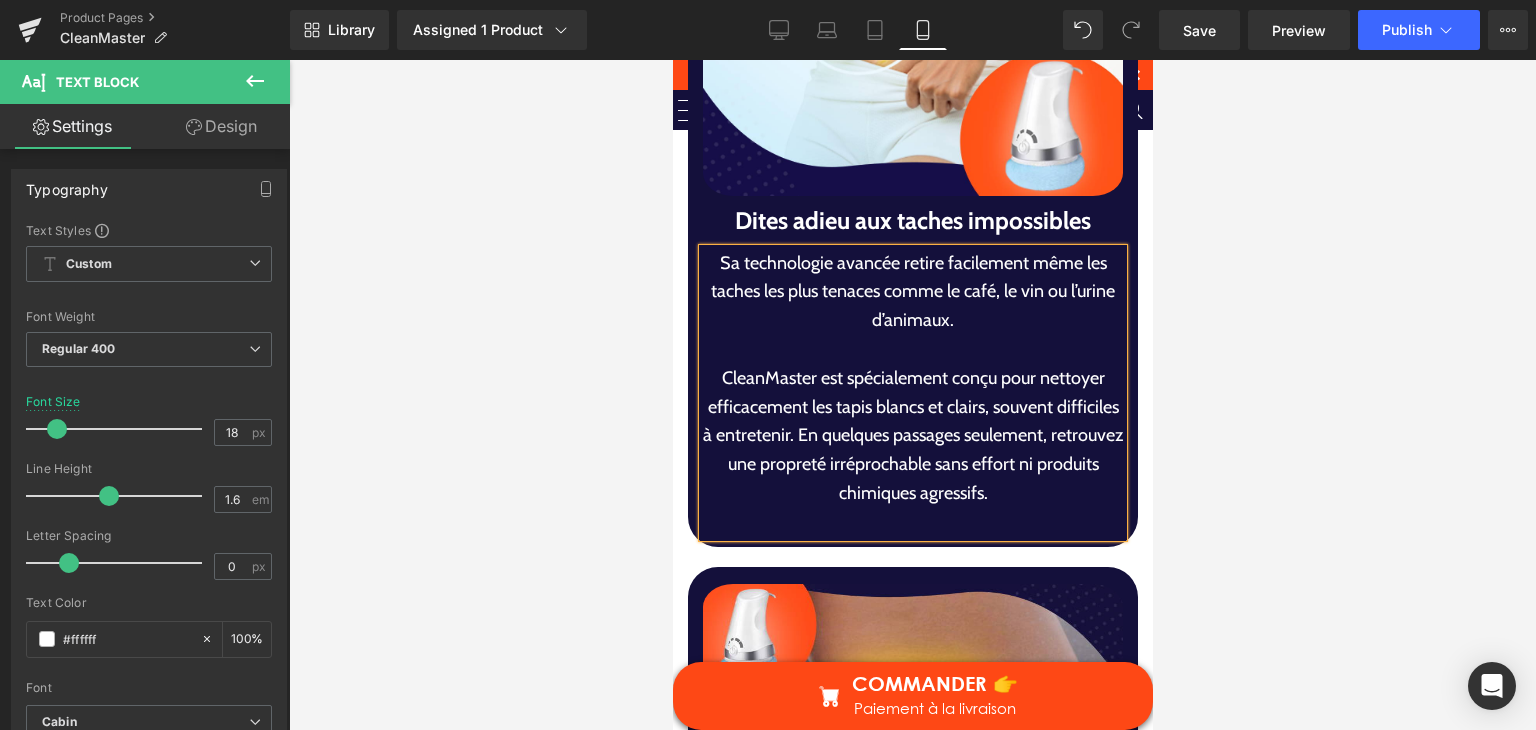 click on "CleanMaster est spécialement conçu pour nettoyer efficacement les tapis blancs et clairs, souvent difficiles à entretenir. En quelques passages seulement, retrouvez une propreté irréprochable sans effort ni produits chimiques agressifs." at bounding box center (912, 436) 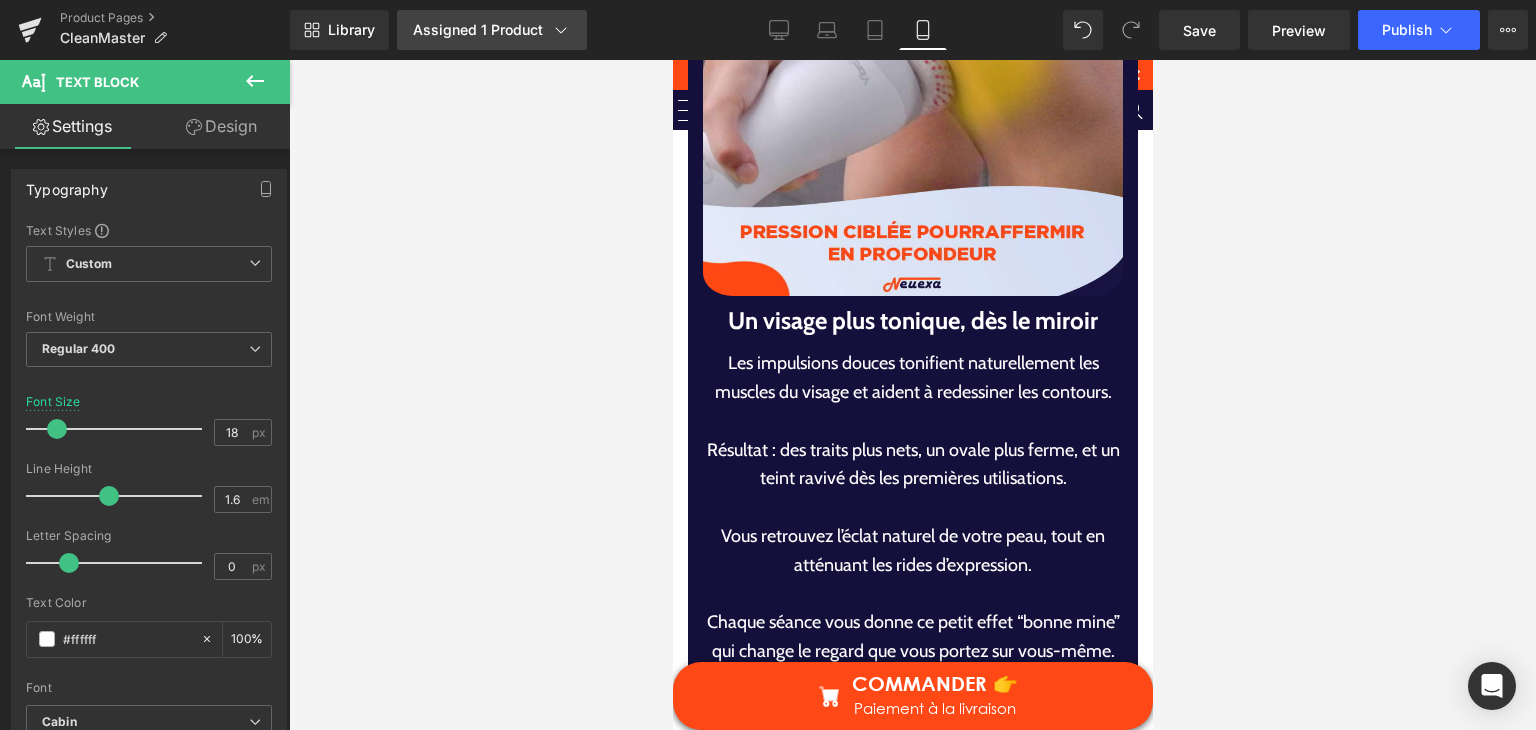 scroll, scrollTop: 5710, scrollLeft: 0, axis: vertical 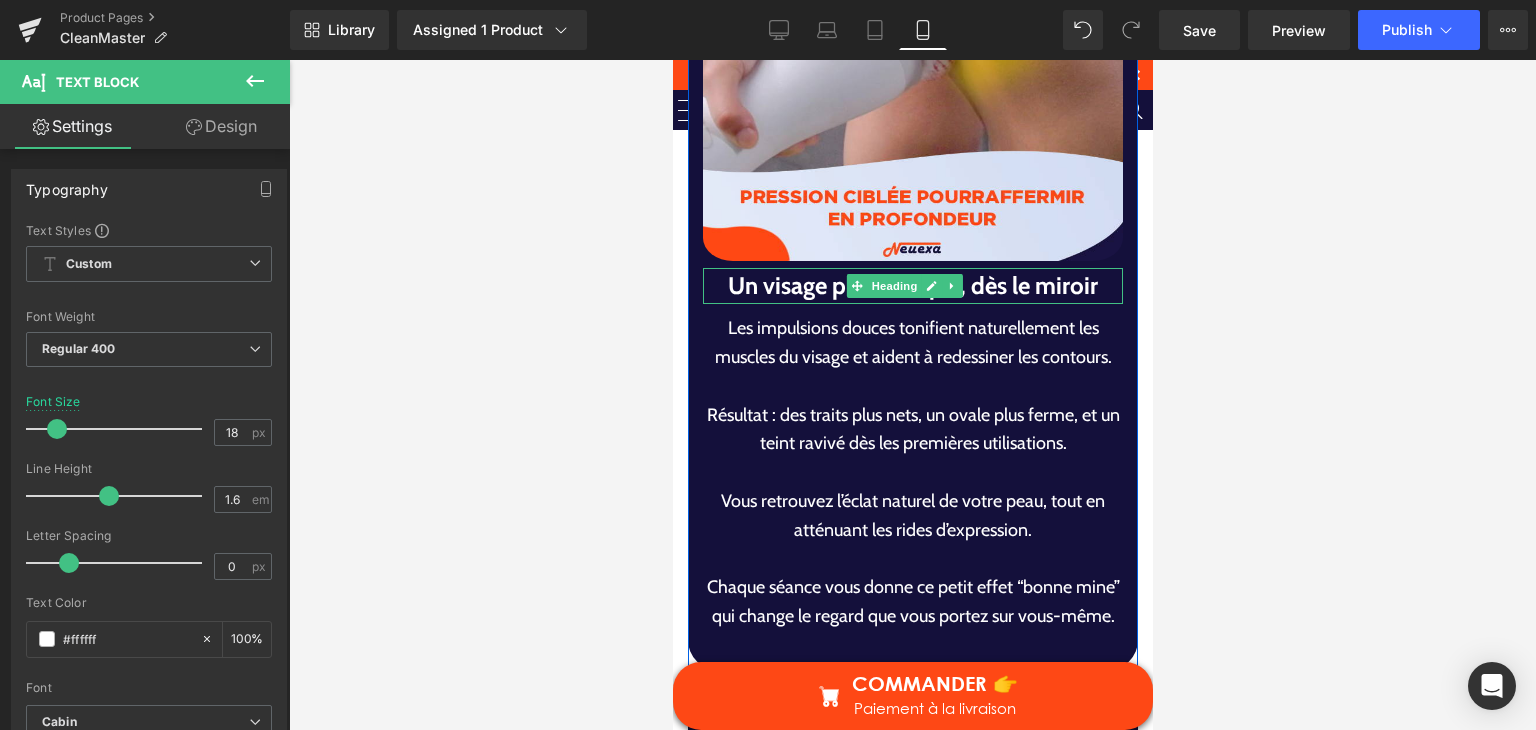 click on "Un visage plus tonique, dès le miroir" at bounding box center (912, 286) 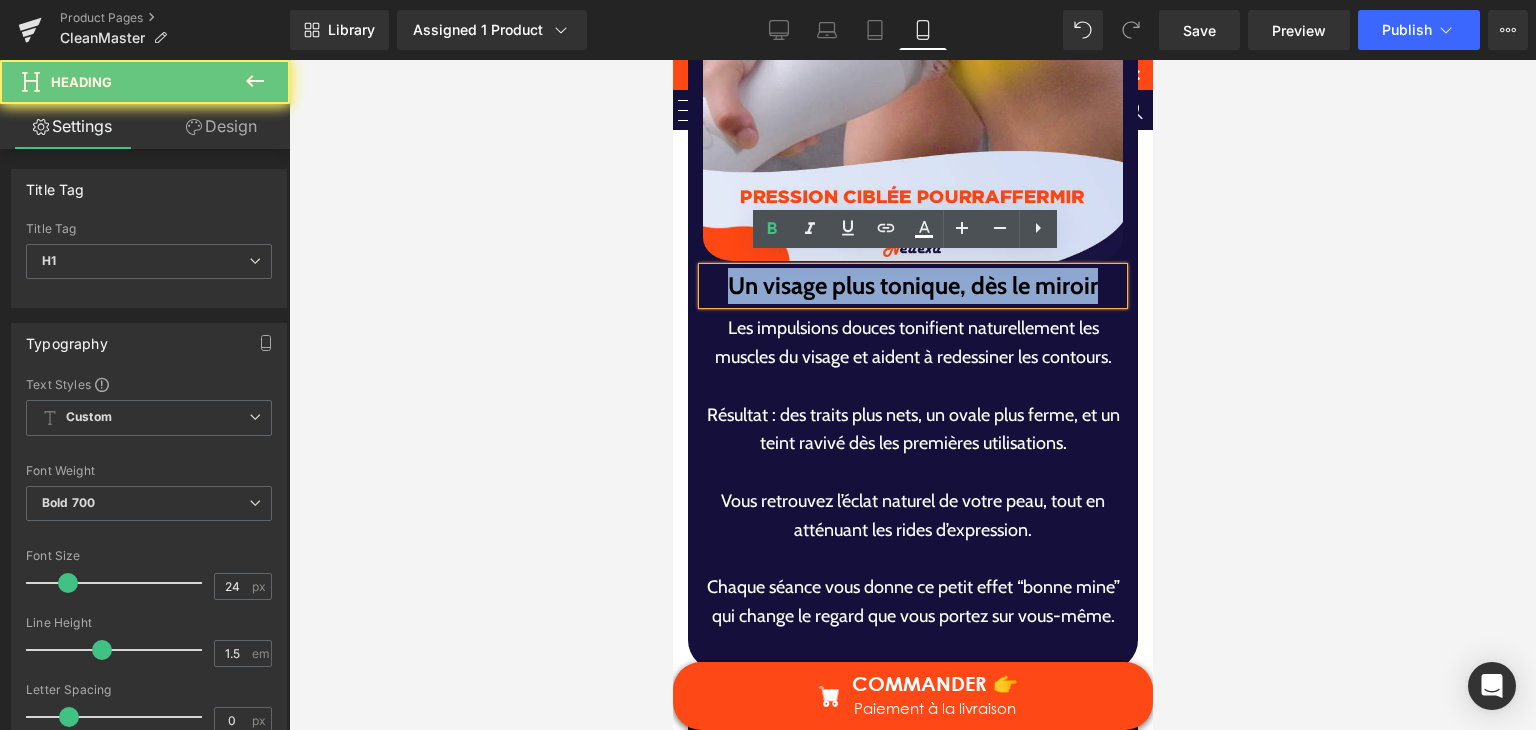 click on "Un visage plus tonique, dès le miroir" at bounding box center (912, 286) 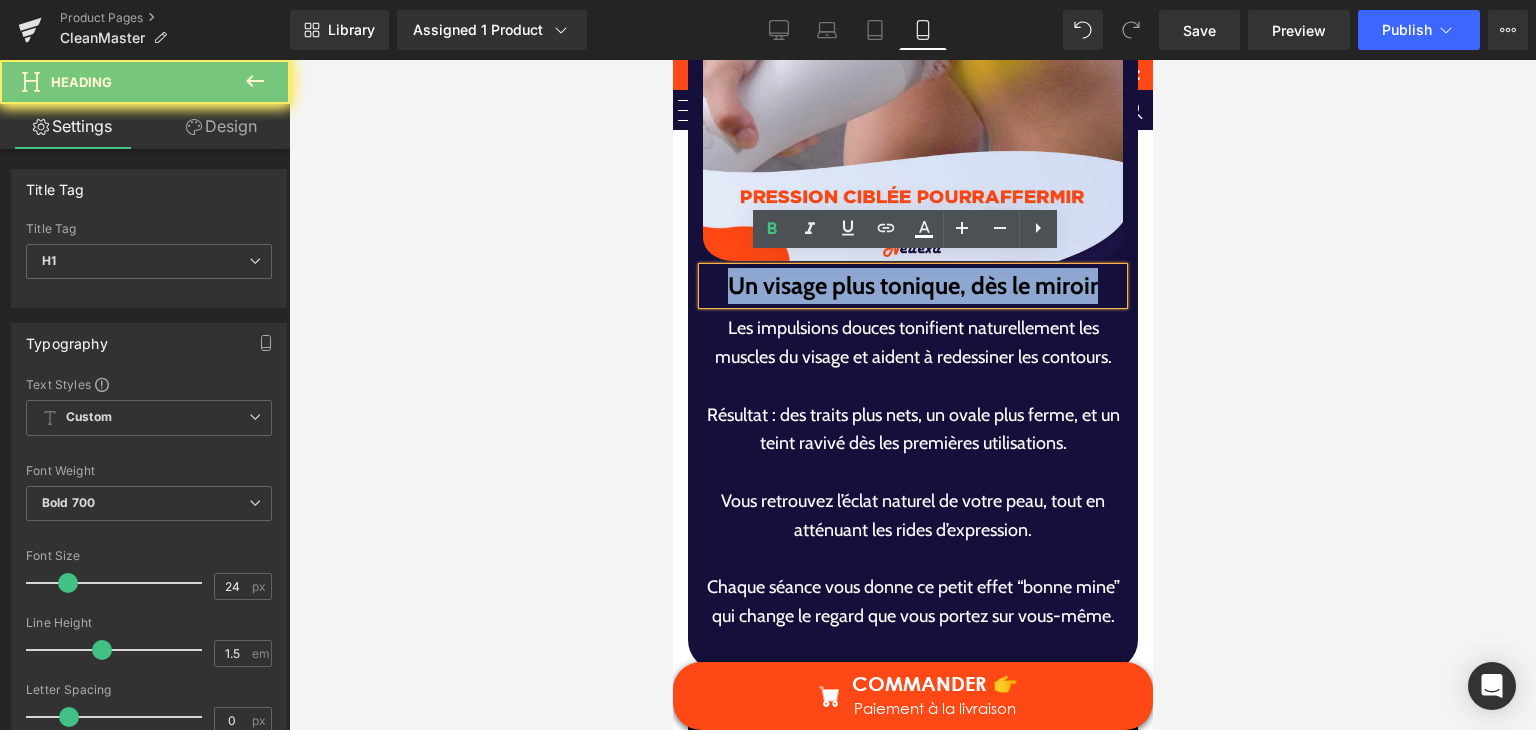 paste 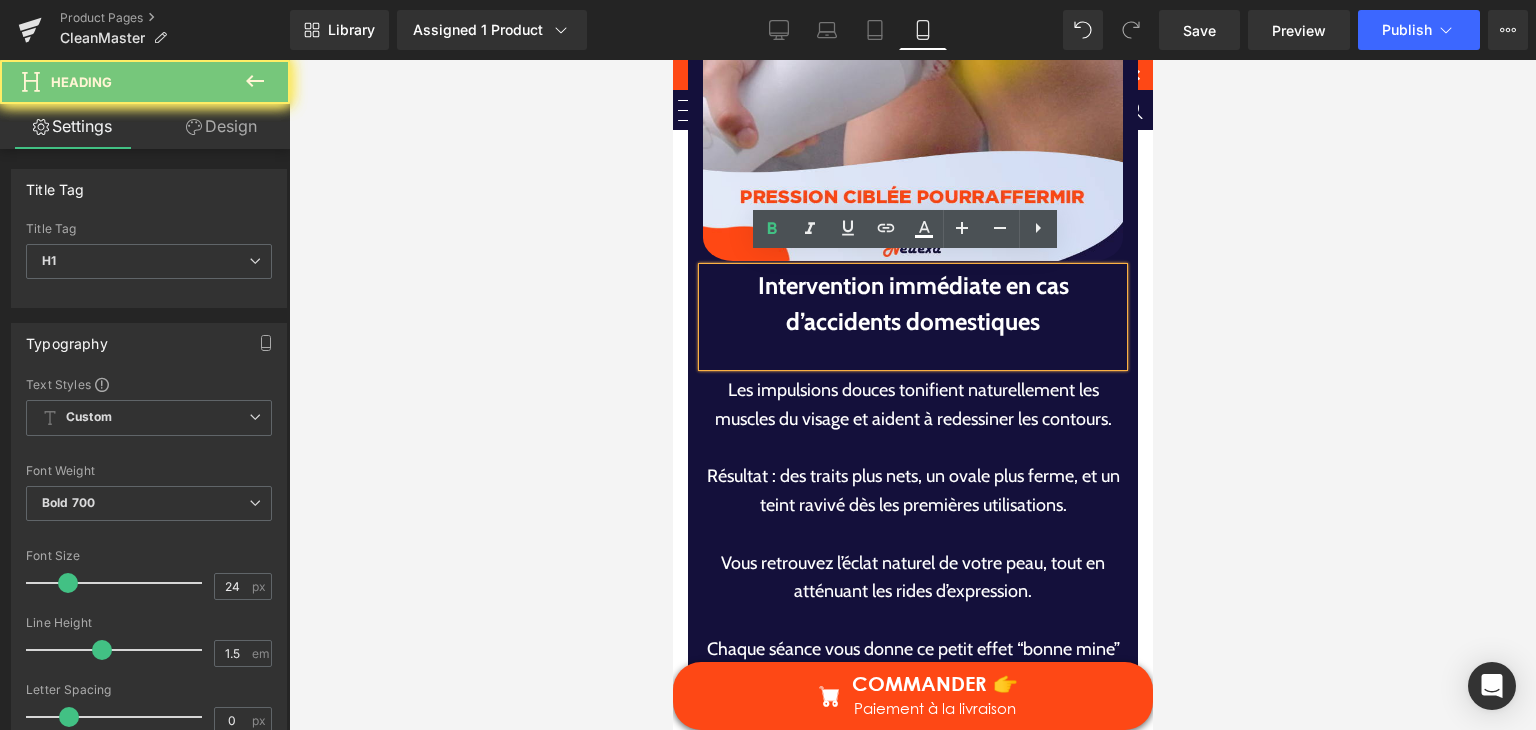 type 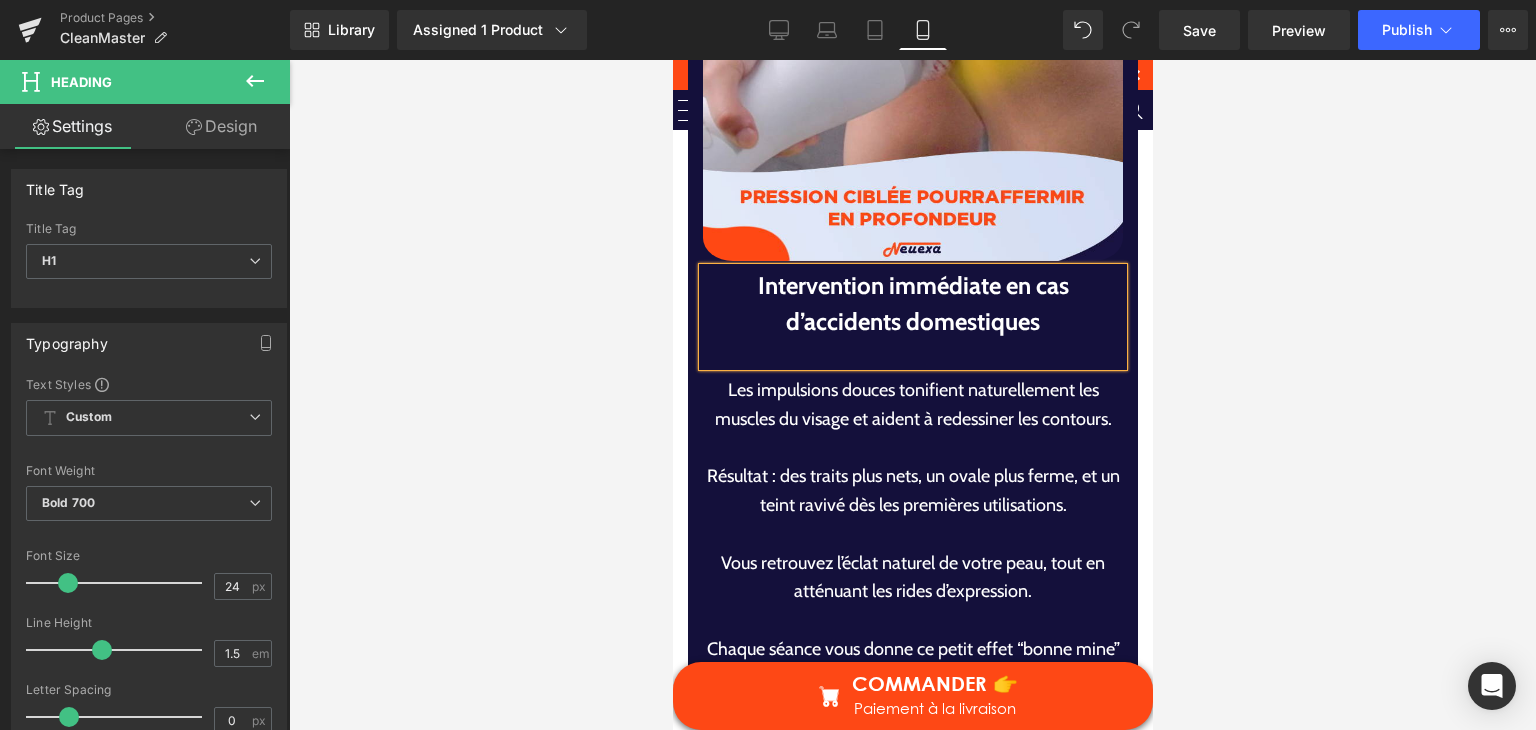click on "Les impulsions douces tonifient naturellement les muscles du visage et aident à redessiner les contours. Résultat : des traits plus nets, un ovale plus ferme, et un teint ravivé dès les premières utilisations. Vous retrouvez l’éclat naturel de votre peau, tout en atténuant les rides d’expression. Chaque séance vous donne ce petit effet “bonne mine” qui change le regard que vous portez sur vous-même." at bounding box center [912, 549] 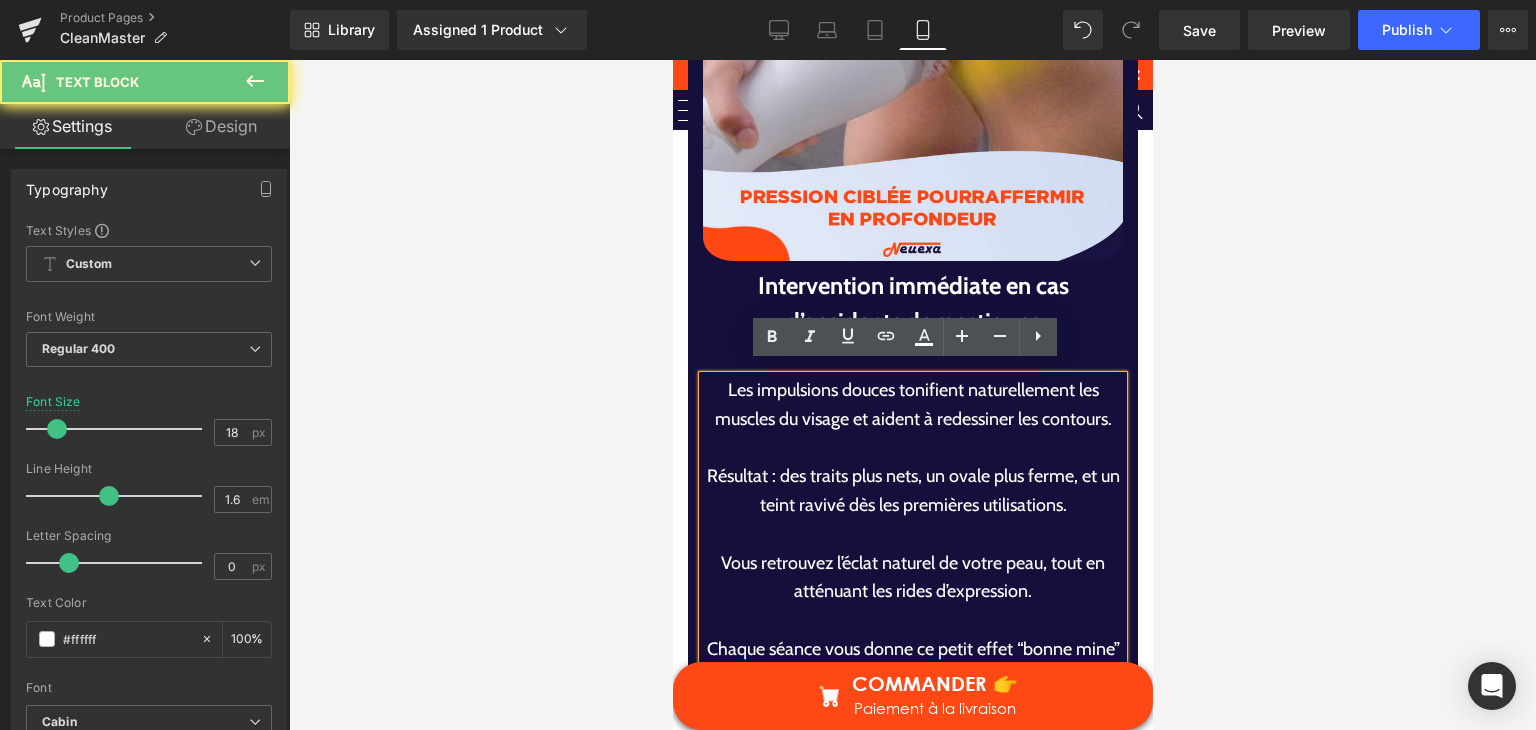 drag, startPoint x: 820, startPoint y: 424, endPoint x: 867, endPoint y: 469, distance: 65.06919 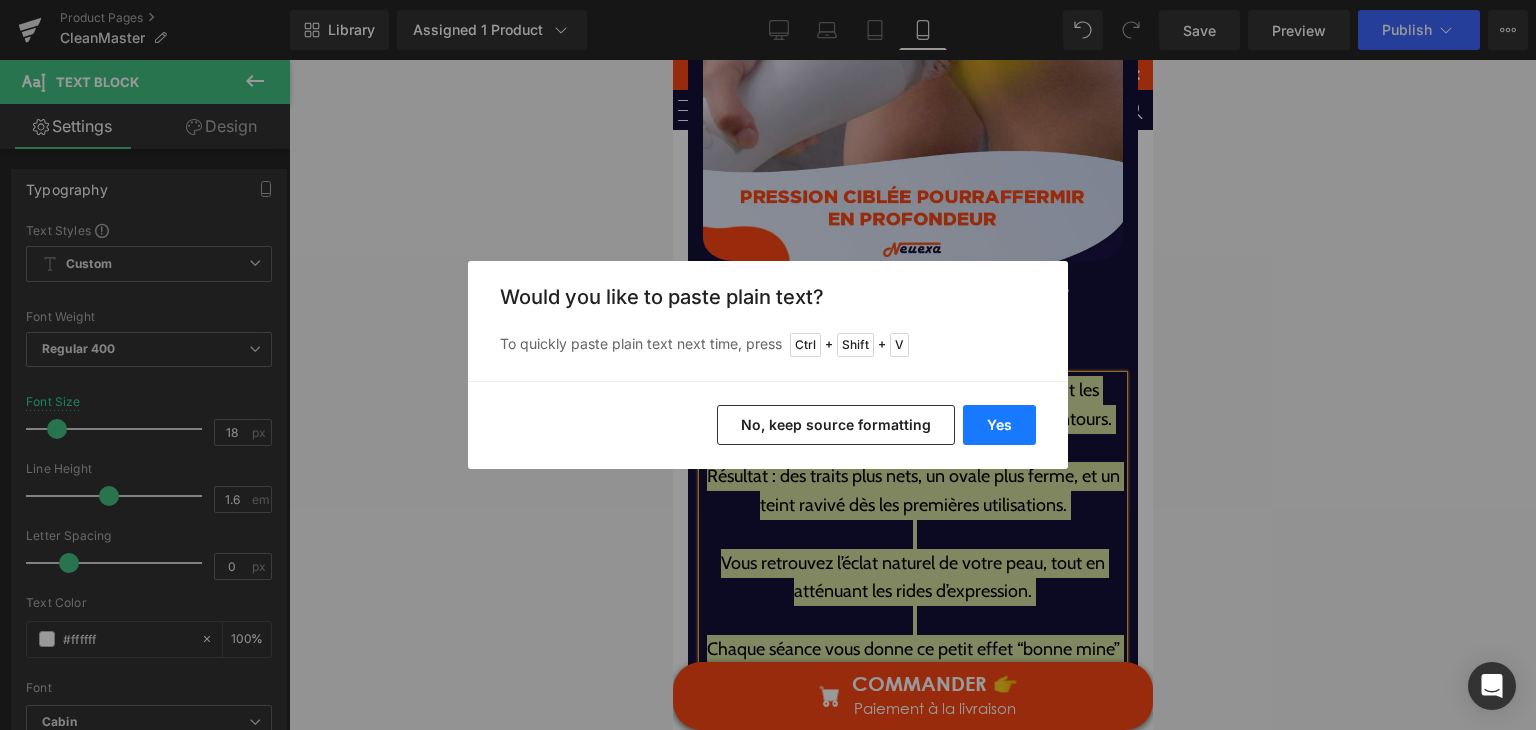 drag, startPoint x: 965, startPoint y: 412, endPoint x: 293, endPoint y: 352, distance: 674.6733 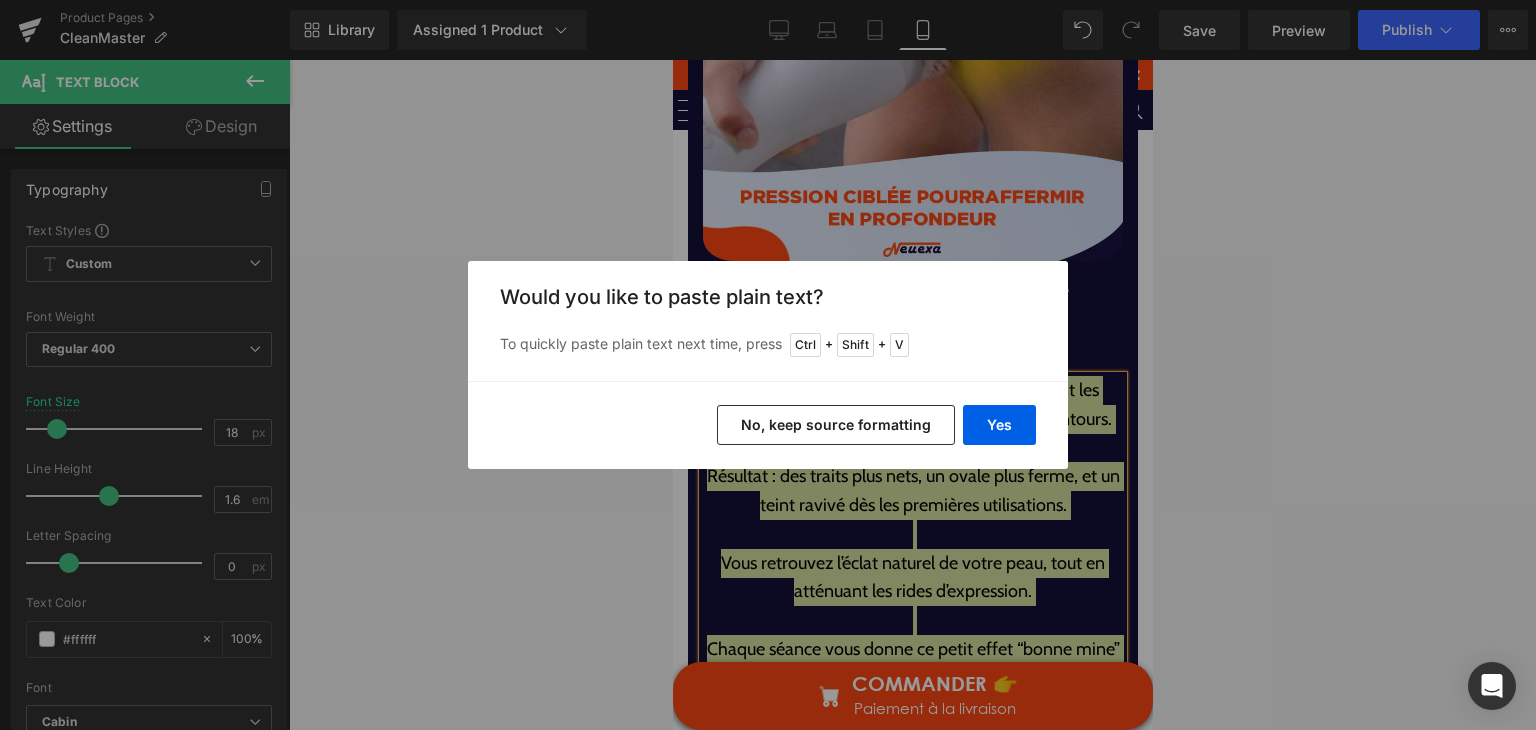 type 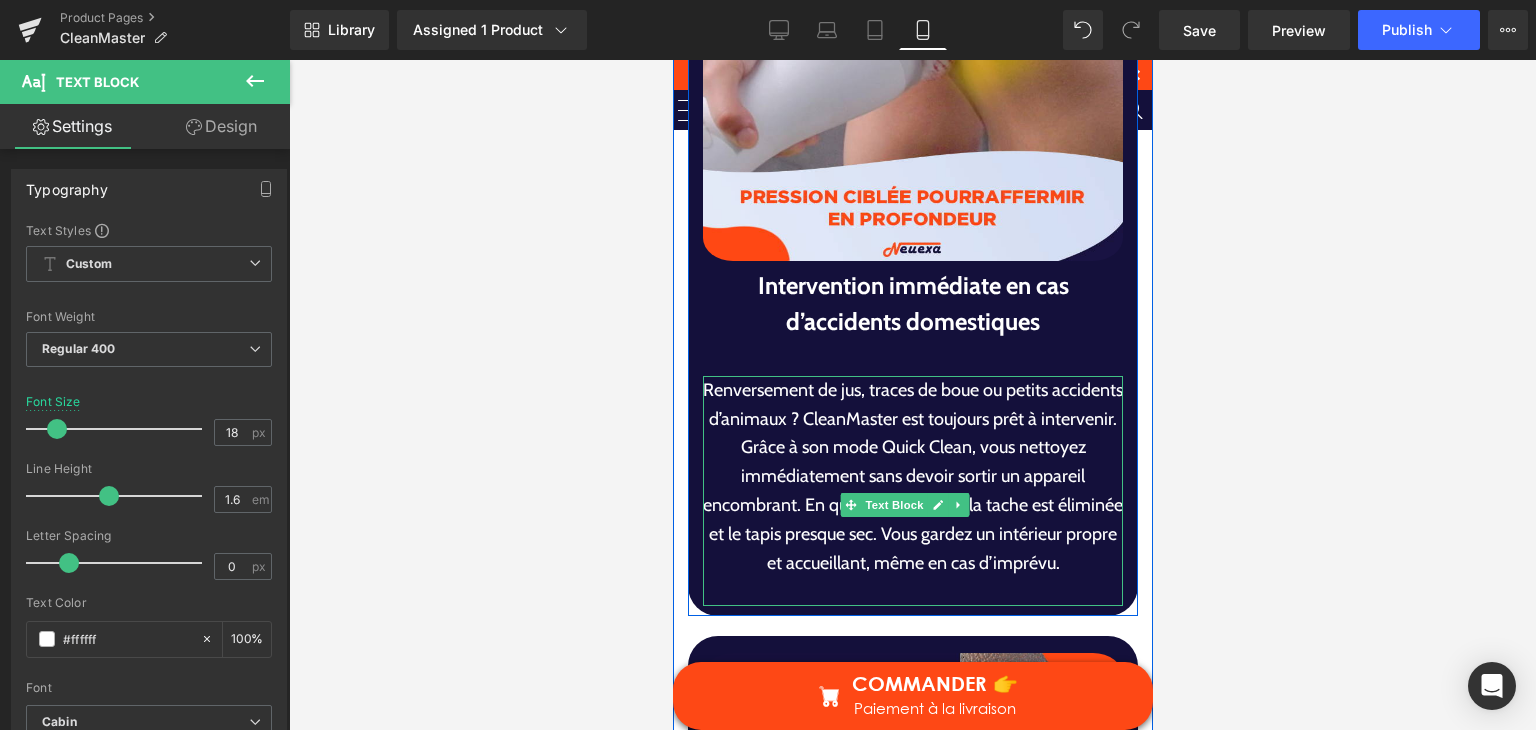 click on "Renversement de jus, traces de boue ou petits accidents d’animaux ? CleanMaster est toujours prêt à intervenir. Grâce à son mode Quick Clean, vous nettoyez immédiatement sans devoir sortir un appareil encombrant. En quelques minutes, la tache est éliminée et le tapis presque sec. Vous gardez un intérieur propre et accueillant, même en cas d’imprévu. Text Block" at bounding box center [912, 486] 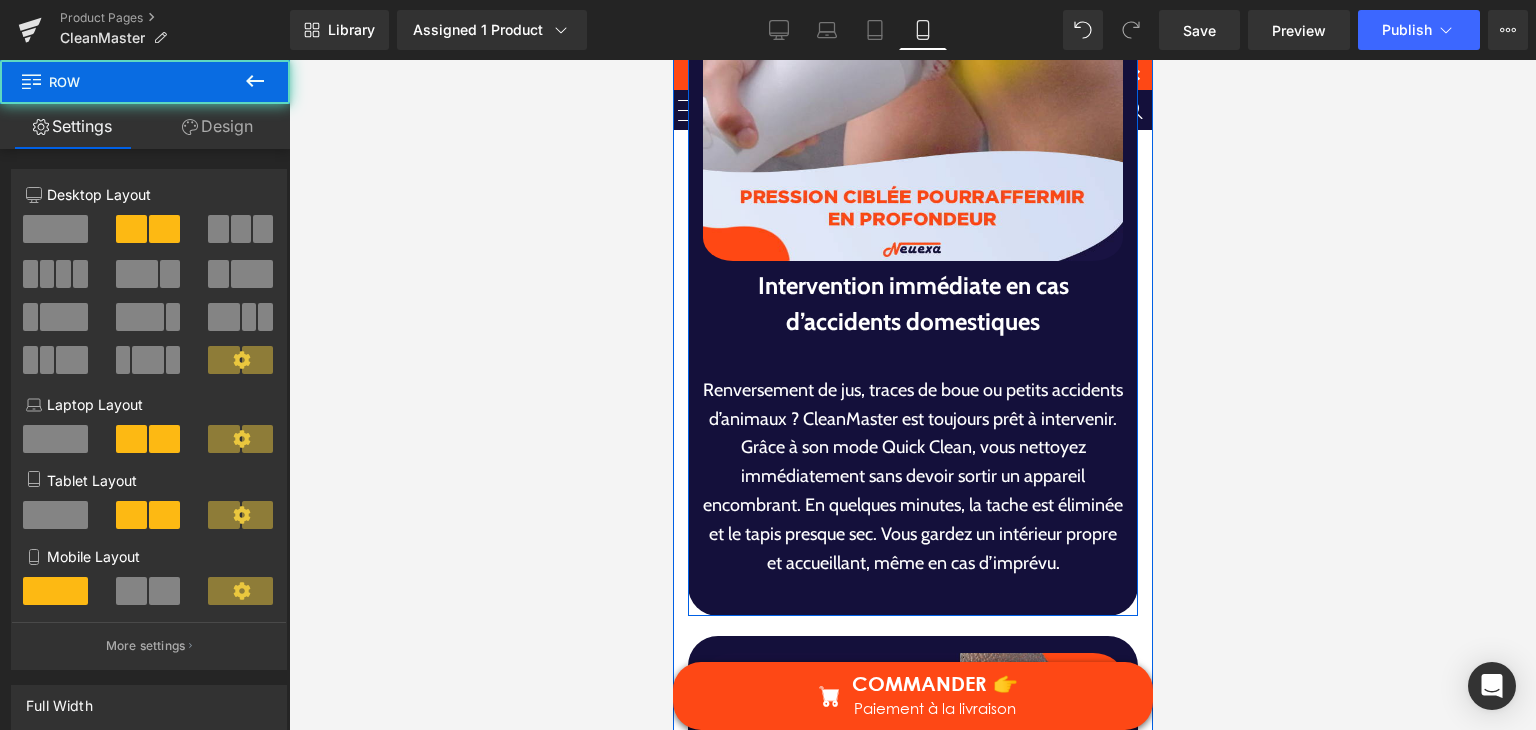 click at bounding box center [912, 353] 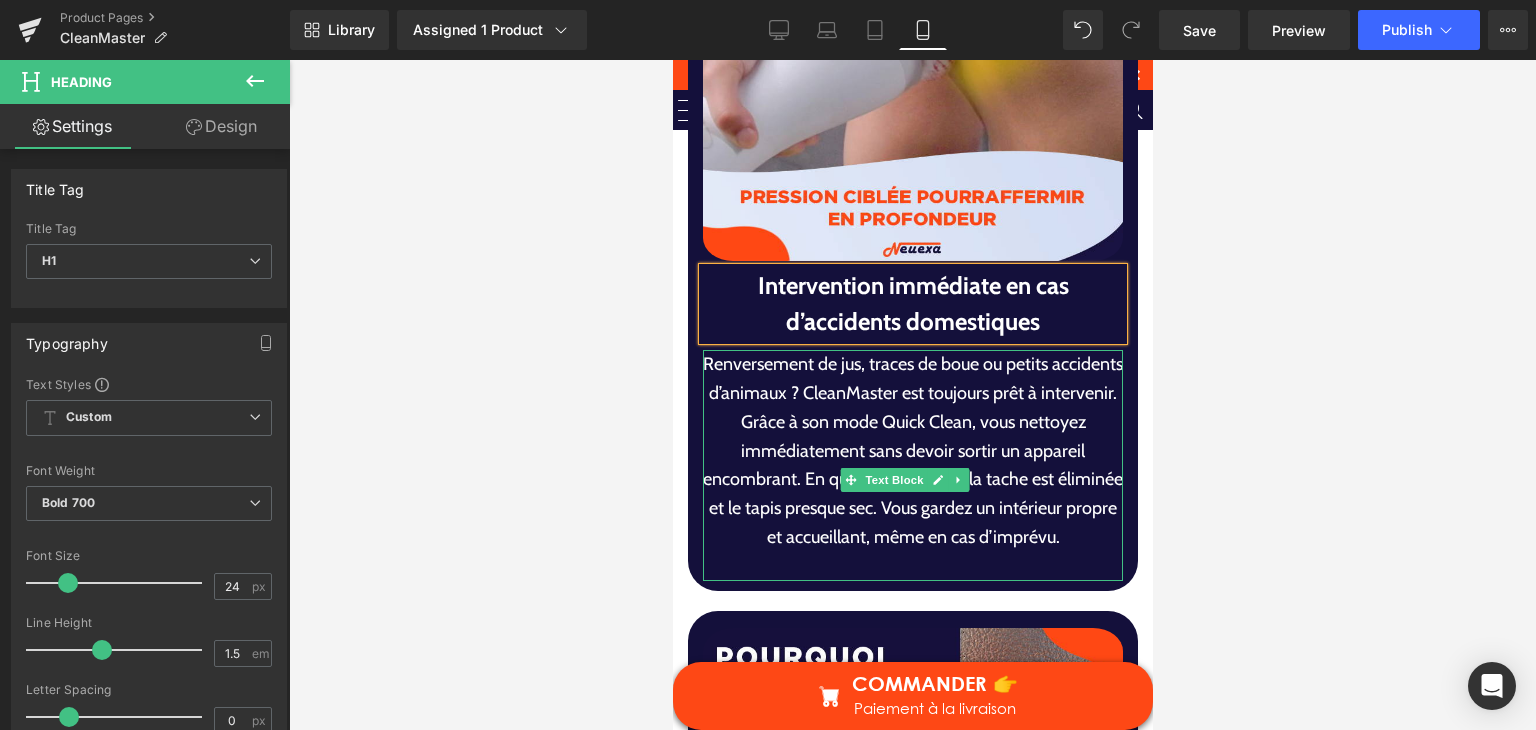click on "Renversement de jus, traces de boue ou petits accidents d’animaux ? CleanMaster est toujours prêt à intervenir. Grâce à son mode Quick Clean, vous nettoyez immédiatement sans devoir sortir un appareil encombrant. En quelques minutes, la tache est éliminée et le tapis presque sec. Vous gardez un intérieur propre et accueillant, même en cas d’imprévu." at bounding box center [912, 451] 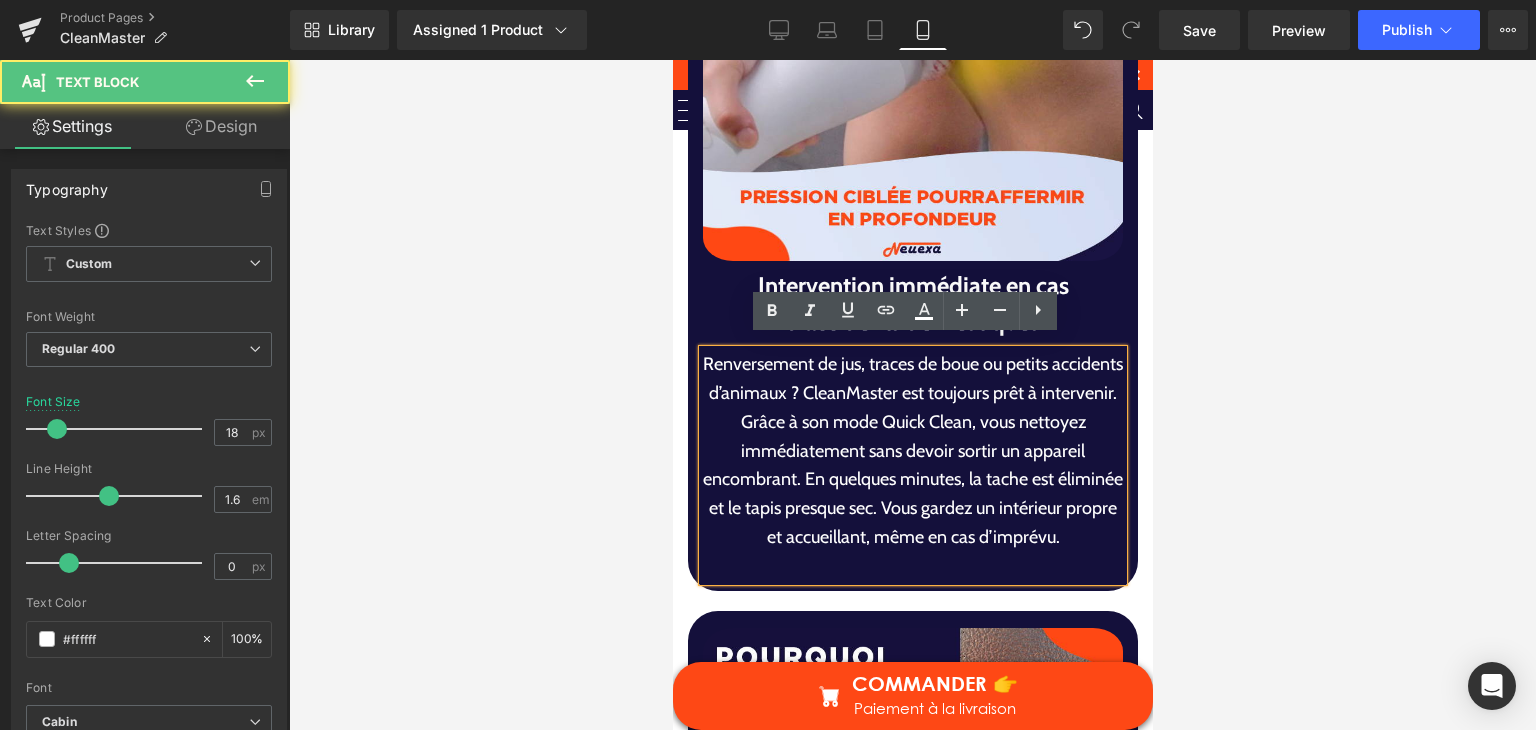 click on "Renversement de jus, traces de boue ou petits accidents d’animaux ? CleanMaster est toujours prêt à intervenir. Grâce à son mode Quick Clean, vous nettoyez immédiatement sans devoir sortir un appareil encombrant. En quelques minutes, la tache est éliminée et le tapis presque sec. Vous gardez un intérieur propre et accueillant, même en cas d’imprévu." at bounding box center [912, 451] 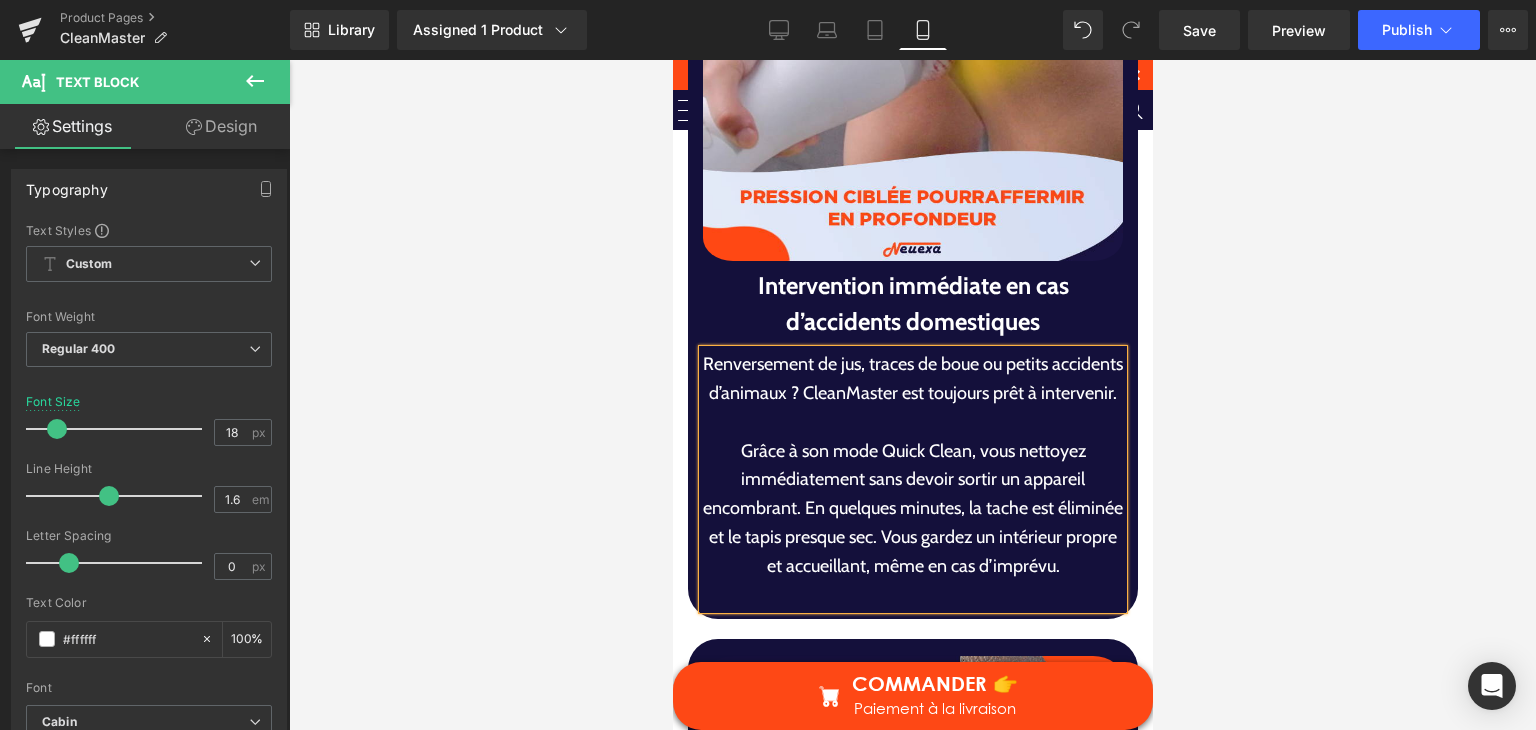 click on "Grâce à son mode Quick Clean, vous nettoyez immédiatement sans devoir sortir un appareil encombrant. En quelques minutes, la tache est éliminée et le tapis presque sec. Vous gardez un intérieur propre et accueillant, même en cas d’imprévu." at bounding box center [912, 509] 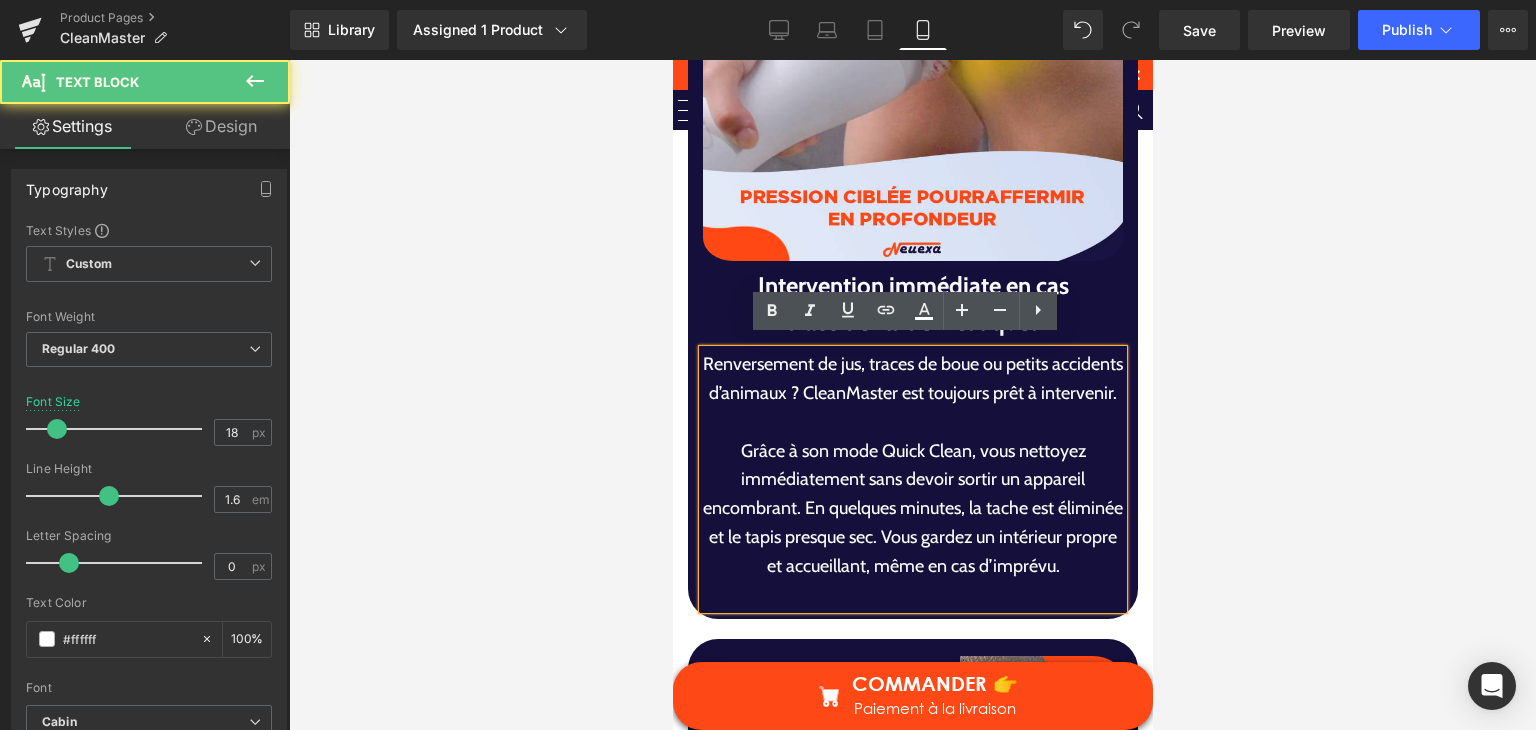click on "Grâce à son mode Quick Clean, vous nettoyez immédiatement sans devoir sortir un appareil encombrant. En quelques minutes, la tache est éliminée et le tapis presque sec. Vous gardez un intérieur propre et accueillant, même en cas d’imprévu." at bounding box center (912, 509) 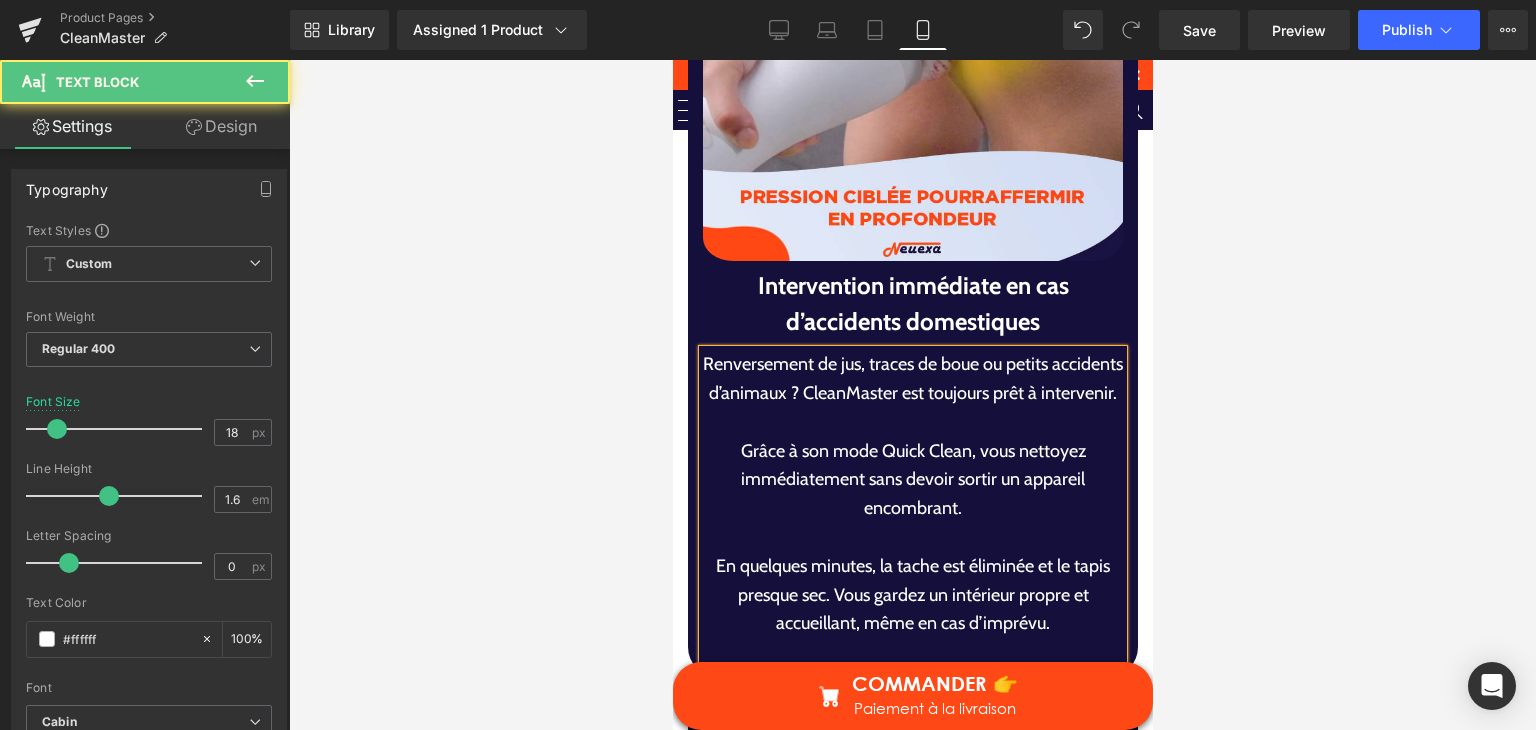click on "En quelques minutes, la tache est éliminée et le tapis presque sec. Vous gardez un intérieur propre et accueillant, même en cas d’imprévu." at bounding box center (912, 595) 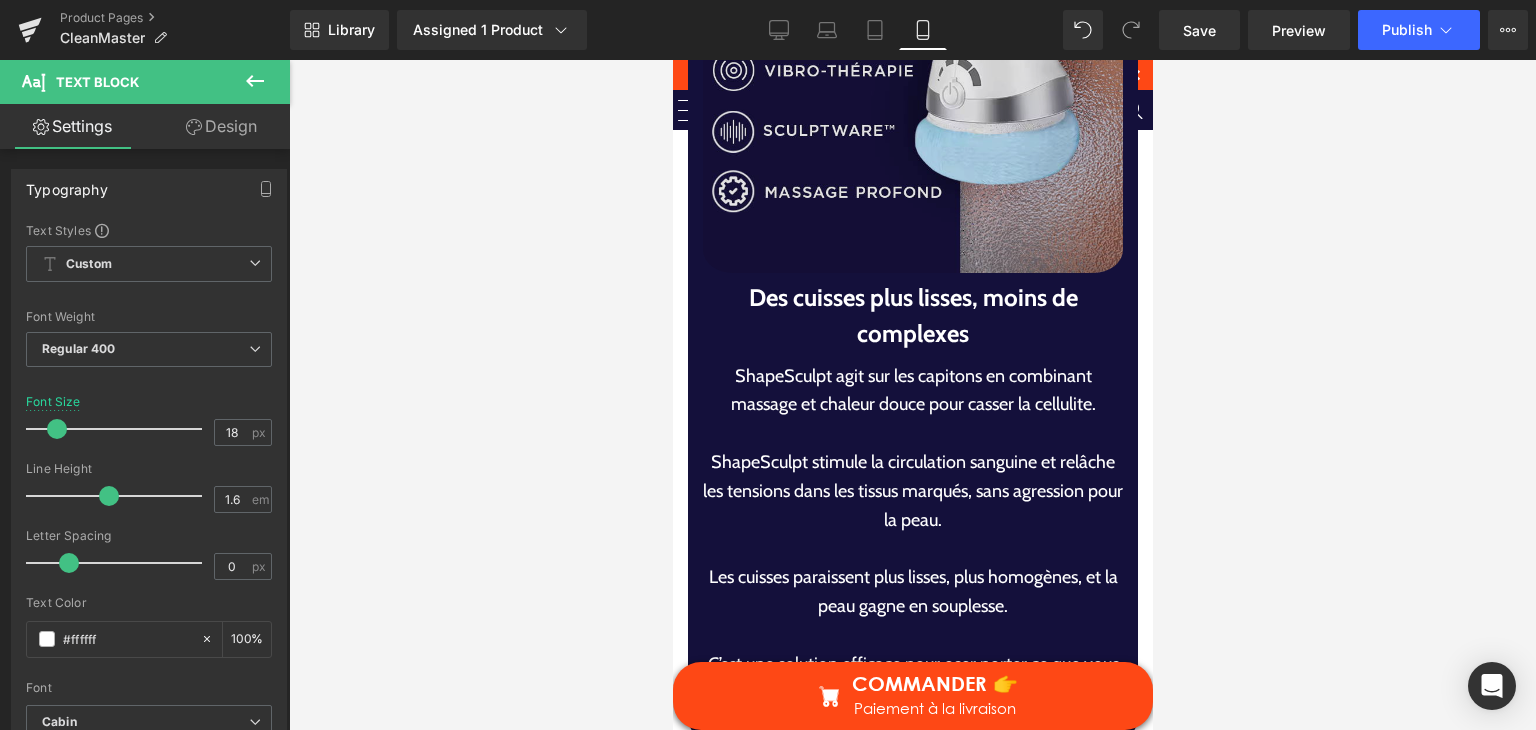 scroll, scrollTop: 6710, scrollLeft: 0, axis: vertical 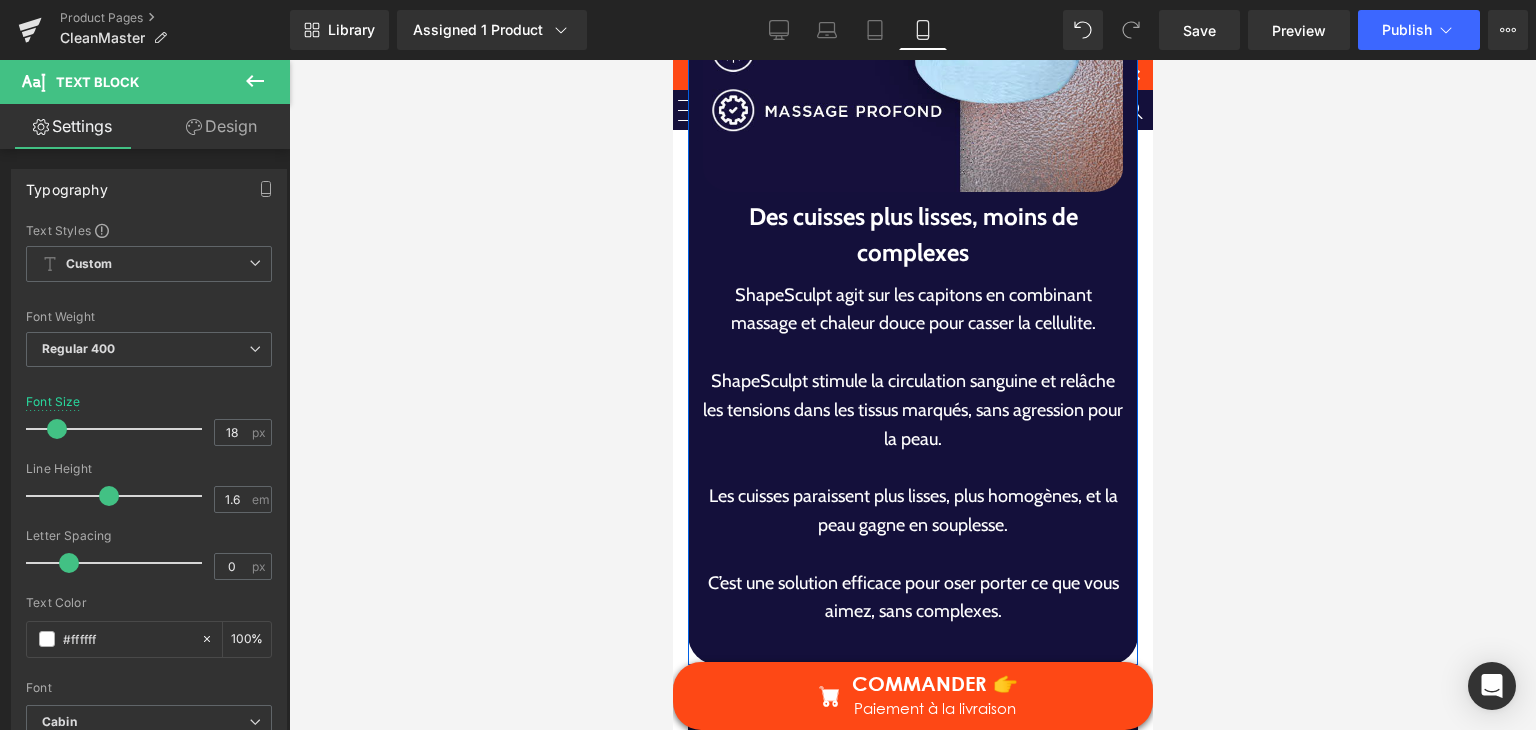 click on "Des cuisses plus lisses, moins de complexes" at bounding box center (912, 235) 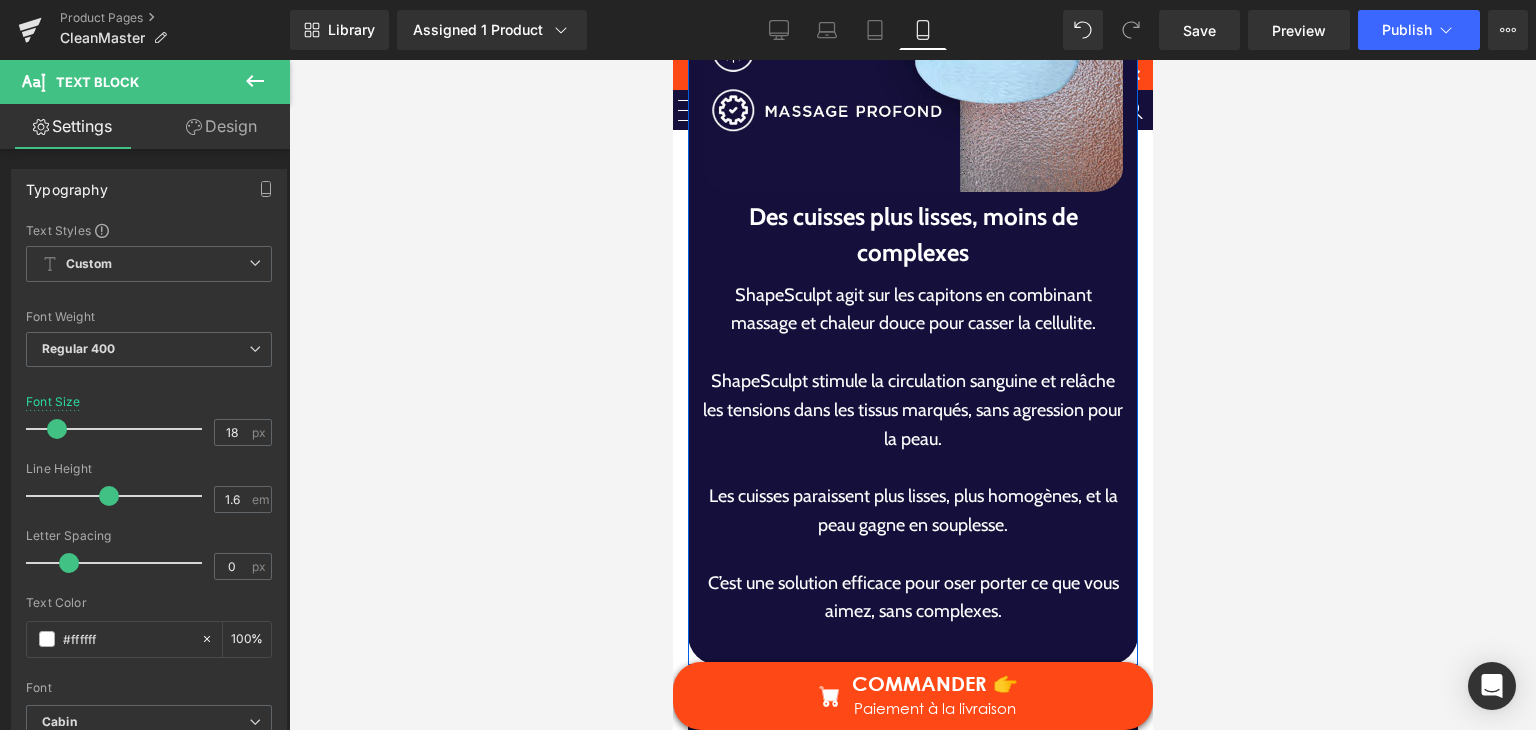 click on "Des cuisses plus lisses, moins de complexes" at bounding box center [912, 235] 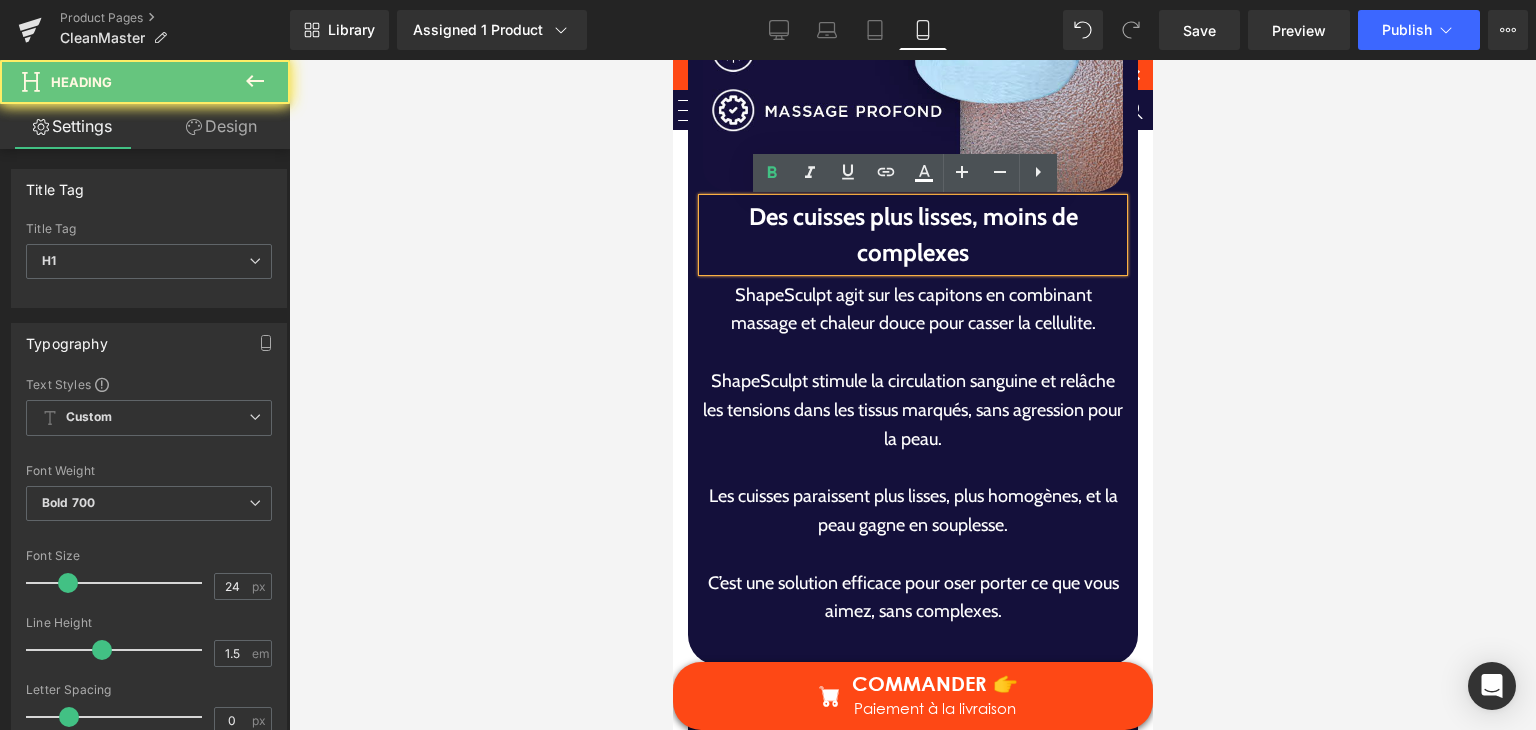click on "Des cuisses plus lisses, moins de complexes" at bounding box center (912, 235) 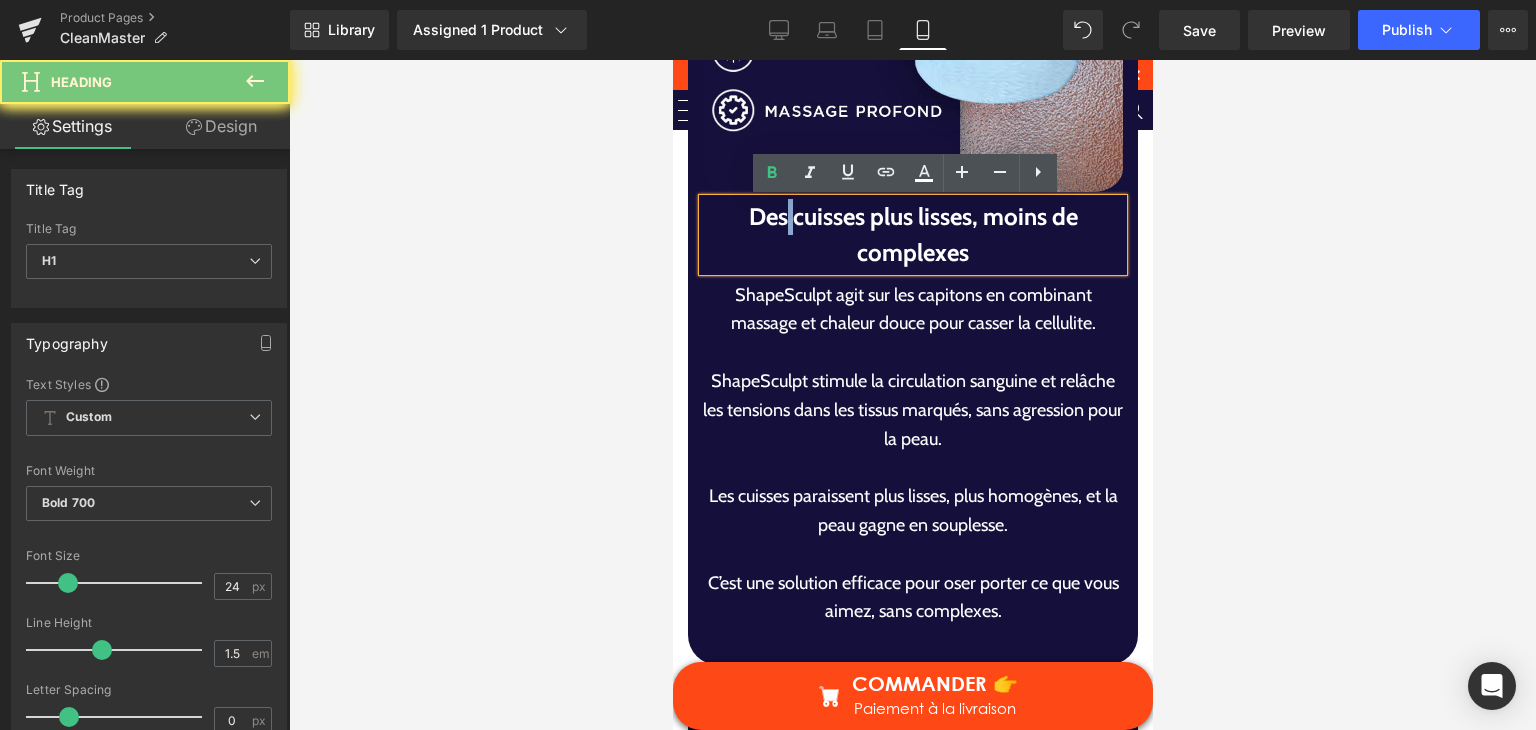 click on "Des cuisses plus lisses, moins de complexes" at bounding box center (912, 235) 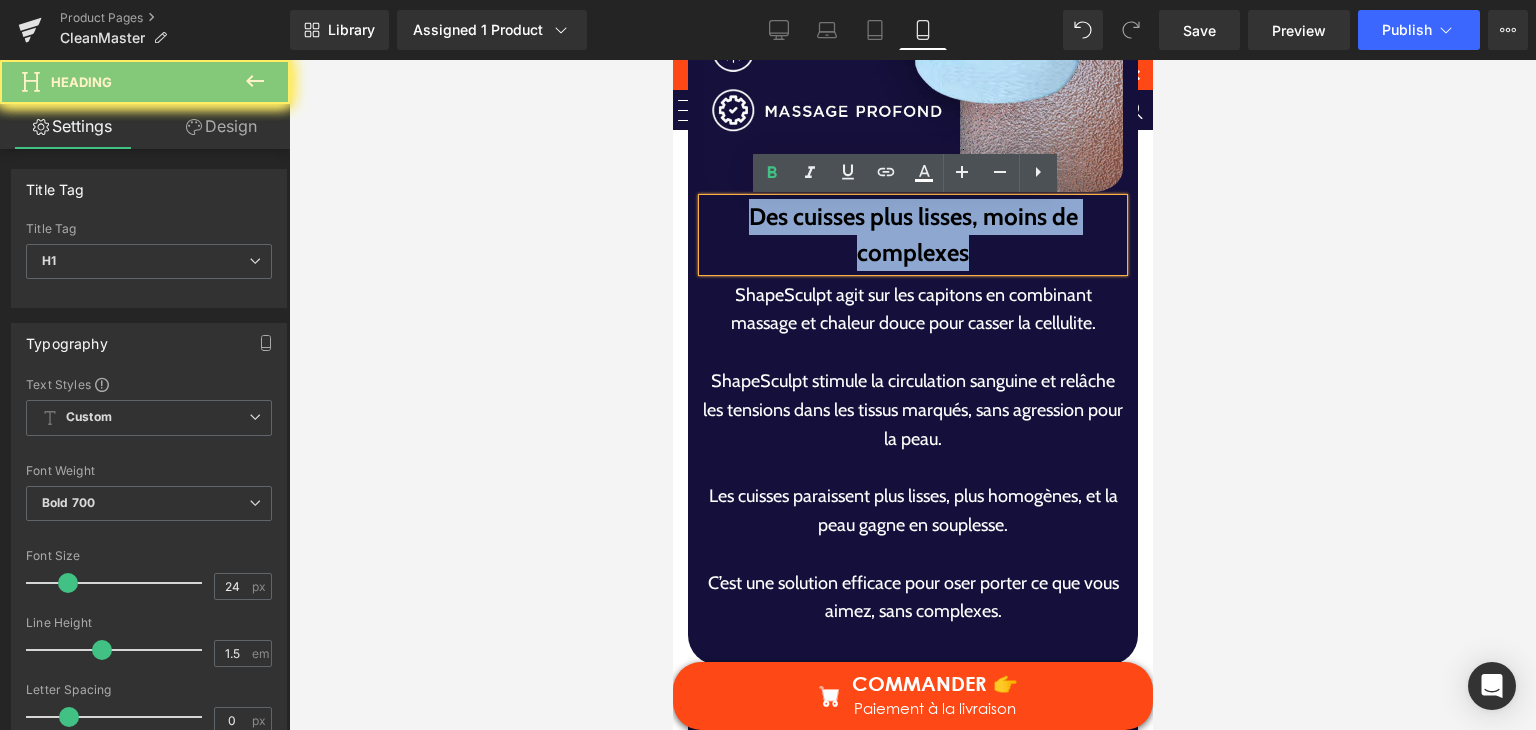 paste 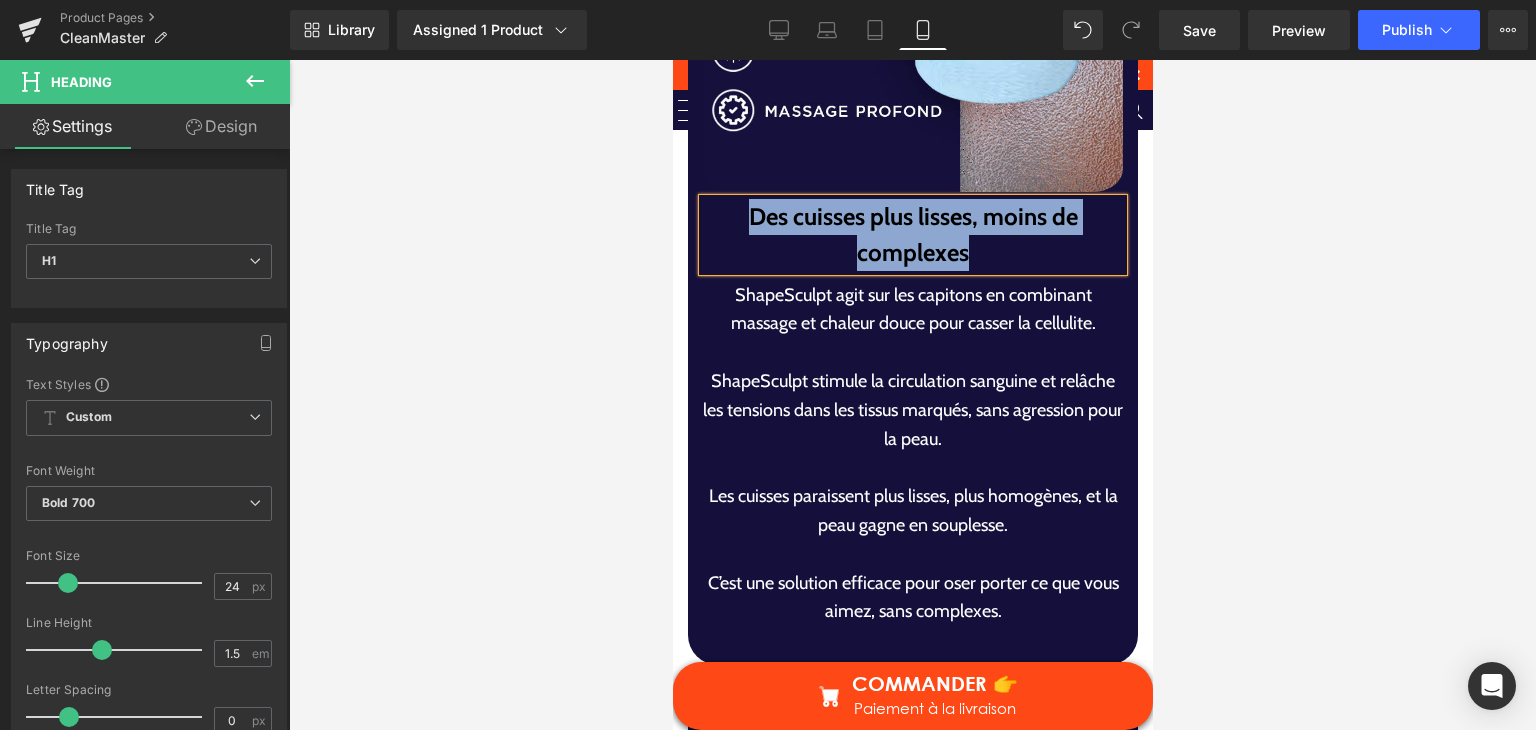 type 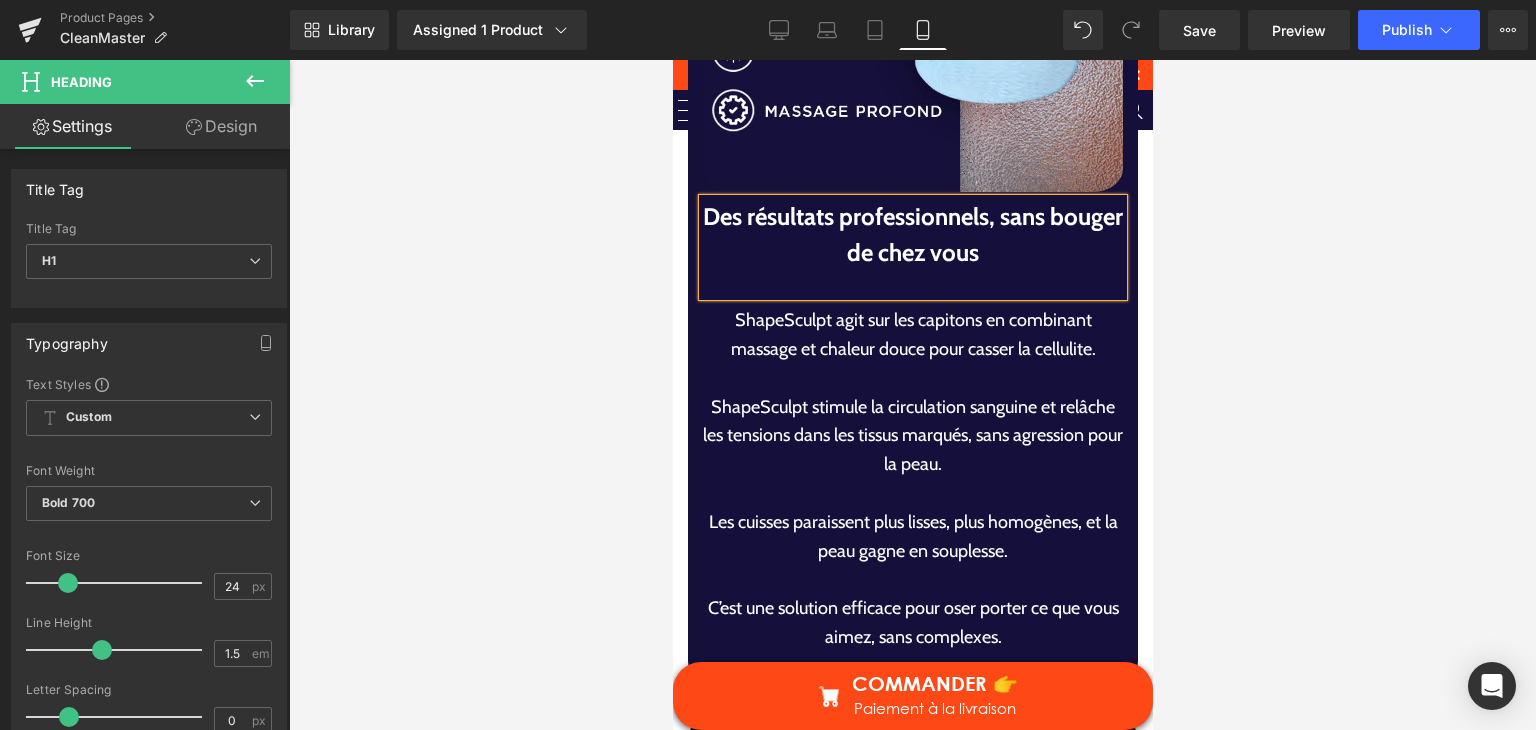 click at bounding box center [912, 378] 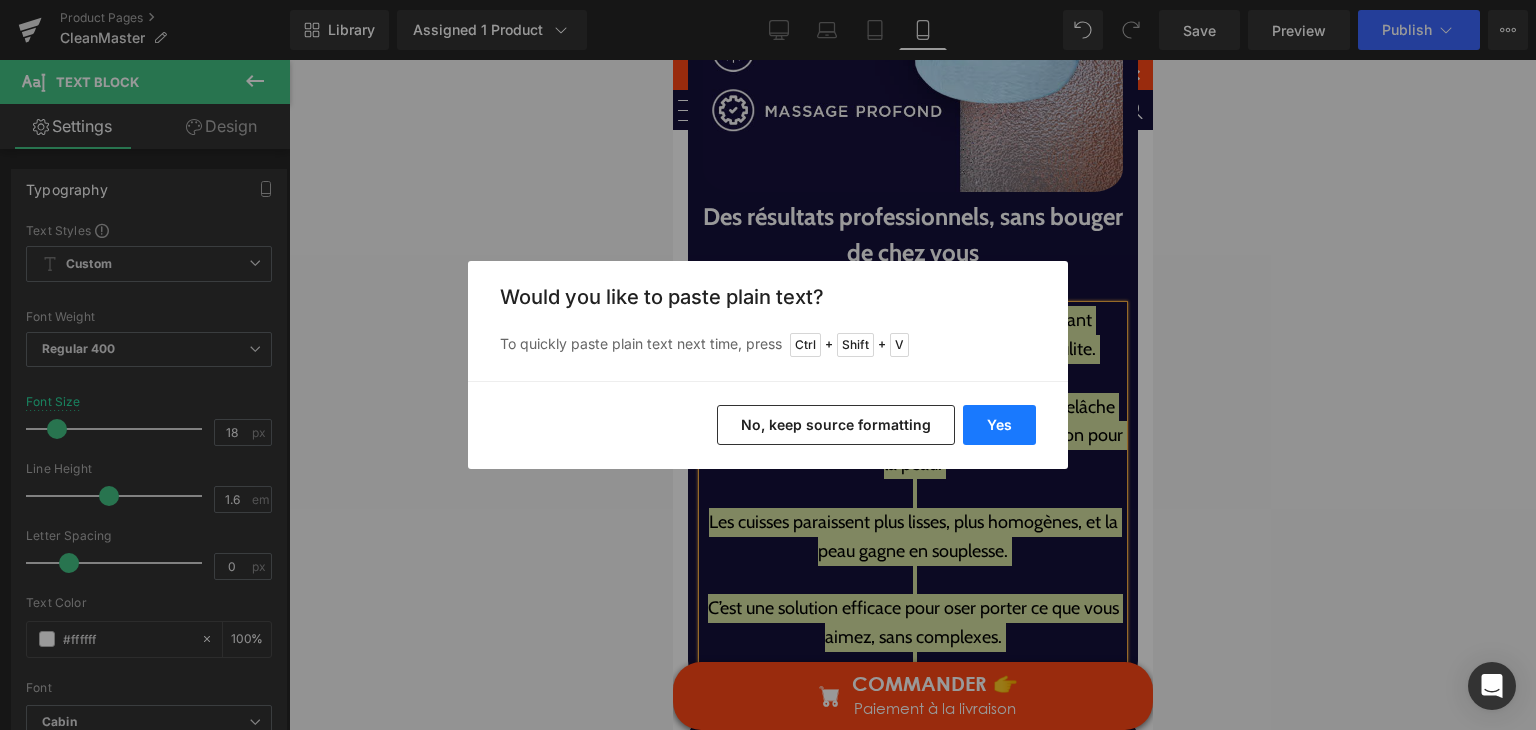 click on "Yes" at bounding box center (999, 425) 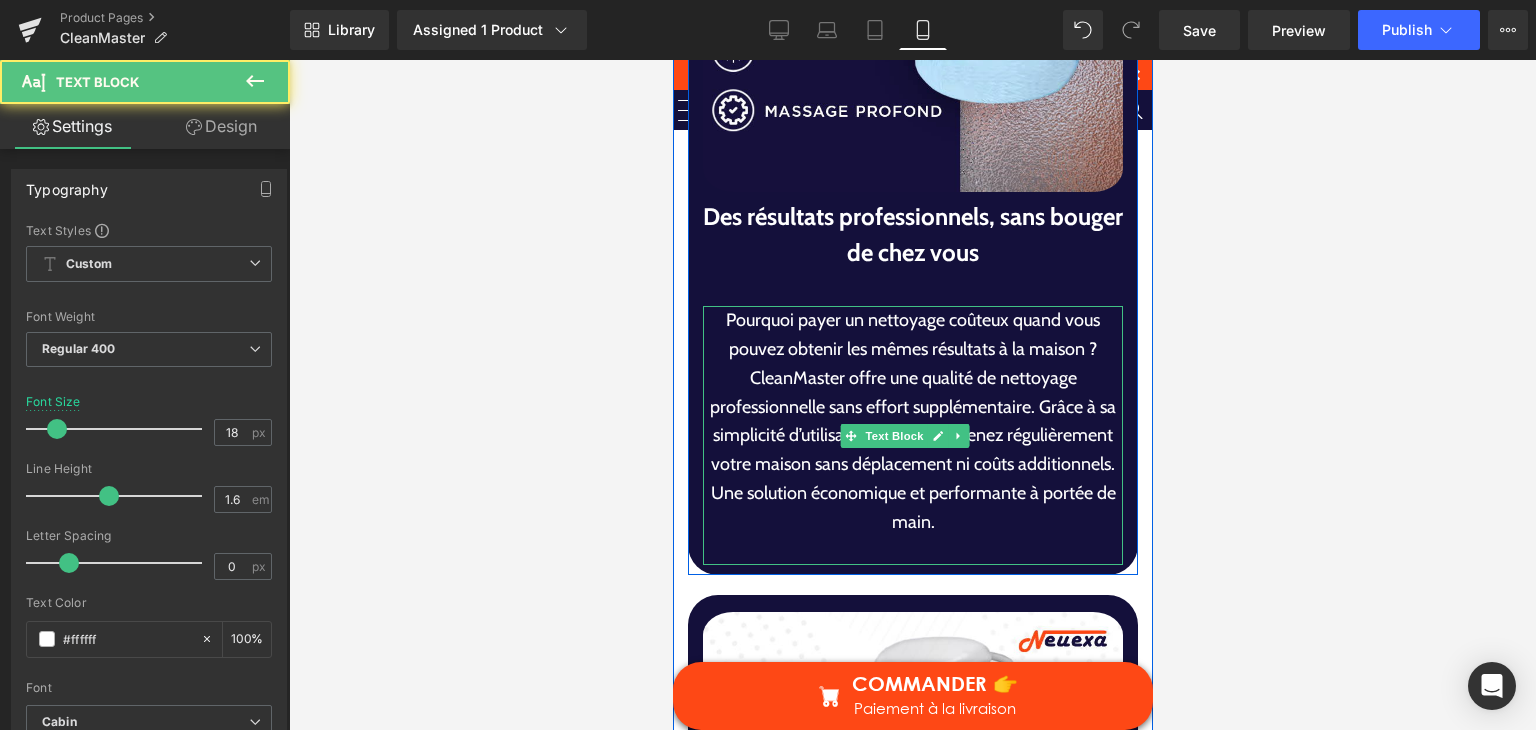click on "Pourquoi payer un nettoyage coûteux quand vous pouvez obtenir les mêmes résultats à la maison ? CleanMaster offre une qualité de nettoyage professionnelle sans effort supplémentaire. Grâce à sa simplicité d’utilisation, vous entretenez régulièrement votre maison sans déplacement ni coûts additionnels. Une solution économique et performante à portée de main." at bounding box center [912, 421] 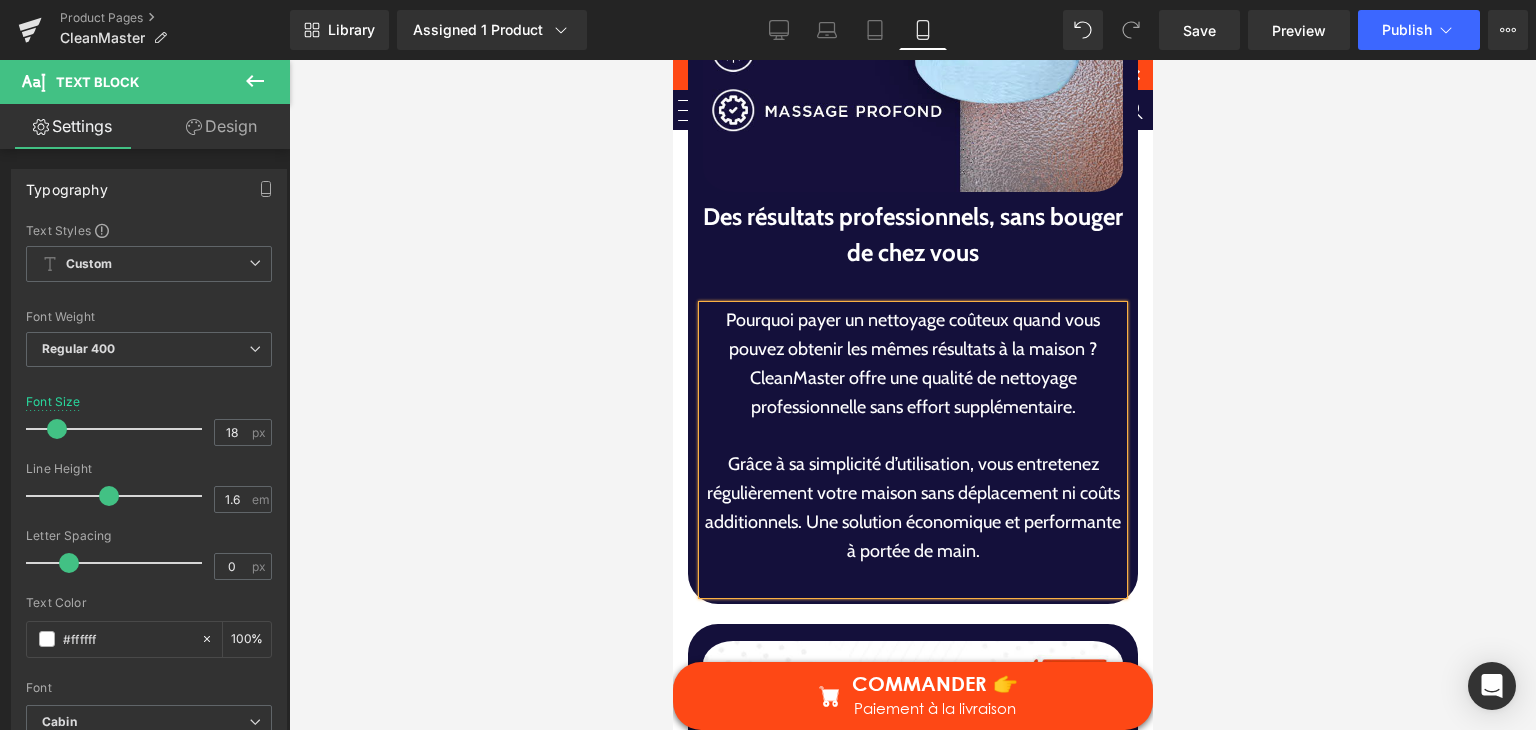 click on "Grâce à sa simplicité d’utilisation, vous entretenez régulièrement votre maison sans déplacement ni coûts additionnels. Une solution économique et performante à portée de main." at bounding box center [912, 507] 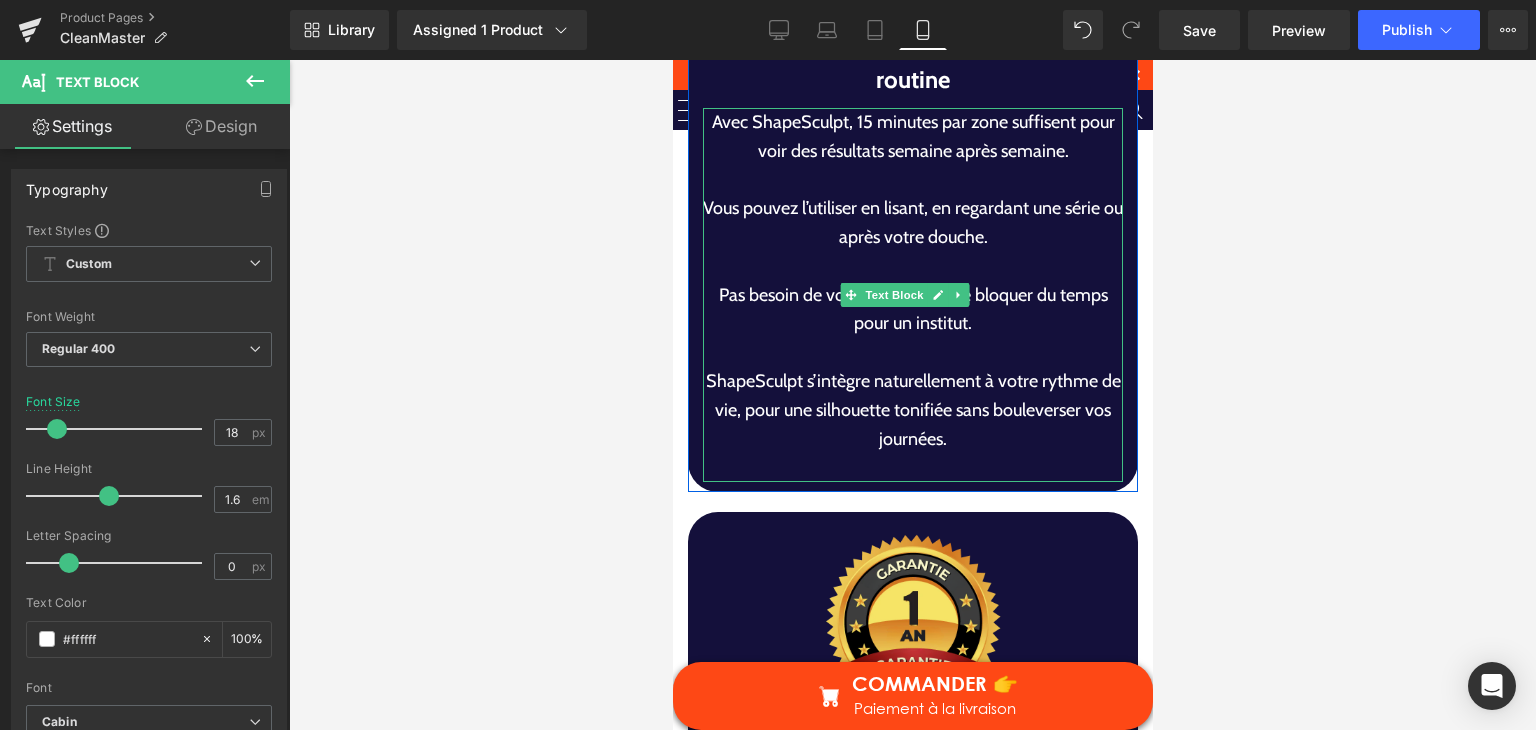 scroll, scrollTop: 7710, scrollLeft: 0, axis: vertical 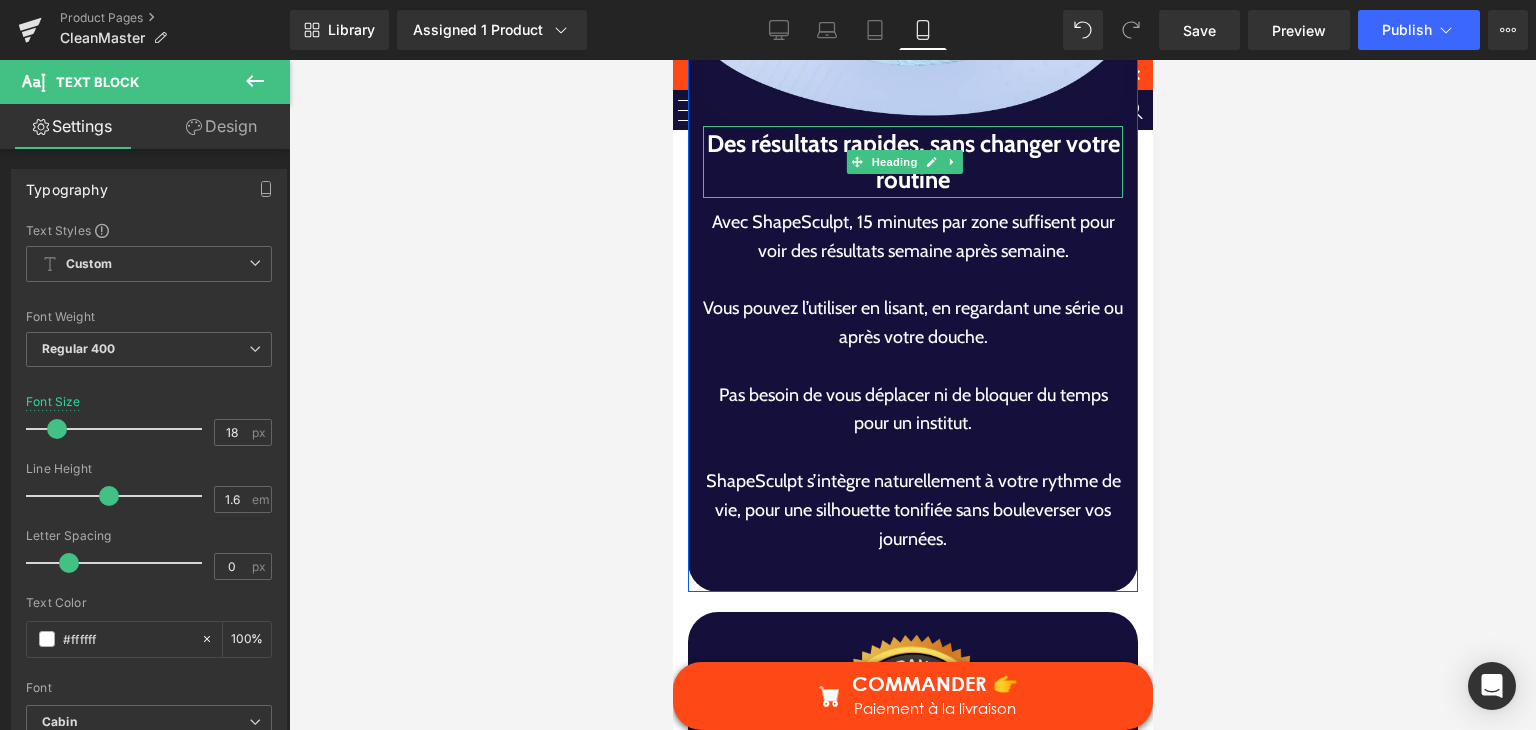 click on "Des résultats rapides, sans changer votre routine" at bounding box center [912, 162] 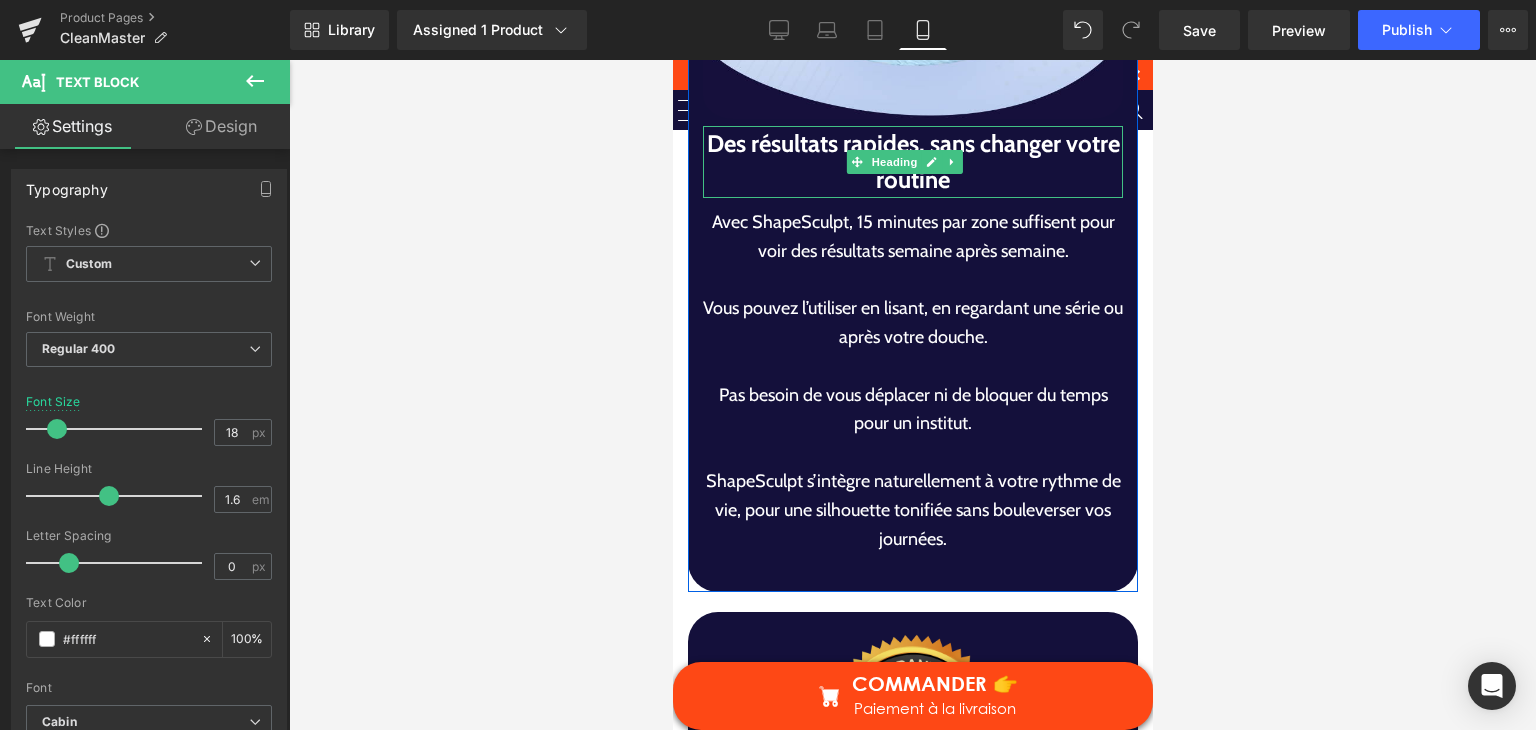 click on "Des résultats rapides, sans changer votre routine" at bounding box center (912, 162) 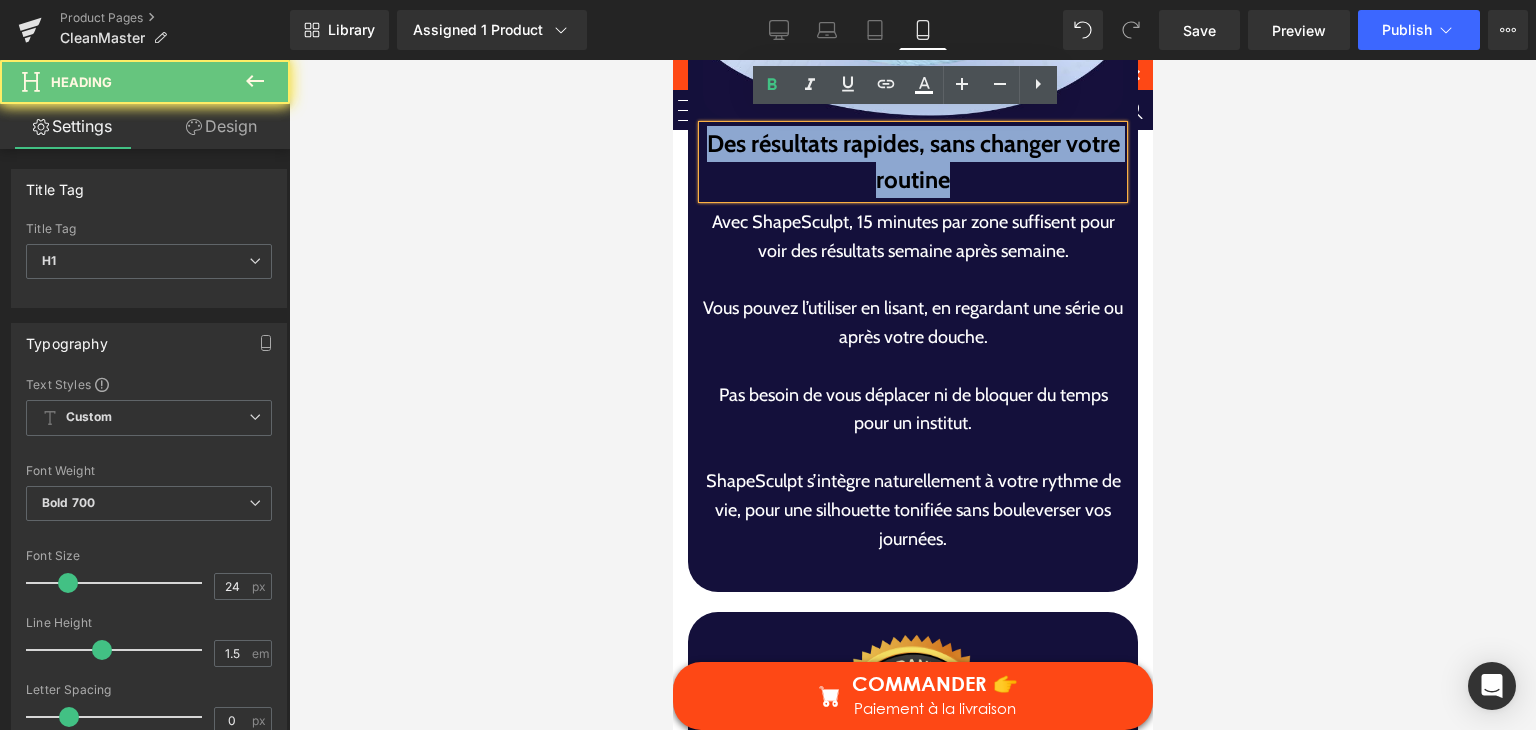 click on "Des résultats rapides, sans changer votre routine" at bounding box center [912, 162] 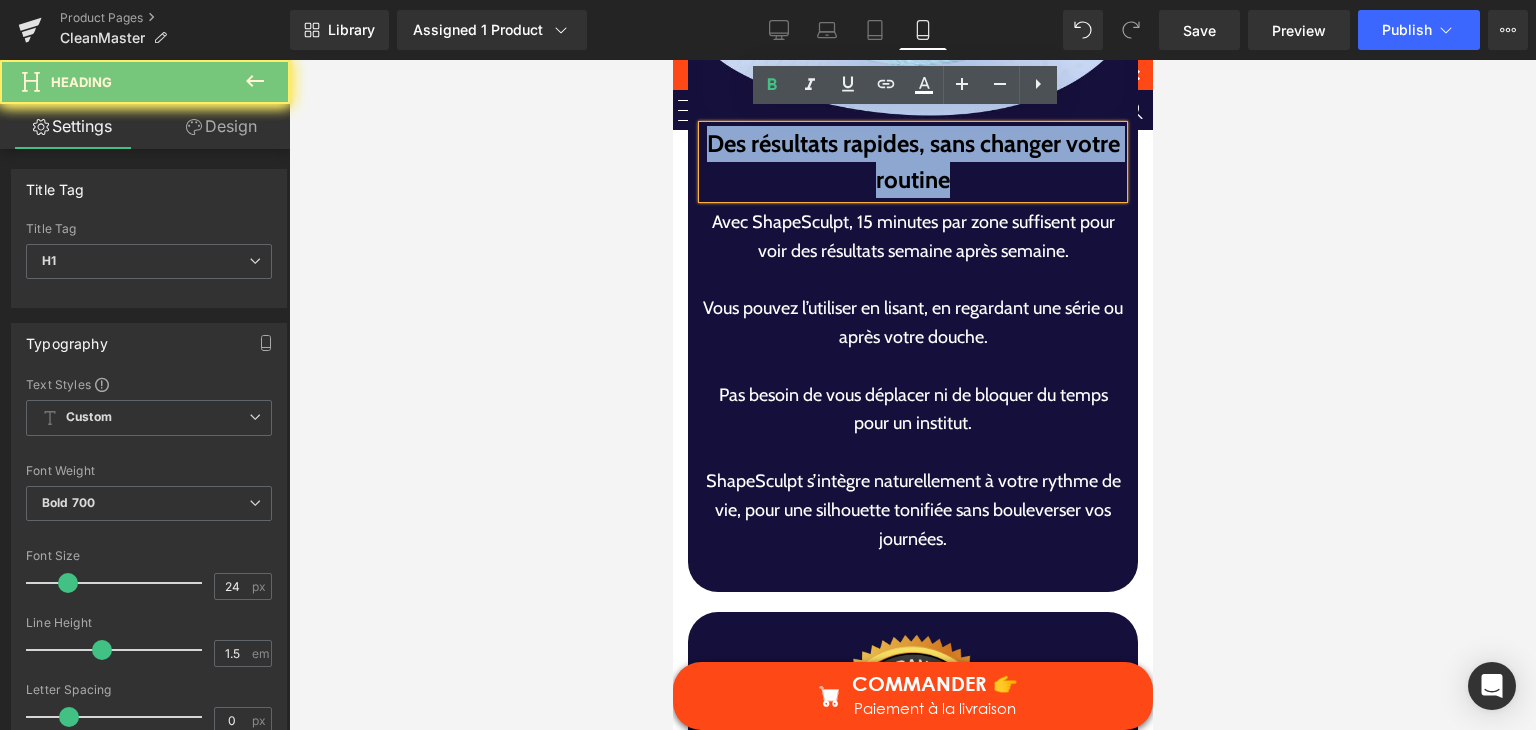paste 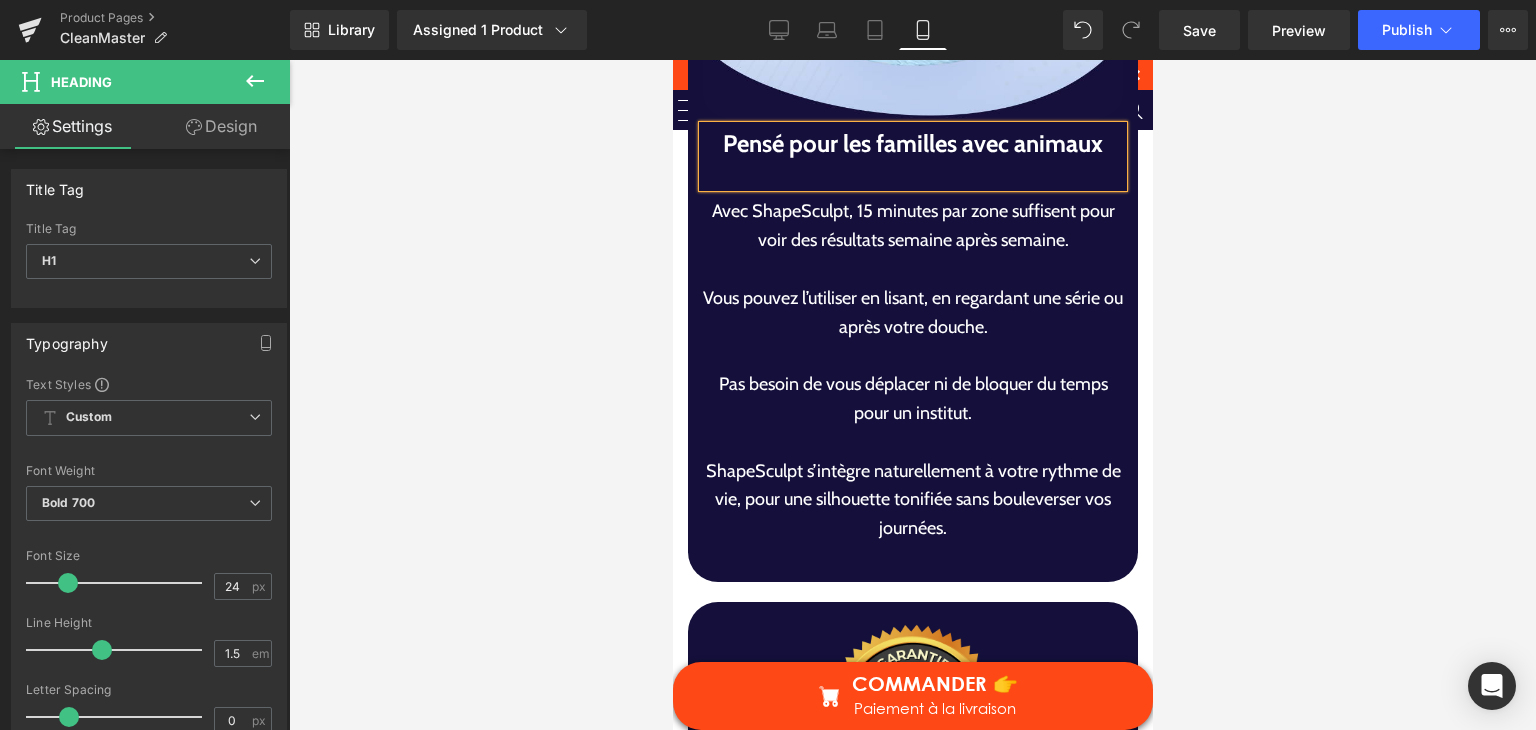 click on "Vous pouvez l’utiliser en lisant, en regardant une série ou après votre douche." at bounding box center [912, 313] 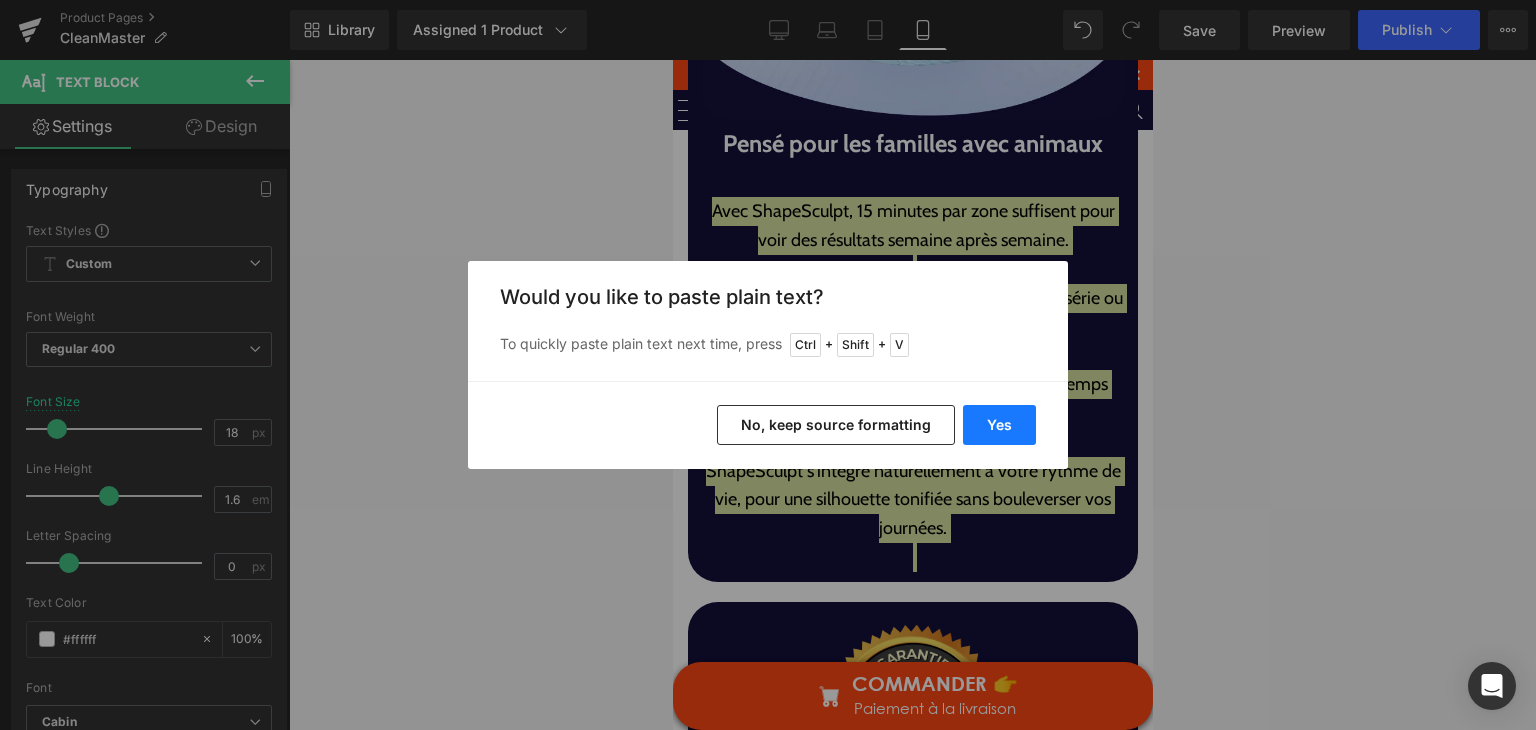 drag, startPoint x: 1012, startPoint y: 422, endPoint x: 315, endPoint y: 295, distance: 708.4758 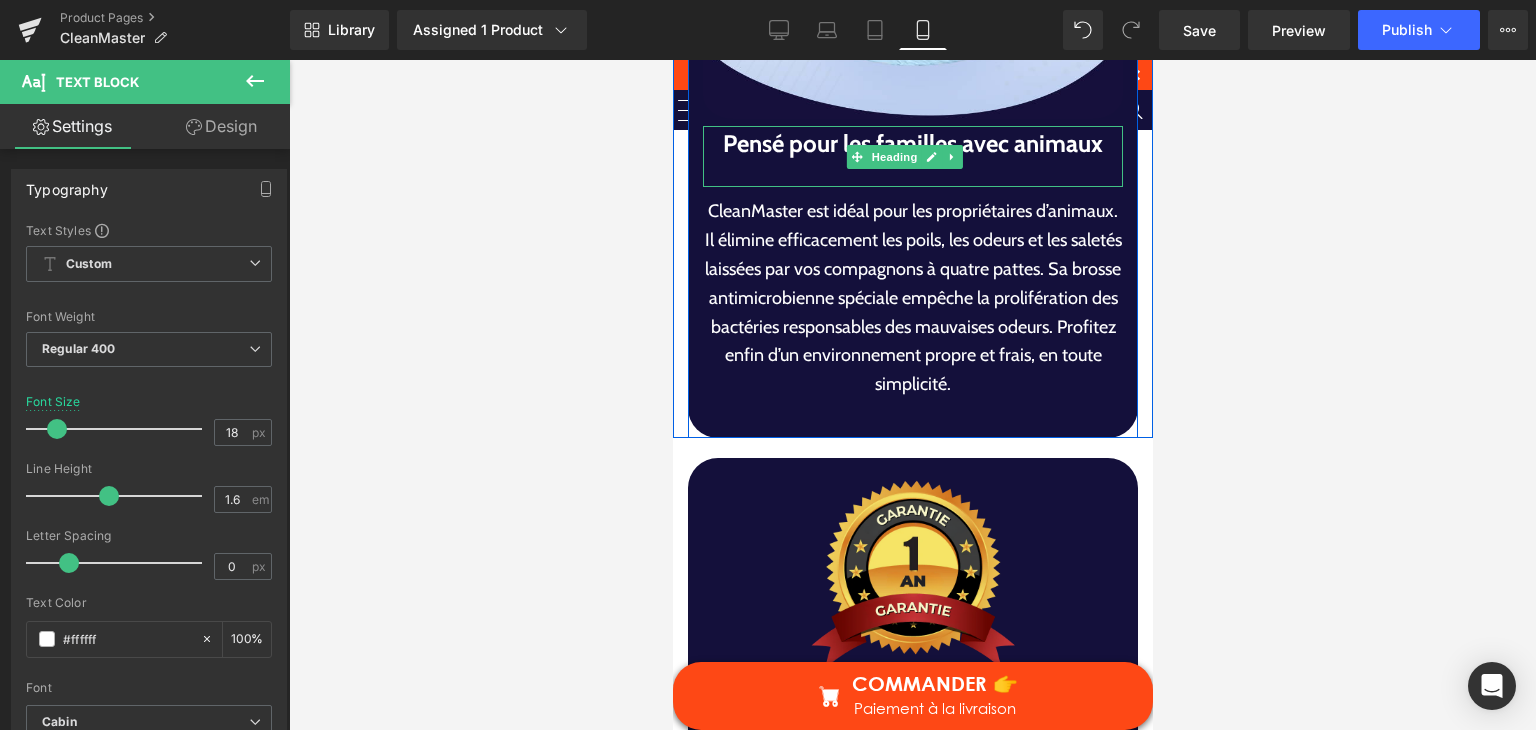 click at bounding box center (912, 175) 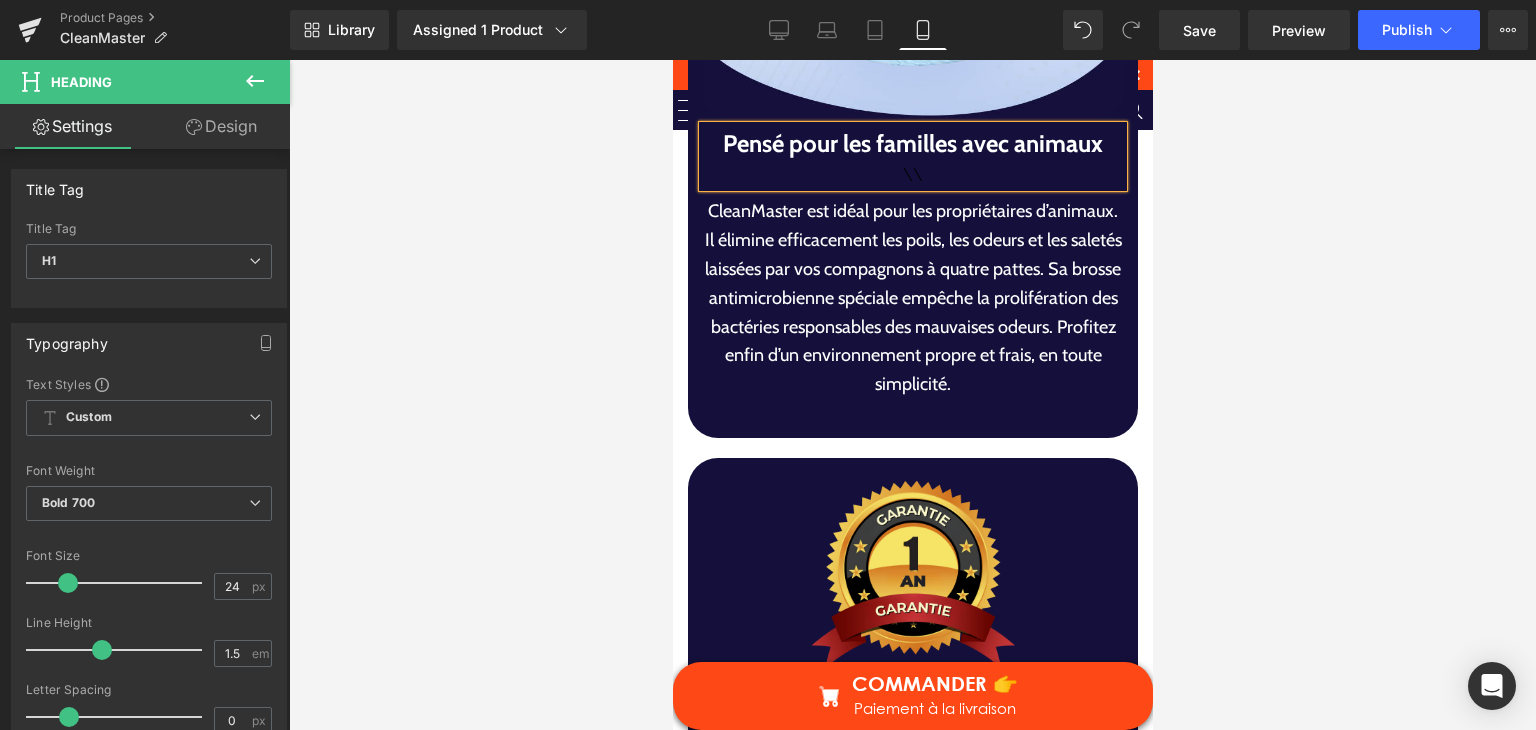 click on "\\" at bounding box center [912, 175] 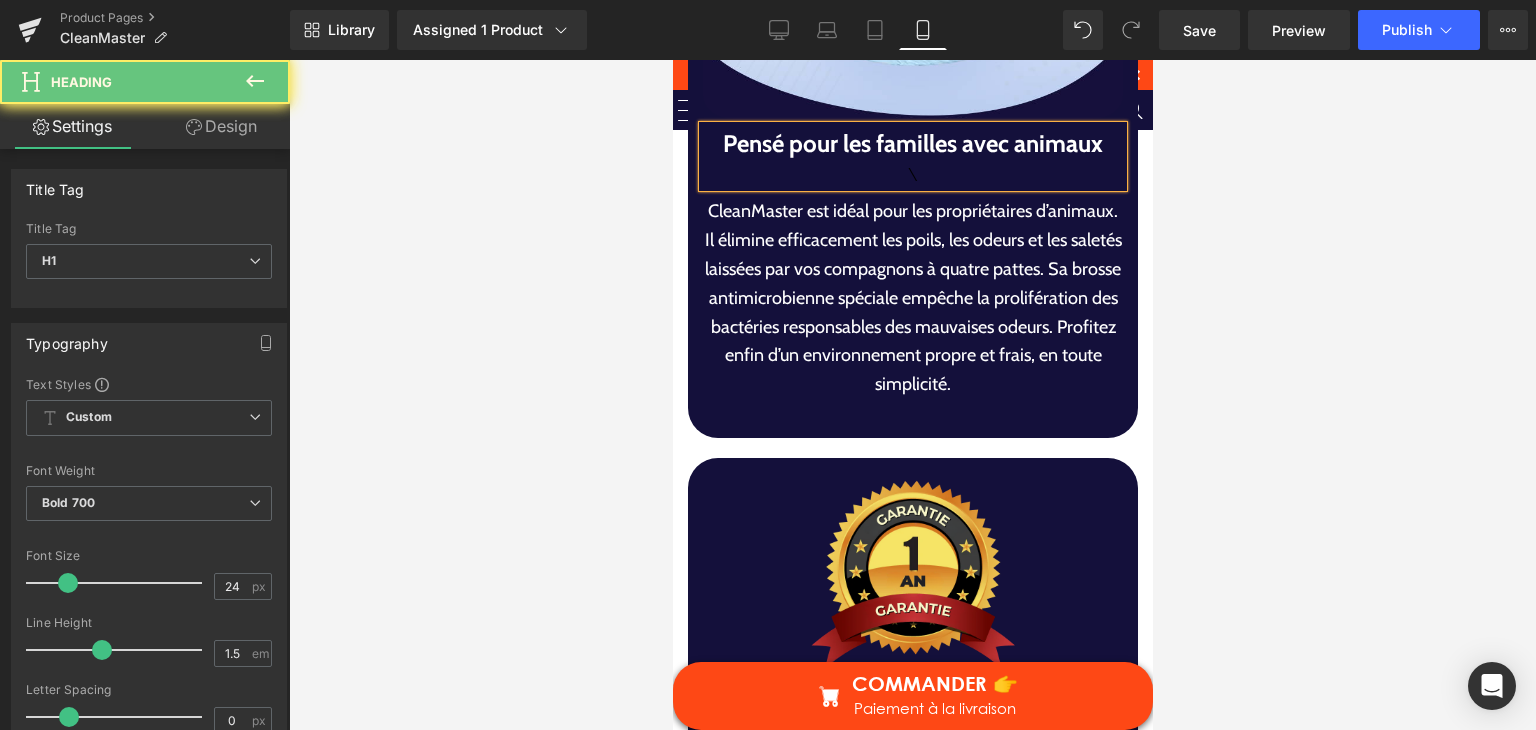 click on "\" at bounding box center [912, 175] 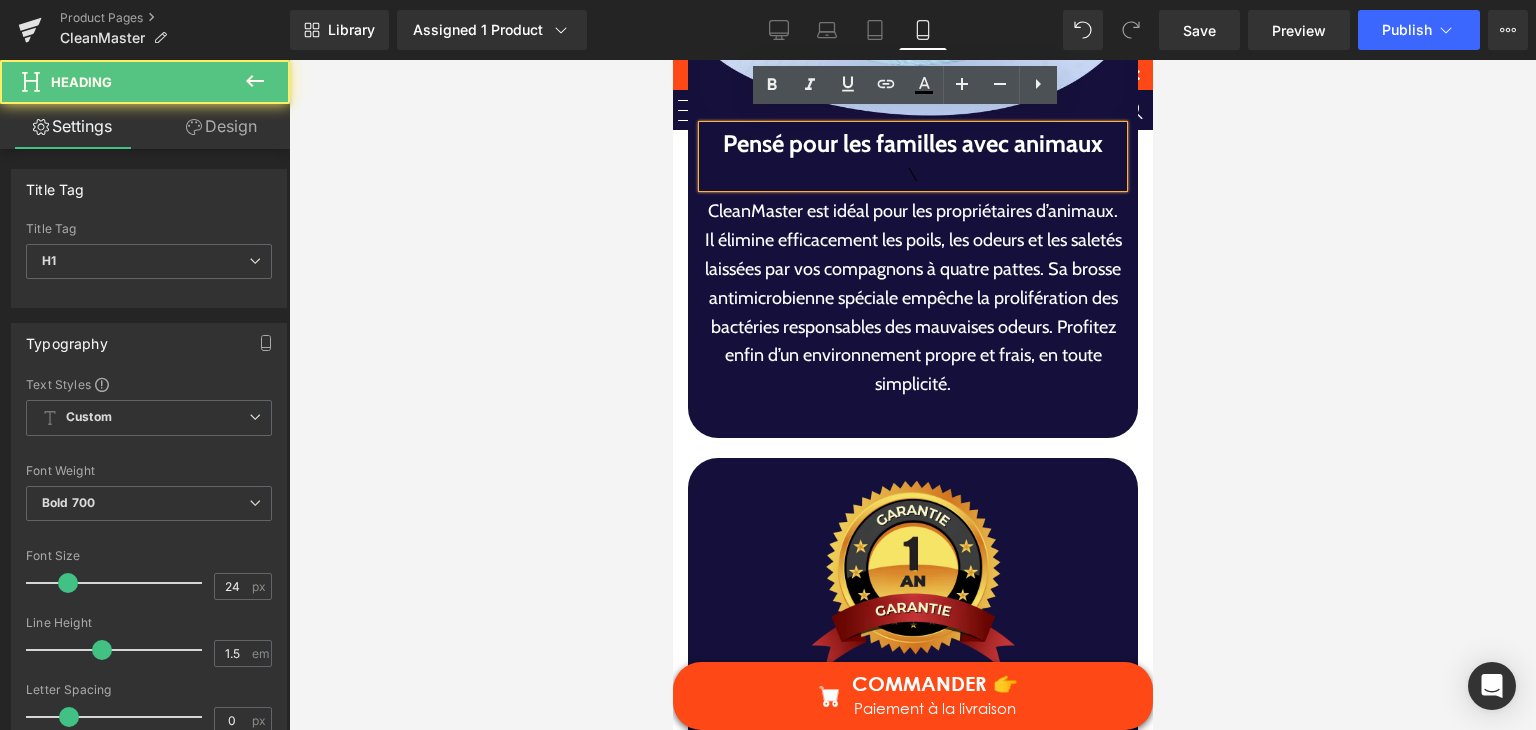 click on "\" at bounding box center [912, 175] 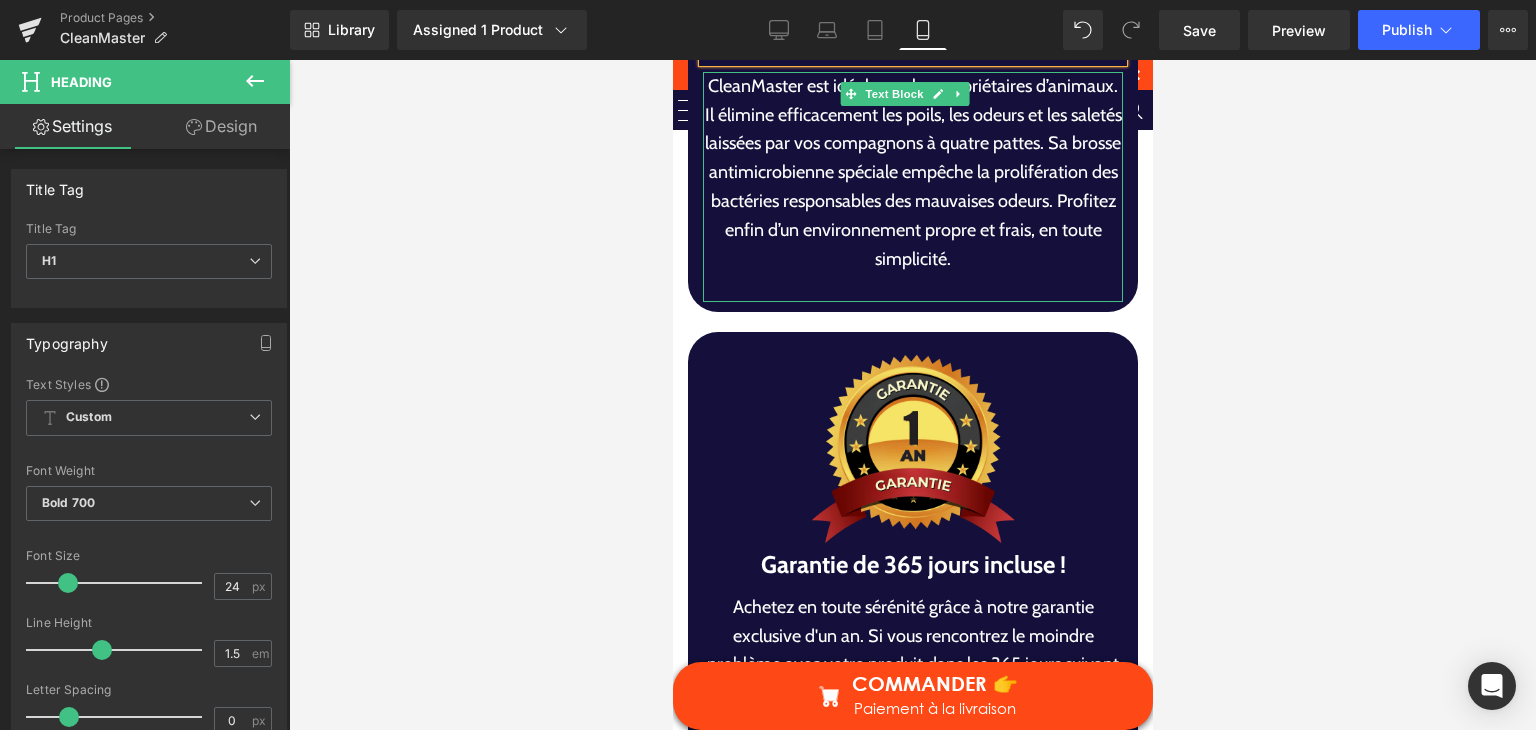 click on "CleanMaster est idéal pour les propriétaires d’animaux. Il élimine efficacement les poils, les odeurs et les saletés laissées par vos compagnons à quatre pattes. Sa brosse antimicrobienne spéciale empêche la prolifération des bactéries responsables des mauvaises odeurs. Profitez enfin d’un environnement propre et frais, en toute simplicité." at bounding box center [912, 173] 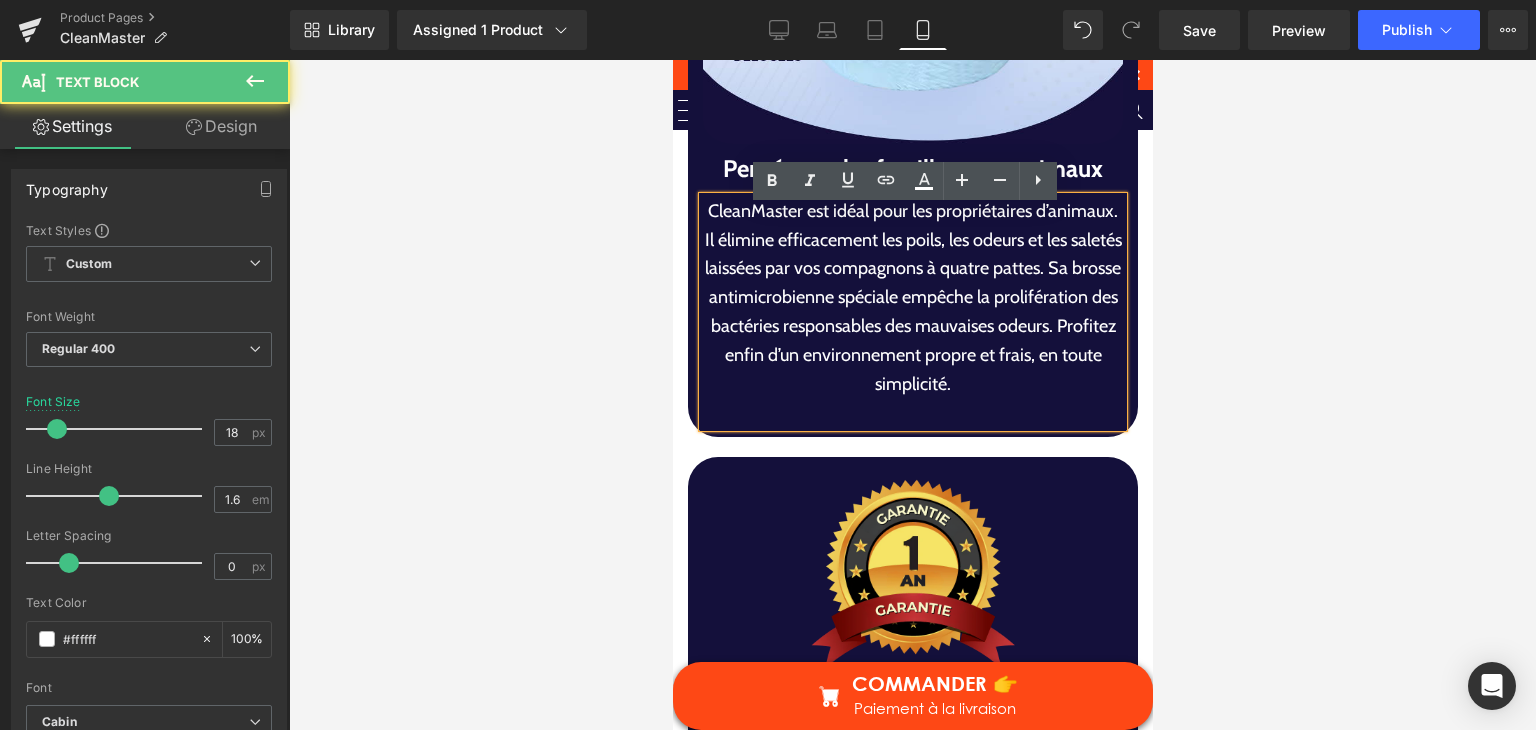 scroll, scrollTop: 7610, scrollLeft: 0, axis: vertical 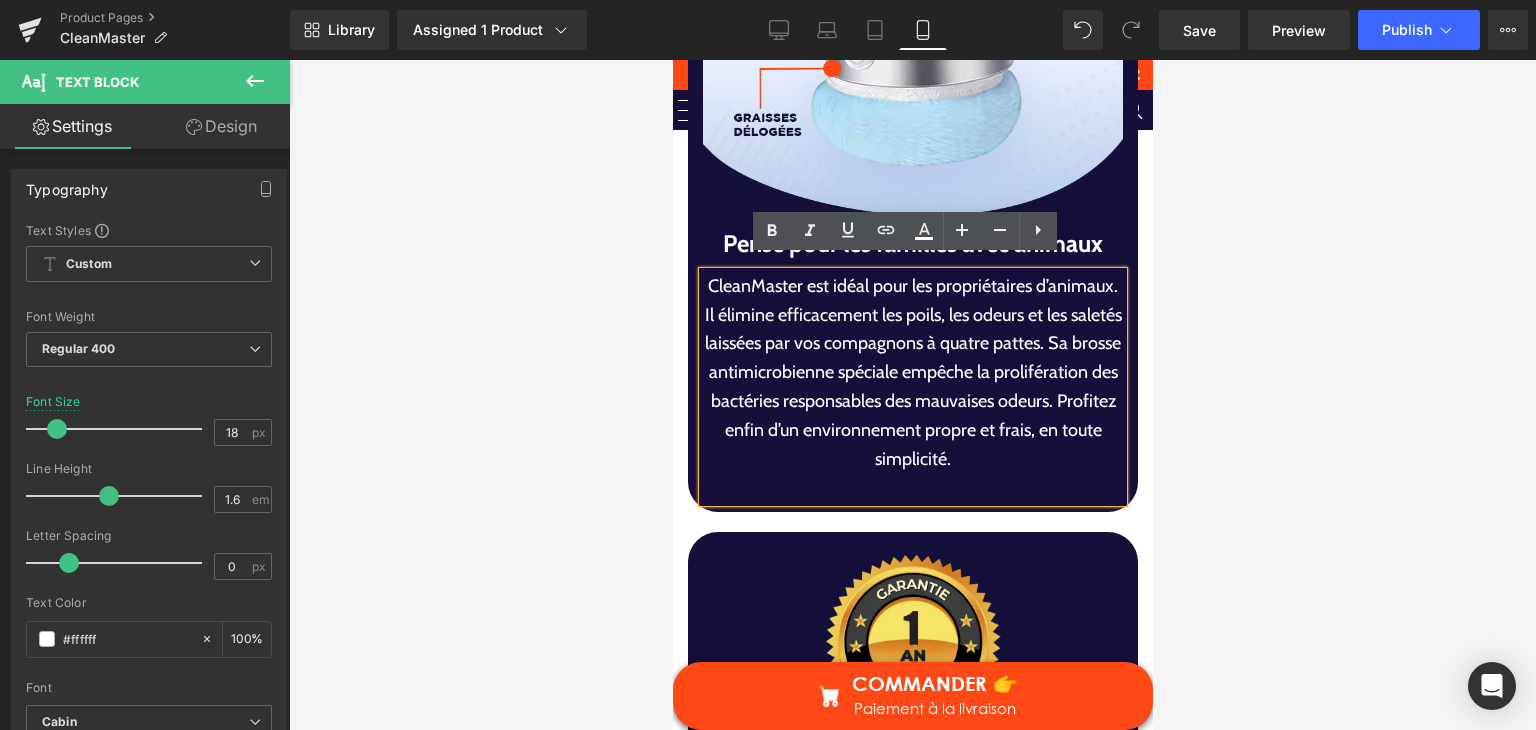 click on "CleanMaster est idéal pour les propriétaires d’animaux. Il élimine efficacement les poils, les odeurs et les saletés laissées par vos compagnons à quatre pattes. Sa brosse antimicrobienne spéciale empêche la prolifération des bactéries responsables des mauvaises odeurs. Profitez enfin d’un environnement propre et frais, en toute simplicité." at bounding box center [912, 373] 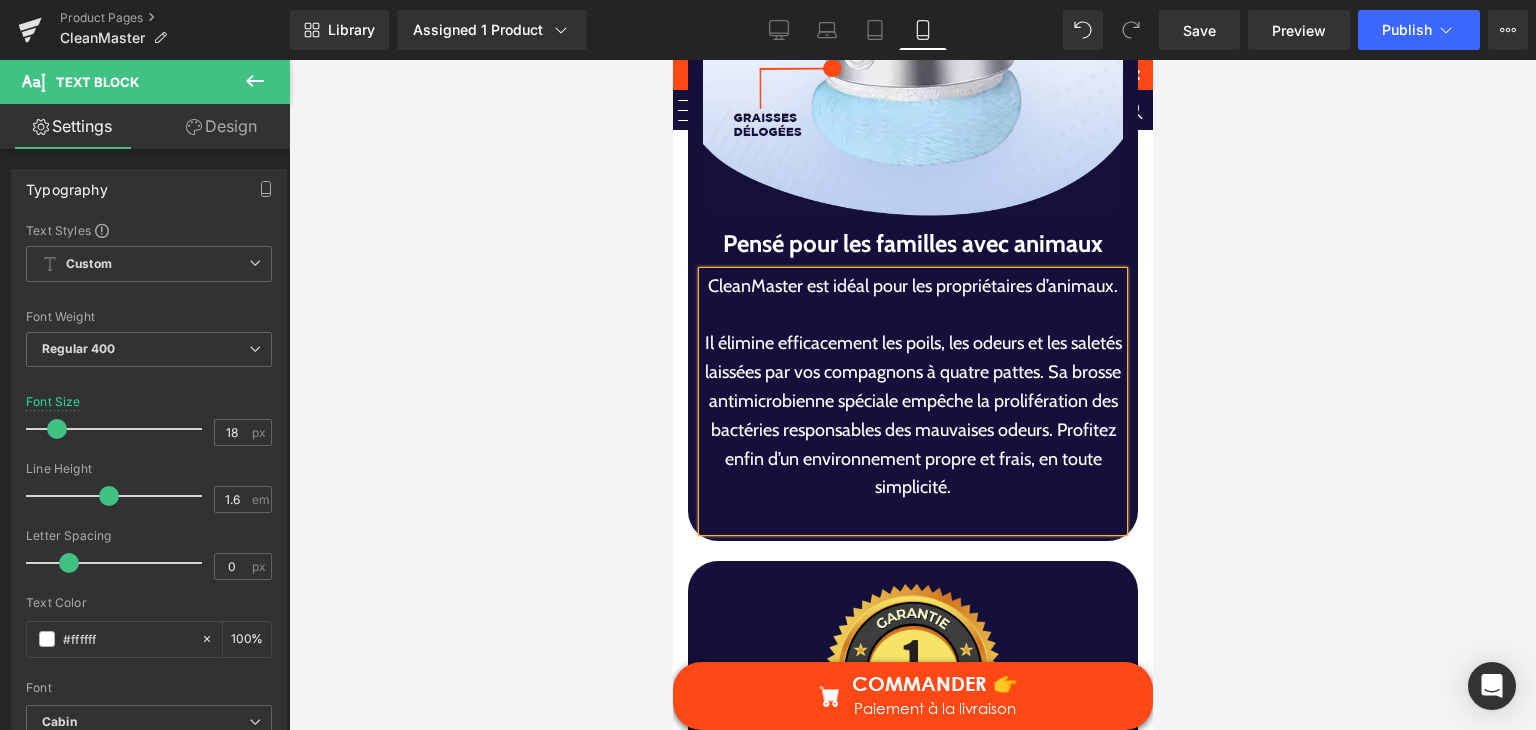 click on "Il élimine efficacement les poils, les odeurs et les saletés laissées par vos compagnons à quatre pattes. Sa brosse antimicrobienne spéciale empêche la prolifération des bactéries responsables des mauvaises odeurs. Profitez enfin d’un environnement propre et frais, en toute simplicité." at bounding box center (912, 415) 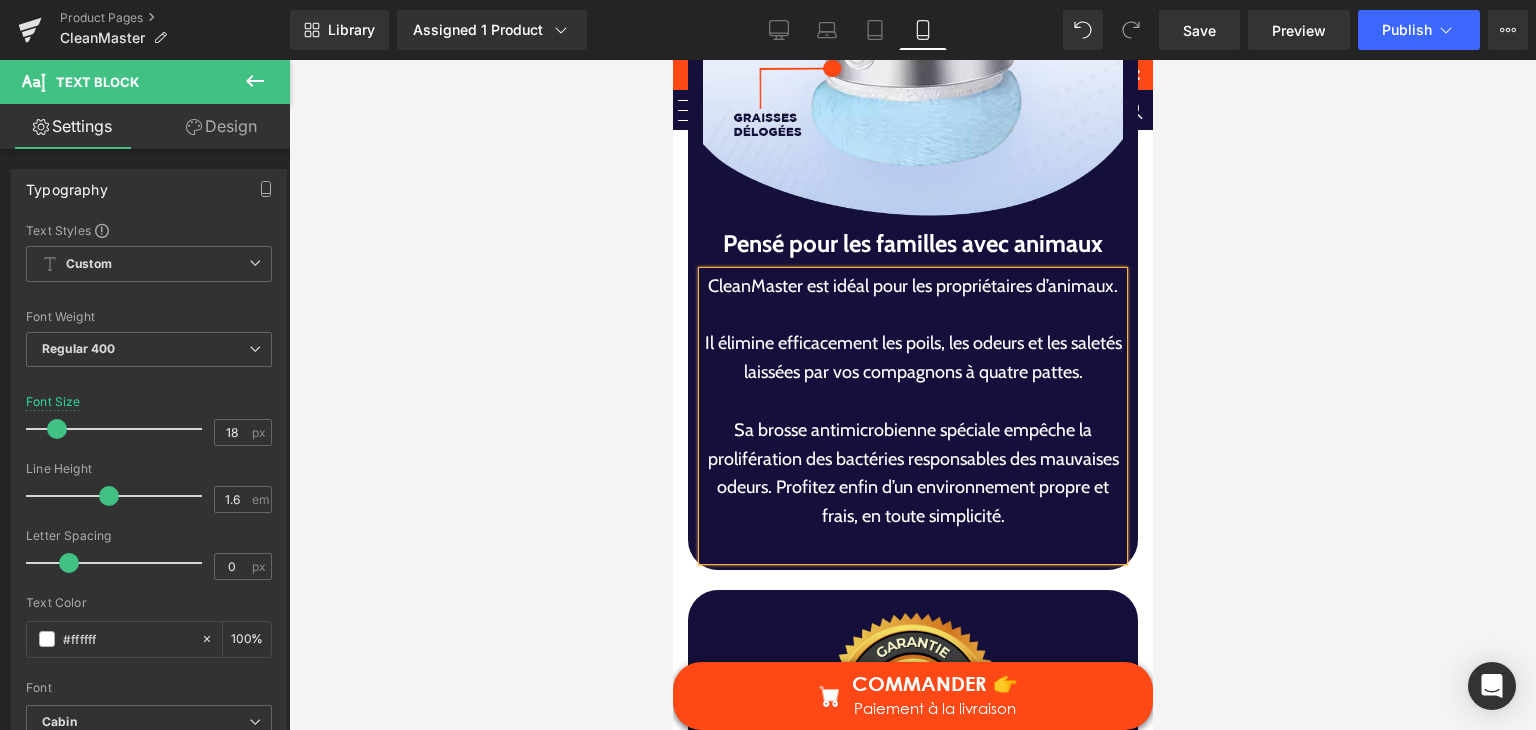 drag, startPoint x: 841, startPoint y: 508, endPoint x: 859, endPoint y: 505, distance: 18.248287 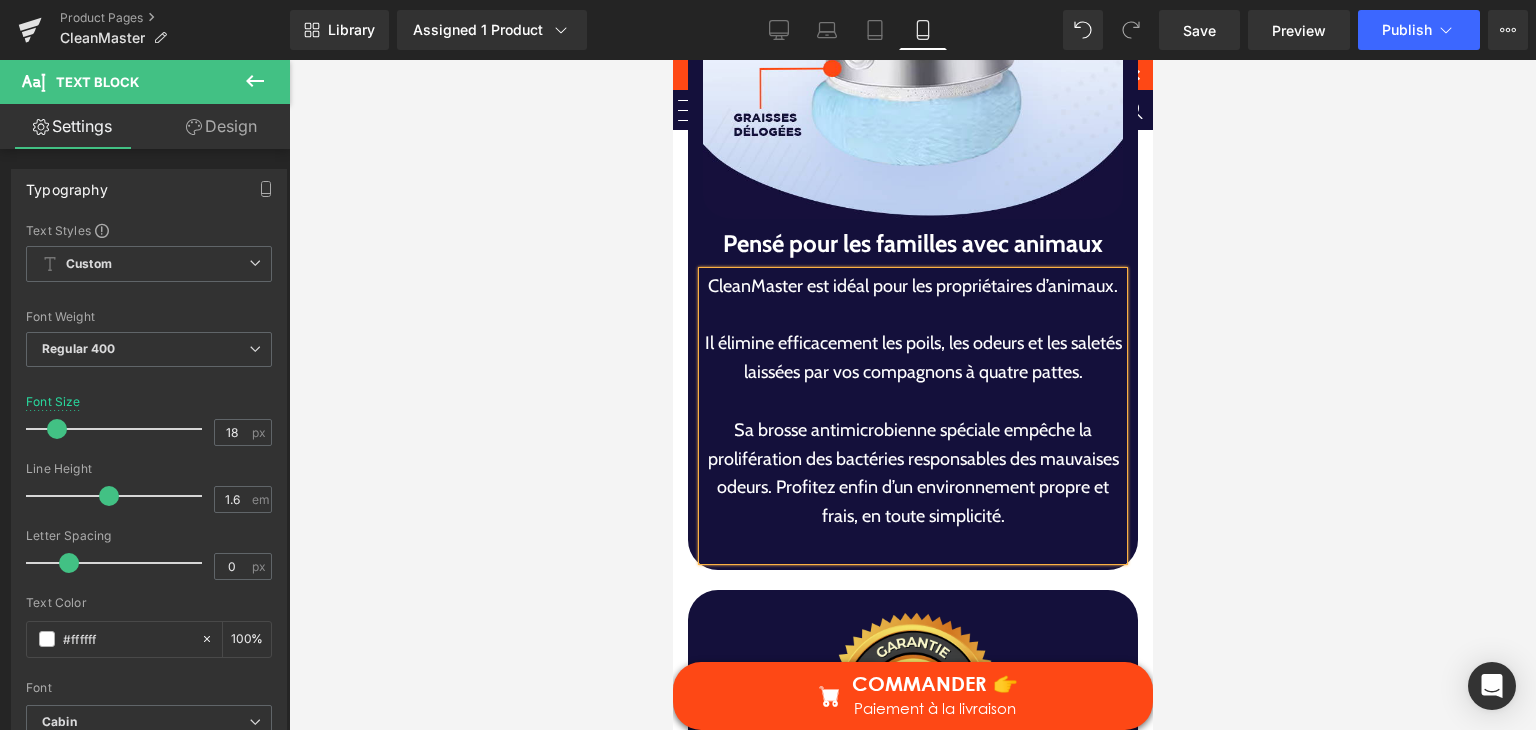 click on "Sa brosse antimicrobienne spéciale empêche la prolifération des bactéries responsables des mauvaises odeurs. Profitez enfin d’un environnement propre et frais, en toute simplicité." at bounding box center [912, 473] 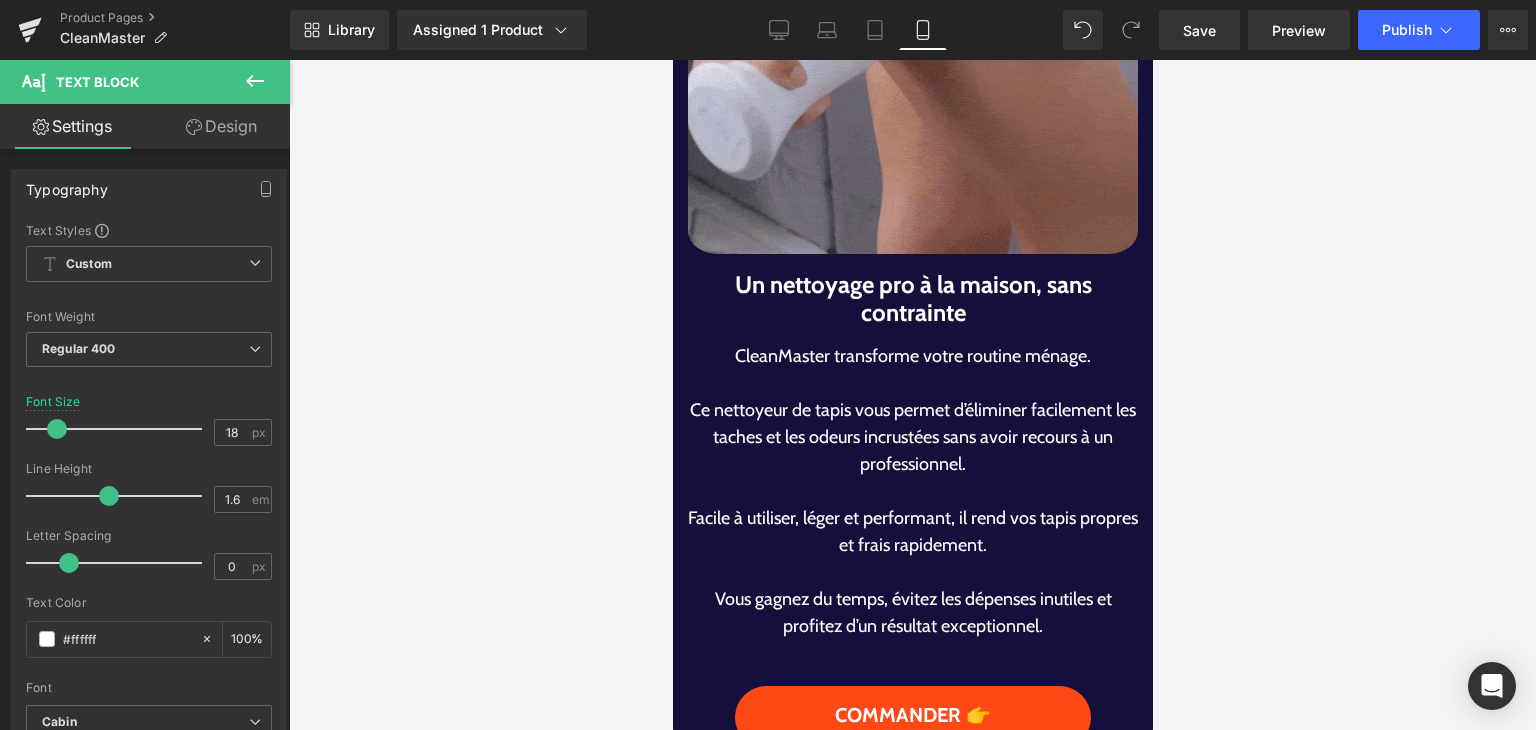 scroll, scrollTop: 1710, scrollLeft: 0, axis: vertical 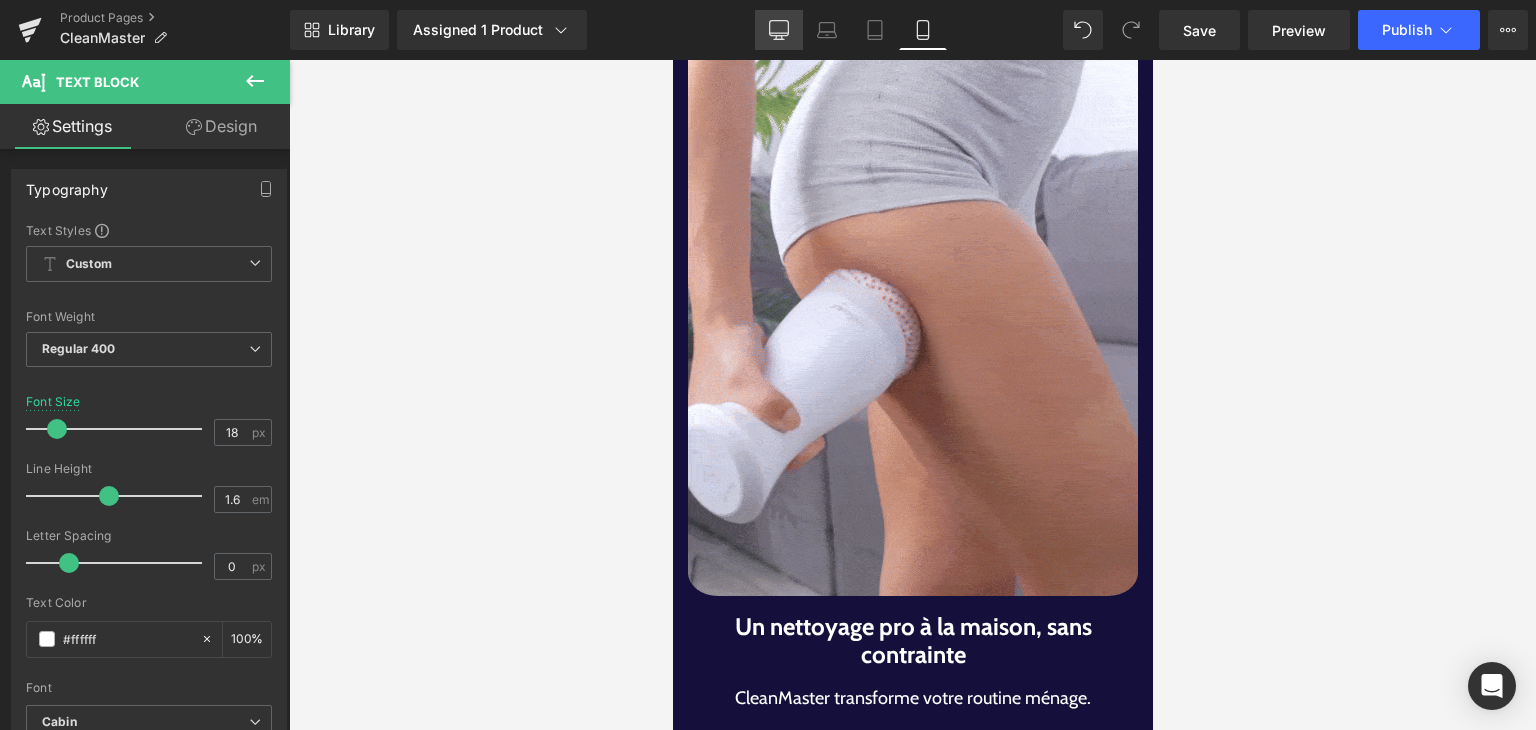 click on "Desktop" at bounding box center [779, 30] 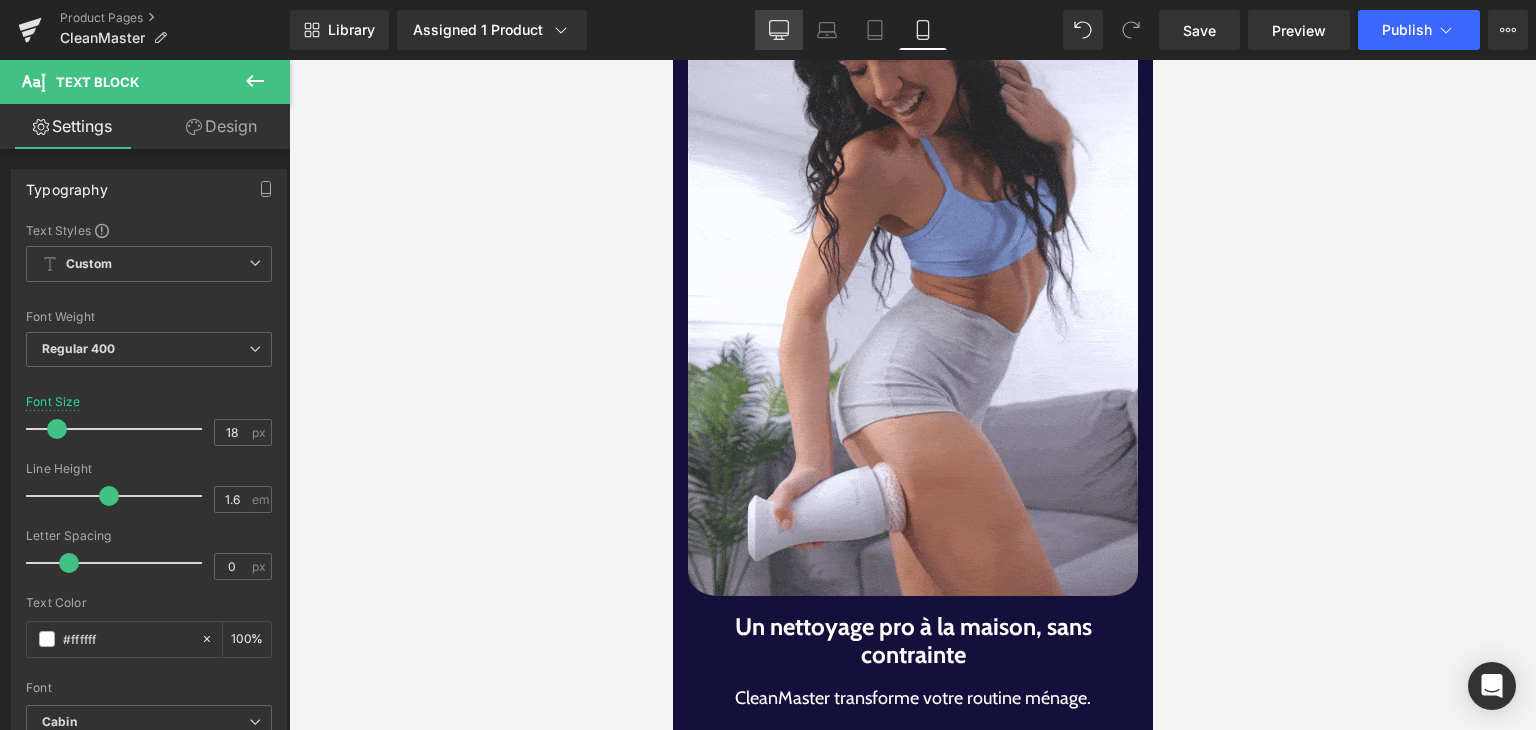 type on "16" 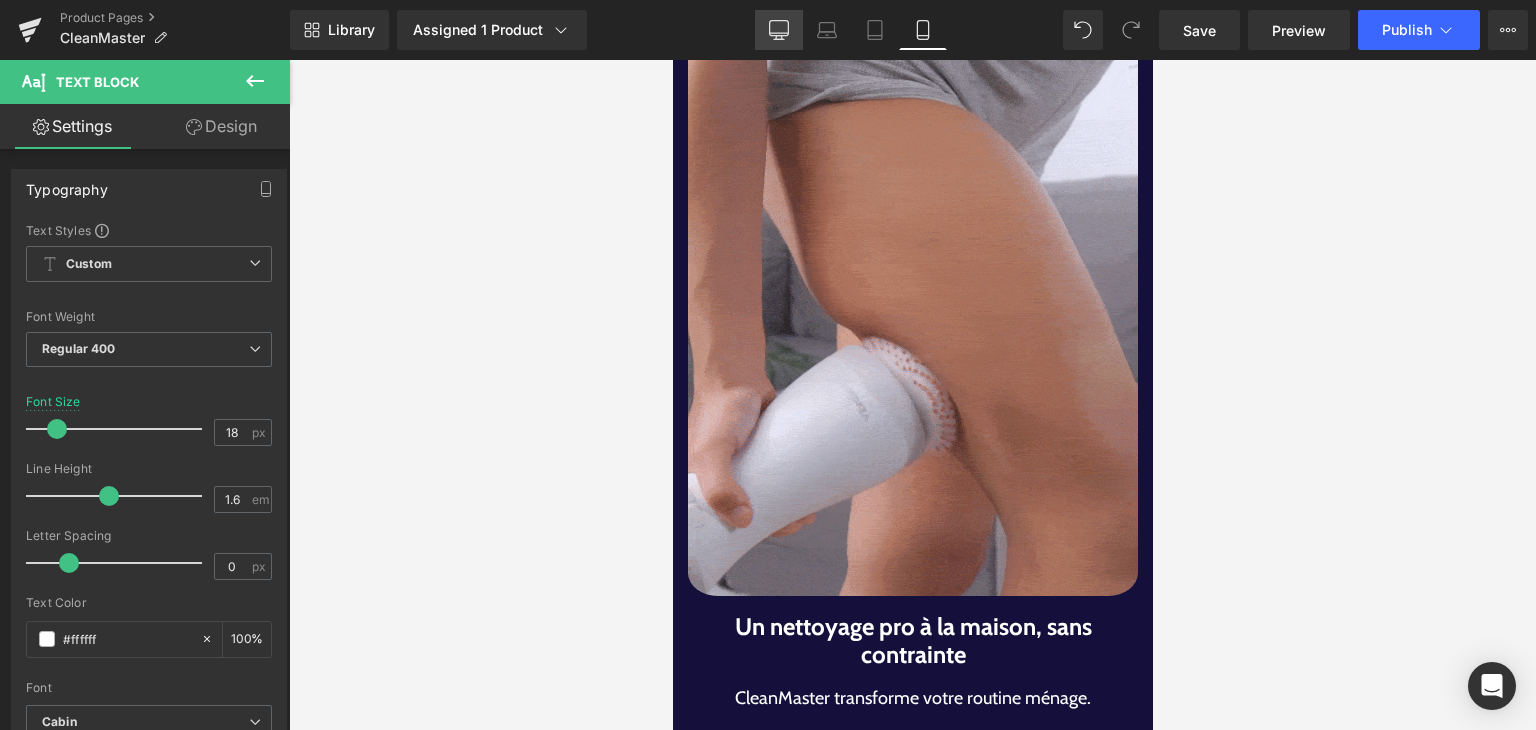 type on "100" 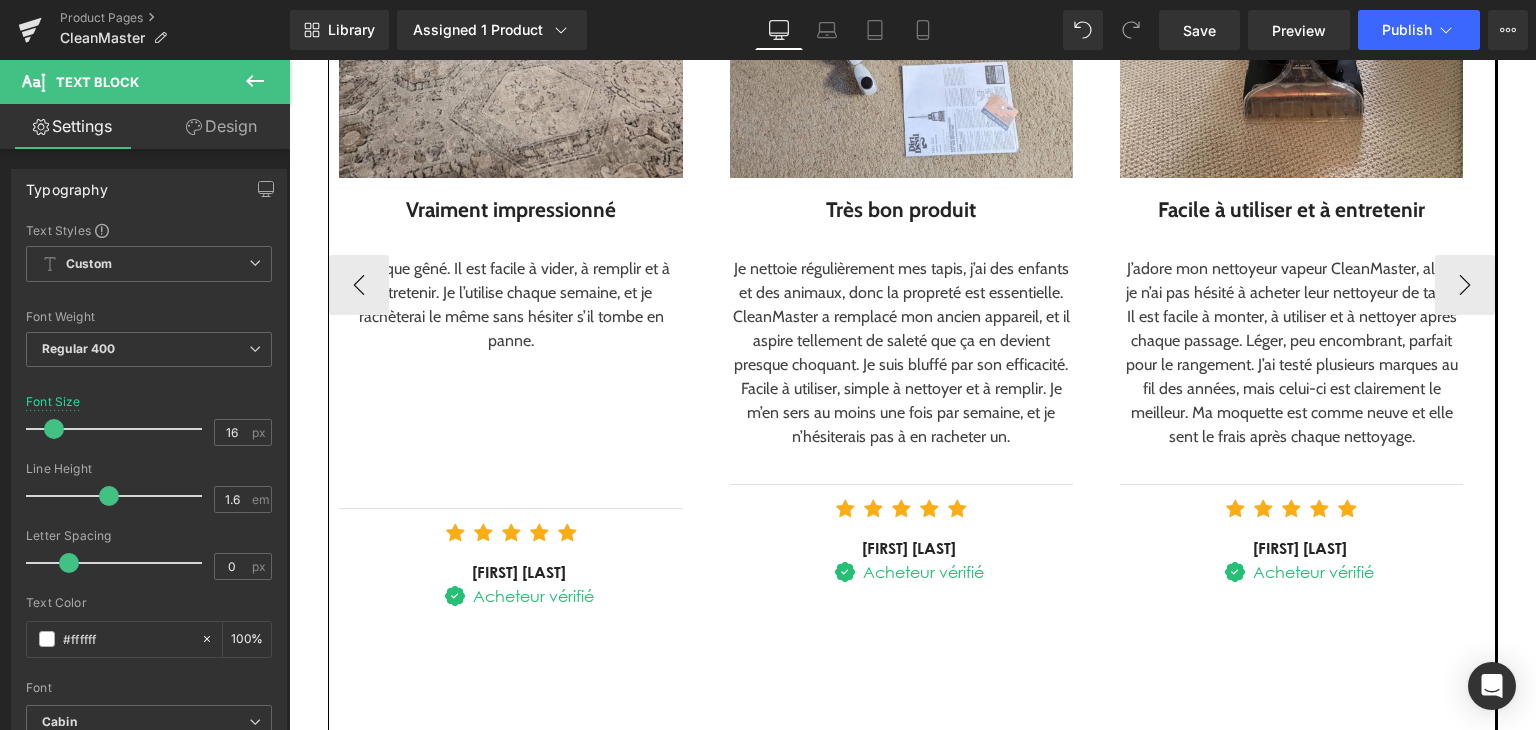 scroll, scrollTop: 2700, scrollLeft: 0, axis: vertical 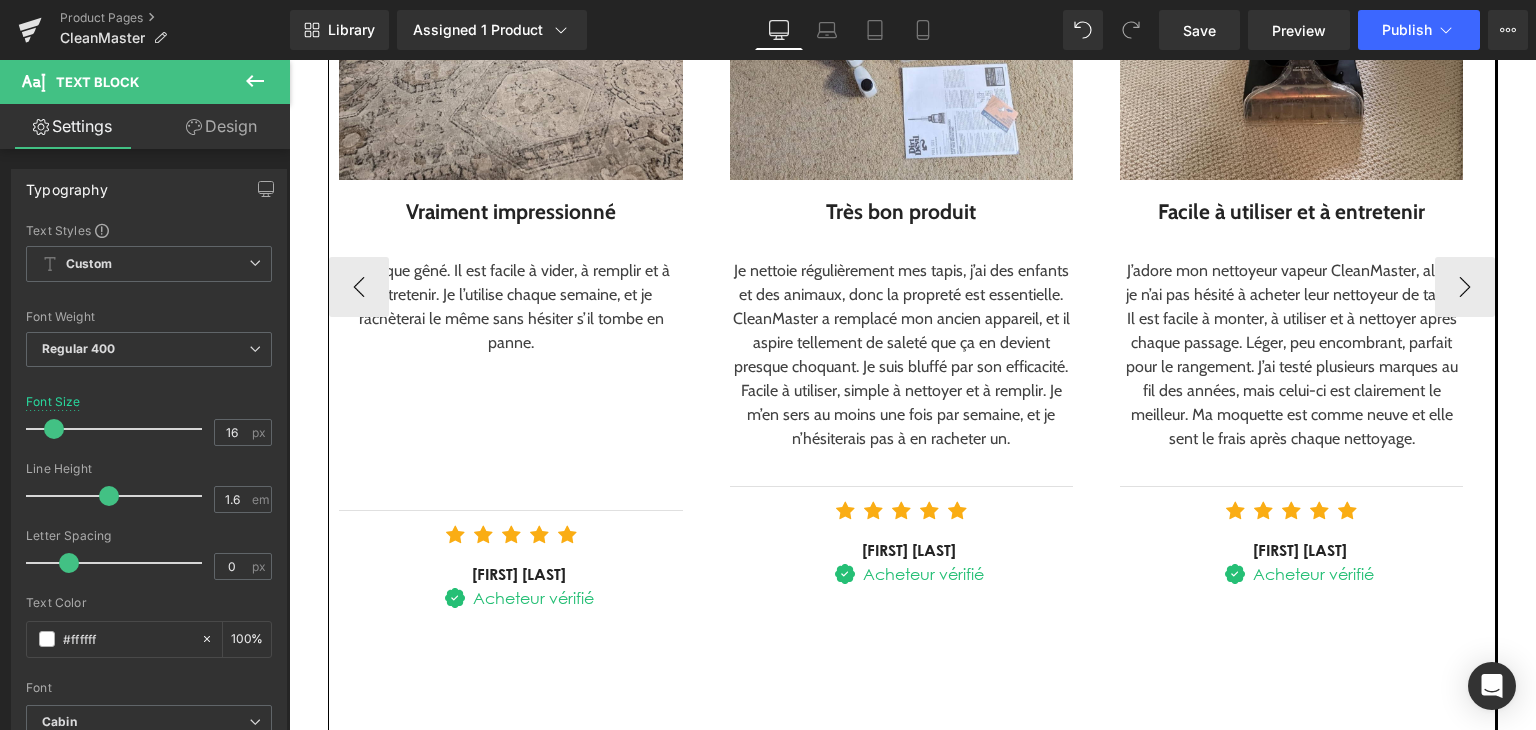 click on "Jpresque gêné. Il est facile à vider, à remplir et à entretenir. Je l’utilise chaque semaine, et je rachèterai le même sans hésiter s’il tombe en panne." at bounding box center (510, 307) 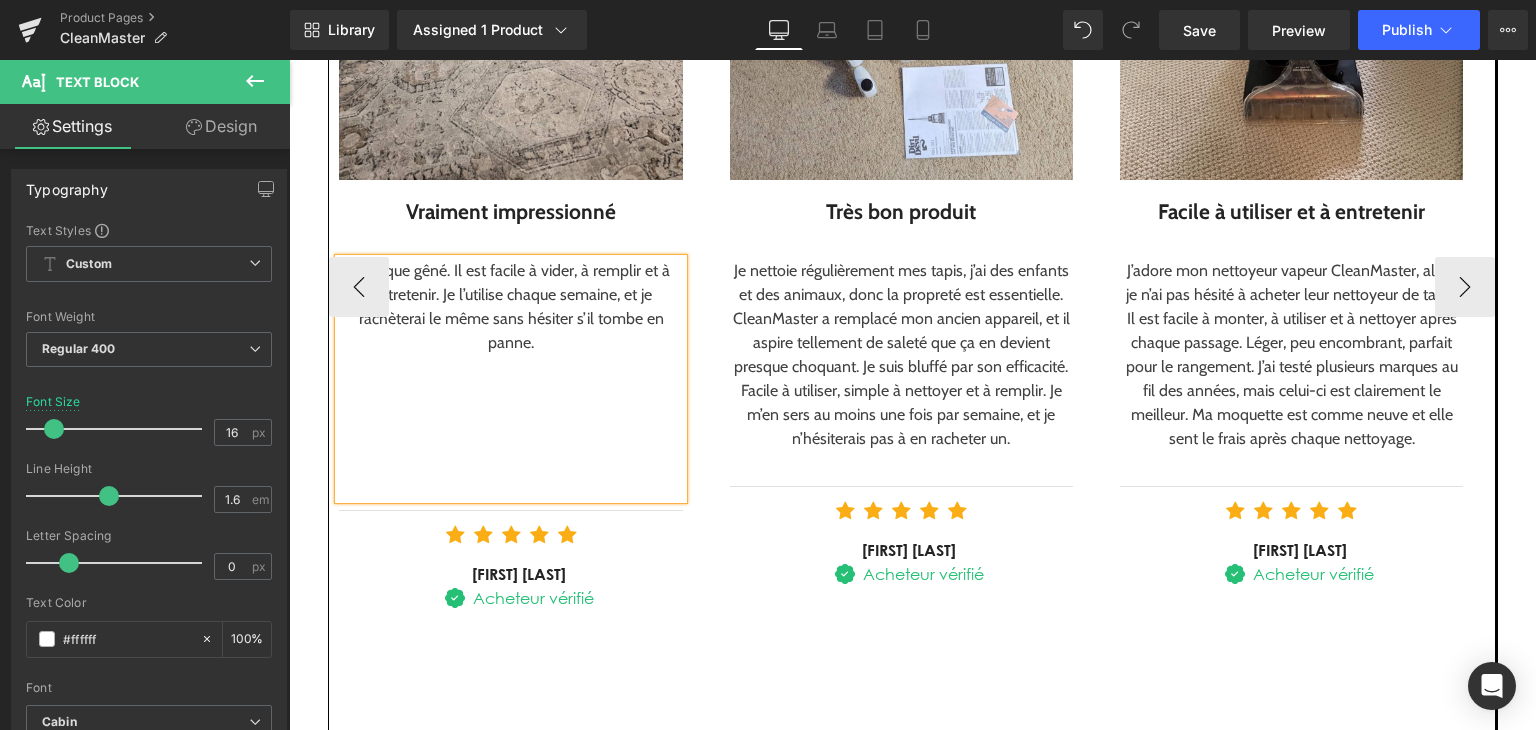 drag, startPoint x: 464, startPoint y: 308, endPoint x: 499, endPoint y: 324, distance: 38.483765 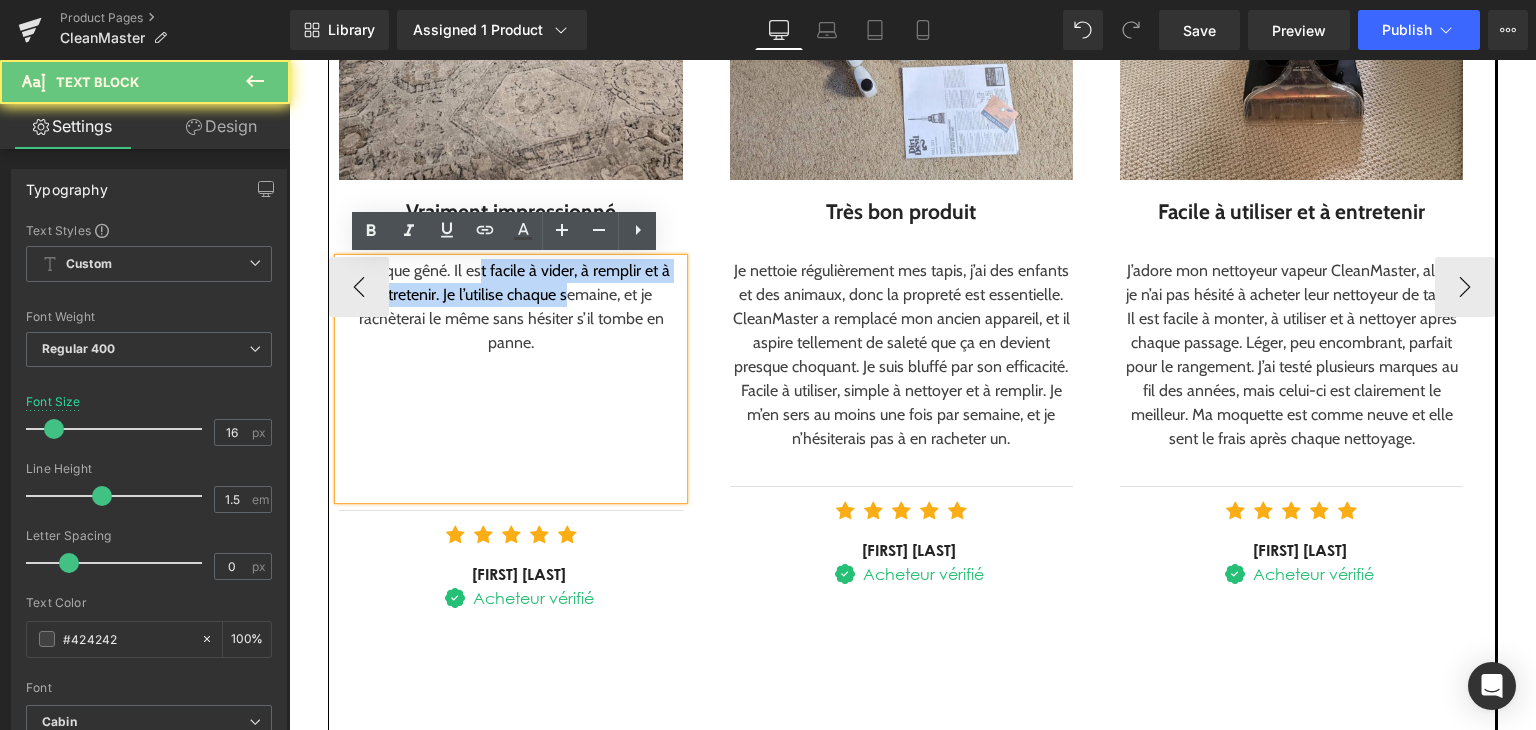 drag, startPoint x: 476, startPoint y: 270, endPoint x: 593, endPoint y: 331, distance: 131.94696 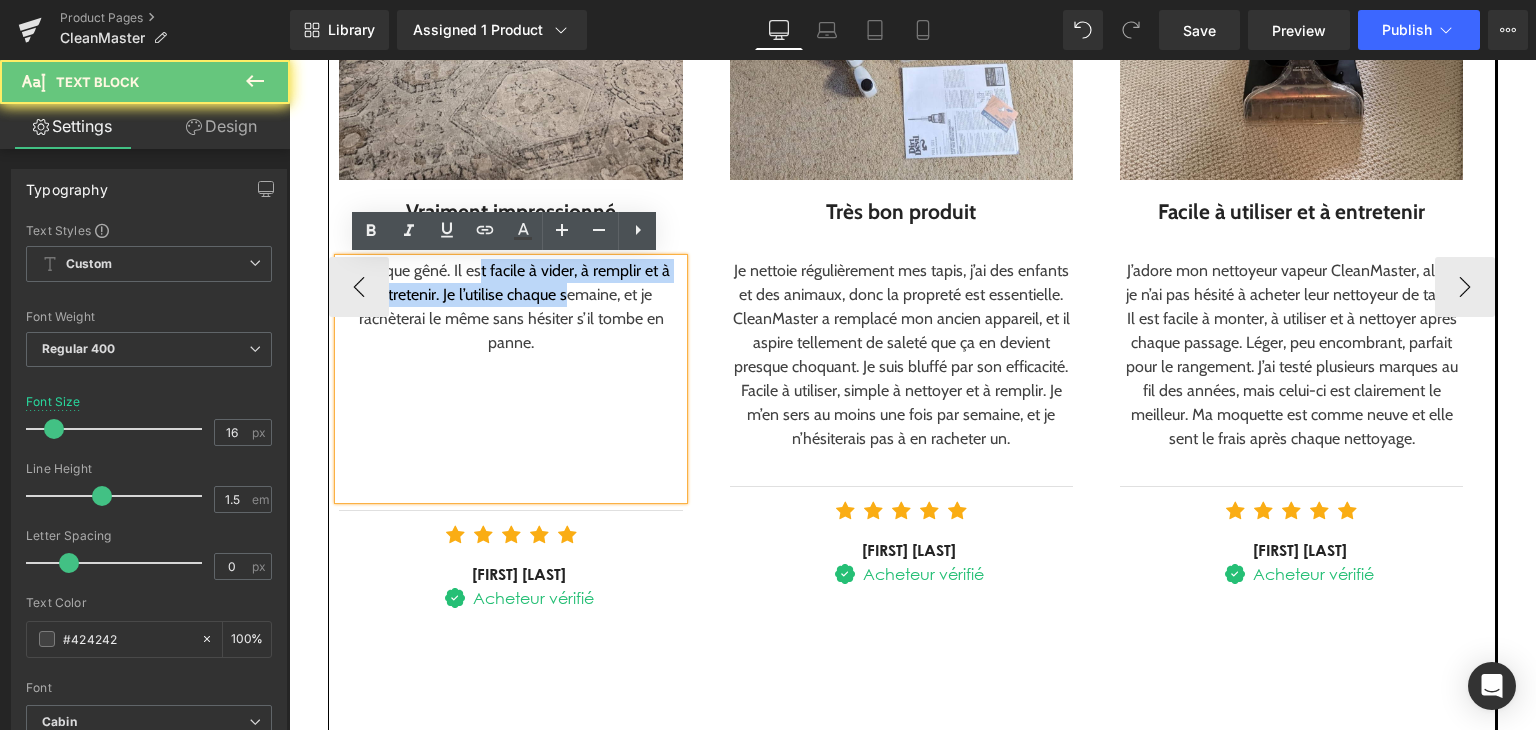 click on "Jpresque gêné. Il est facile à vider, à remplir et à entretenir. Je l’utilise chaque semaine, et je rachèterai le même sans hésiter s’il tombe en panne." at bounding box center [510, 307] 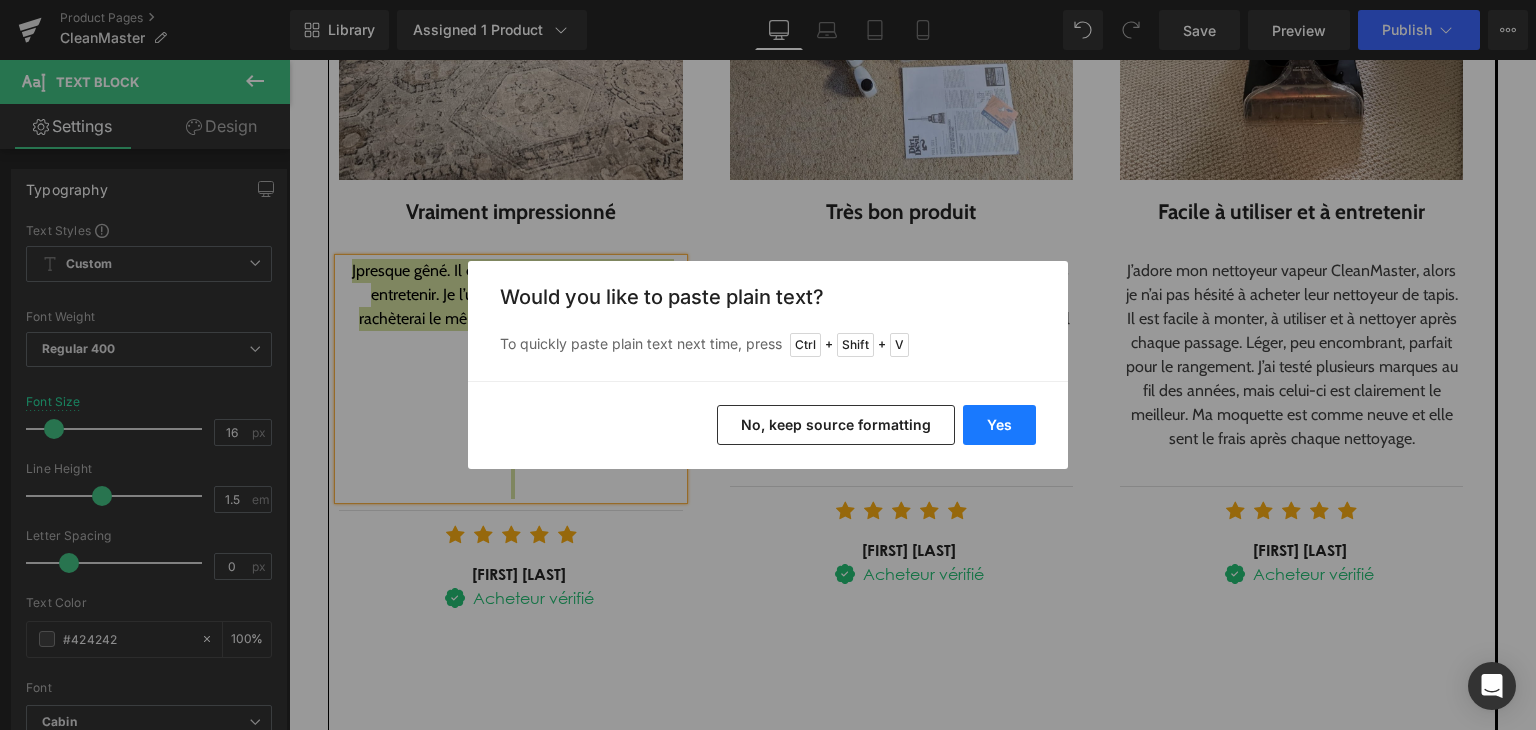 click on "Yes" at bounding box center (999, 425) 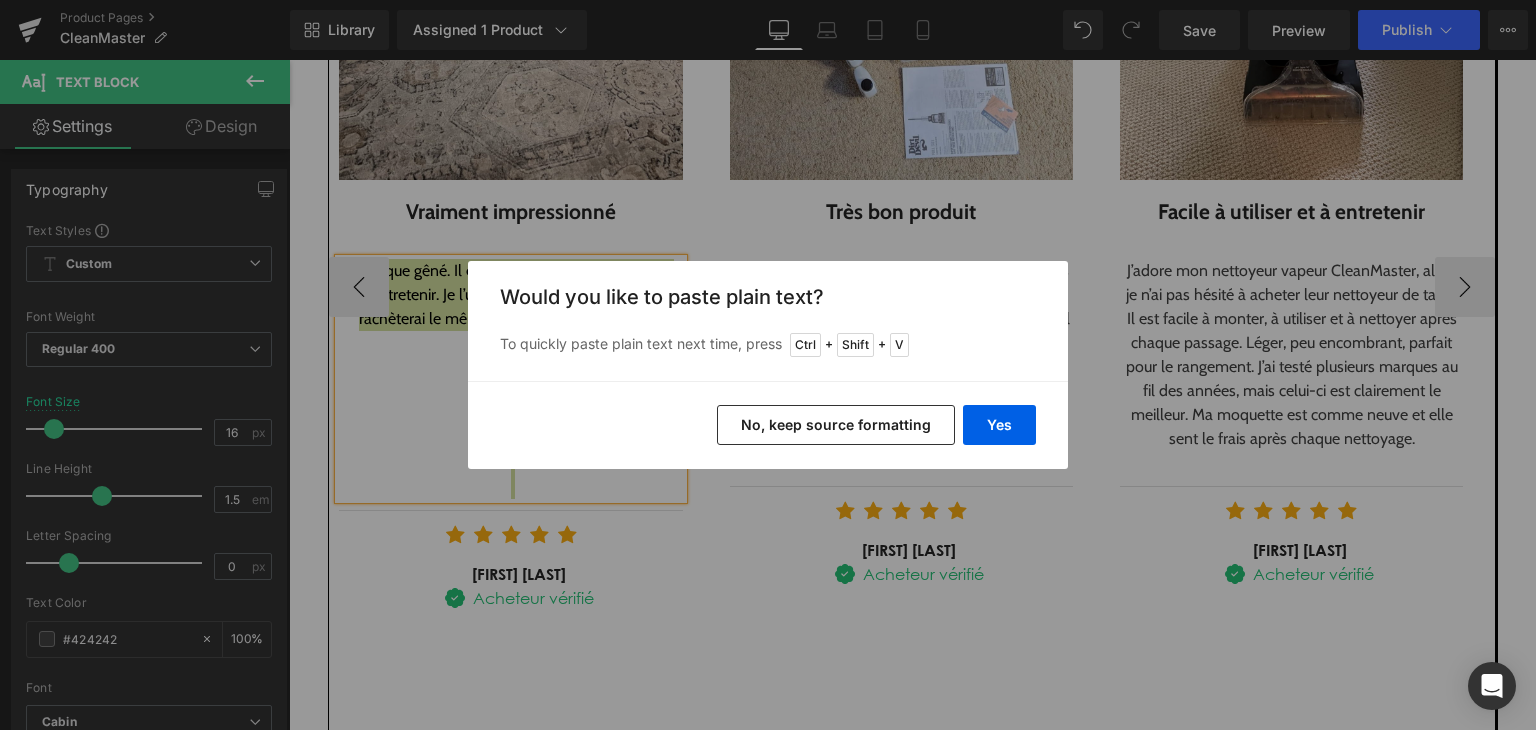 type 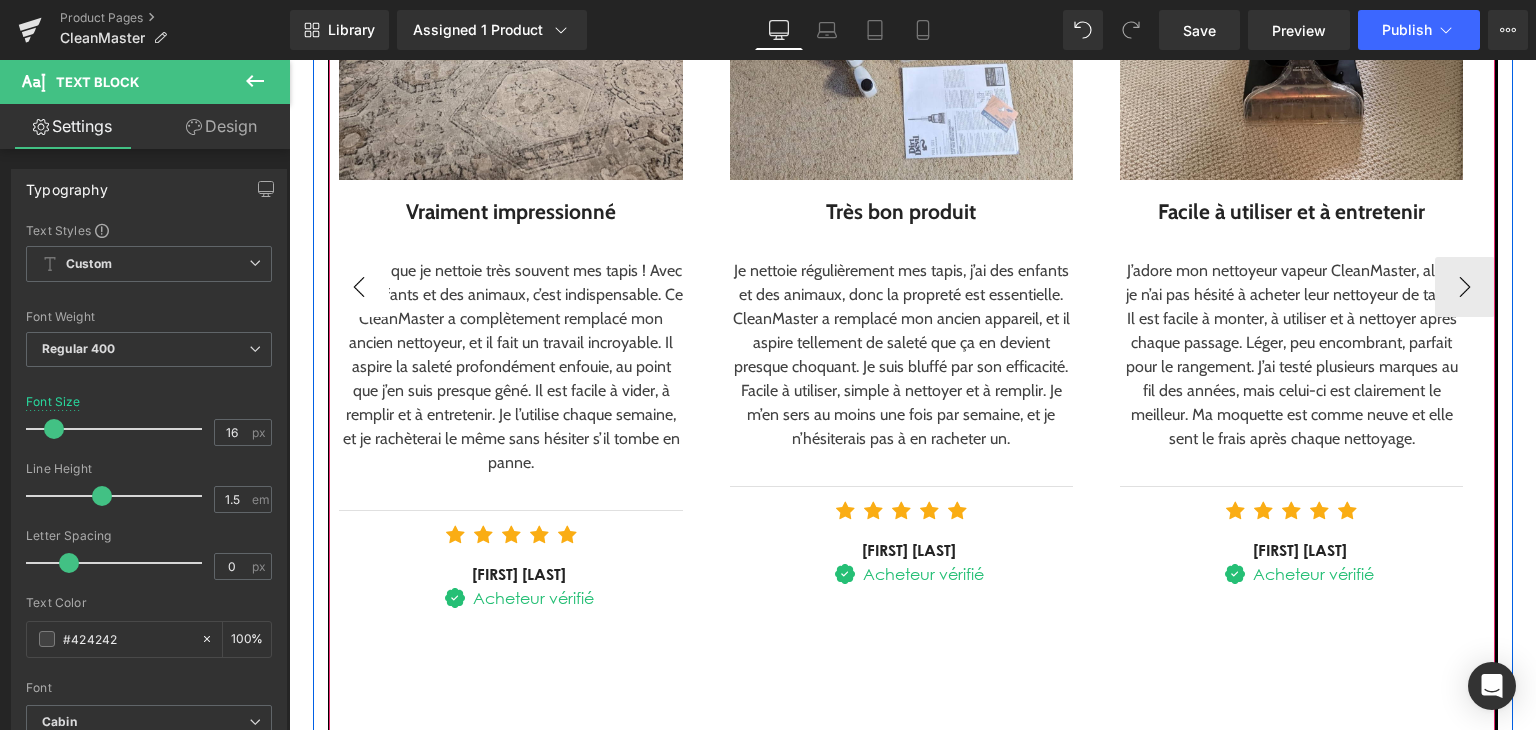 click on "‹" at bounding box center (359, 287) 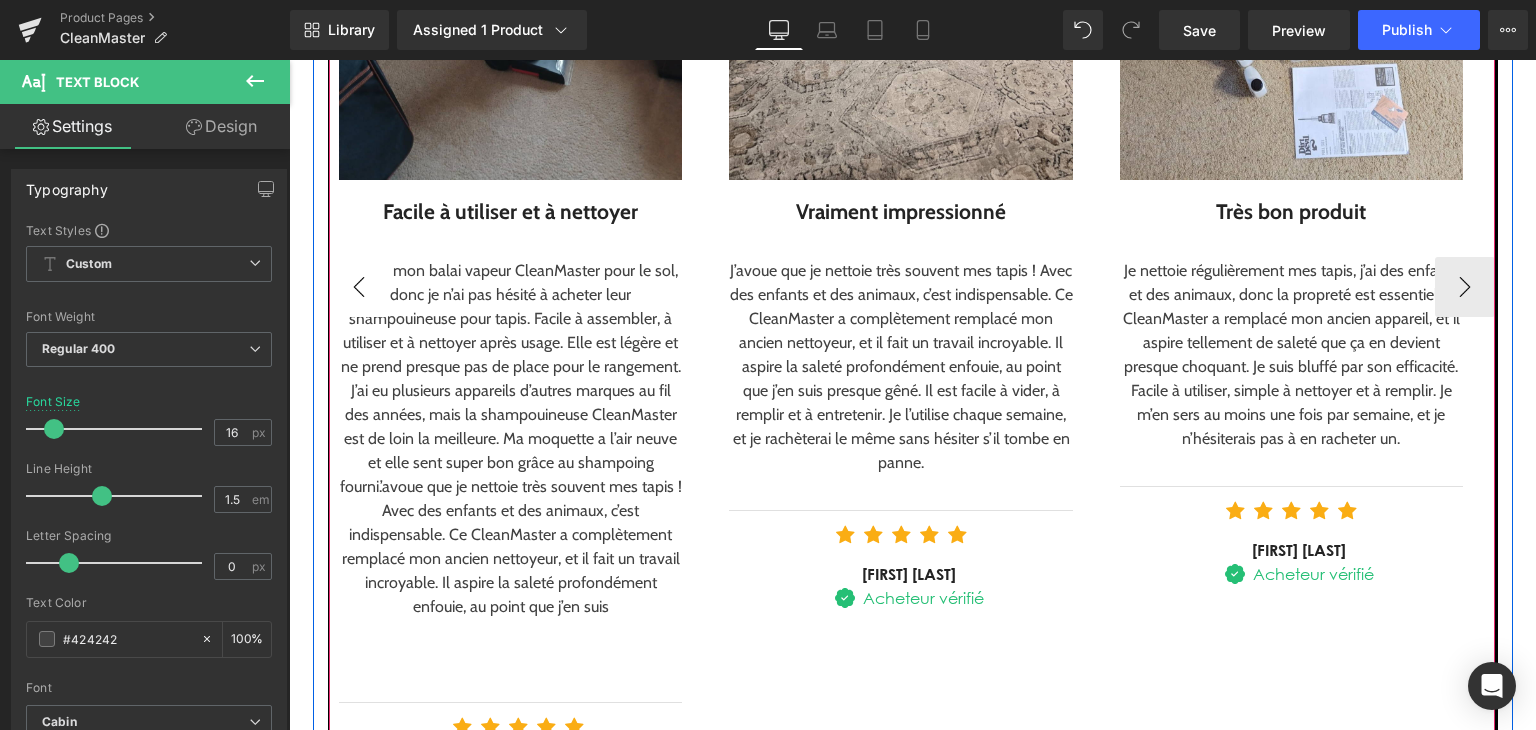 click on "‹" at bounding box center (359, 287) 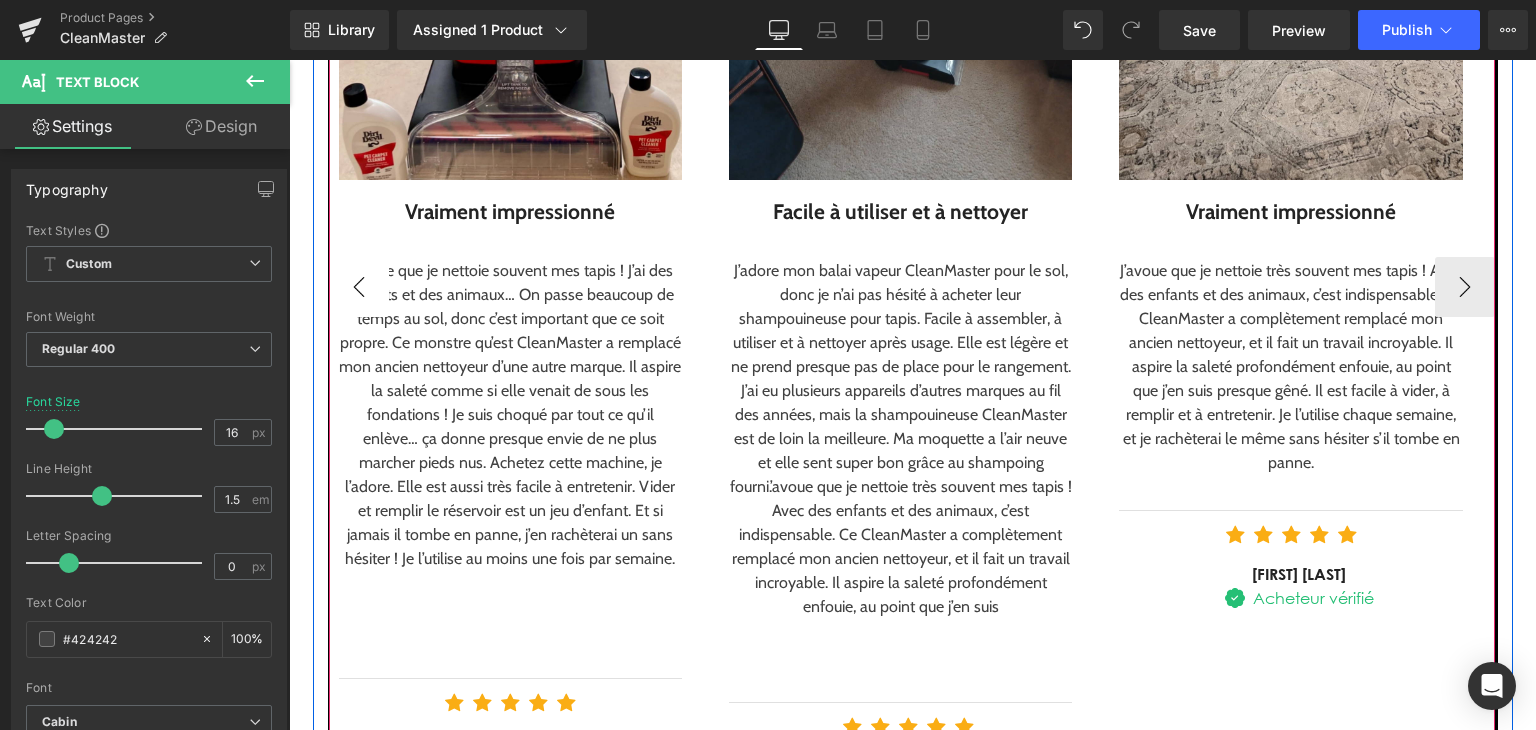 click on "‹" at bounding box center (359, 287) 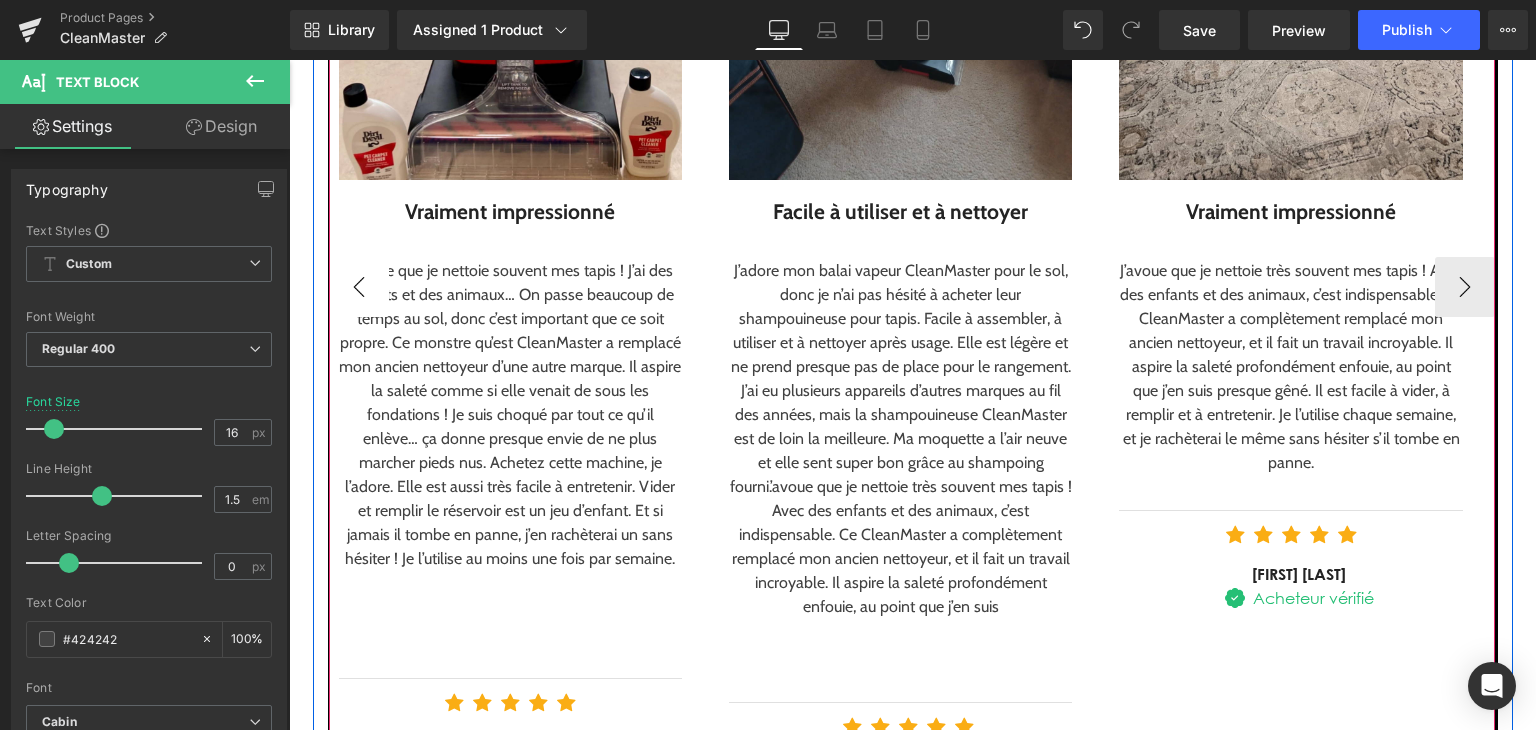 click on "J’avoue que je nettoie souvent mes tapis ! J’ai des enfants et des animaux… On passe beaucoup de temps au sol, donc c’est important que ce soit propre. Ce monstre qu’est CleanMaster a remplacé mon ancien nettoyeur d’une autre marque. Il aspire la saleté comme si elle venait de sous les fondations ! Je suis choqué par tout ce qu’il enlève… ça donne presque envie de ne plus marcher pieds nus. Achetez cette machine, je l’adore. Elle est aussi très facile à entretenir. Vider et remplir le réservoir est un jeu d’enfant. Et si jamais il tombe en panne, j’en rachèterai un sans hésiter ! Je l’utilise au moins une fois par semaine." at bounding box center [510, 415] 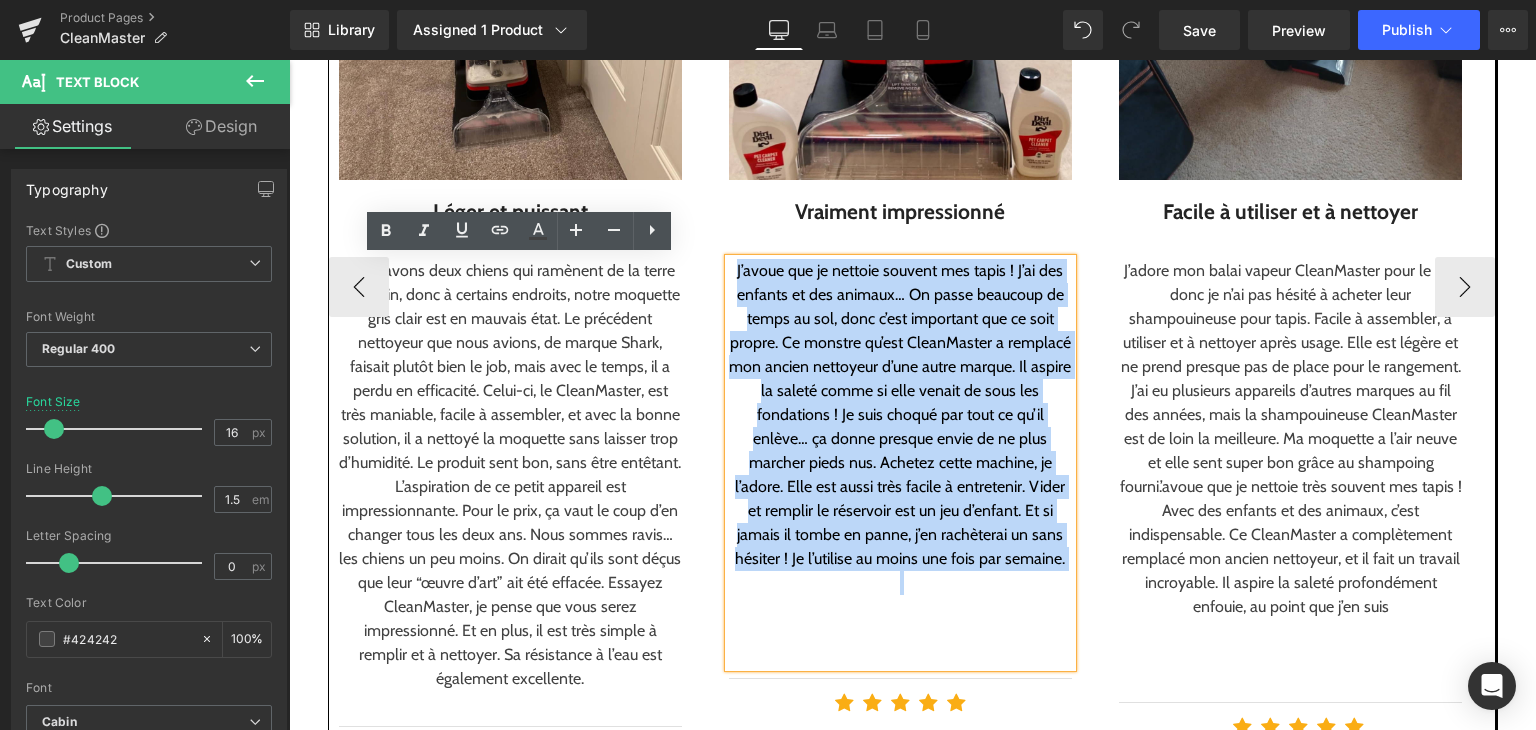click on "J’adore mon balai vapeur CleanMaster pour le sol, donc je n’ai pas hésité à acheter leur shampouineuse pour tapis. Facile à assembler, à utiliser et à nettoyer après usage. Elle est légère et ne prend presque pas de place pour le rangement. J’ai eu plusieurs appareils d’autres marques au fil des années, mais la shampouineuse CleanMaster est de loin la meilleure. Ma moquette a l’air neuve et elle sent super bon grâce au shampoing fourni.’avoue que je nettoie très souvent mes tapis ! Avec des enfants et des animaux, c’est indispensable. Ce CleanMaster a complètement remplacé mon ancien nettoyeur, et il fait un travail incroyable. Il aspire la saleté profondément enfouie, au point que j’en suis" at bounding box center (1290, 439) 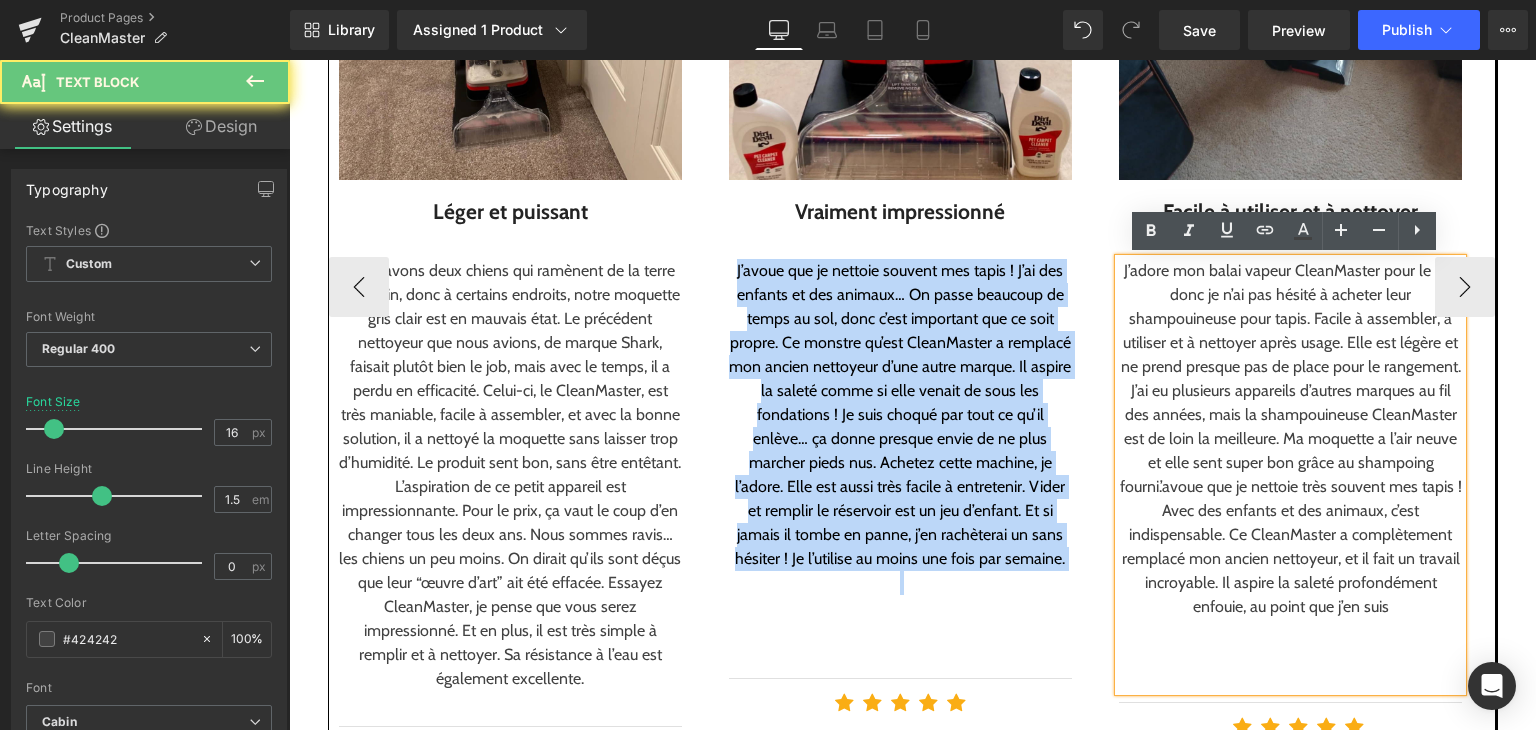 drag, startPoint x: 1235, startPoint y: 375, endPoint x: 1250, endPoint y: 381, distance: 16.155495 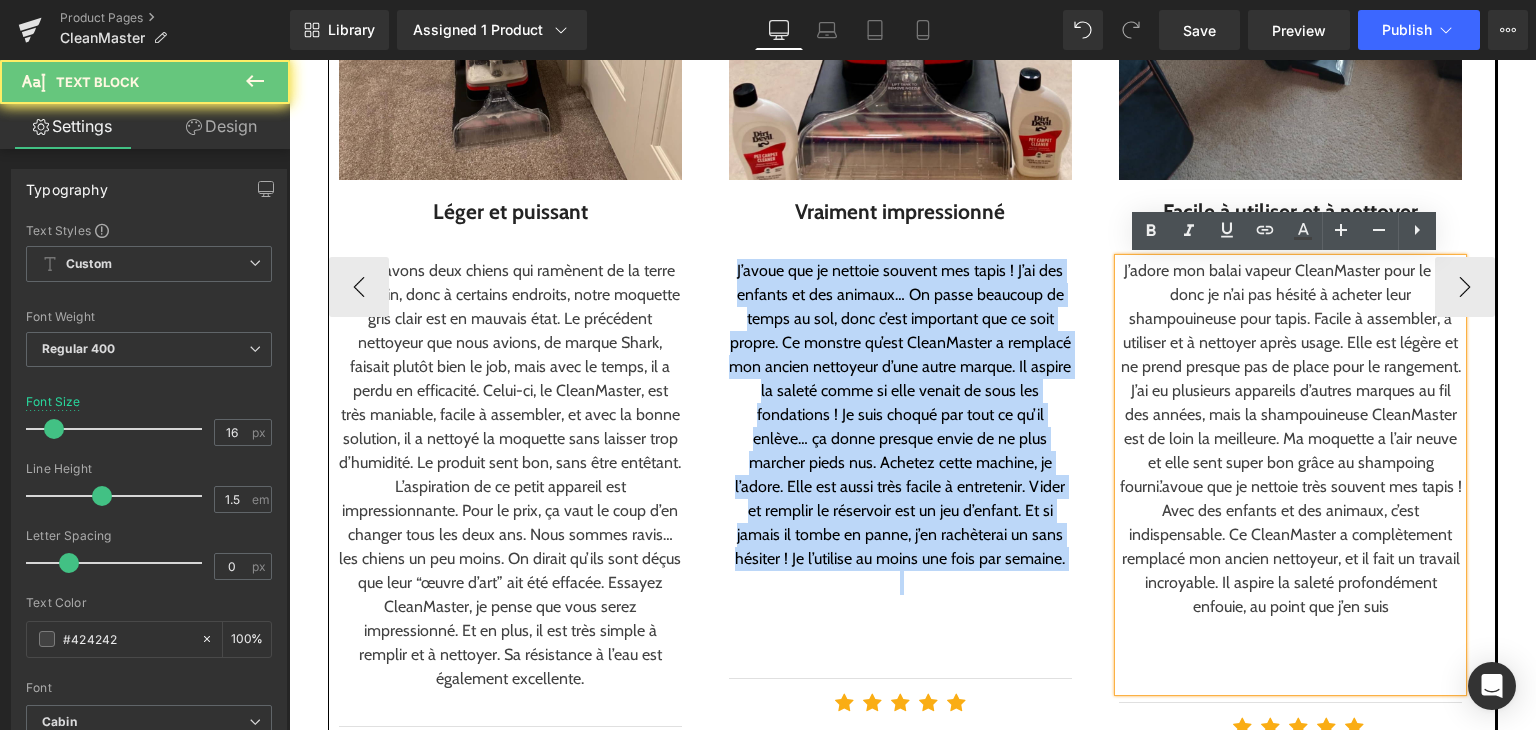 click on "J’adore mon balai vapeur CleanMaster pour le sol, donc je n’ai pas hésité à acheter leur shampouineuse pour tapis. Facile à assembler, à utiliser et à nettoyer après usage. Elle est légère et ne prend presque pas de place pour le rangement. J’ai eu plusieurs appareils d’autres marques au fil des années, mais la shampouineuse CleanMaster est de loin la meilleure. Ma moquette a l’air neuve et elle sent super bon grâce au shampoing fourni.’avoue que je nettoie très souvent mes tapis ! Avec des enfants et des animaux, c’est indispensable. Ce CleanMaster a complètement remplacé mon ancien nettoyeur, et il fait un travail incroyable. Il aspire la saleté profondément enfouie, au point que j’en suis" at bounding box center (1290, 439) 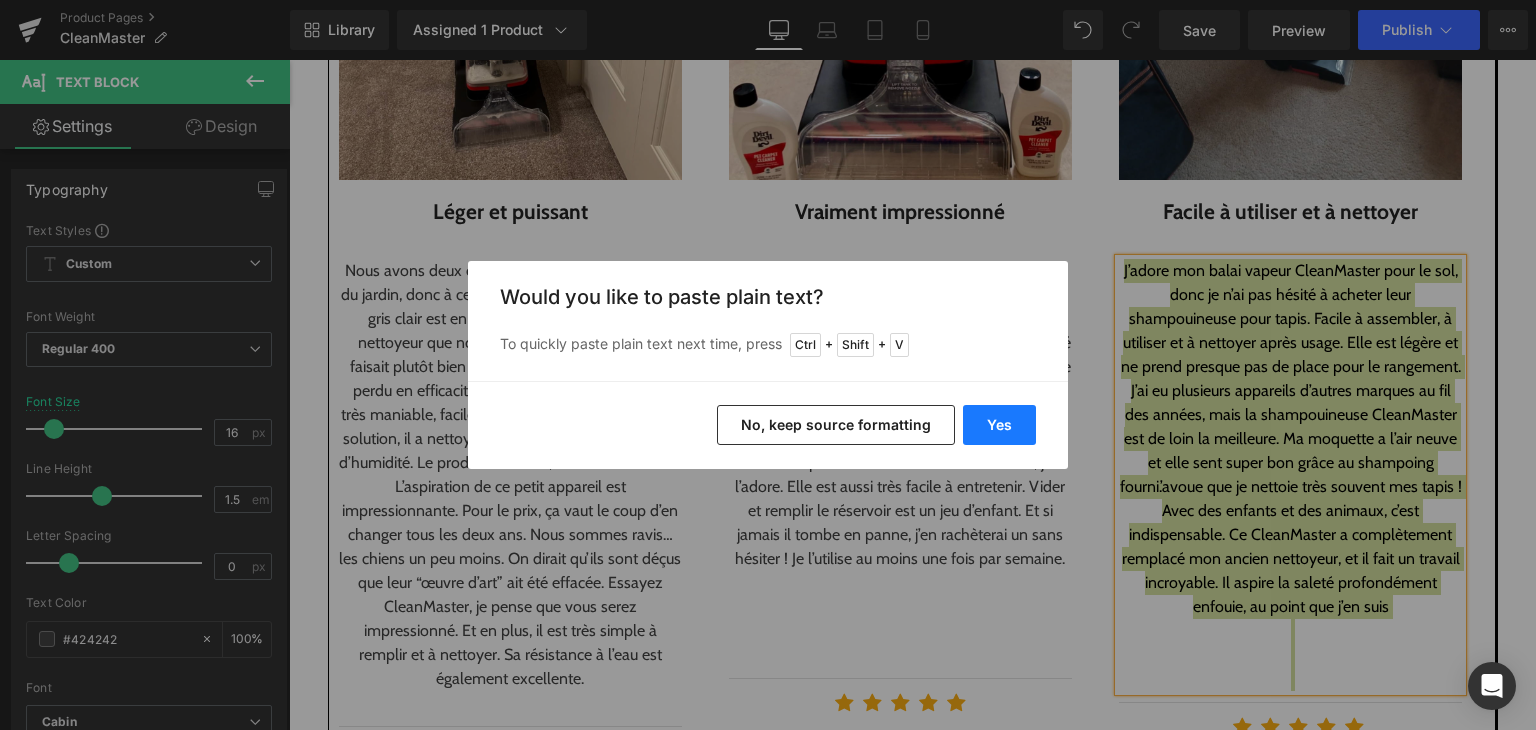 click on "Yes" at bounding box center [999, 425] 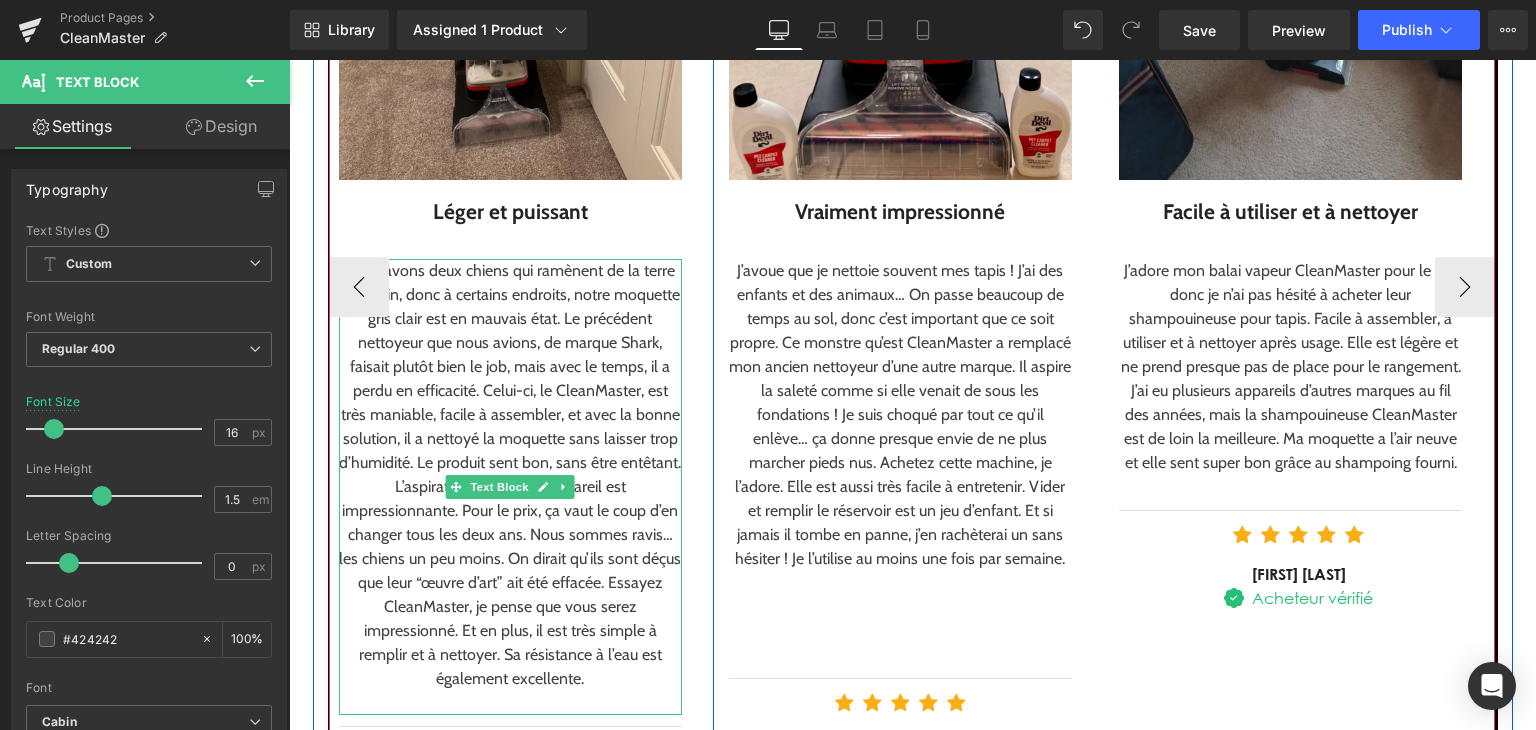 click on "Nous avons deux chiens qui ramènent de la terre du jardin, donc à certains endroits, notre moquette gris clair est en mauvais état. Le précédent nettoyeur que nous avions, de marque Shark, faisait plutôt bien le job, mais avec le temps, il a perdu en efficacité. Celui-ci, le CleanMaster, est très maniable, facile à assembler, et avec la bonne solution, il a nettoyé la moquette sans laisser trop d’humidité. Le produit sent bon, sans être entêtant. L’aspiration de ce petit appareil est impressionnante. Pour le prix, ça vaut le coup d’en changer tous les deux ans. Nous sommes ravis… les chiens un peu moins. On dirait qu’ils sont déçus que leur “œuvre d’art” ait été effacée. Essayez CleanMaster, je pense que vous serez impressionné. Et en plus, il est très simple à remplir et à nettoyer. Sa résistance à l’eau est également excellente." at bounding box center (510, 475) 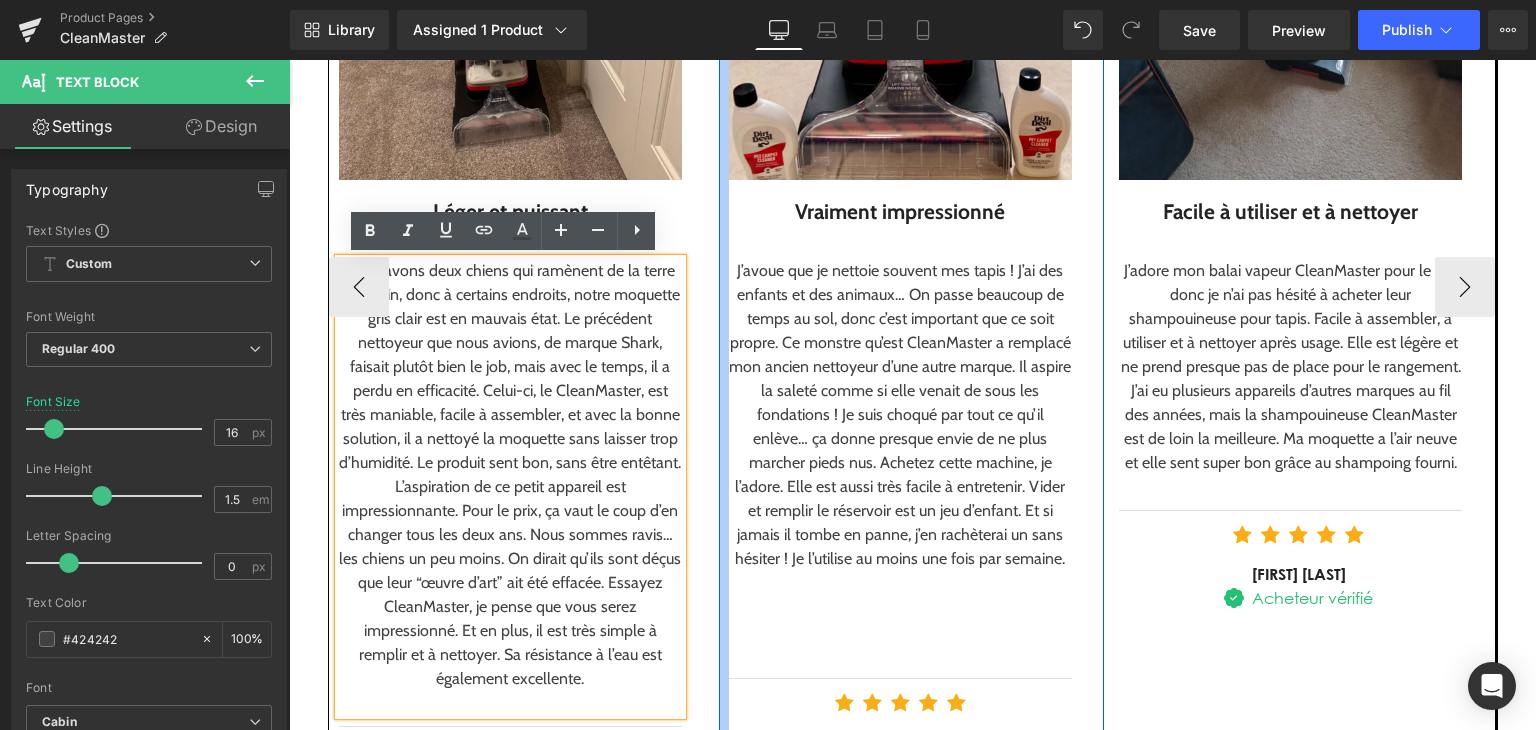 click on "Image         Léger et puissant Text Block         Nous avons deux chiens qui ramènent de la terre du jardin, donc à certains endroits, notre moquette gris clair est en mauvais état. Le précédent nettoyeur que nous avions, de marque Shark, faisait plutôt bien le job, mais avec le temps, il a perdu en efficacité. Celui-ci, le CleanMaster, est très maniable, facile à assembler, et avec la bonne solution, il a nettoyé la moquette sans laisser trop d’humidité. Le produit sent bon, sans être entêtant. L’aspiration de ce petit appareil est impressionnante. Pour le prix, ça vaut le coup d’en changer tous les deux ans. Nous sommes ravis… les chiens un peu moins. On dirait qu’ils sont déçus que leur “œuvre d’art” ait été effacée. Essayez CleanMaster, je pense que vous serez impressionné. Et en plus, il est très simple à remplir et à nettoyer. Sa résistance à l’eau est également excellente. Text Block         Separator" at bounding box center (521, 287) 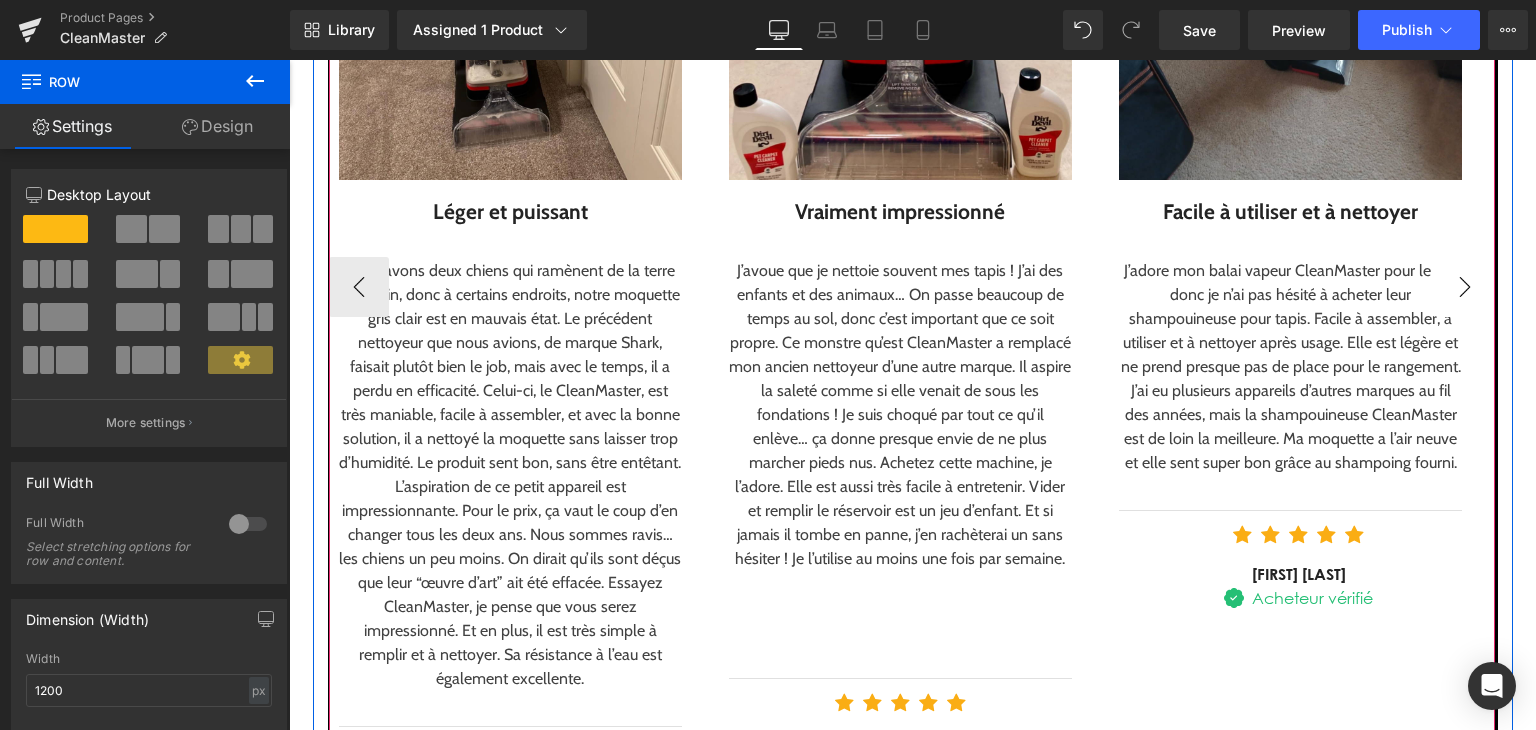 click on "›" at bounding box center (1465, 287) 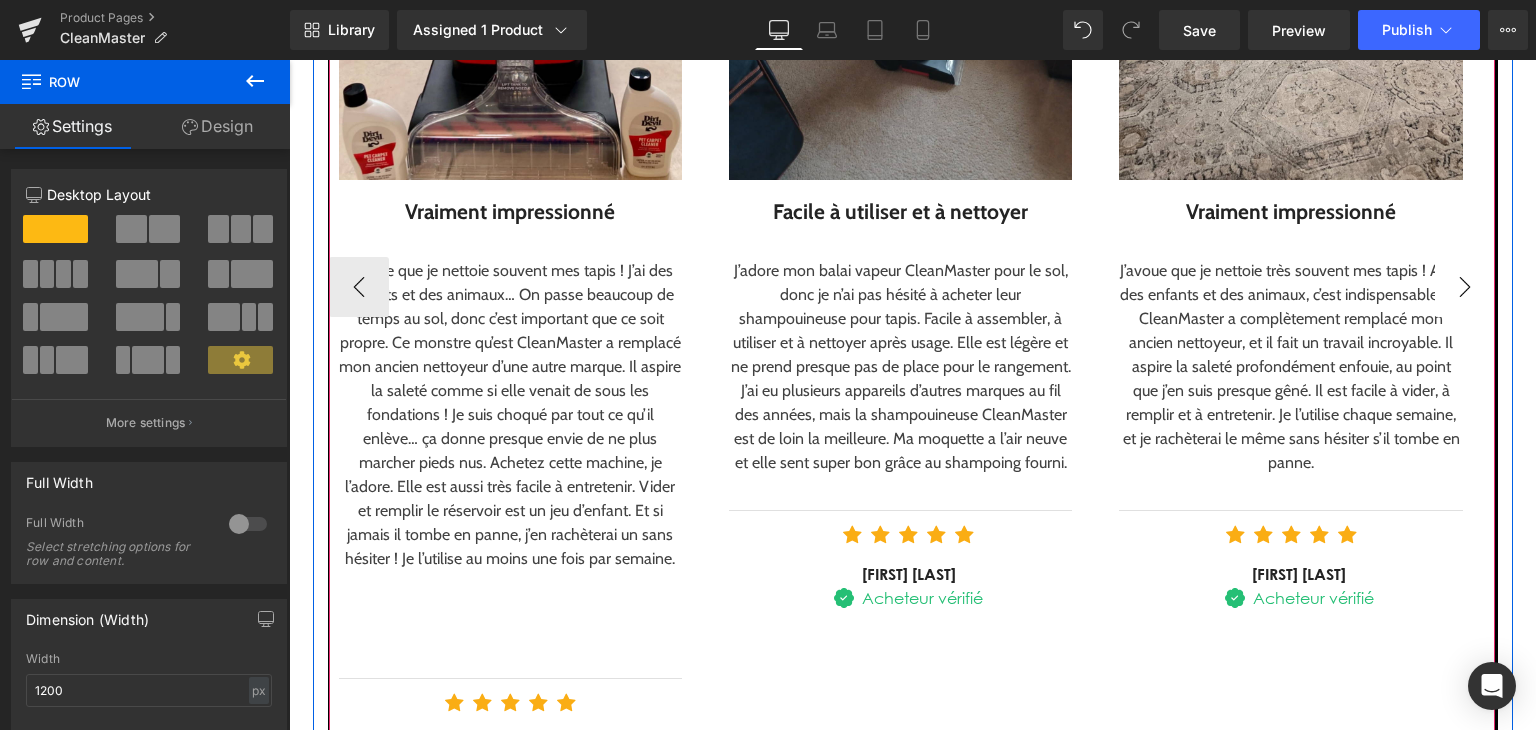 click on "›" at bounding box center (1465, 287) 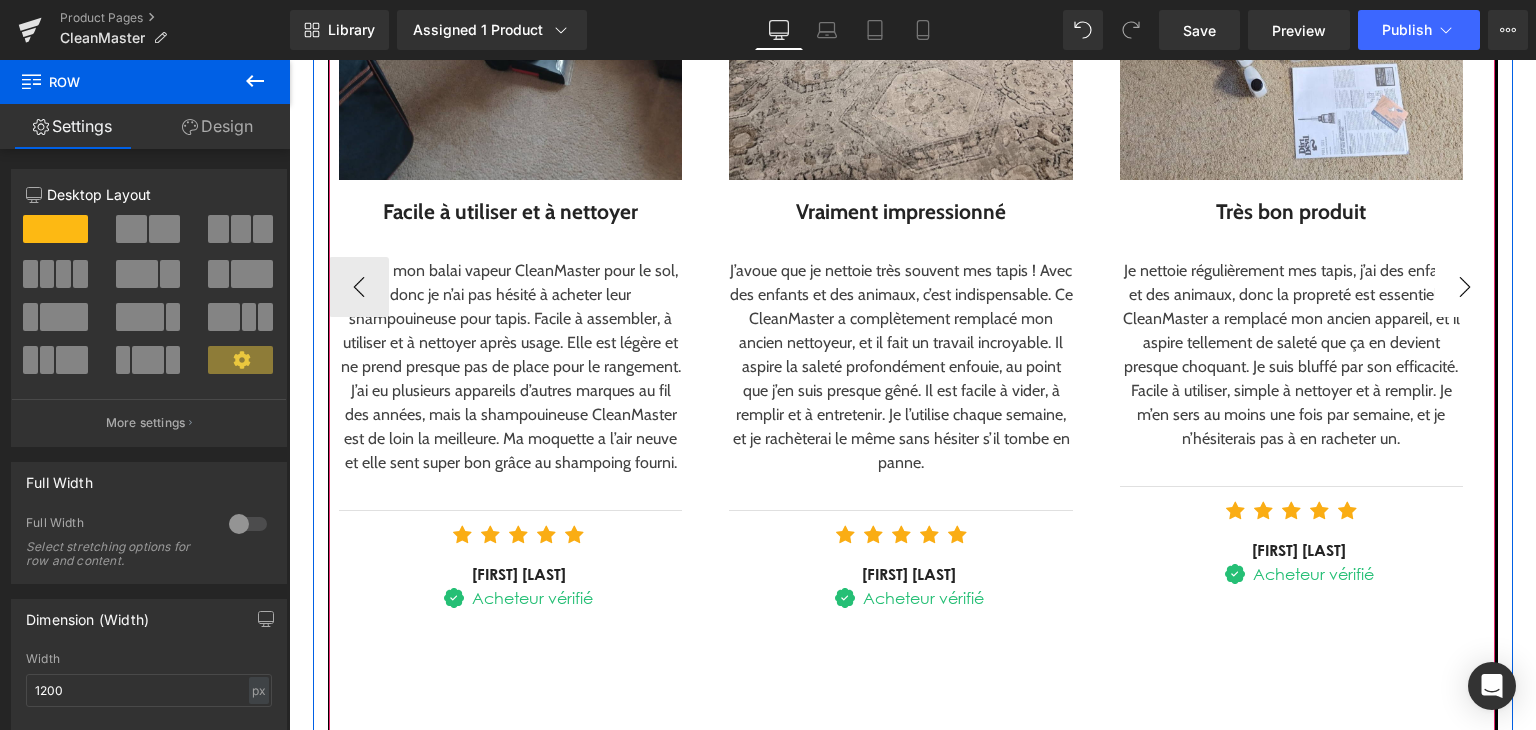 click on "›" at bounding box center [1465, 287] 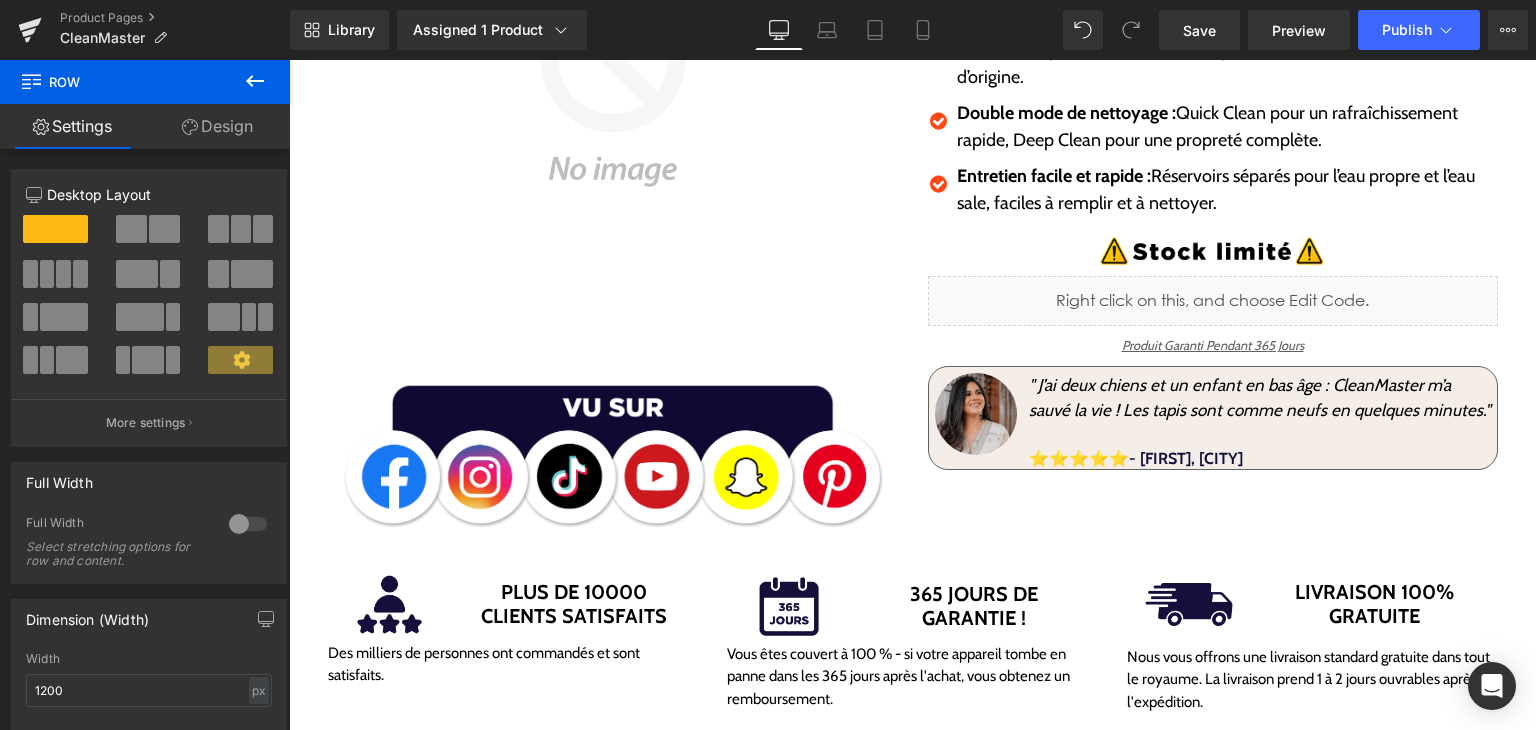 scroll, scrollTop: 200, scrollLeft: 0, axis: vertical 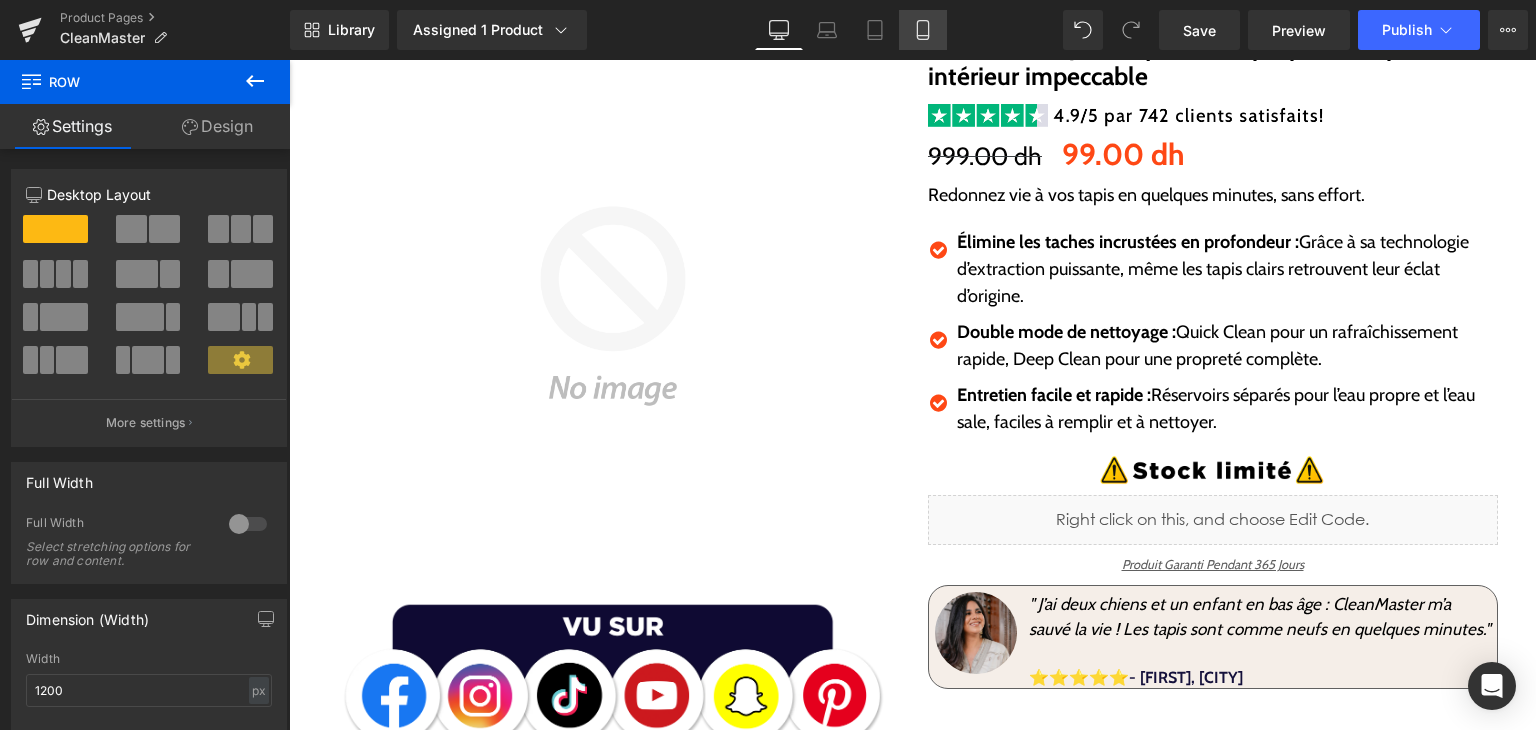 click 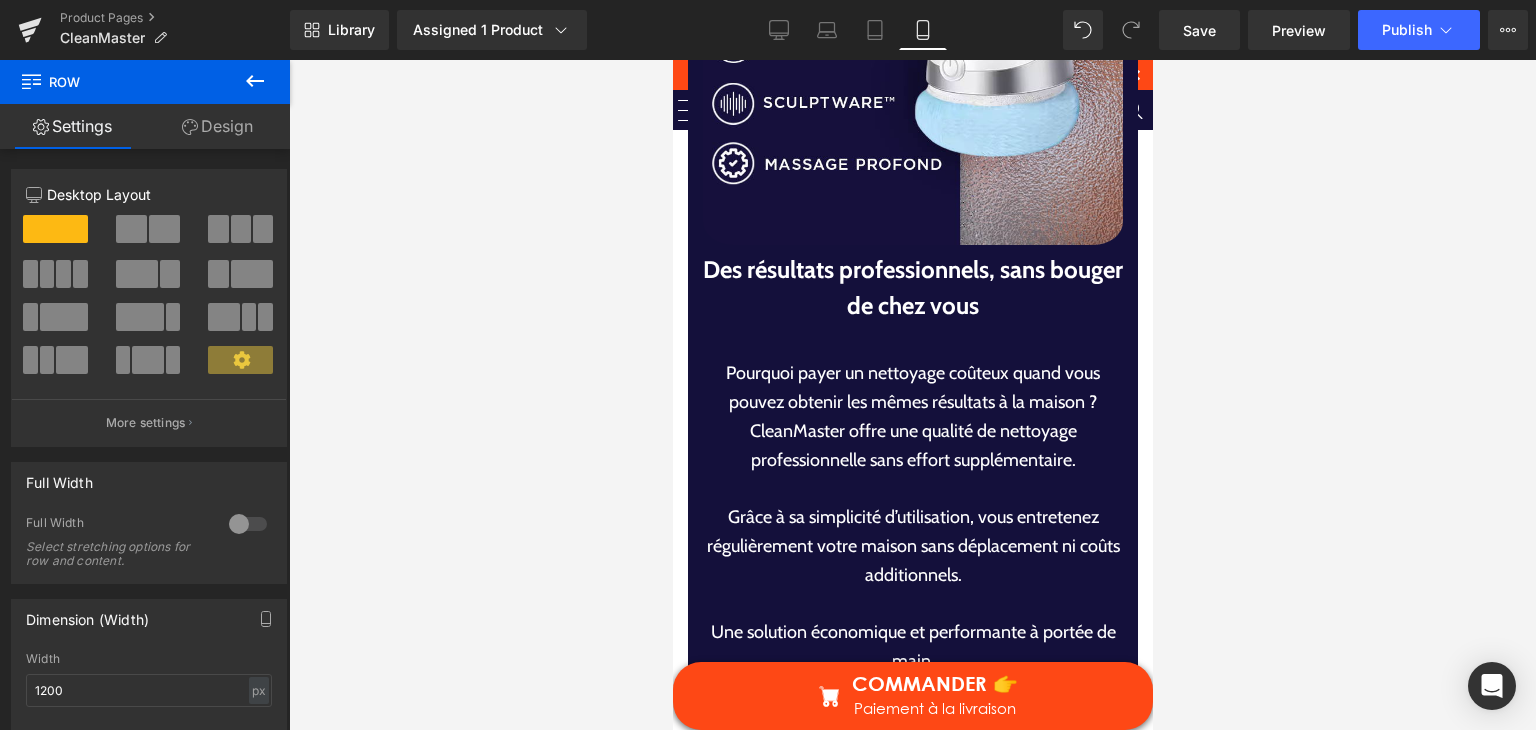 scroll, scrollTop: 6573, scrollLeft: 0, axis: vertical 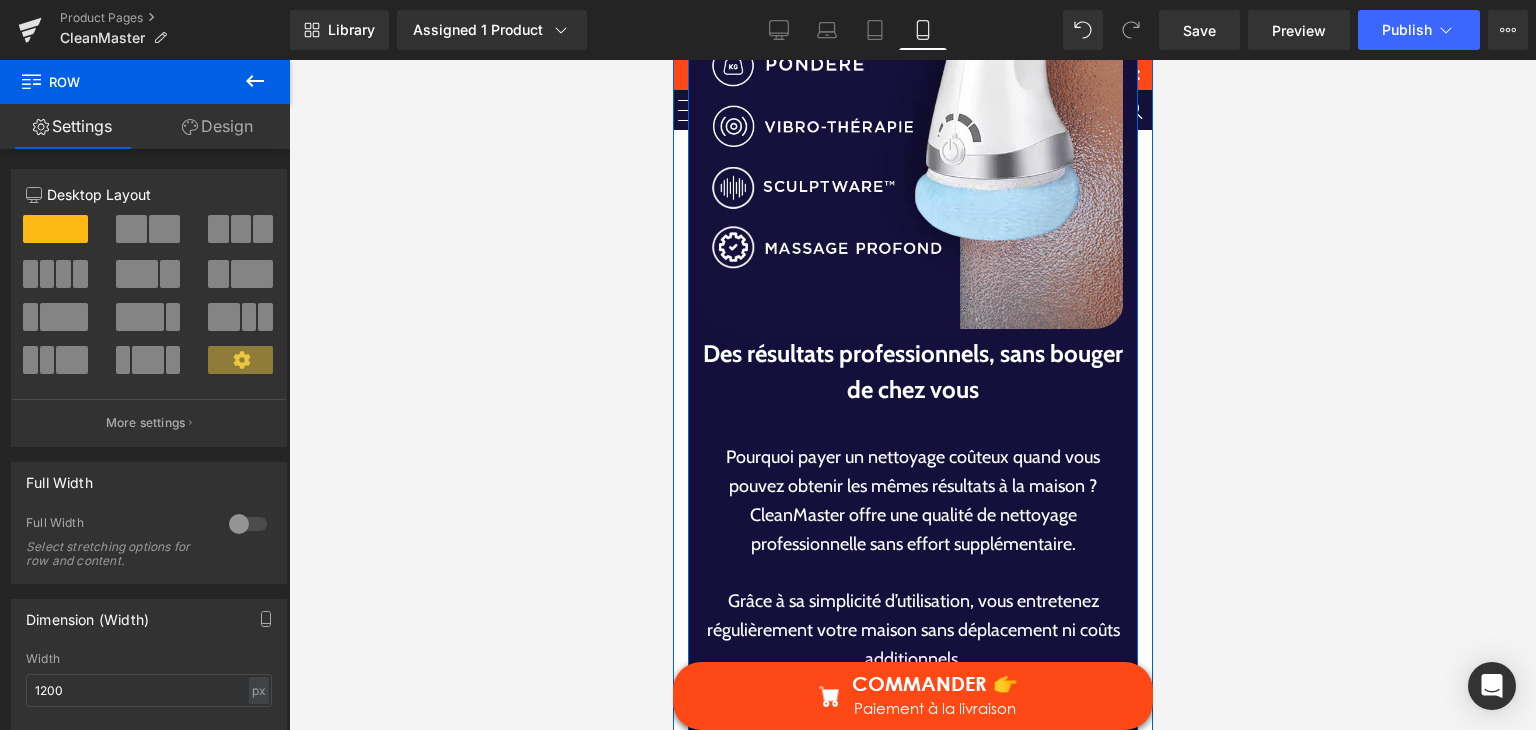 click at bounding box center [672, 60] 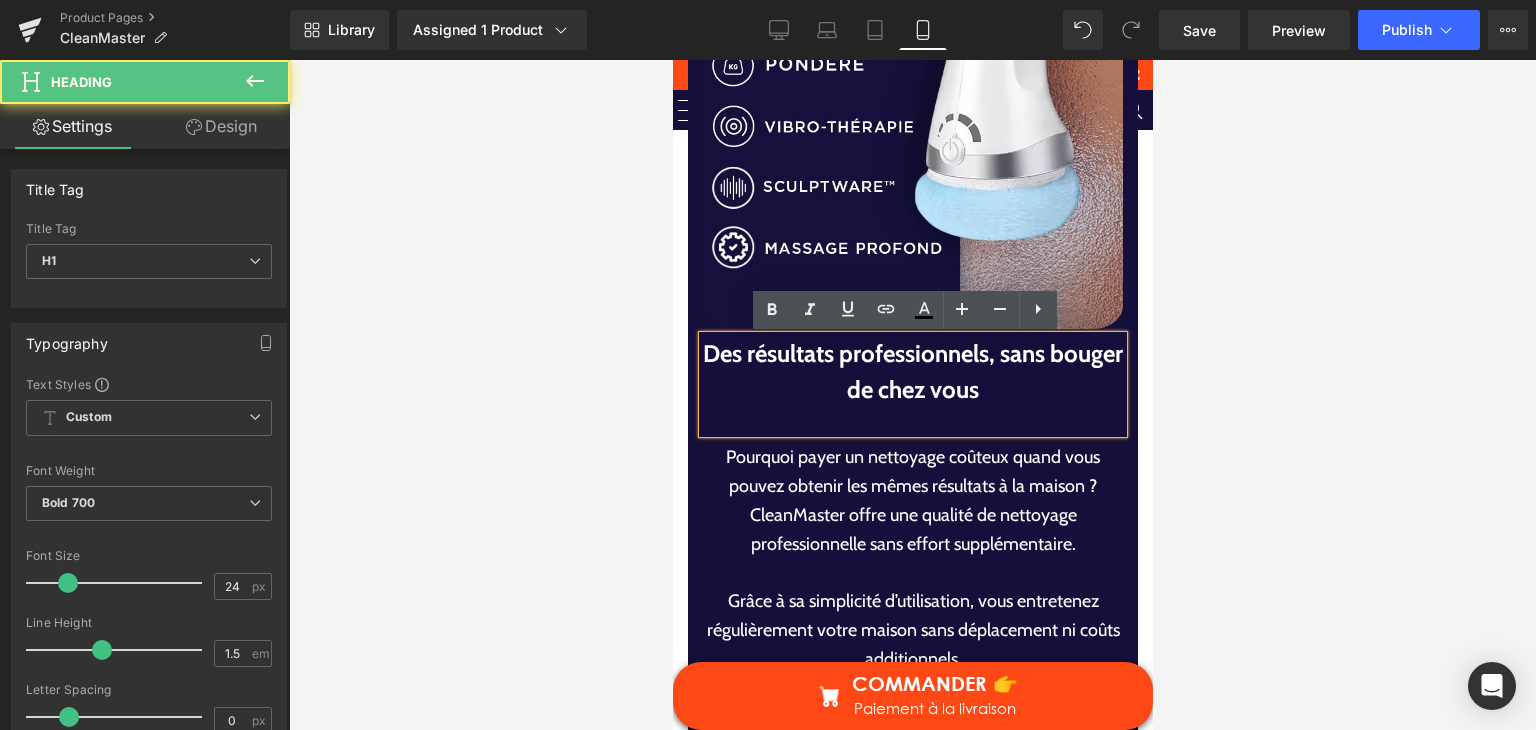 click at bounding box center [912, 421] 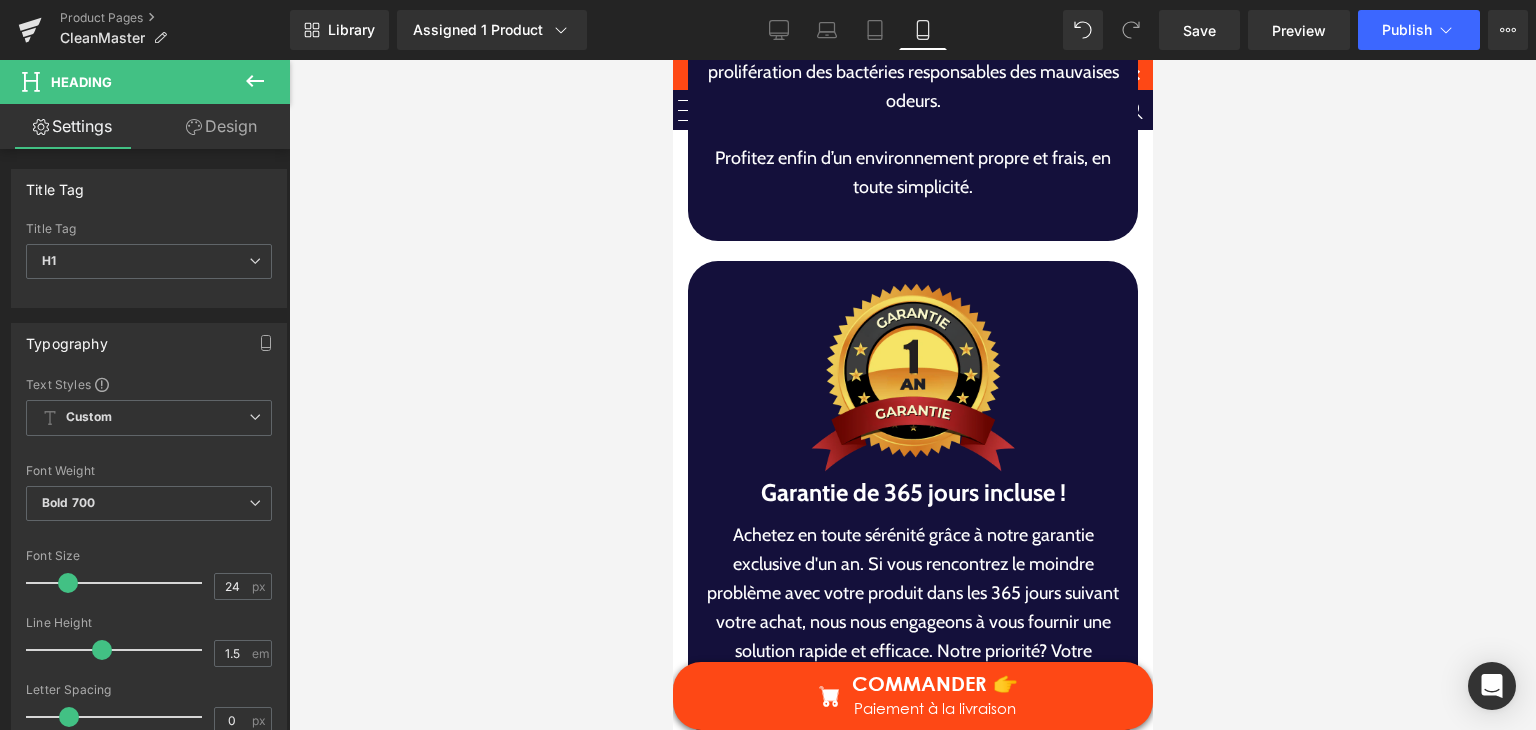 scroll, scrollTop: 7973, scrollLeft: 0, axis: vertical 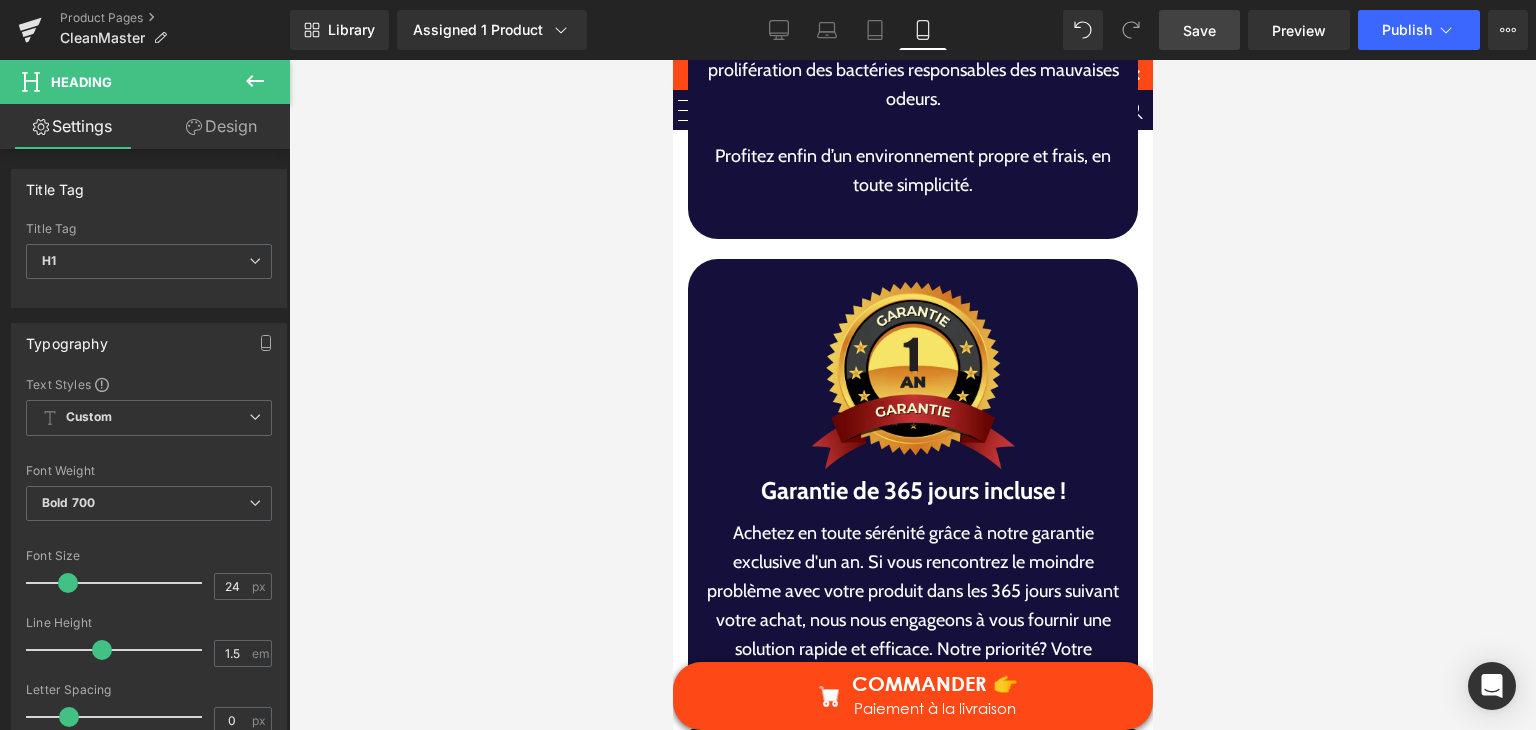 click on "Save" at bounding box center [1199, 30] 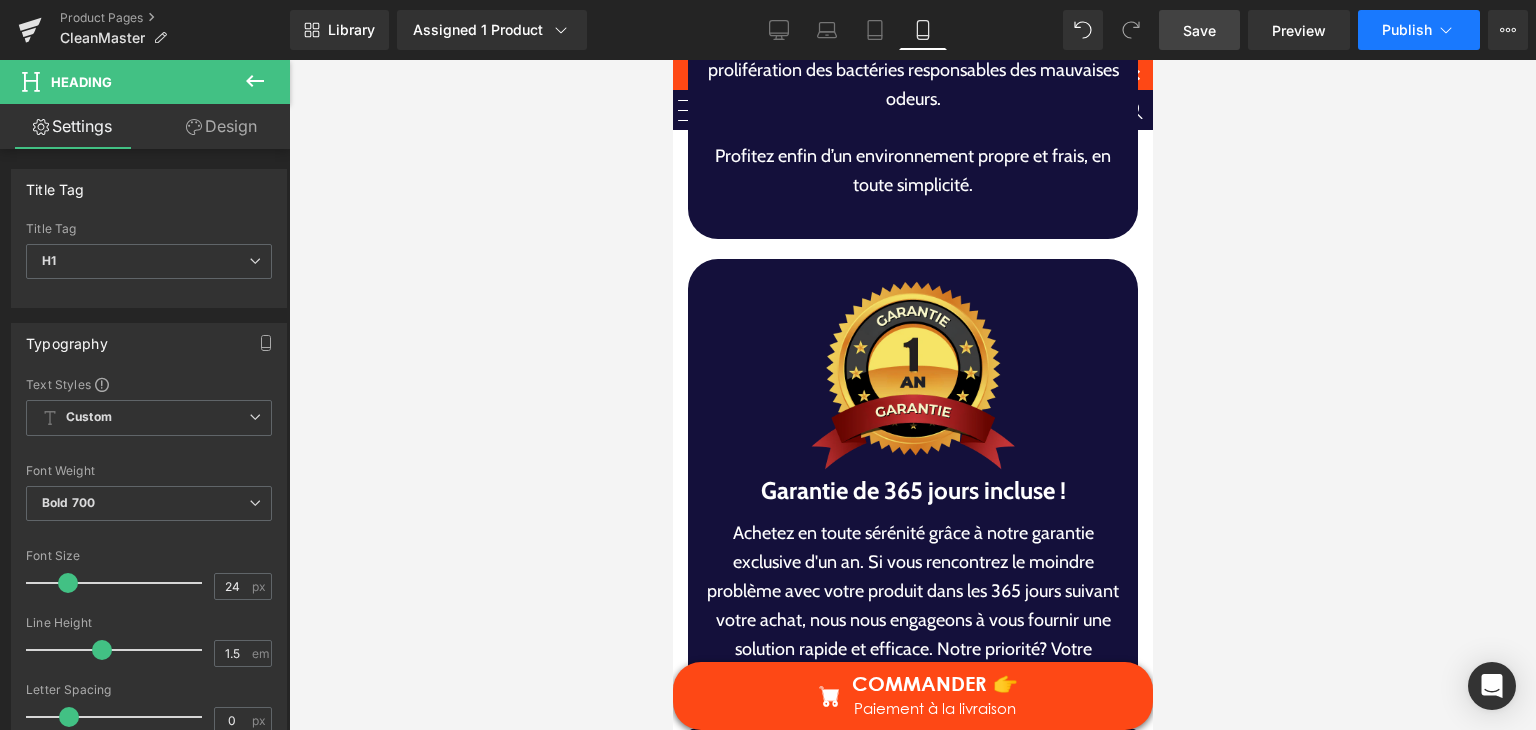 click on "Publish" at bounding box center (1419, 30) 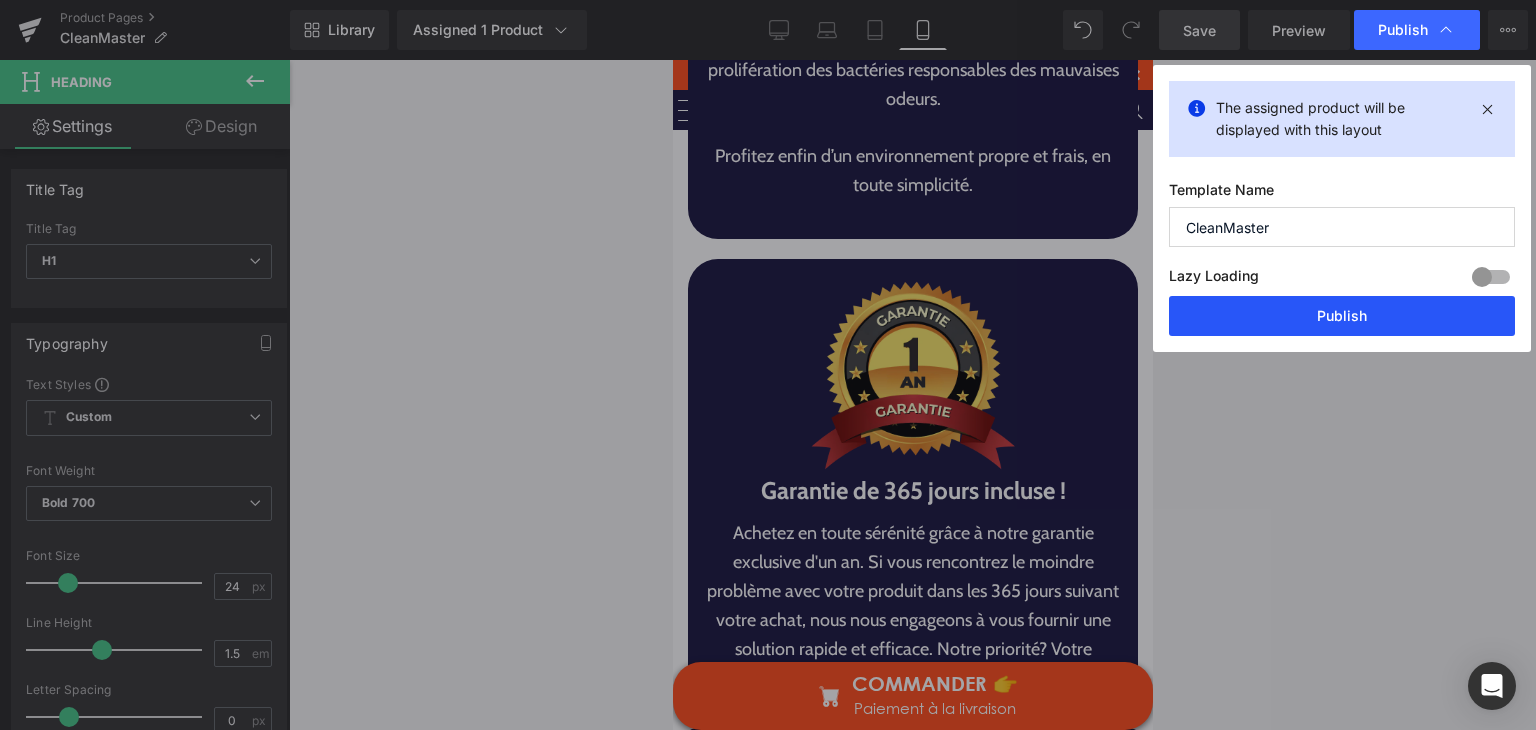 drag, startPoint x: 1364, startPoint y: 300, endPoint x: 213, endPoint y: 667, distance: 1208.0935 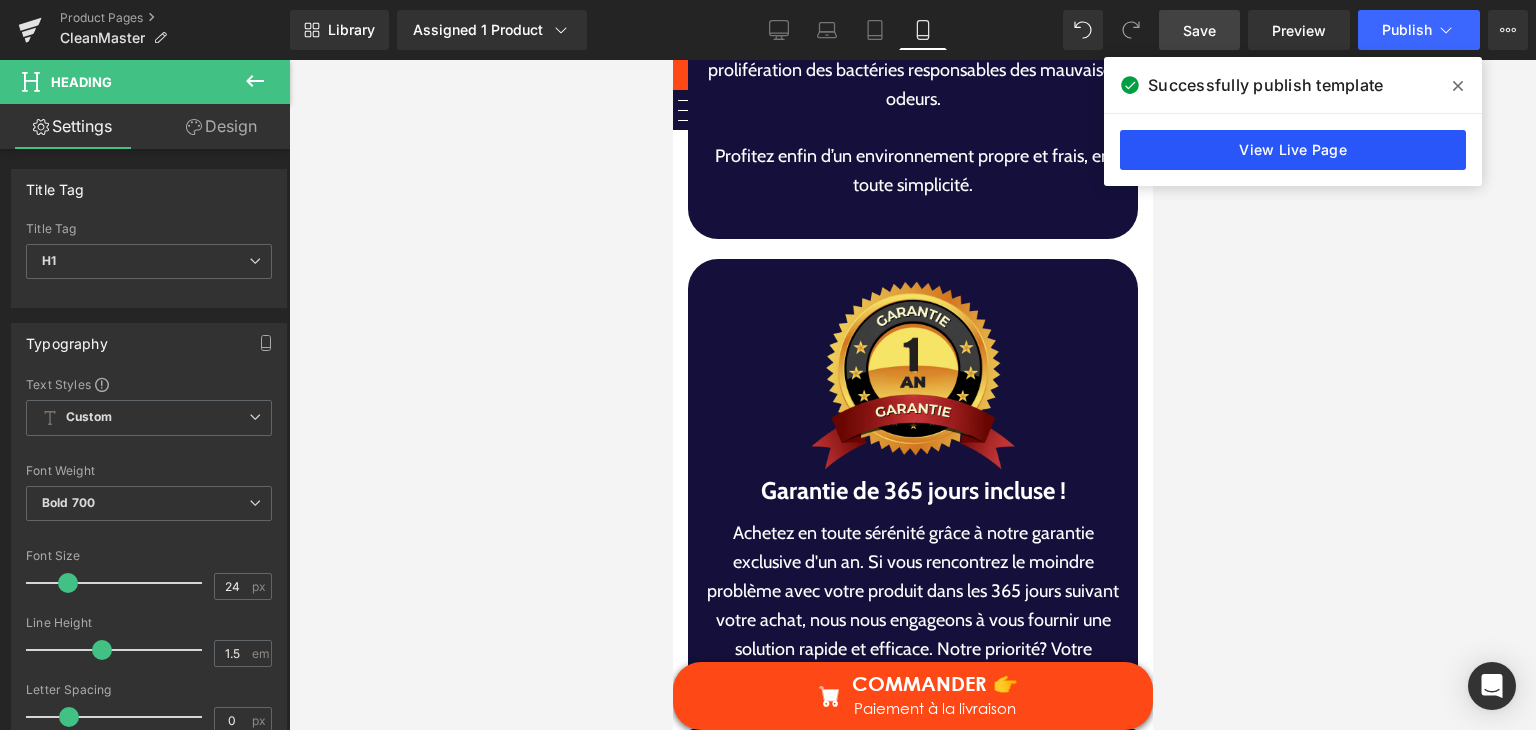 click on "View Live Page" at bounding box center (1293, 150) 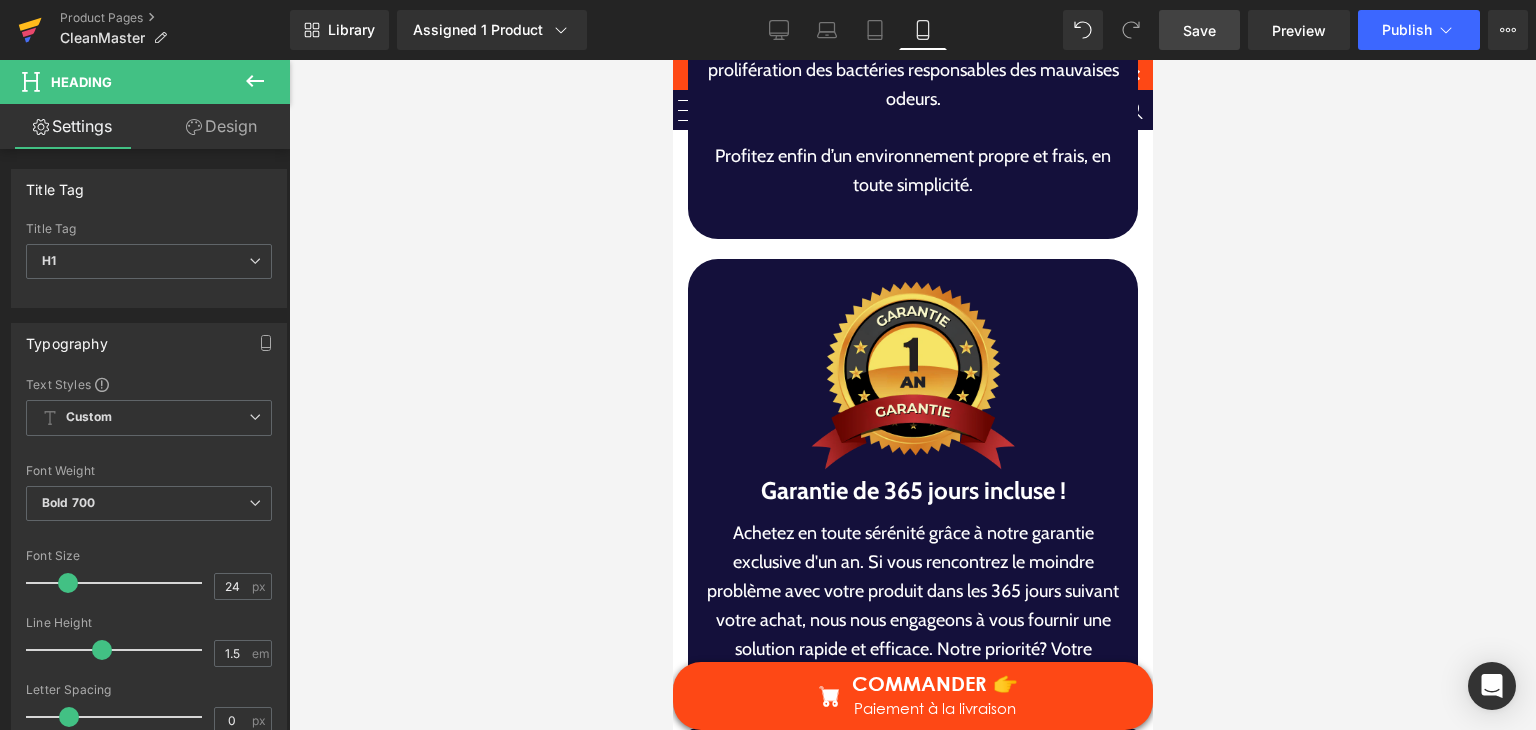 click 